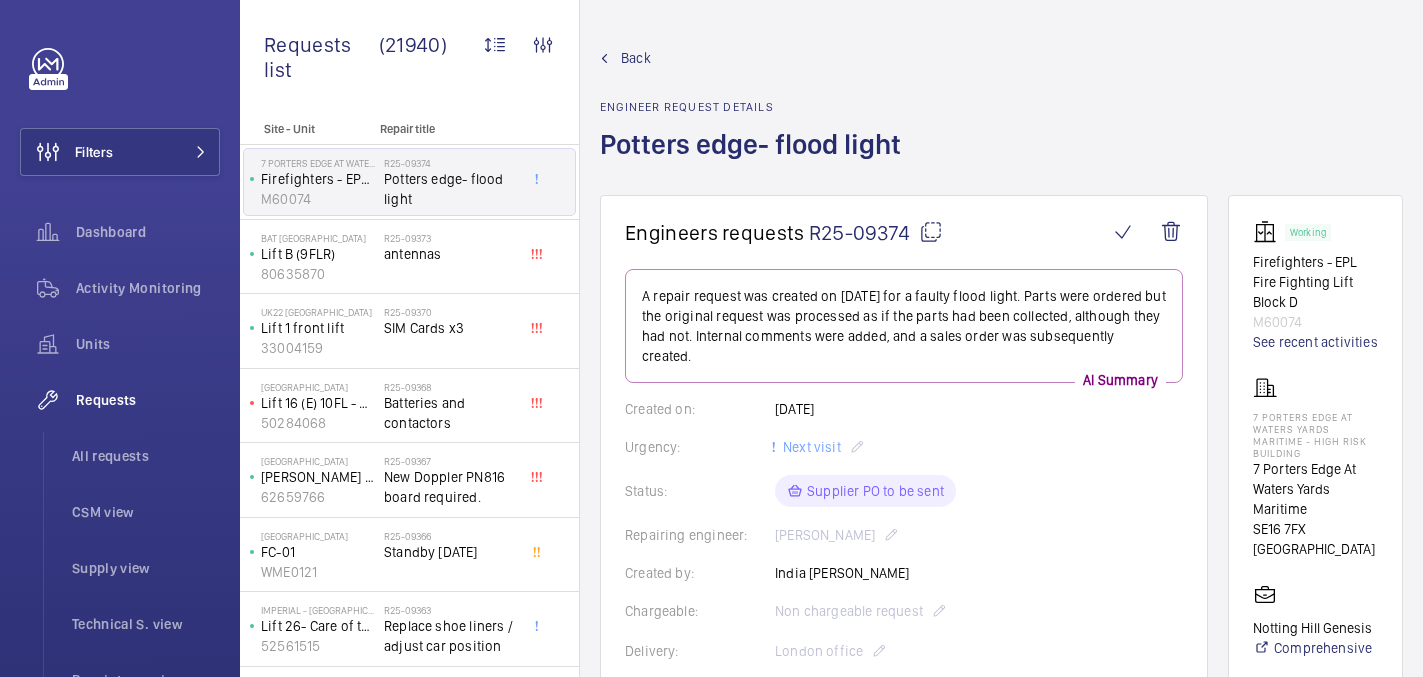 scroll, scrollTop: 0, scrollLeft: 0, axis: both 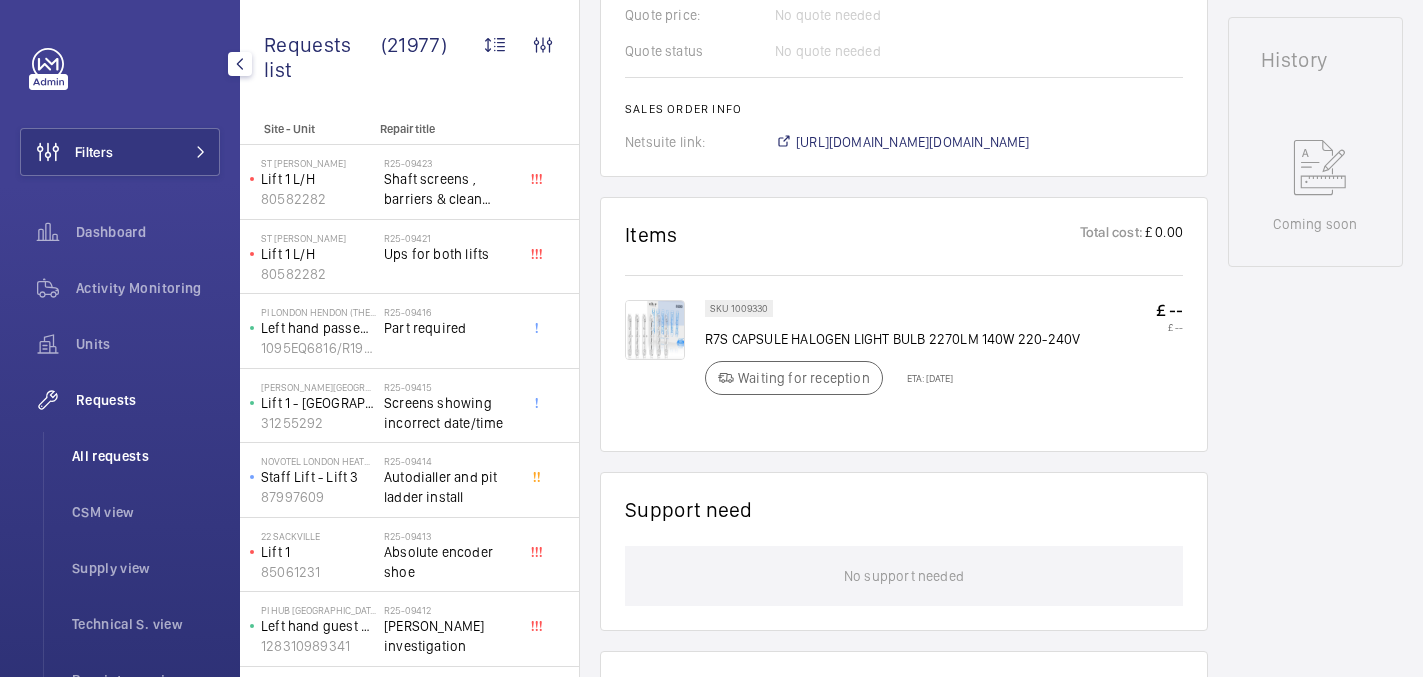click on "All requests" 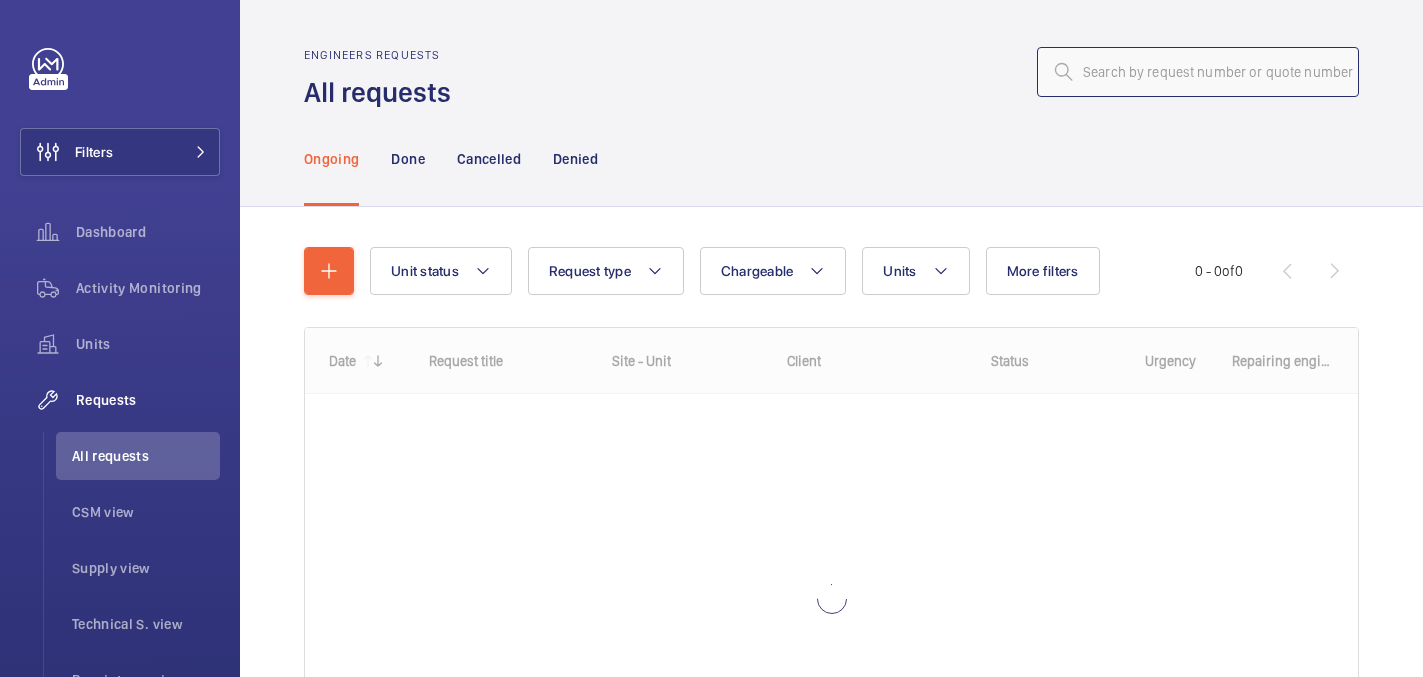 click 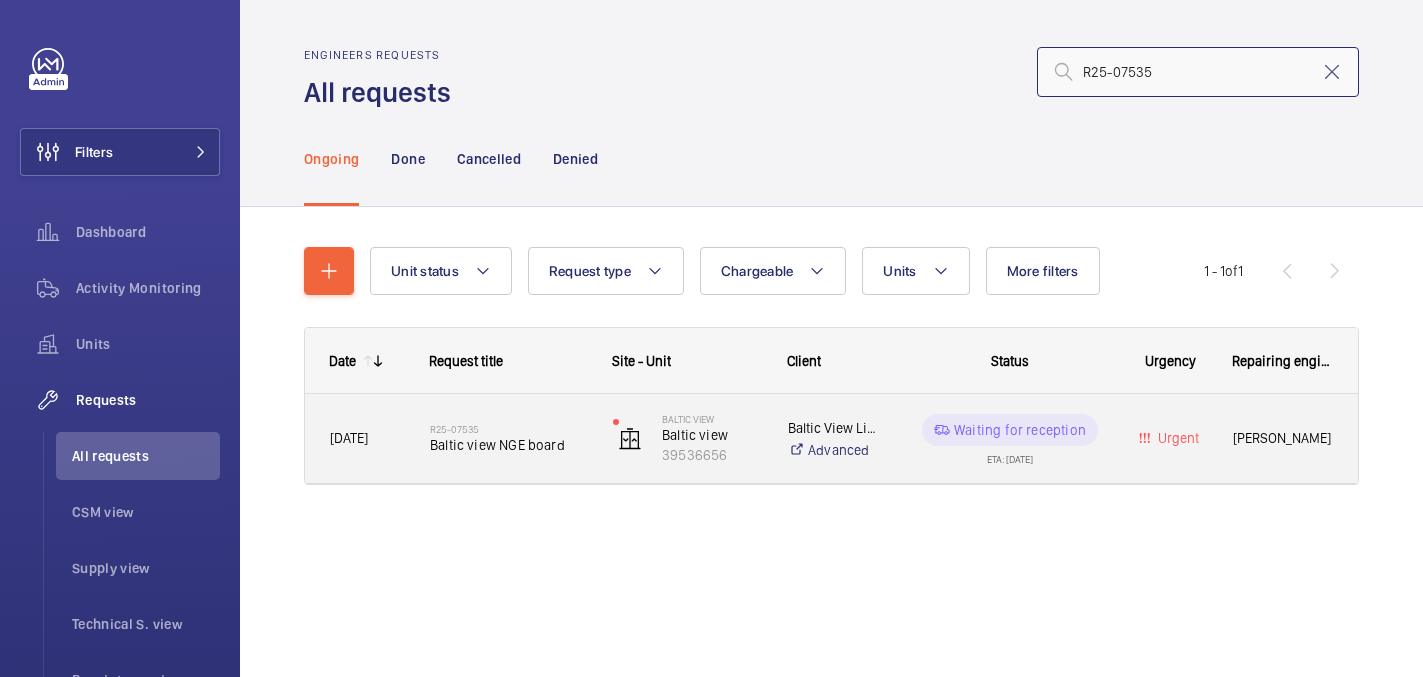 type on "R25-07535" 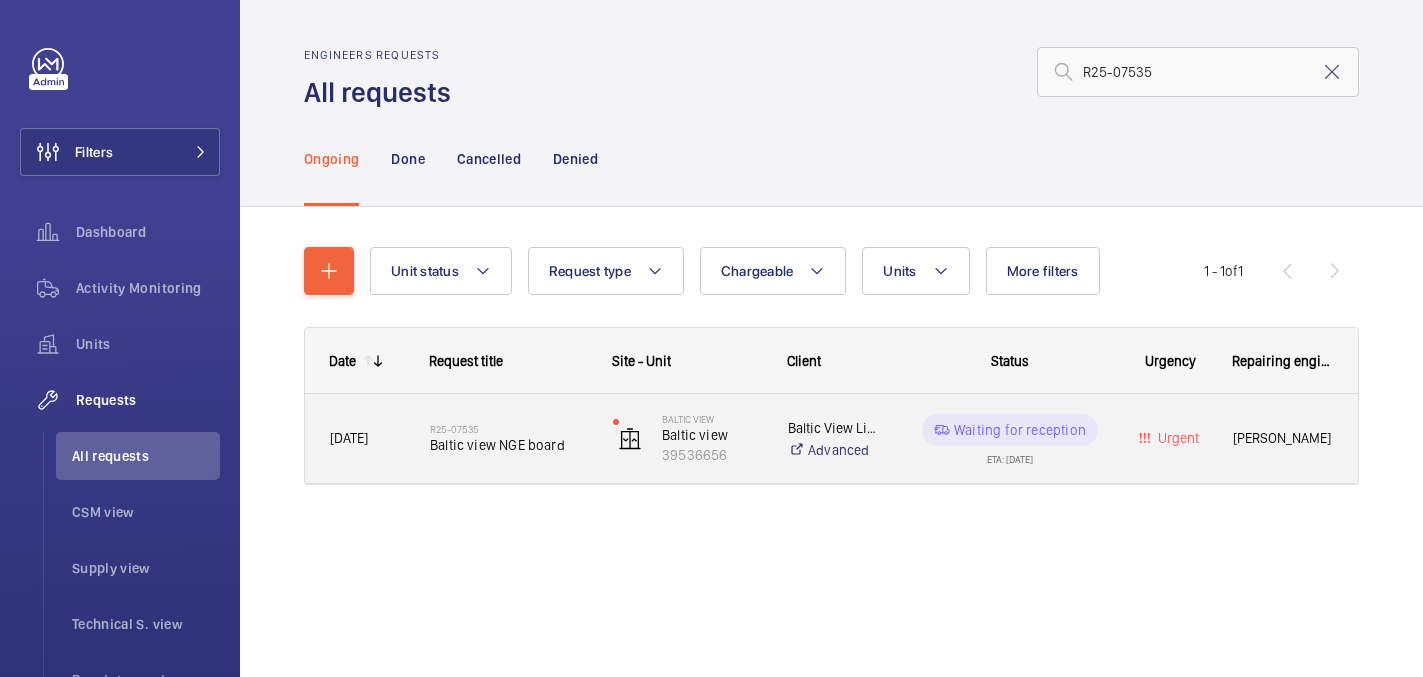 click on "Baltic view NGE board" 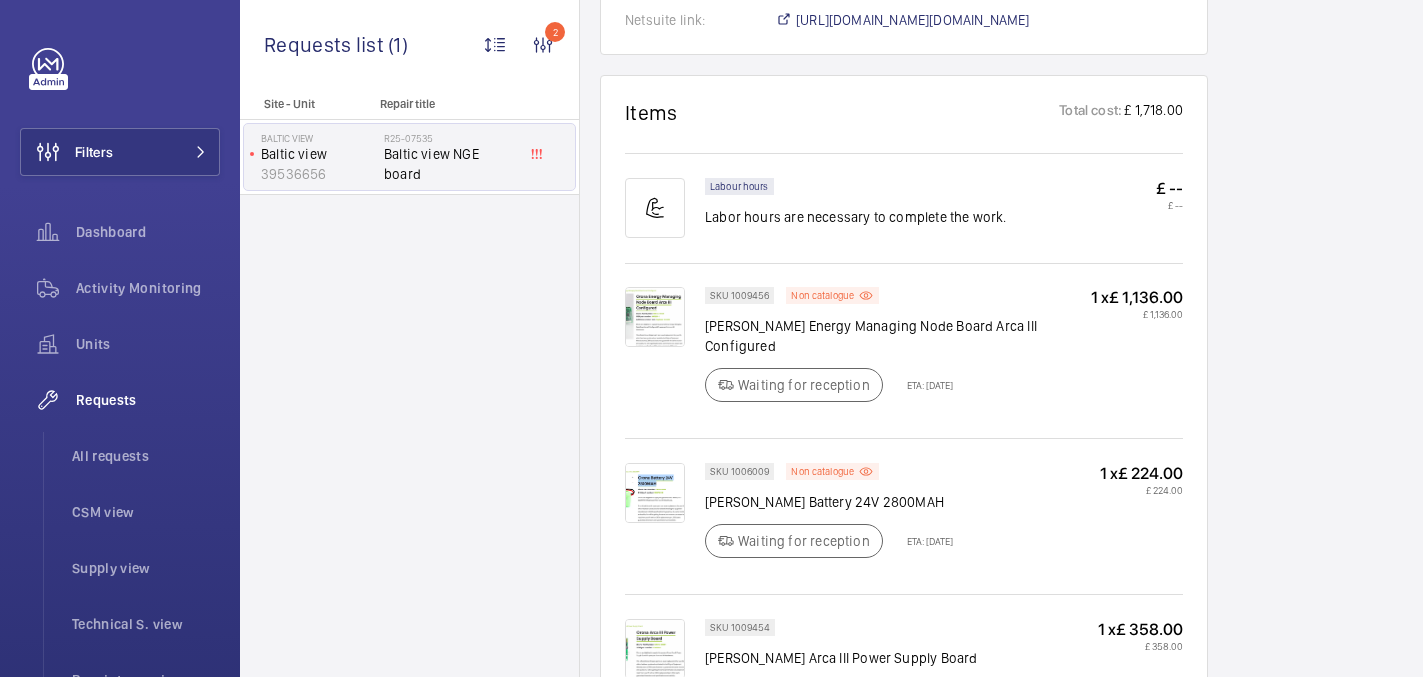 scroll, scrollTop: 1210, scrollLeft: 0, axis: vertical 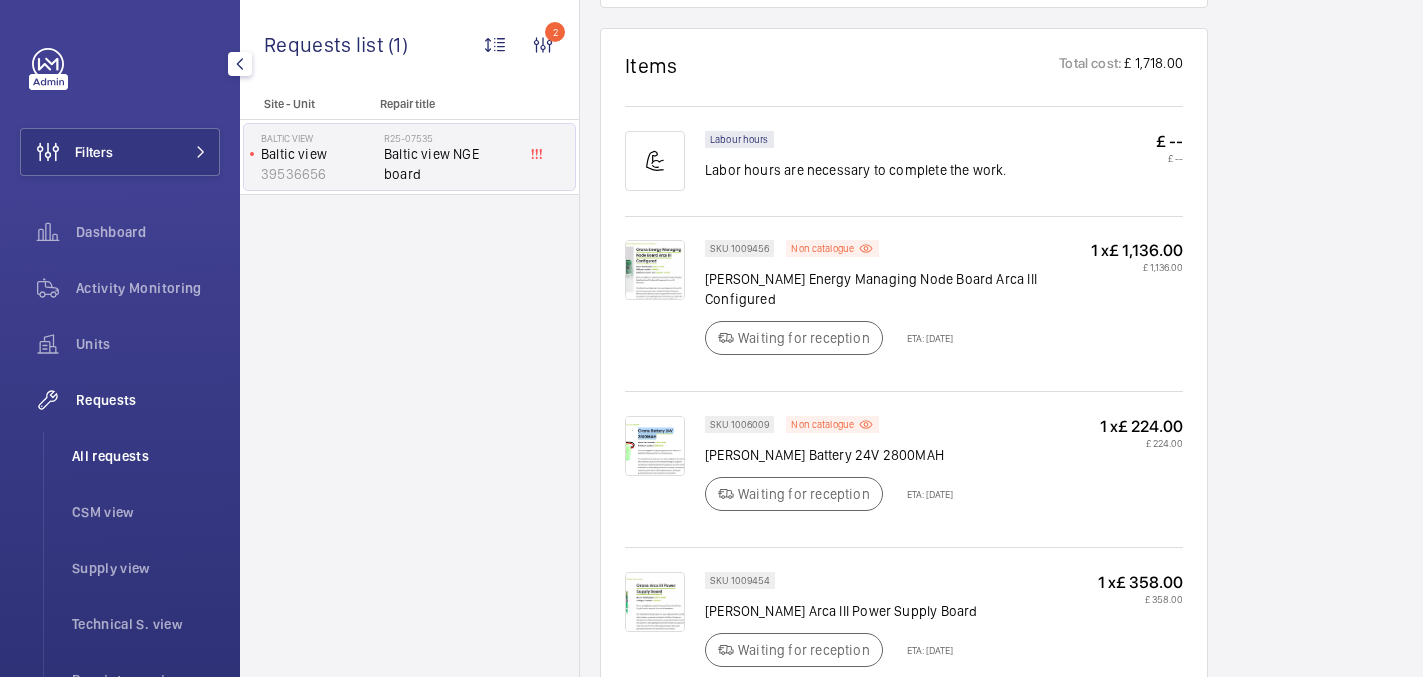 click on "All requests" 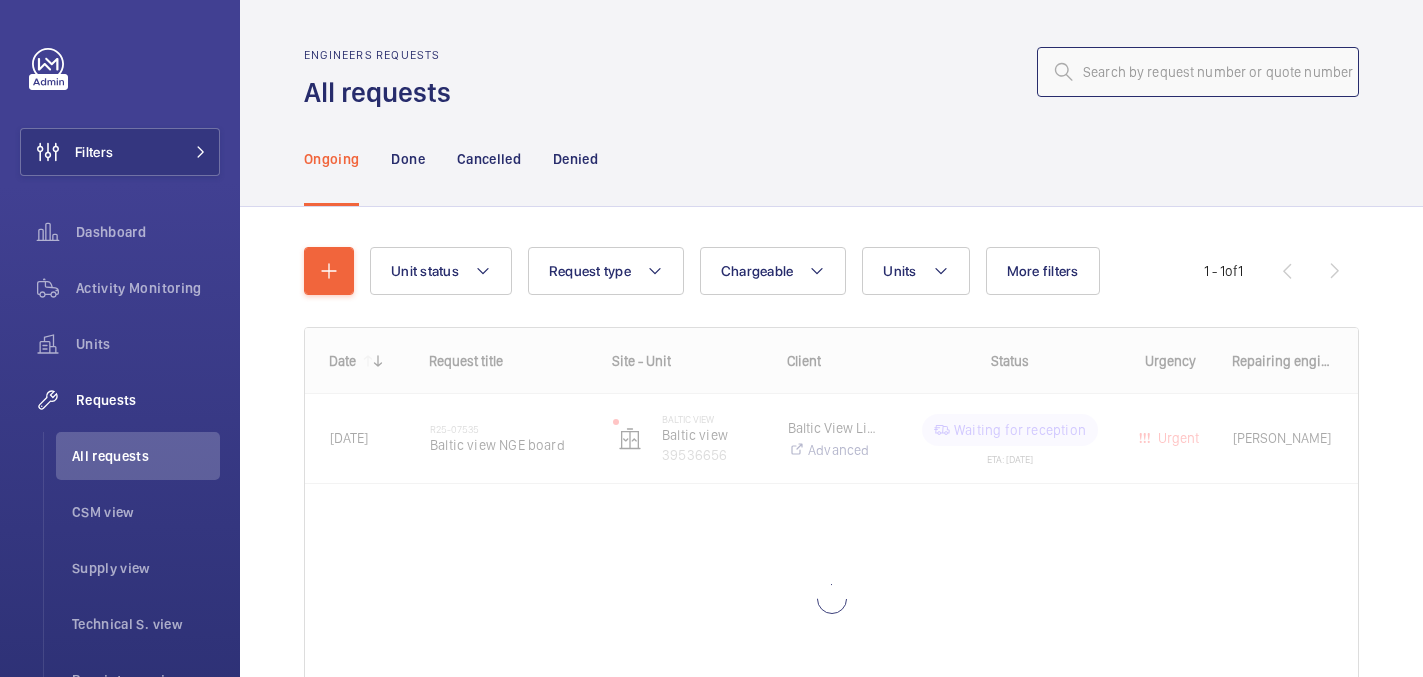 click 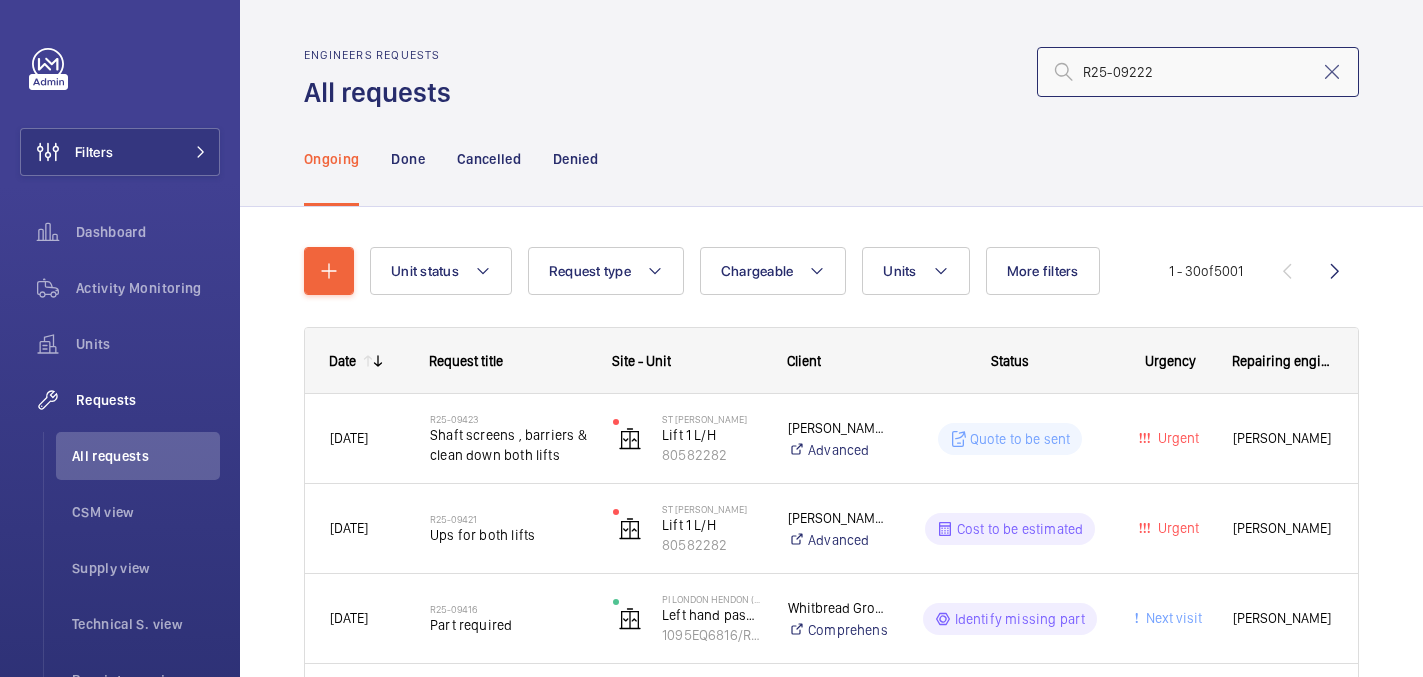 type on "R25-09222" 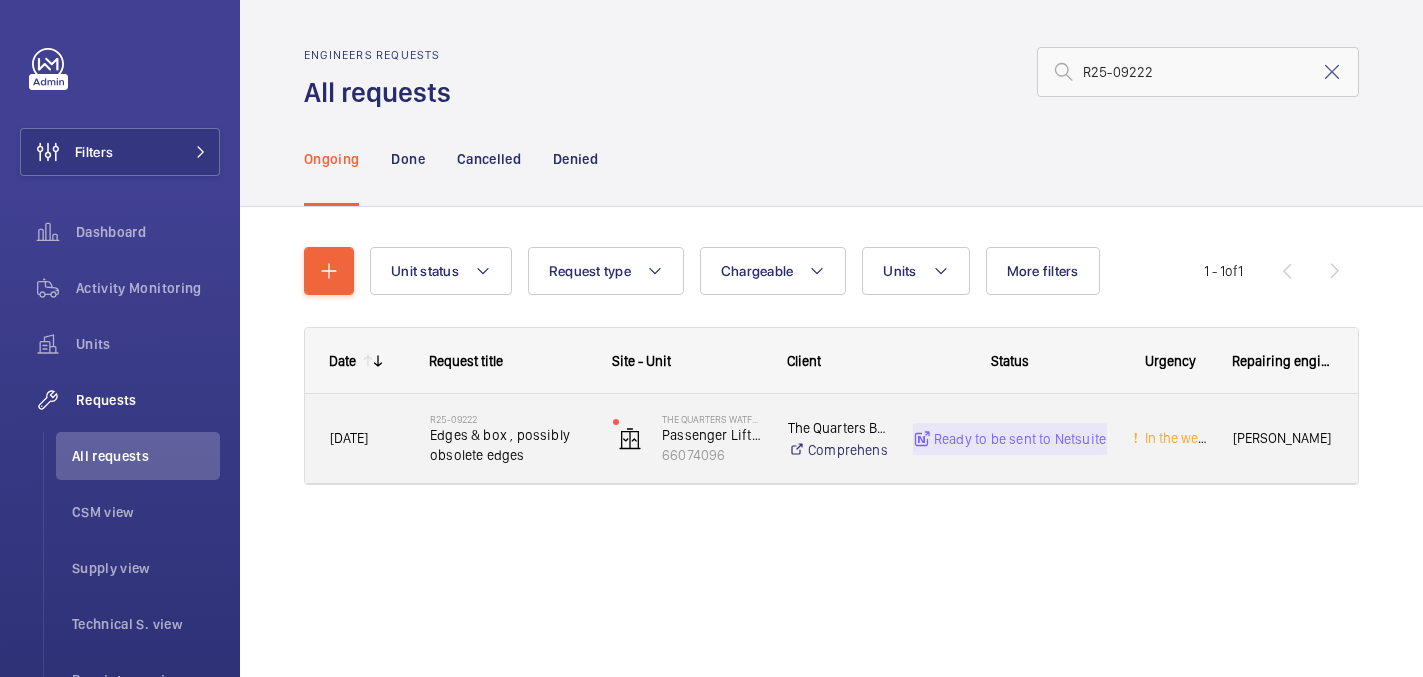 click on "R25-09222" 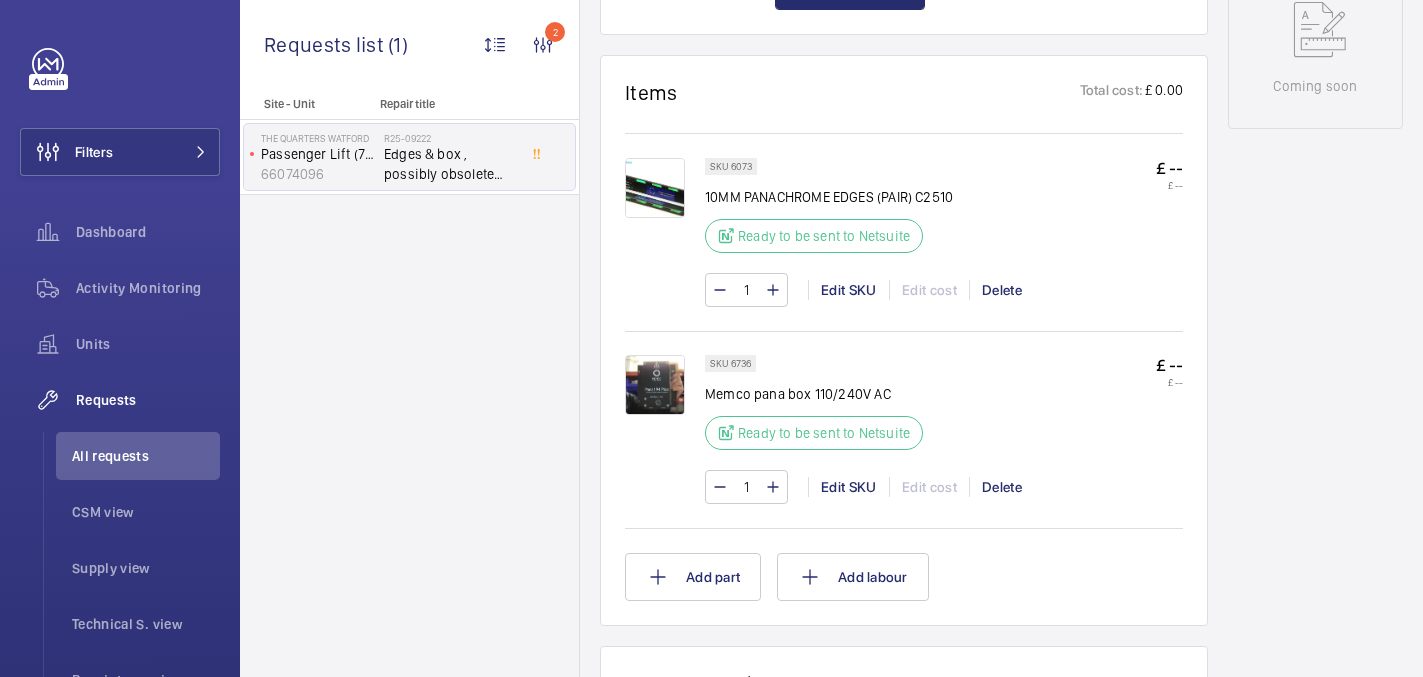 scroll, scrollTop: 1114, scrollLeft: 0, axis: vertical 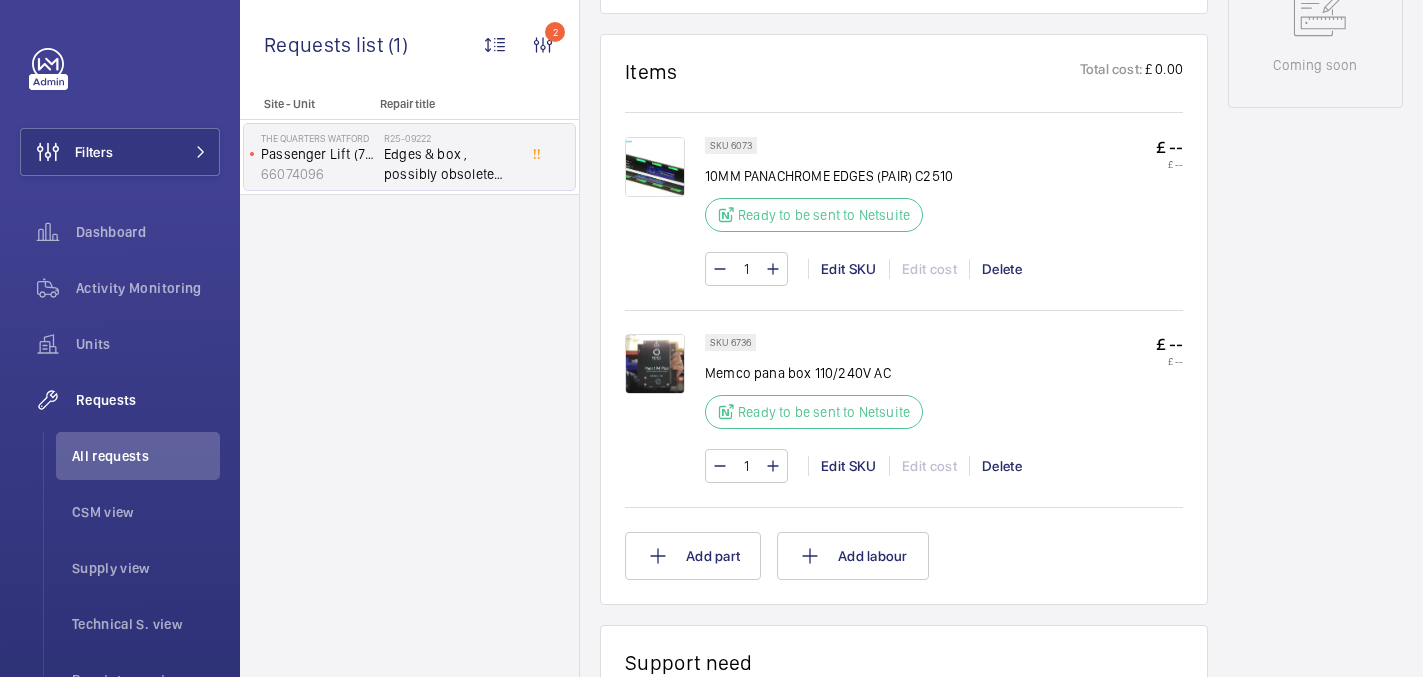 click 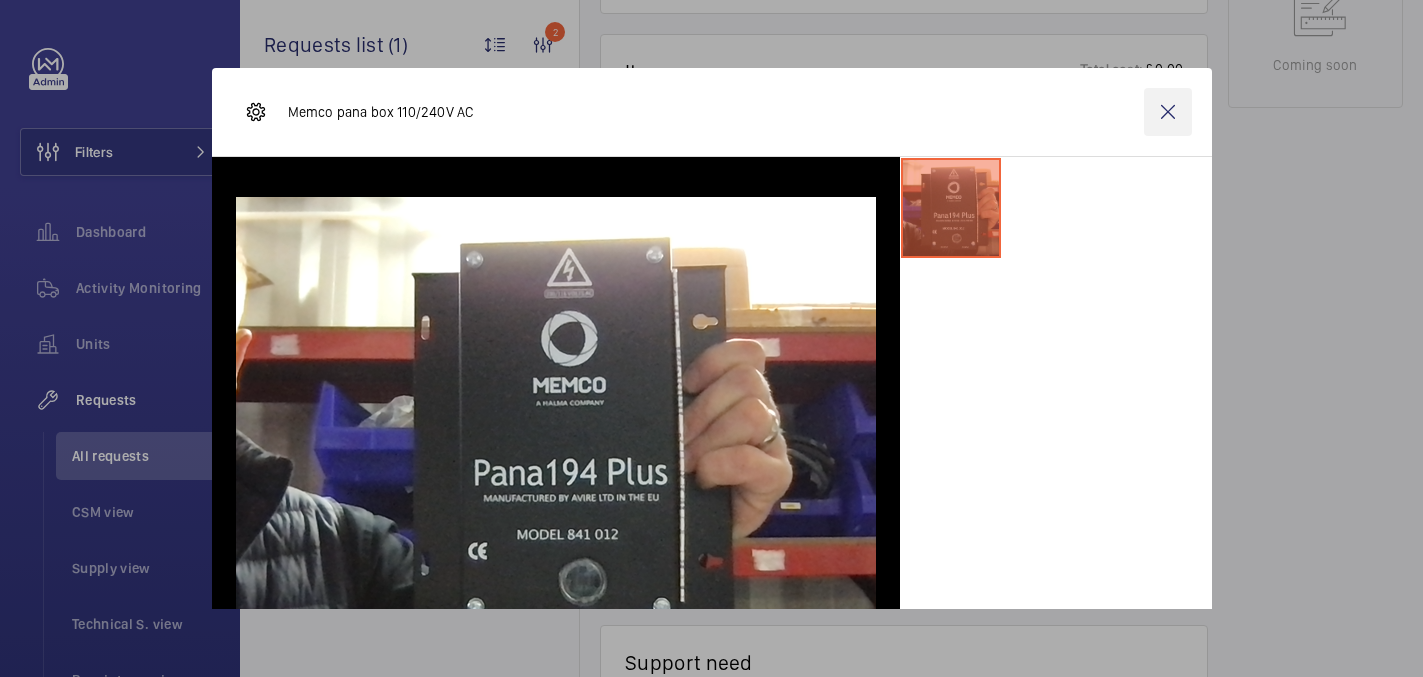 click at bounding box center (1168, 112) 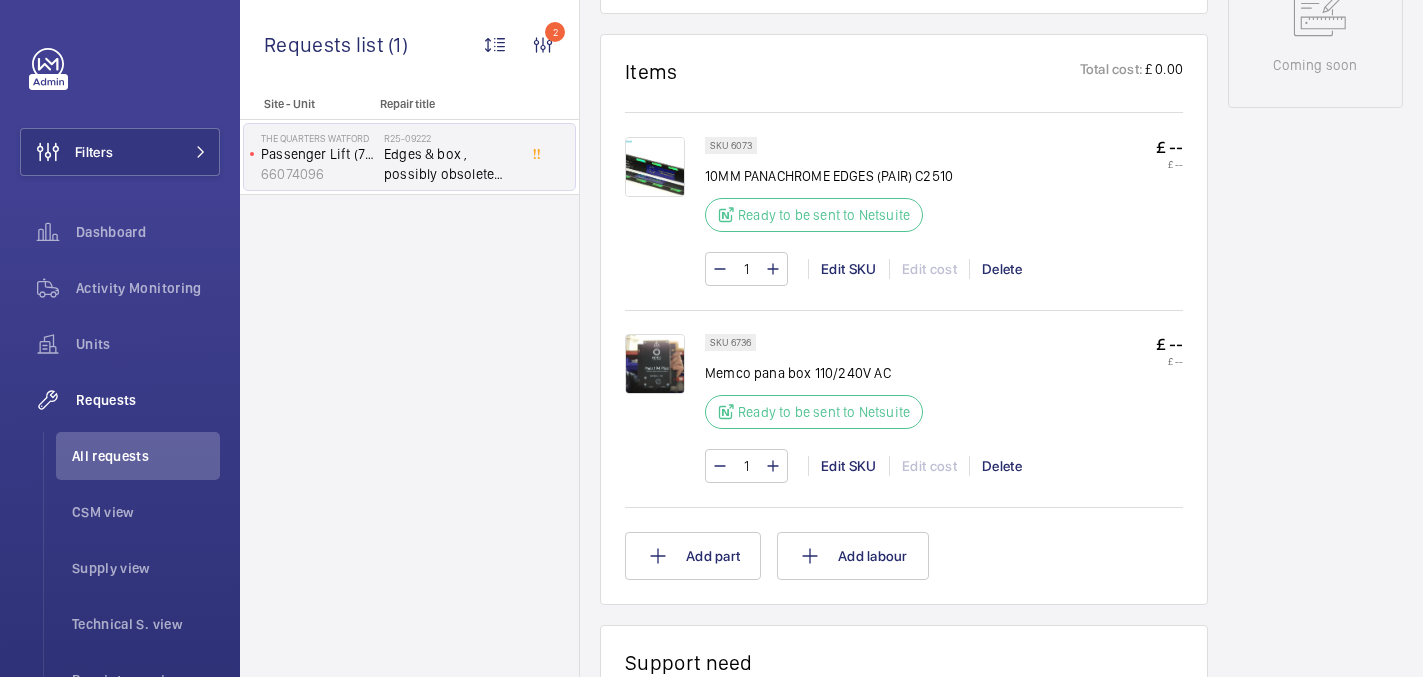 click 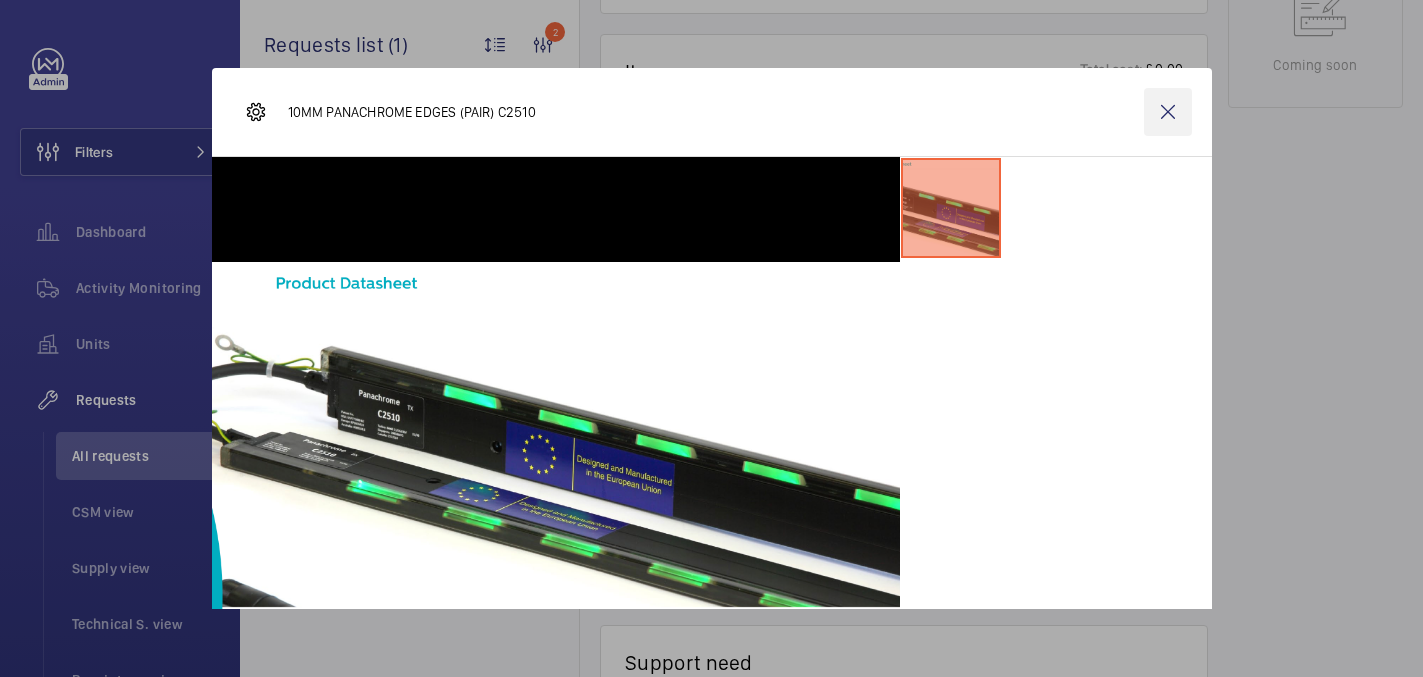 click at bounding box center [1168, 112] 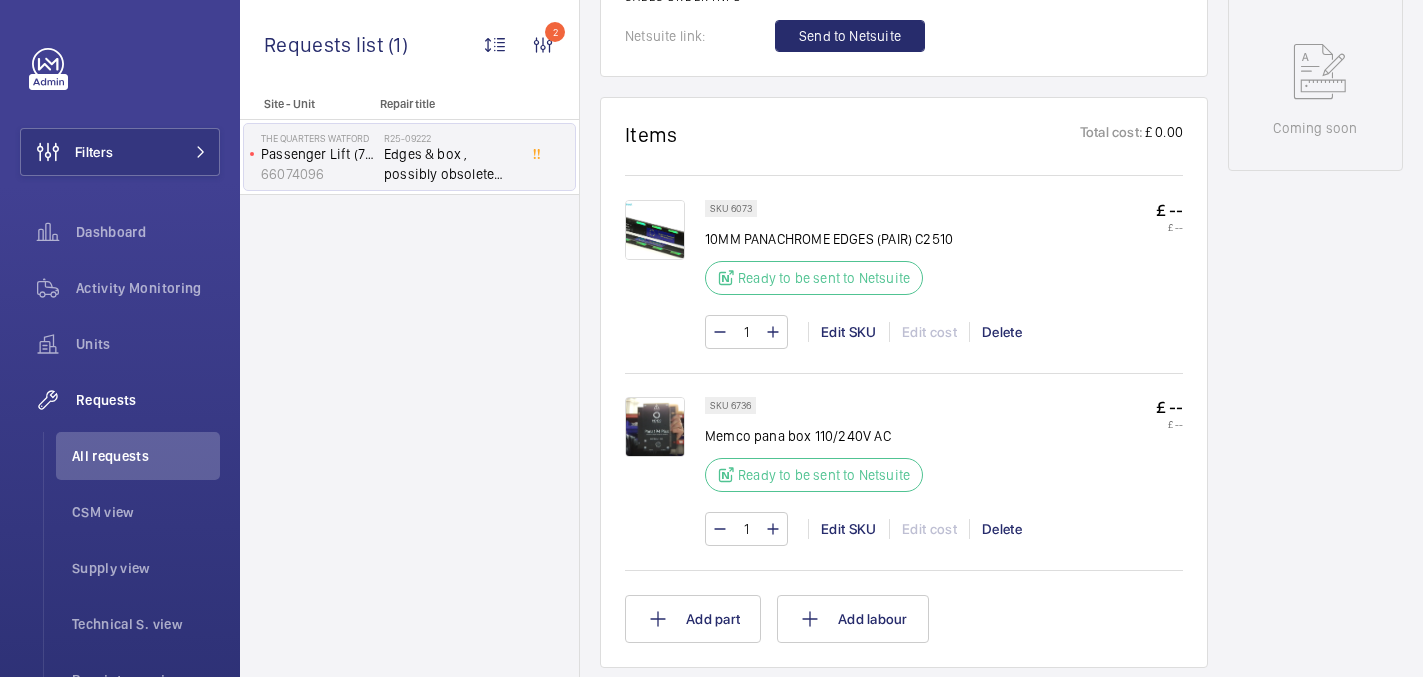 scroll, scrollTop: 1140, scrollLeft: 0, axis: vertical 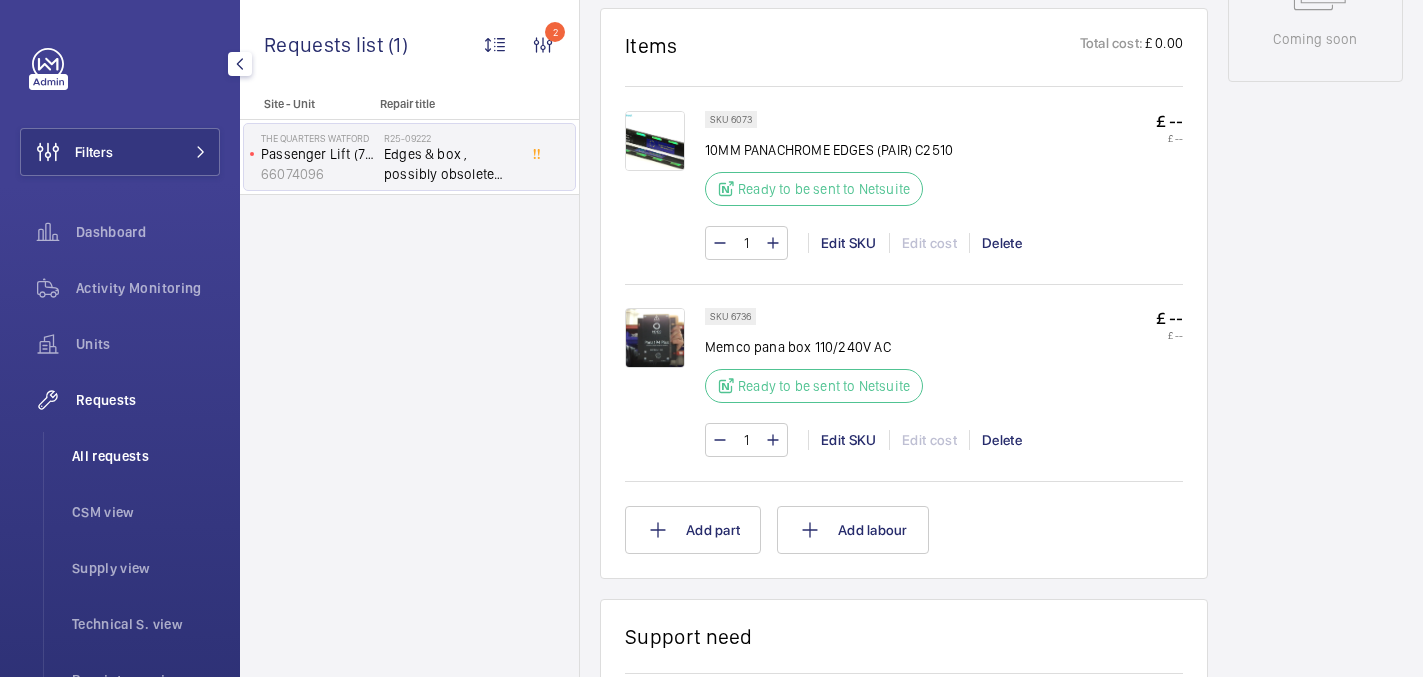 click on "All requests" 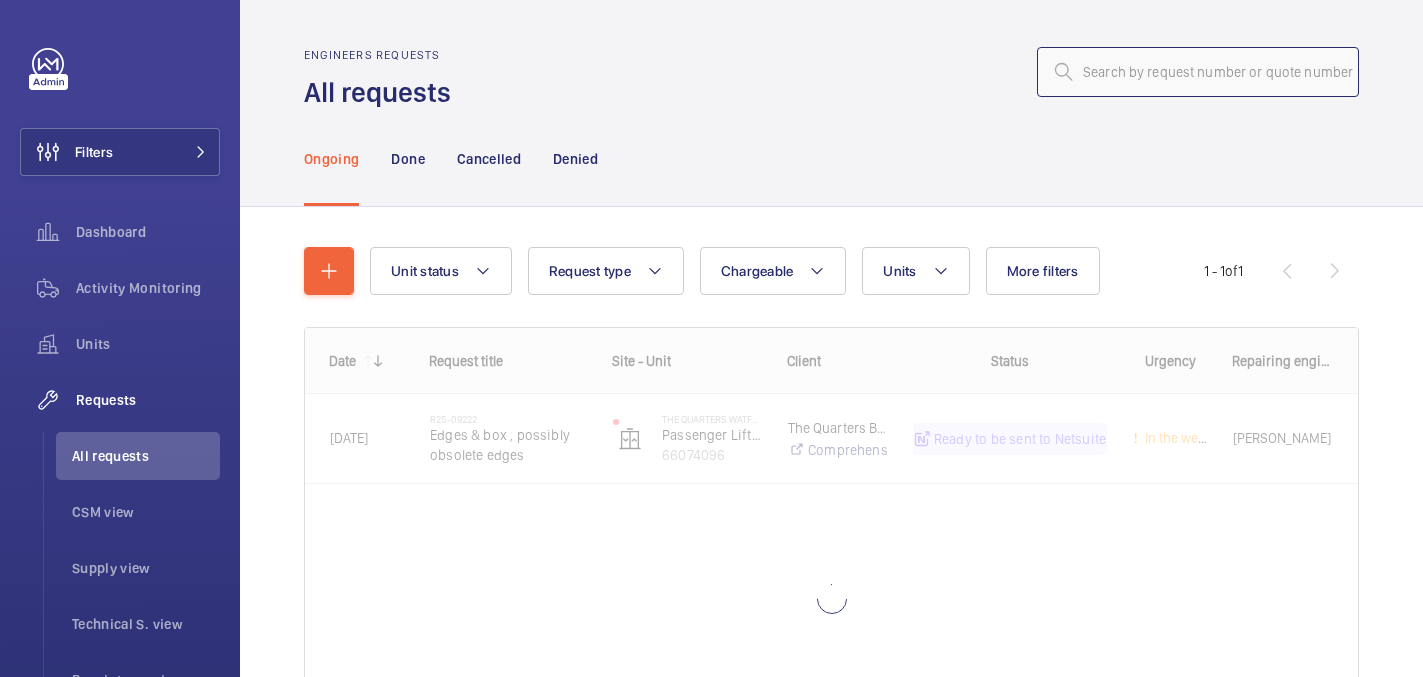 click 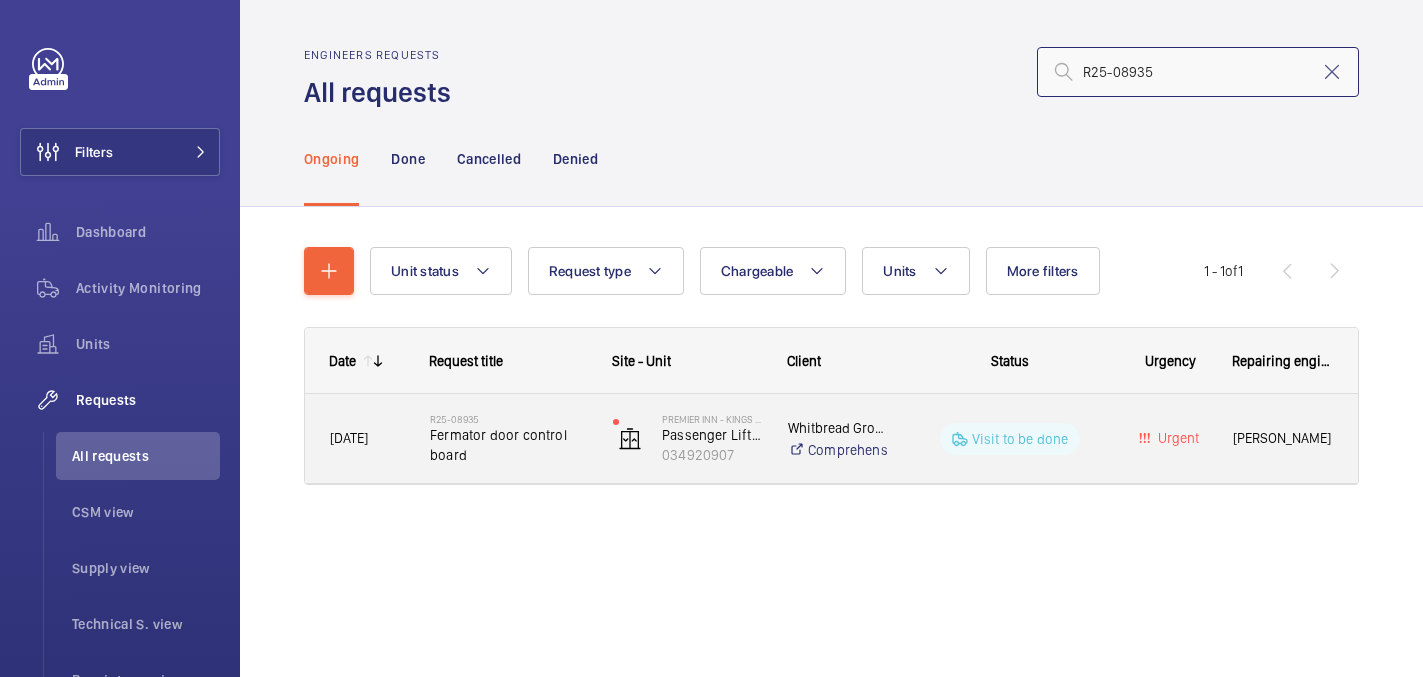 type on "R25-08935" 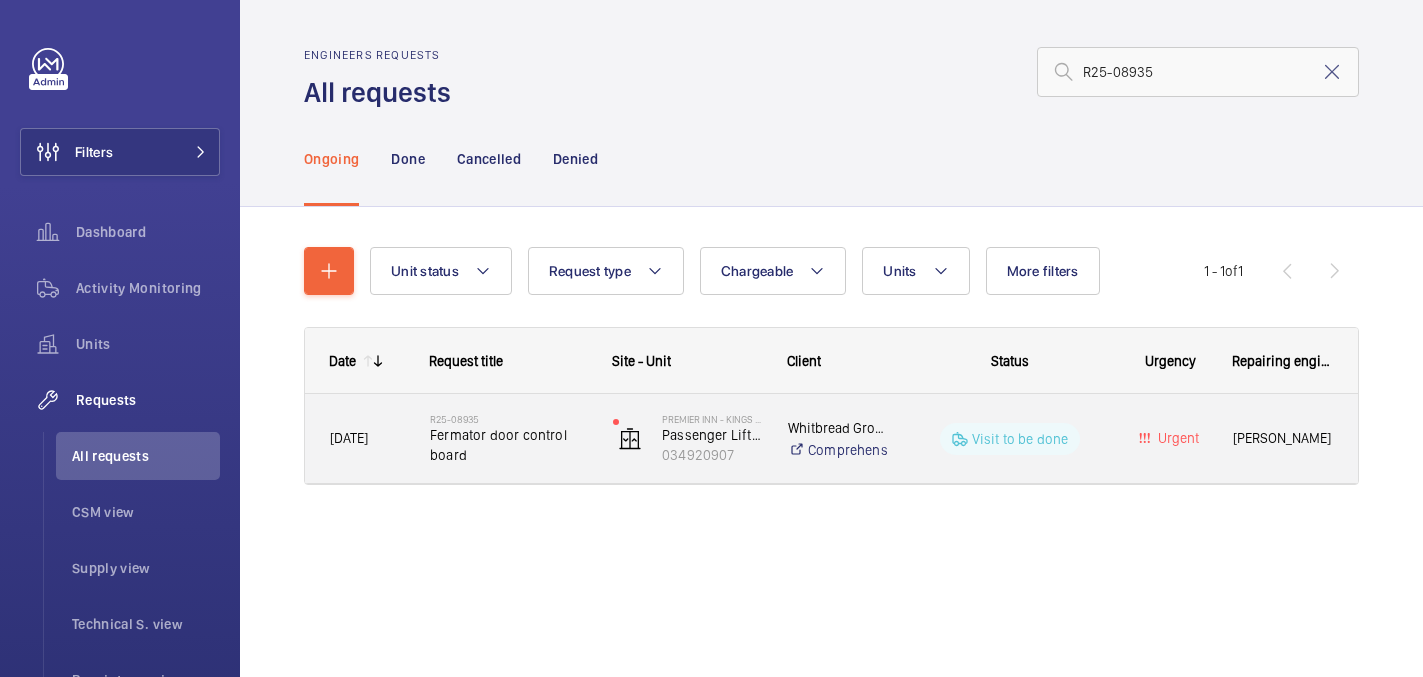 click on "Fermator door control board" 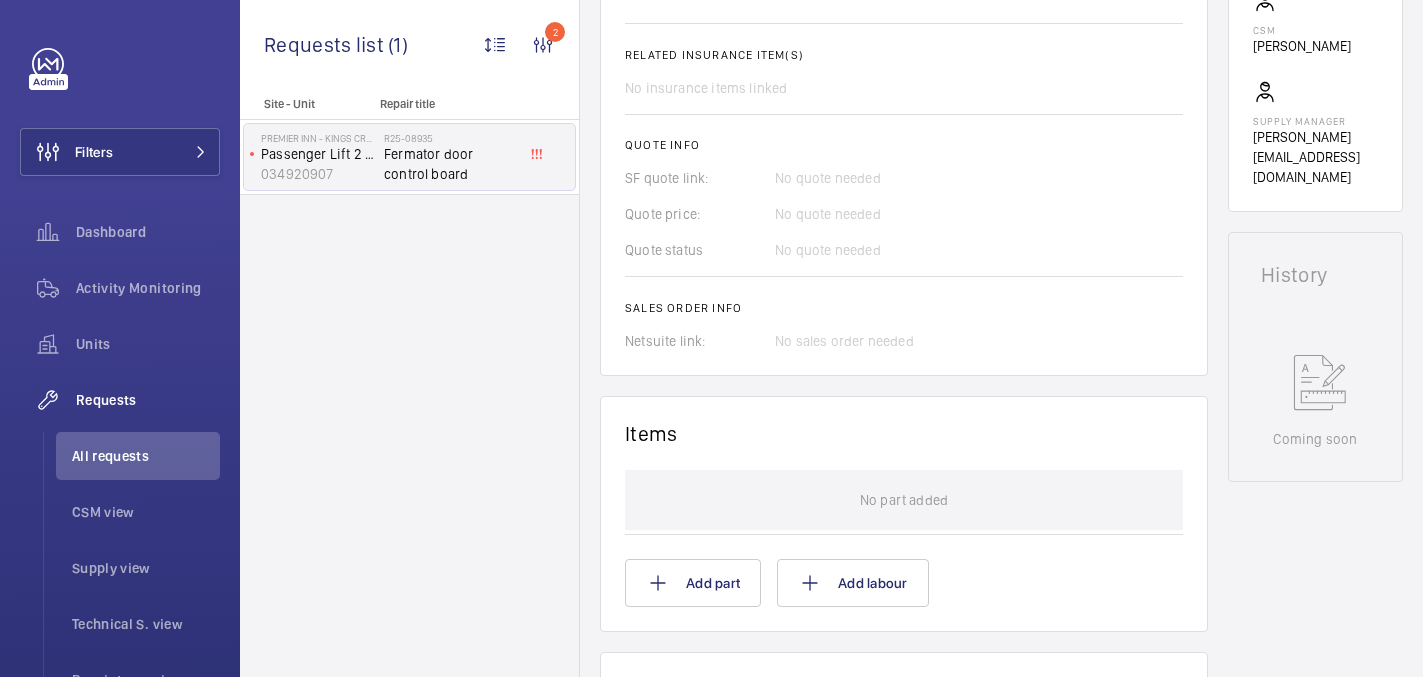 scroll, scrollTop: 1054, scrollLeft: 0, axis: vertical 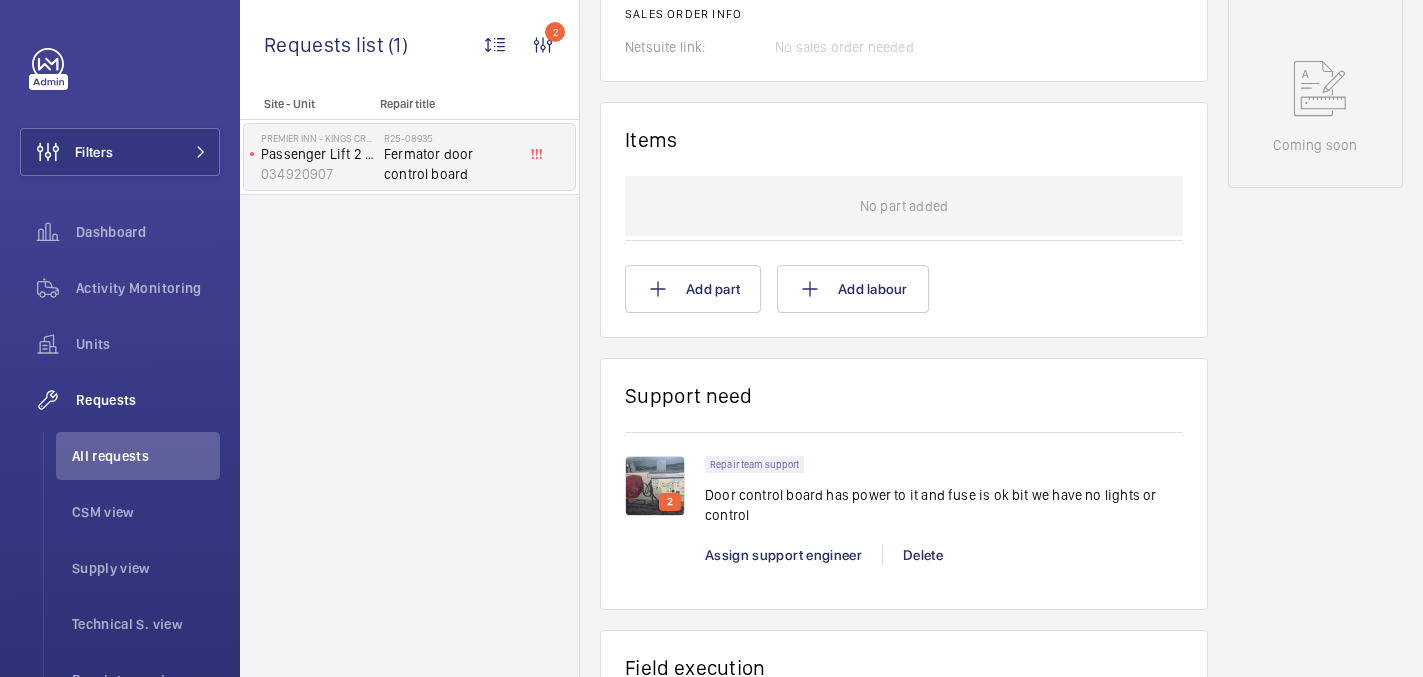 click 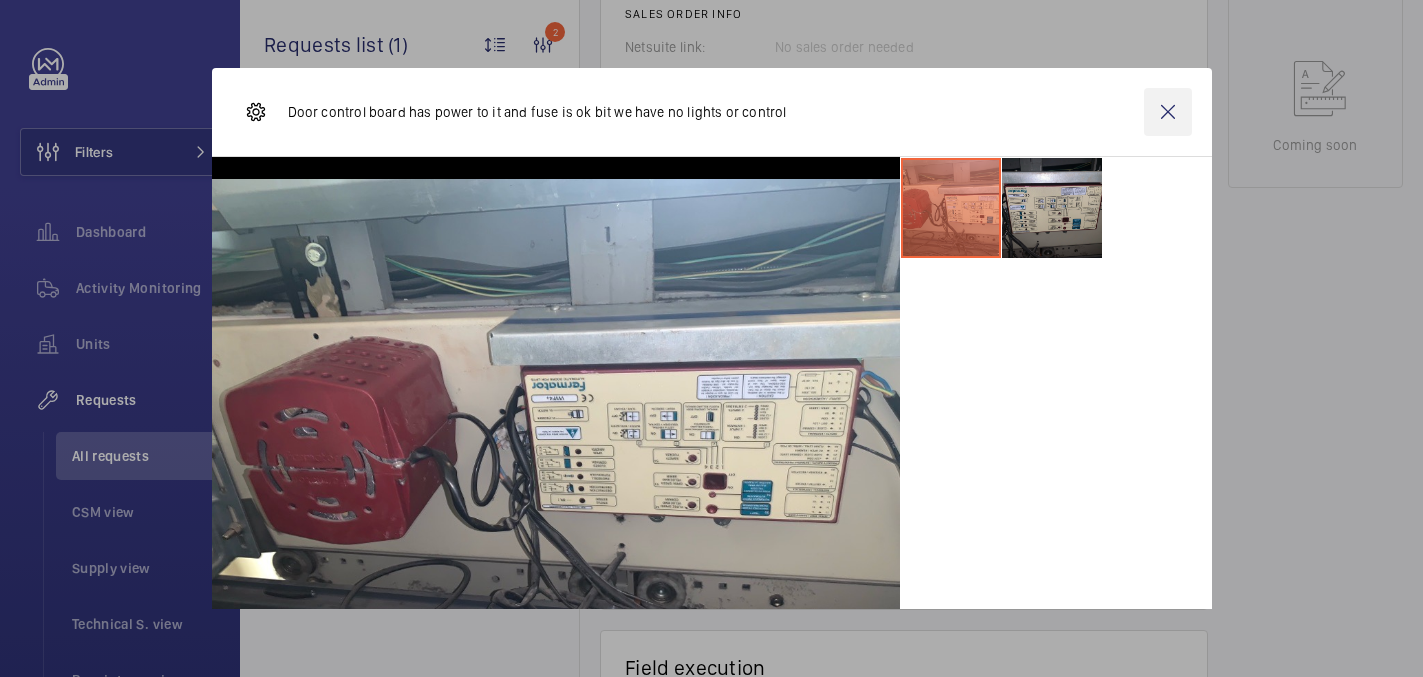 click at bounding box center [1168, 112] 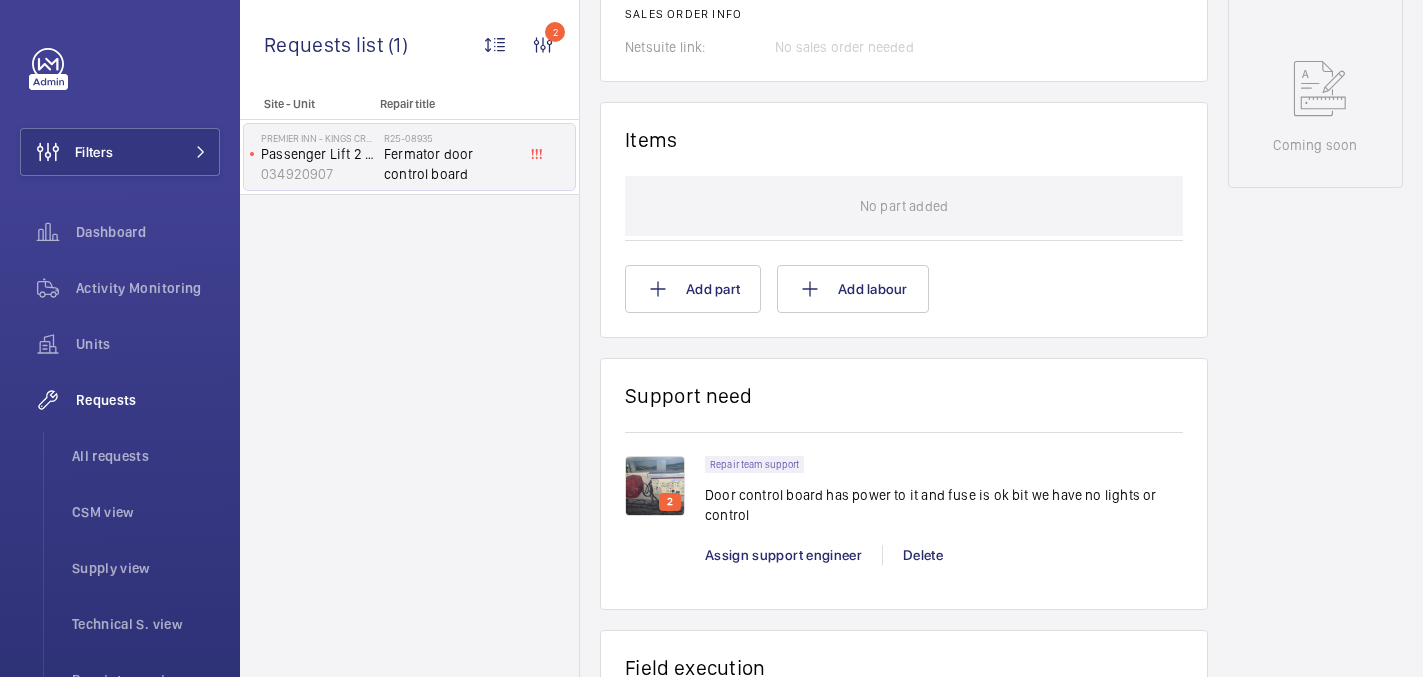 scroll, scrollTop: 0, scrollLeft: 0, axis: both 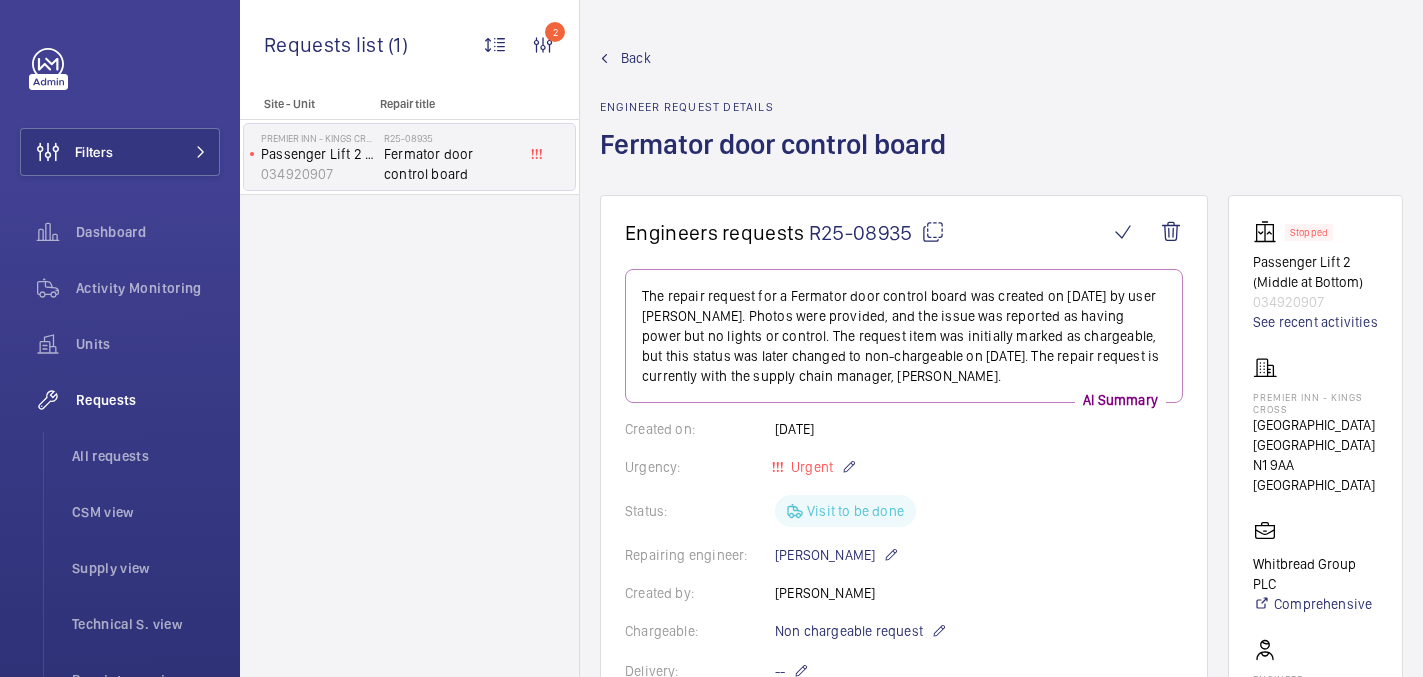 click 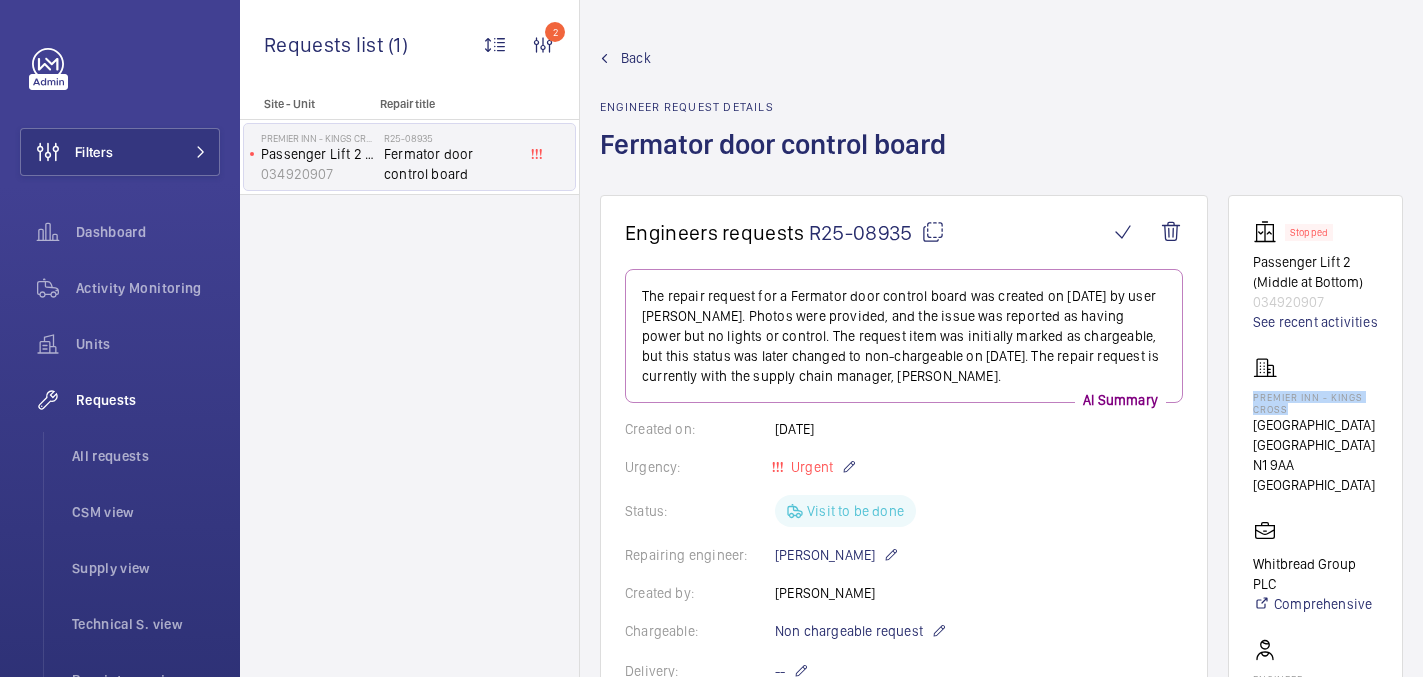 drag, startPoint x: 1255, startPoint y: 397, endPoint x: 1303, endPoint y: 408, distance: 49.24429 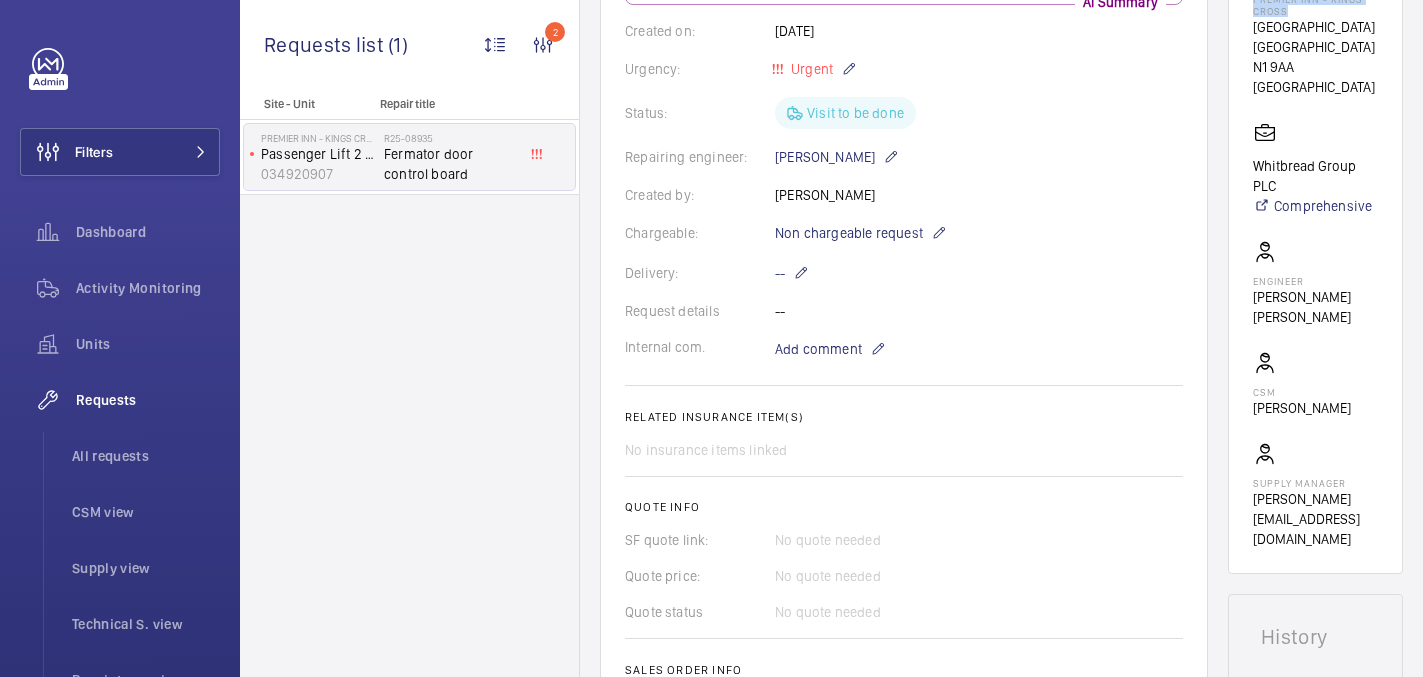 scroll, scrollTop: 212, scrollLeft: 0, axis: vertical 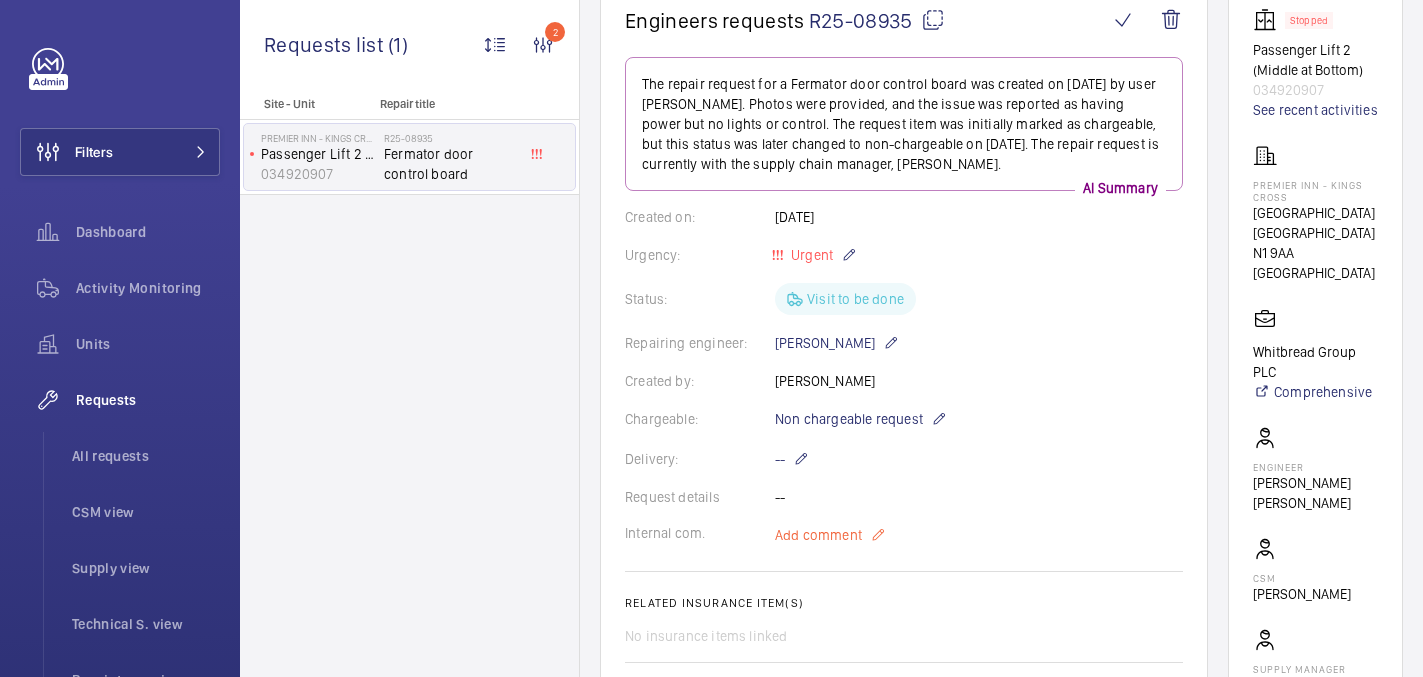 click on "Add comment" 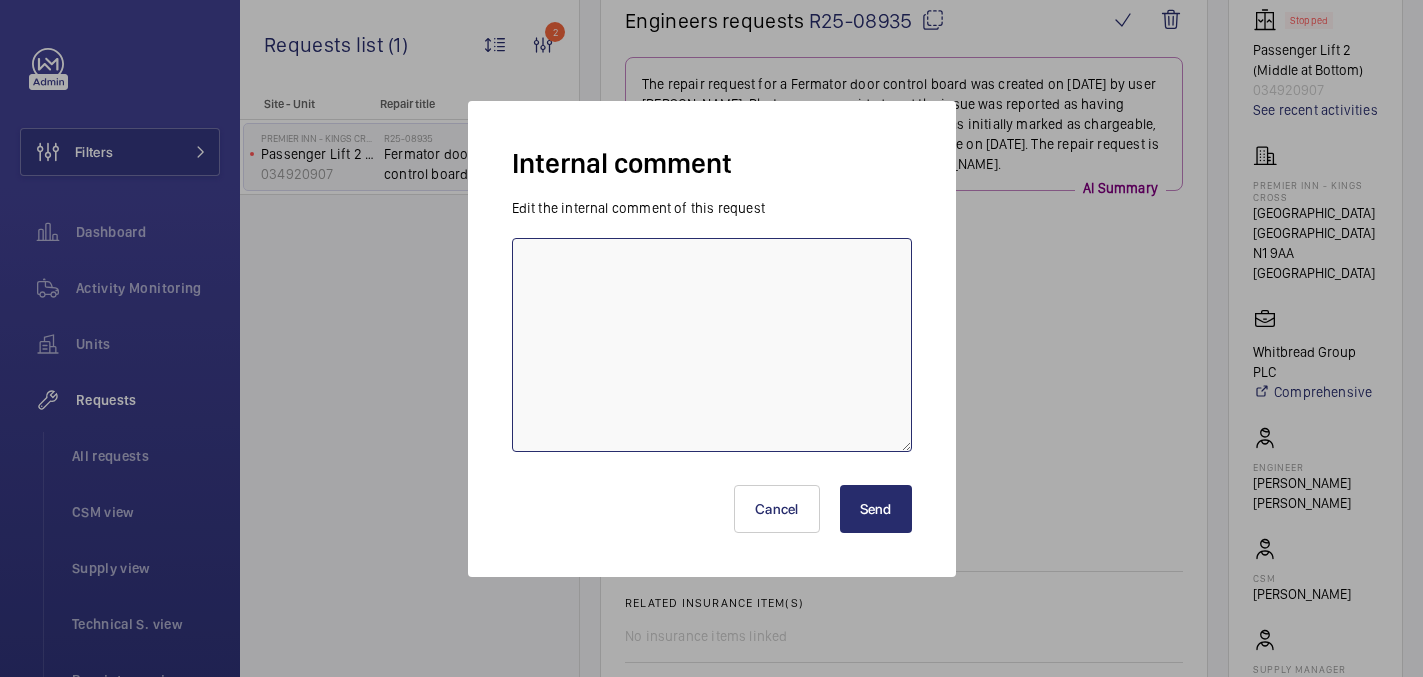 click at bounding box center [712, 345] 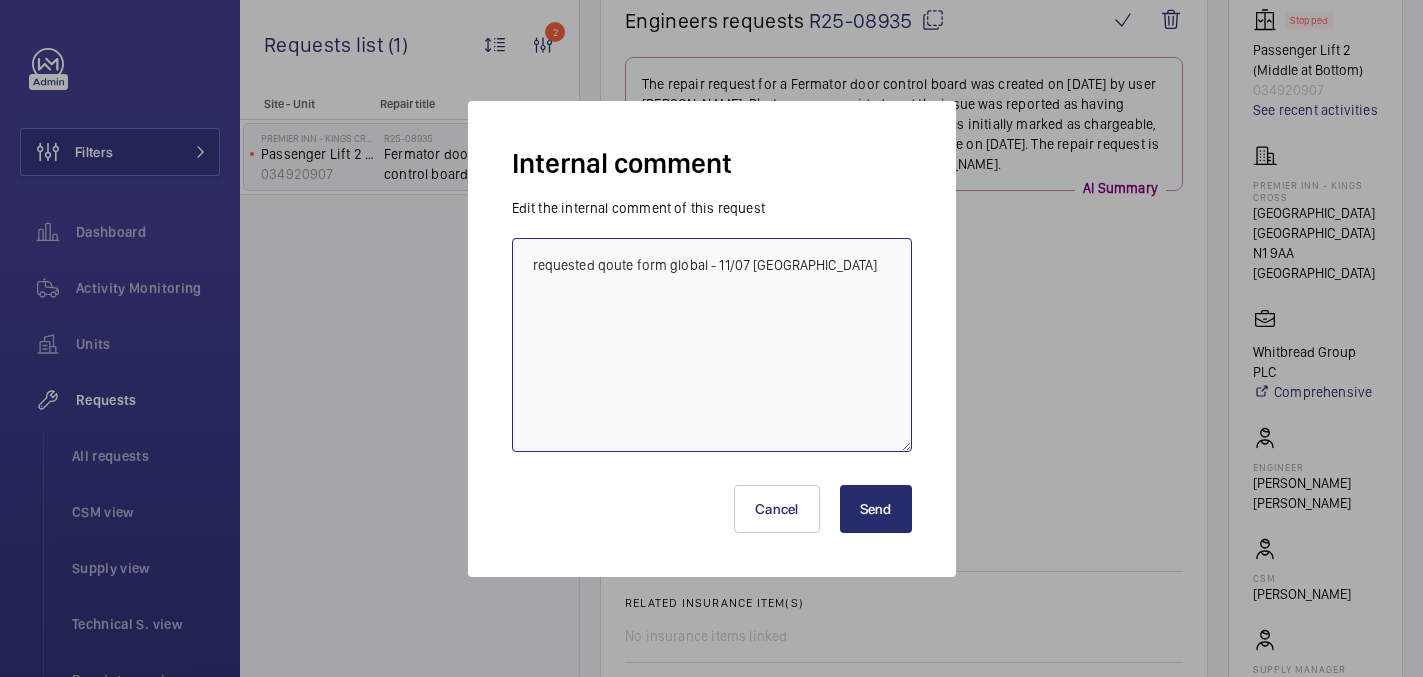 click on "requested qoute form global - 11/07 india" at bounding box center [712, 345] 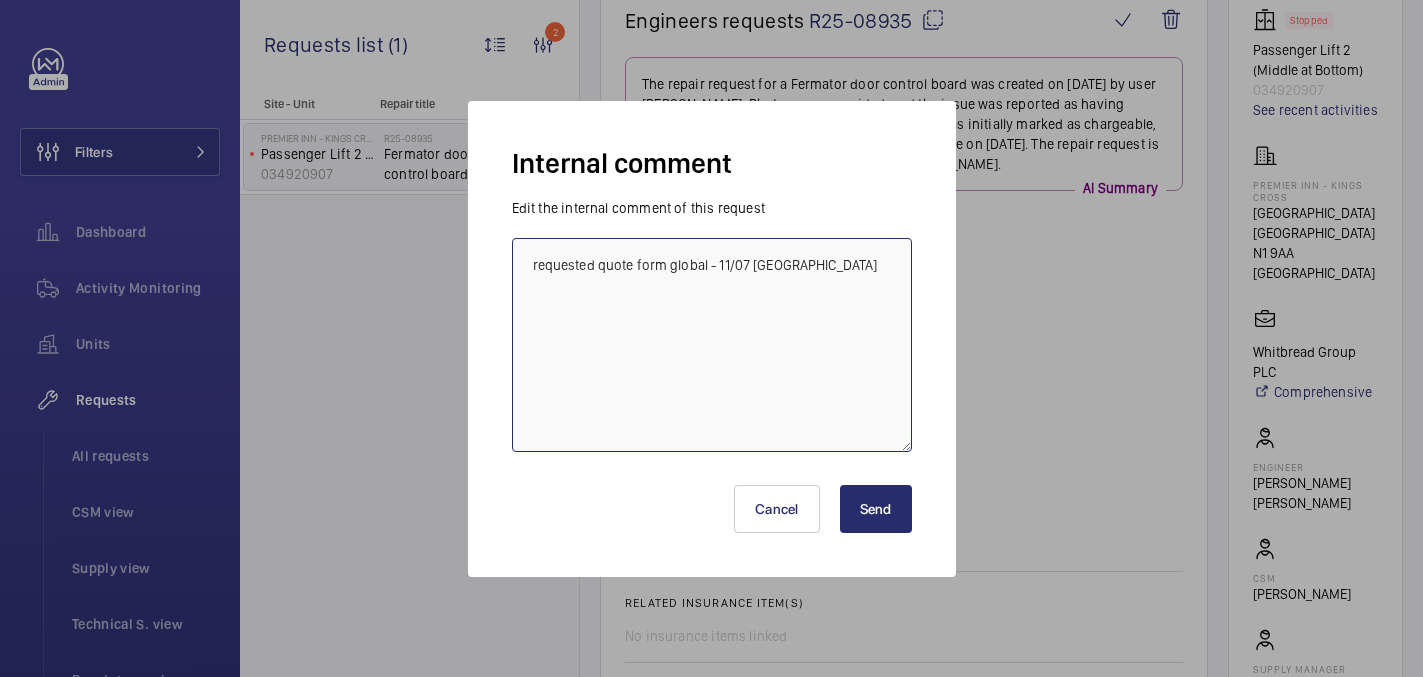 click on "requested quote form global - 11/07 [GEOGRAPHIC_DATA]" at bounding box center [712, 345] 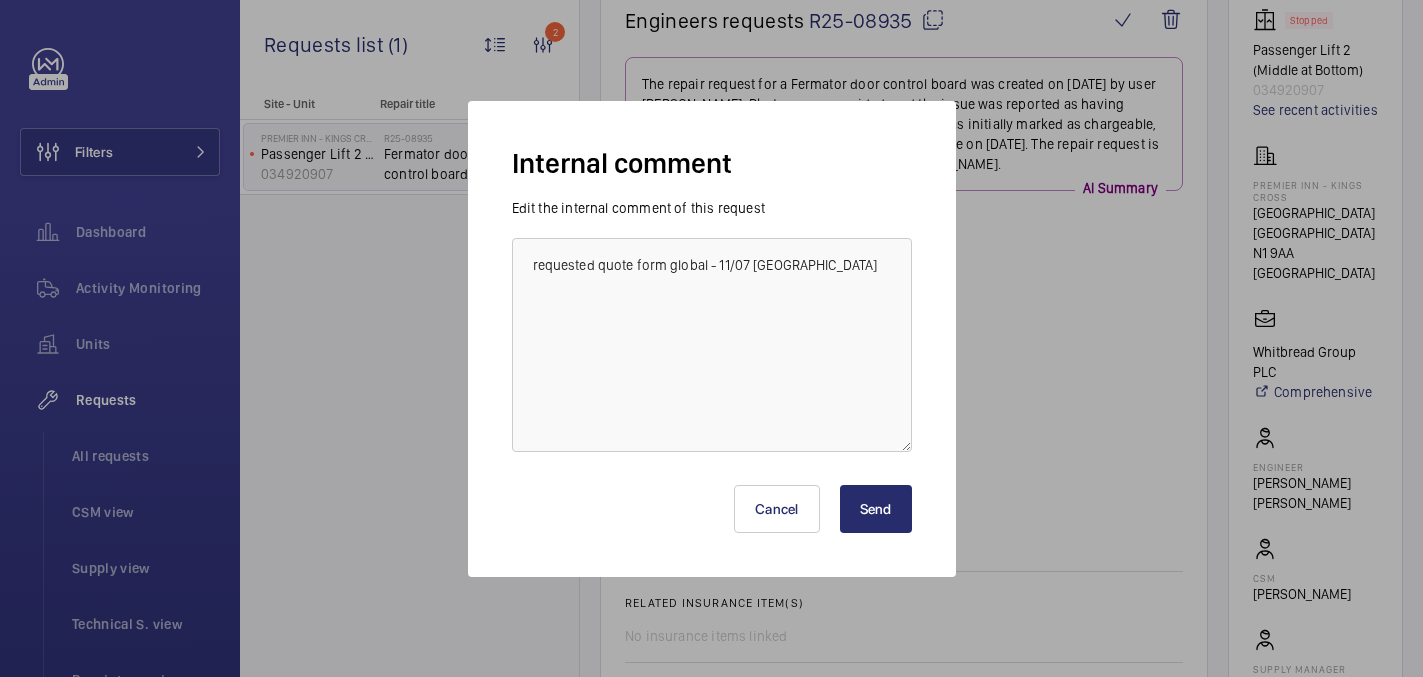 click on "Send" at bounding box center (876, 509) 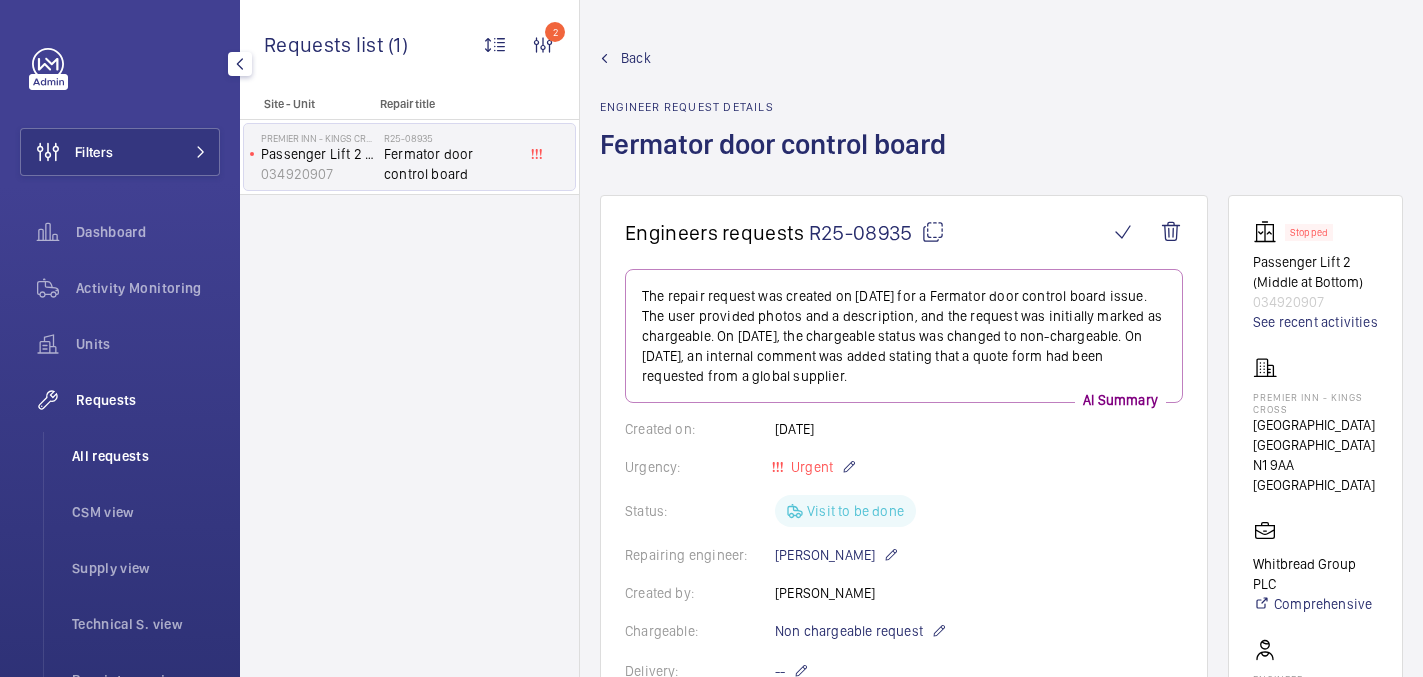 click on "All requests" 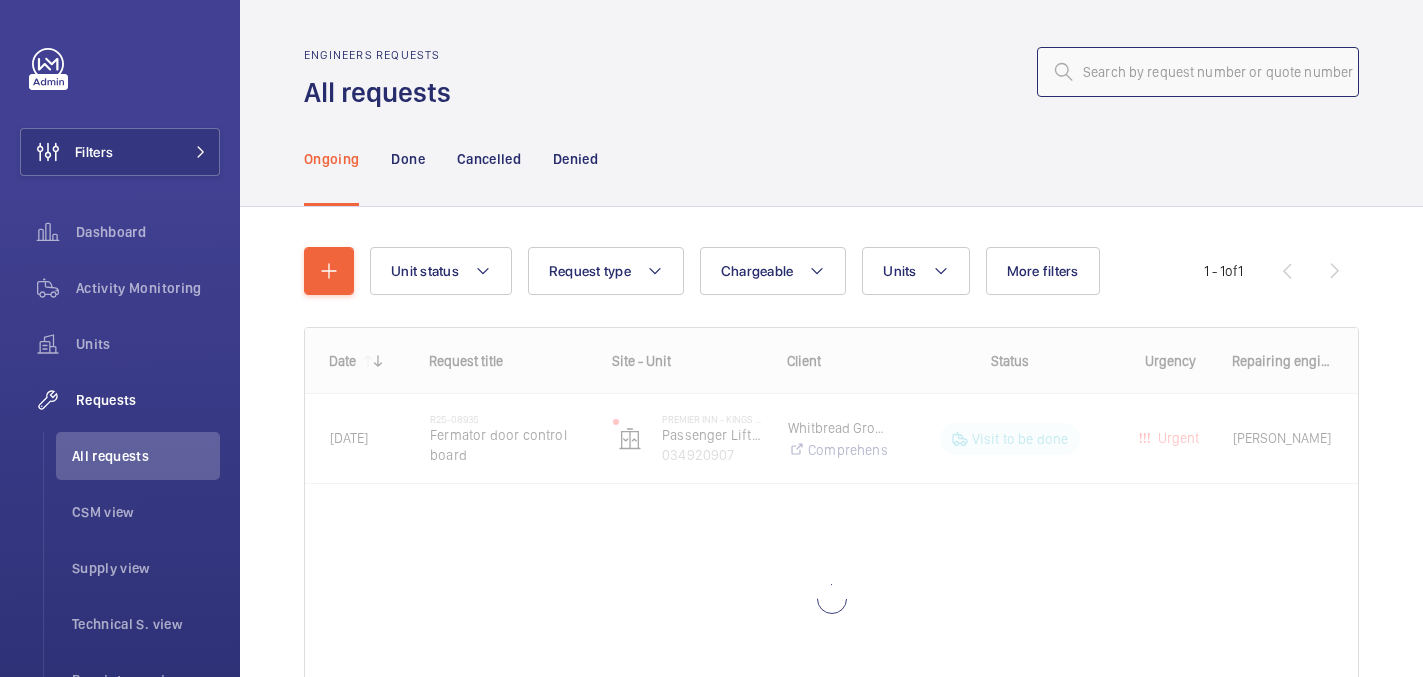 click 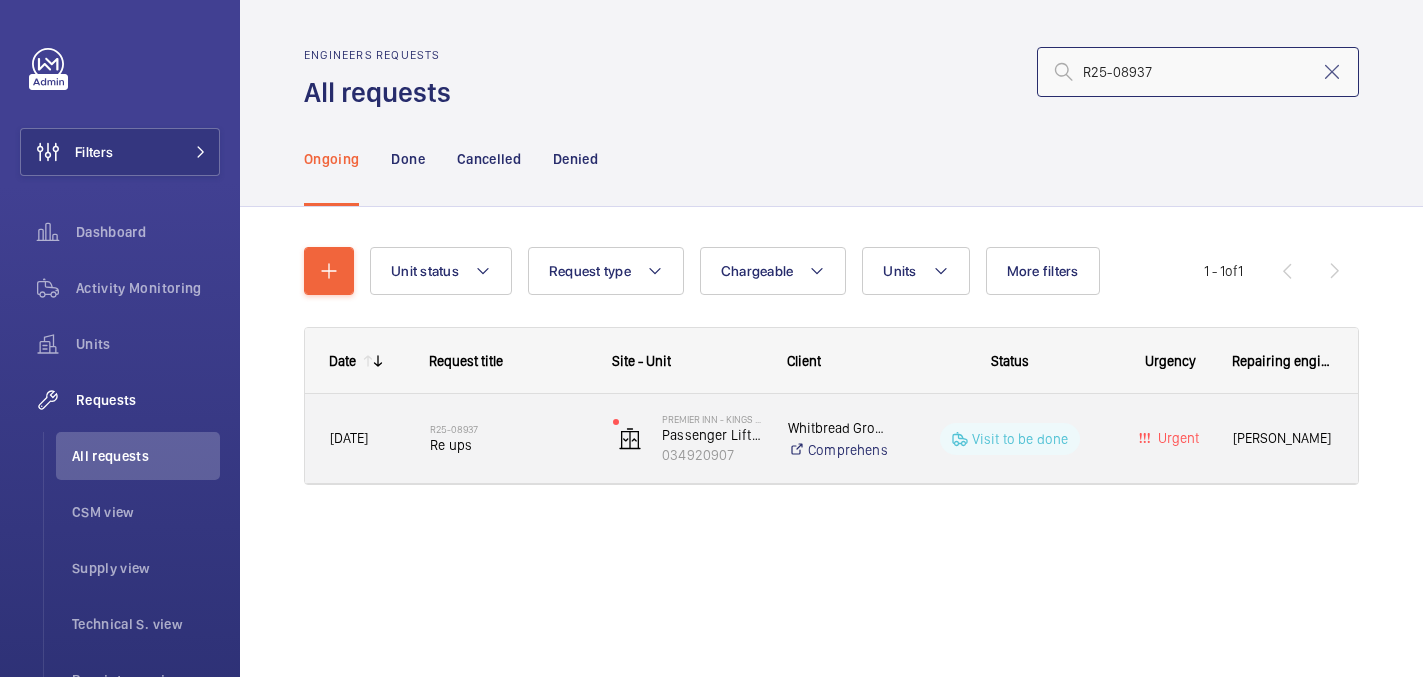 type on "R25-08937" 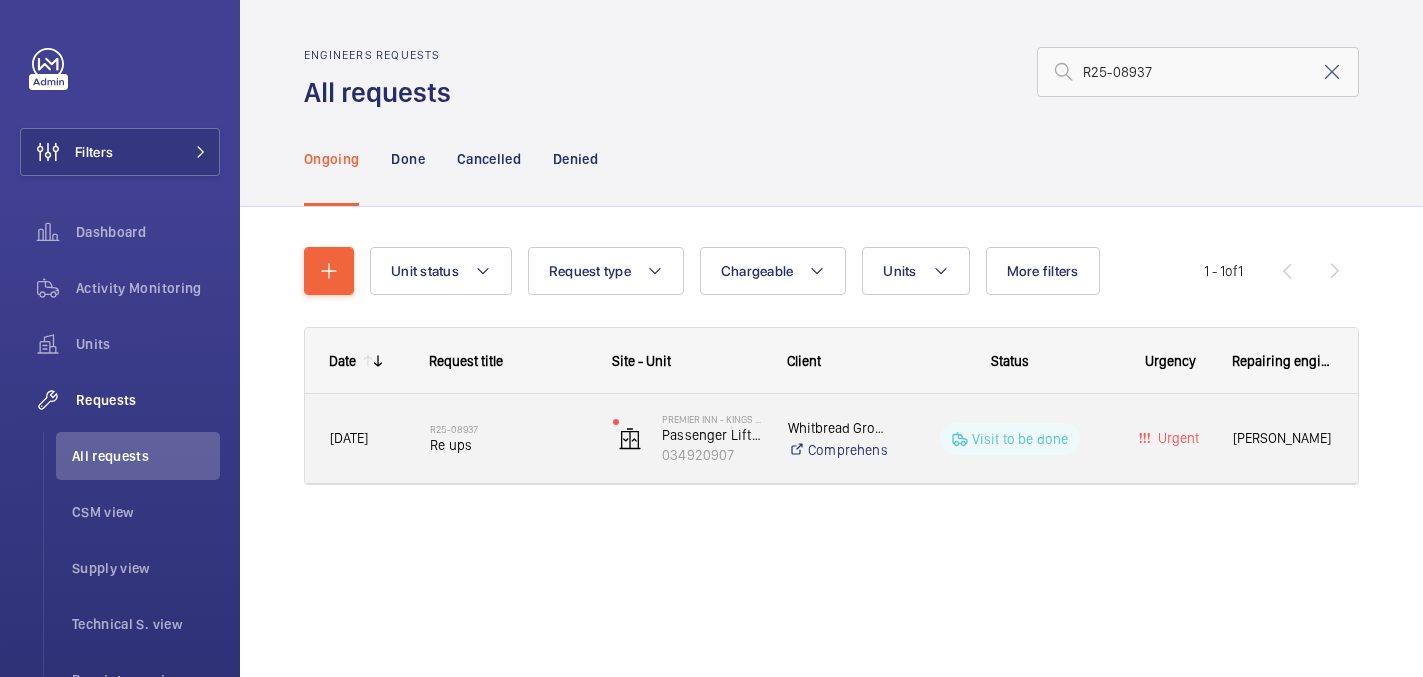 click on "R25-08937" 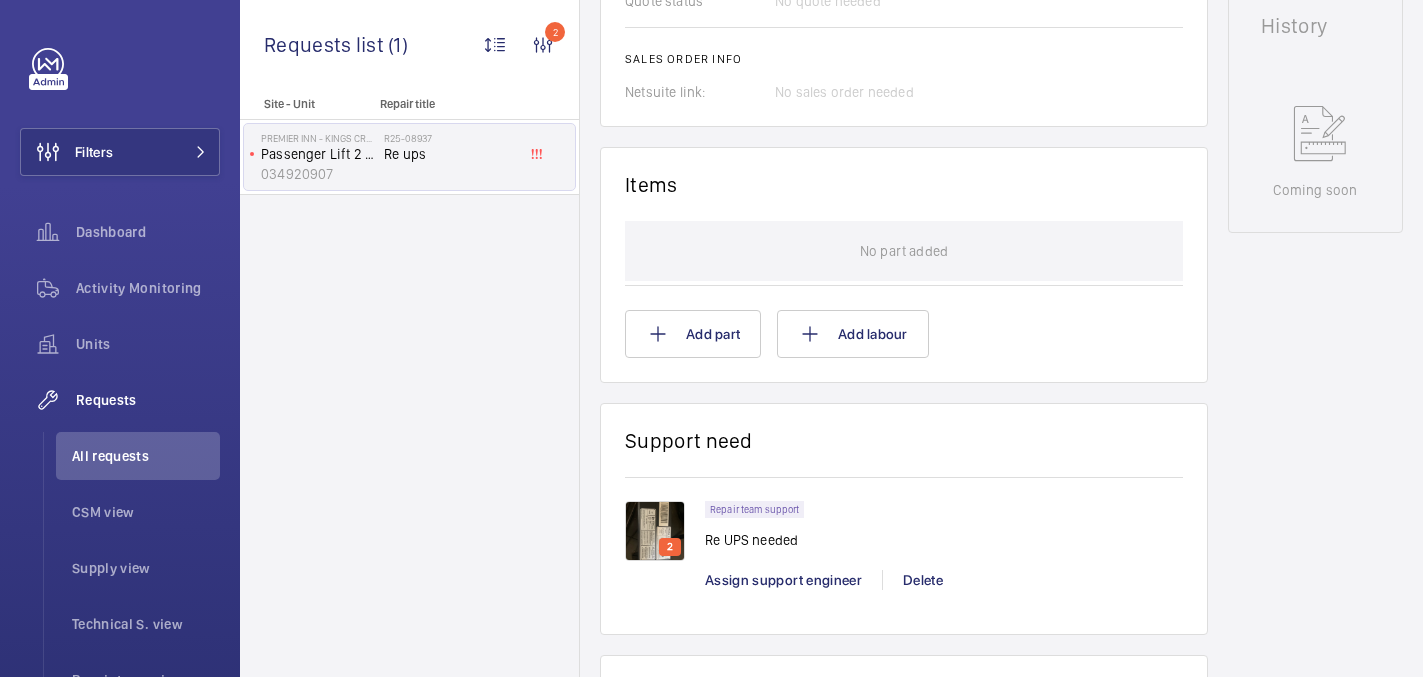 scroll, scrollTop: 1079, scrollLeft: 0, axis: vertical 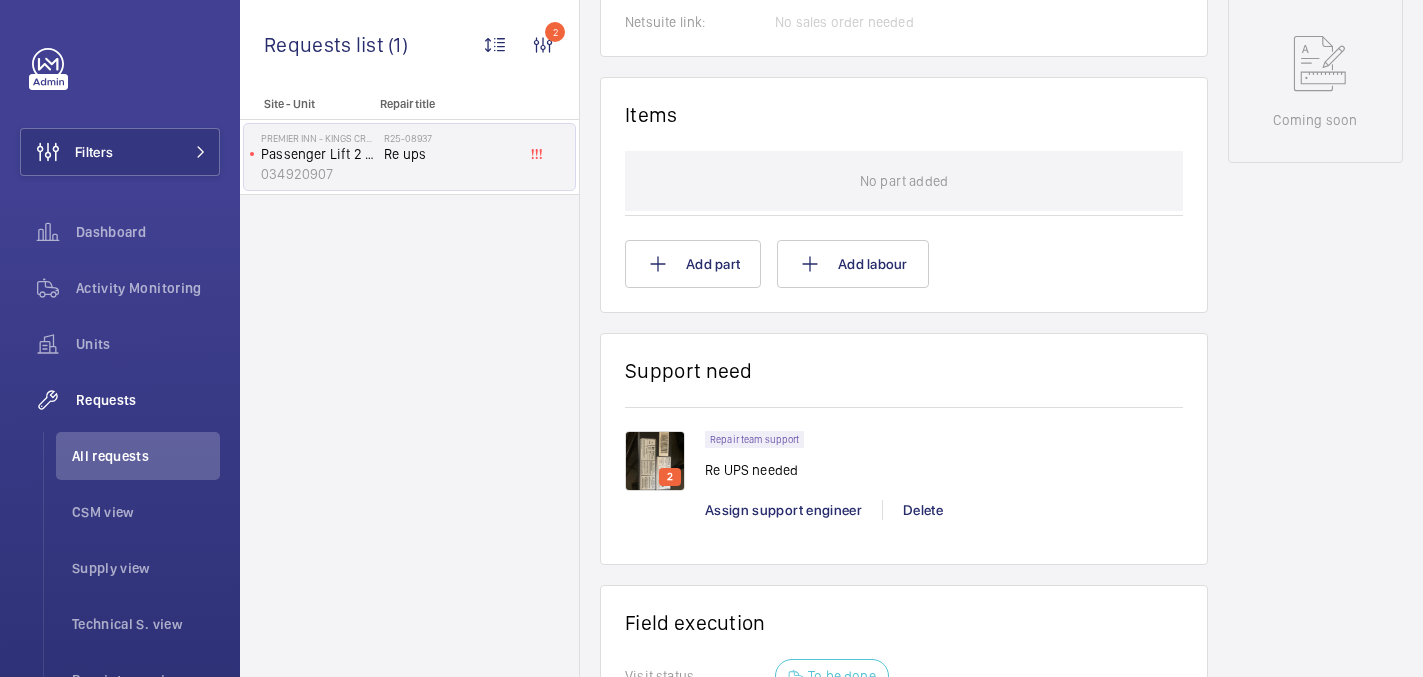 click 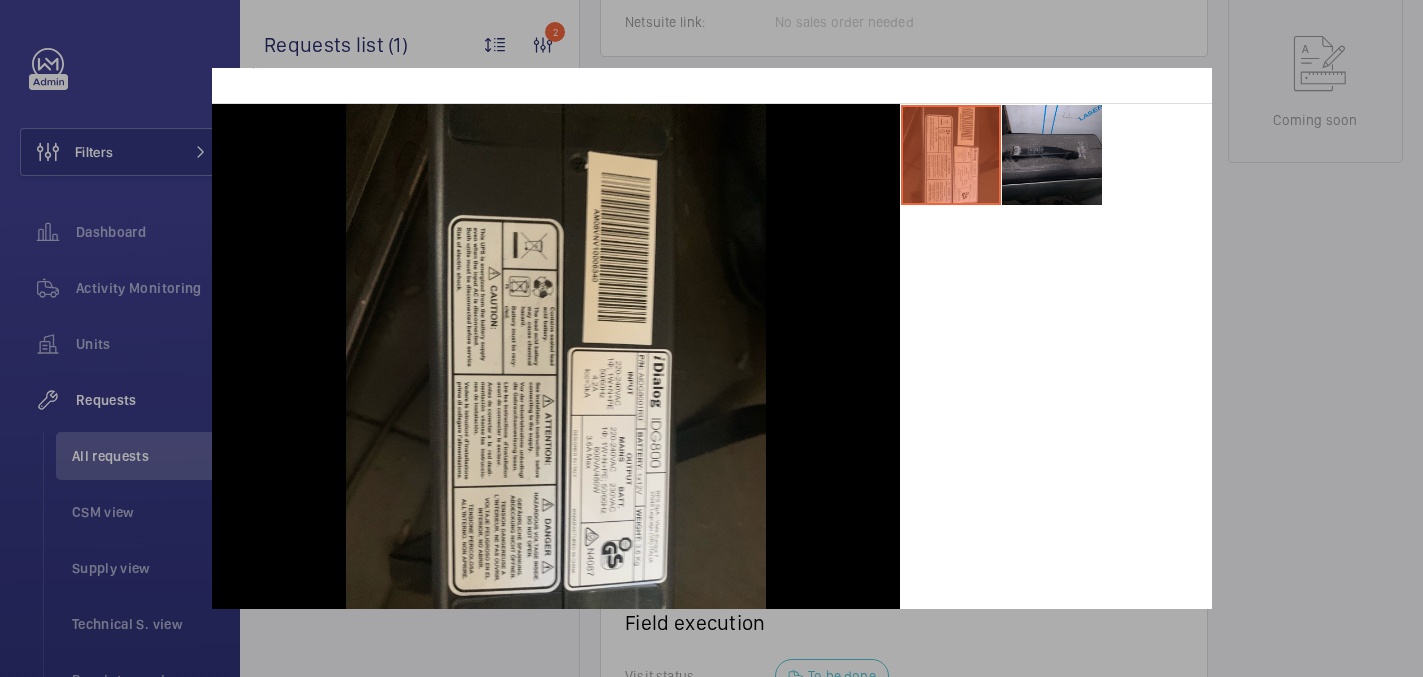 scroll, scrollTop: 107, scrollLeft: 0, axis: vertical 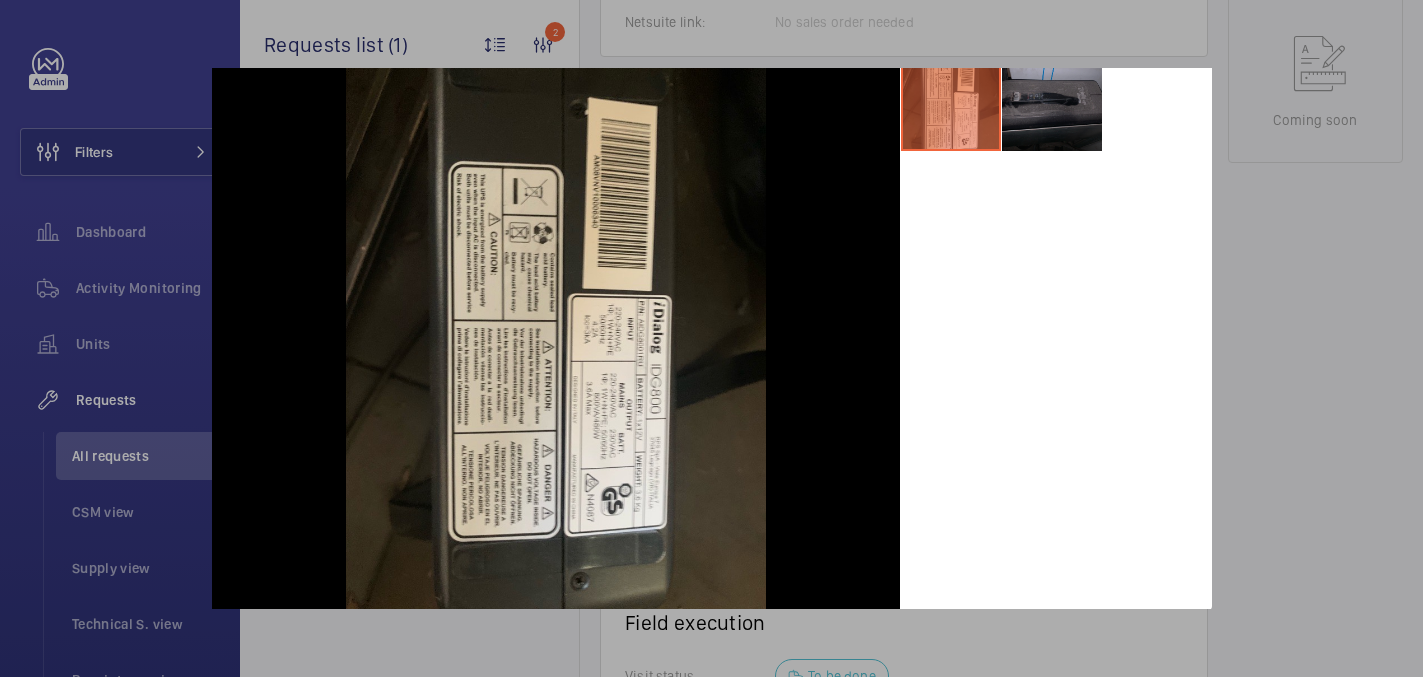 click at bounding box center (1052, 101) 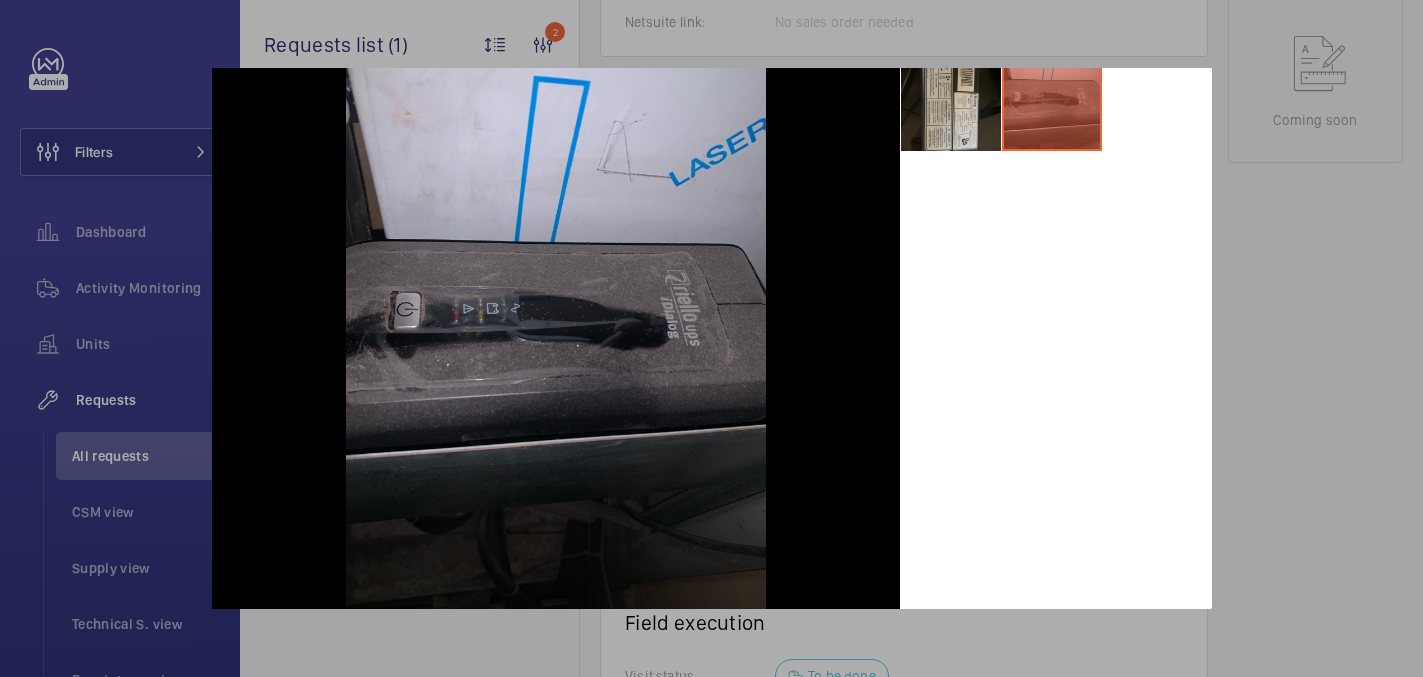 click at bounding box center (951, 101) 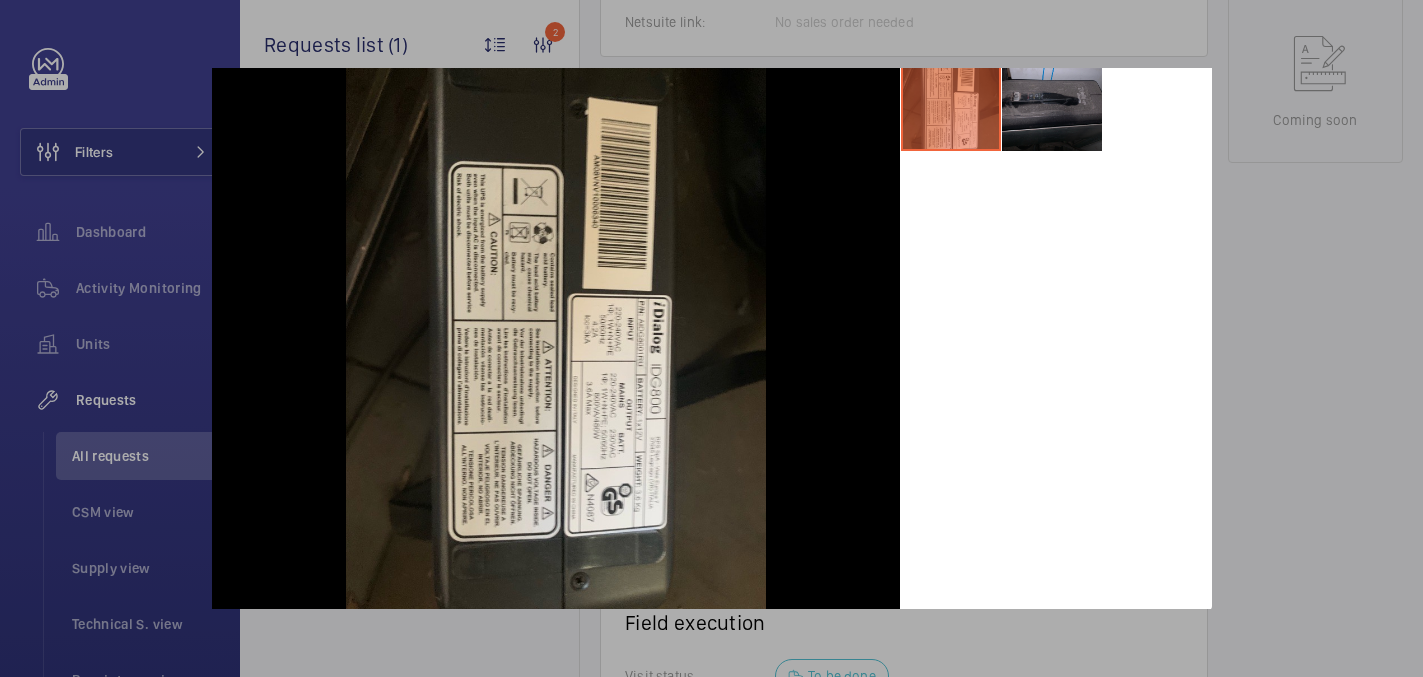 click at bounding box center [711, 338] 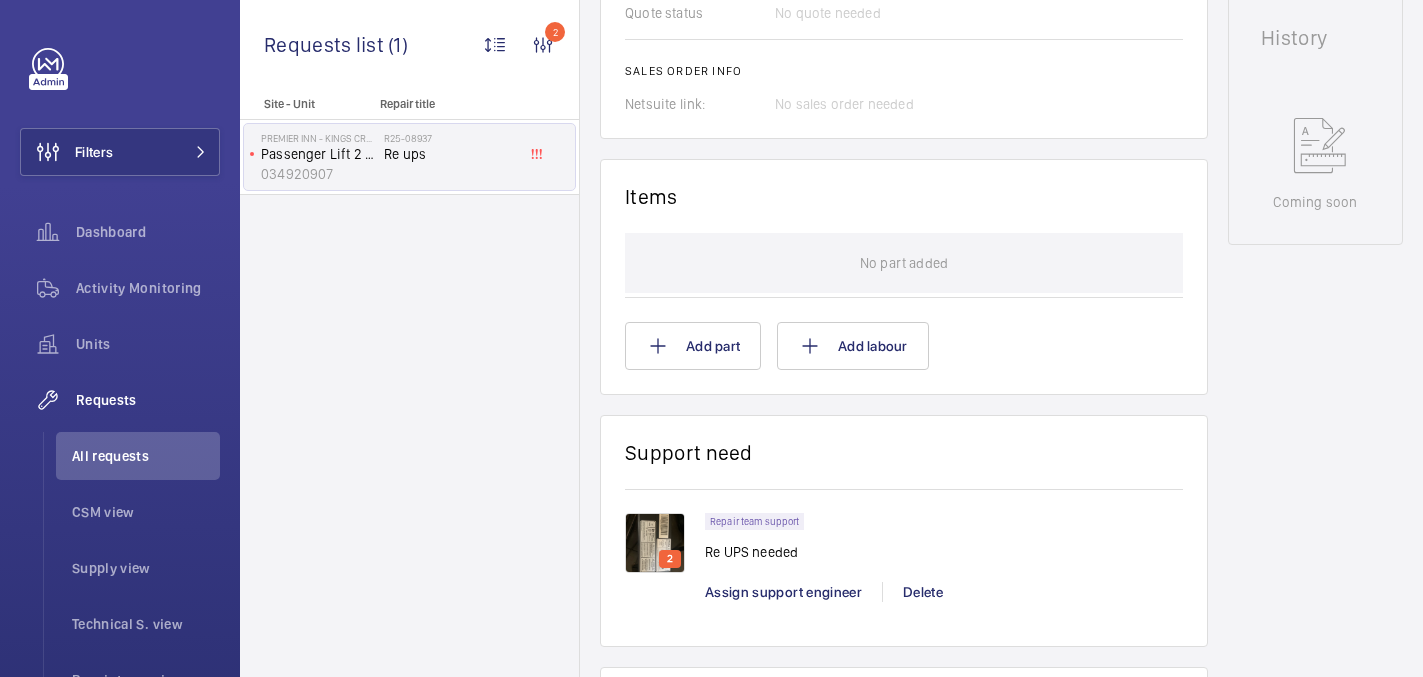 scroll, scrollTop: 1019, scrollLeft: 0, axis: vertical 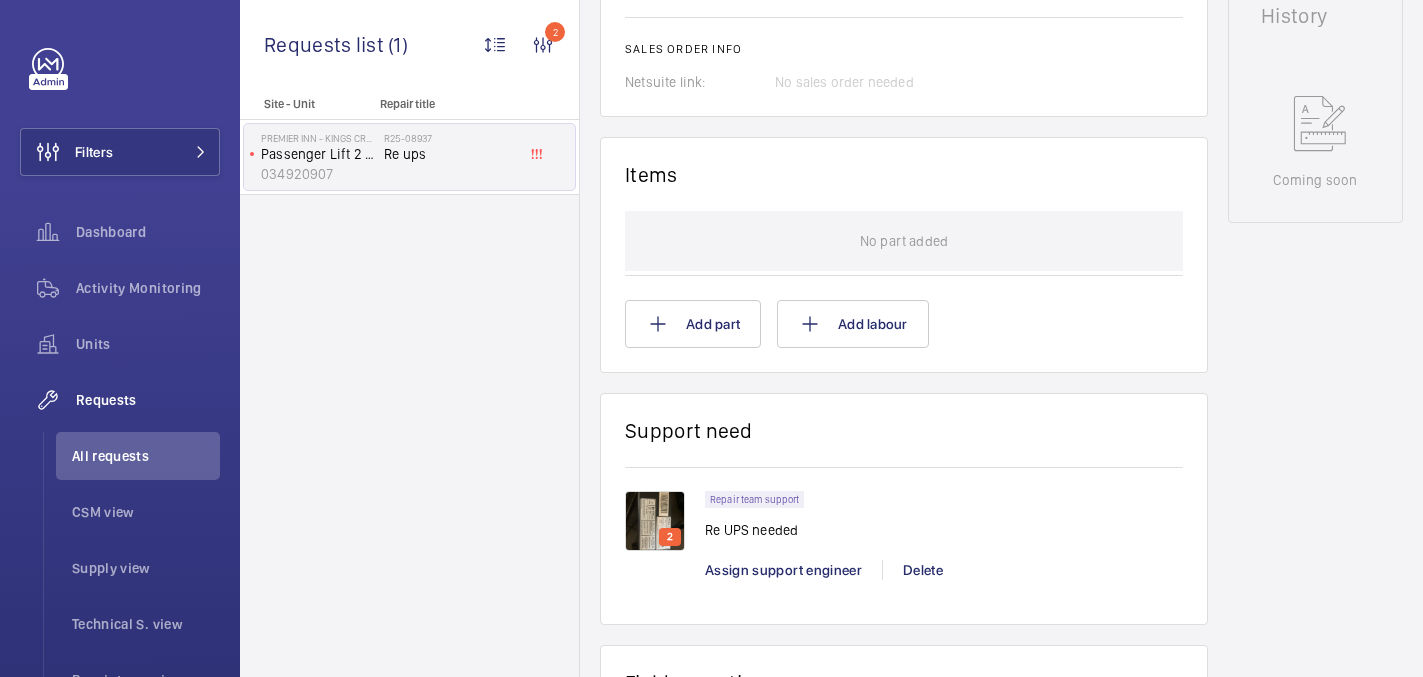 click 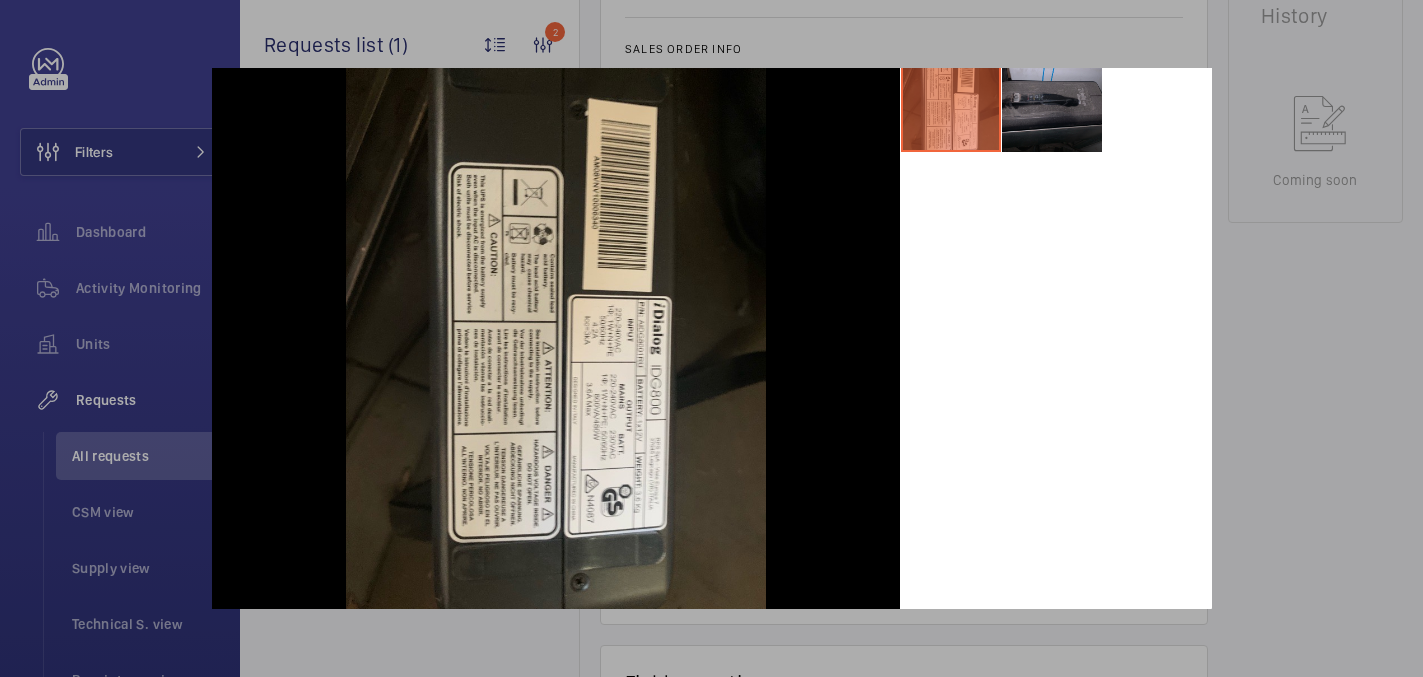 scroll, scrollTop: 107, scrollLeft: 0, axis: vertical 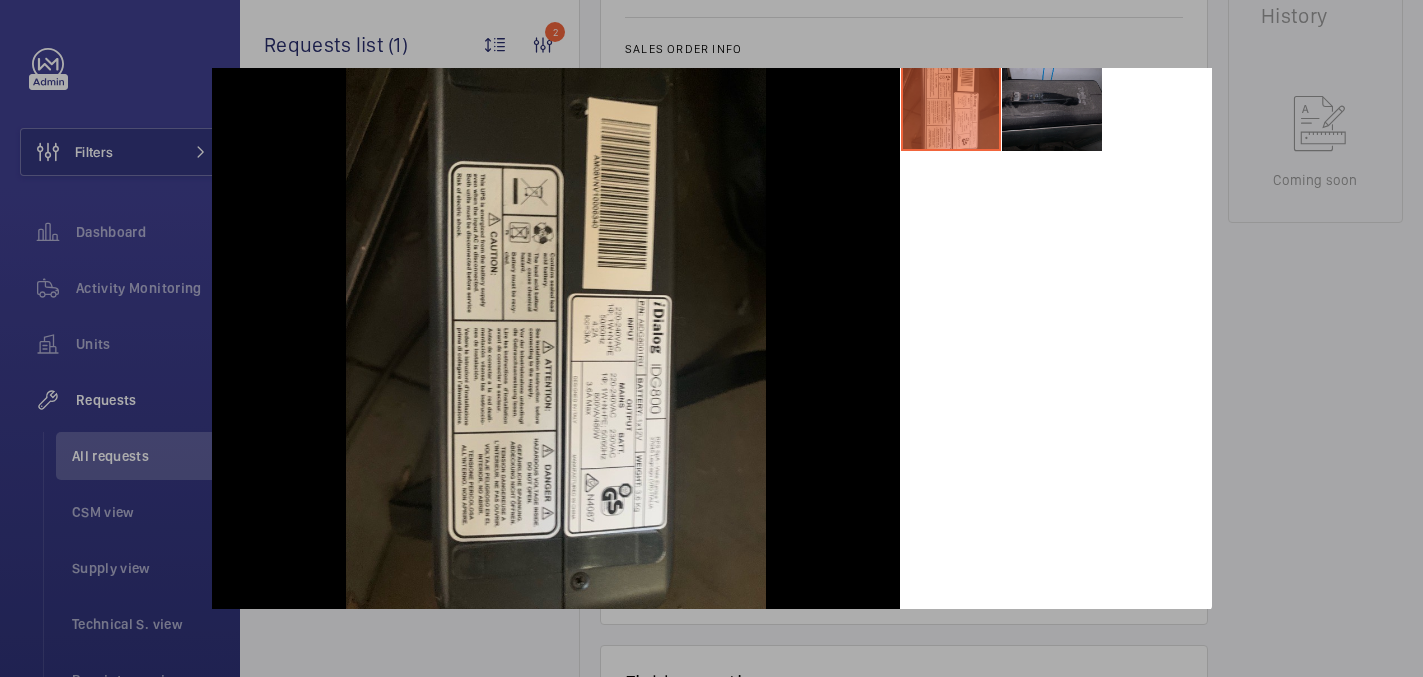 click at bounding box center [1052, 101] 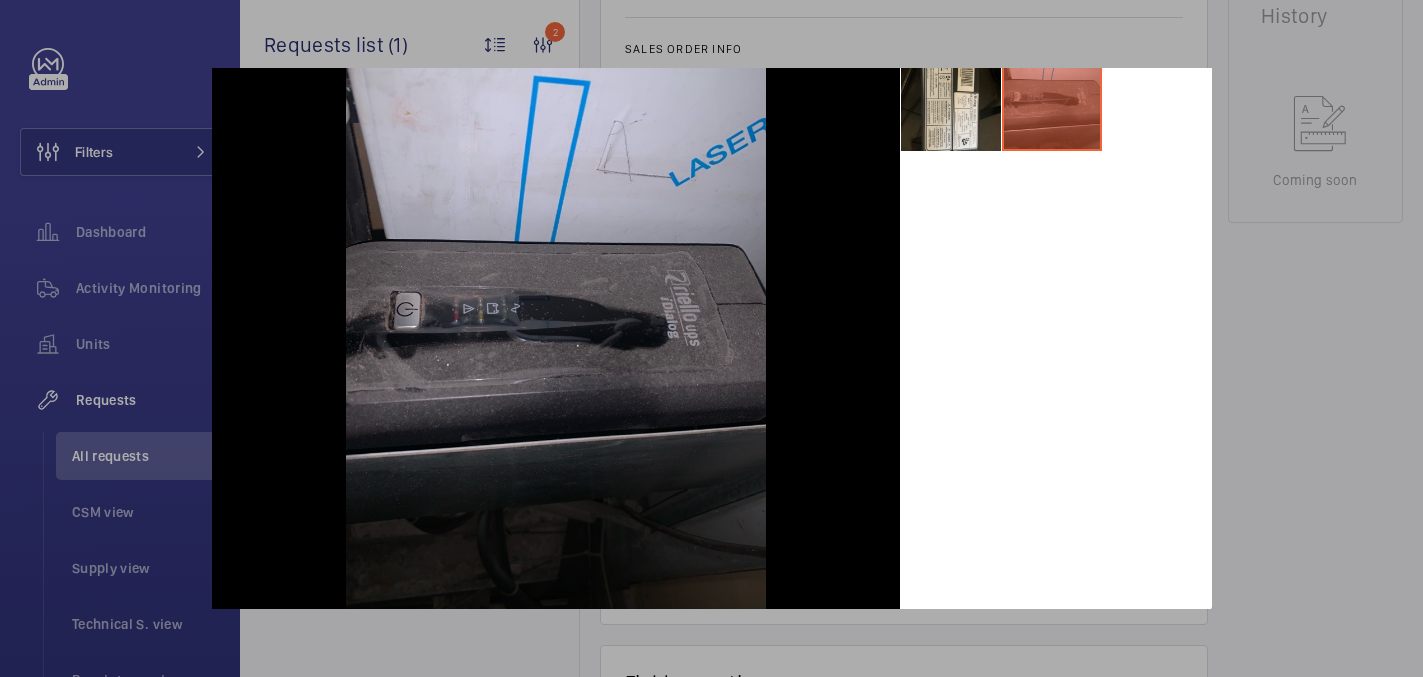 click at bounding box center (711, 338) 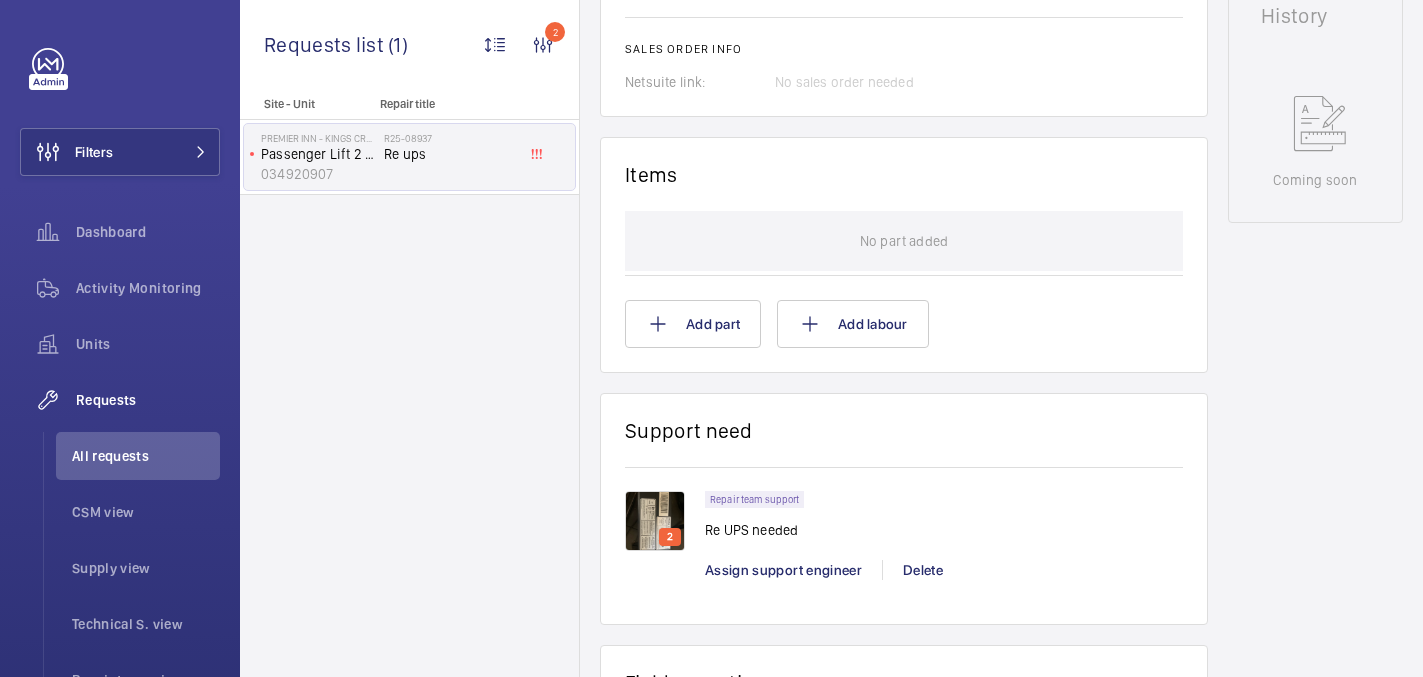 click 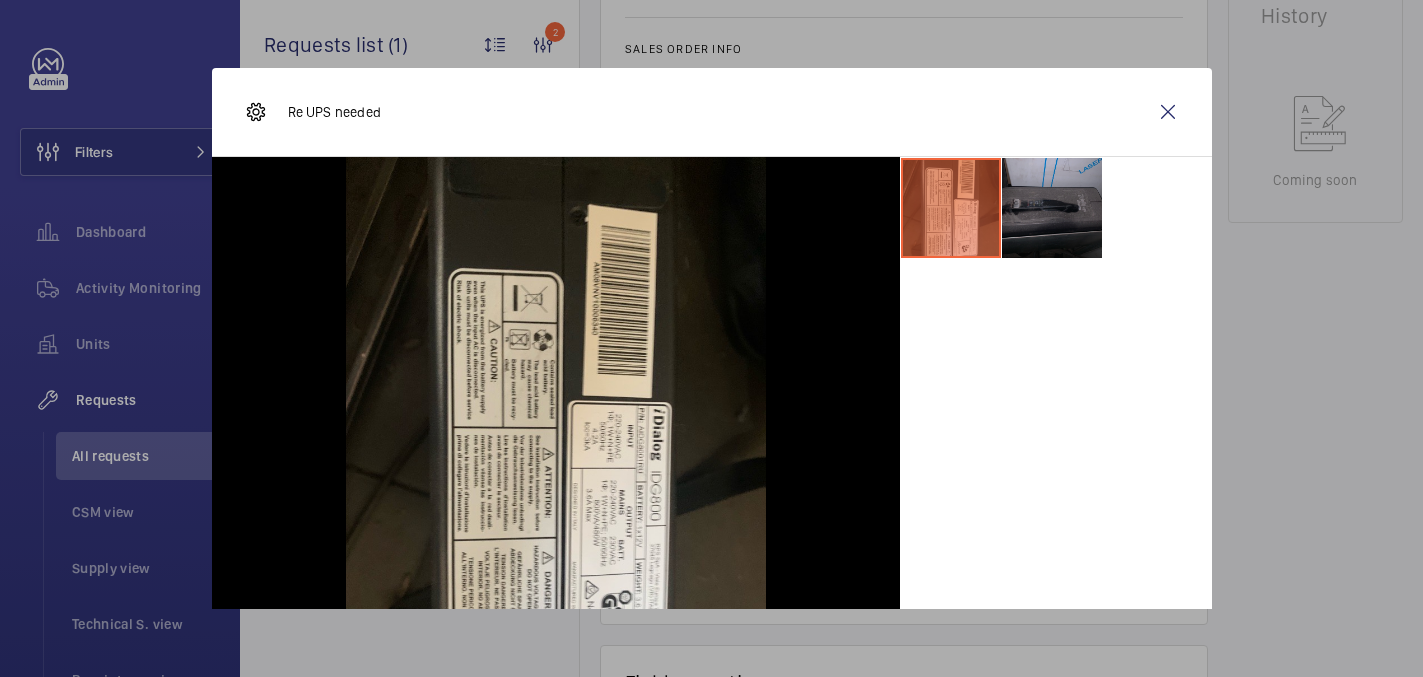 click at bounding box center (1052, 208) 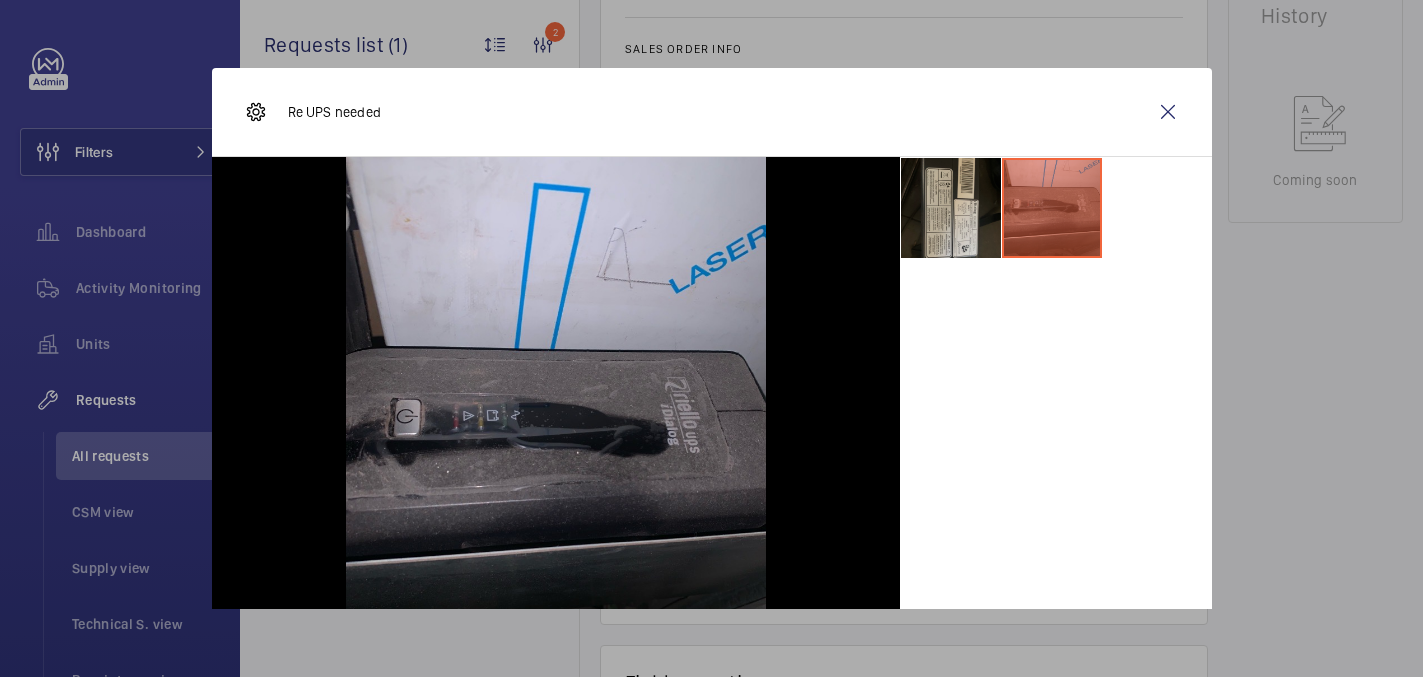 click at bounding box center (951, 208) 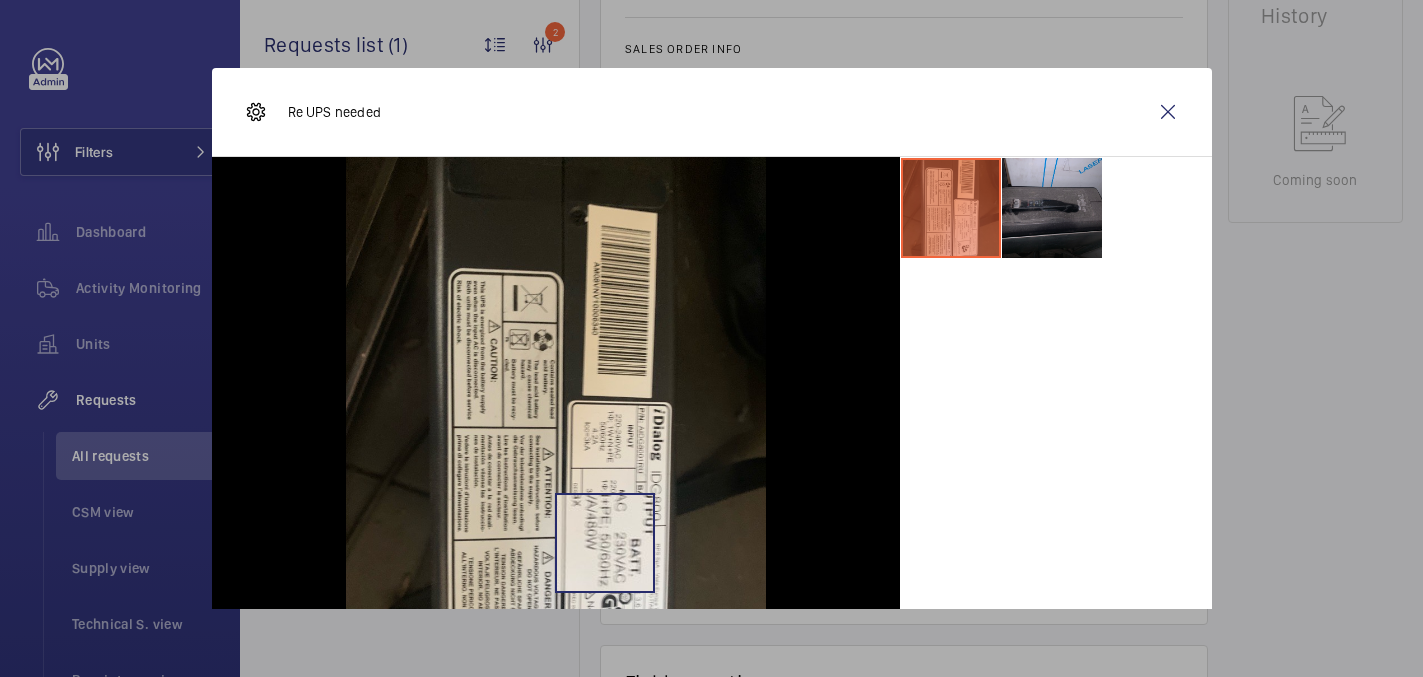 scroll, scrollTop: 107, scrollLeft: 0, axis: vertical 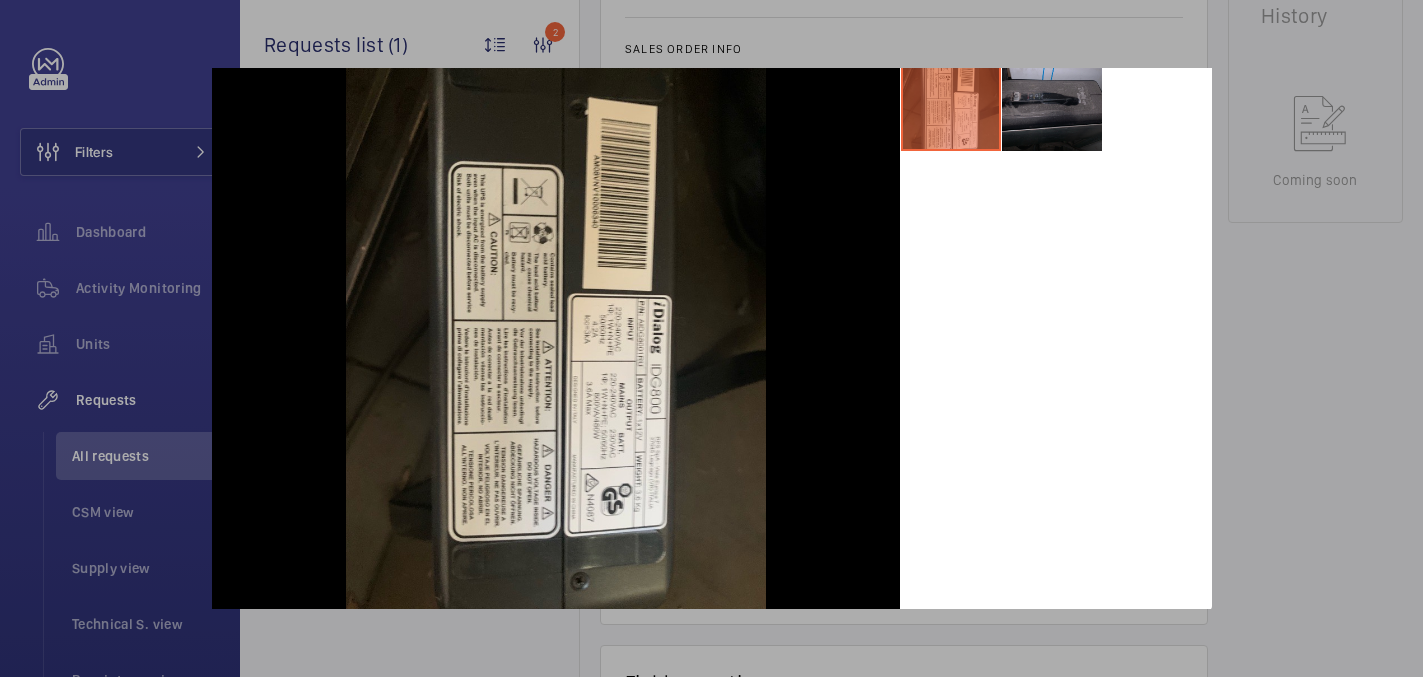 click at bounding box center (711, 338) 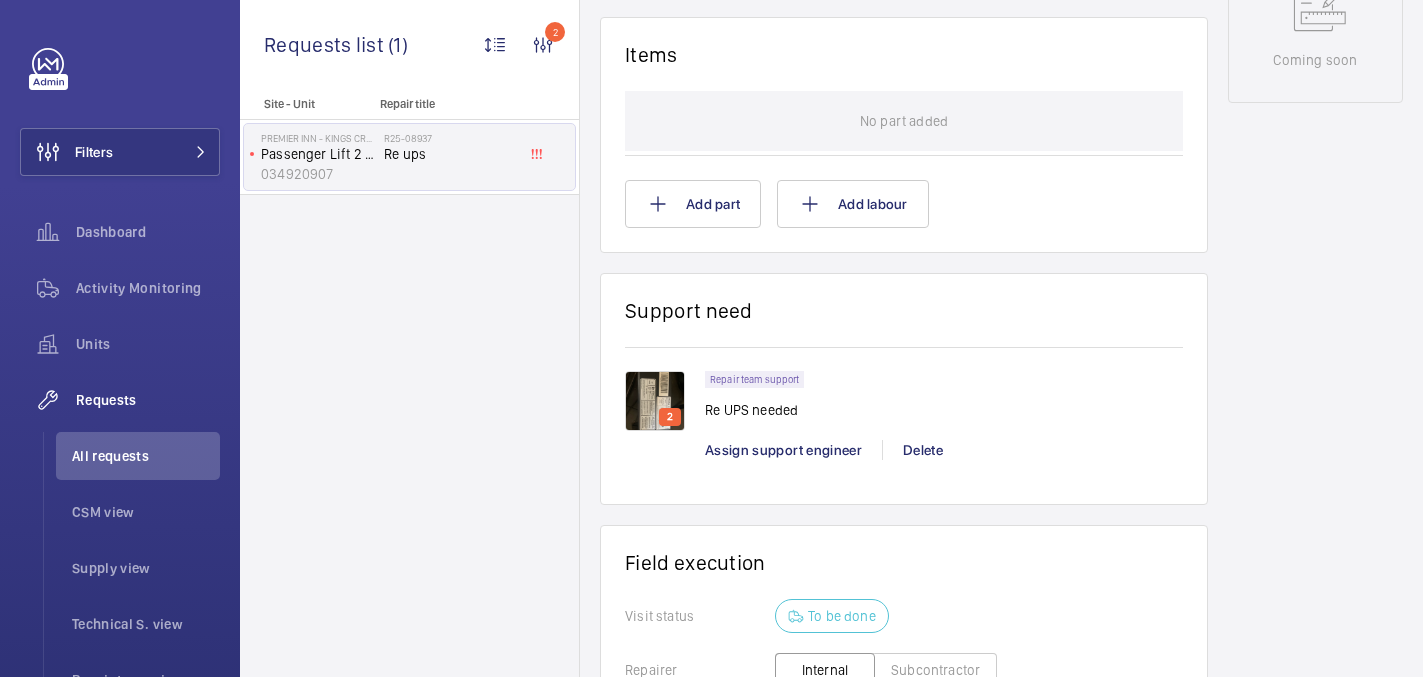 scroll, scrollTop: 1142, scrollLeft: 0, axis: vertical 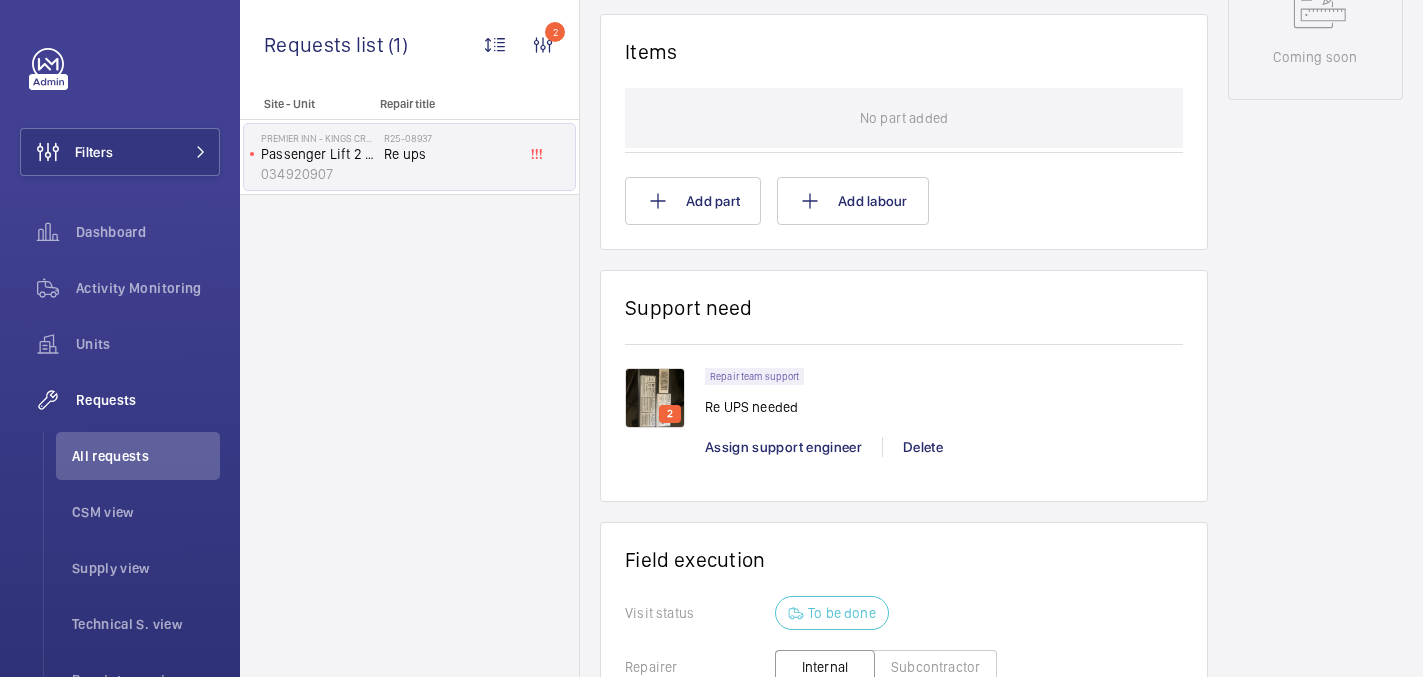 click 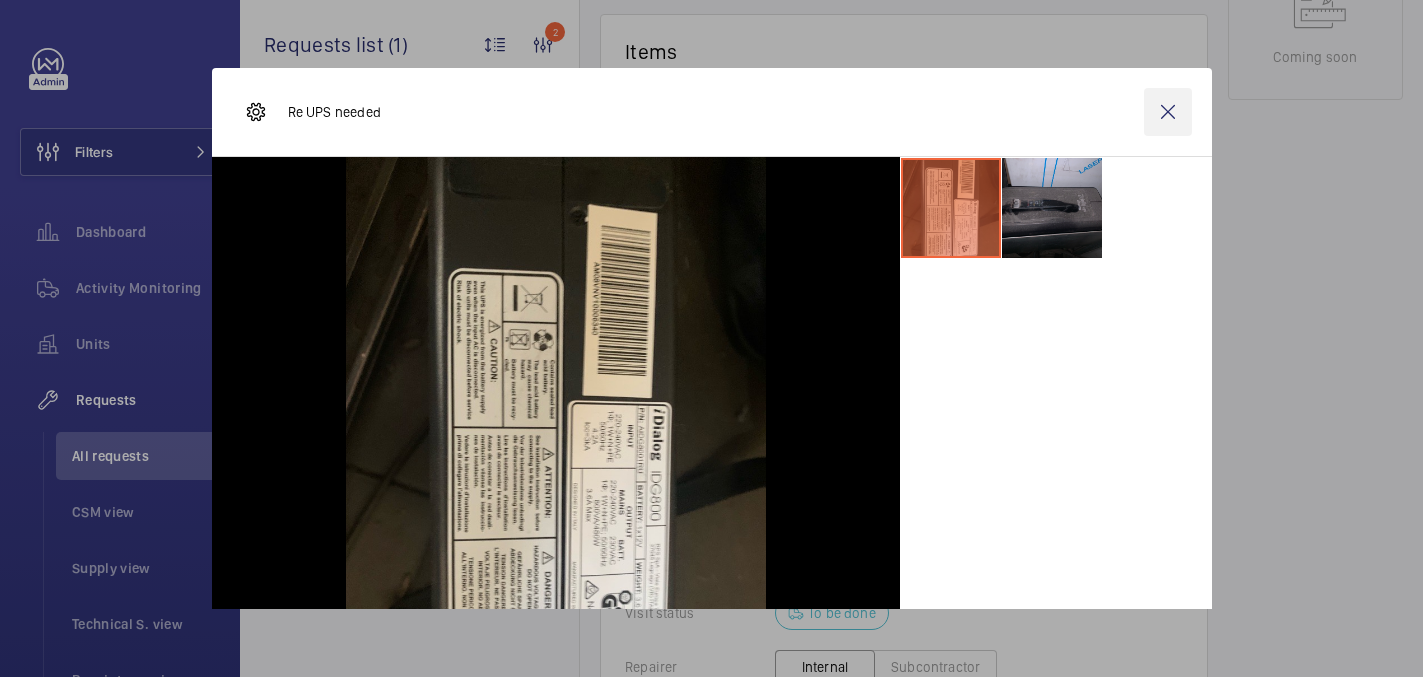 click at bounding box center [1168, 112] 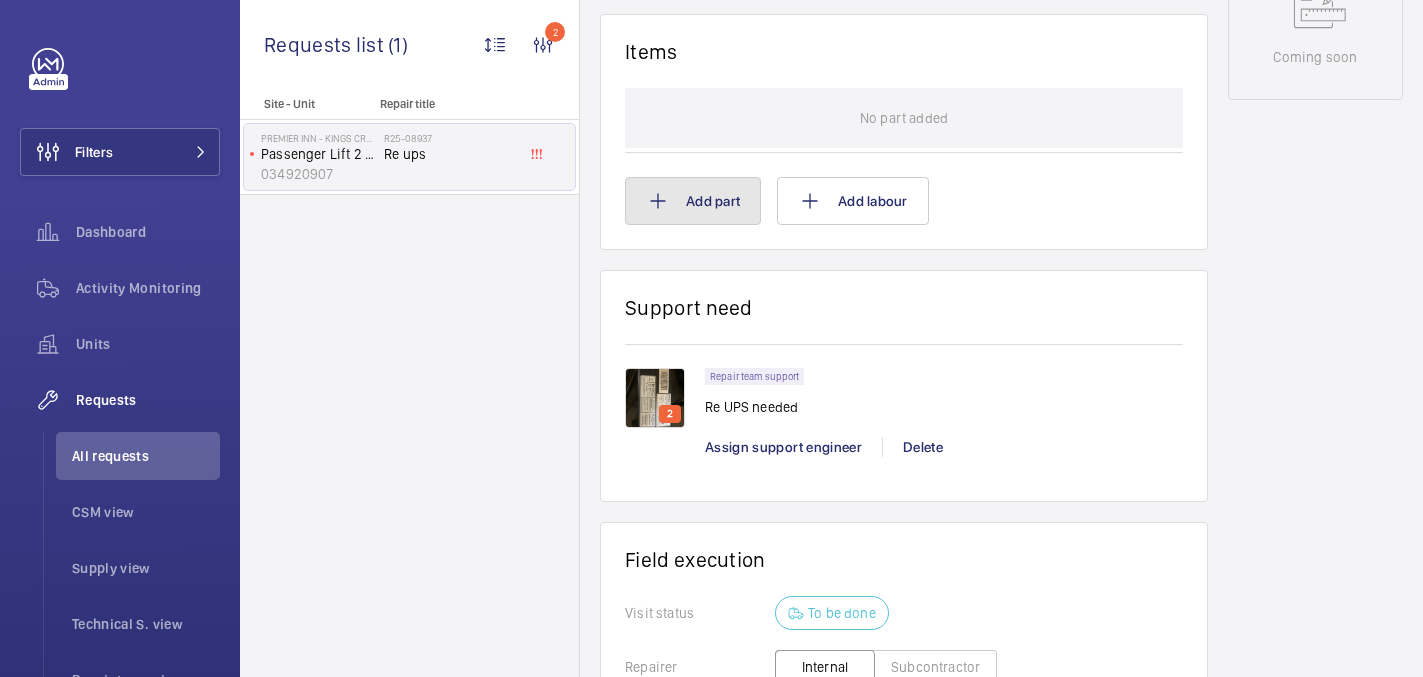click on "Add part" 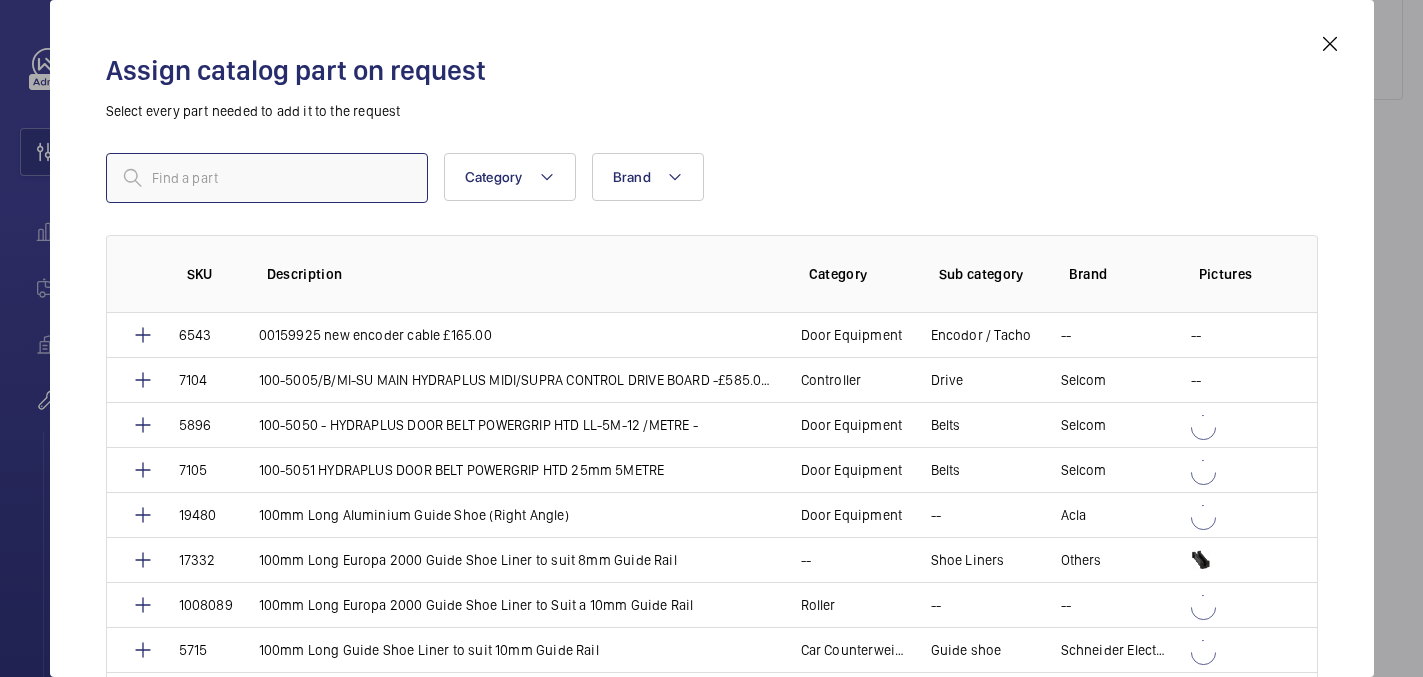 click at bounding box center [267, 178] 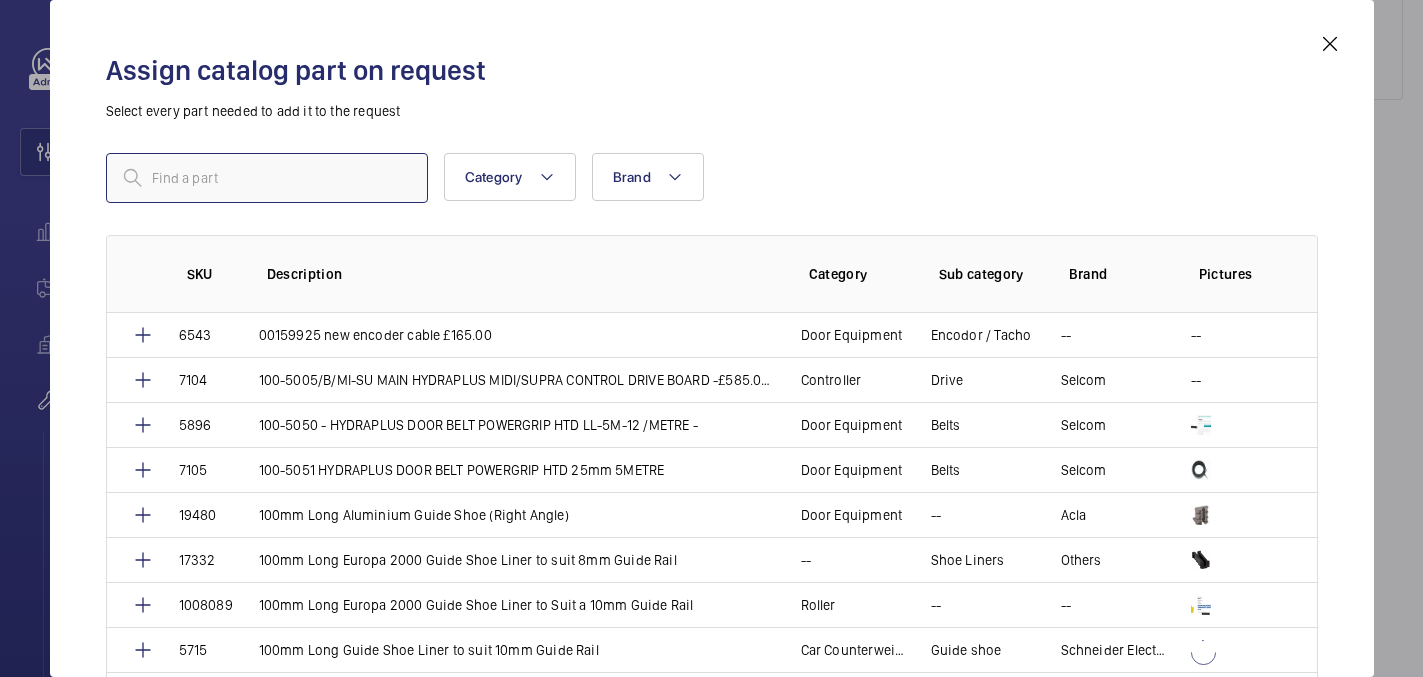 paste on "1009617" 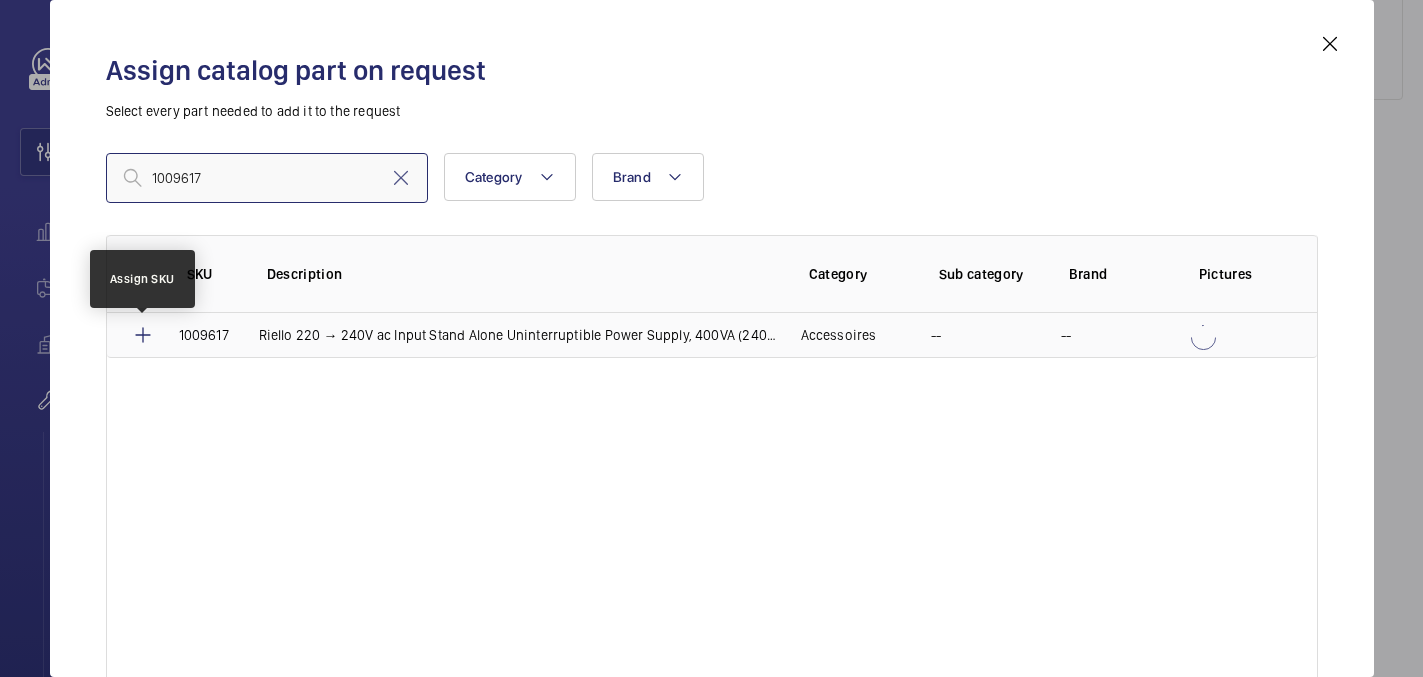 type on "1009617" 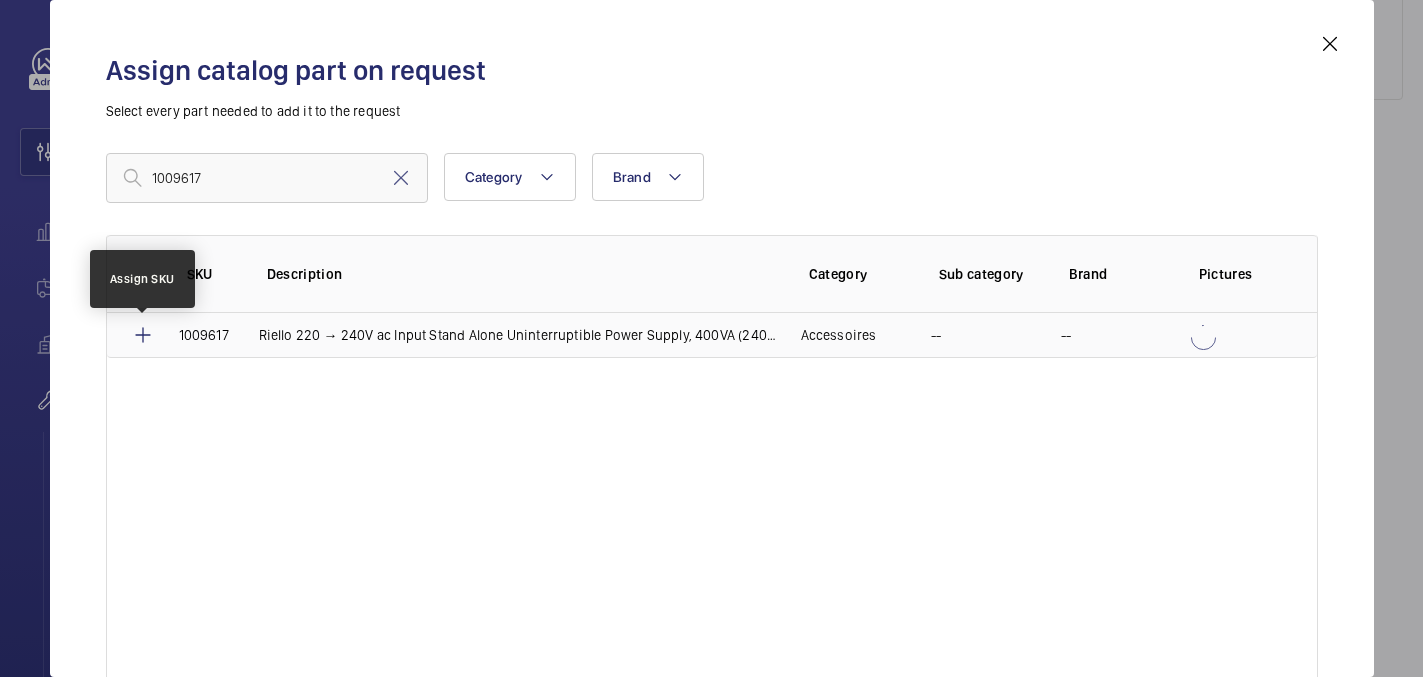 click at bounding box center [143, 335] 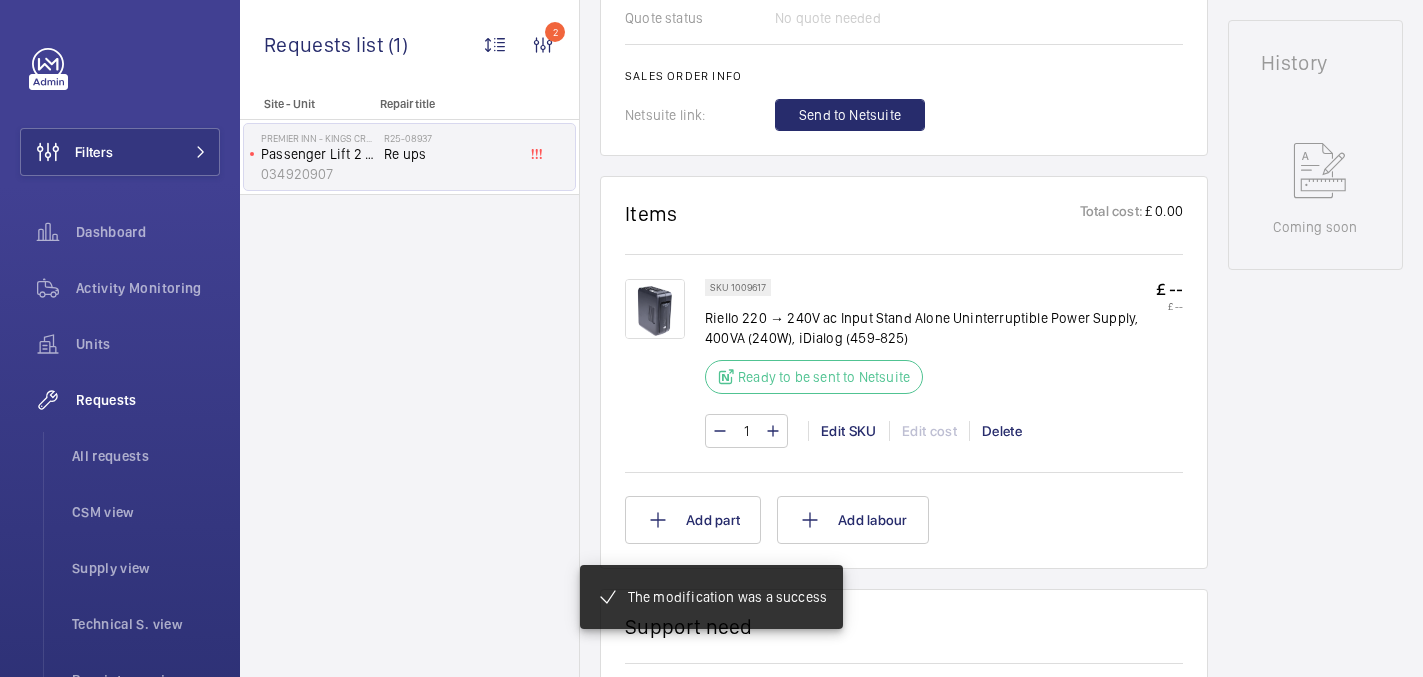 scroll, scrollTop: 995, scrollLeft: 0, axis: vertical 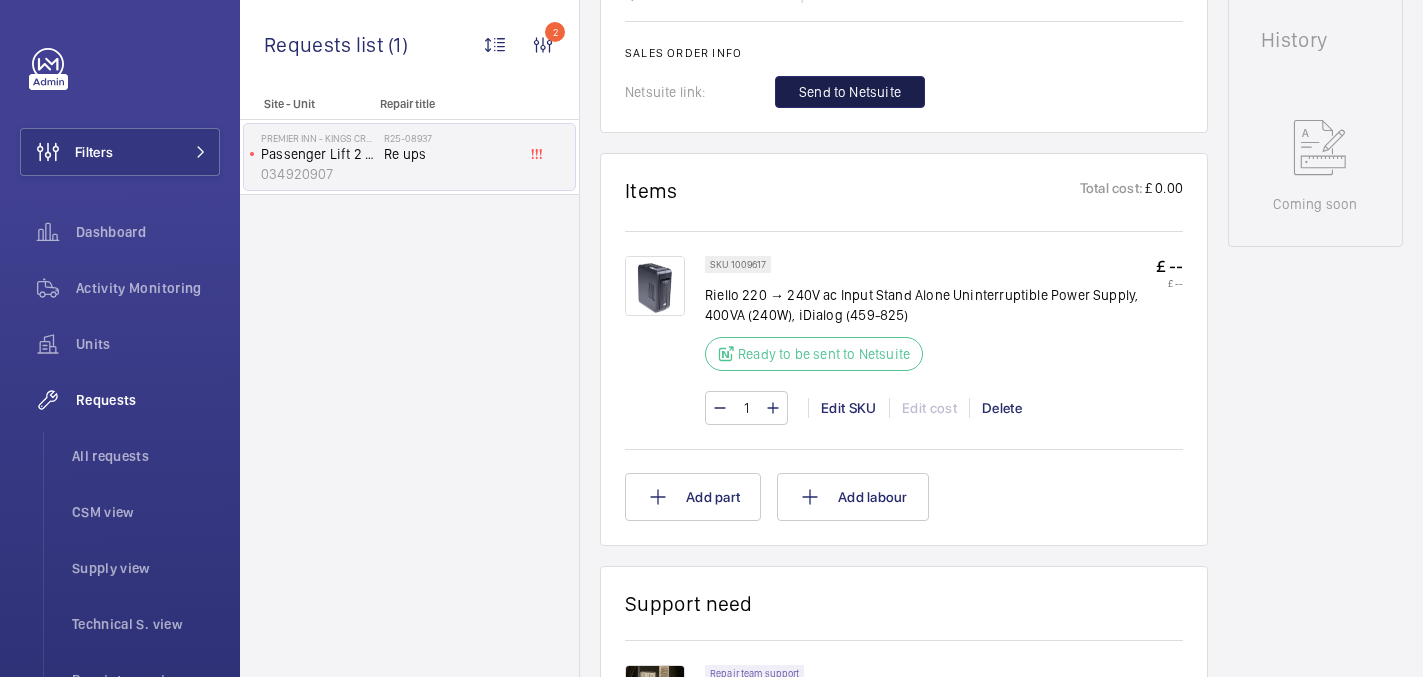 click on "Send to Netsuite" 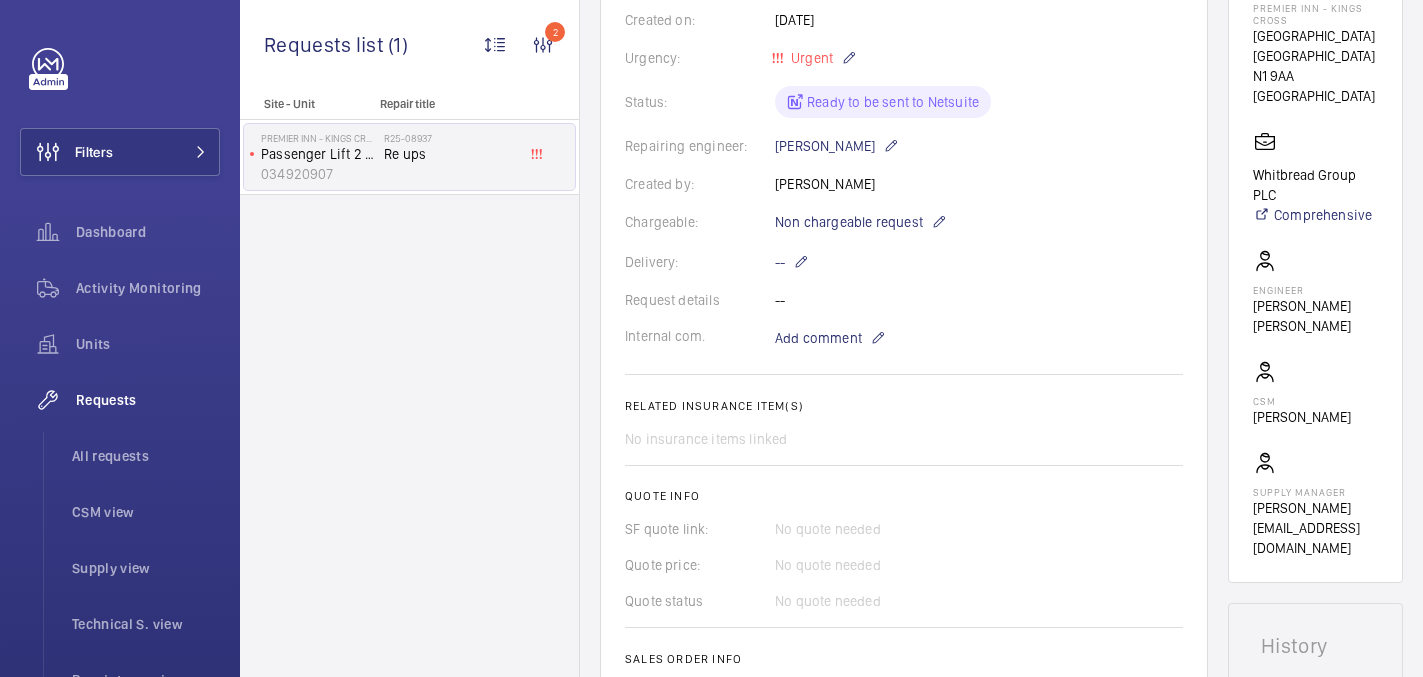 scroll, scrollTop: 334, scrollLeft: 0, axis: vertical 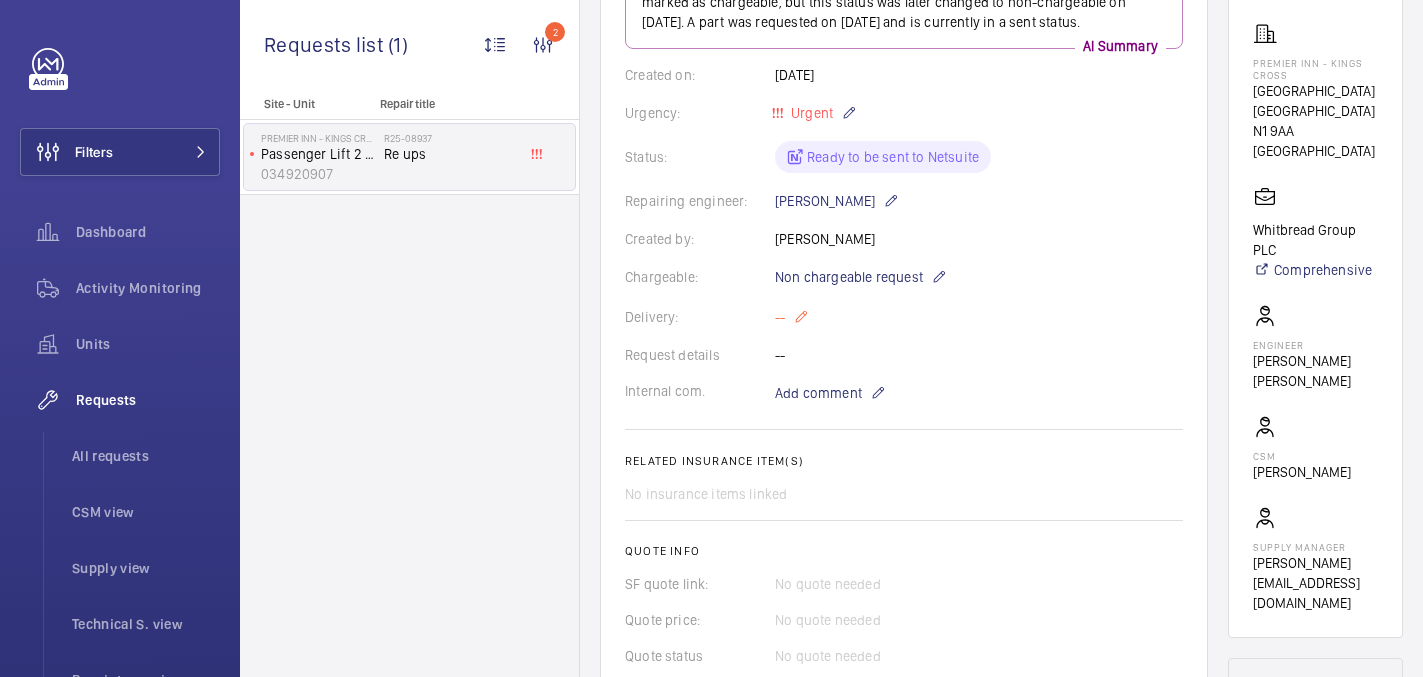 click 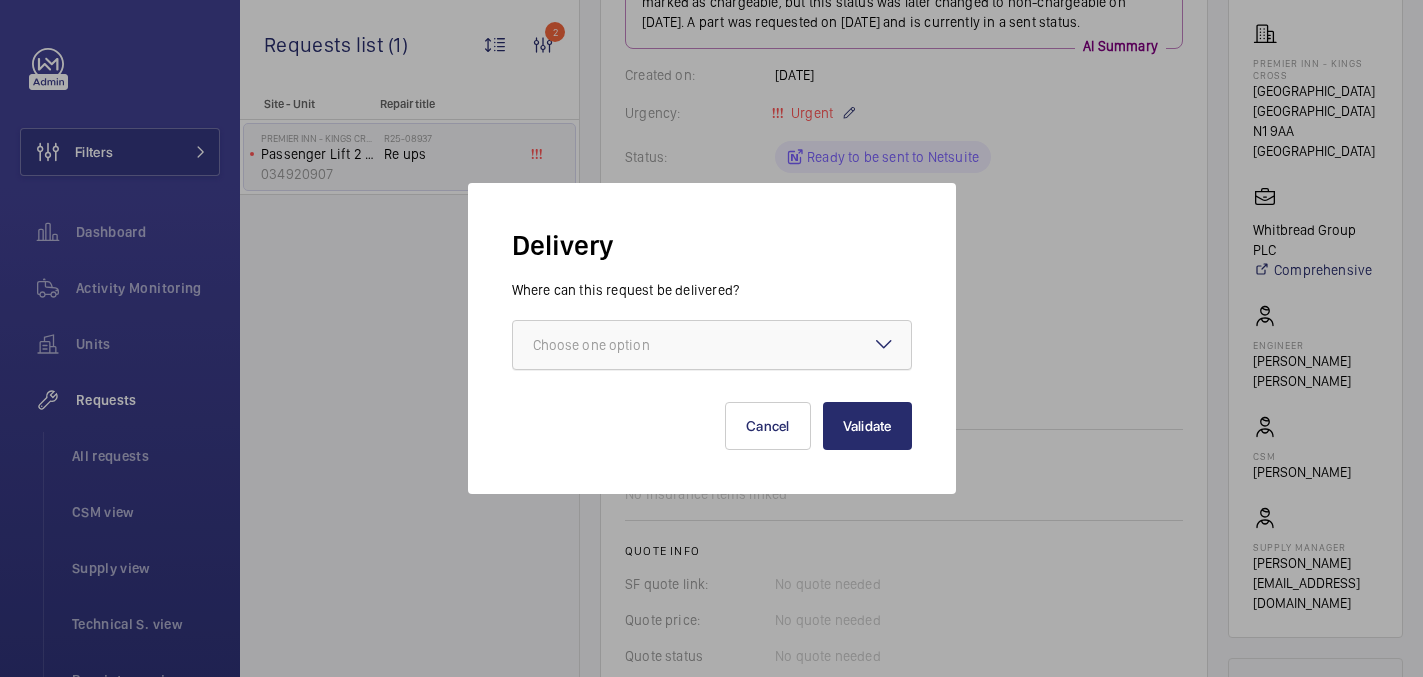 click at bounding box center (712, 345) 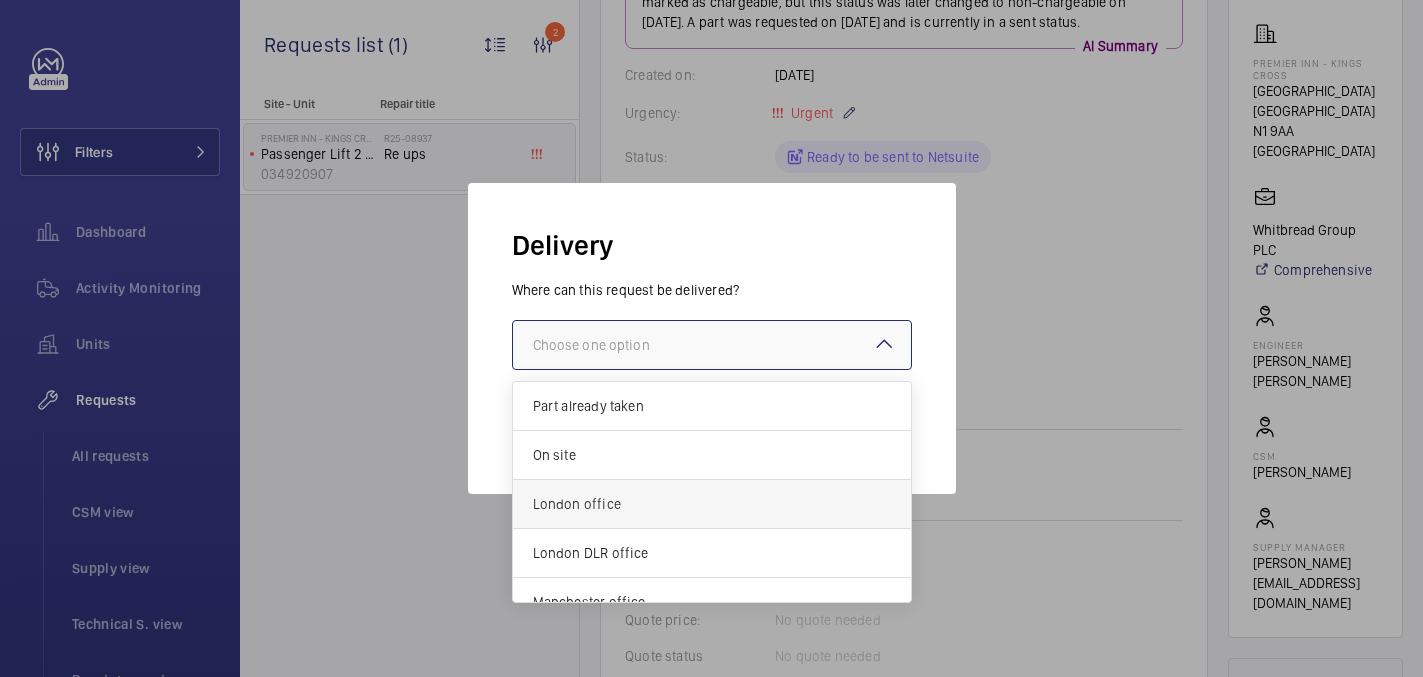 click on "London office" at bounding box center [712, 504] 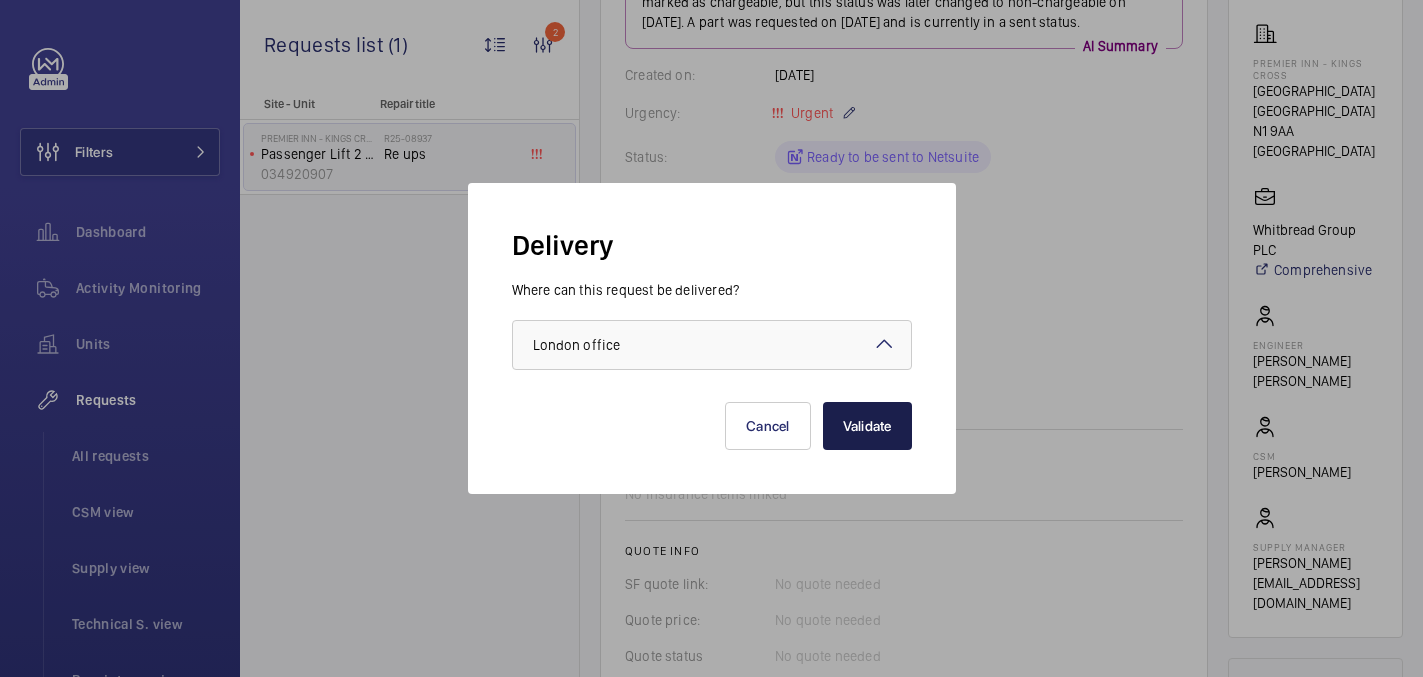 click on "Validate" at bounding box center (867, 426) 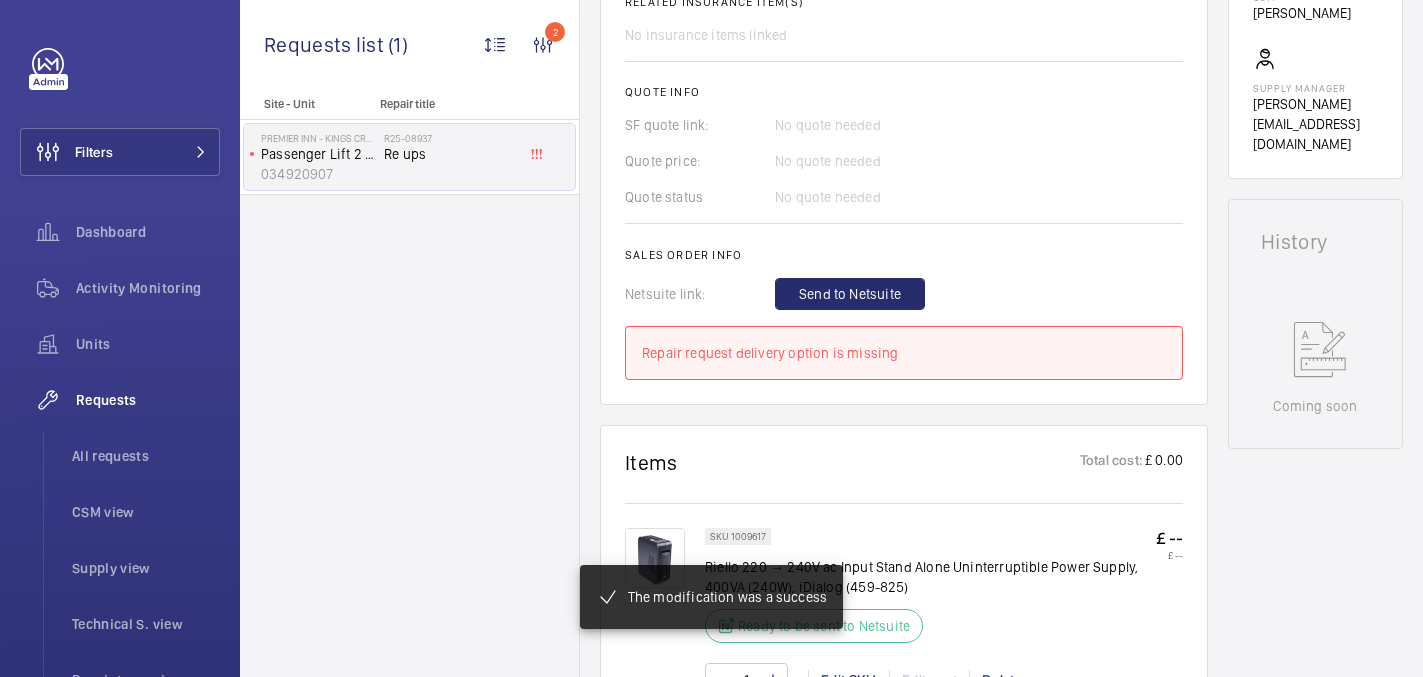scroll, scrollTop: 815, scrollLeft: 0, axis: vertical 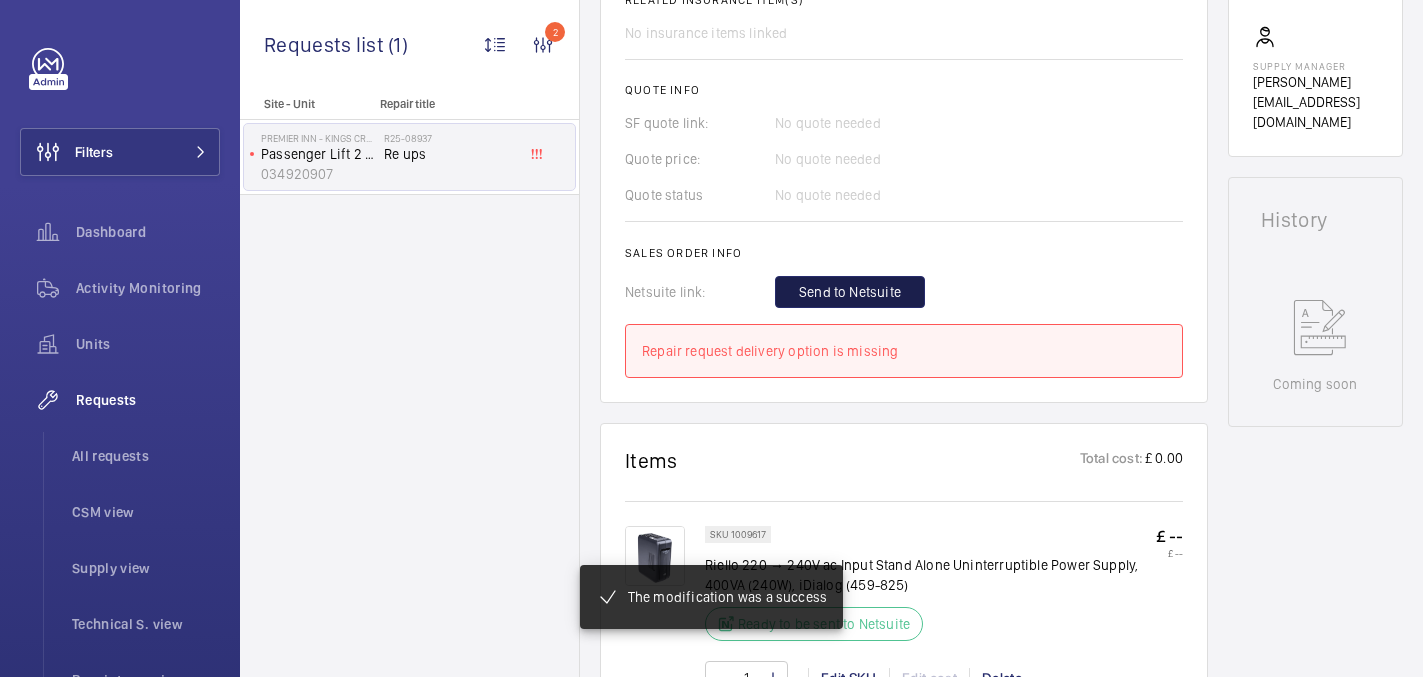 click on "Send to Netsuite" 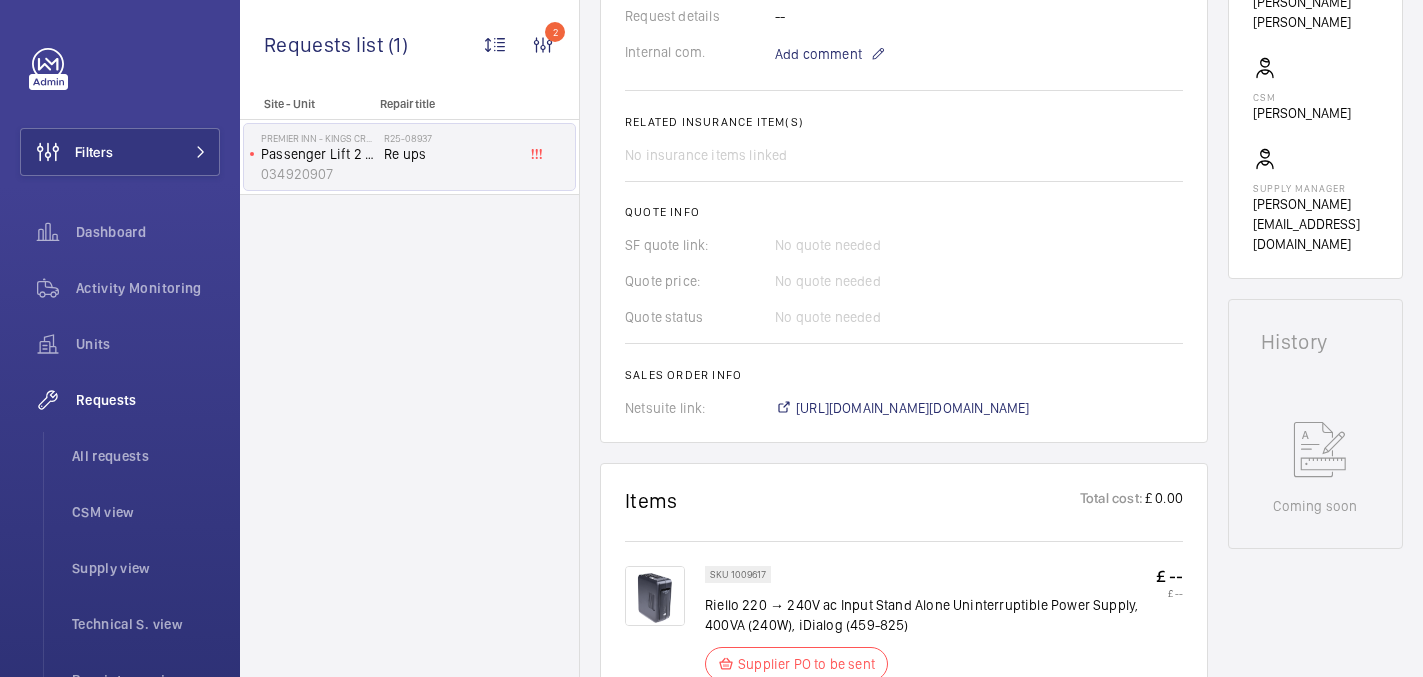 scroll, scrollTop: 807, scrollLeft: 0, axis: vertical 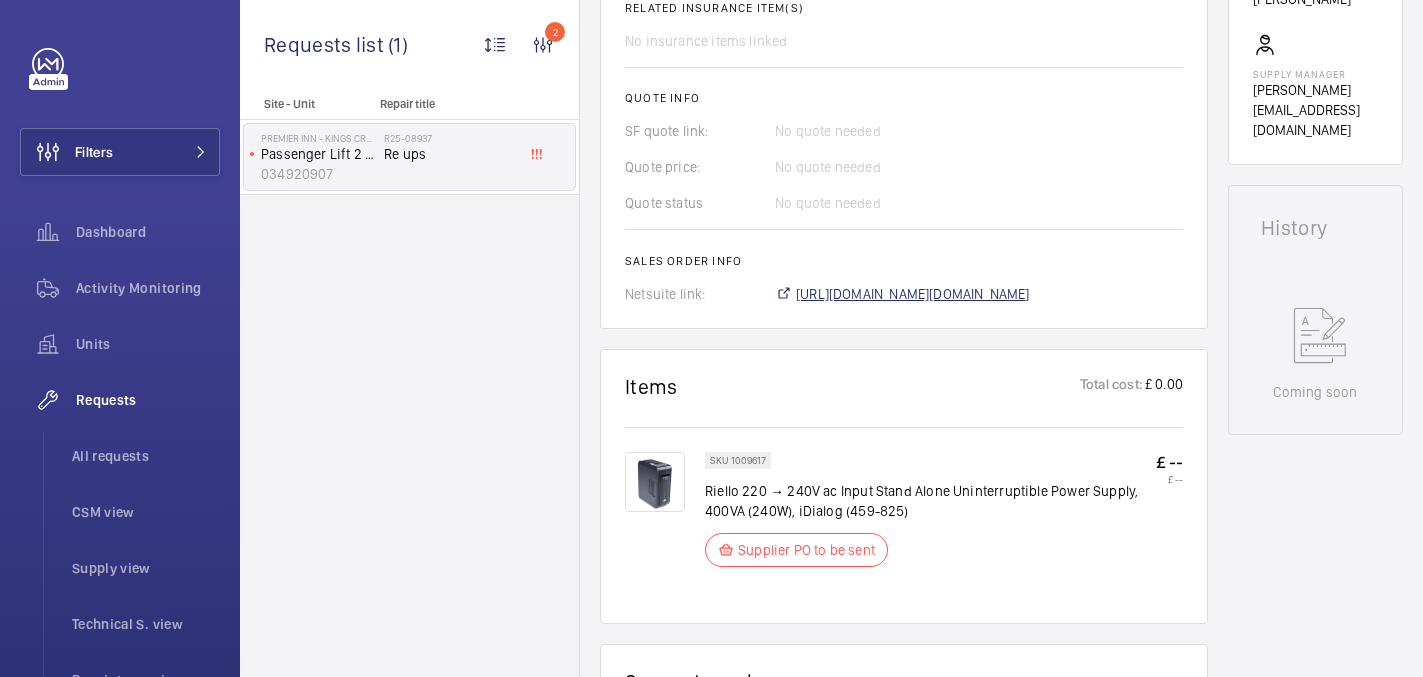 click on "https://6461500.app.netsuite.com/app/accounting/transactions/salesord.nl?id=2797726" 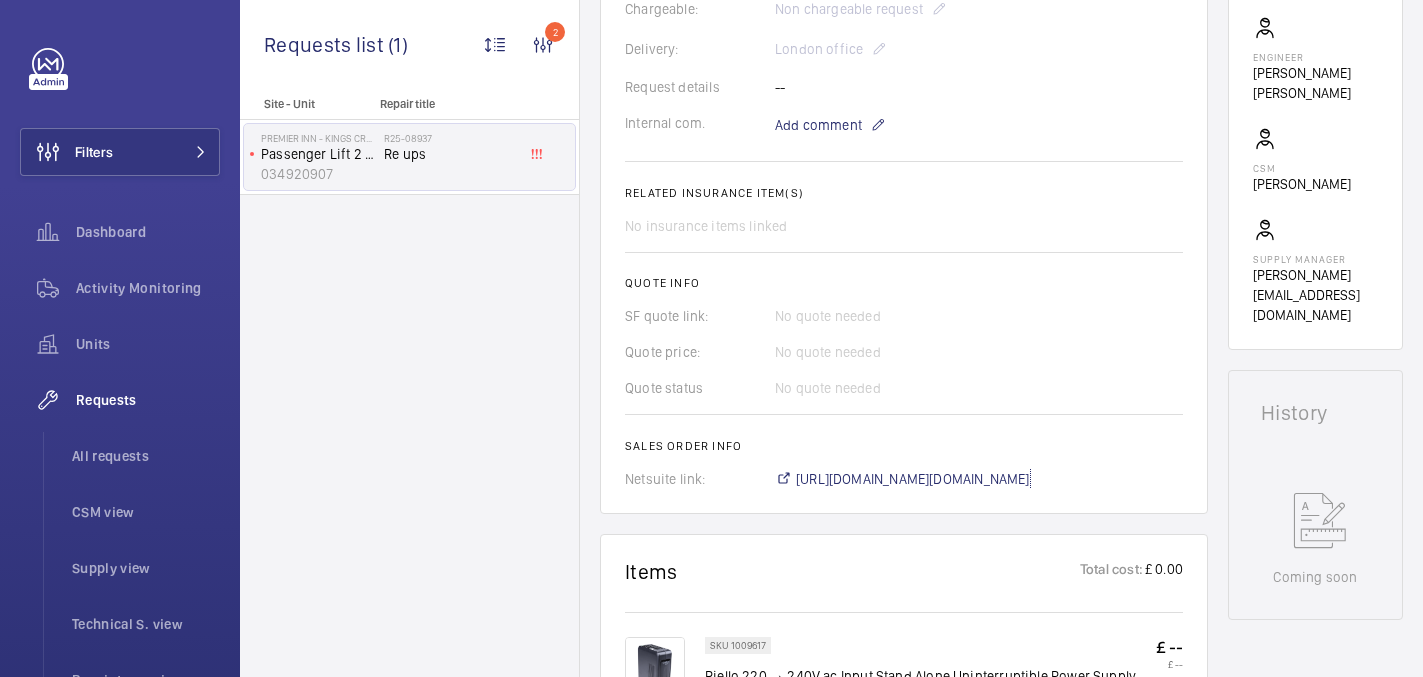 scroll, scrollTop: 397, scrollLeft: 0, axis: vertical 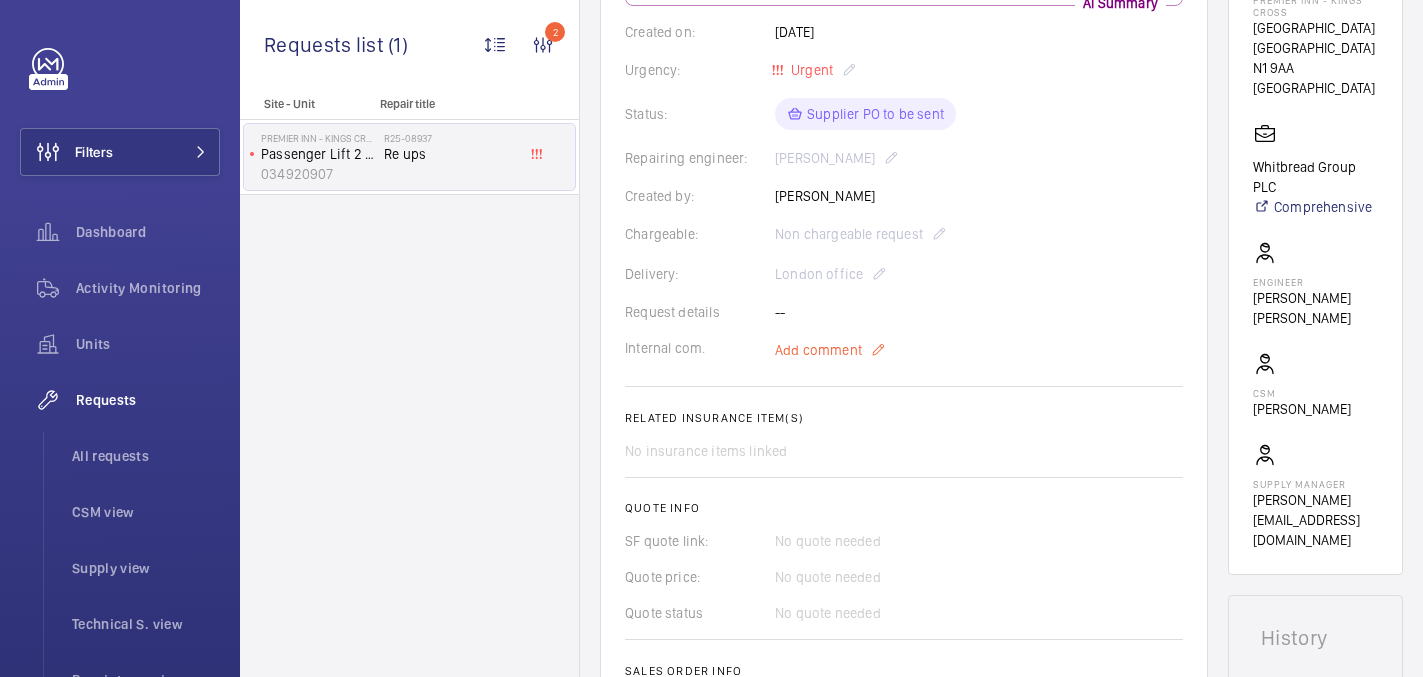 click on "Add comment" 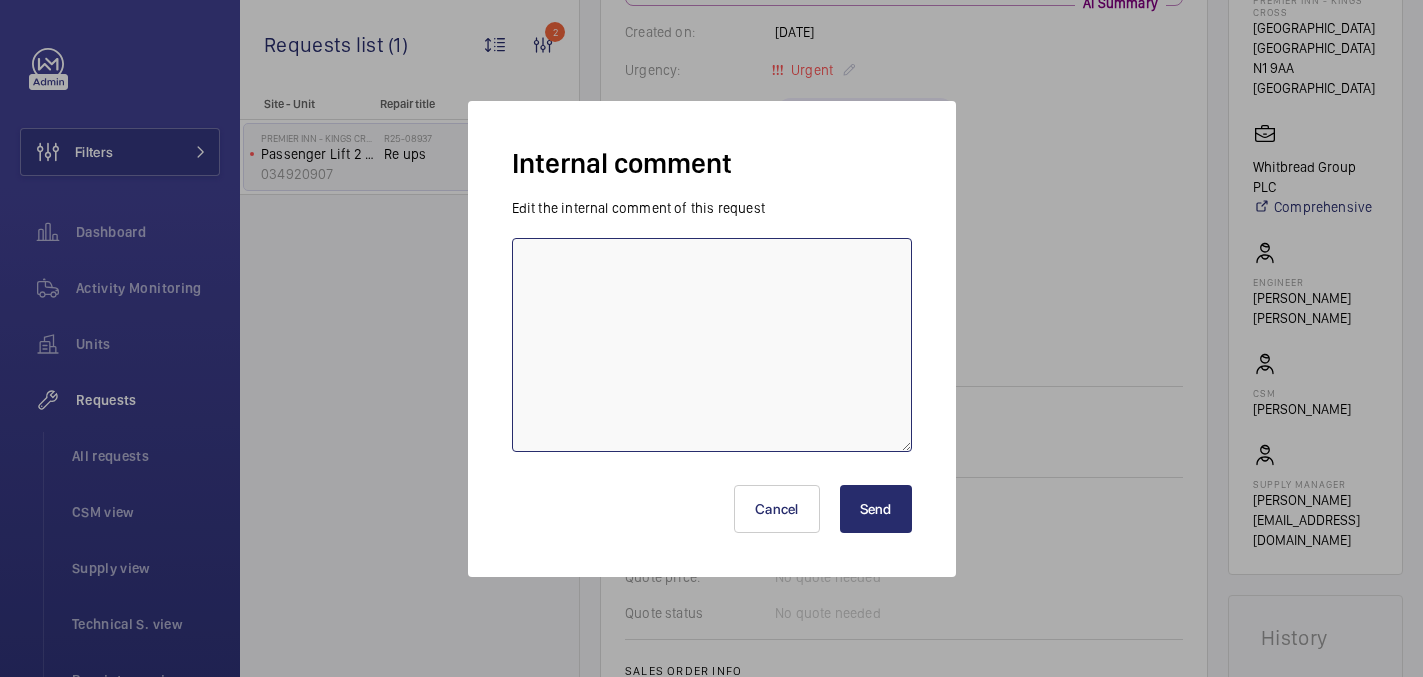 click at bounding box center (712, 345) 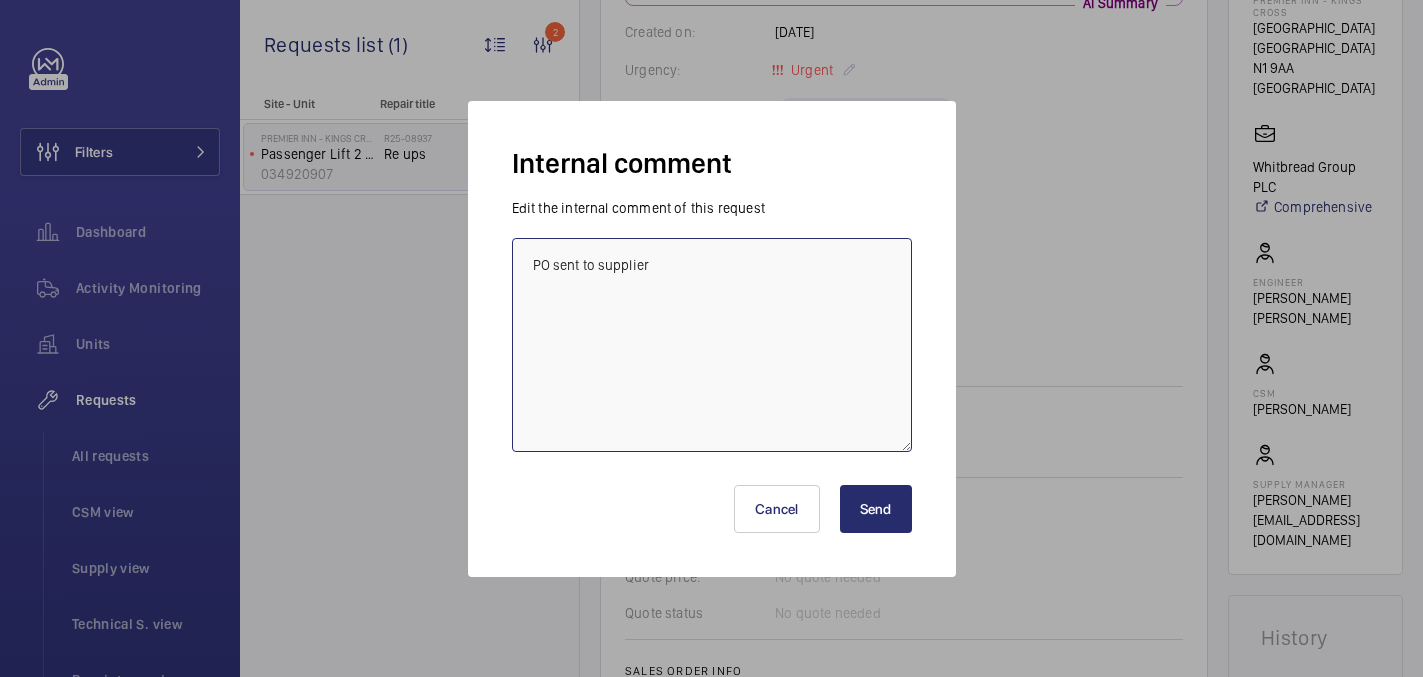 click on "PO sent to supplier" at bounding box center [712, 345] 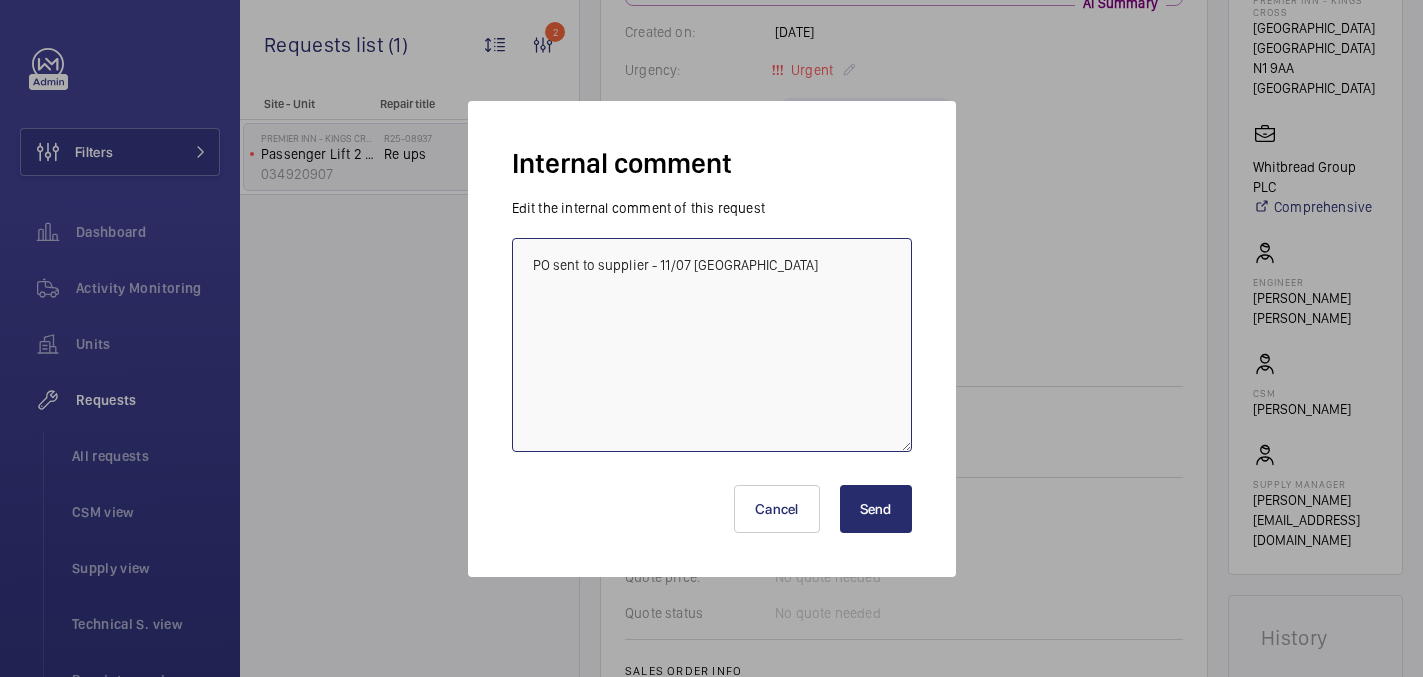 type on "PO sent to supplier - 11/07 india" 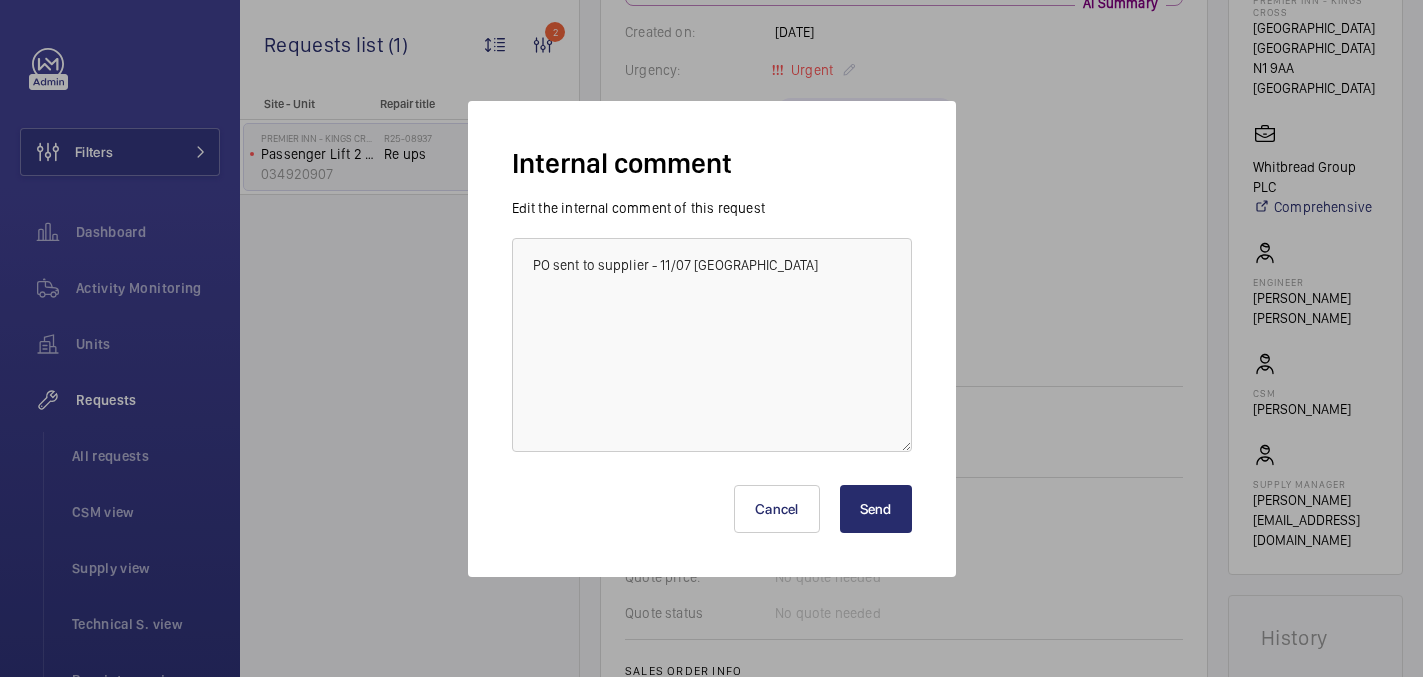 click on "Send" at bounding box center (876, 509) 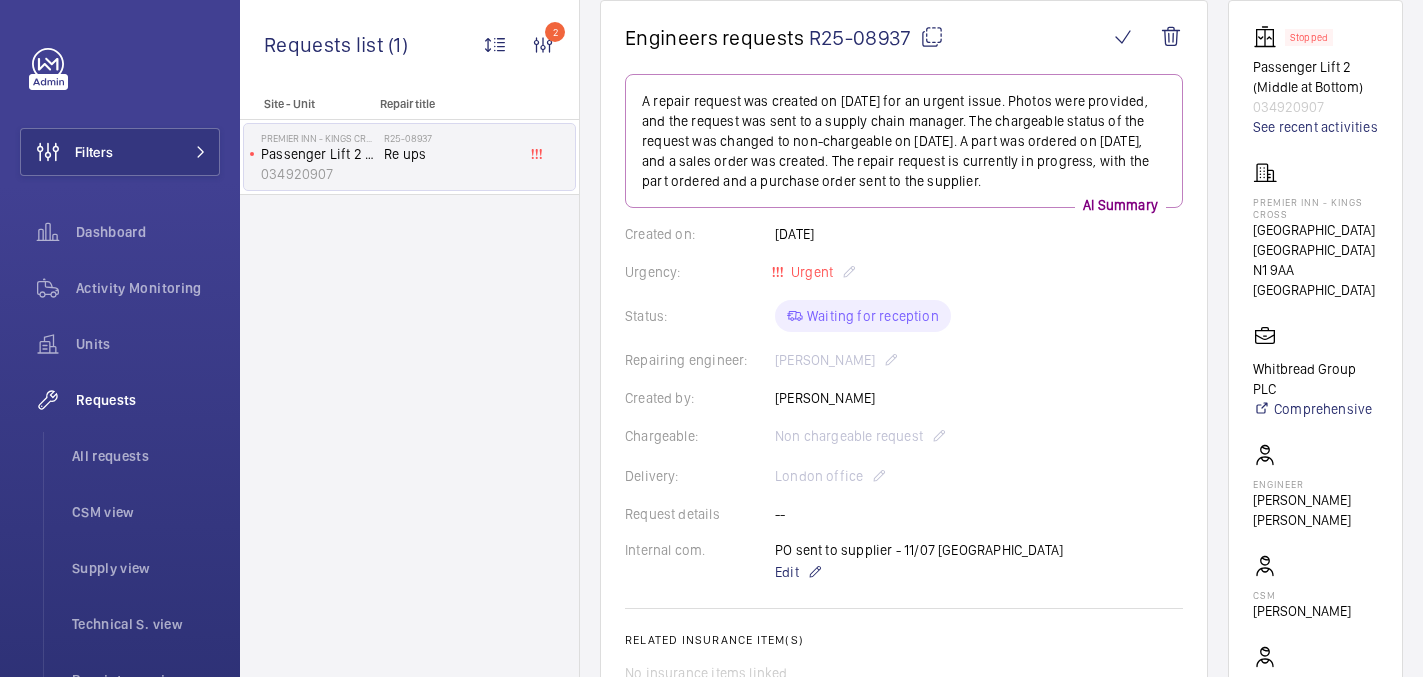 scroll, scrollTop: 0, scrollLeft: 0, axis: both 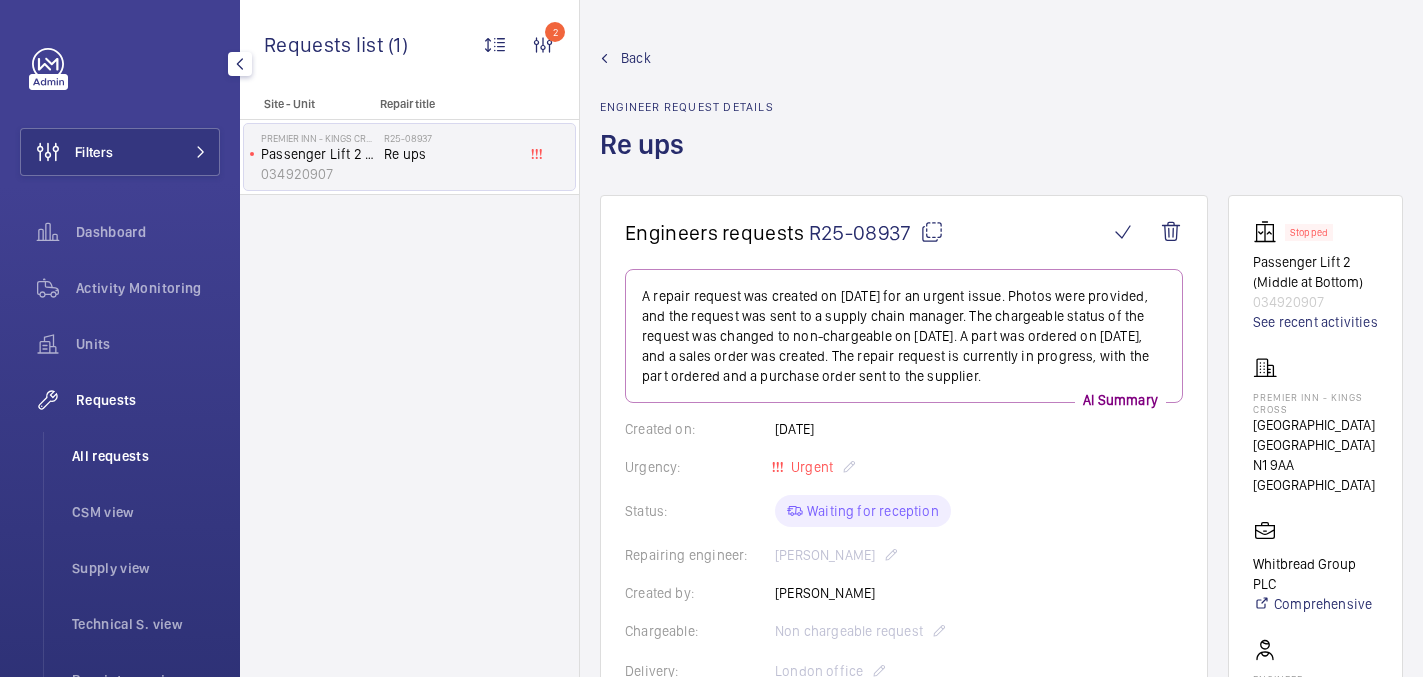 click on "All requests" 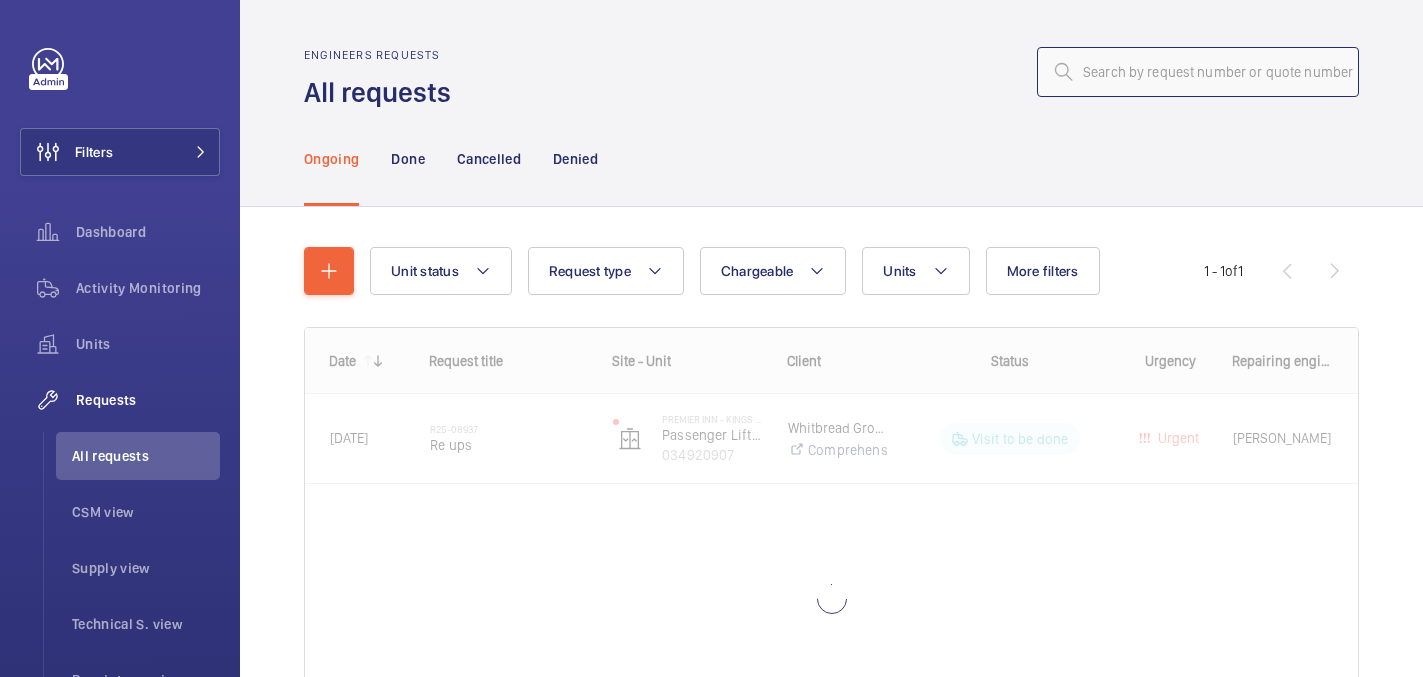 click 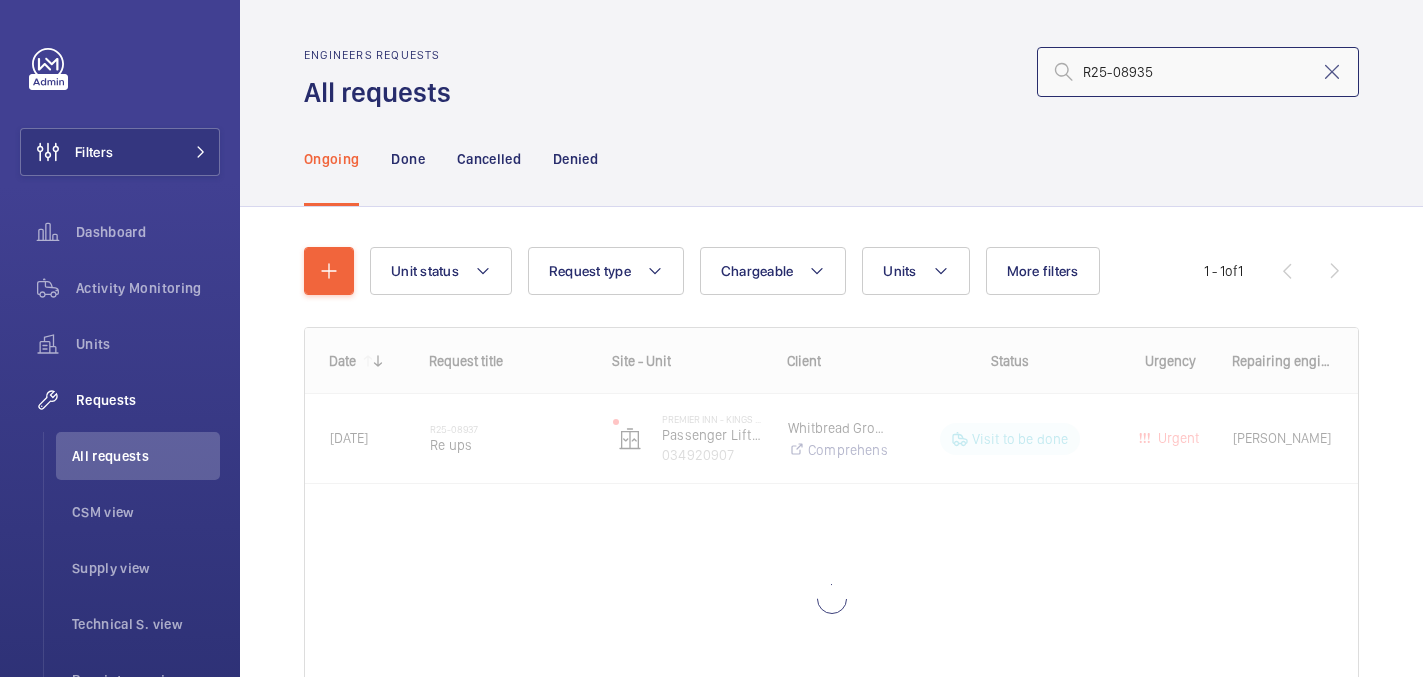 type on "R25-08935" 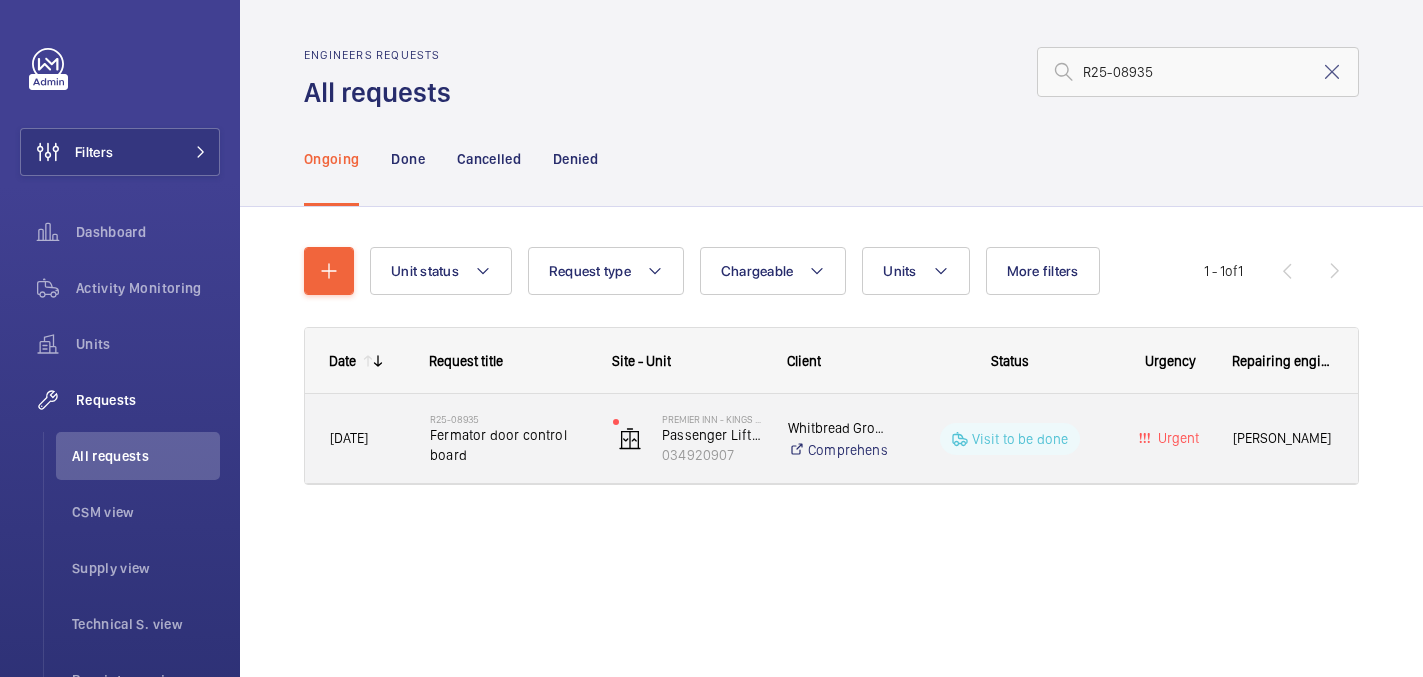 click on "Fermator door control board" 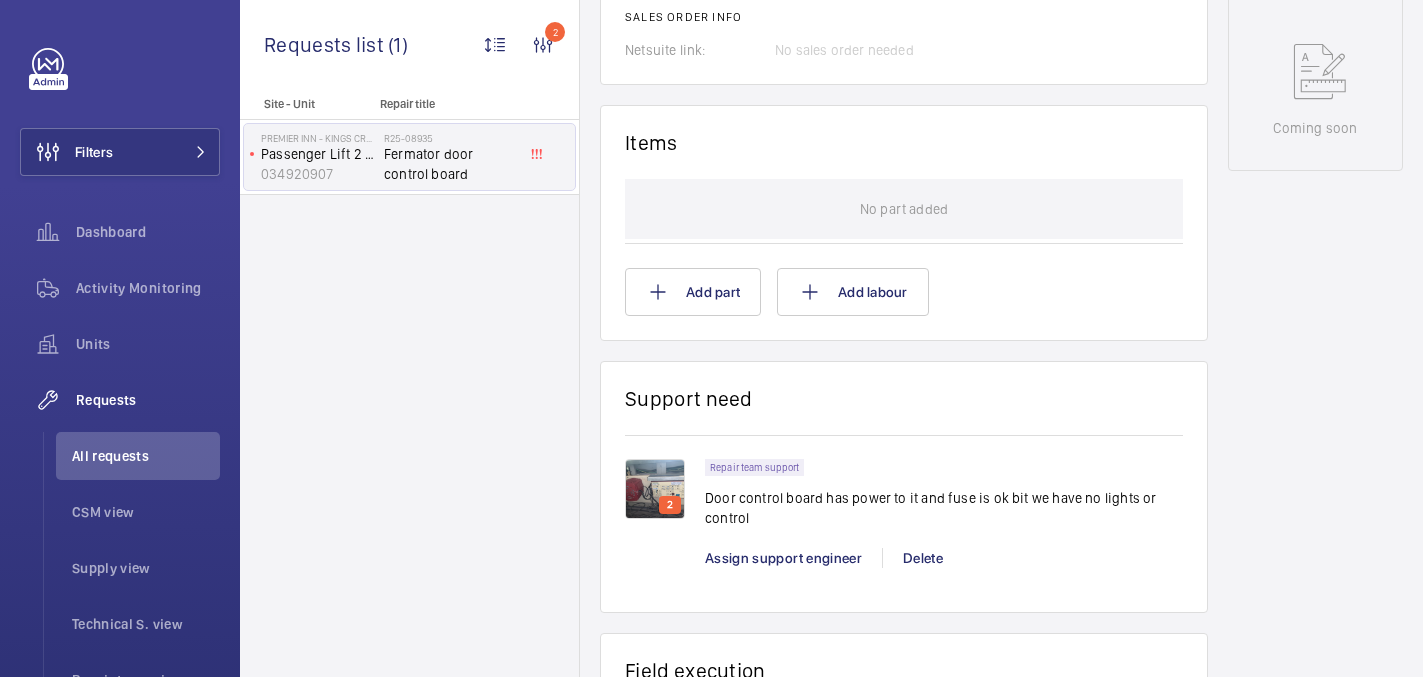 scroll, scrollTop: 1072, scrollLeft: 0, axis: vertical 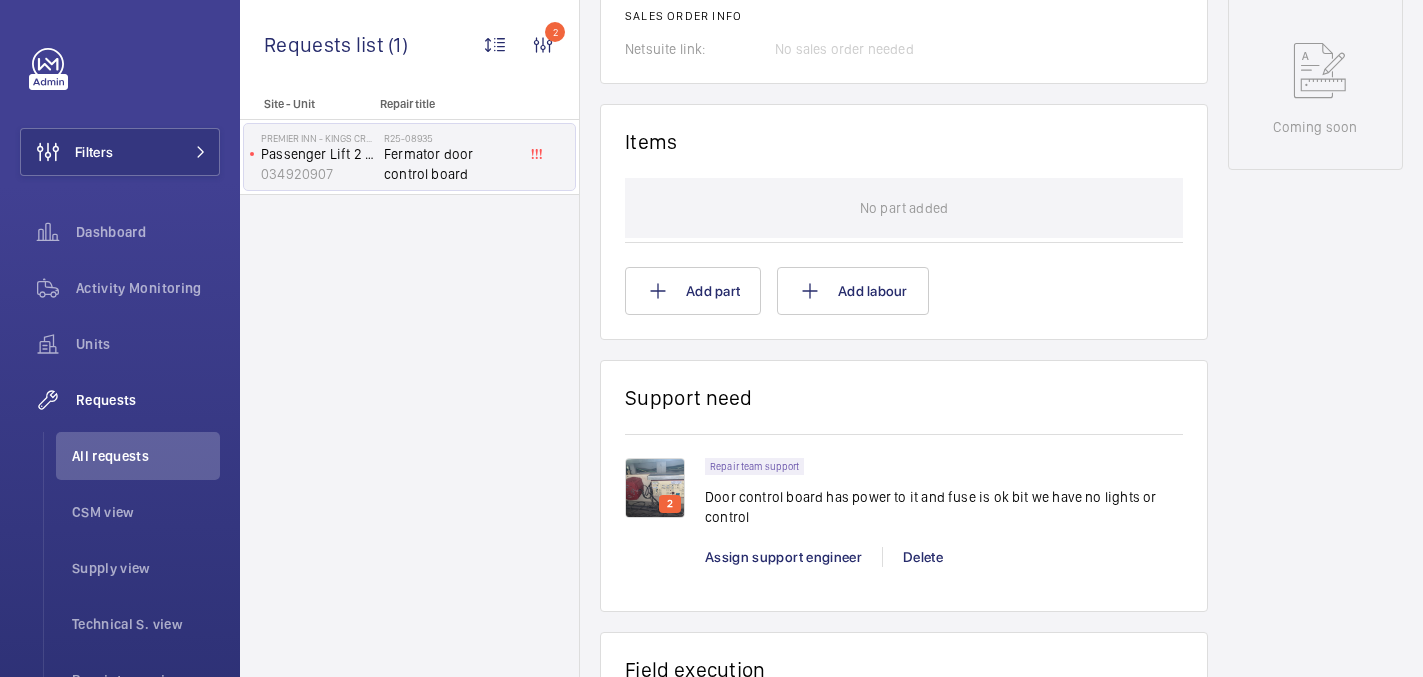 click 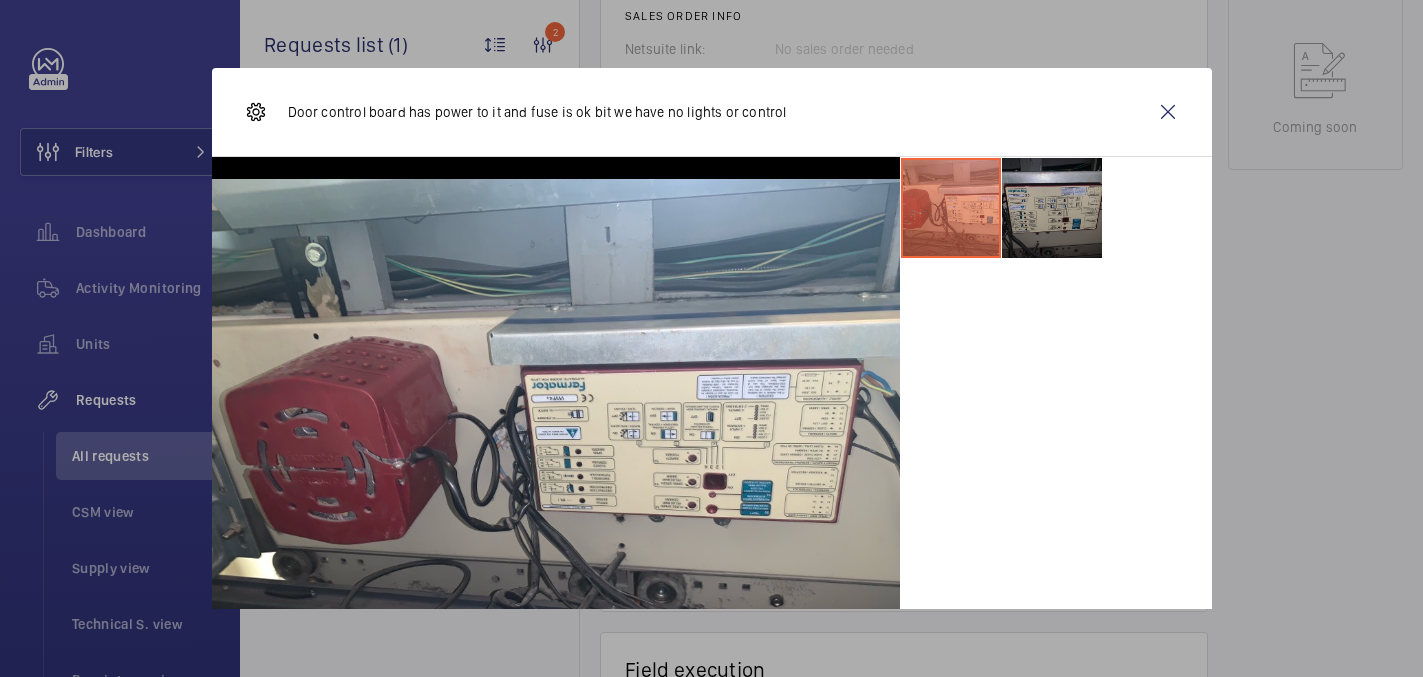 click at bounding box center [1052, 208] 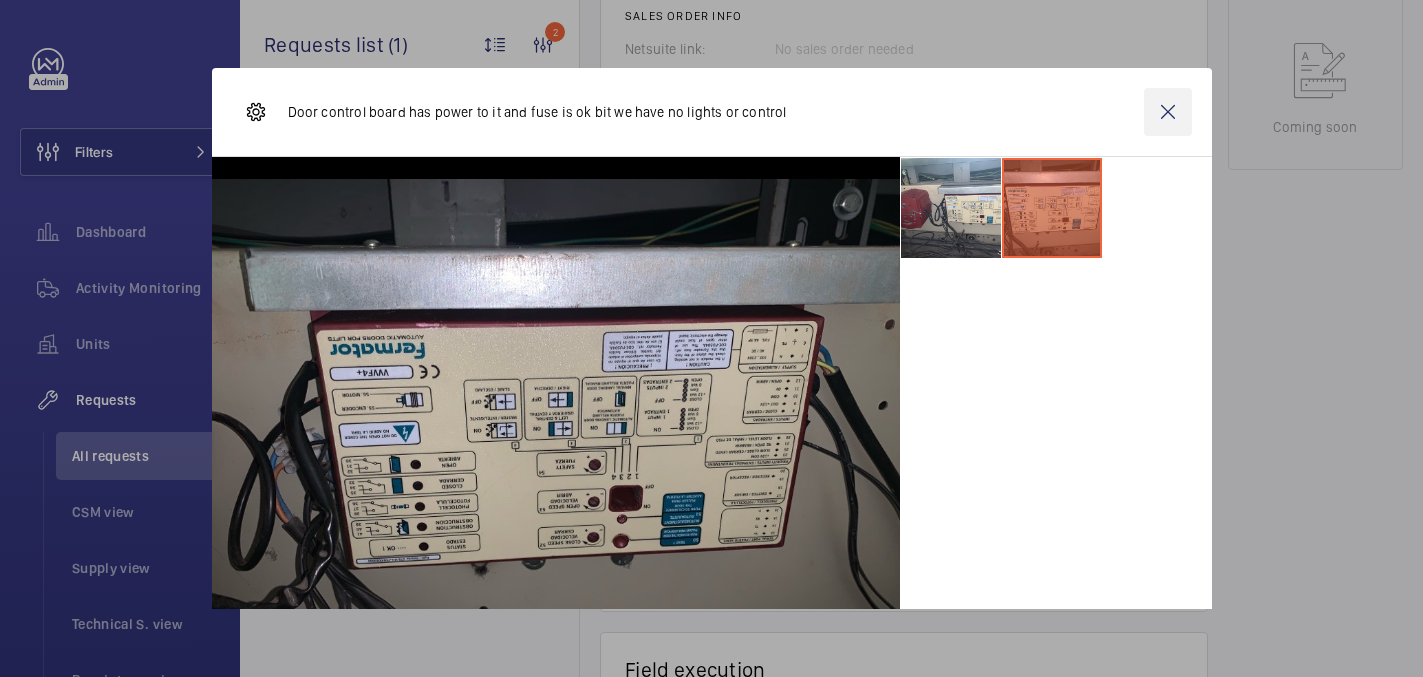 click at bounding box center [1168, 112] 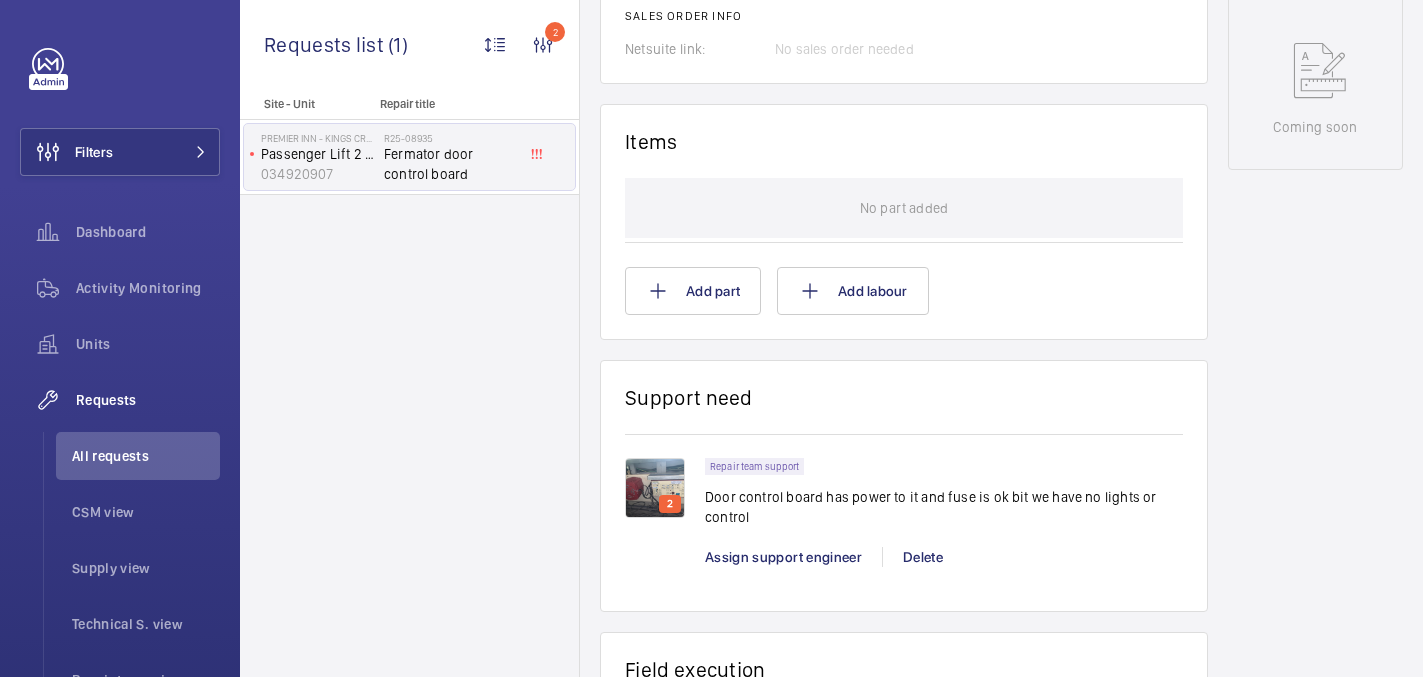 click 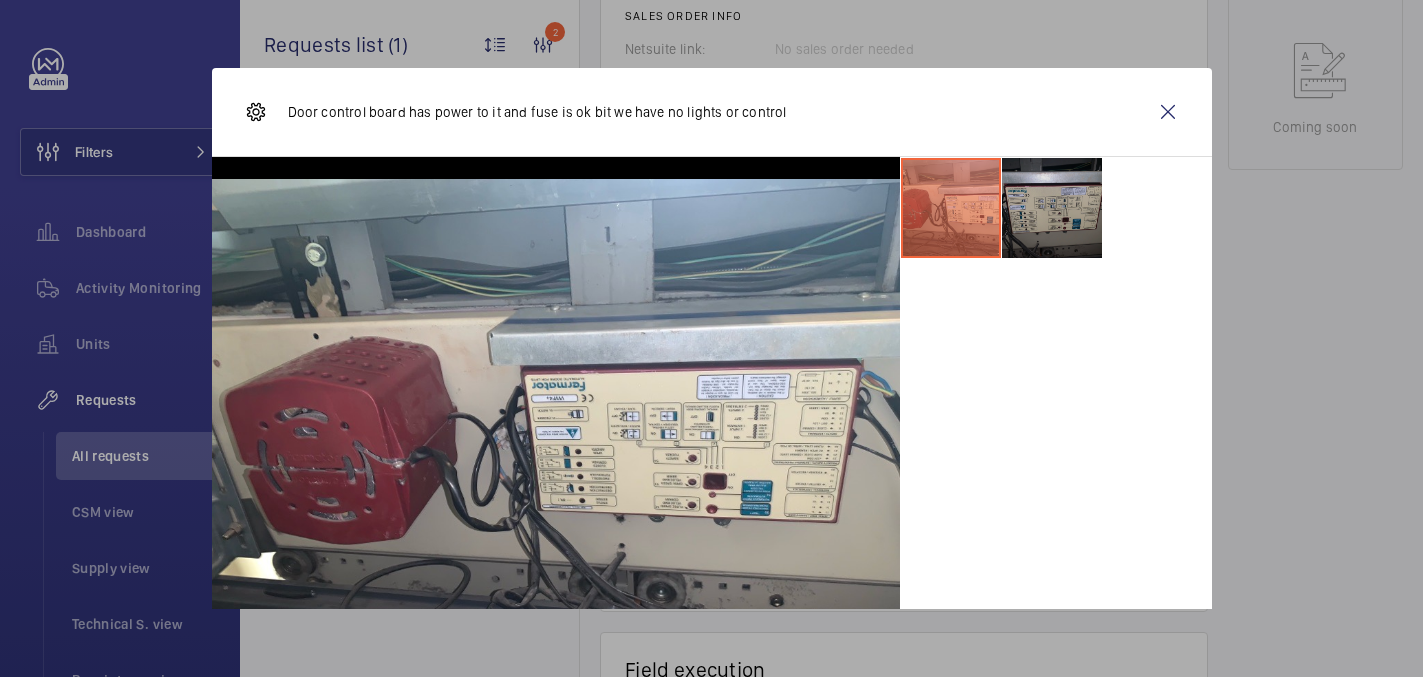 click at bounding box center (1052, 208) 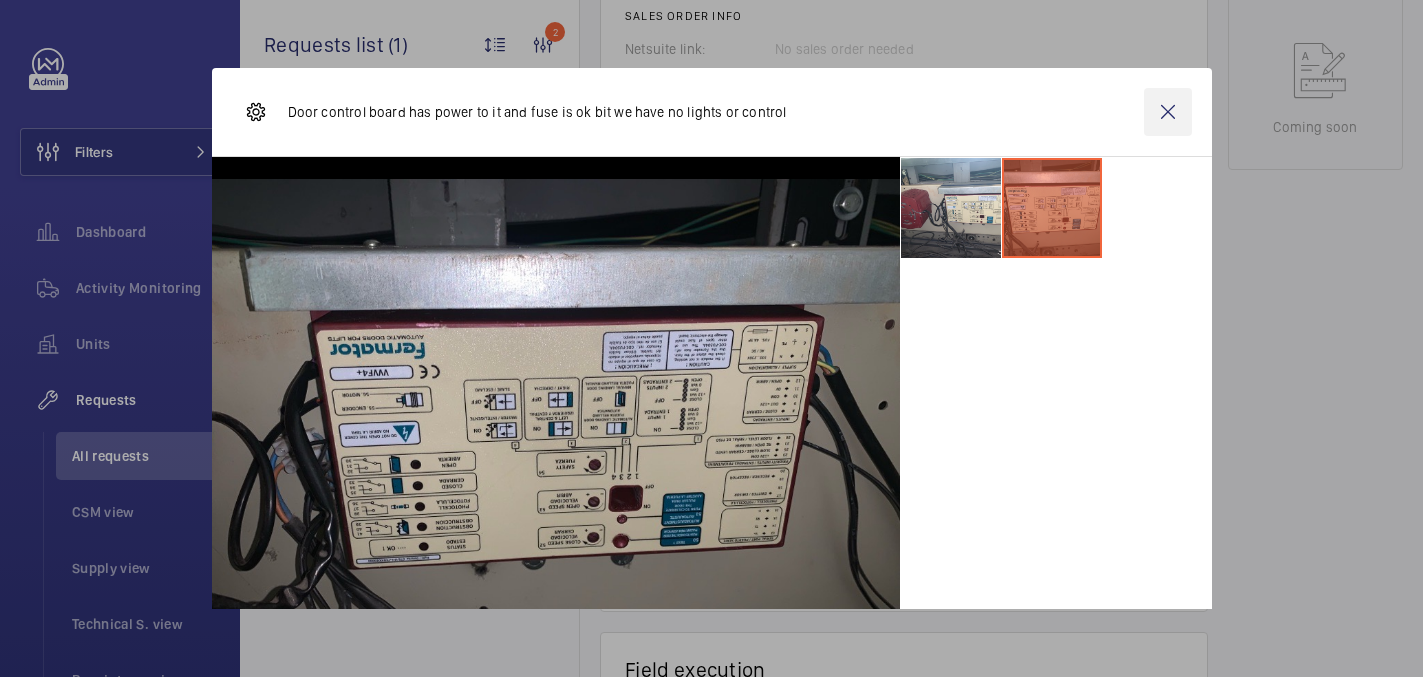 click at bounding box center [1168, 112] 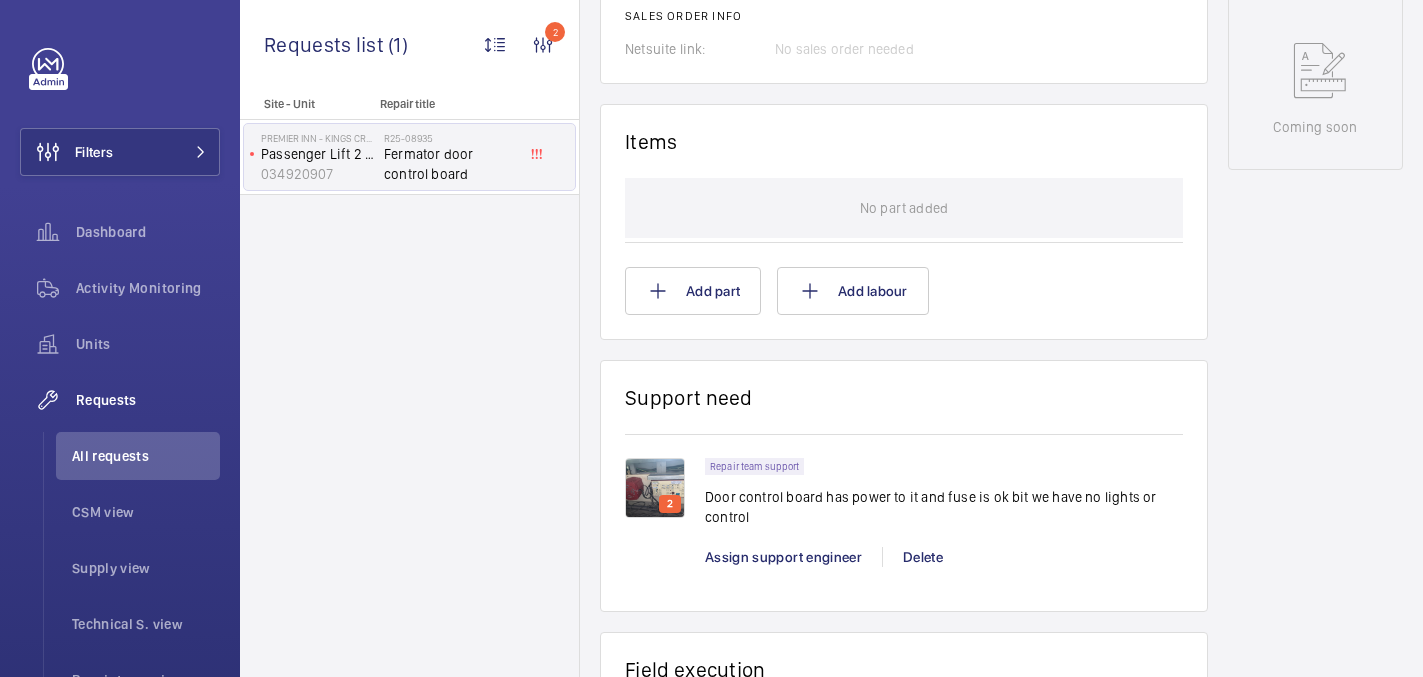 click 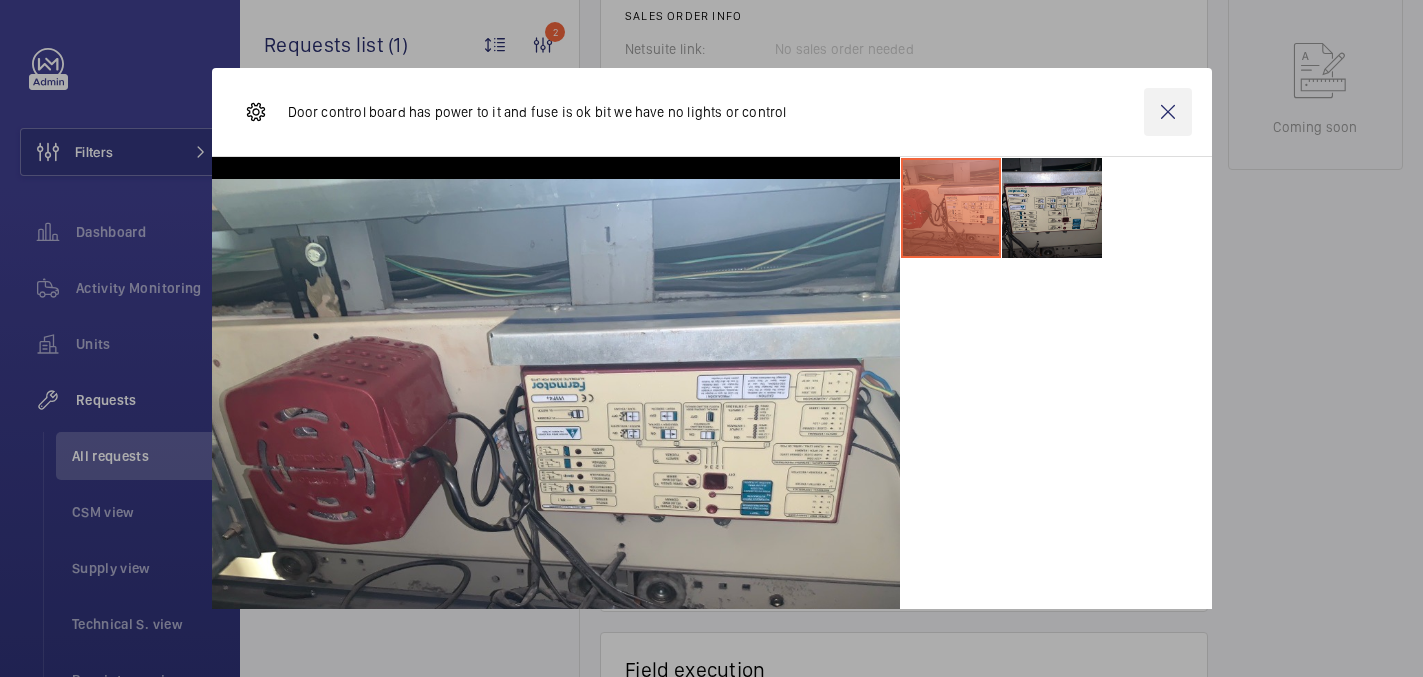 click at bounding box center (1168, 112) 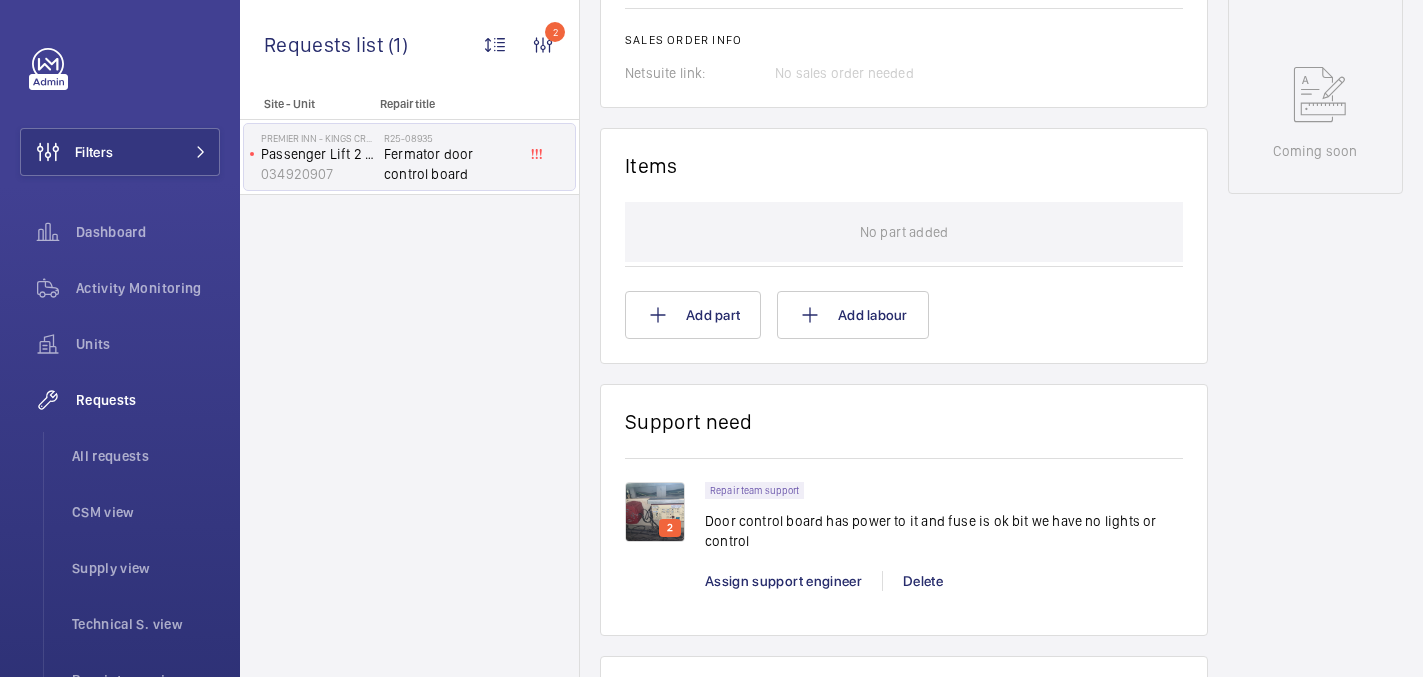 scroll, scrollTop: 1047, scrollLeft: 0, axis: vertical 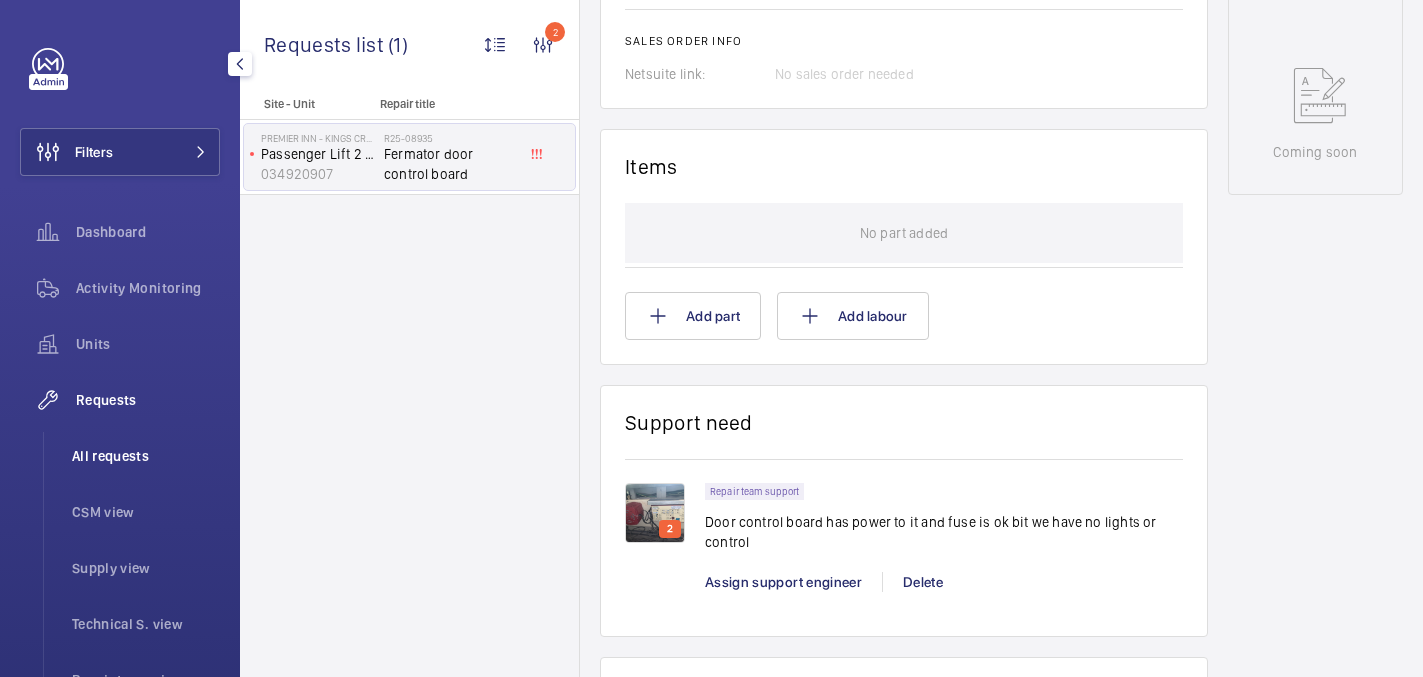 click on "All requests" 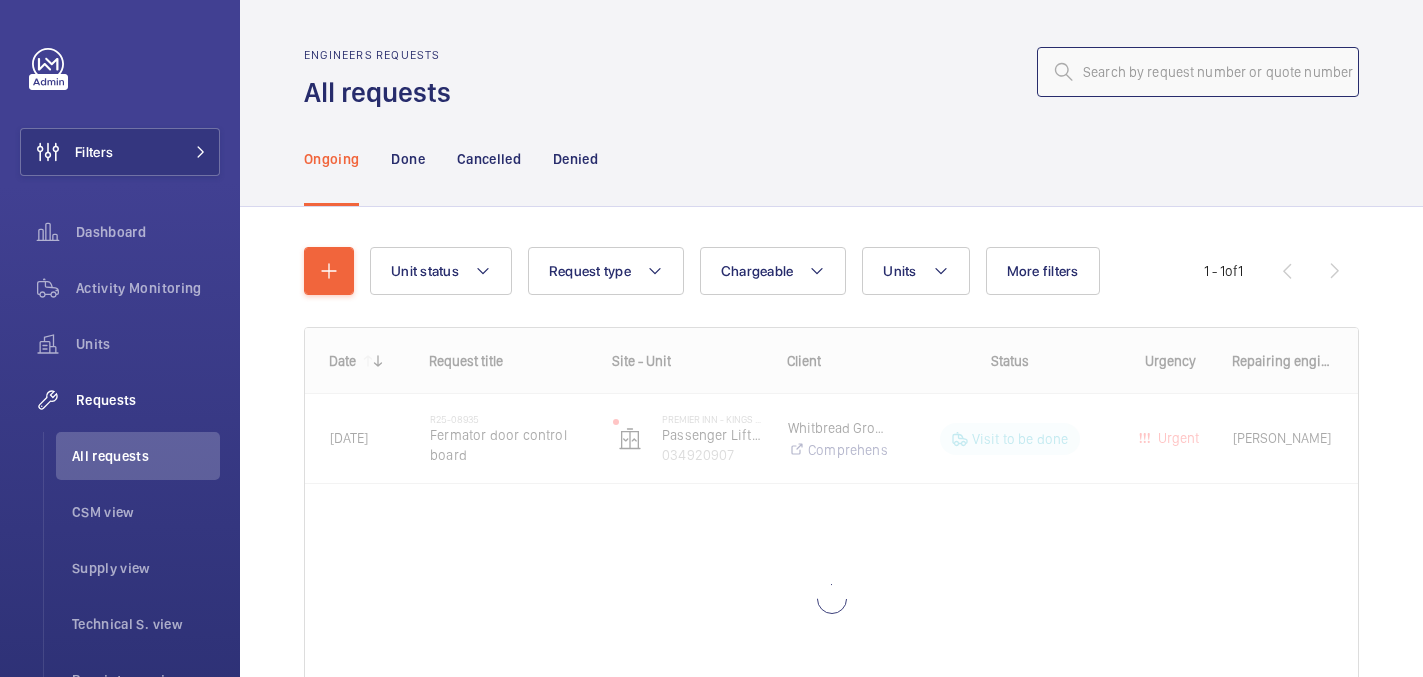 click 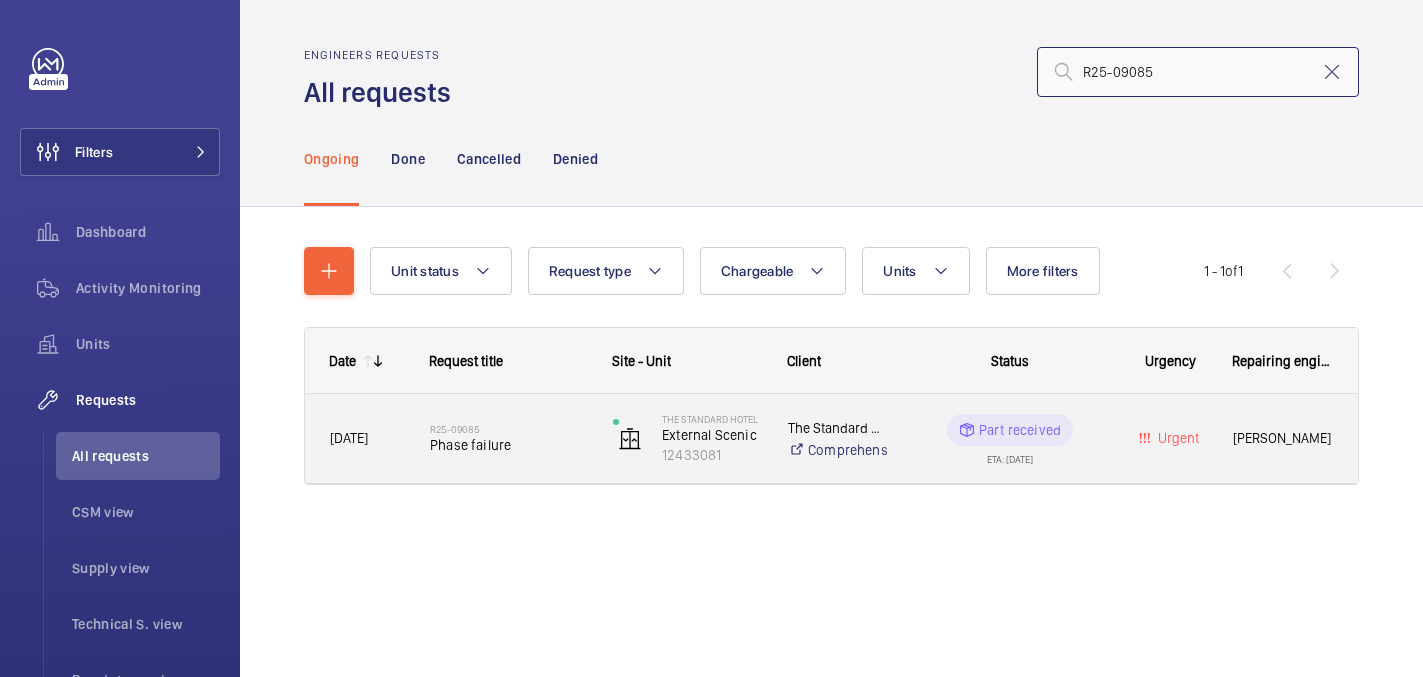 type on "R25-09085" 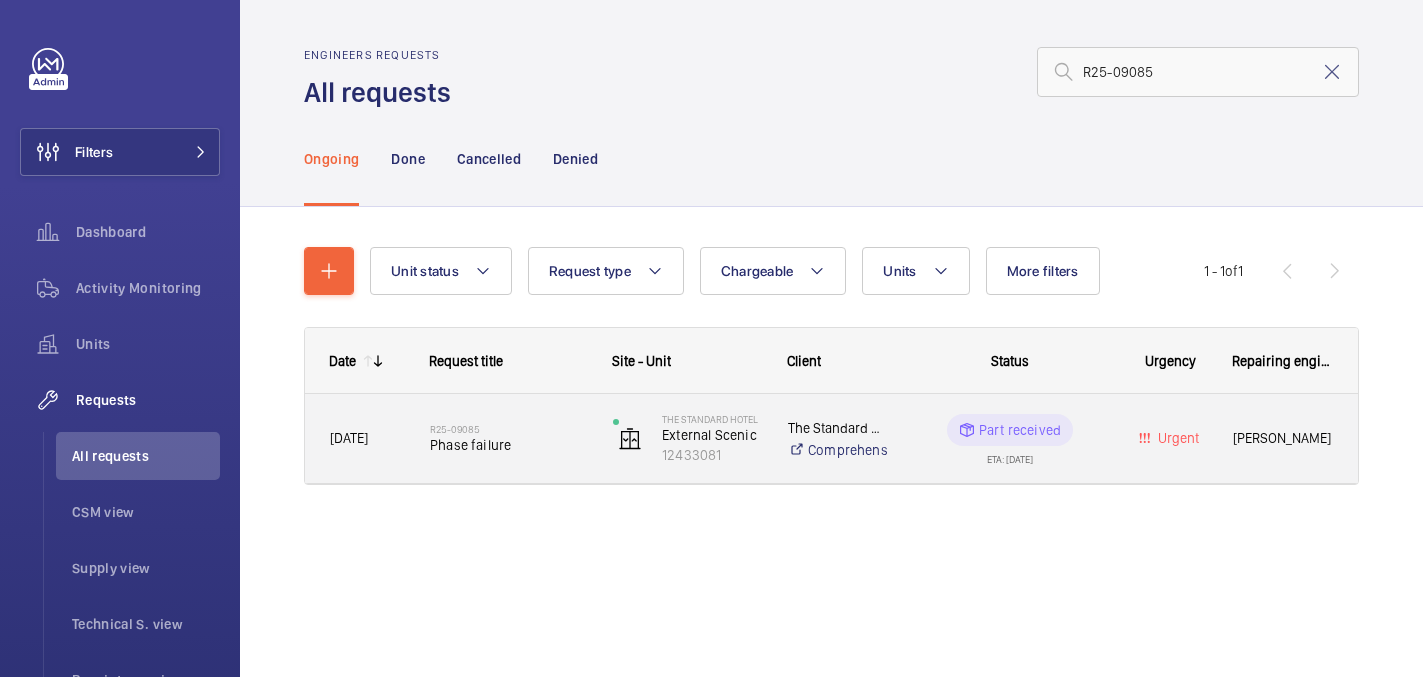 click on "R25-09085   Phase failure" 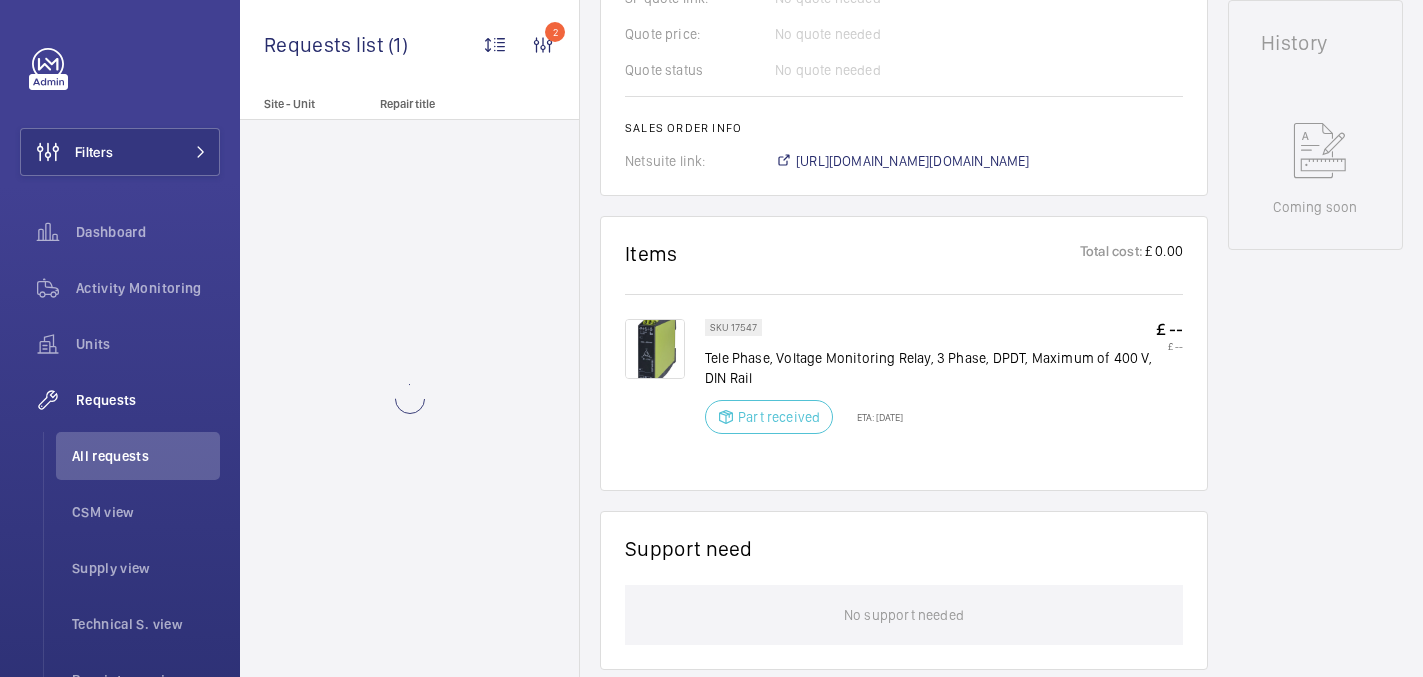 scroll, scrollTop: 940, scrollLeft: 0, axis: vertical 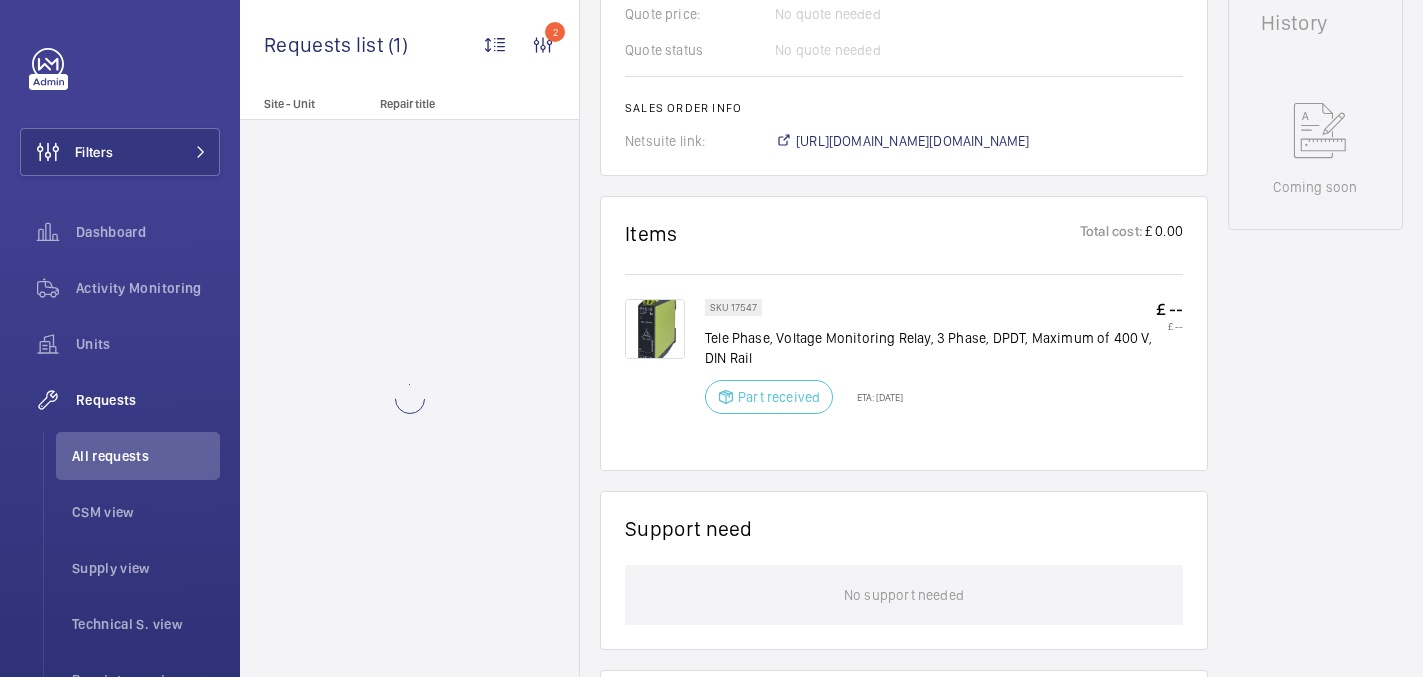 click 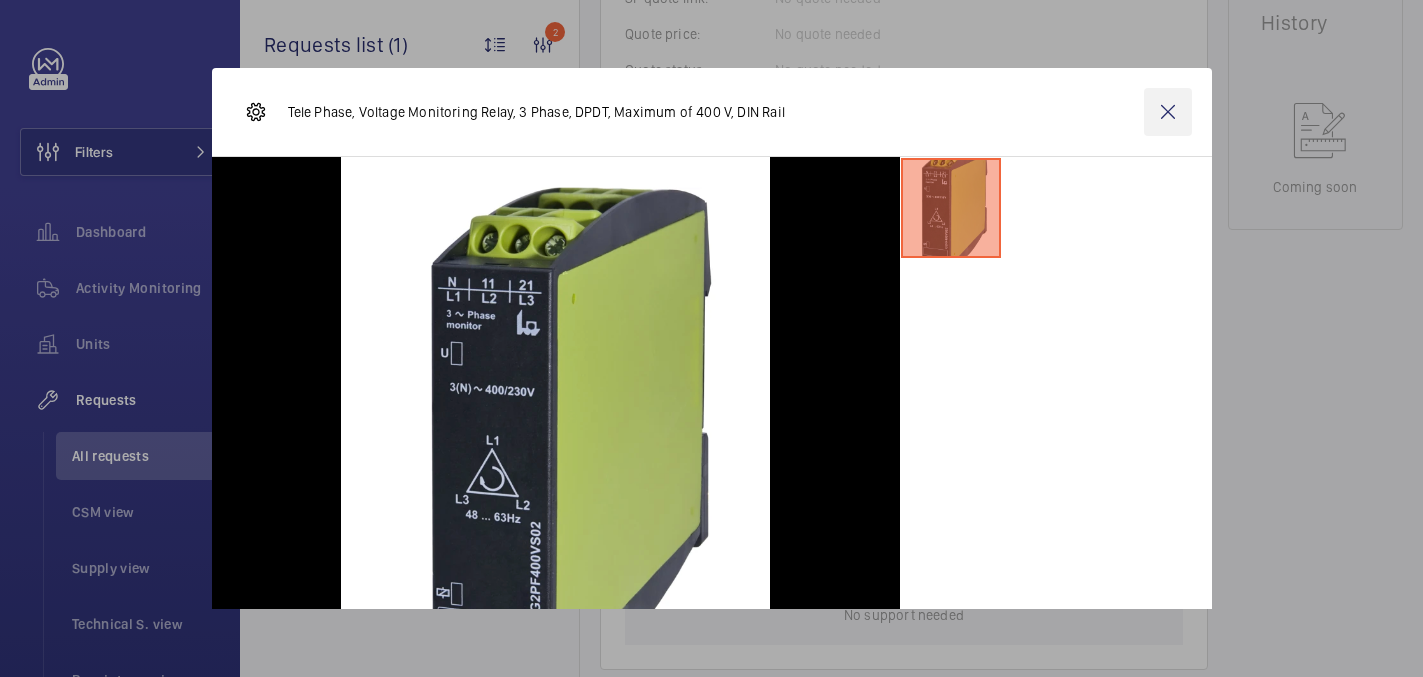 click at bounding box center [1168, 112] 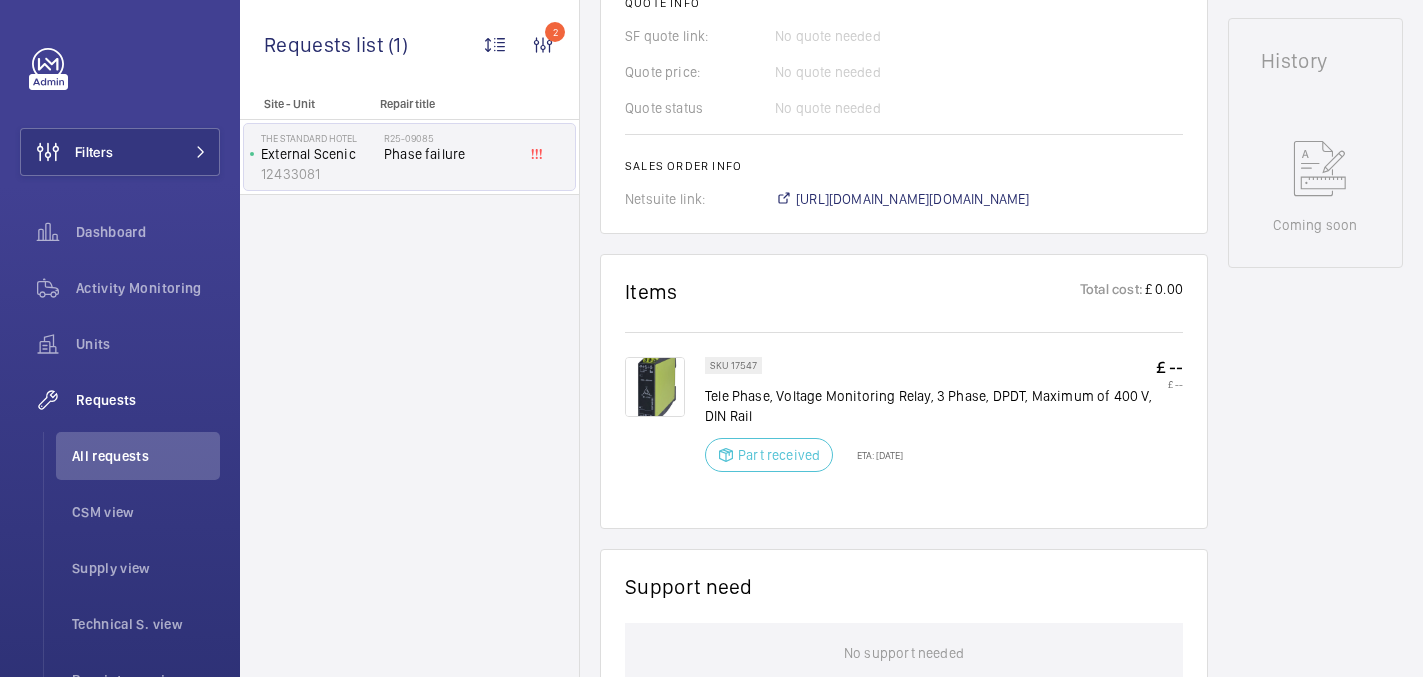 scroll, scrollTop: 224, scrollLeft: 0, axis: vertical 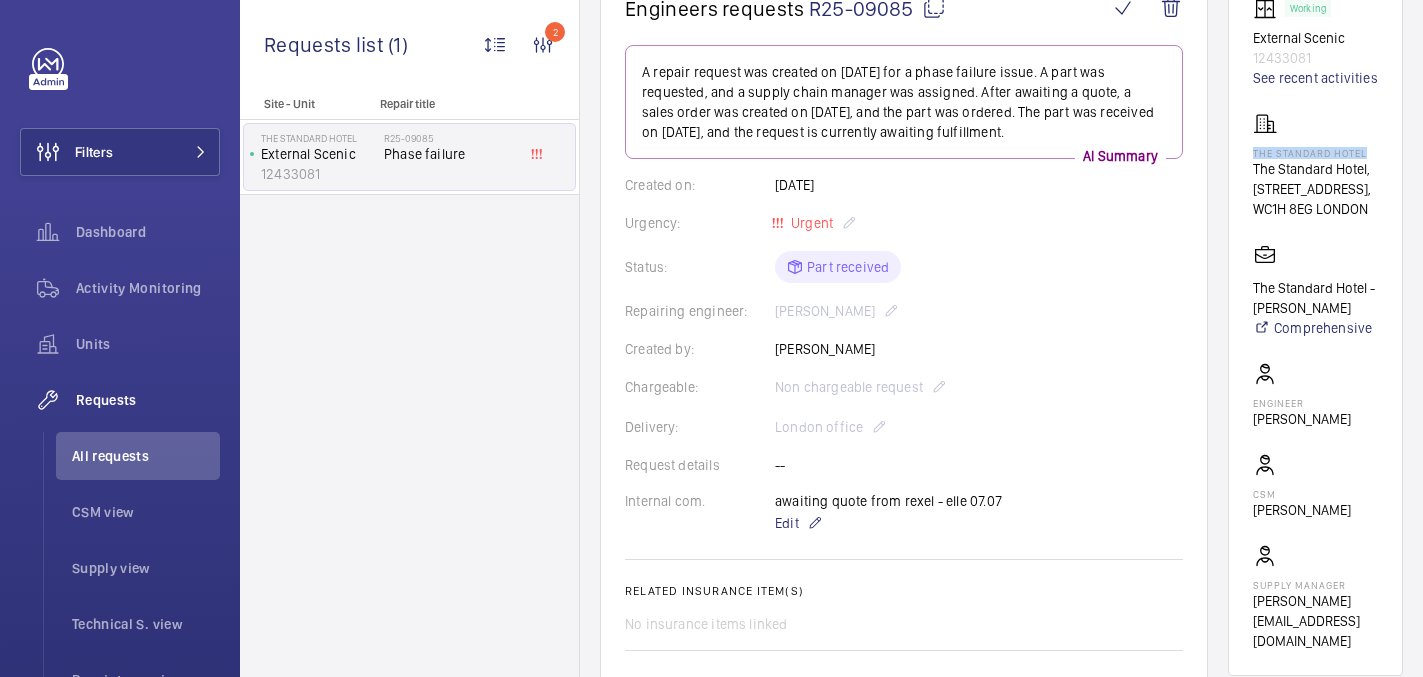 drag, startPoint x: 1272, startPoint y: 174, endPoint x: 1311, endPoint y: 184, distance: 40.261642 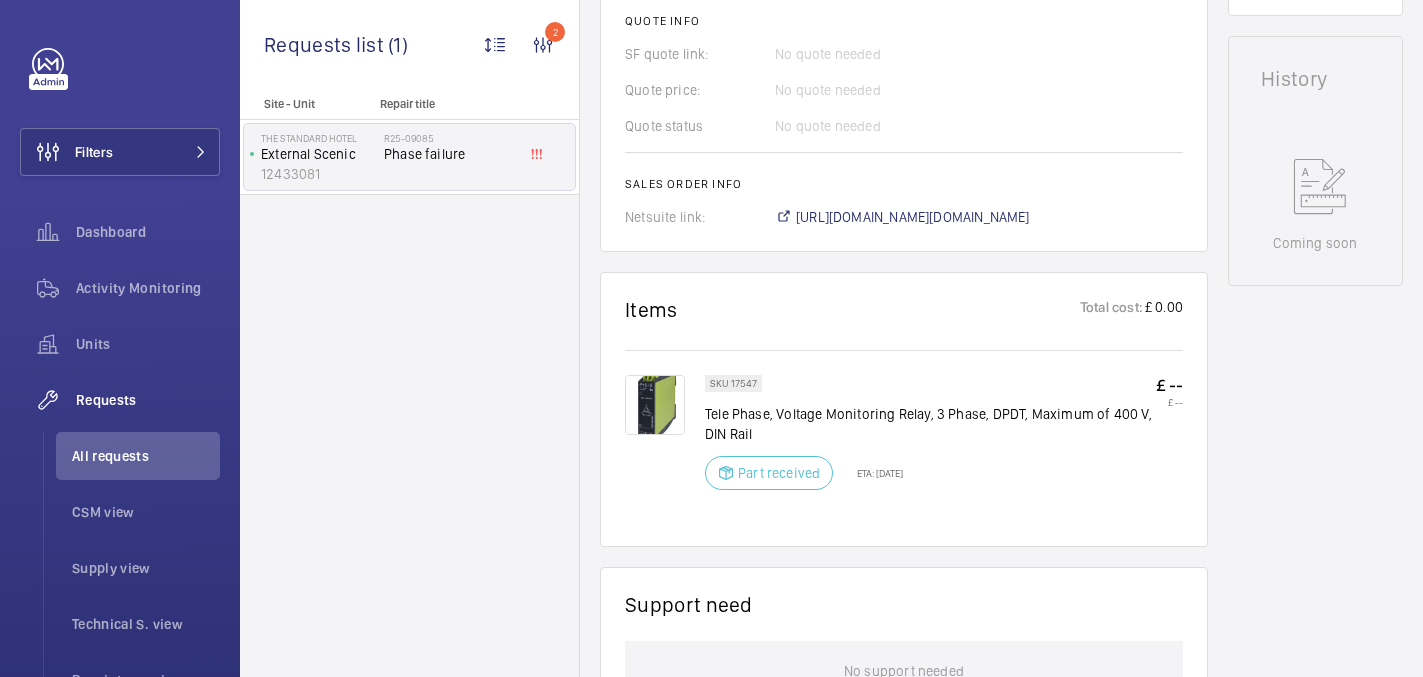 scroll, scrollTop: 806, scrollLeft: 0, axis: vertical 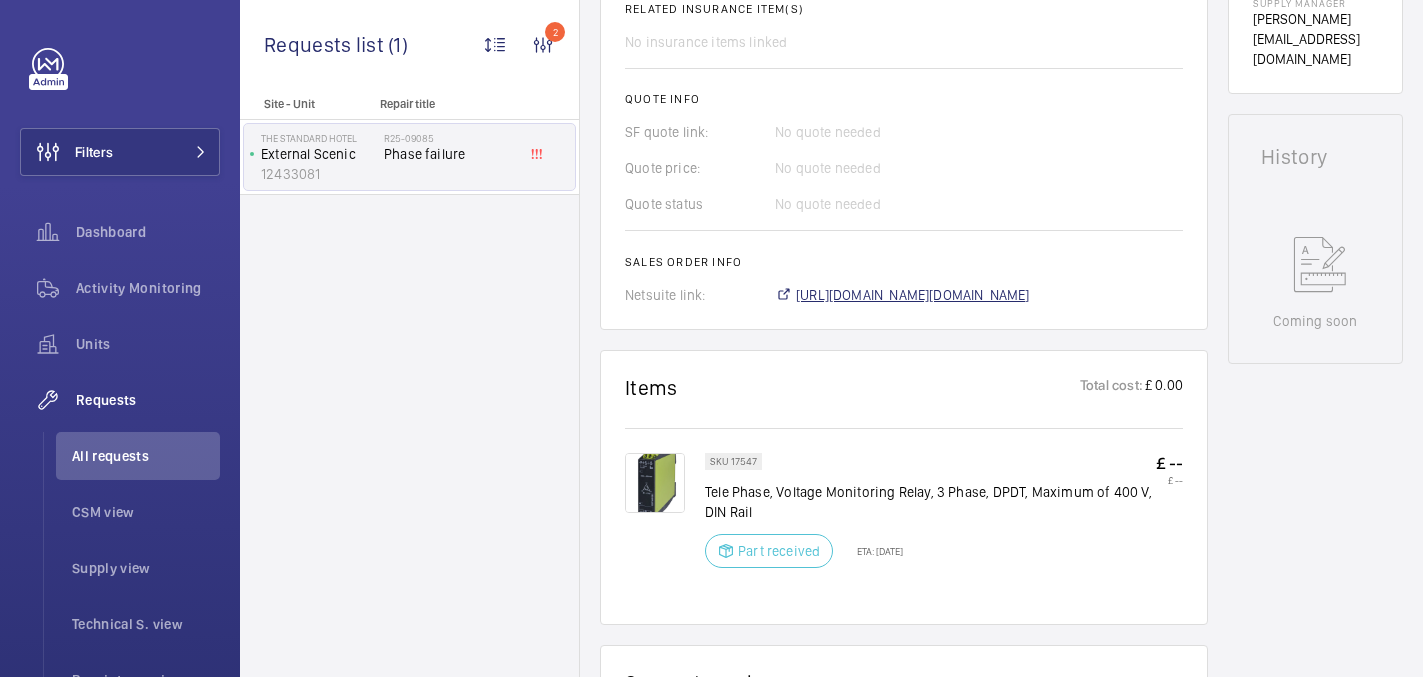 click on "https://6461500.app.netsuite.com/app/accounting/transactions/salesord.nl?id=2783120" 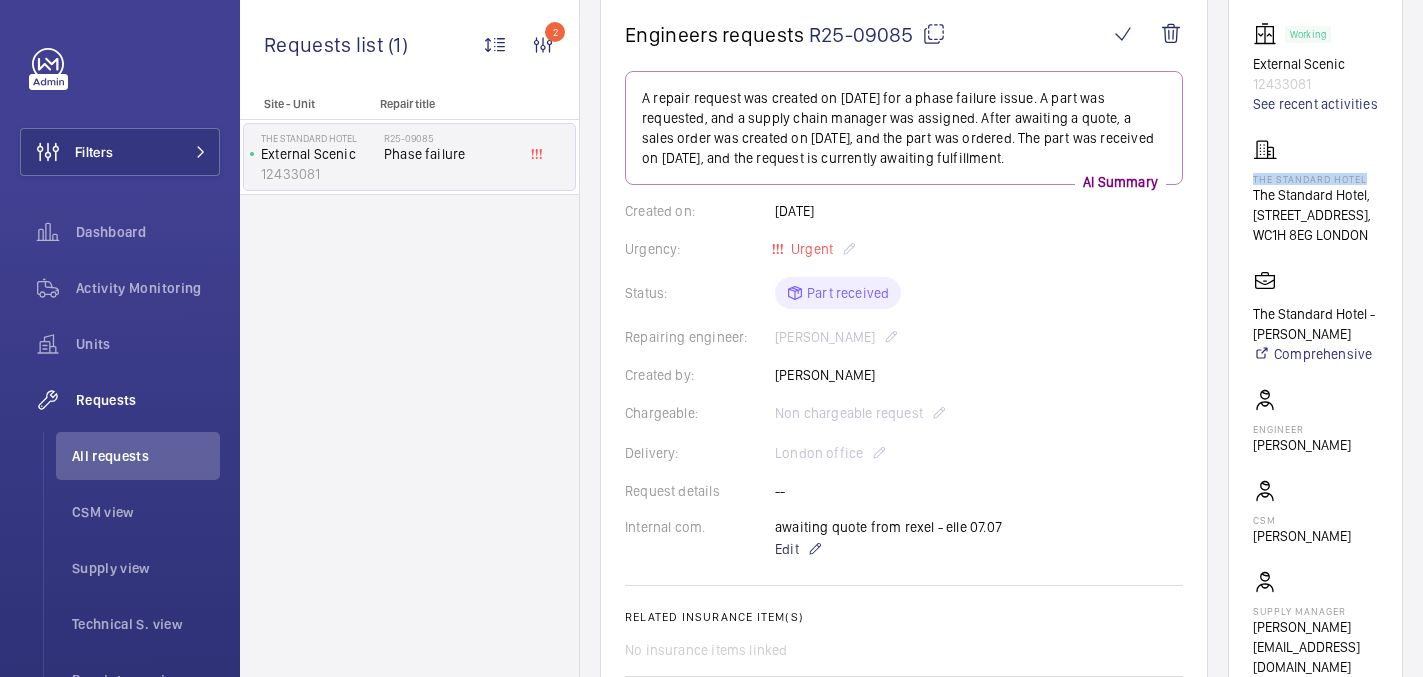 scroll, scrollTop: 781, scrollLeft: 0, axis: vertical 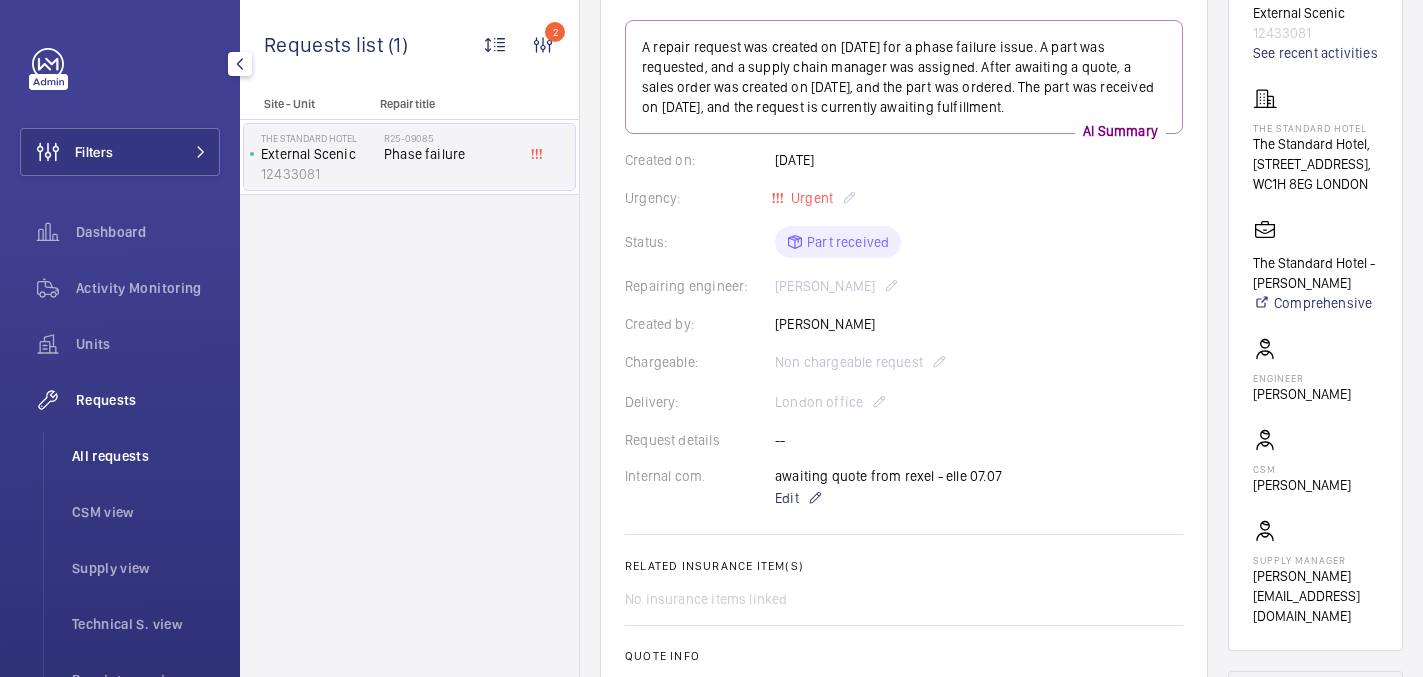 click on "All requests" 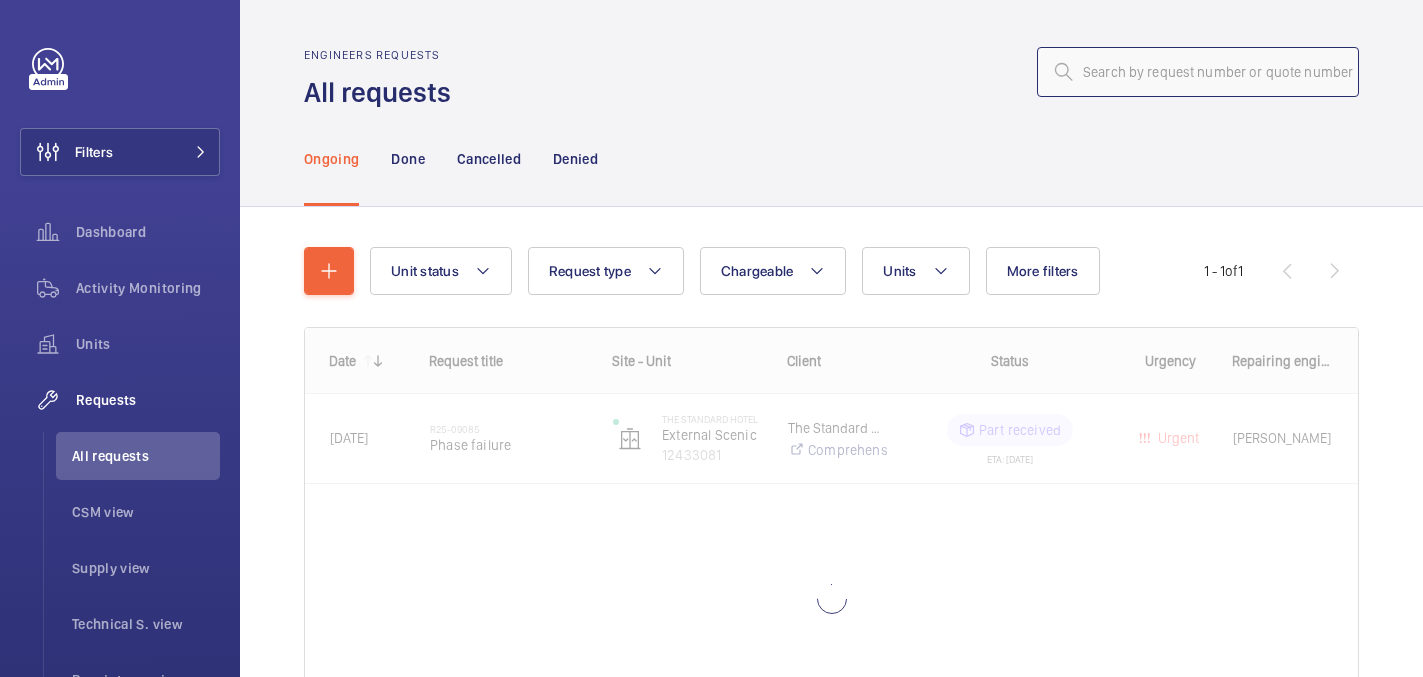 click 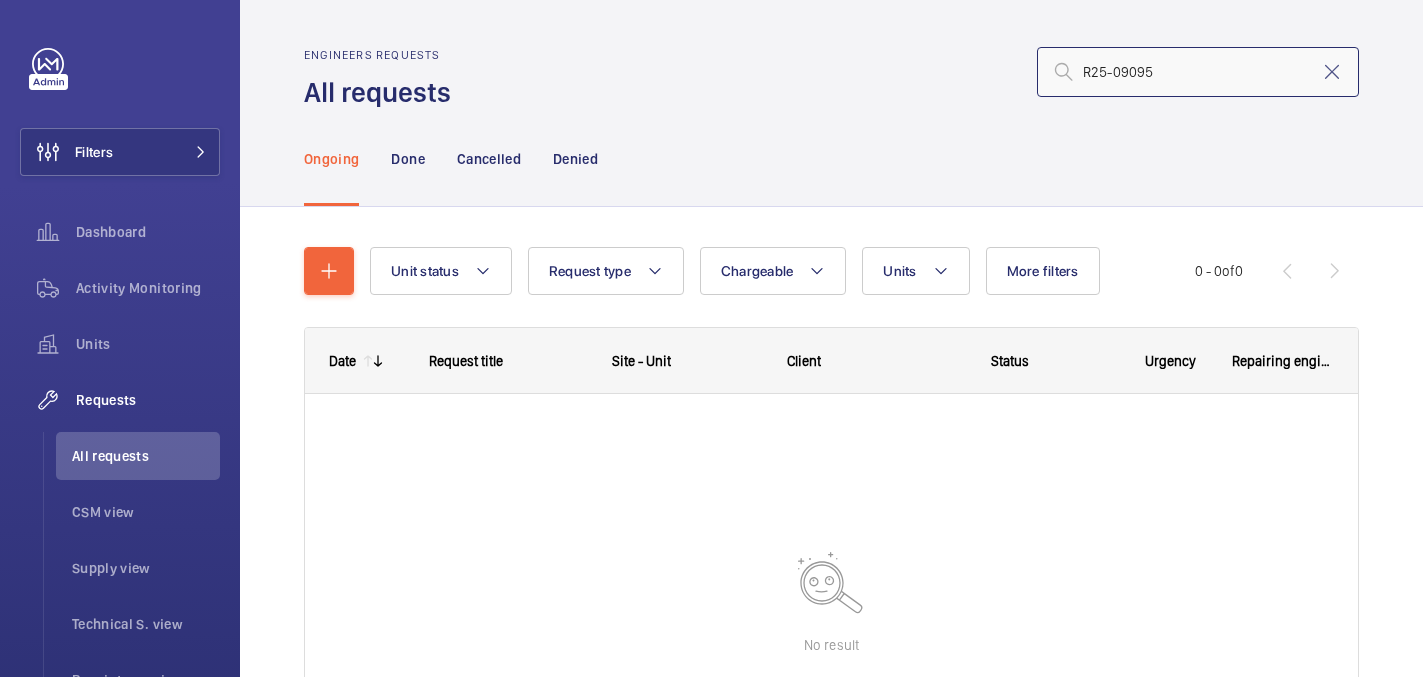 click on "R25-09095" 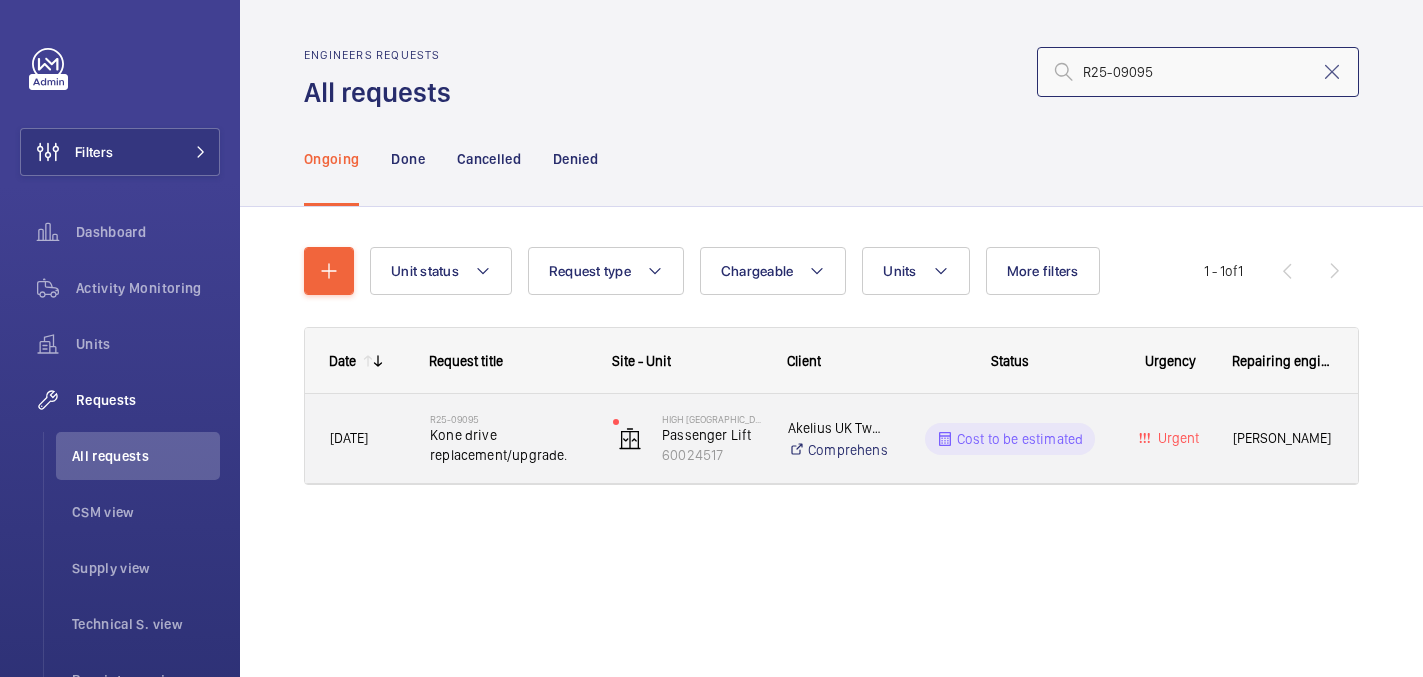 type on "R25-09095" 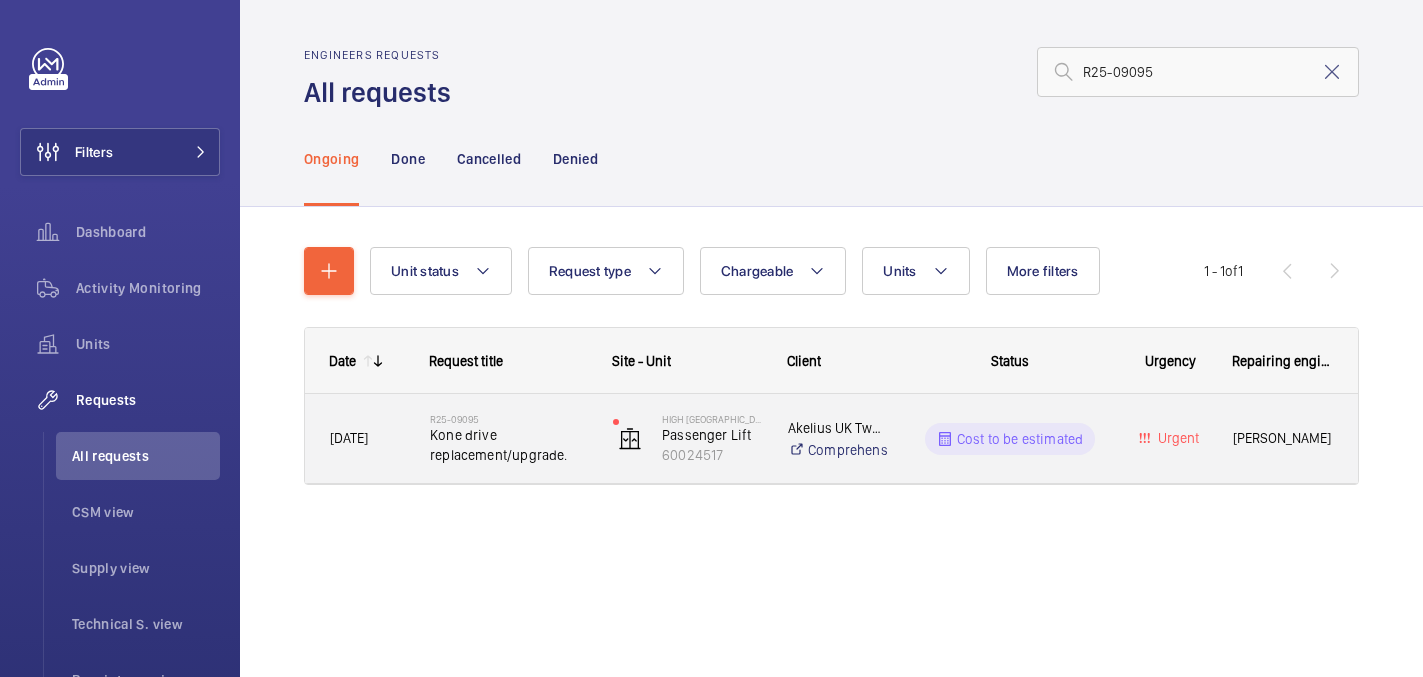 click on "R25-09095" 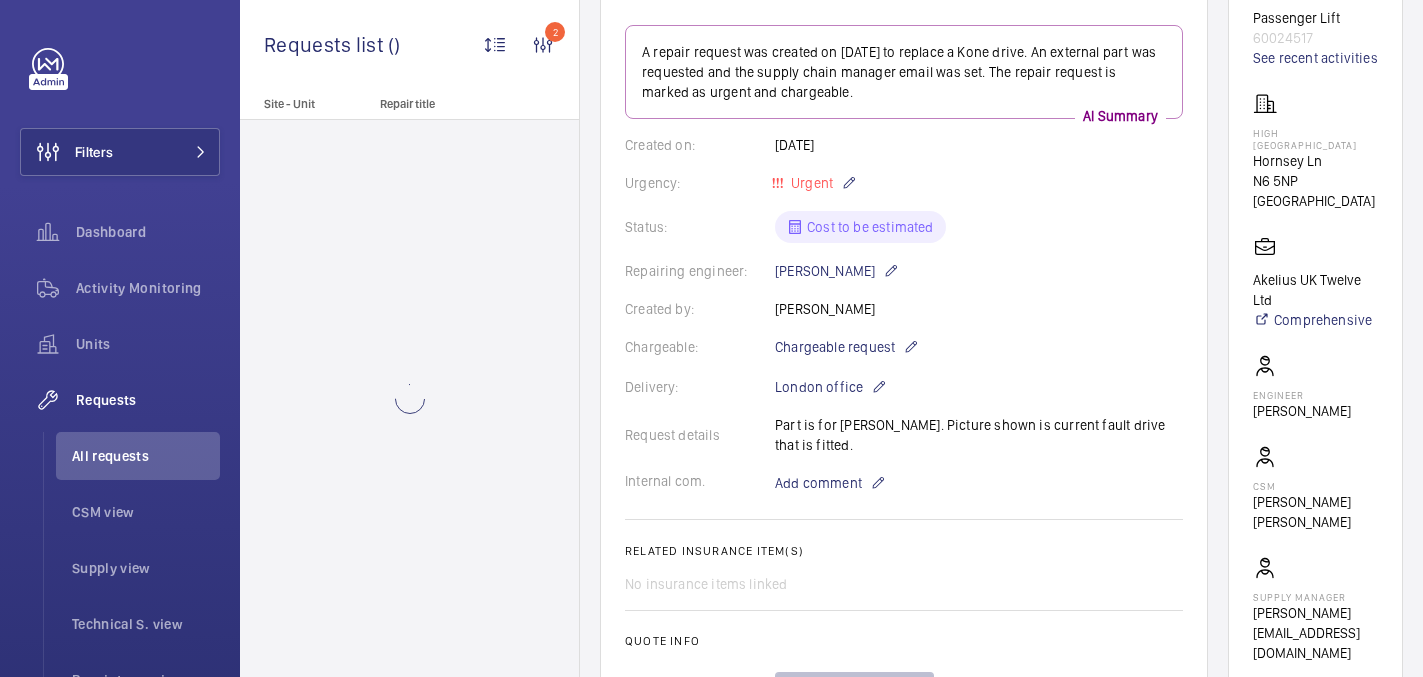 scroll, scrollTop: 887, scrollLeft: 0, axis: vertical 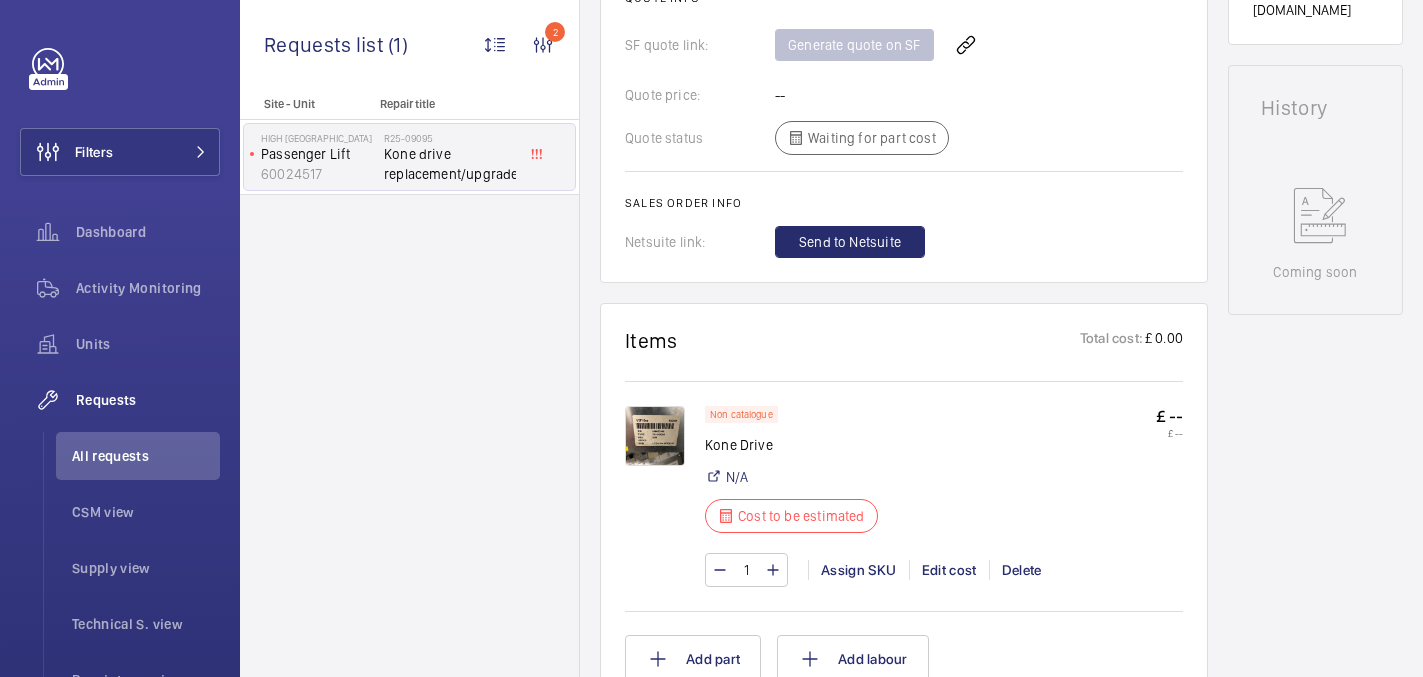 click 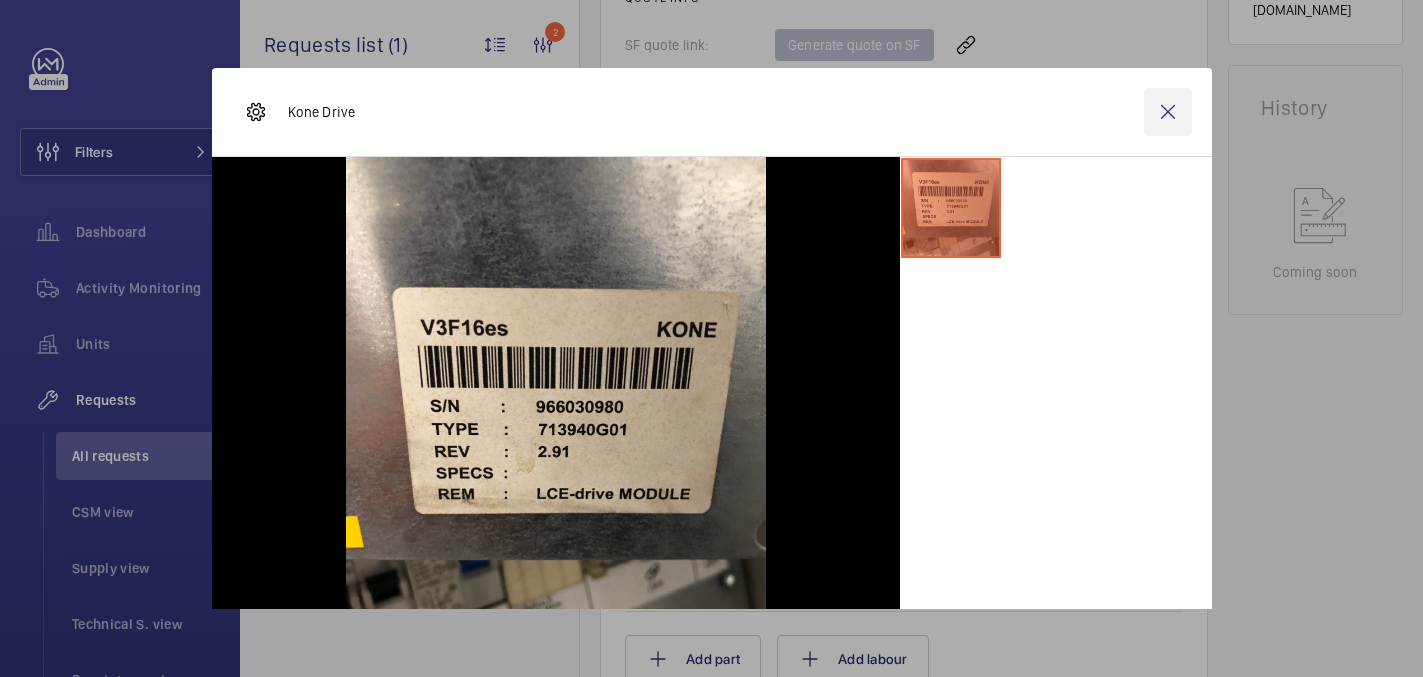 click at bounding box center (1168, 112) 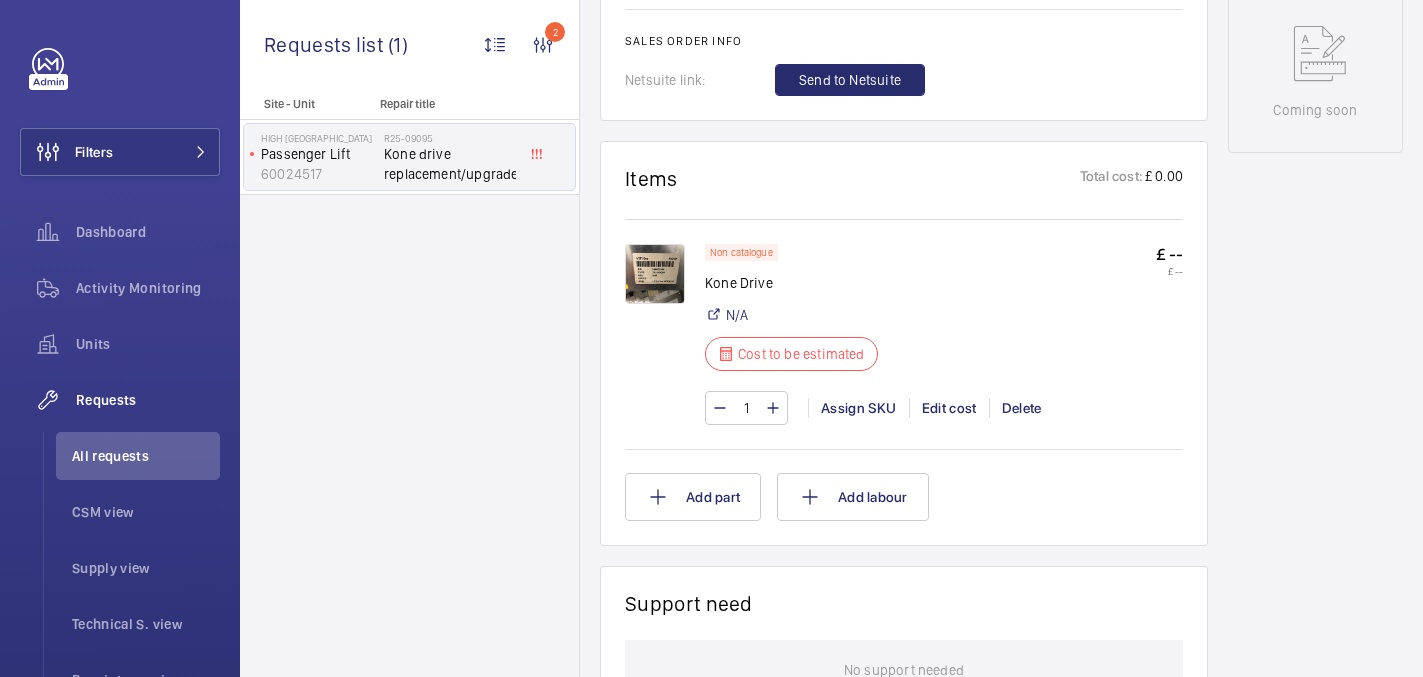 scroll, scrollTop: 0, scrollLeft: 0, axis: both 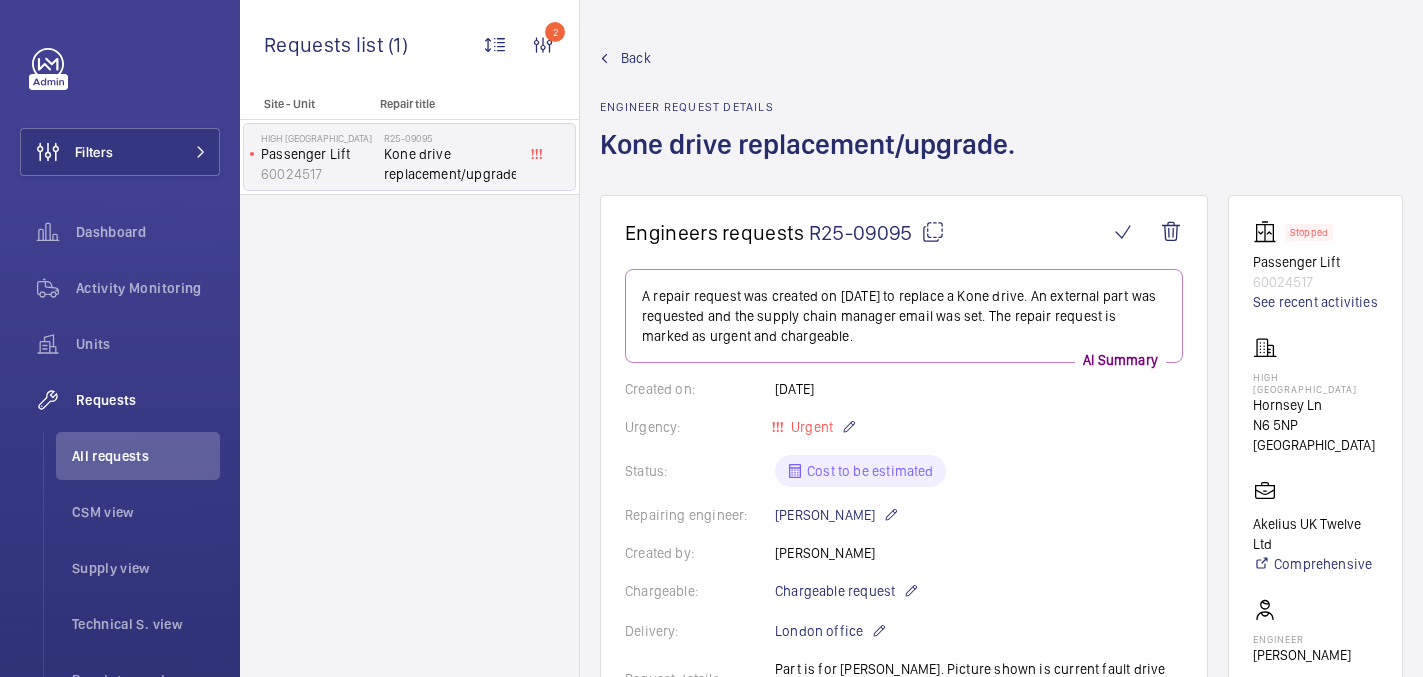 click 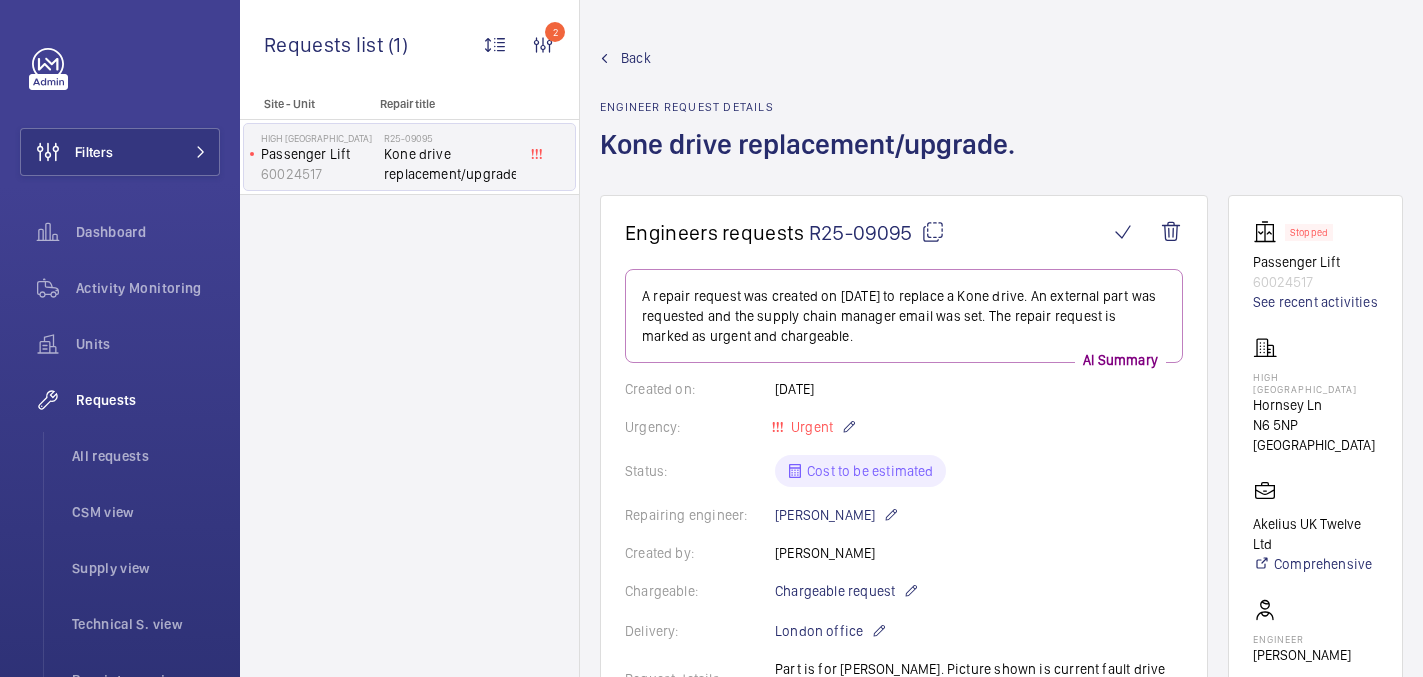drag, startPoint x: 1246, startPoint y: 370, endPoint x: 1308, endPoint y: 372, distance: 62.03225 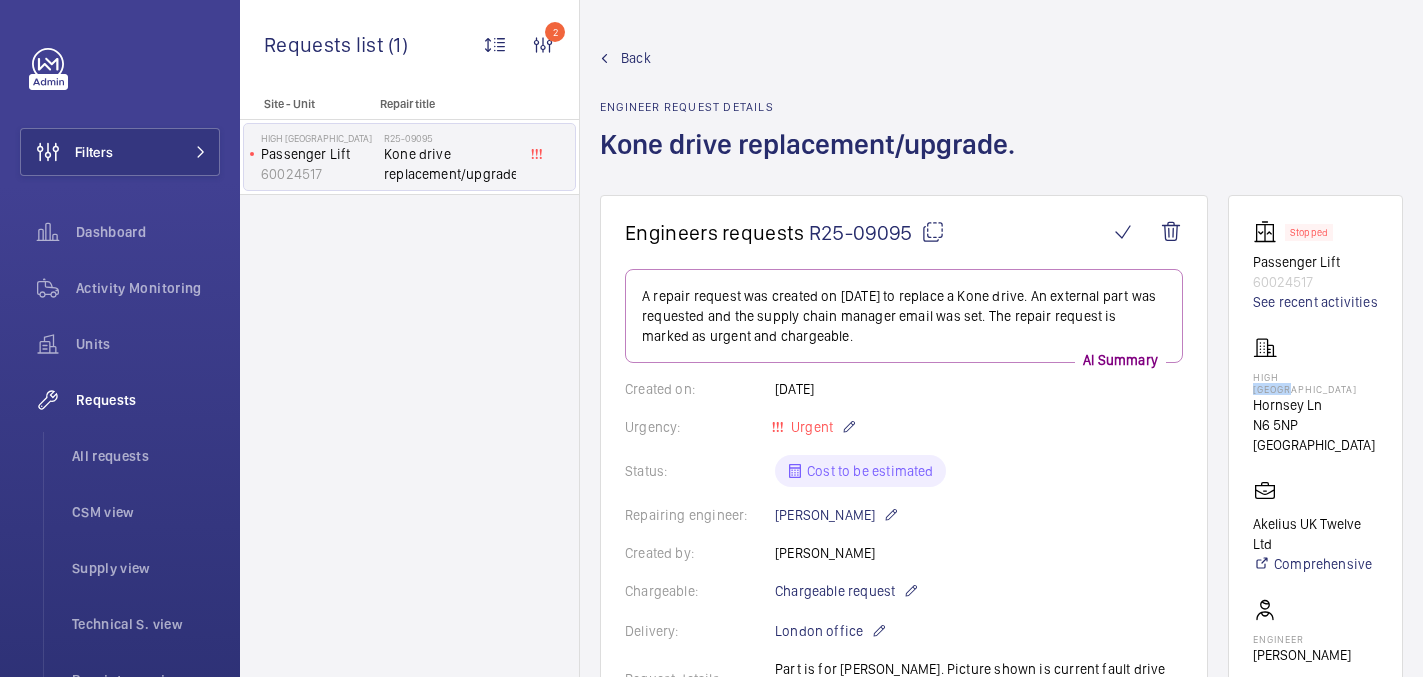 click on "High London" 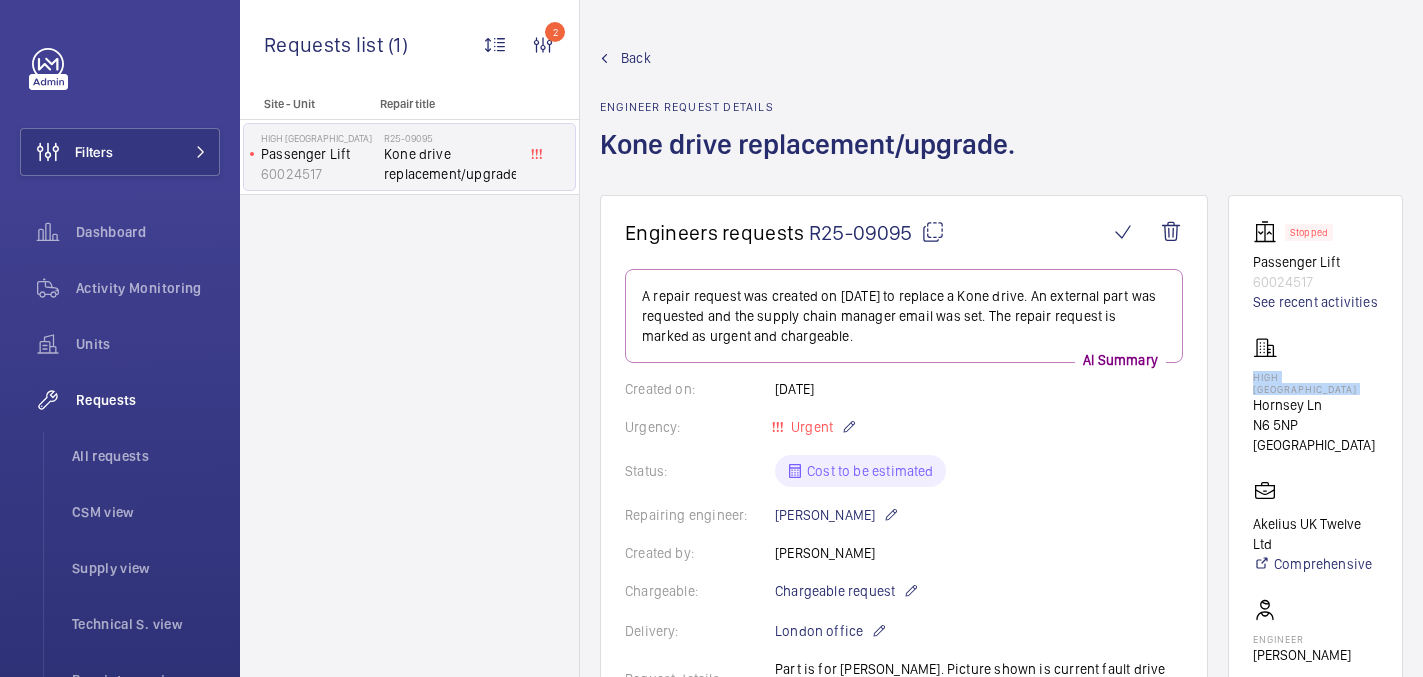 click on "High London" 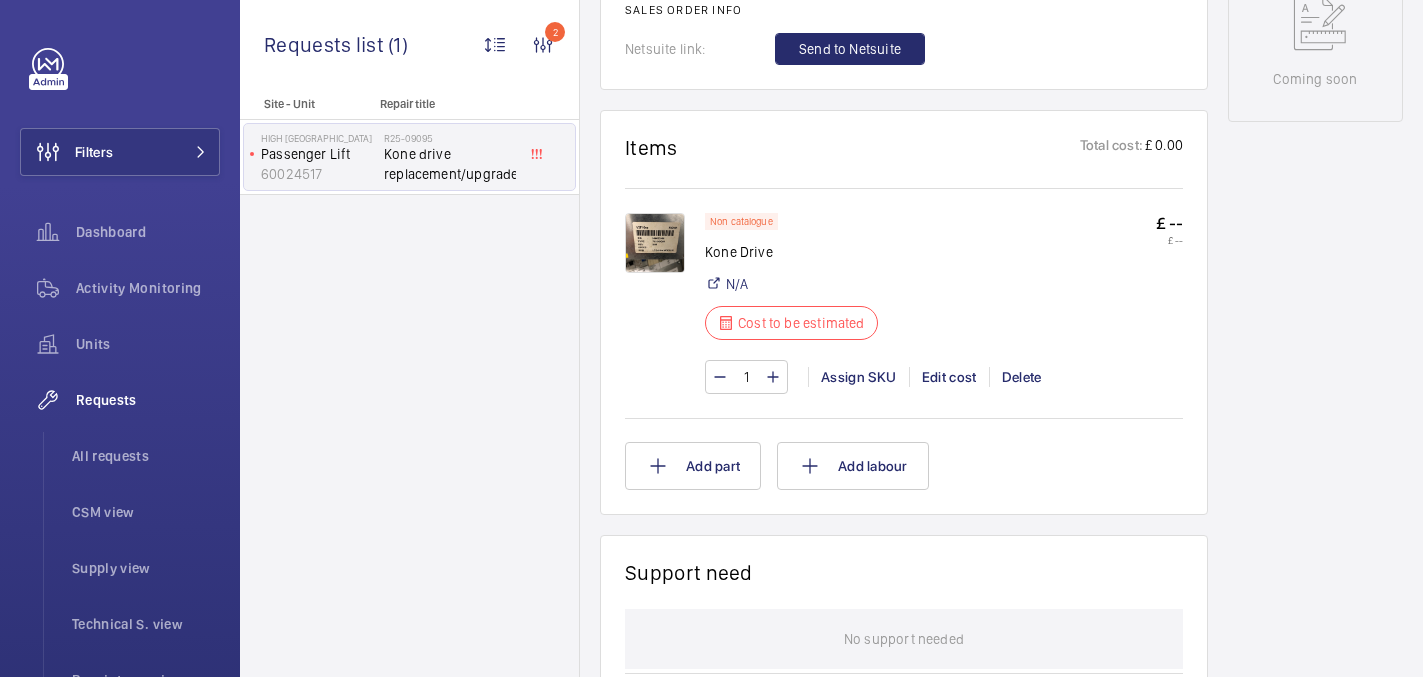 scroll, scrollTop: 1083, scrollLeft: 0, axis: vertical 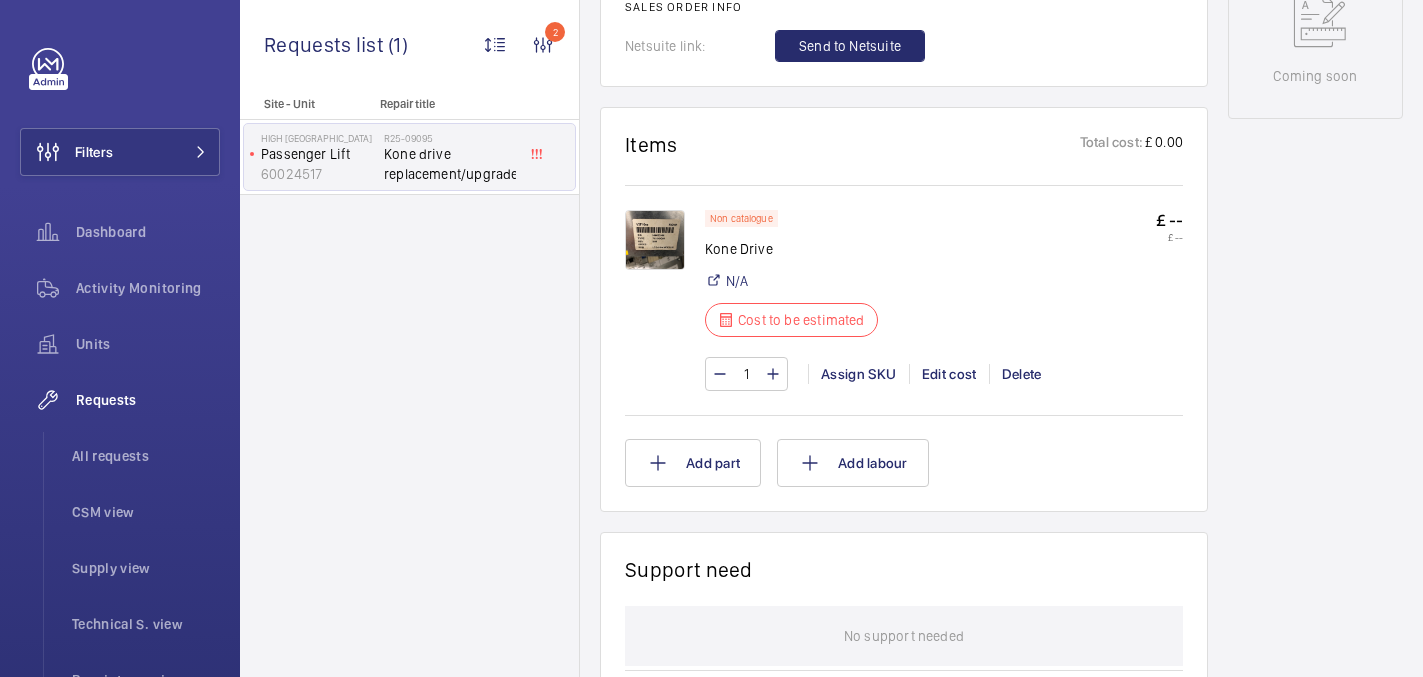 click 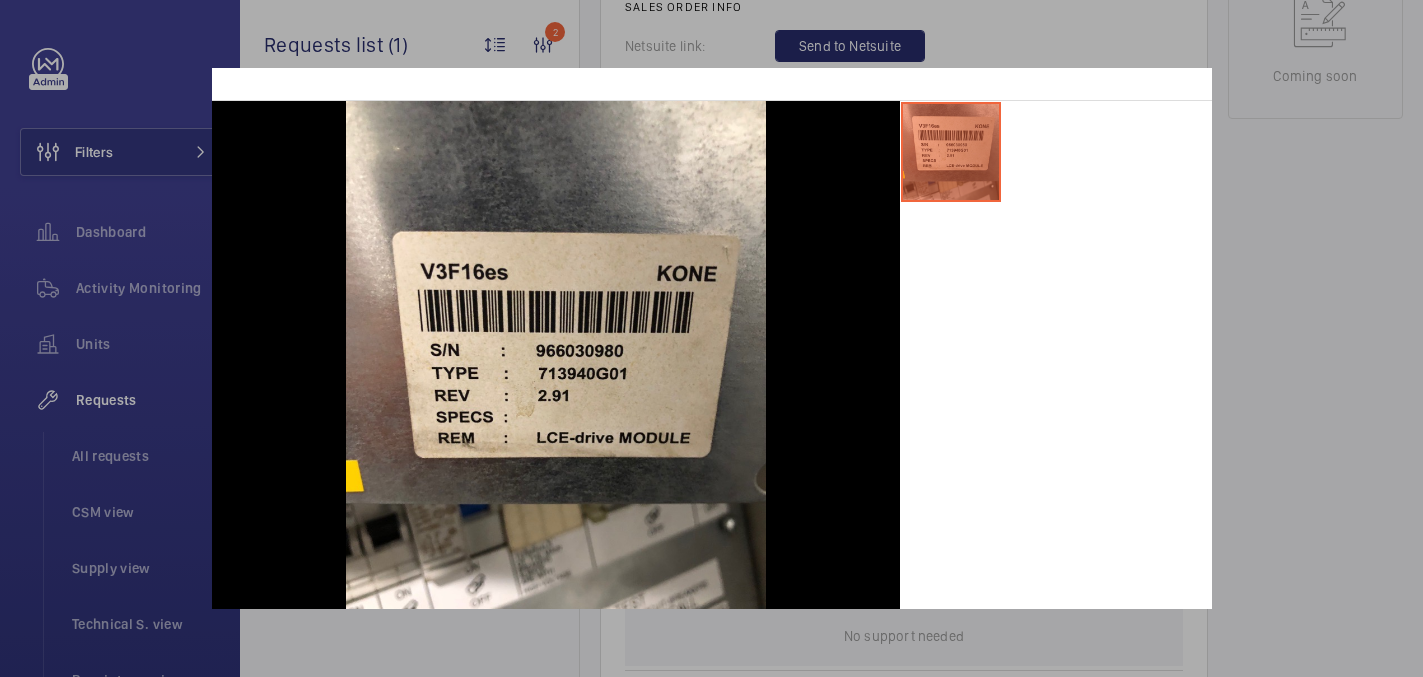 scroll, scrollTop: 65, scrollLeft: 0, axis: vertical 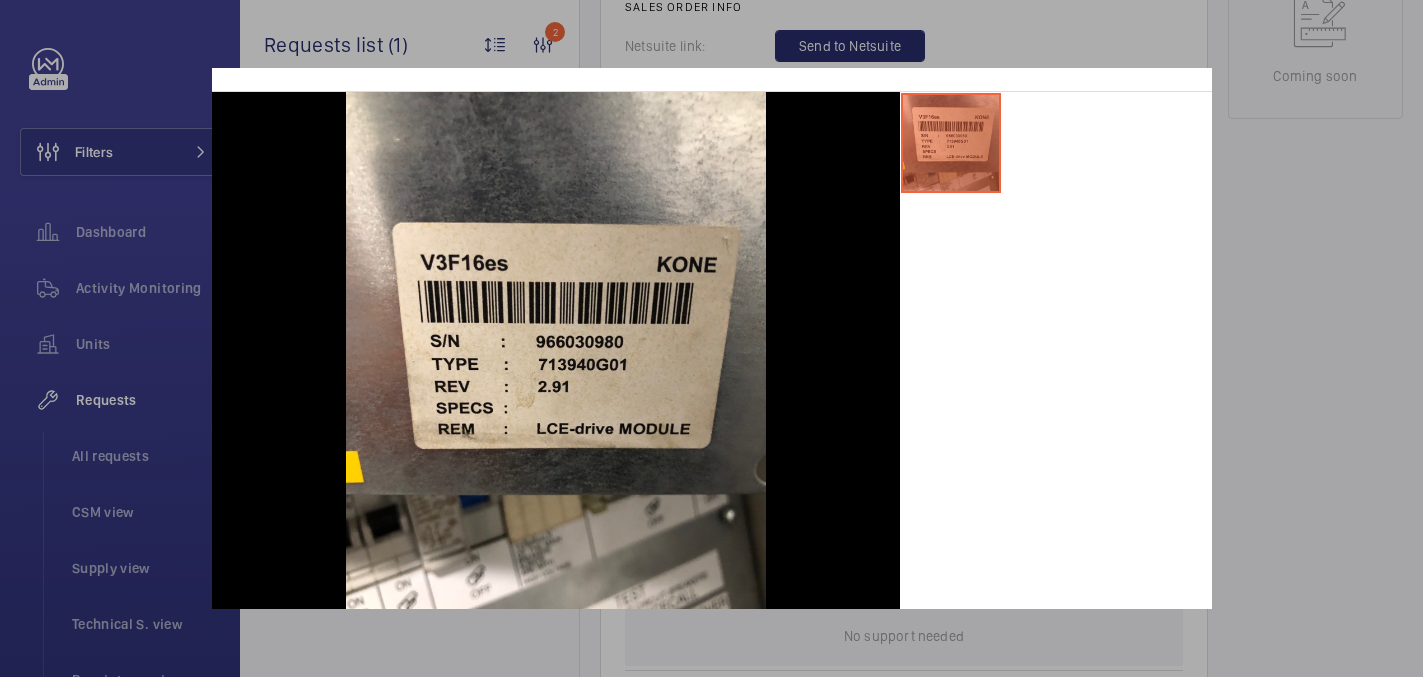 click at bounding box center [711, 338] 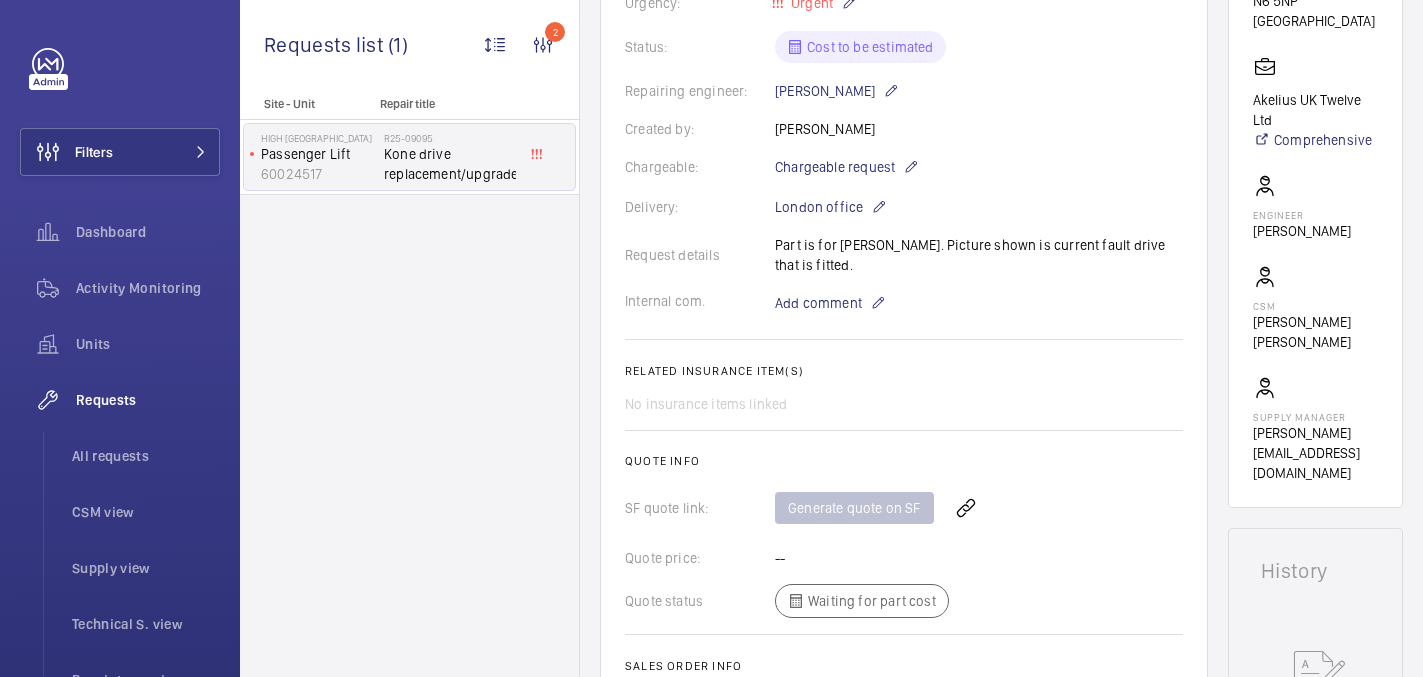 scroll, scrollTop: 212, scrollLeft: 0, axis: vertical 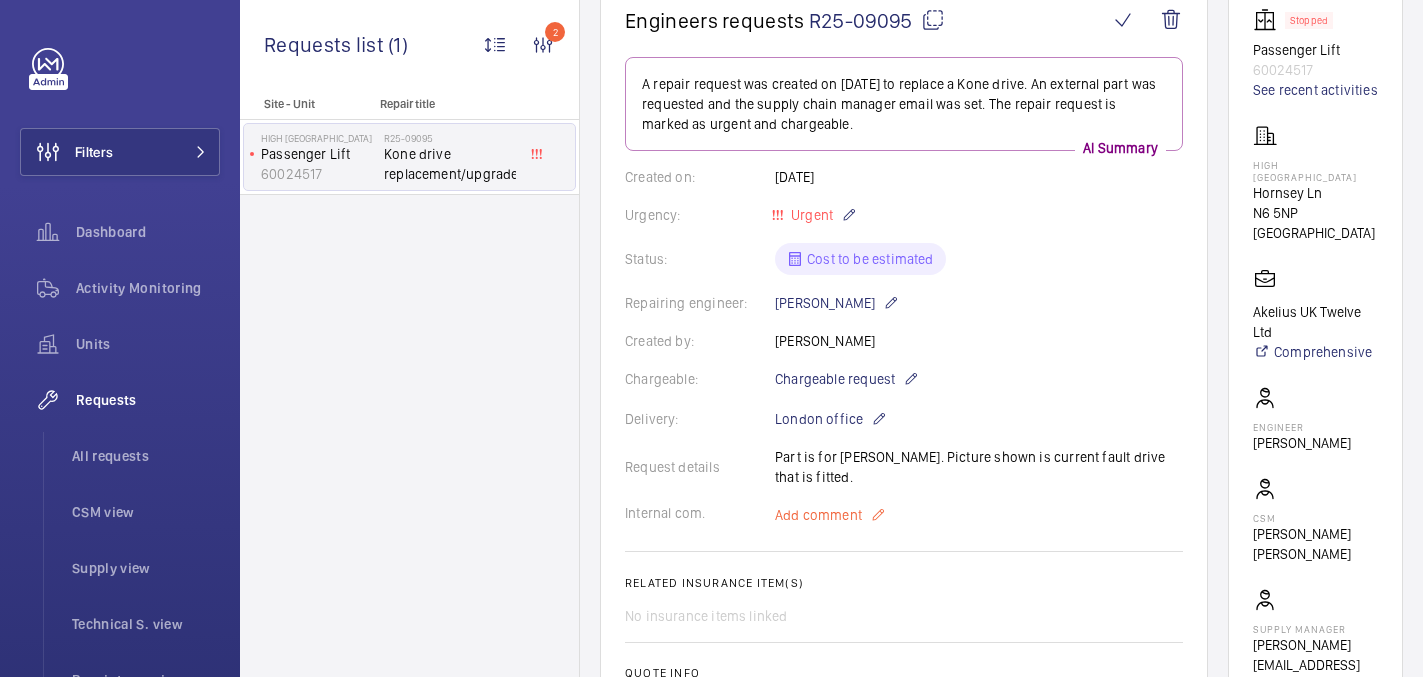 click on "Add comment" 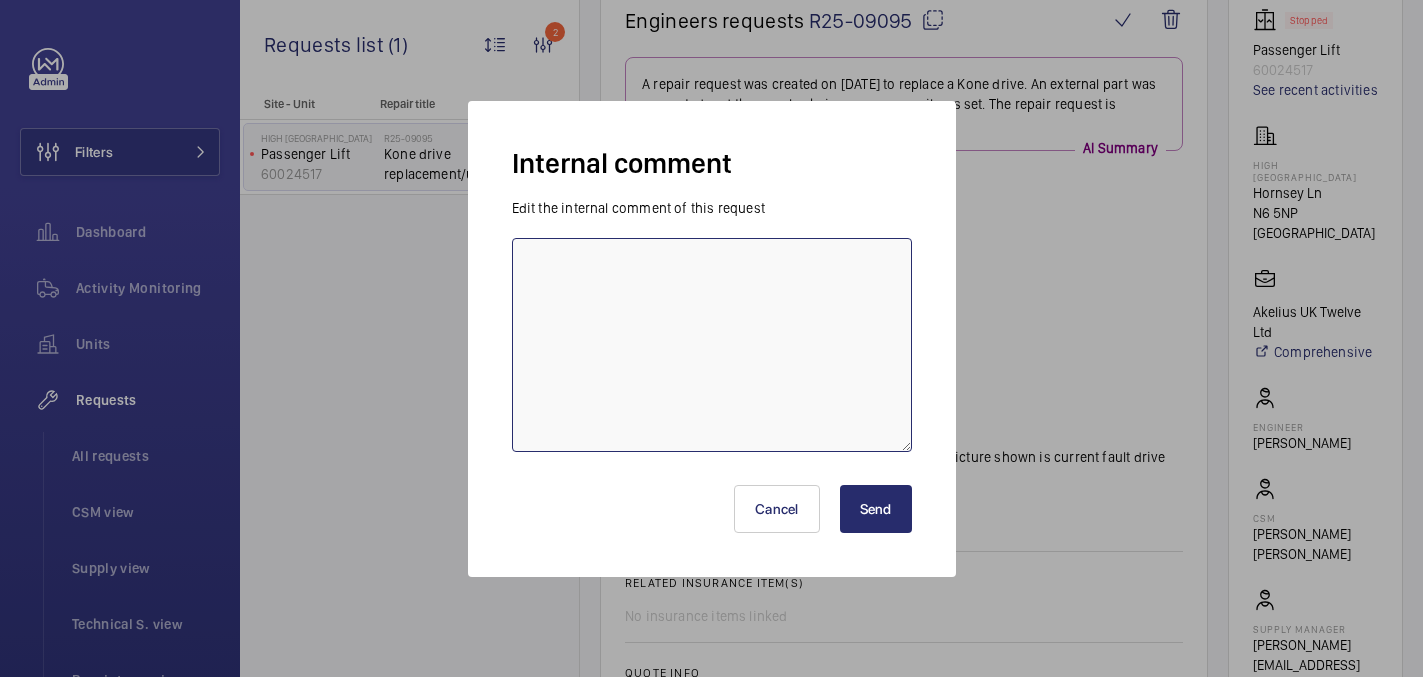 click at bounding box center (712, 345) 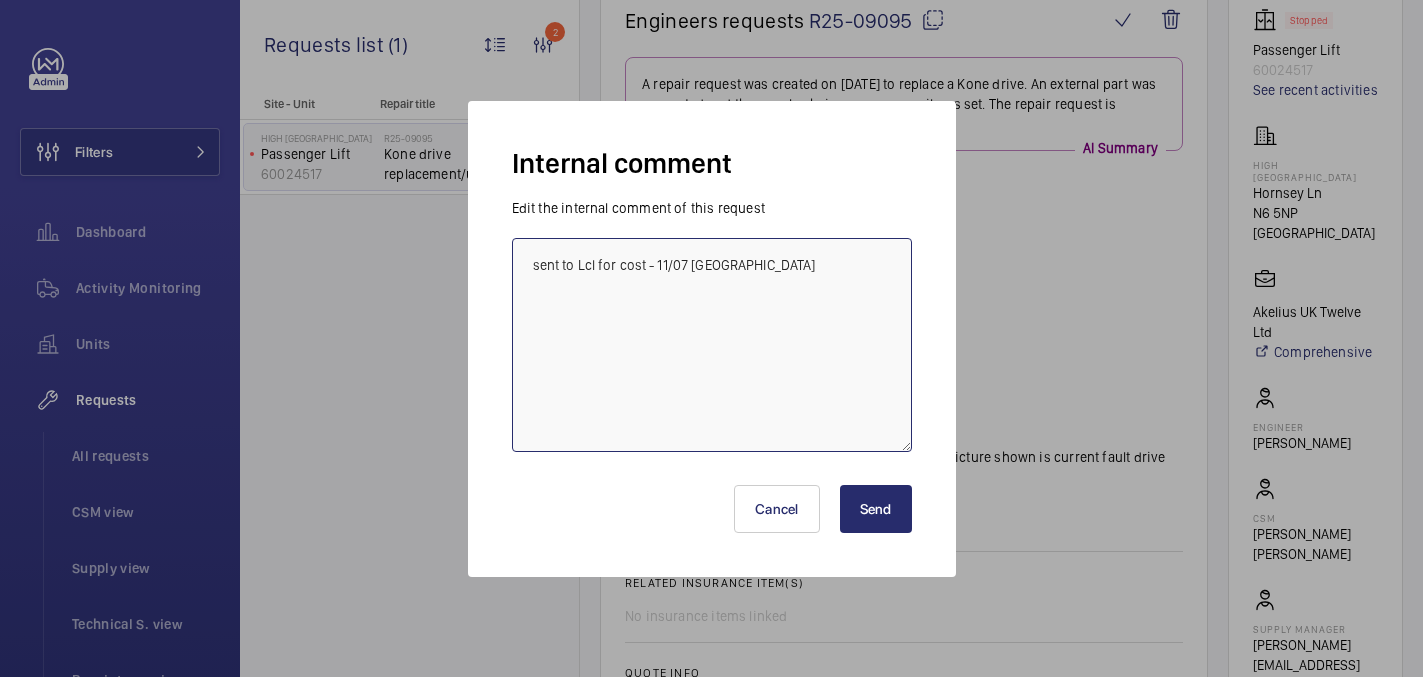 type on "sent to Lcl for cost - 11/07 india" 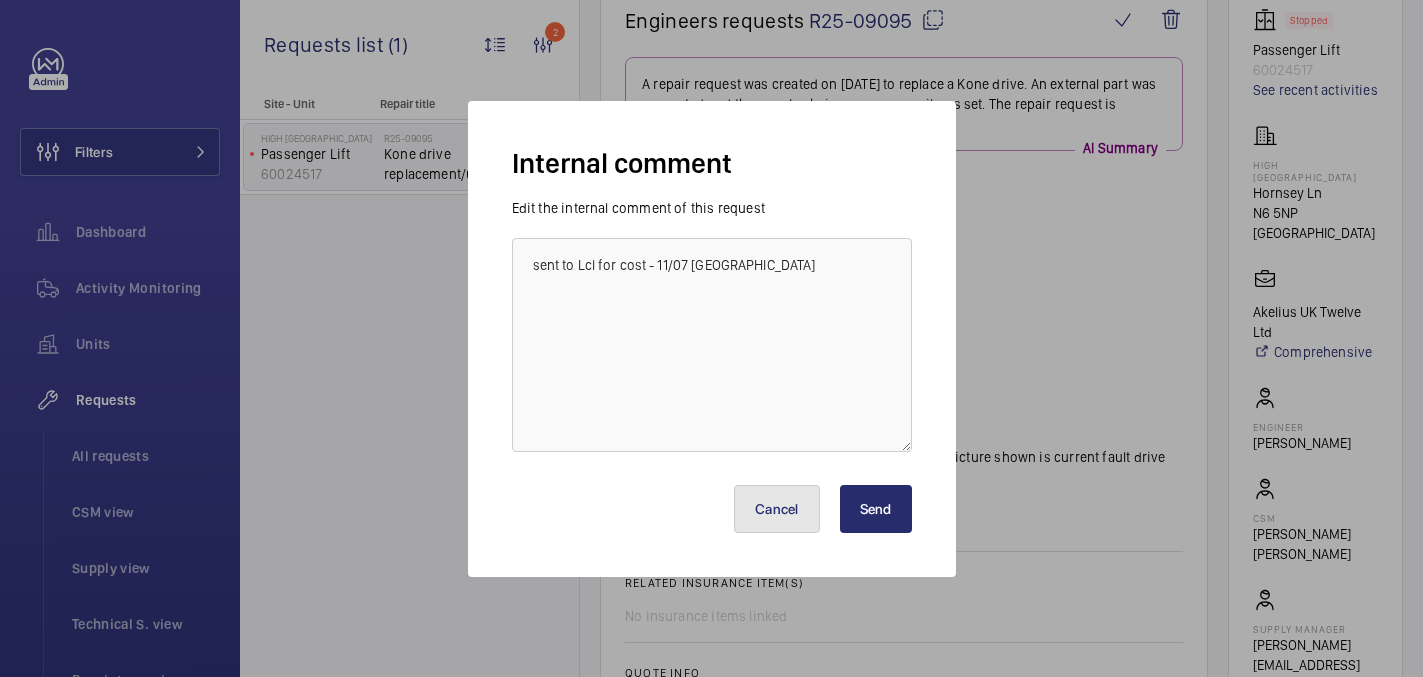 click on "Cancel" at bounding box center [777, 509] 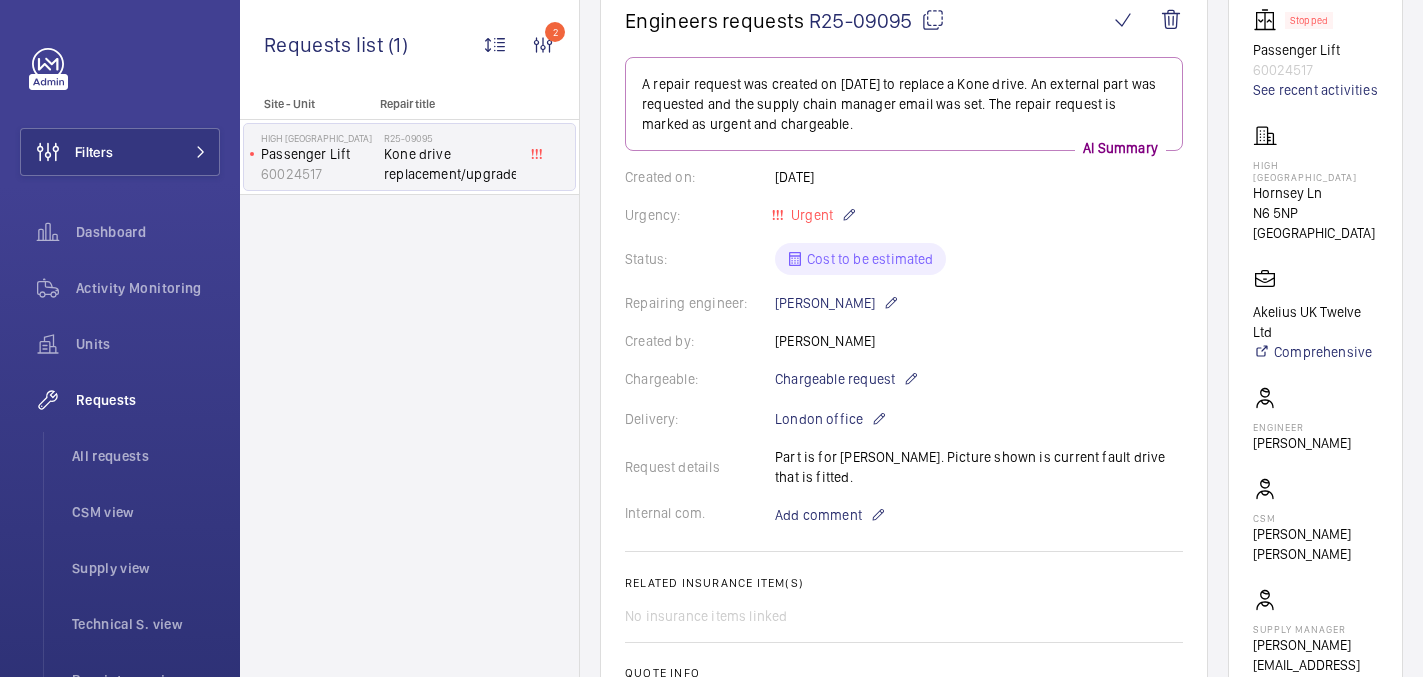scroll, scrollTop: 0, scrollLeft: 0, axis: both 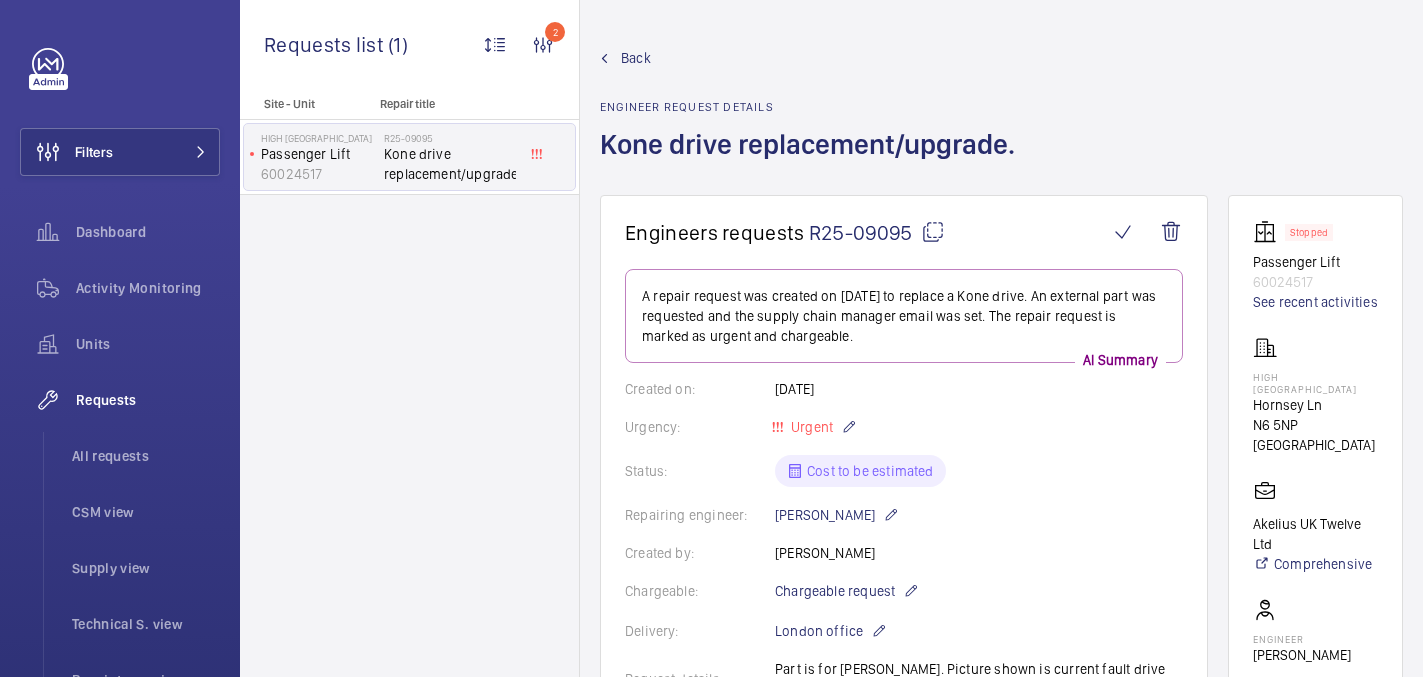 click 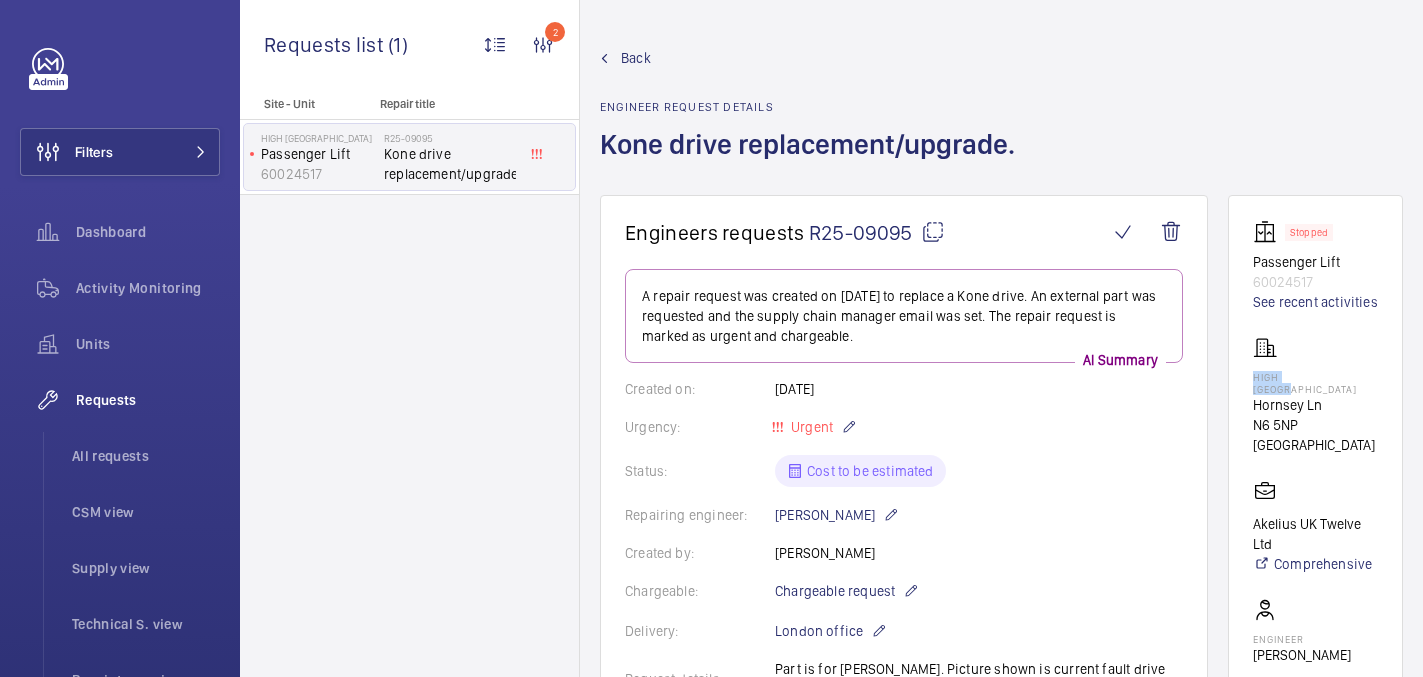 drag, startPoint x: 1252, startPoint y: 379, endPoint x: 1363, endPoint y: 380, distance: 111.0045 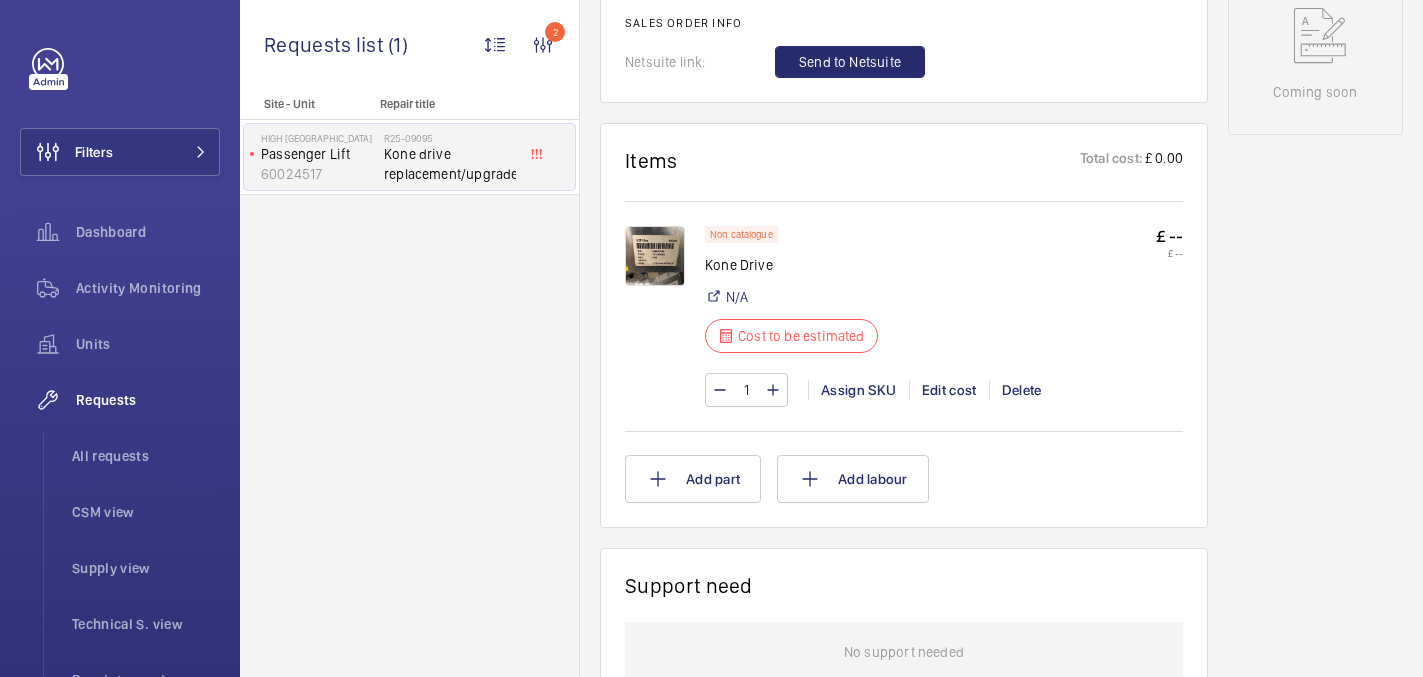 scroll, scrollTop: 458, scrollLeft: 0, axis: vertical 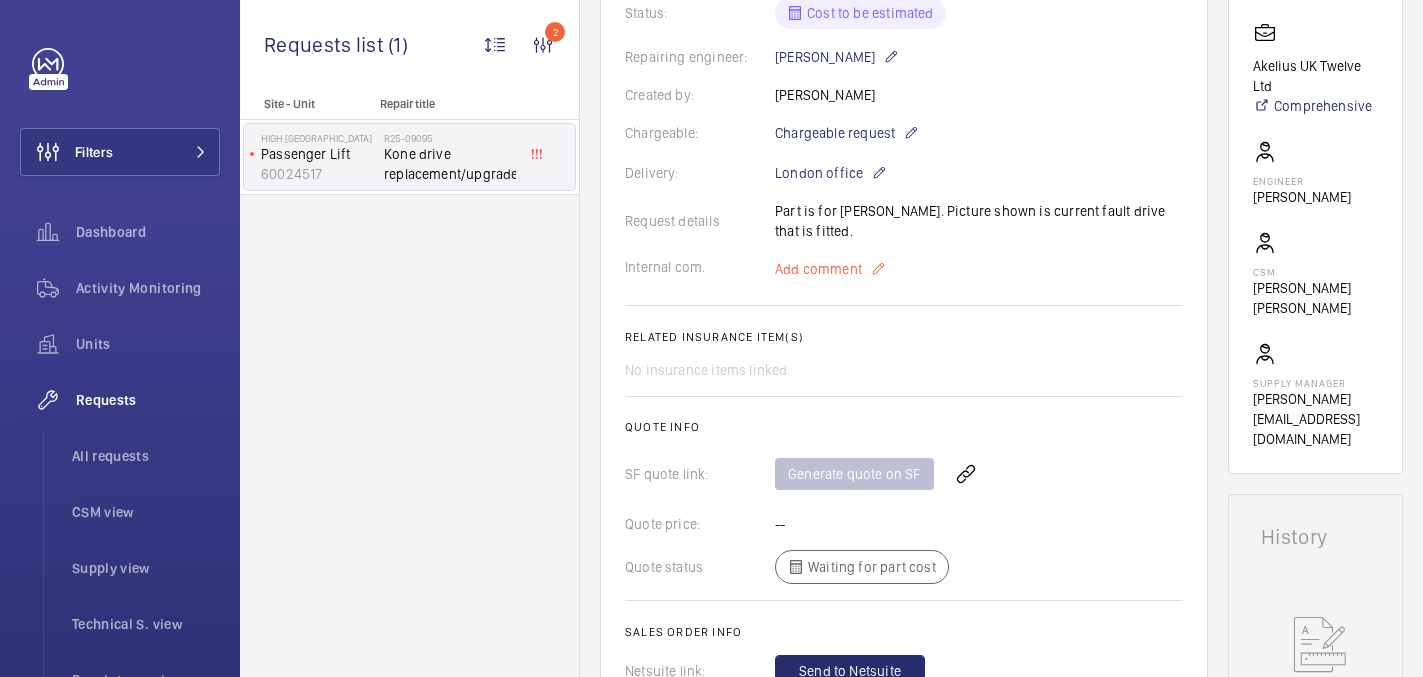 click on "Add comment" 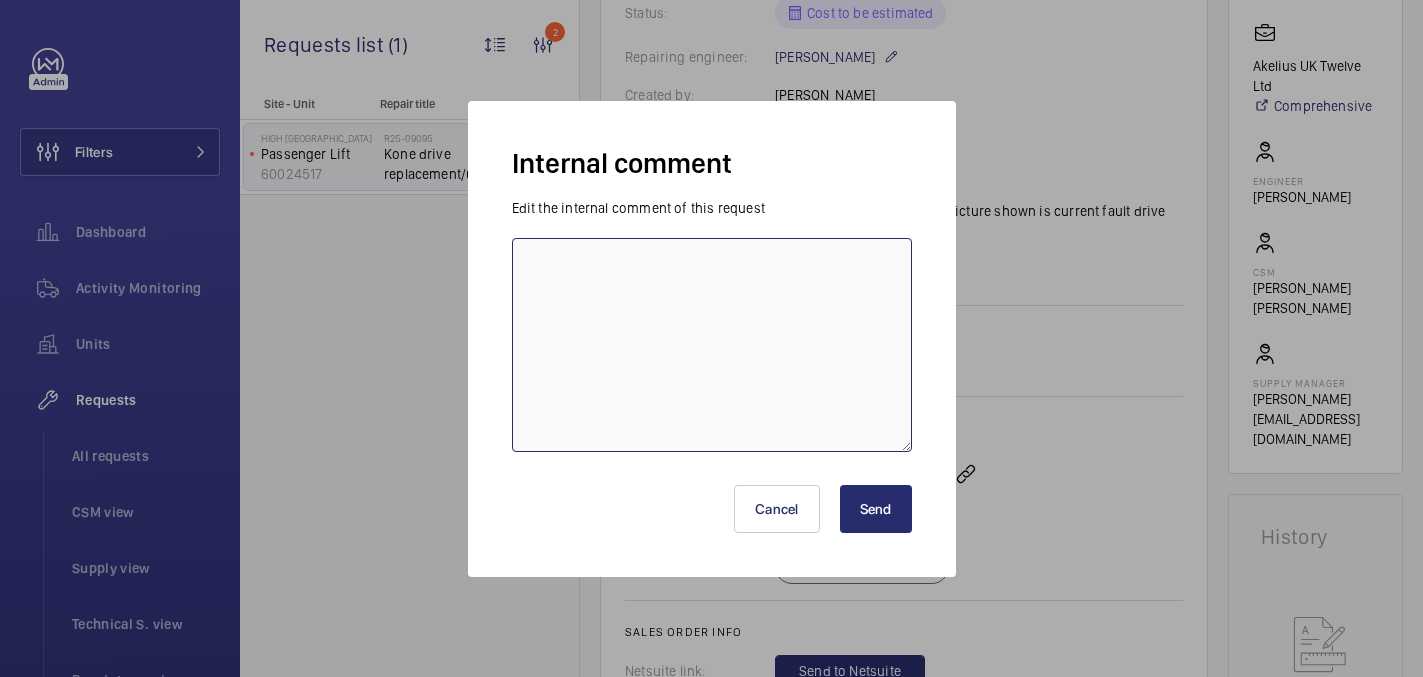 click at bounding box center [712, 345] 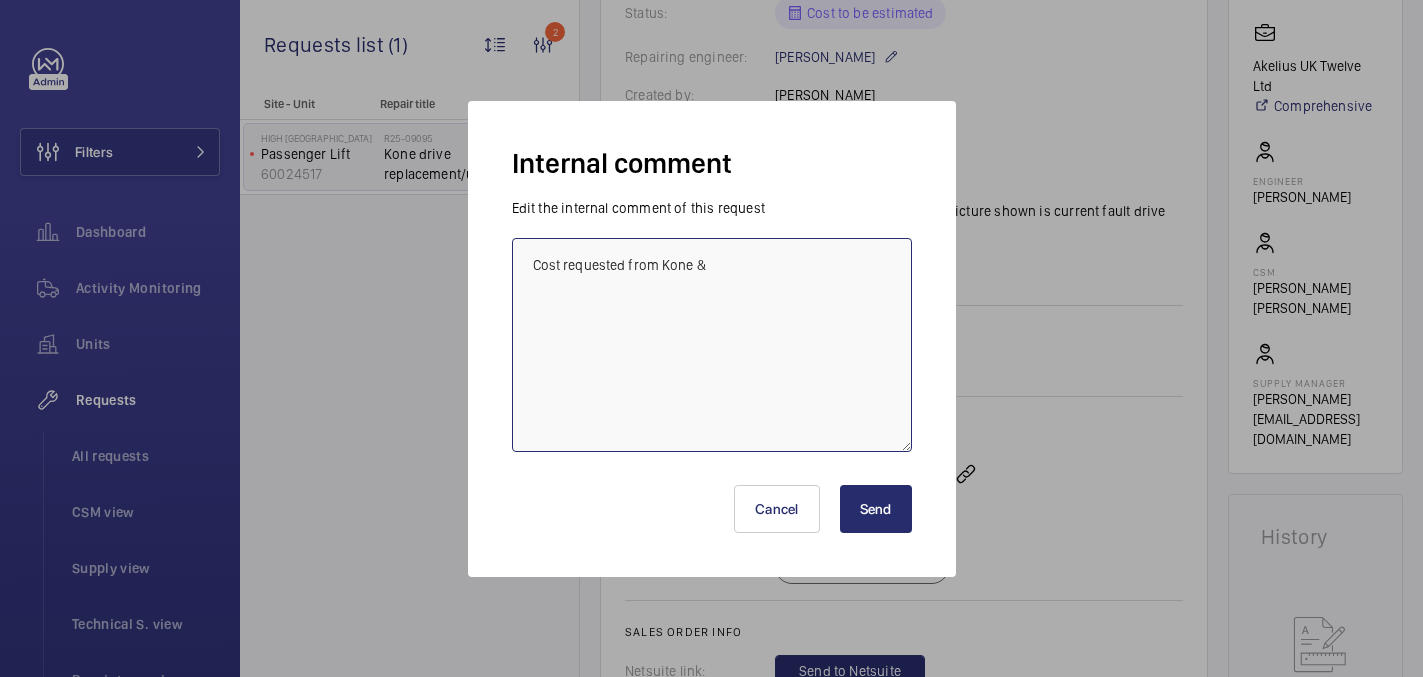 paste on "Good morning,
I hope you're well.
Do you provide this Kone drive show in the attached image.
Thank you in advance." 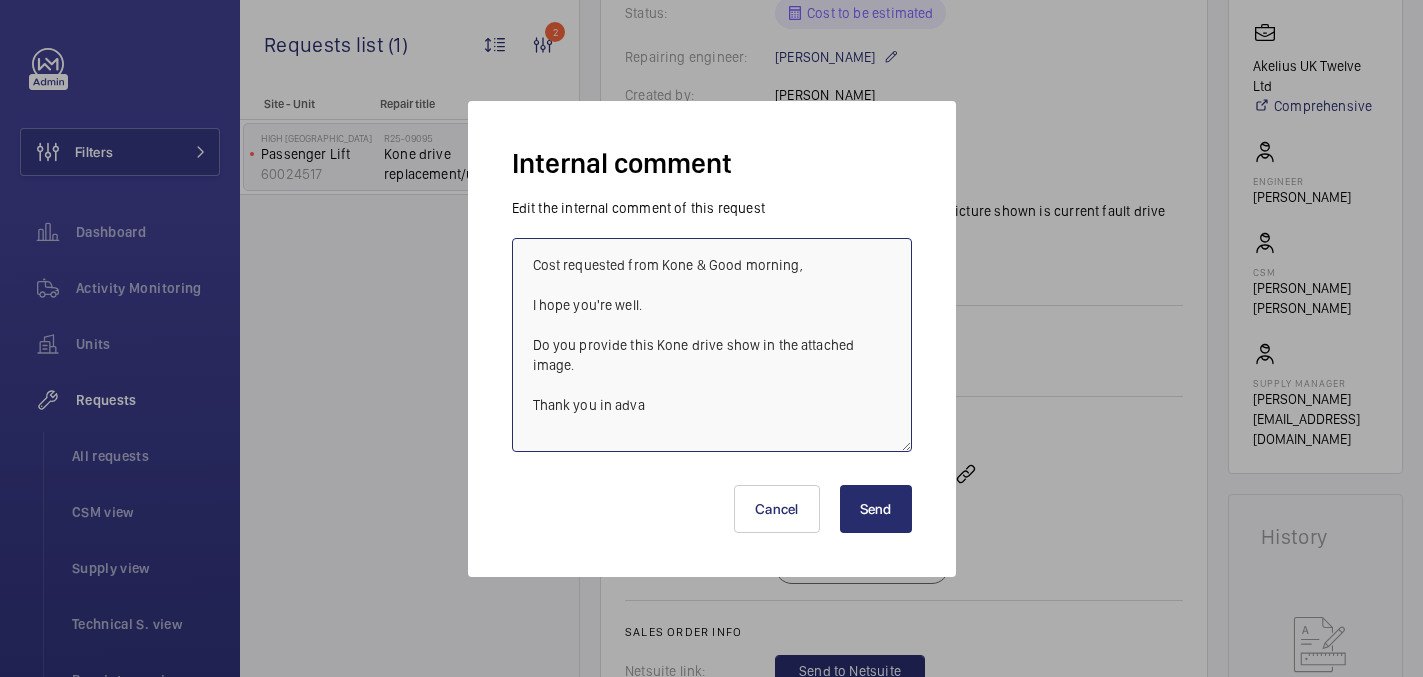 drag, startPoint x: 706, startPoint y: 265, endPoint x: 728, endPoint y: 379, distance: 116.1034 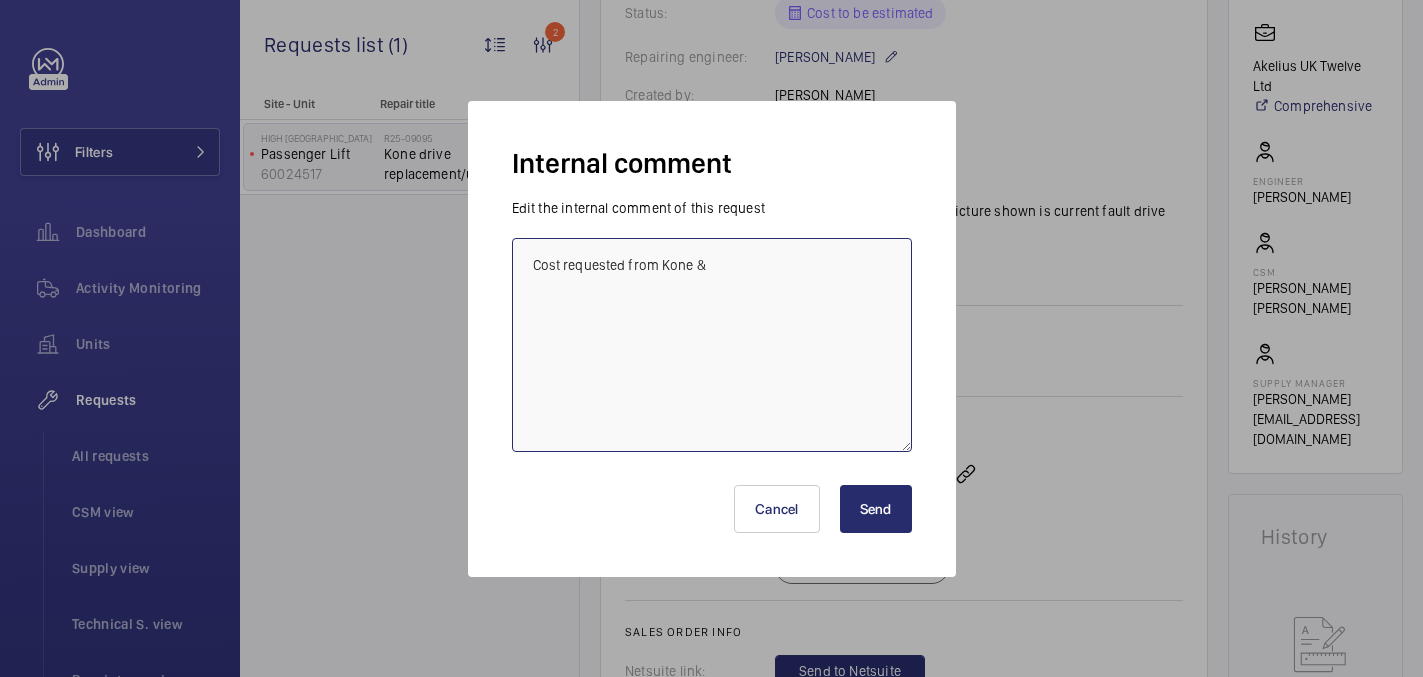 paste on "esprit-lifts" 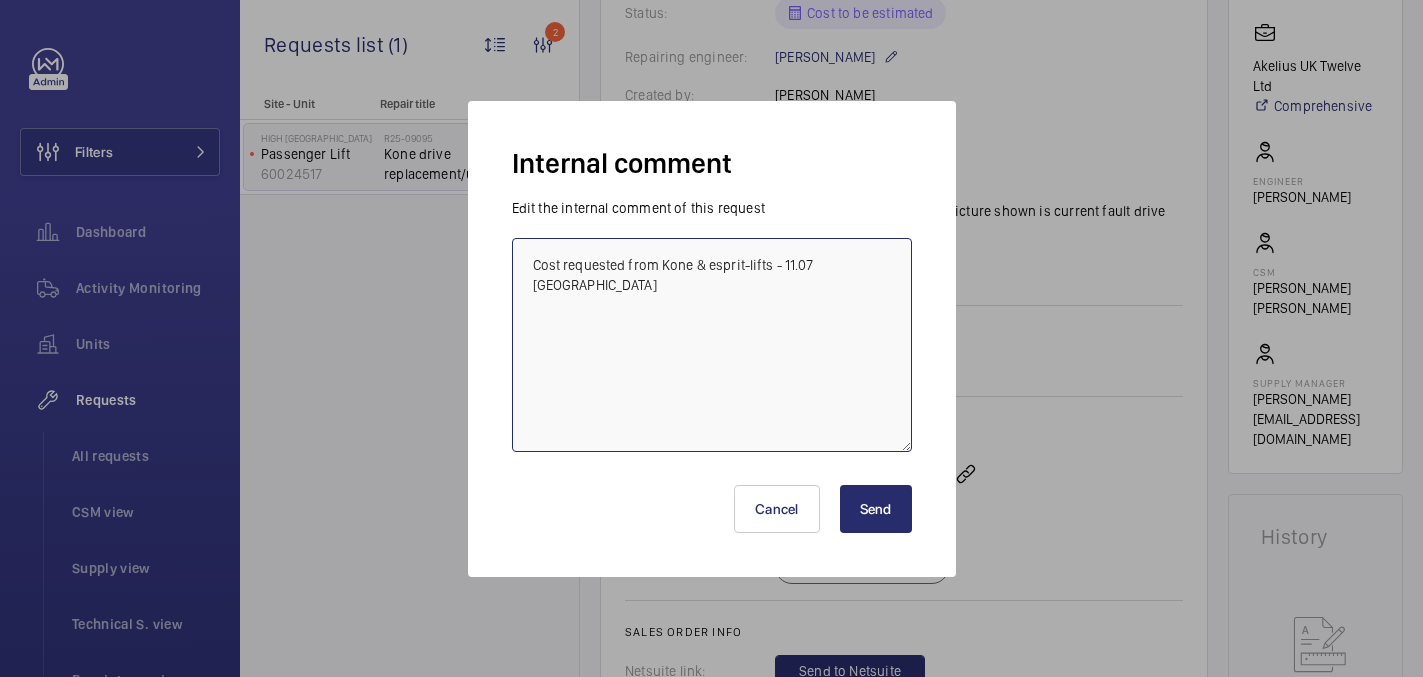 type on "Cost requested from Kone & esprit-lifts - 11.07 india" 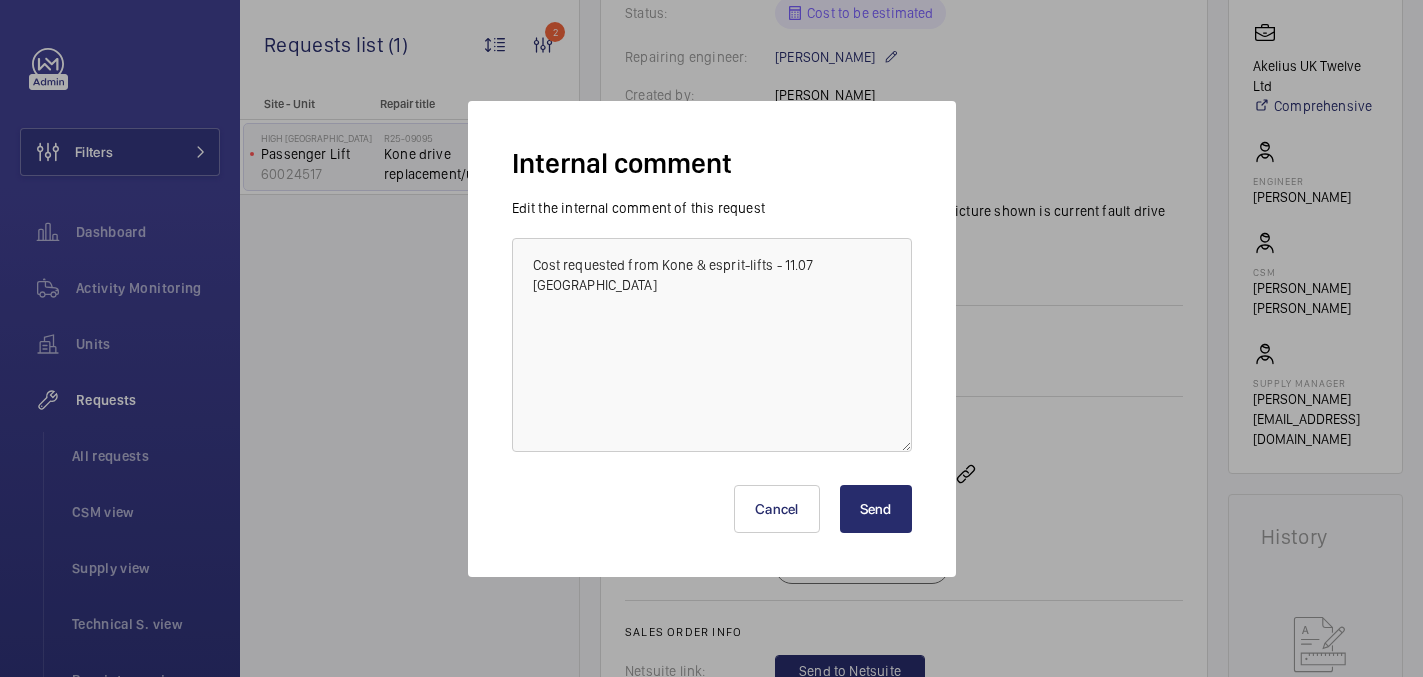 click on "Send" at bounding box center (876, 509) 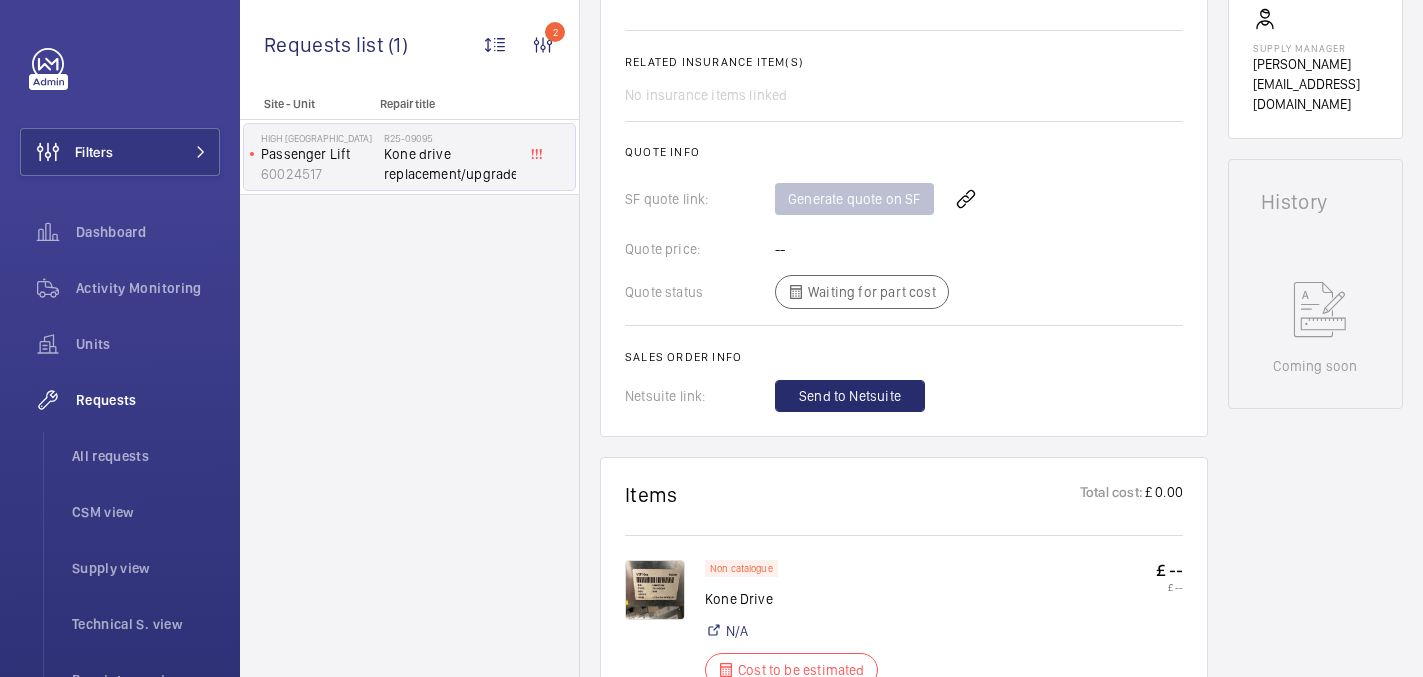 scroll, scrollTop: 556, scrollLeft: 0, axis: vertical 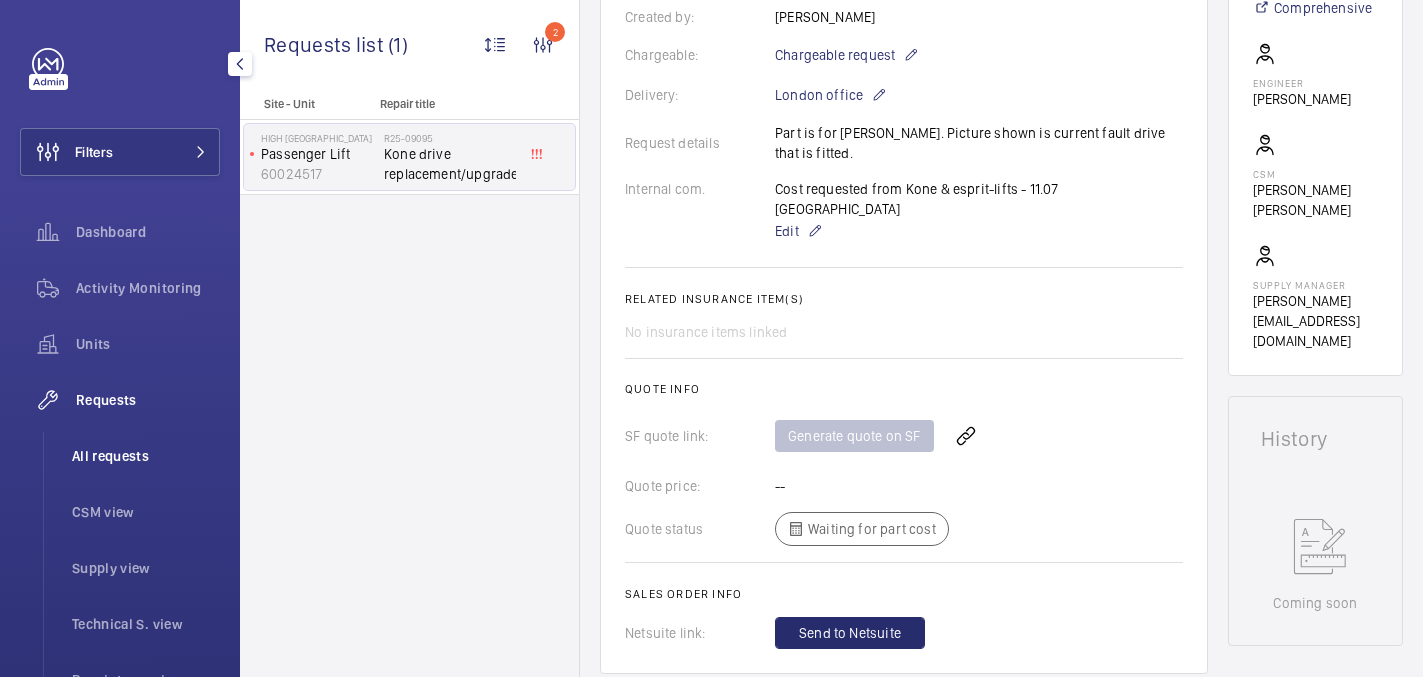 click on "All requests" 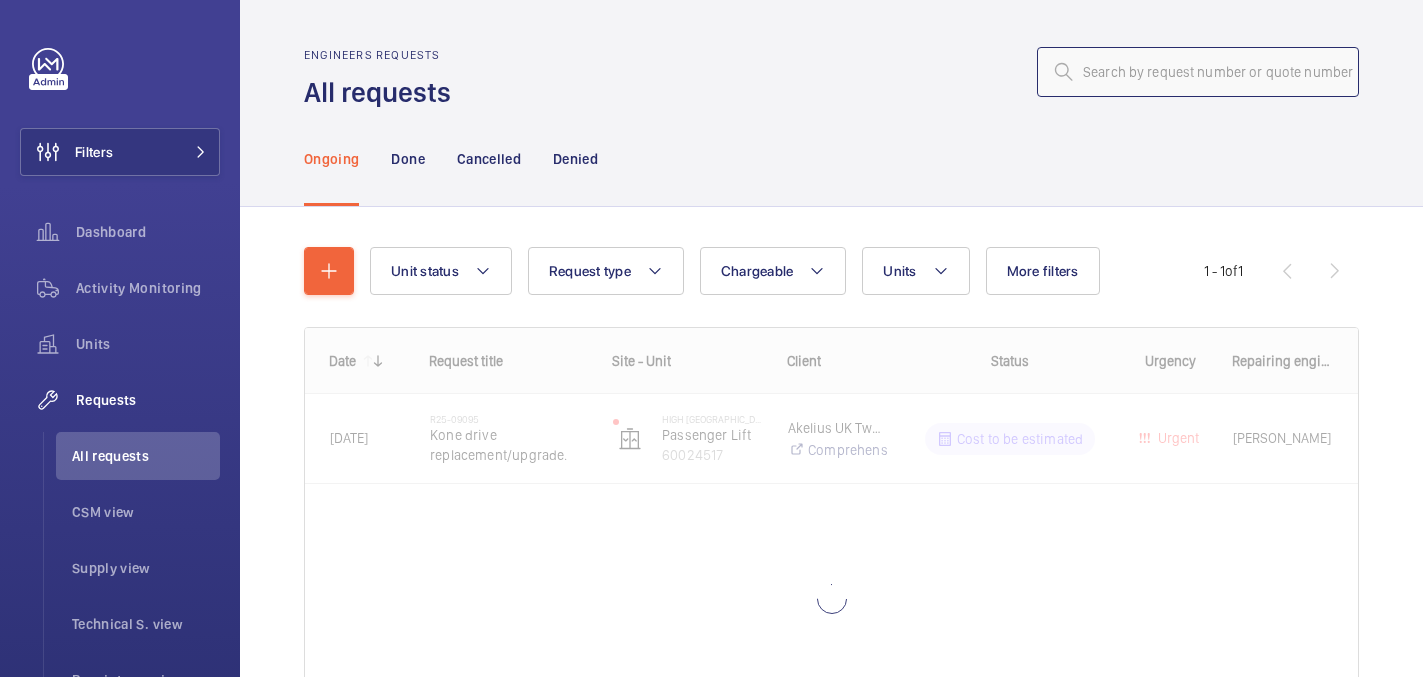 click 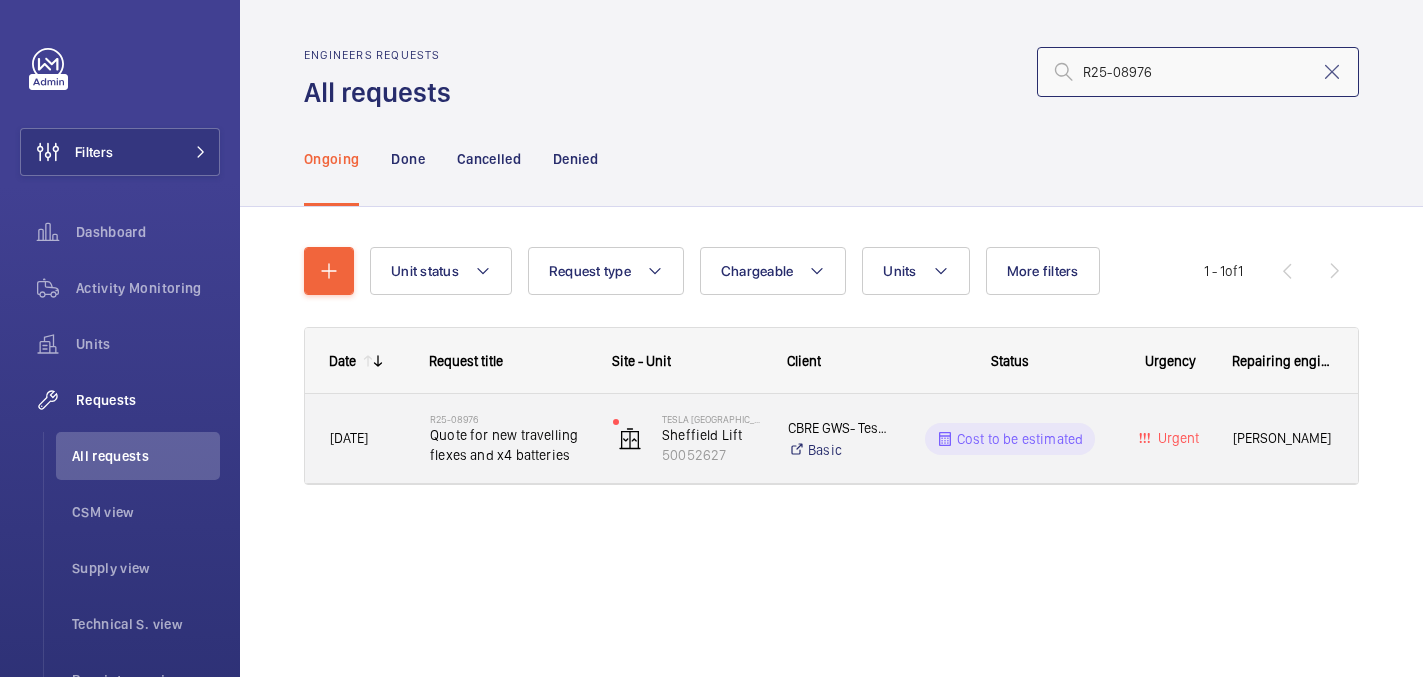 type on "R25-08976" 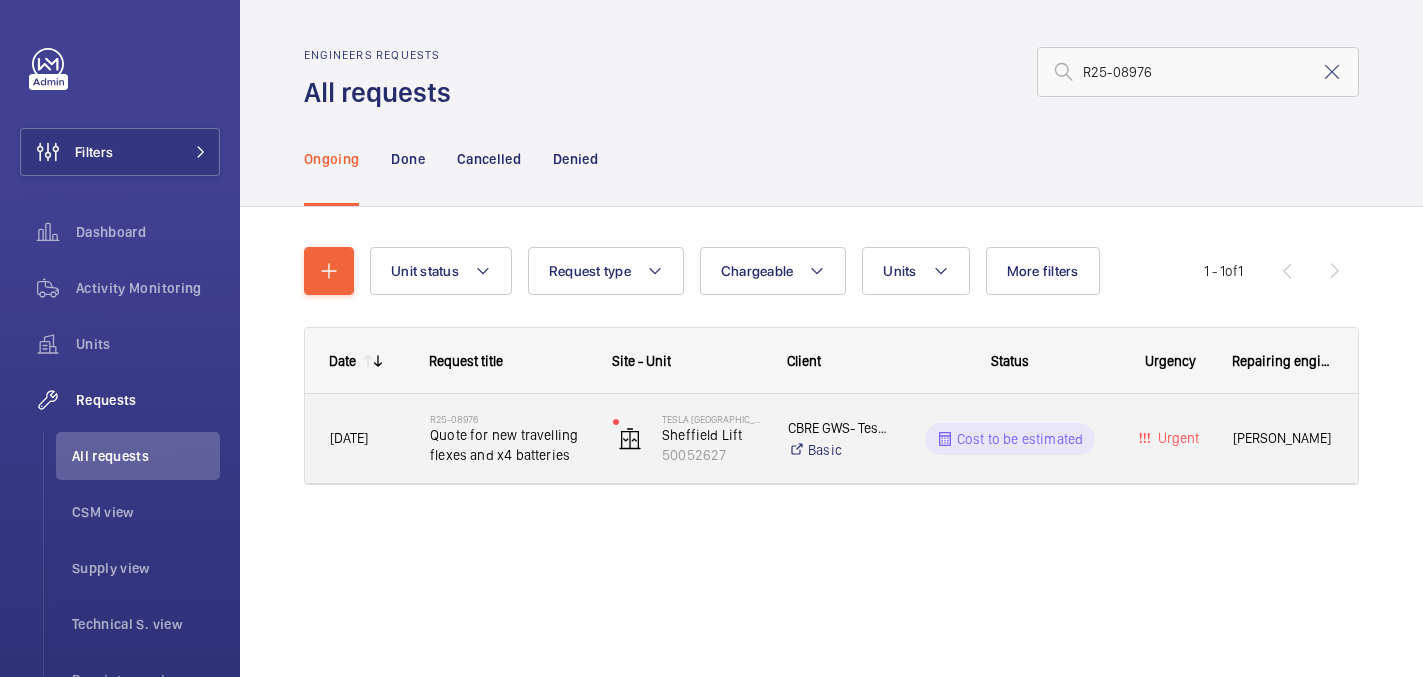 click on "R25-08976" 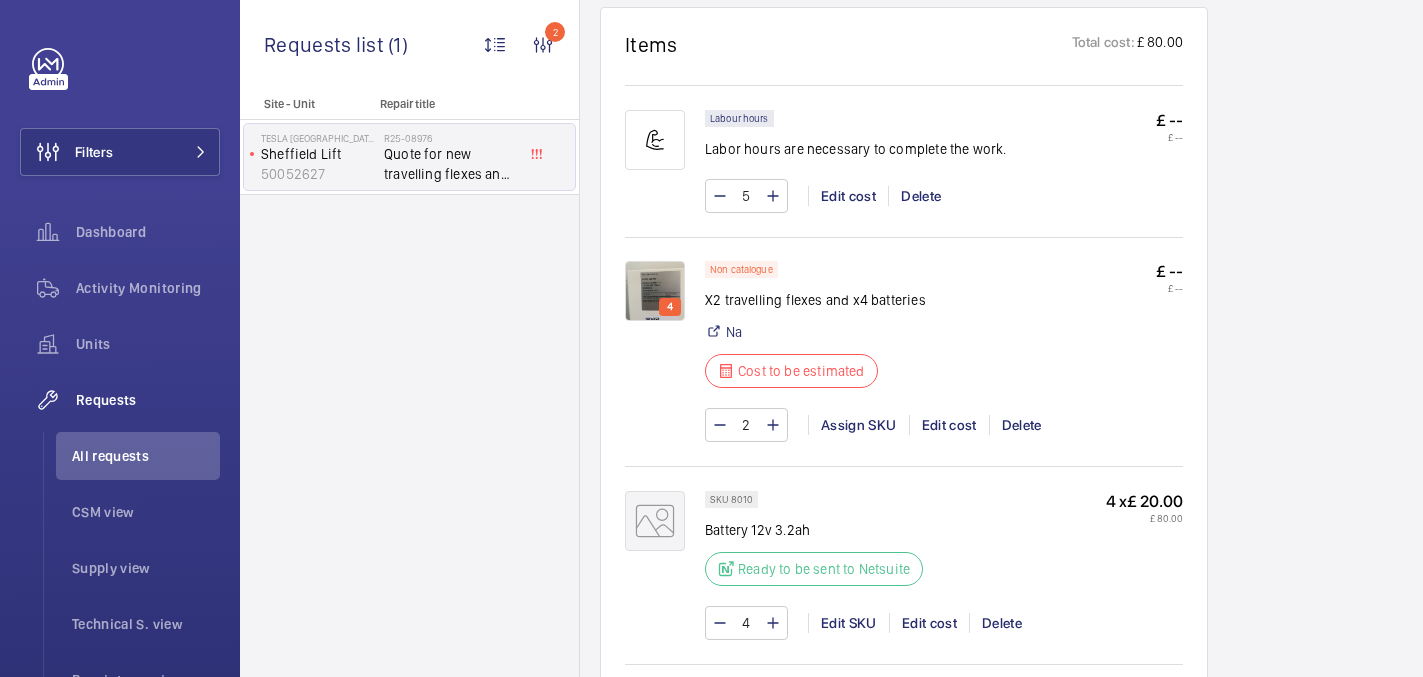 scroll, scrollTop: 1294, scrollLeft: 0, axis: vertical 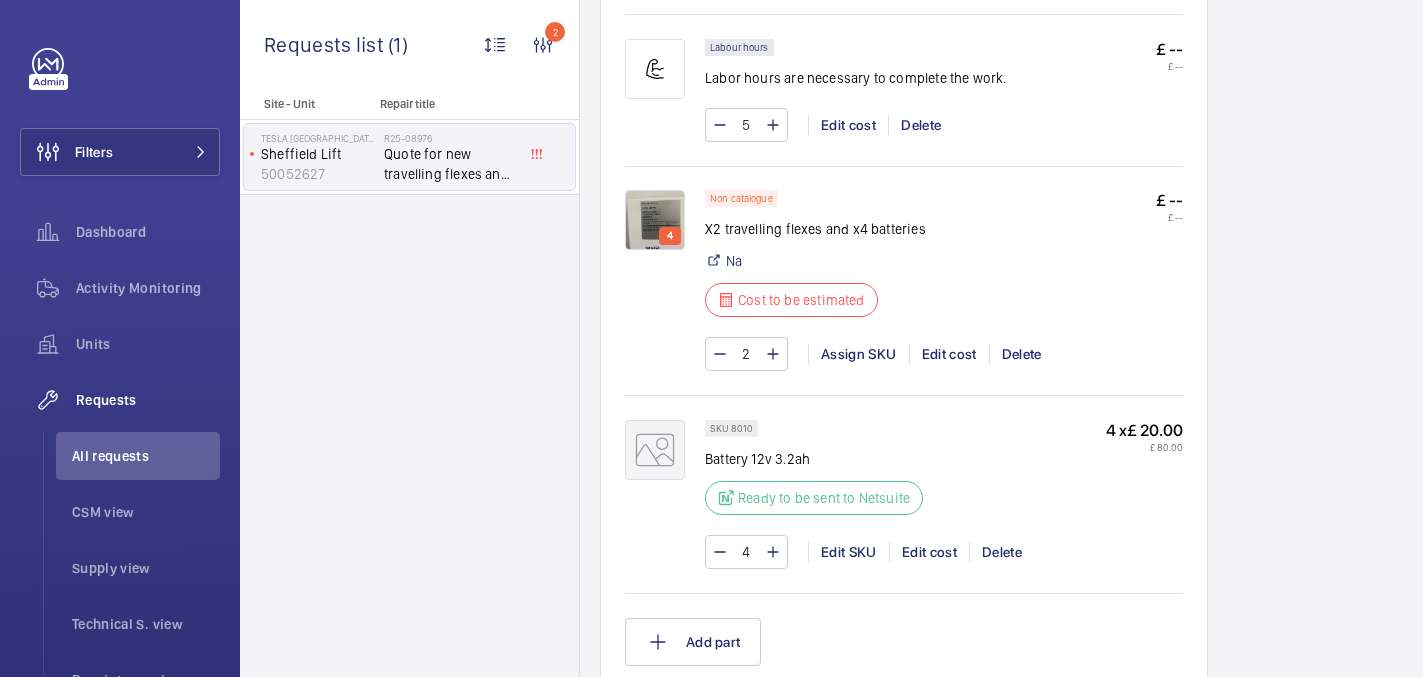 click 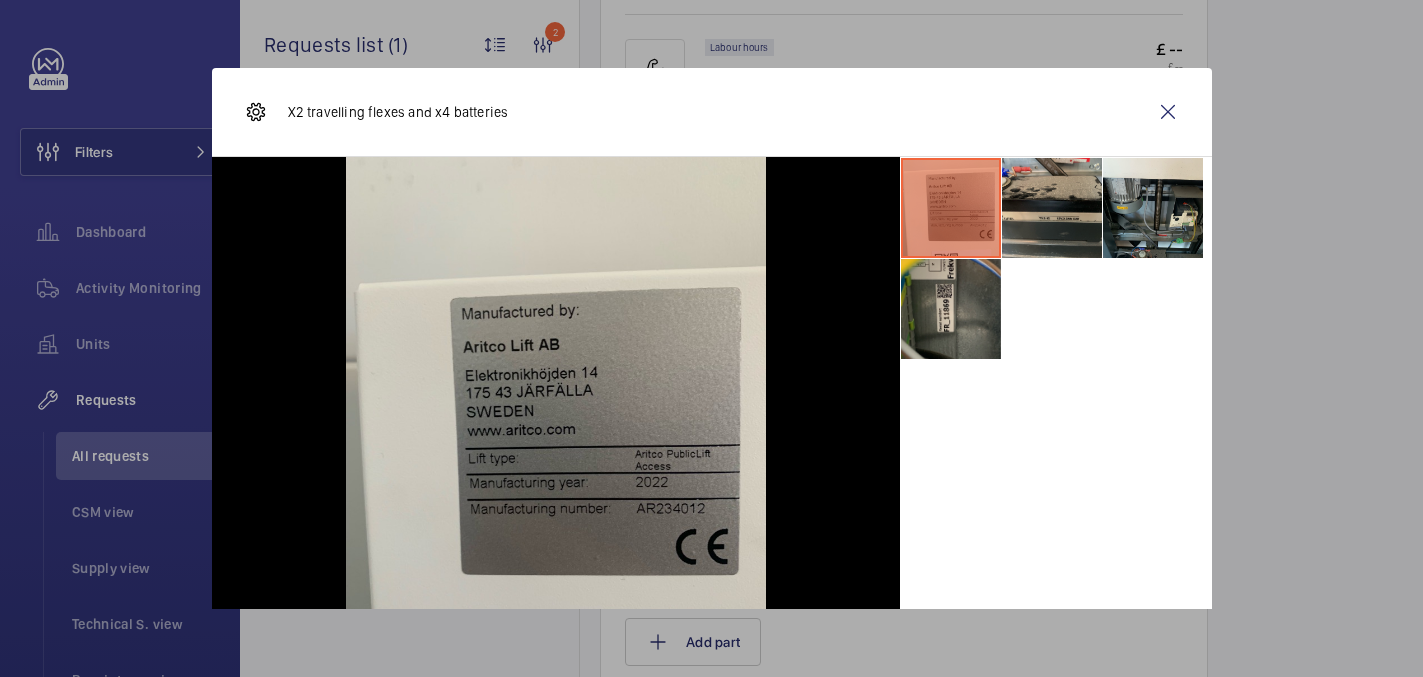 click at bounding box center (1052, 208) 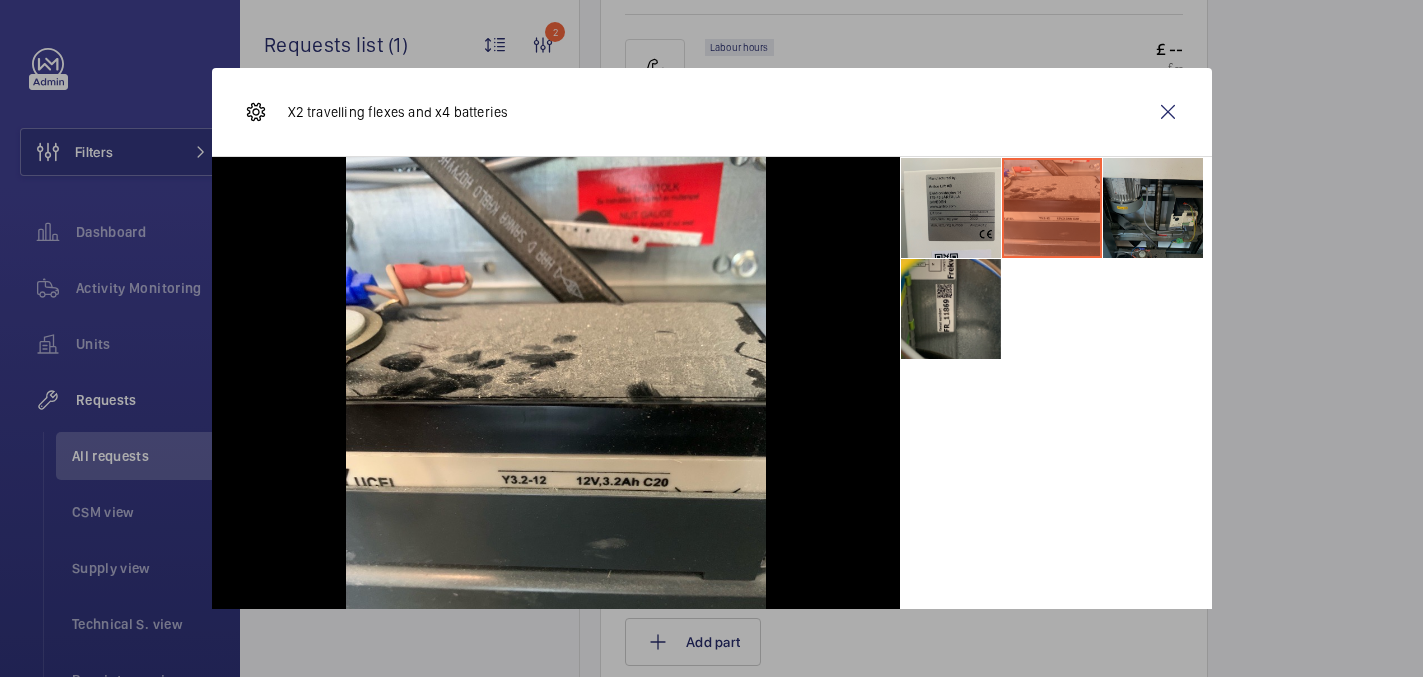 click at bounding box center [1153, 208] 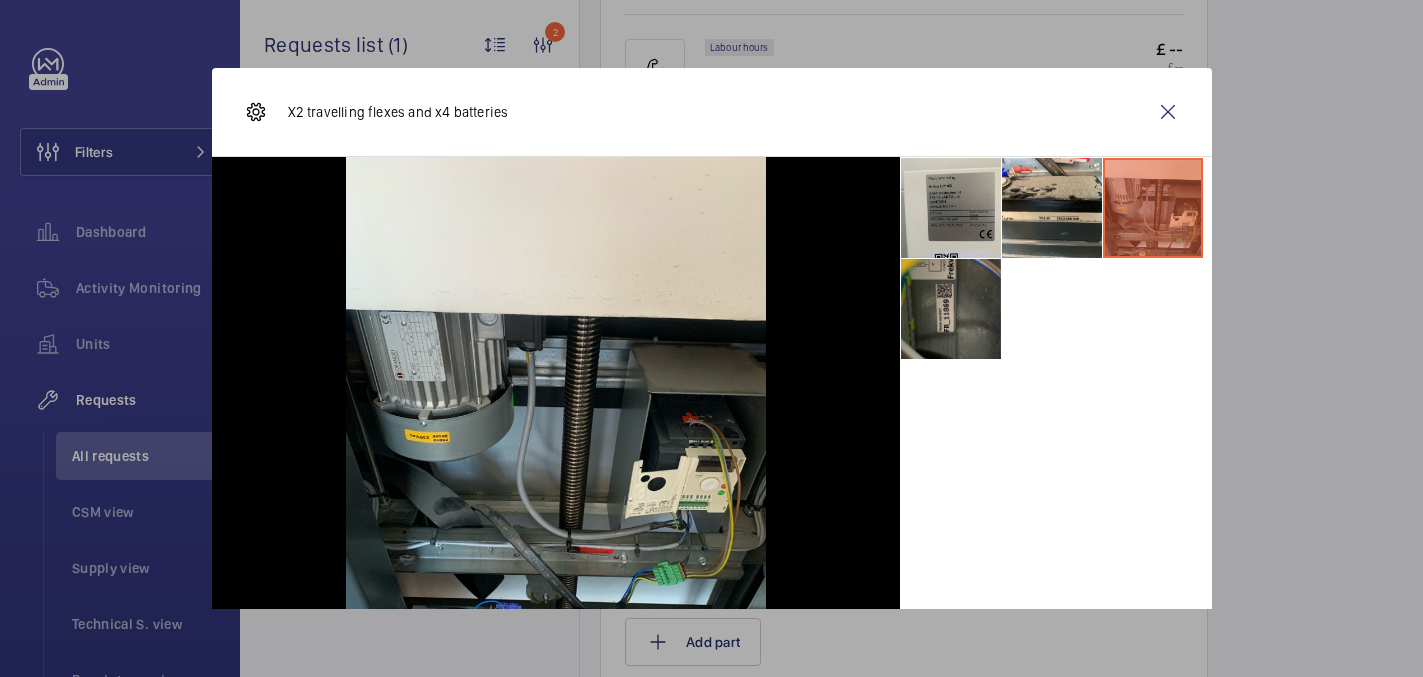 click at bounding box center (951, 309) 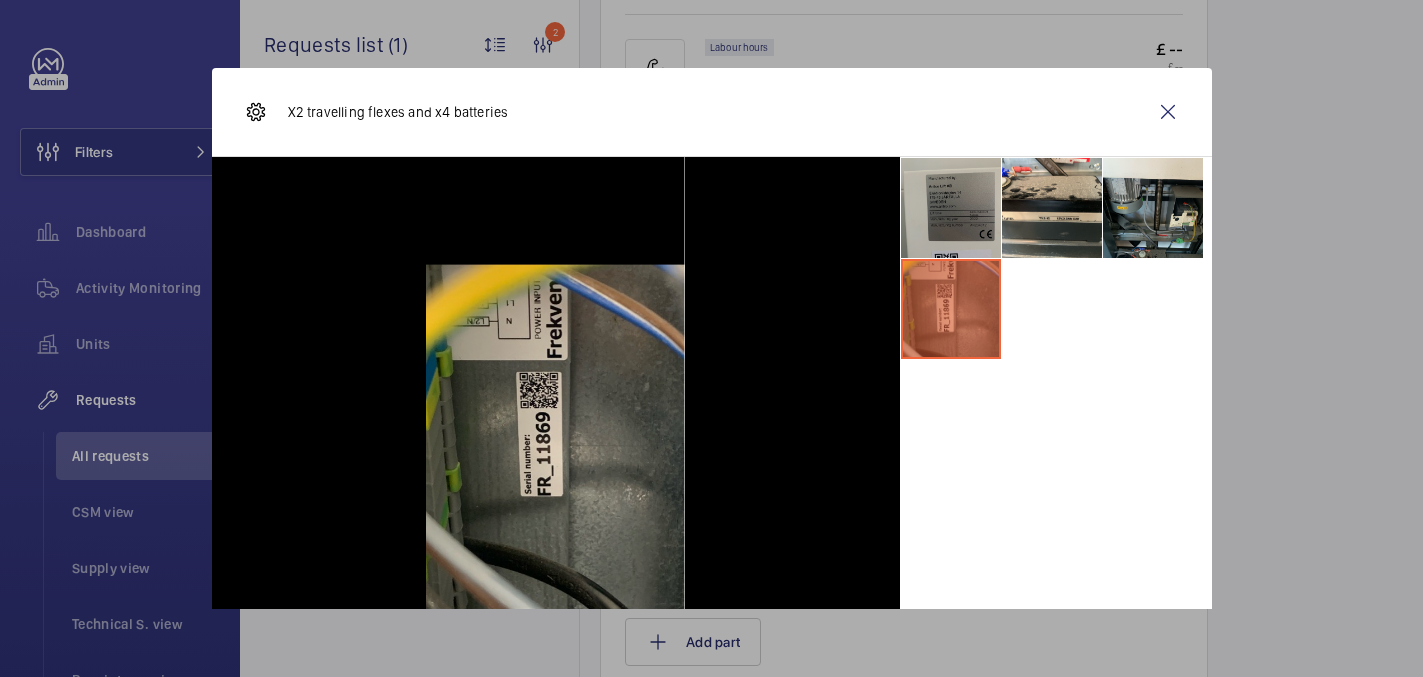 click at bounding box center (951, 208) 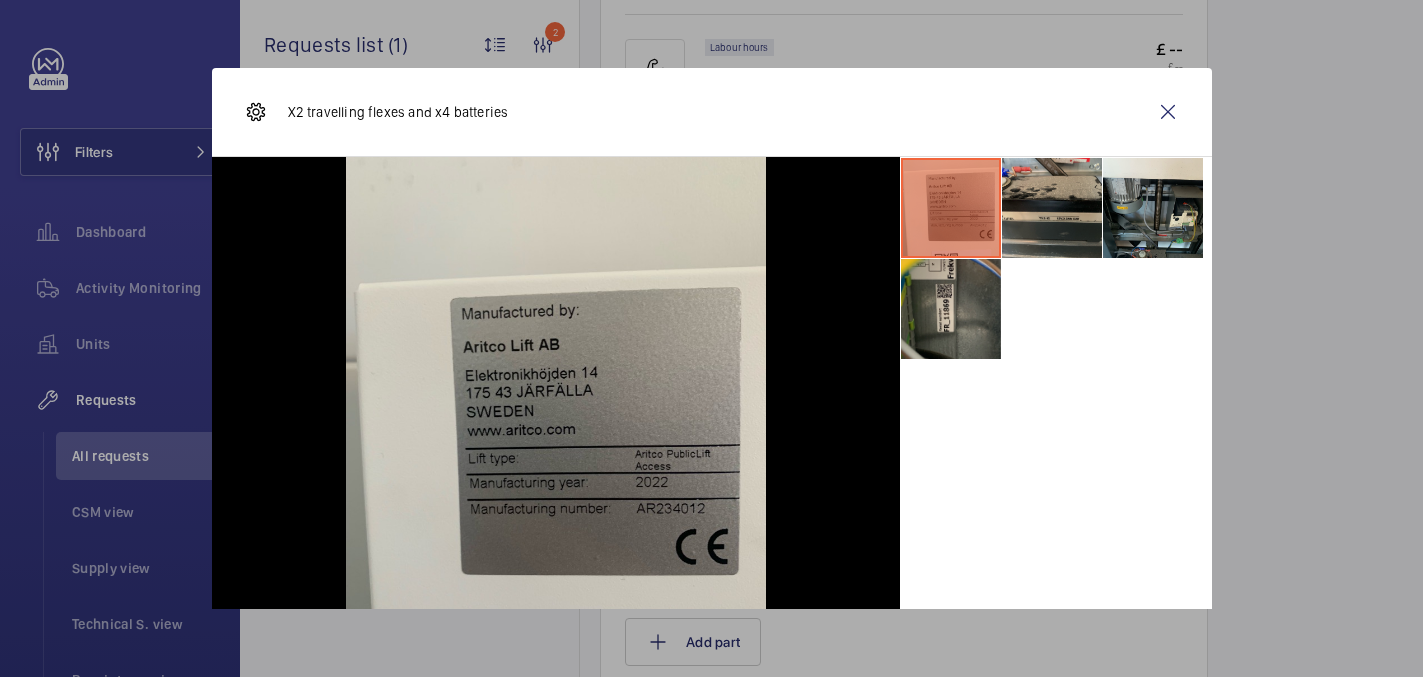 click at bounding box center [1052, 208] 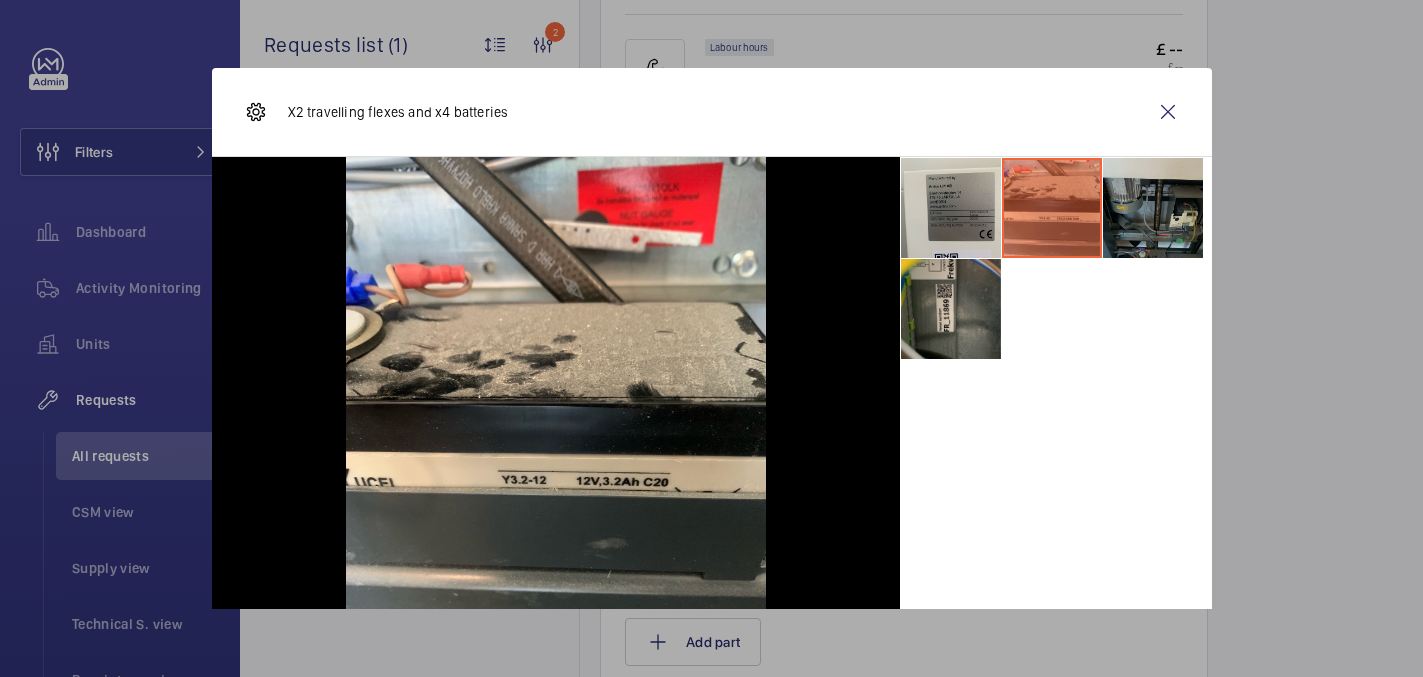 click at bounding box center [1153, 208] 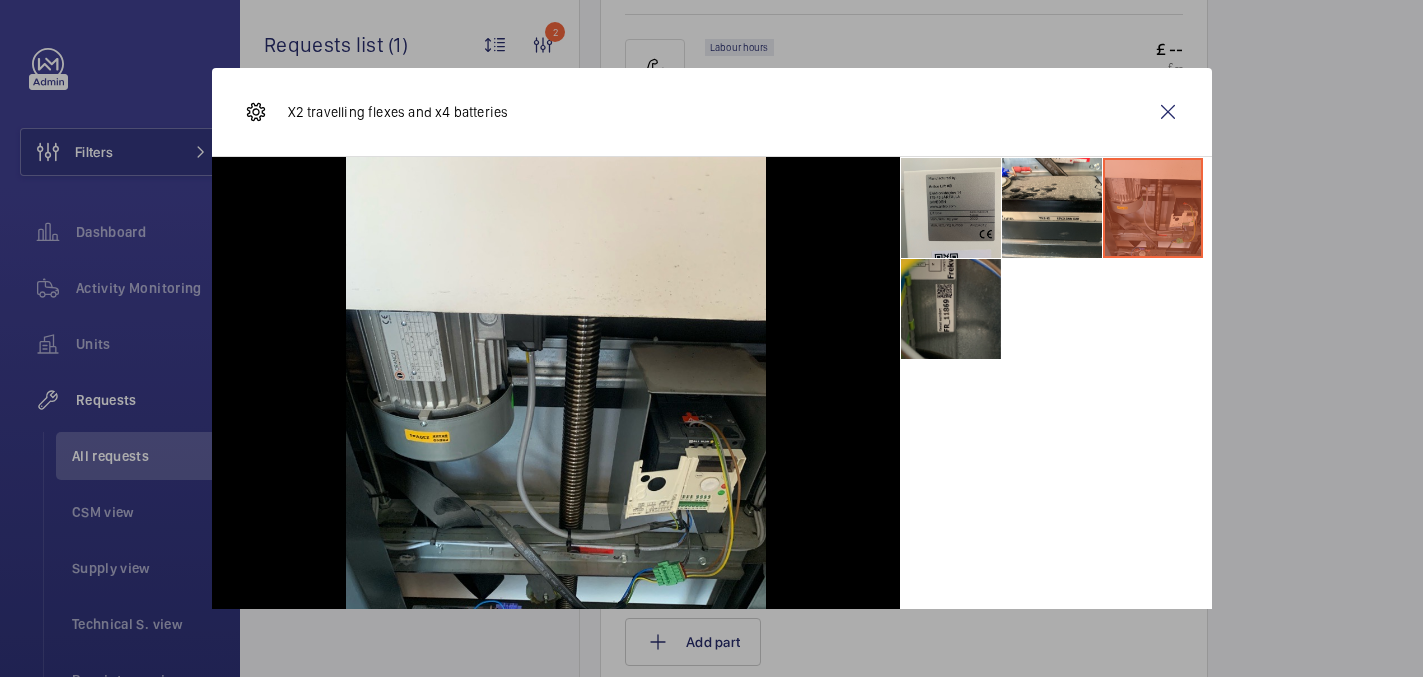 click at bounding box center [951, 309] 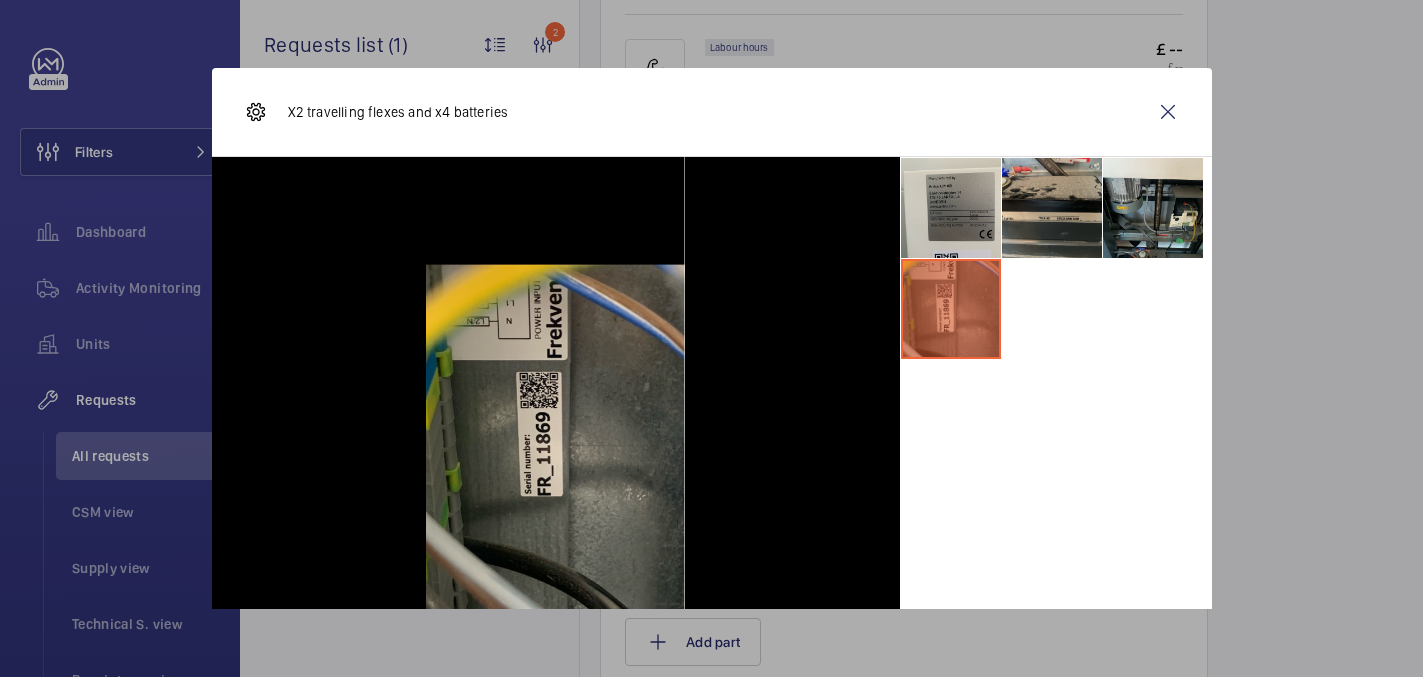 click at bounding box center [1052, 208] 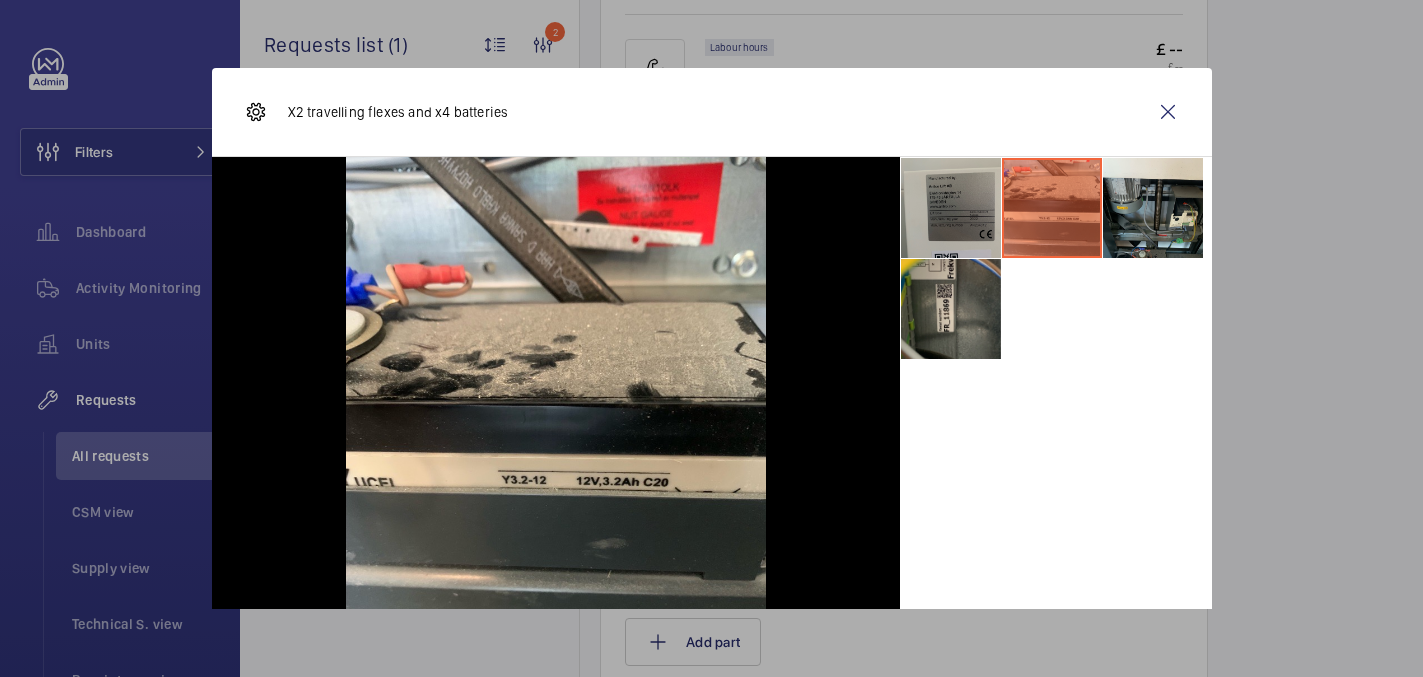 click at bounding box center (951, 208) 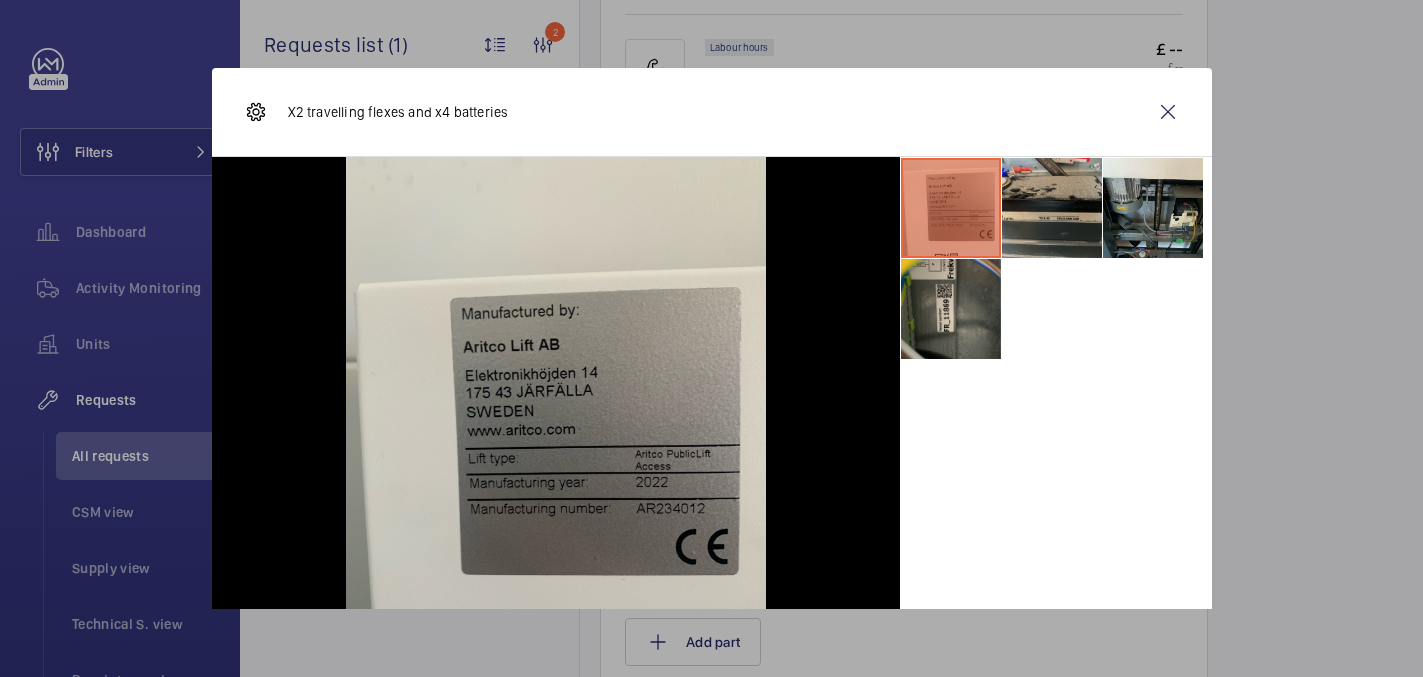 click at bounding box center [1052, 208] 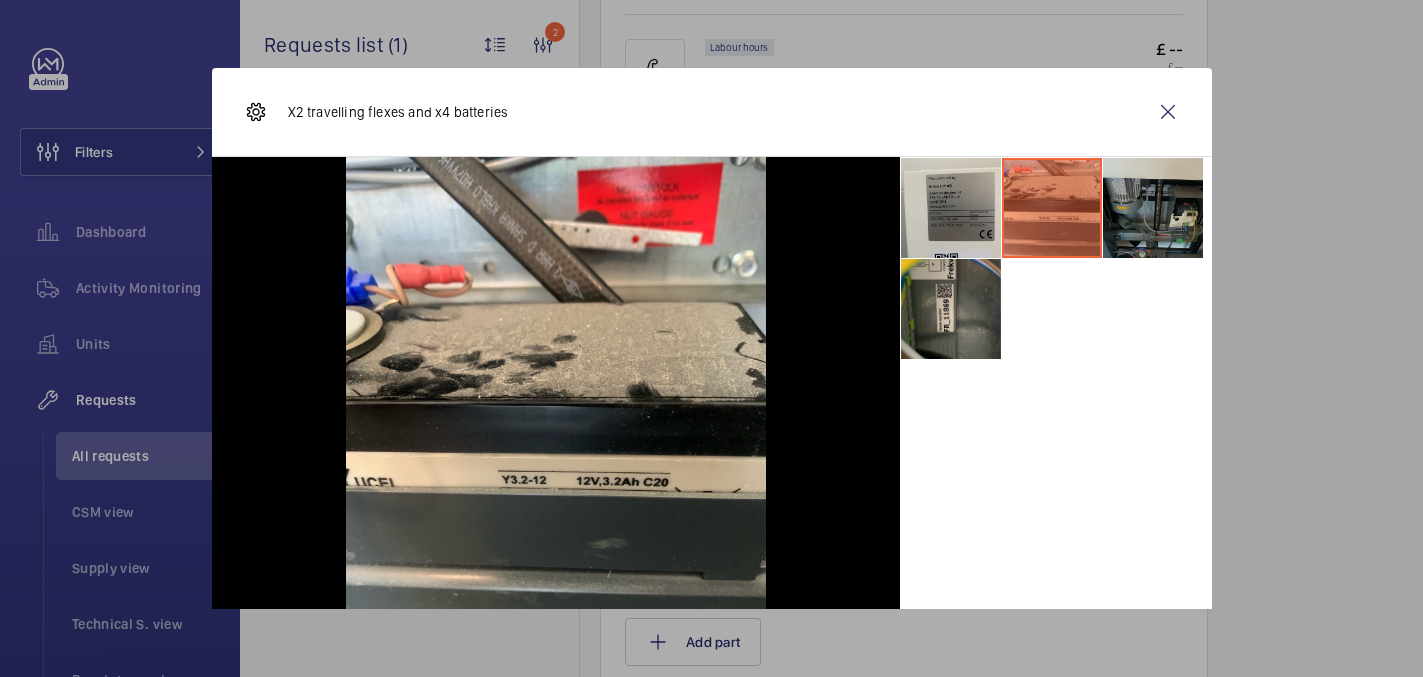 click at bounding box center [1153, 208] 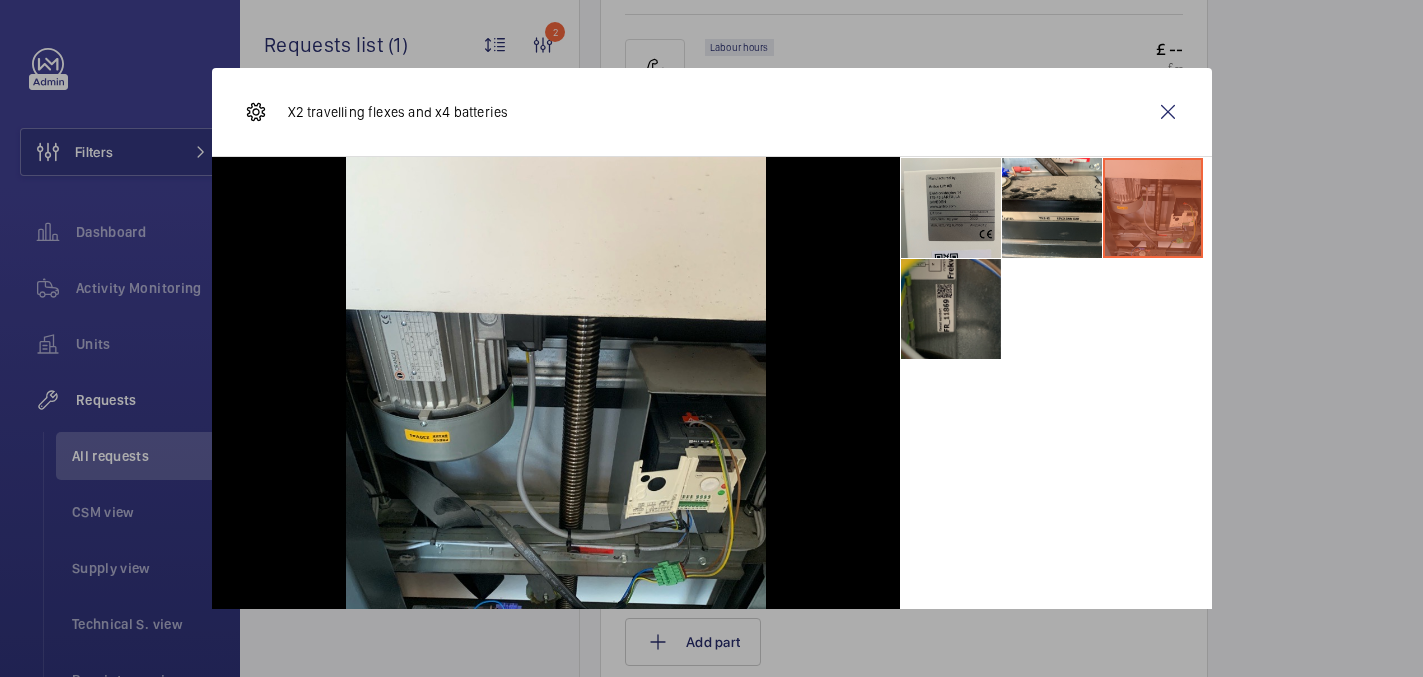 click at bounding box center (951, 309) 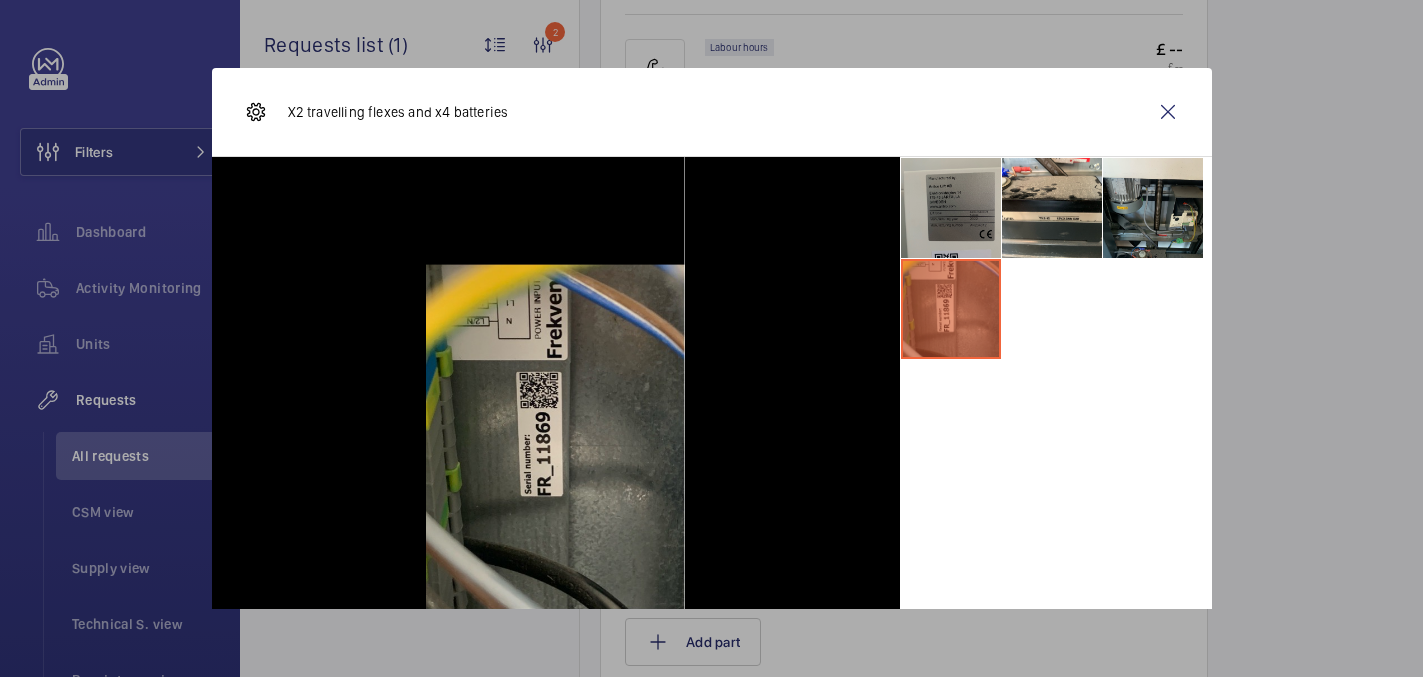 click at bounding box center (951, 208) 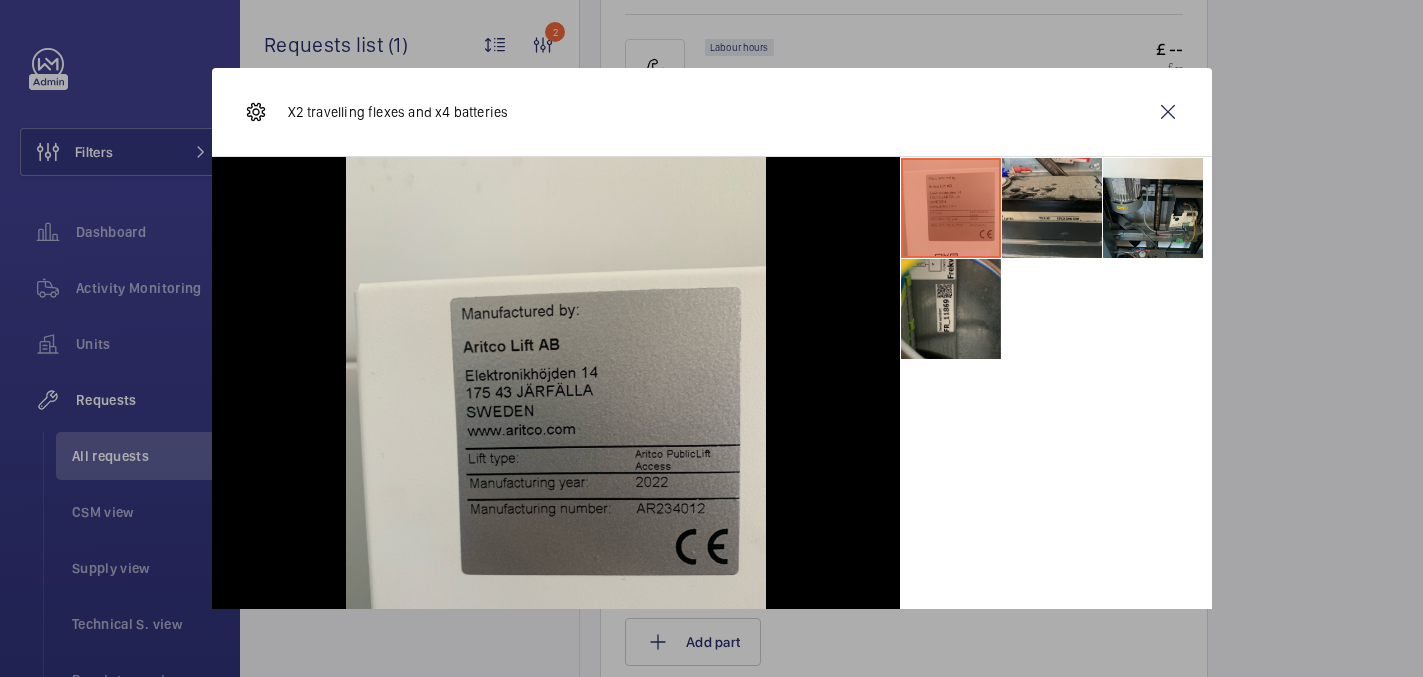 click at bounding box center (1052, 208) 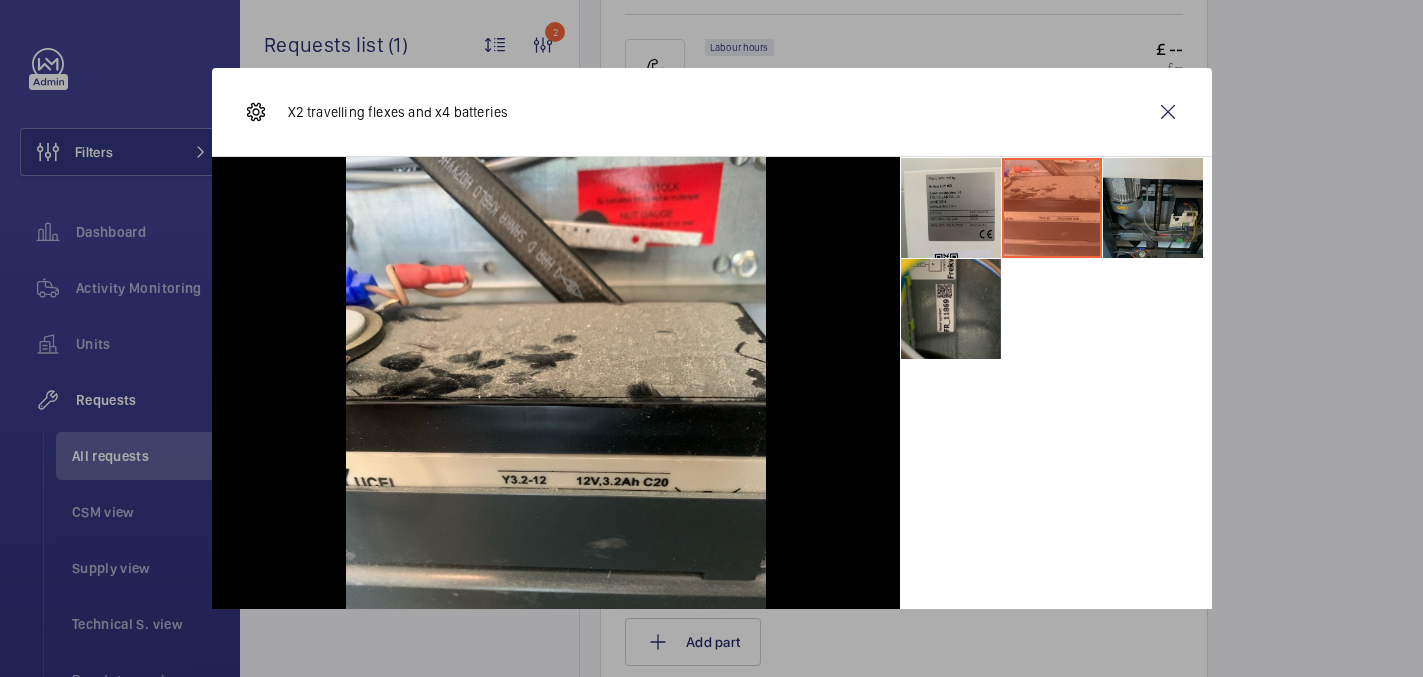 click at bounding box center (1153, 208) 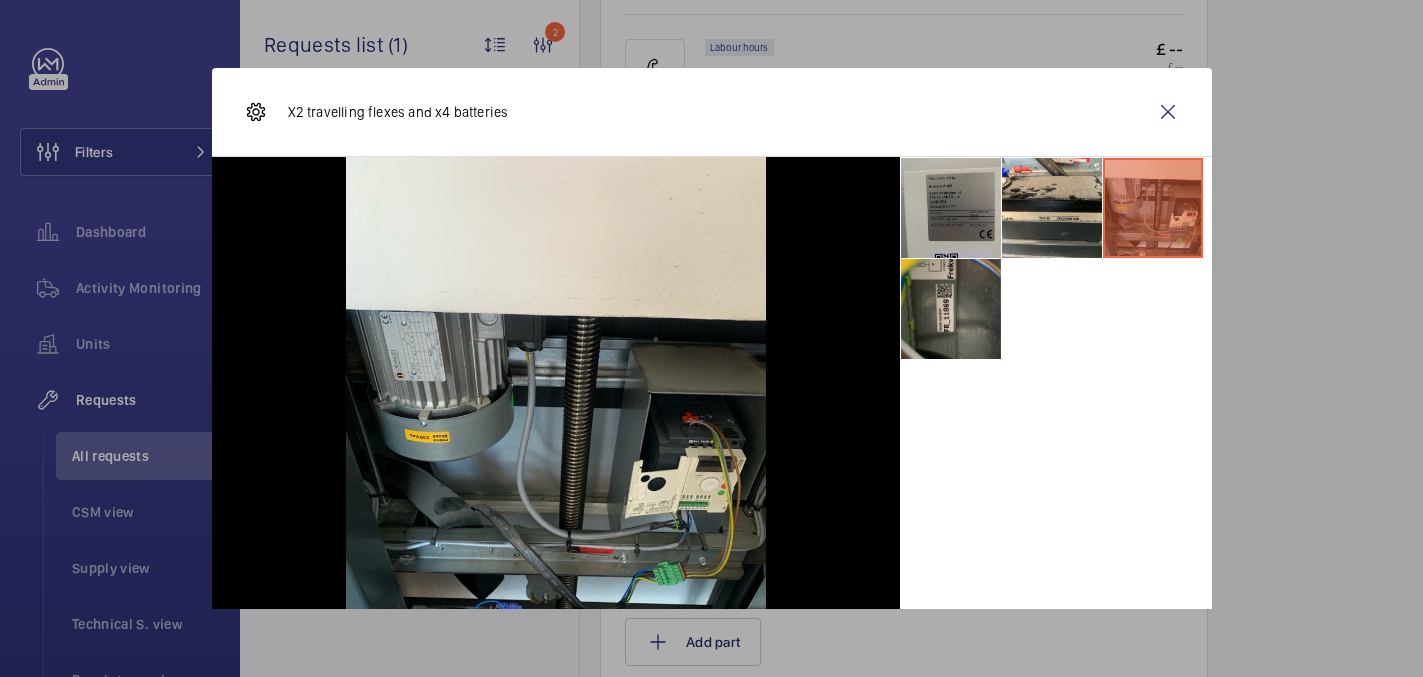 click at bounding box center [951, 208] 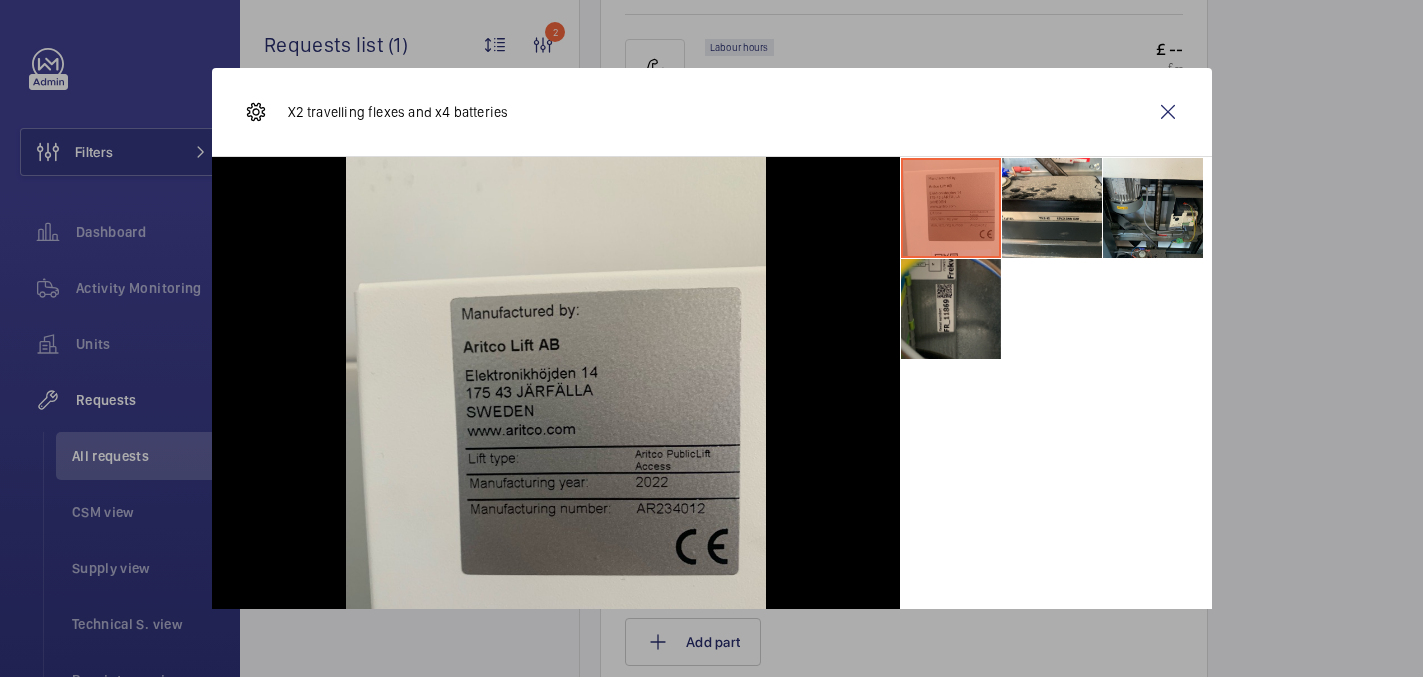 click at bounding box center [951, 309] 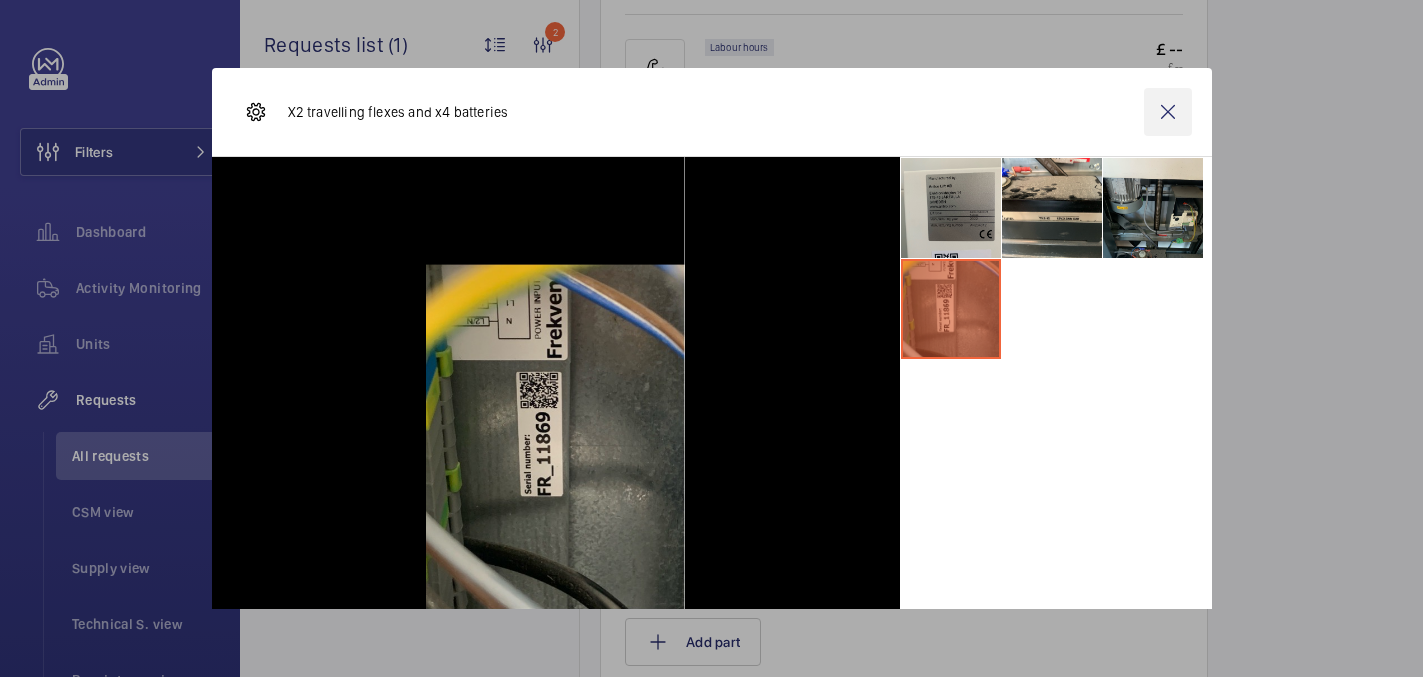 click at bounding box center (1168, 112) 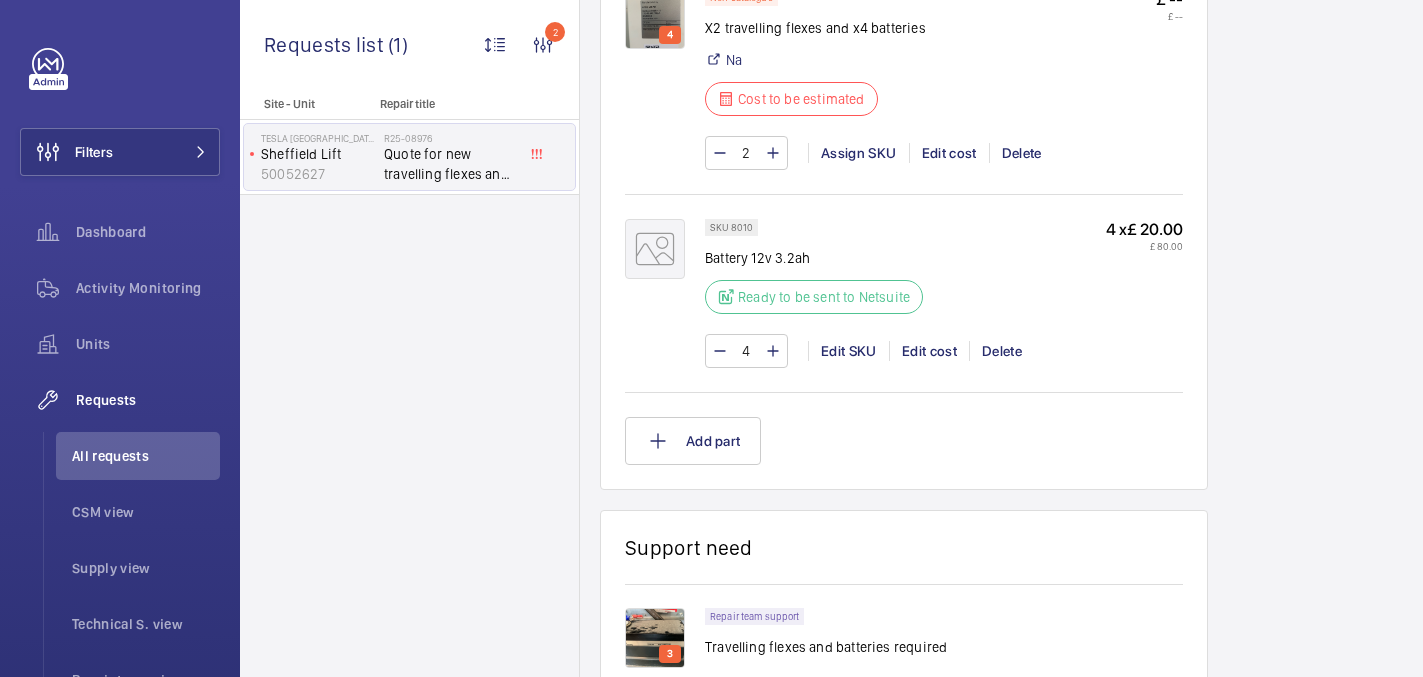 scroll, scrollTop: 1776, scrollLeft: 0, axis: vertical 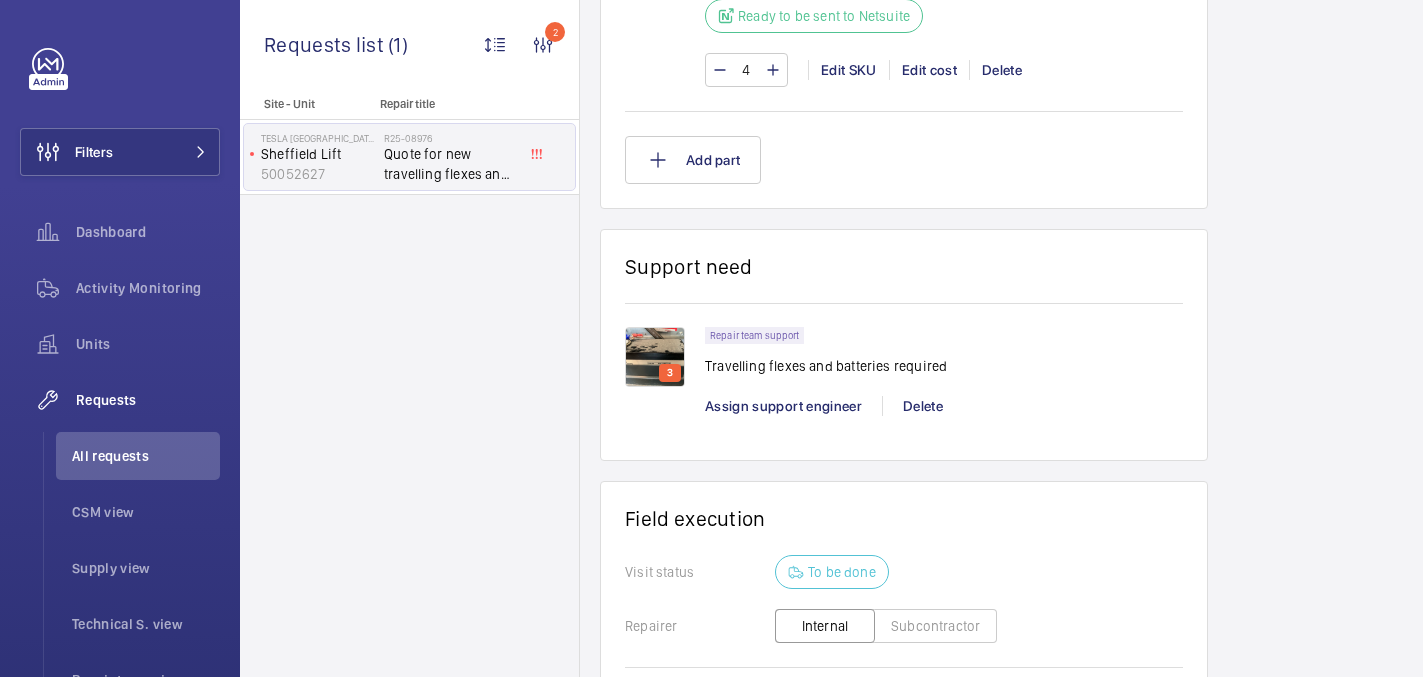 click 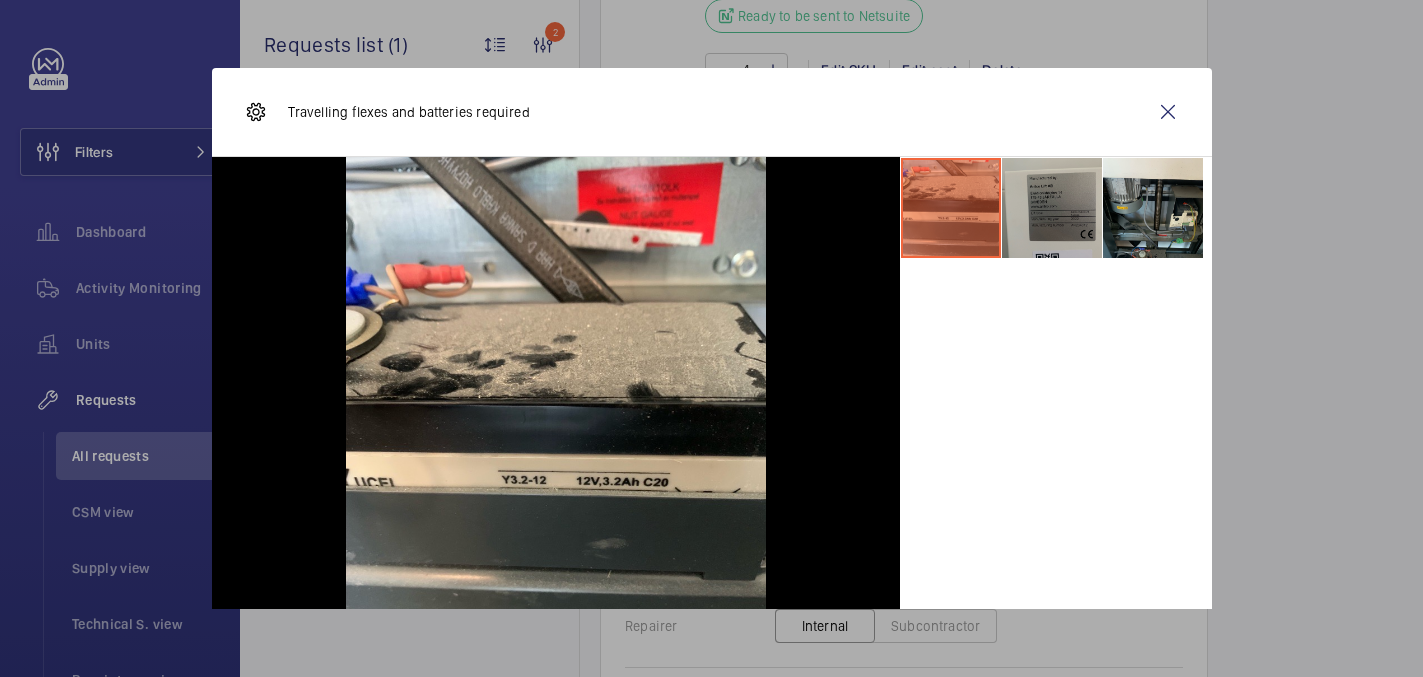click at bounding box center (1052, 208) 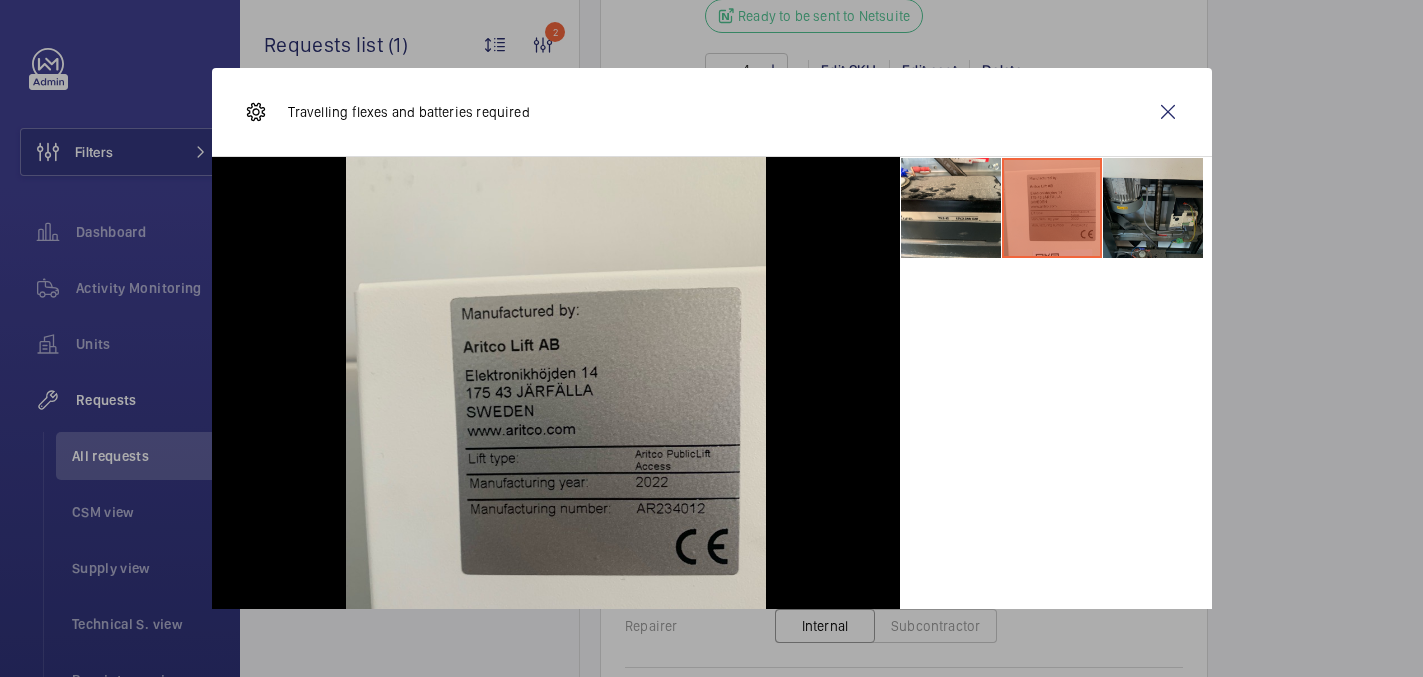 click at bounding box center (1153, 208) 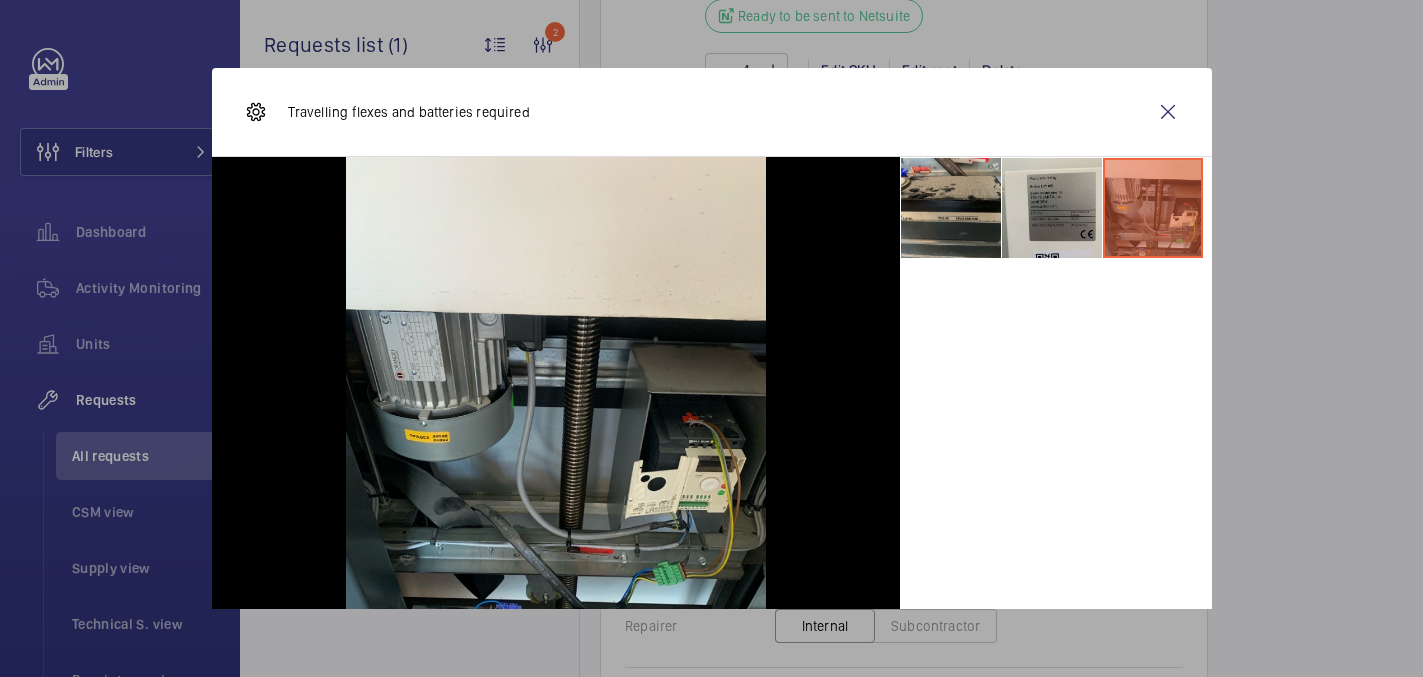 click at bounding box center [951, 208] 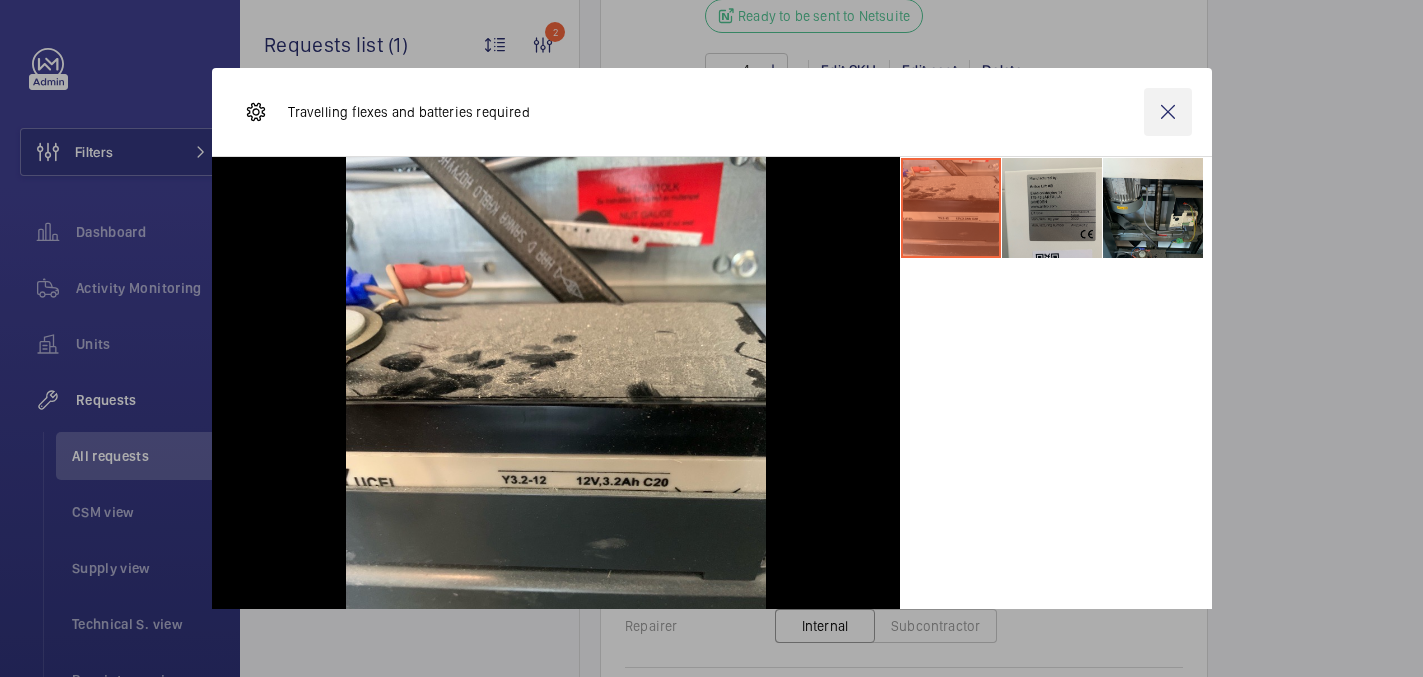 click at bounding box center [1168, 112] 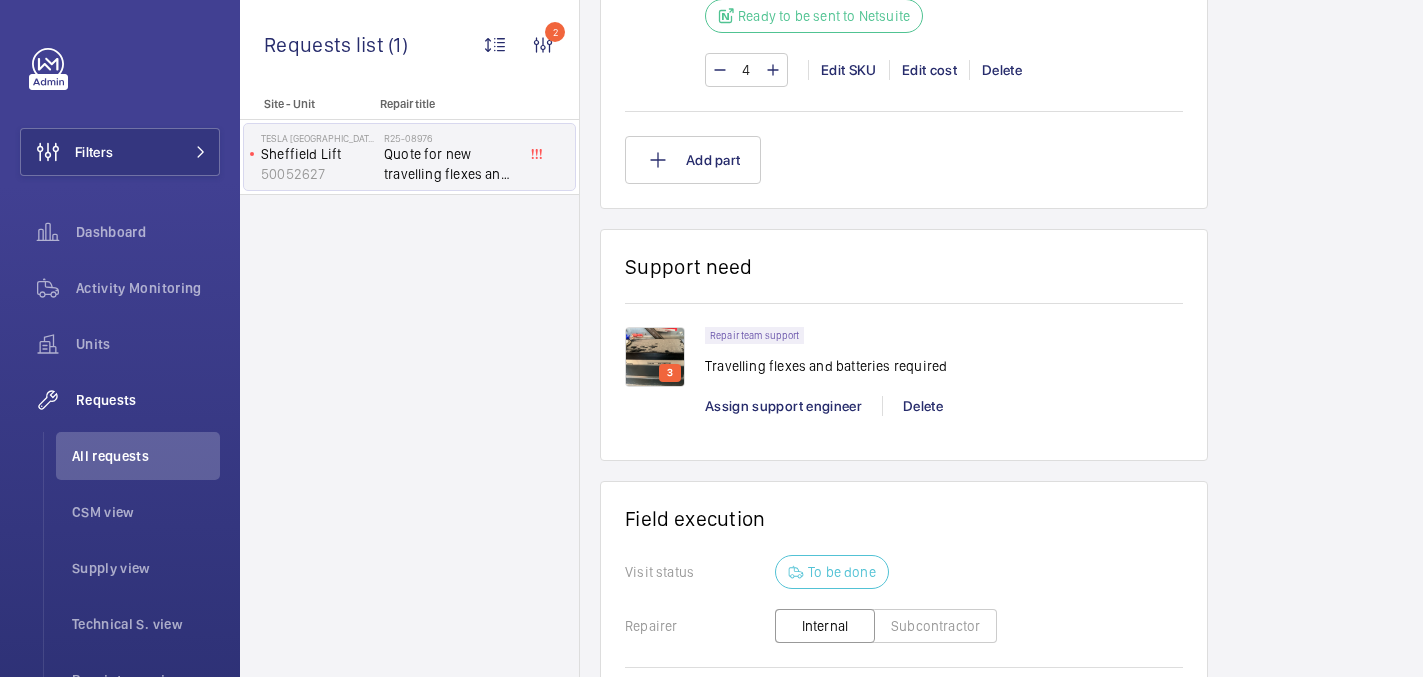scroll, scrollTop: 1318, scrollLeft: 0, axis: vertical 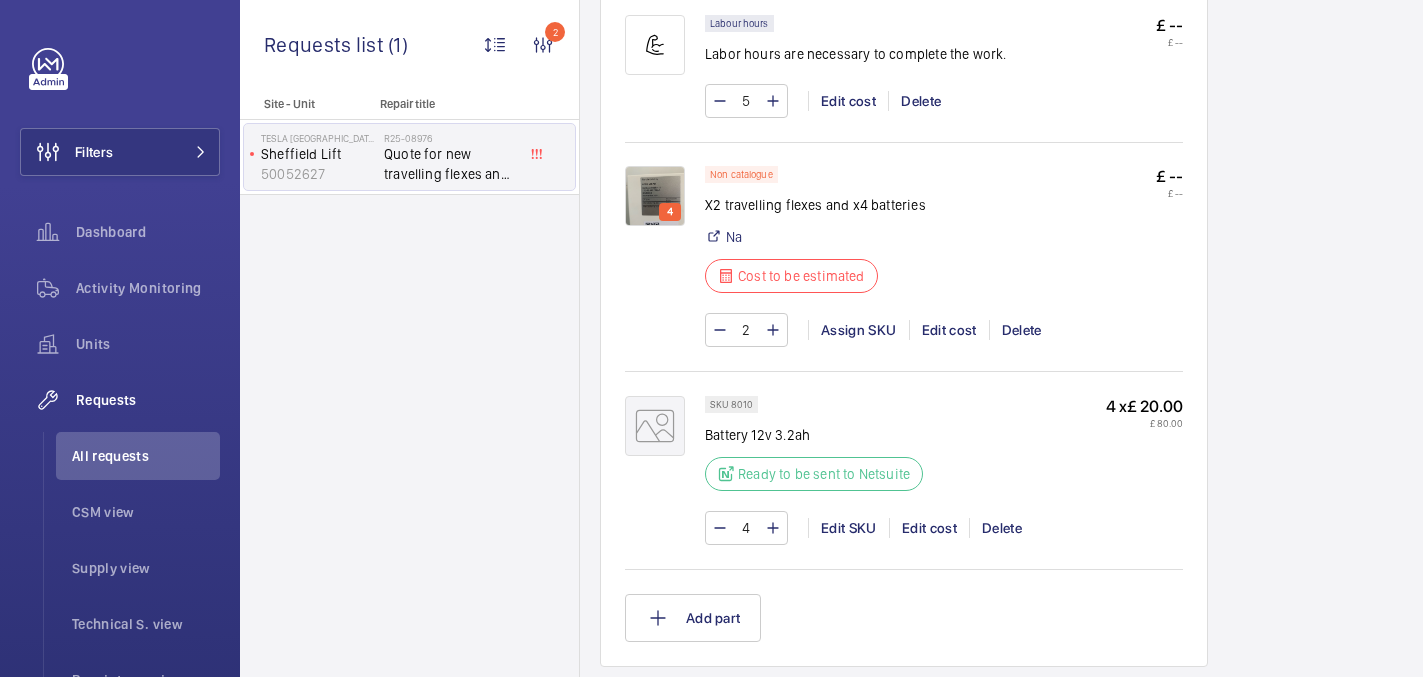 click 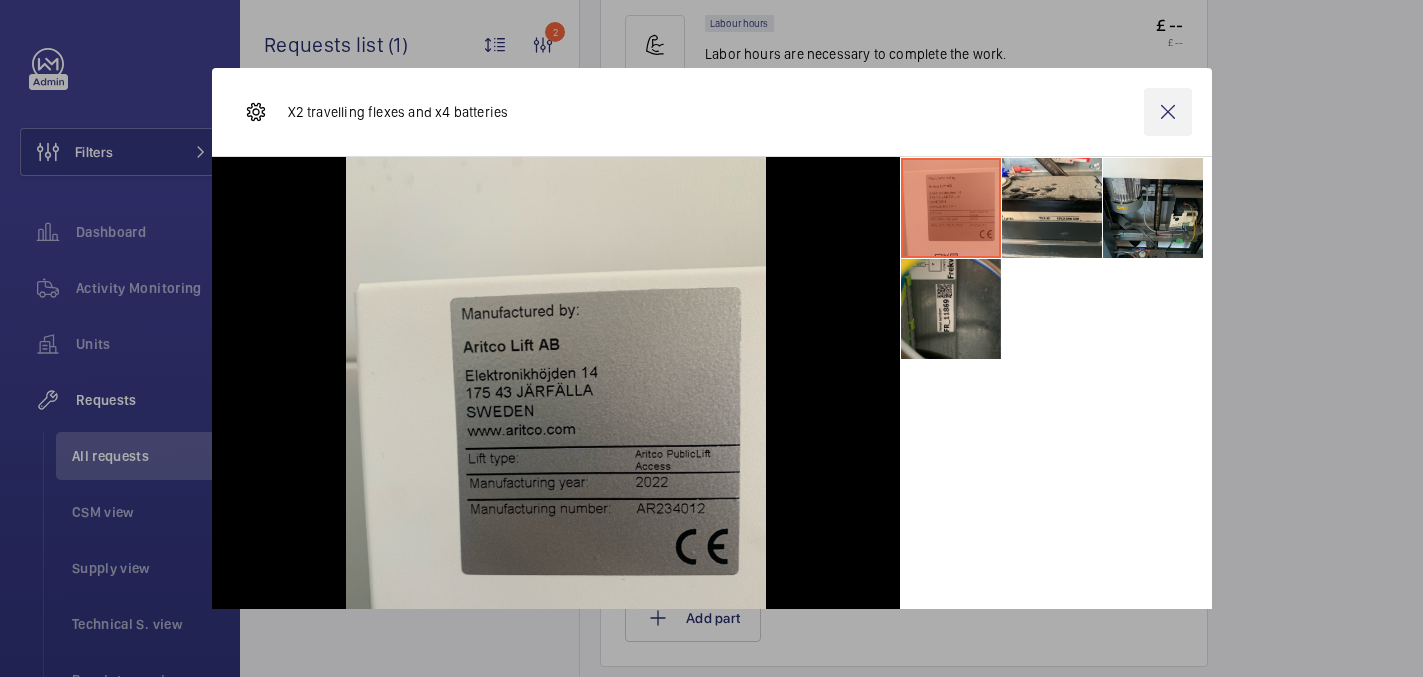 click at bounding box center (1168, 112) 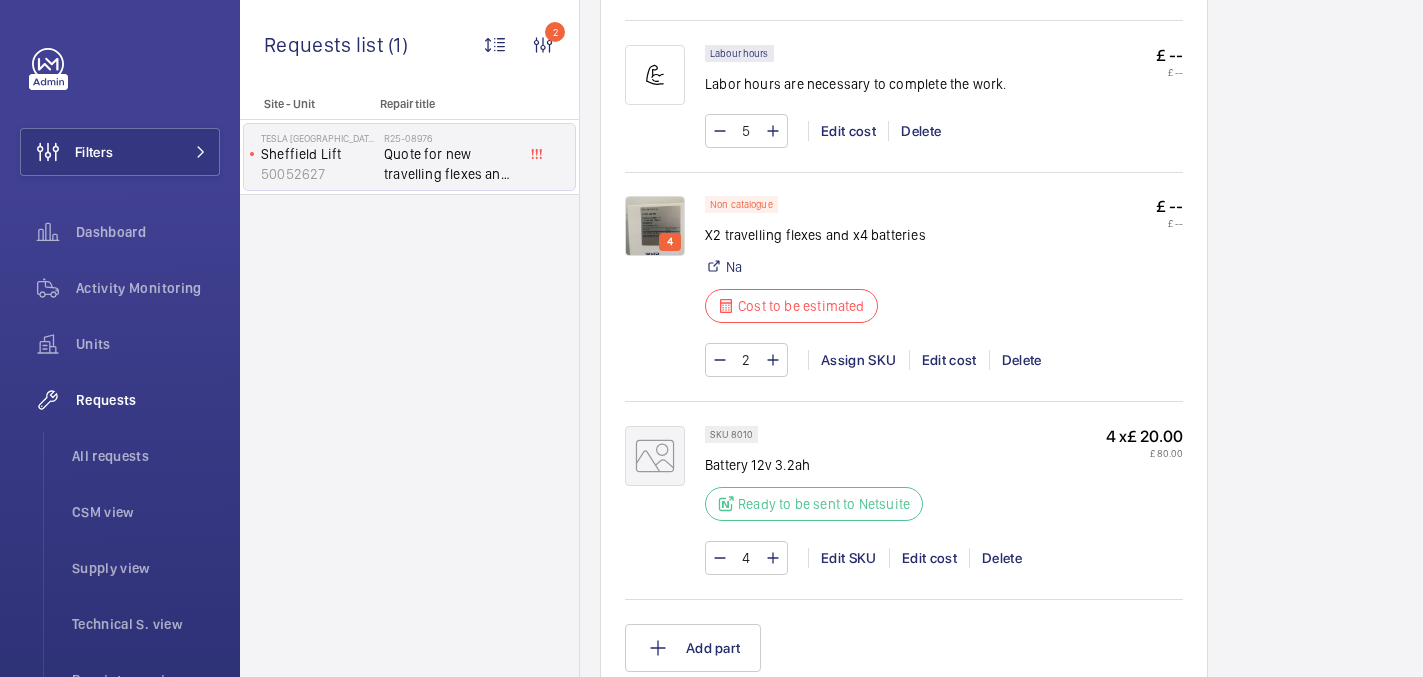 scroll, scrollTop: 1317, scrollLeft: 0, axis: vertical 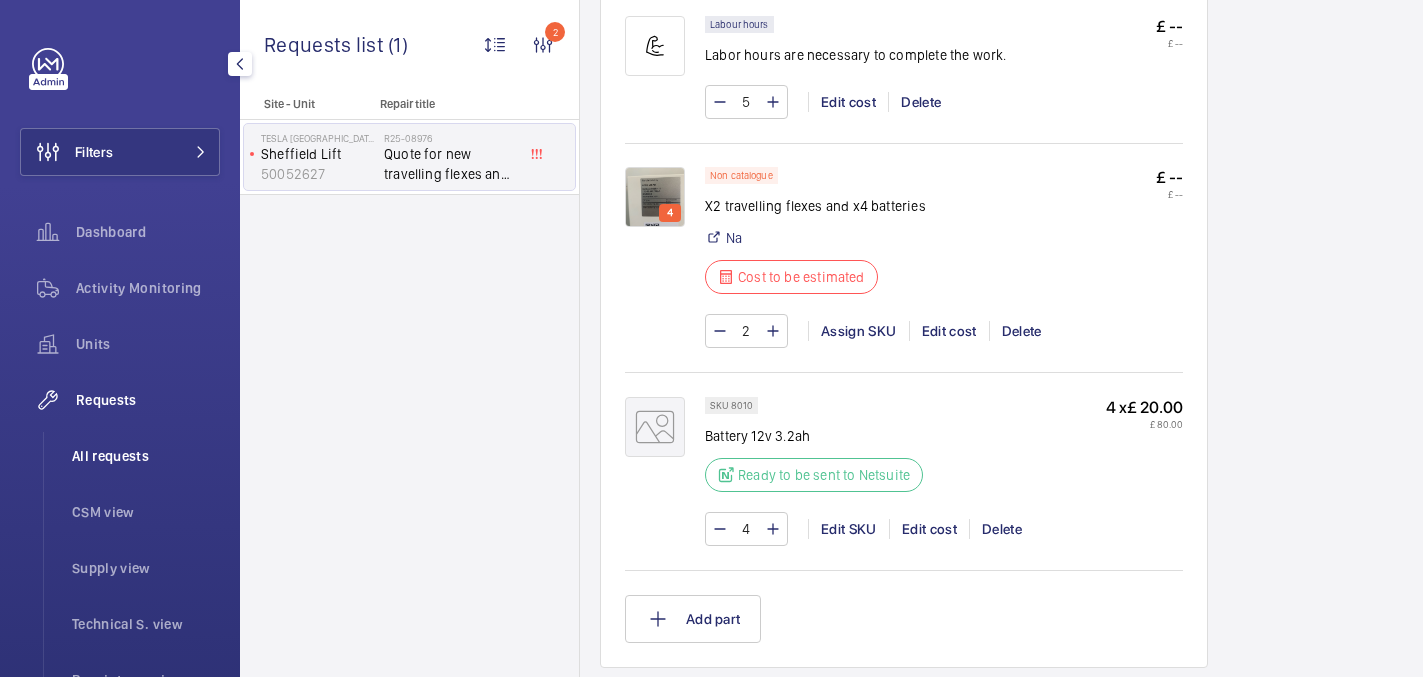 click on "All requests" 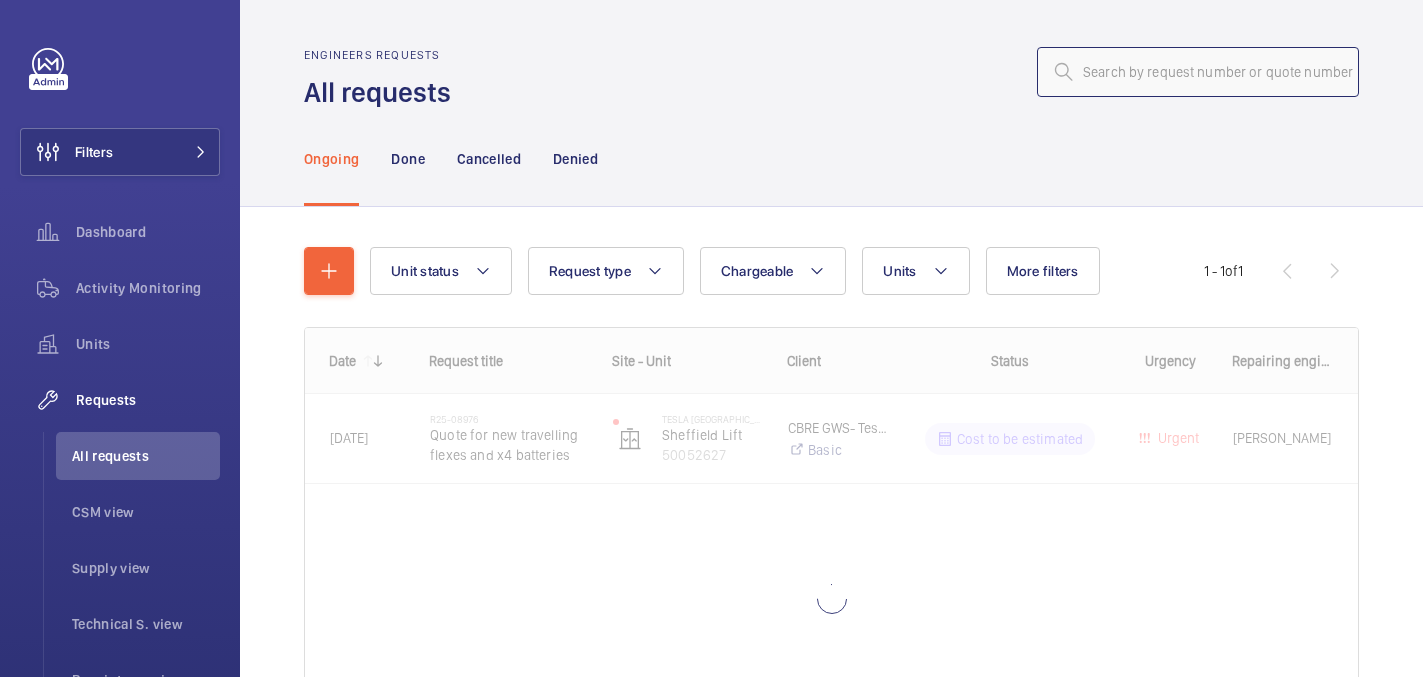 click 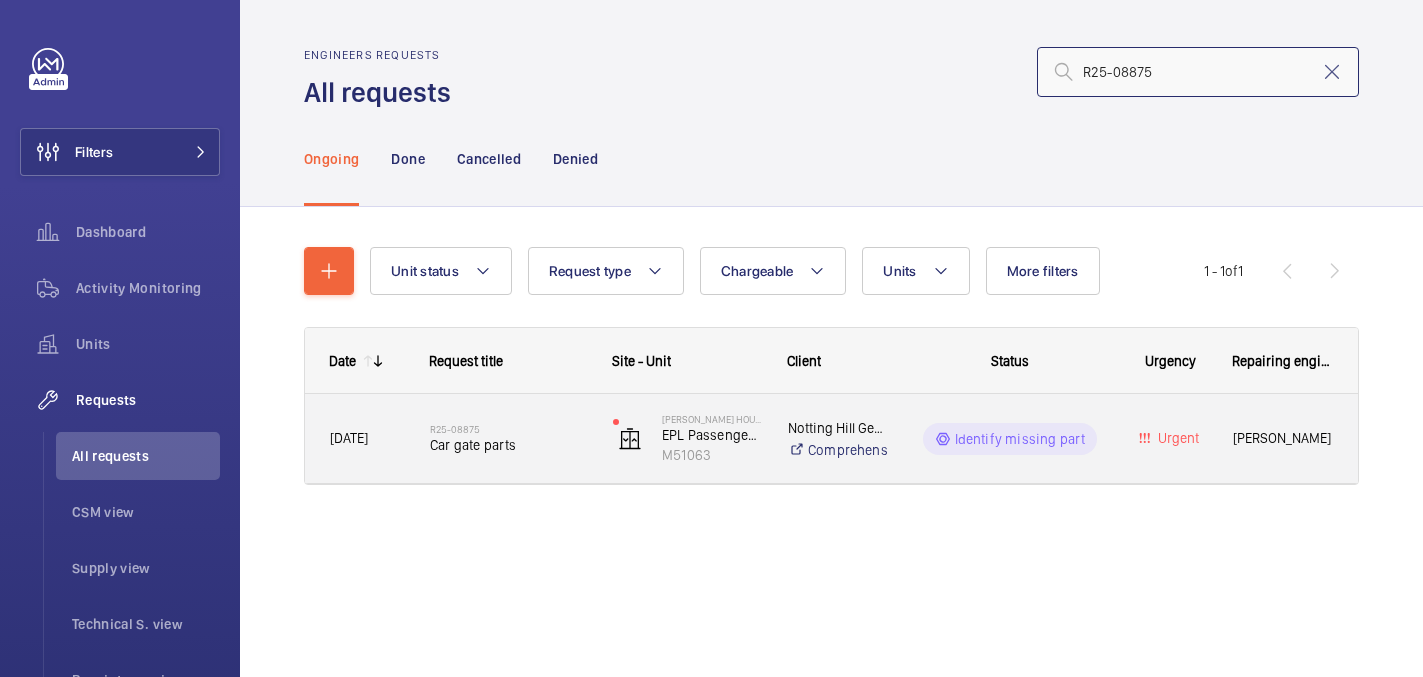 type on "R25-08875" 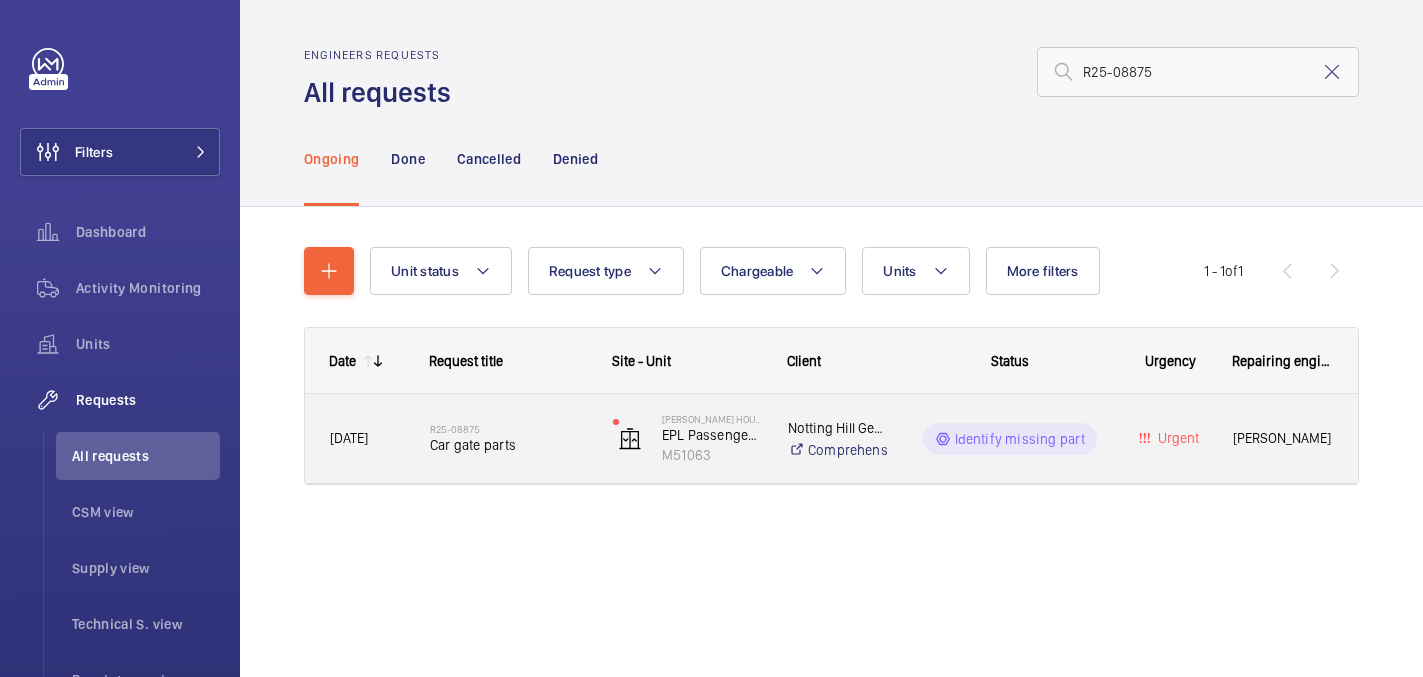 click on "Car gate parts" 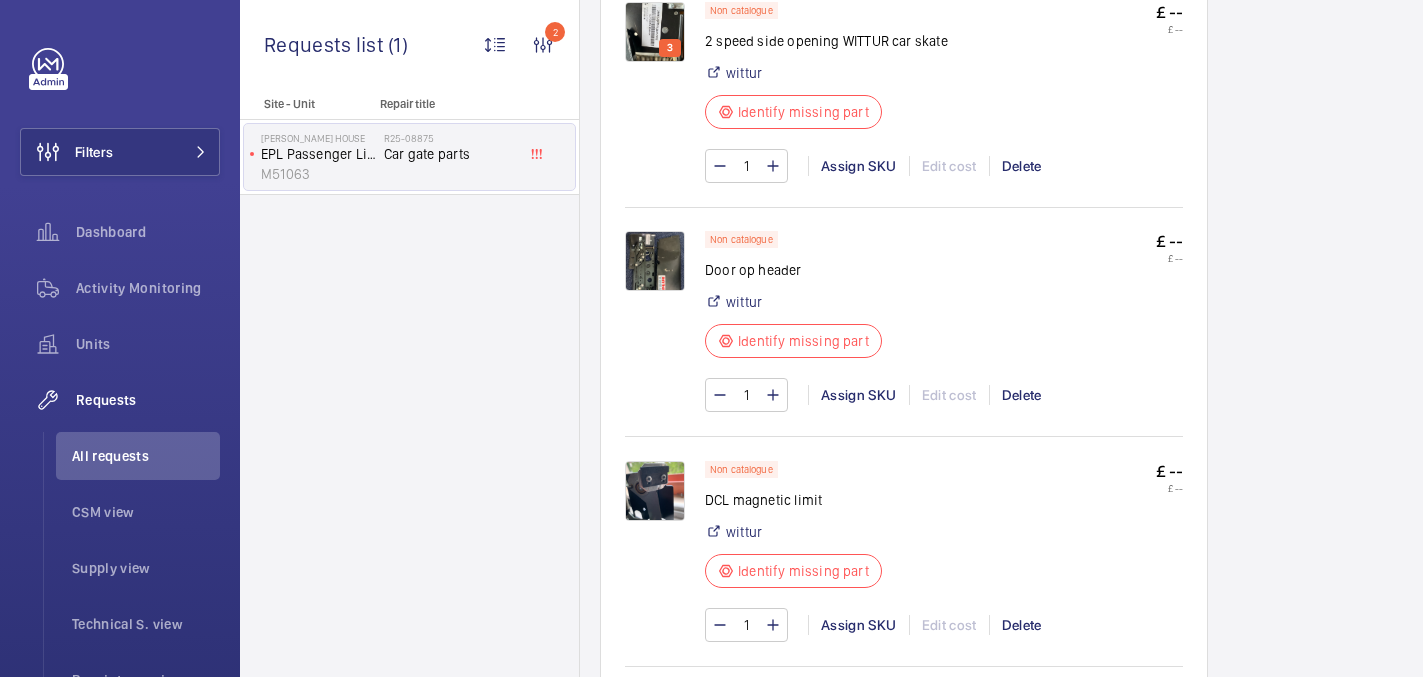 scroll, scrollTop: 1279, scrollLeft: 0, axis: vertical 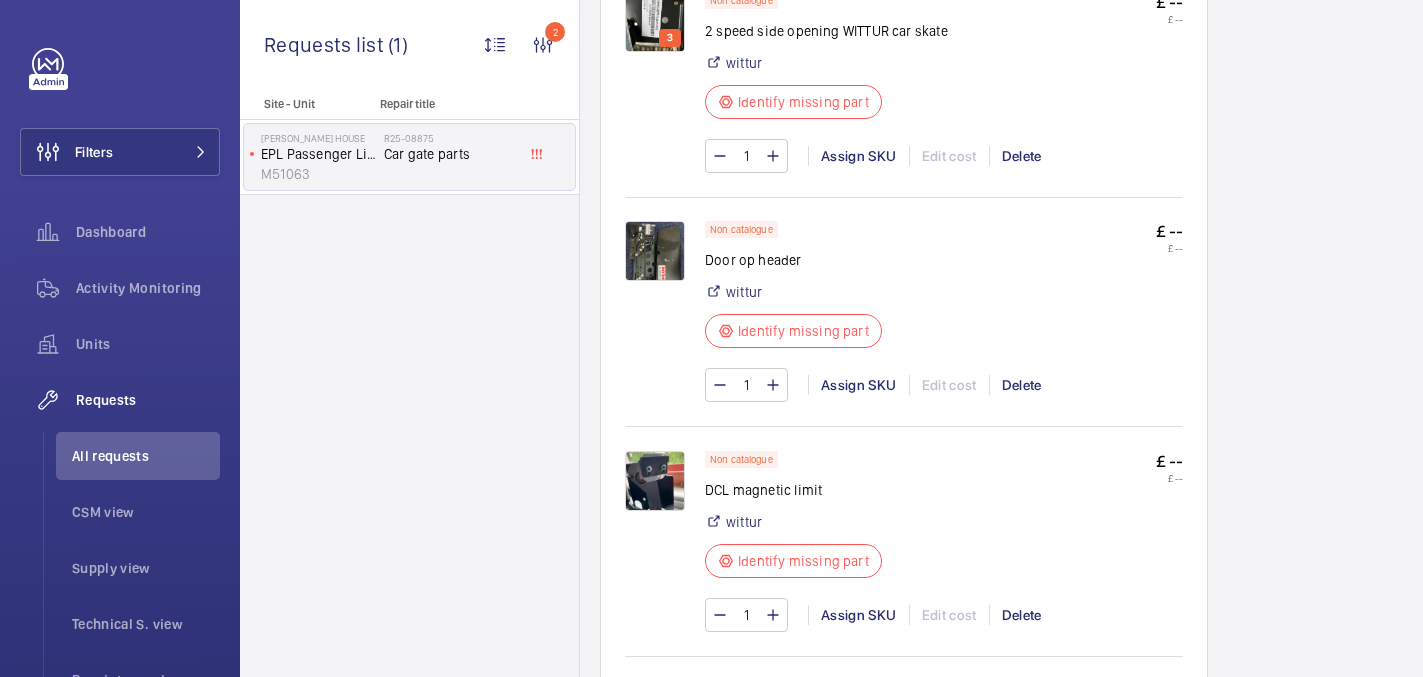click 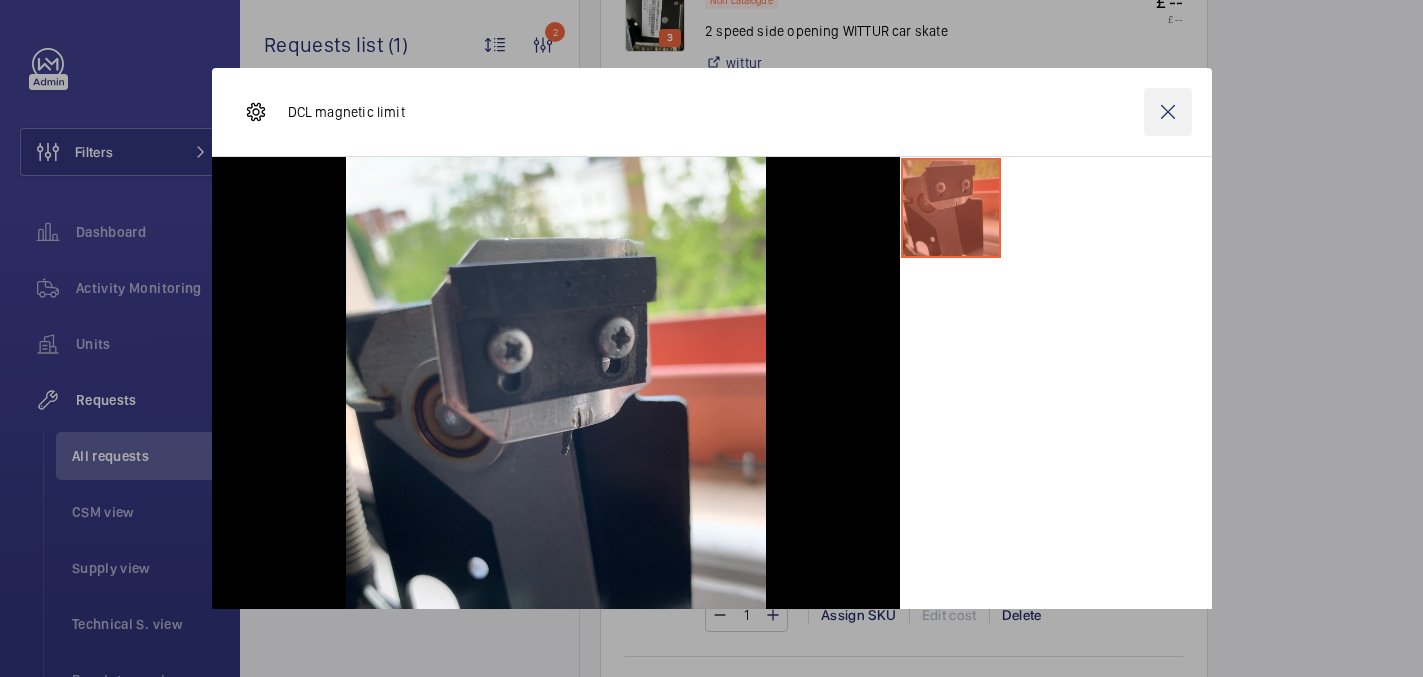 click at bounding box center (1168, 112) 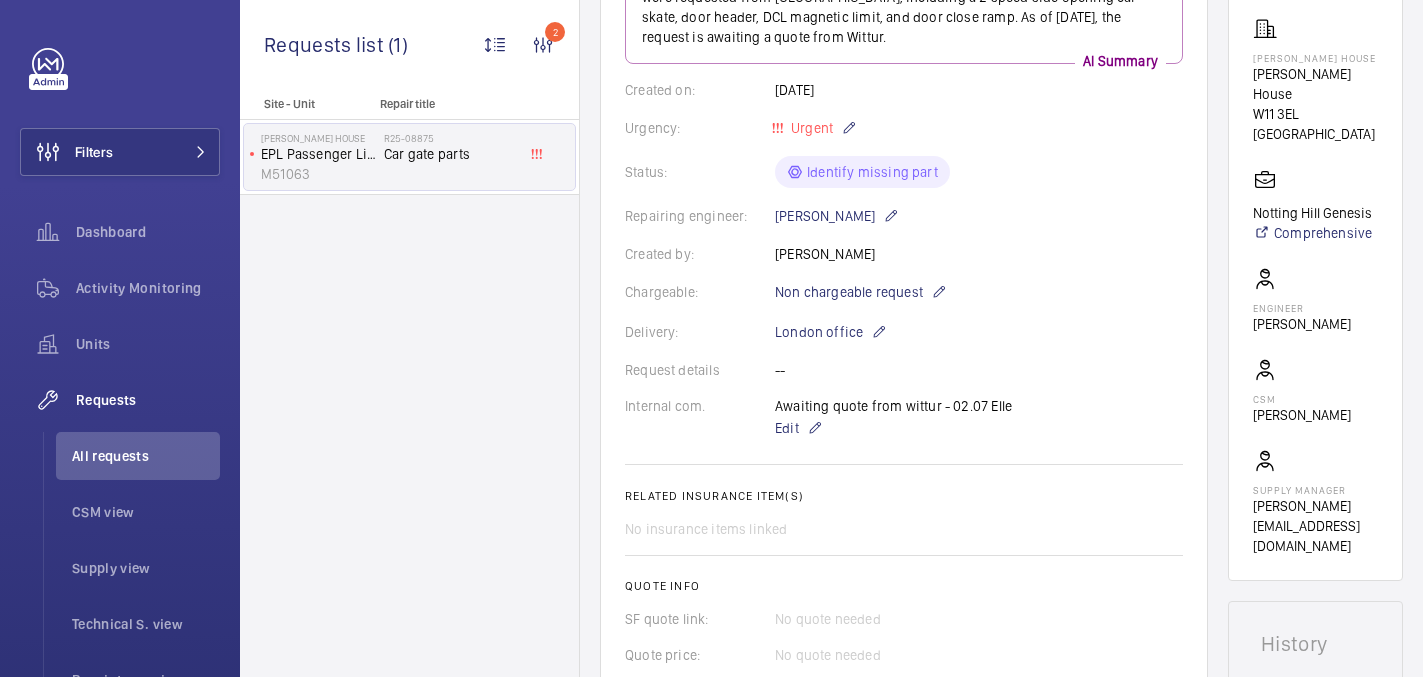 scroll, scrollTop: 0, scrollLeft: 0, axis: both 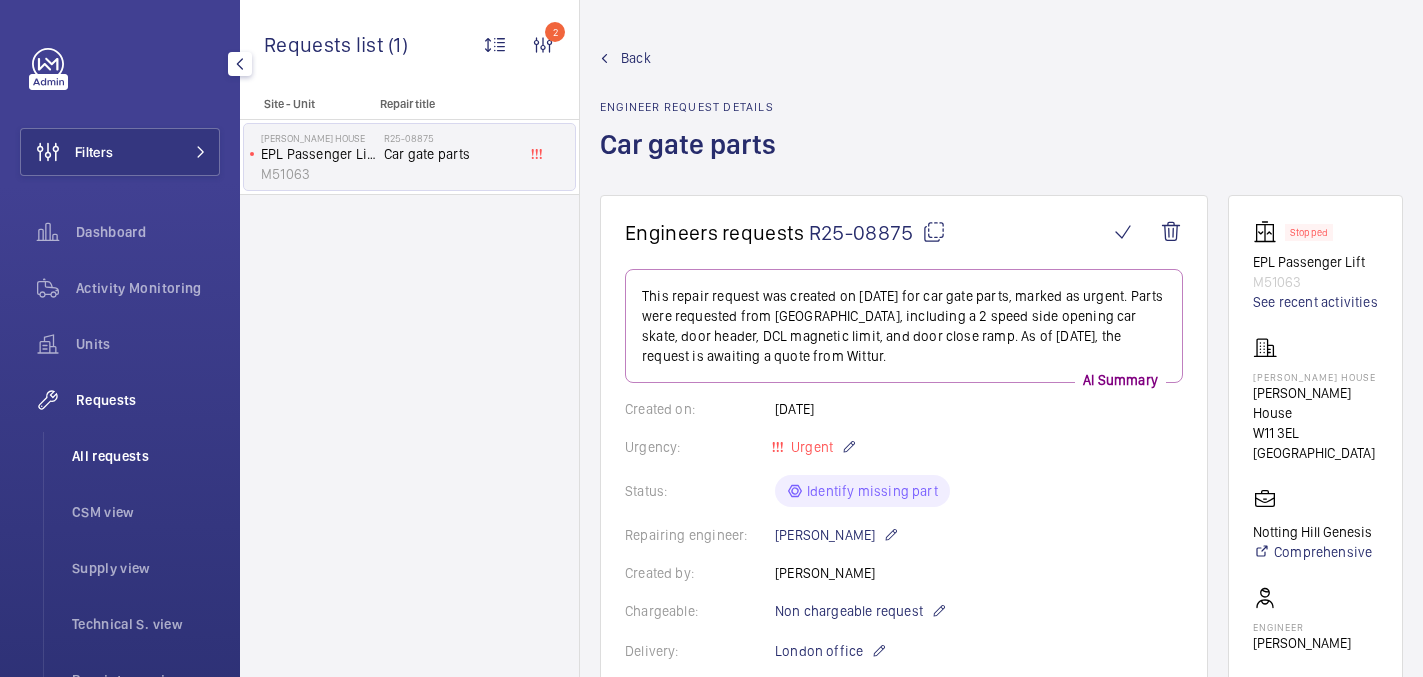click on "All requests" 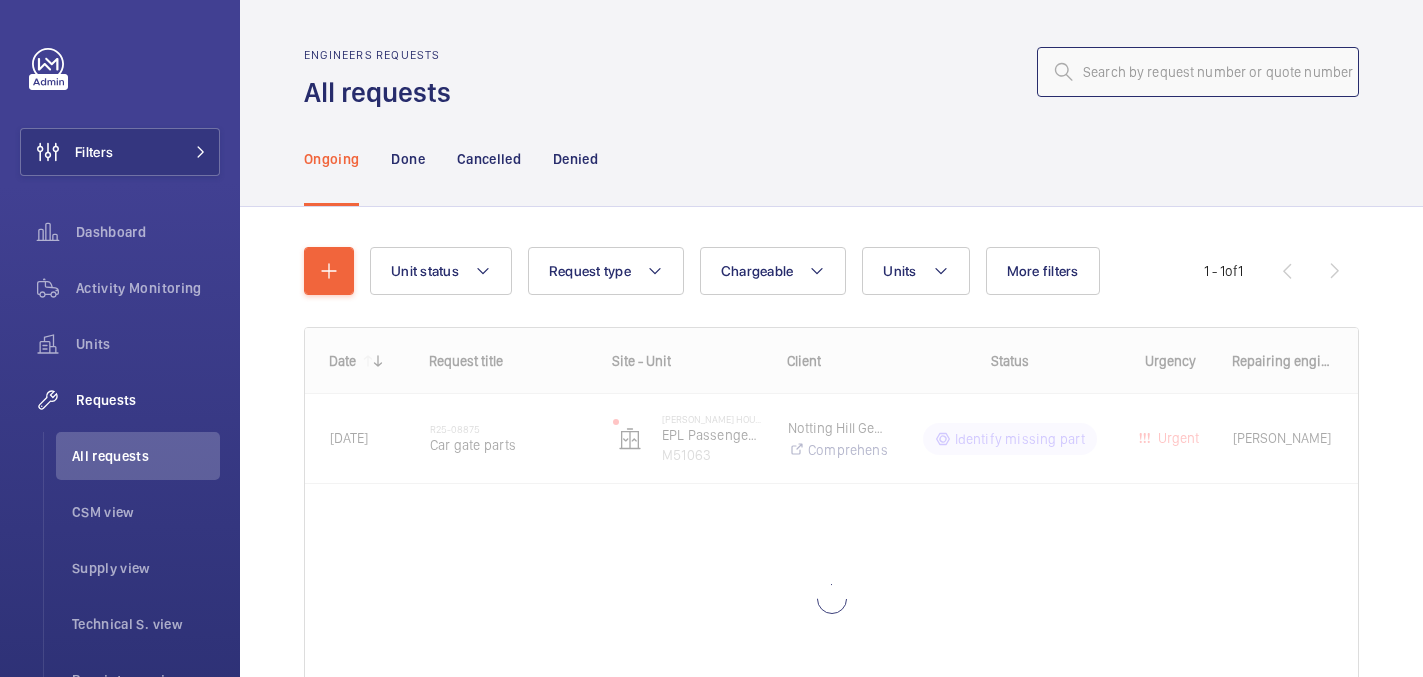 click 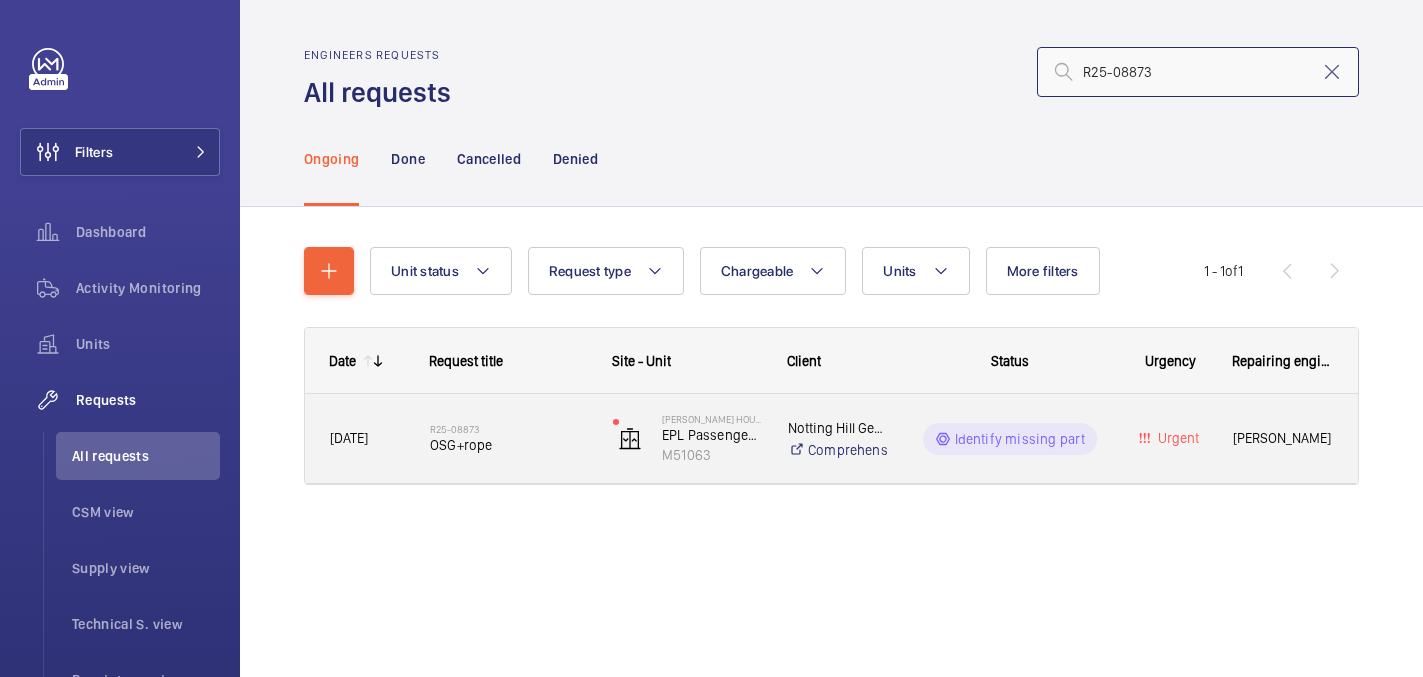 type on "R25-08873" 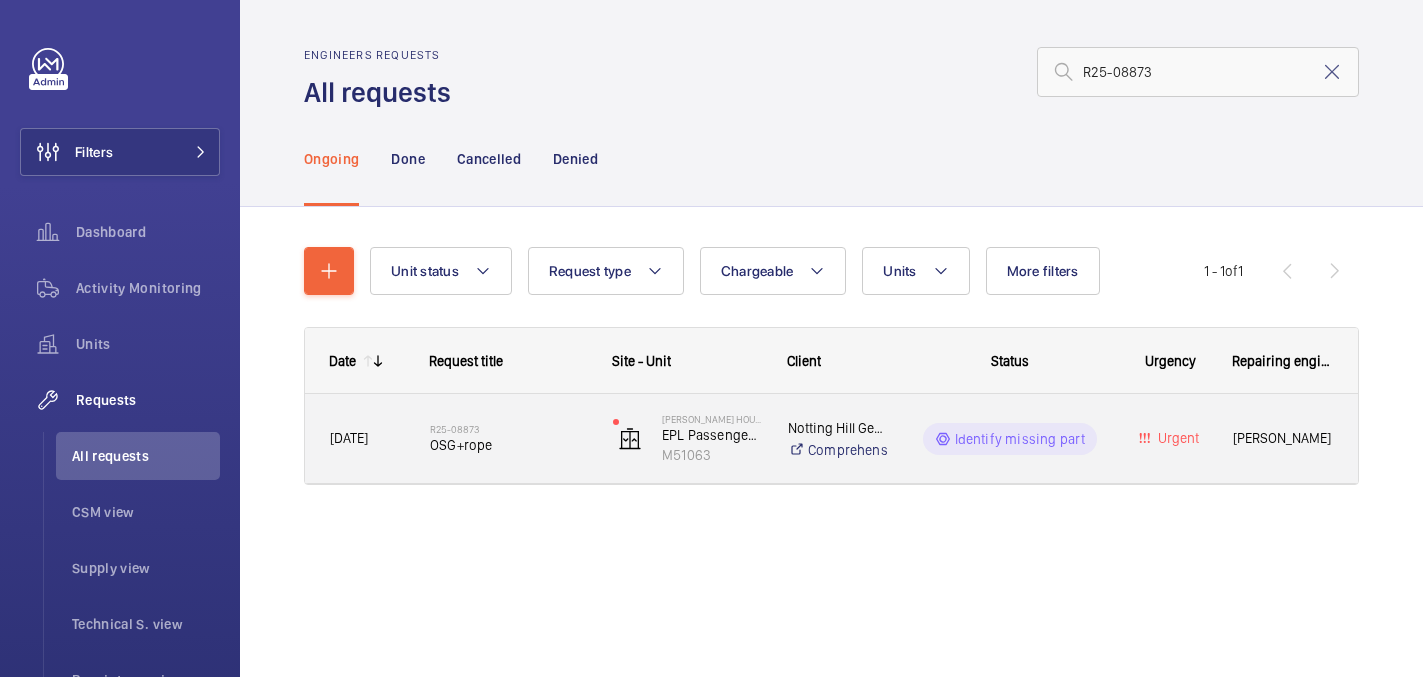 click on "R25-08873   OSG+rope" 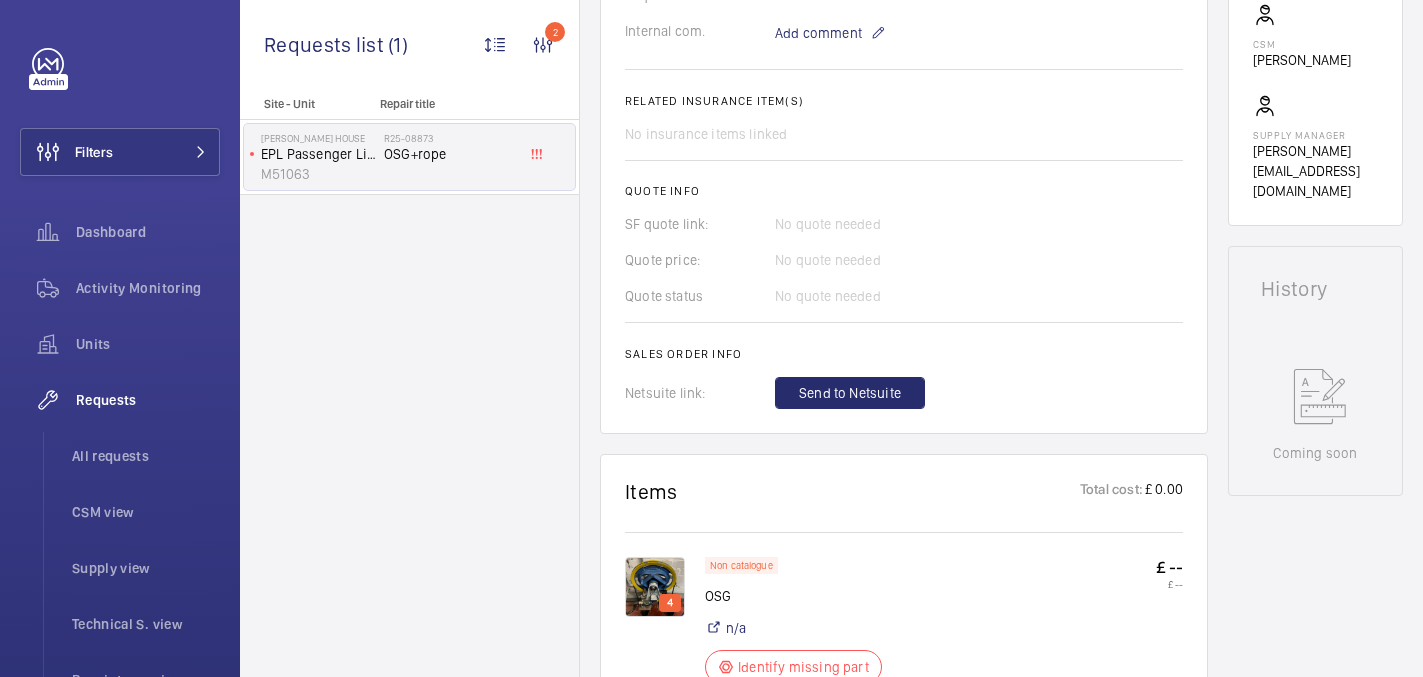 scroll, scrollTop: 852, scrollLeft: 0, axis: vertical 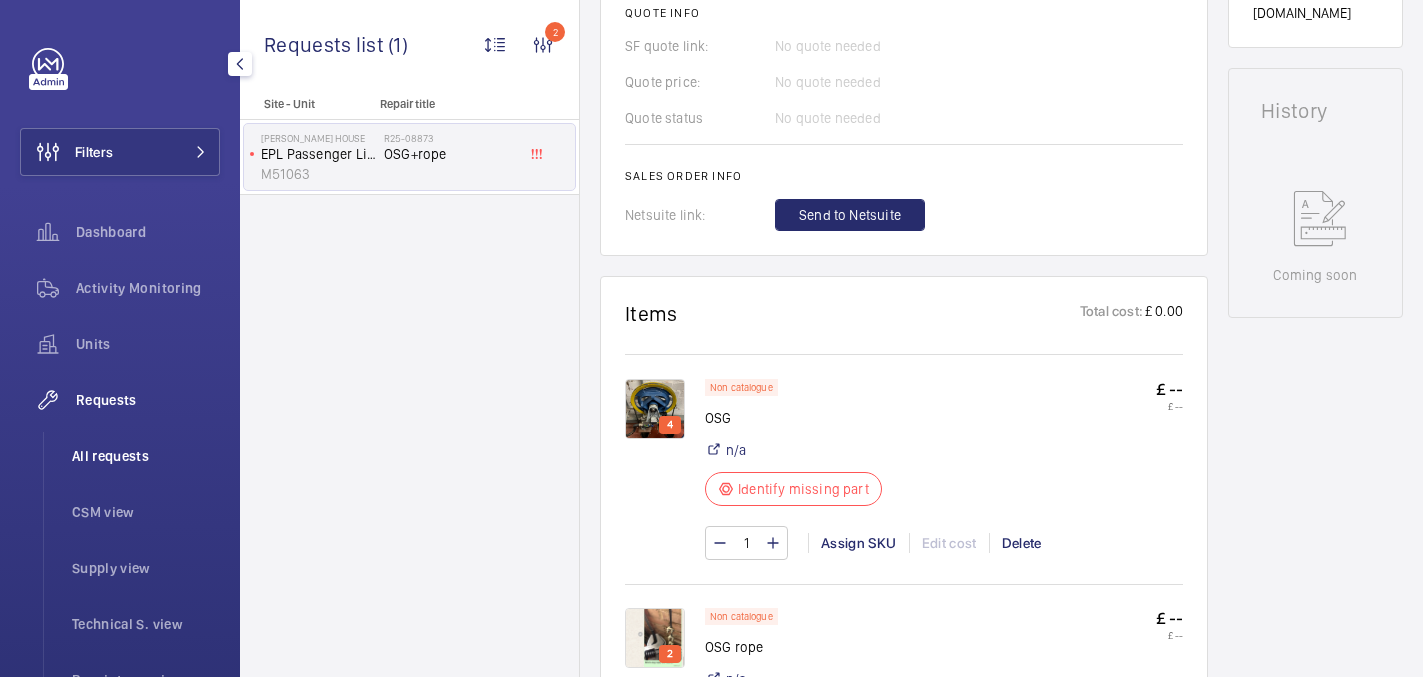 click on "All requests" 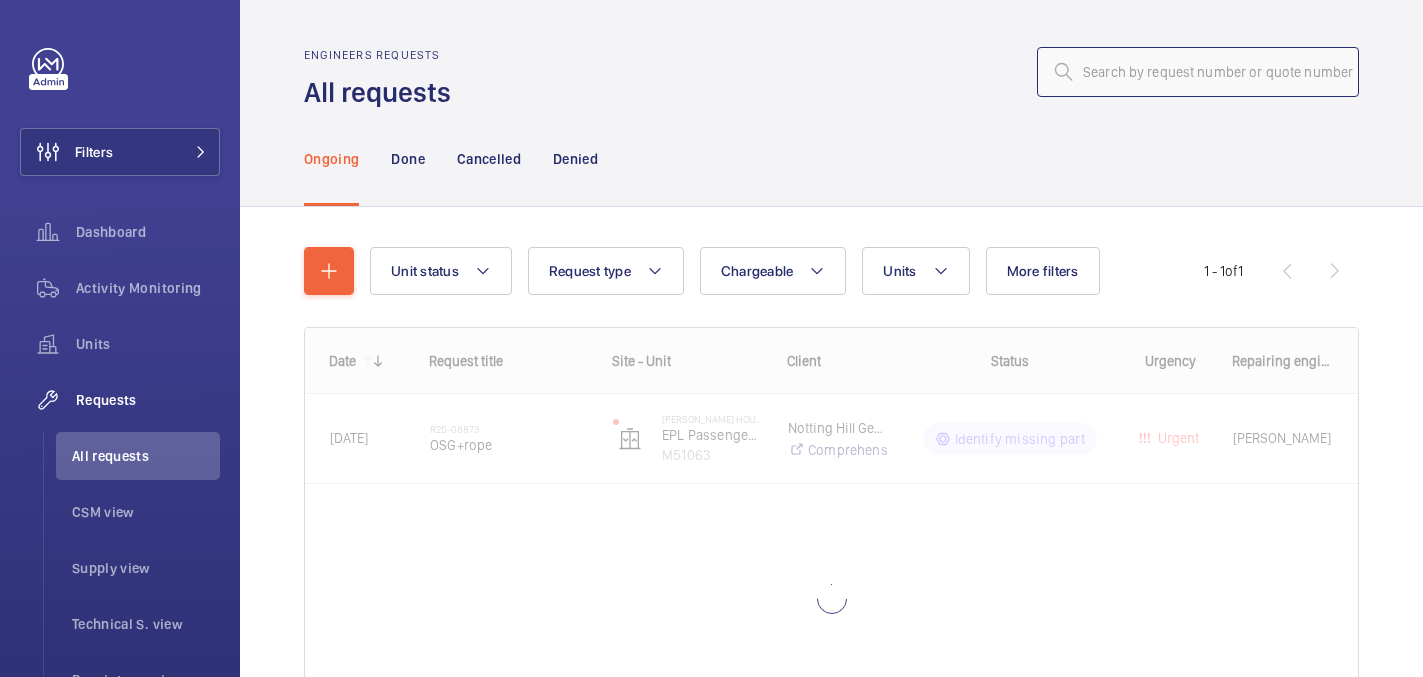 click 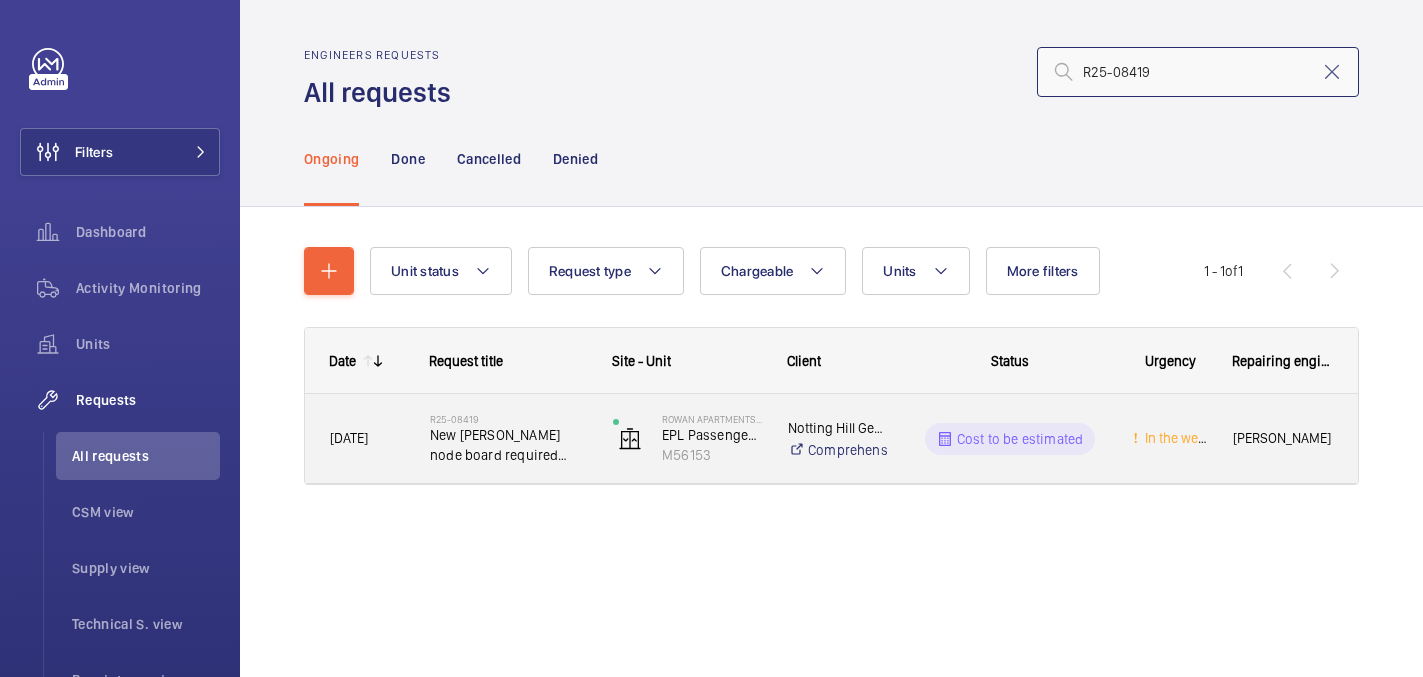 type on "R25-08419" 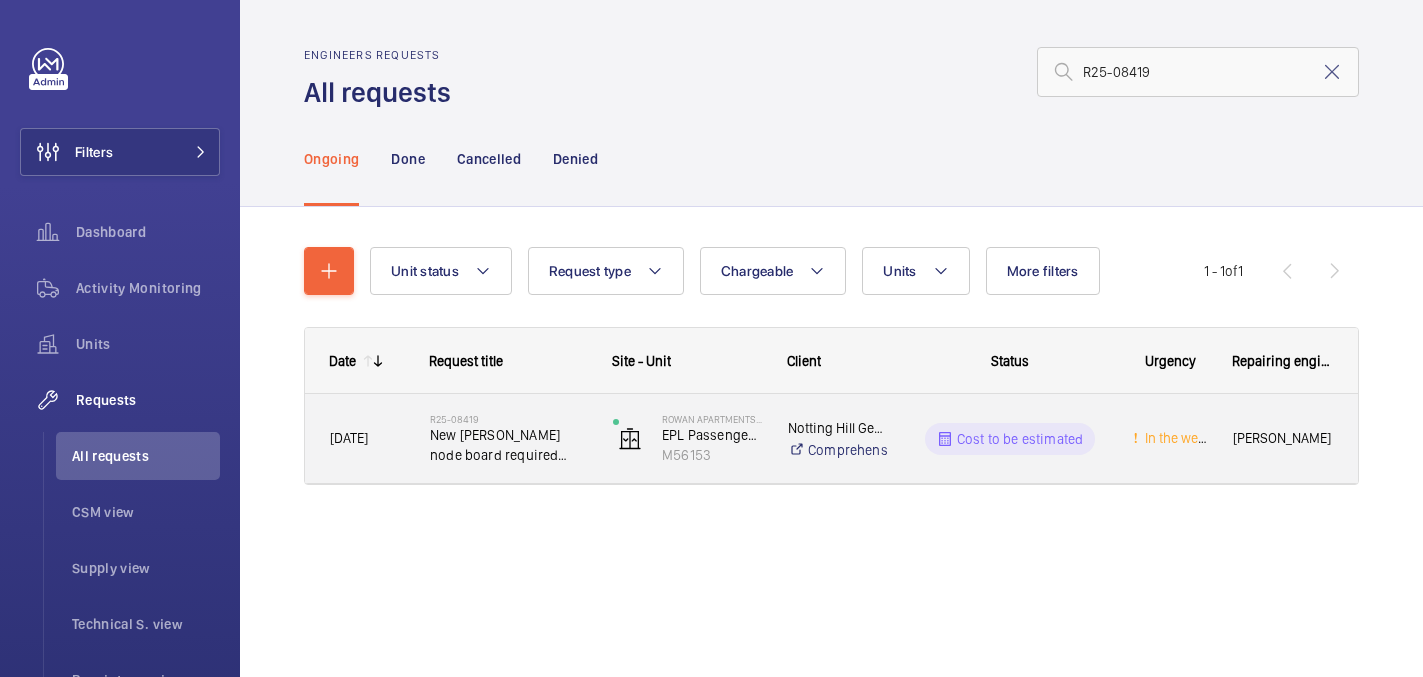 click on "New [PERSON_NAME] node board required water damaged" 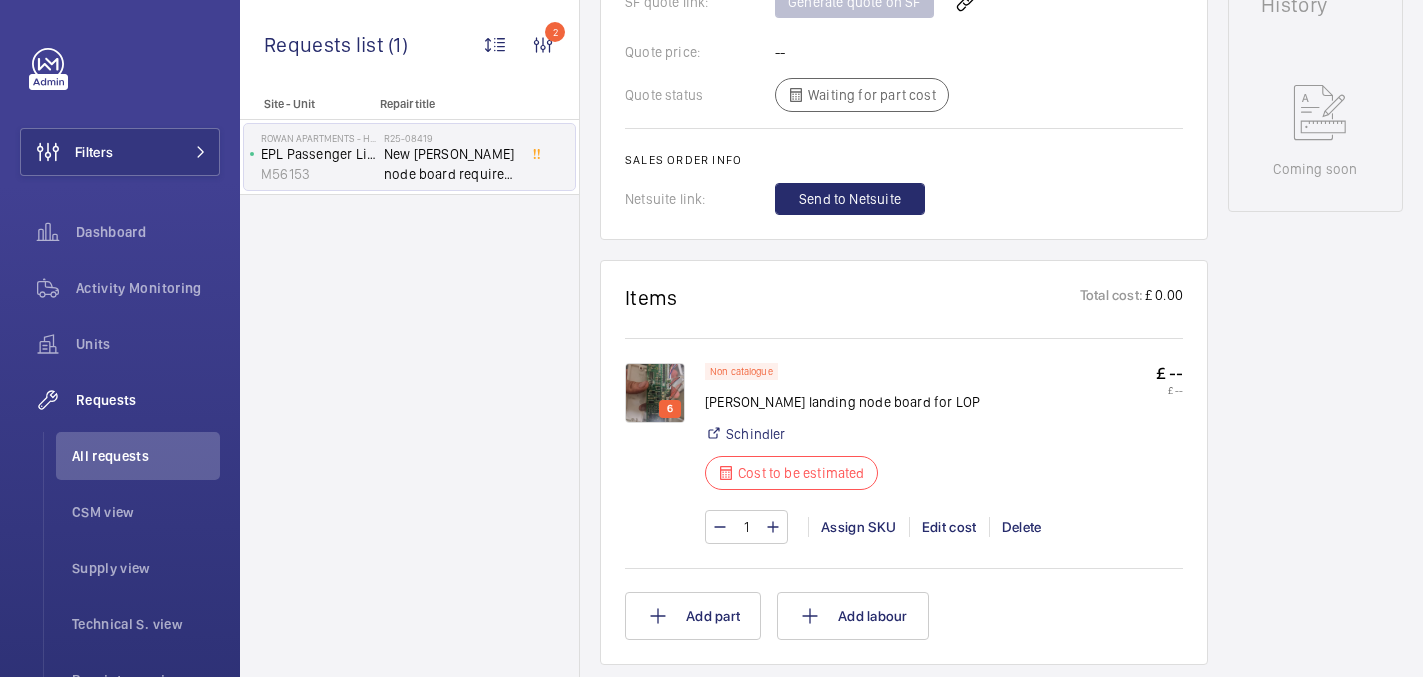 scroll, scrollTop: 1032, scrollLeft: 0, axis: vertical 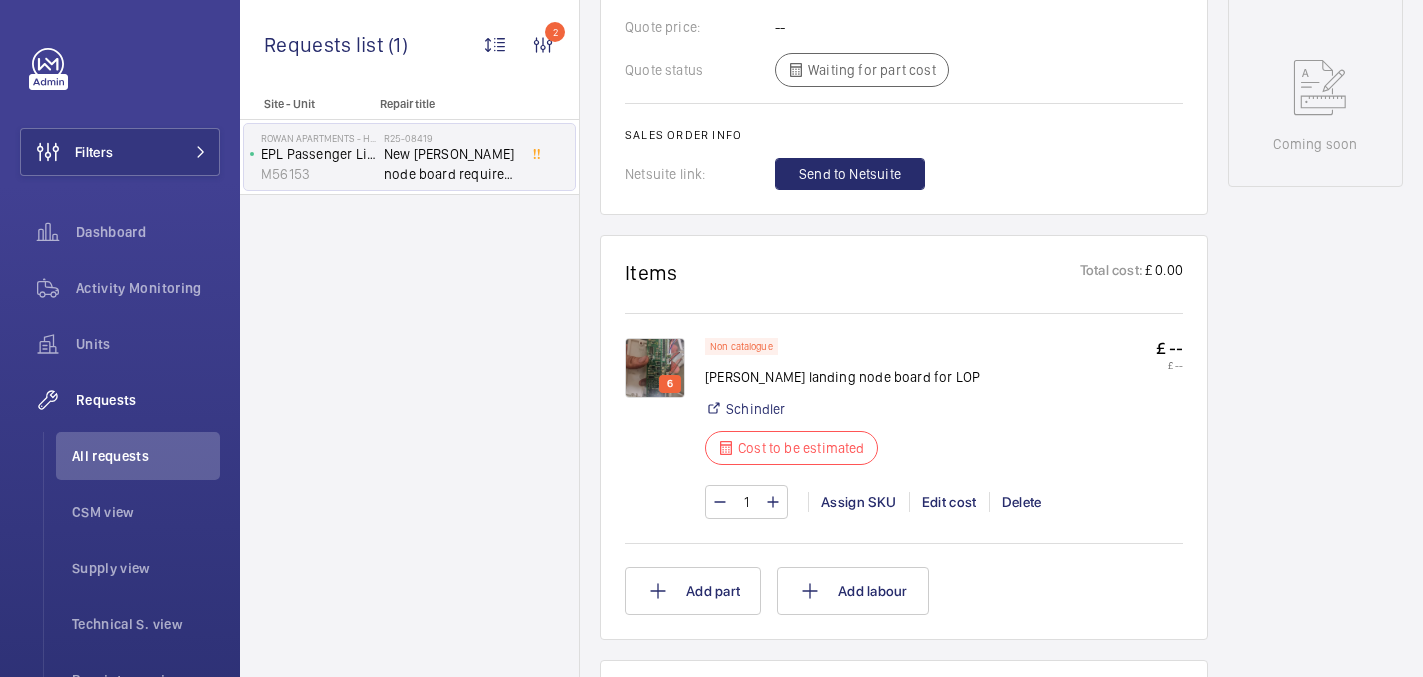 click 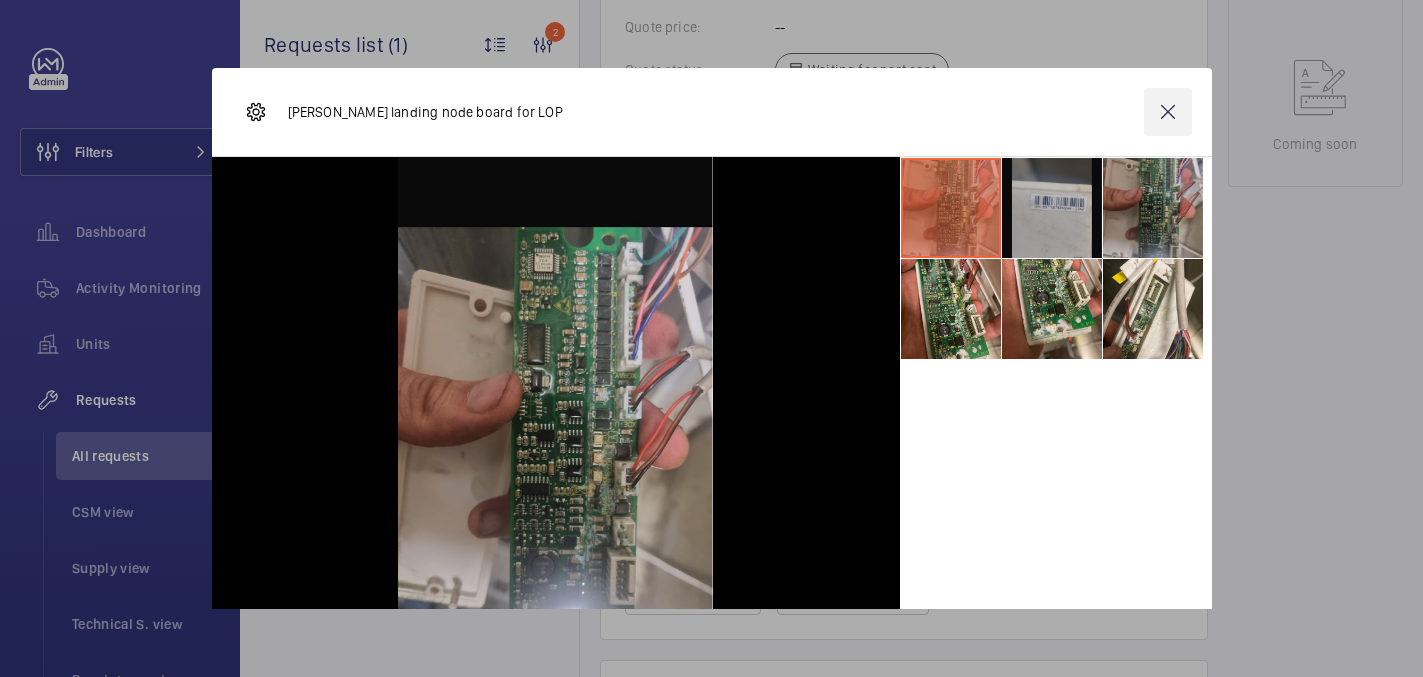 click at bounding box center (1168, 112) 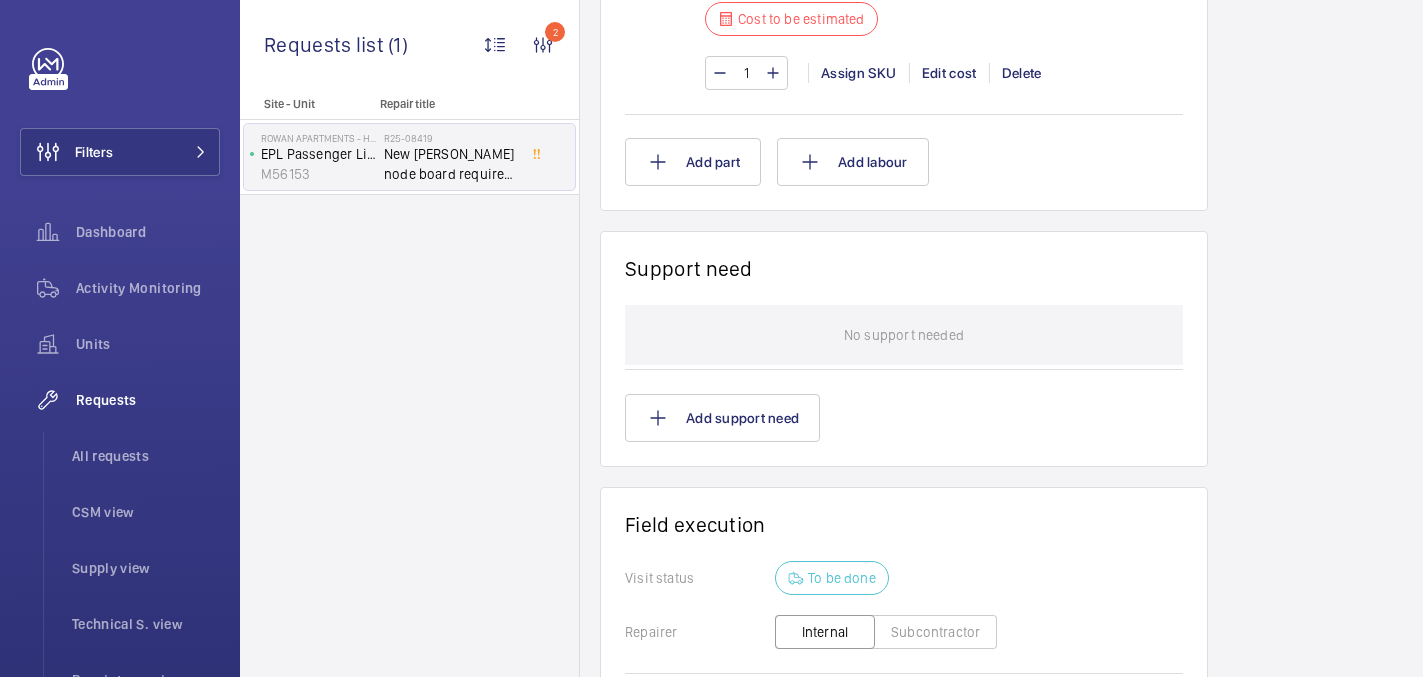 scroll, scrollTop: 0, scrollLeft: 0, axis: both 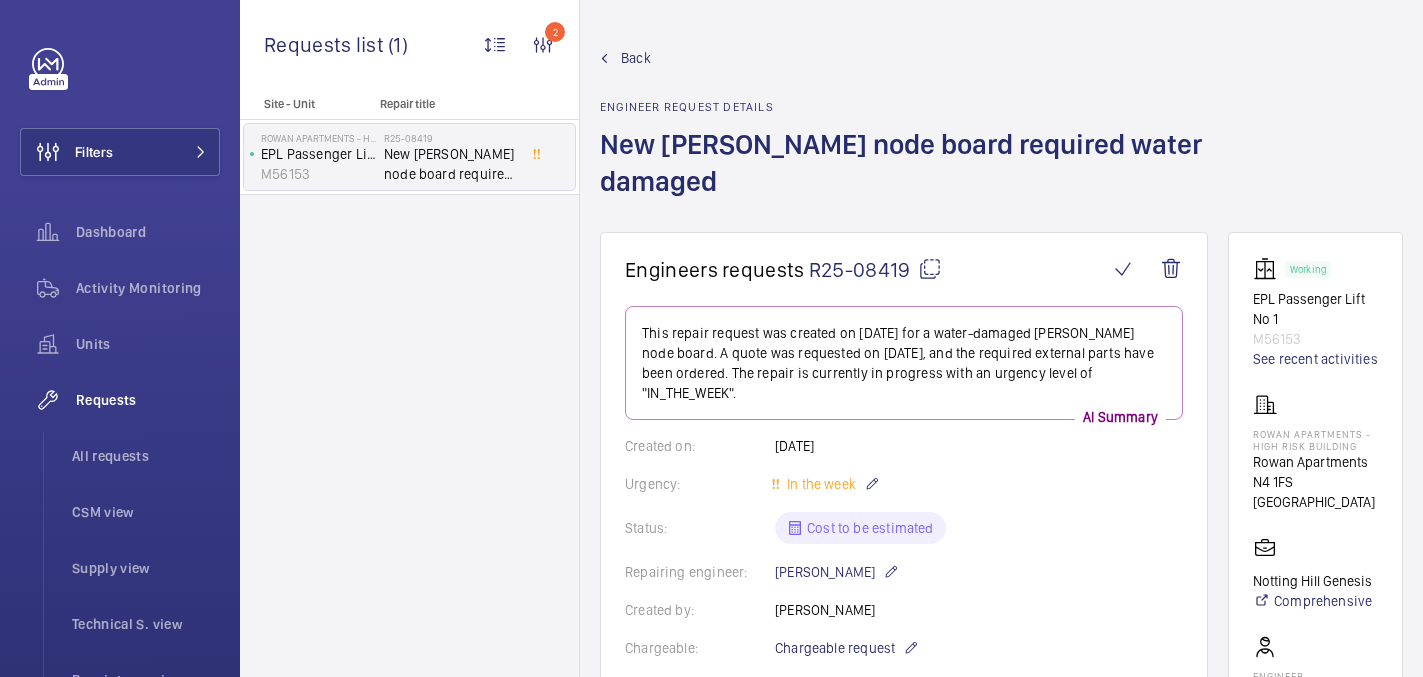 click 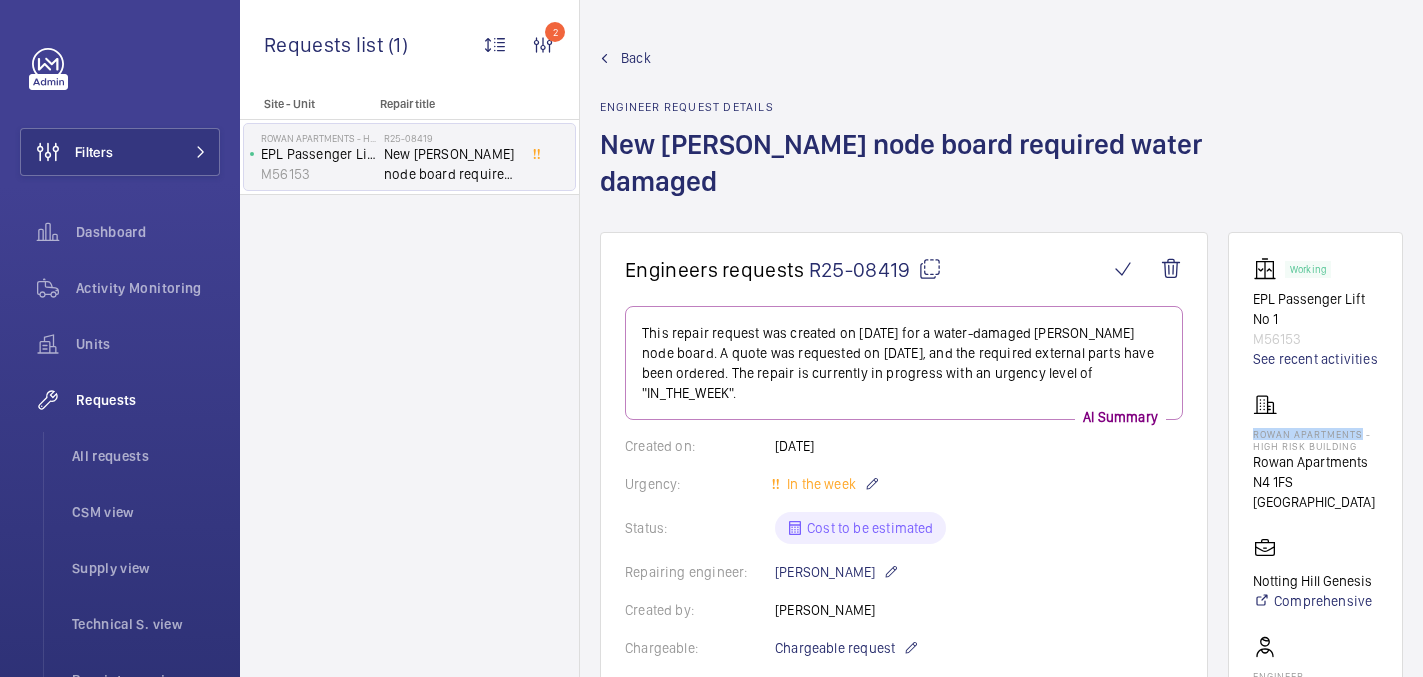 drag, startPoint x: 1250, startPoint y: 431, endPoint x: 1359, endPoint y: 438, distance: 109.22454 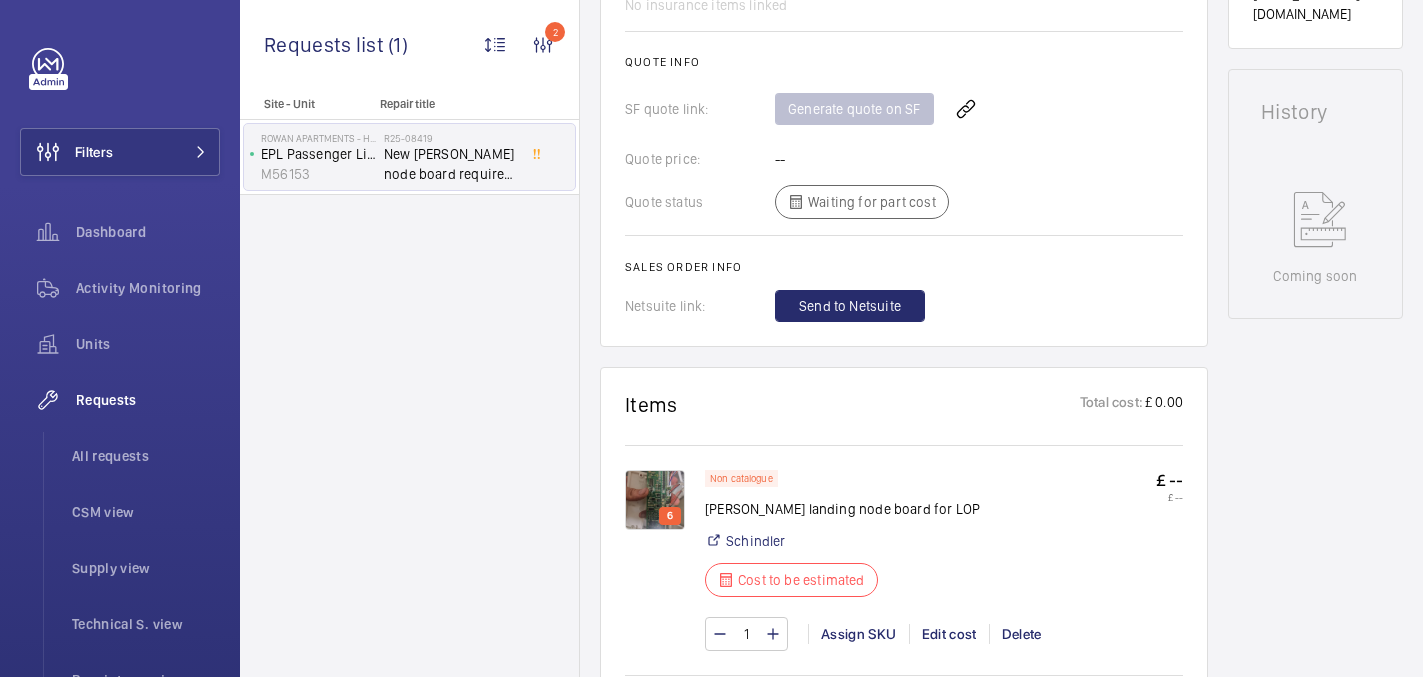 scroll, scrollTop: 1044, scrollLeft: 0, axis: vertical 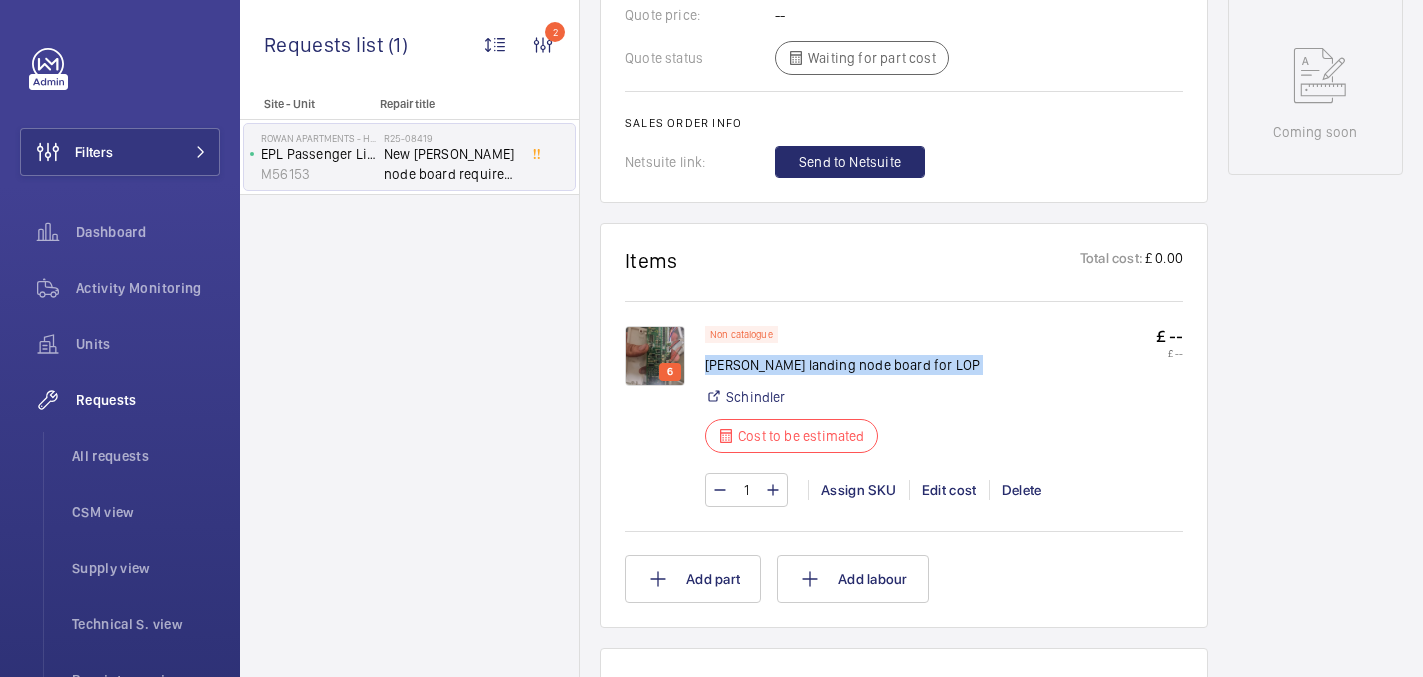 drag, startPoint x: 706, startPoint y: 349, endPoint x: 963, endPoint y: 360, distance: 257.2353 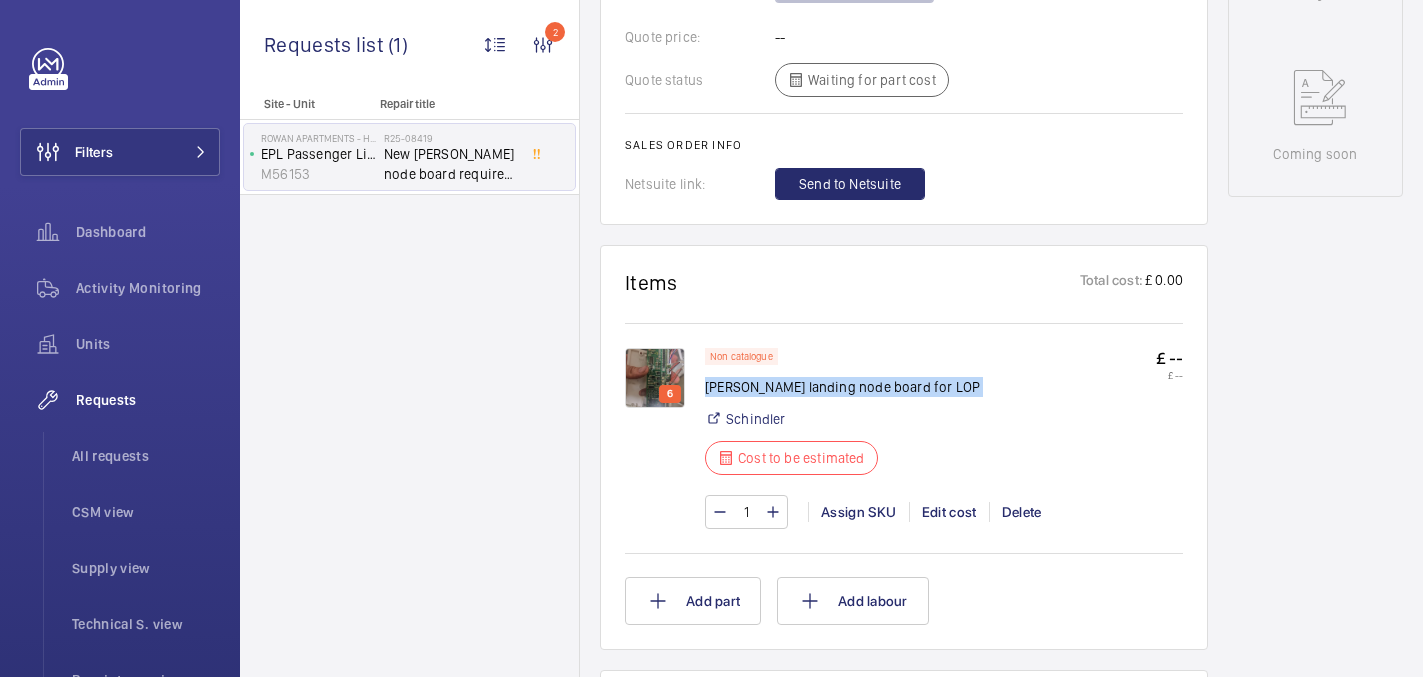scroll, scrollTop: 1024, scrollLeft: 0, axis: vertical 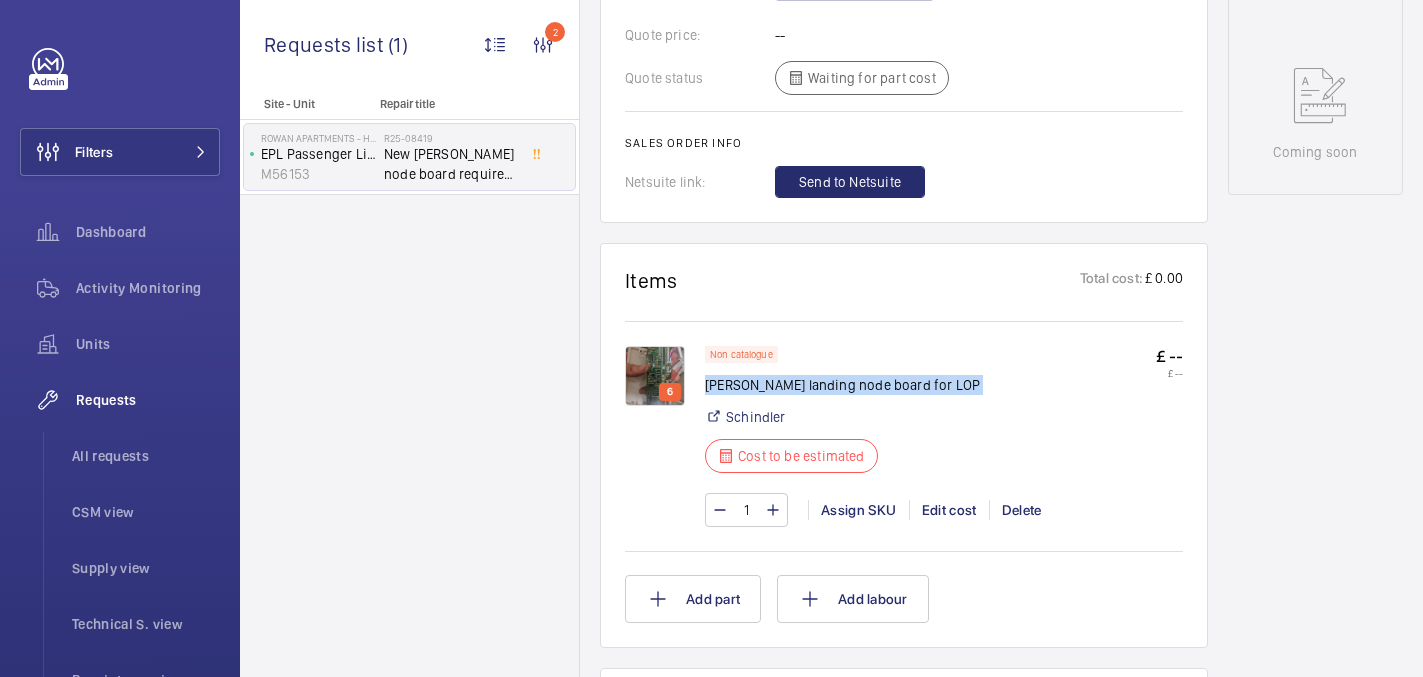 click 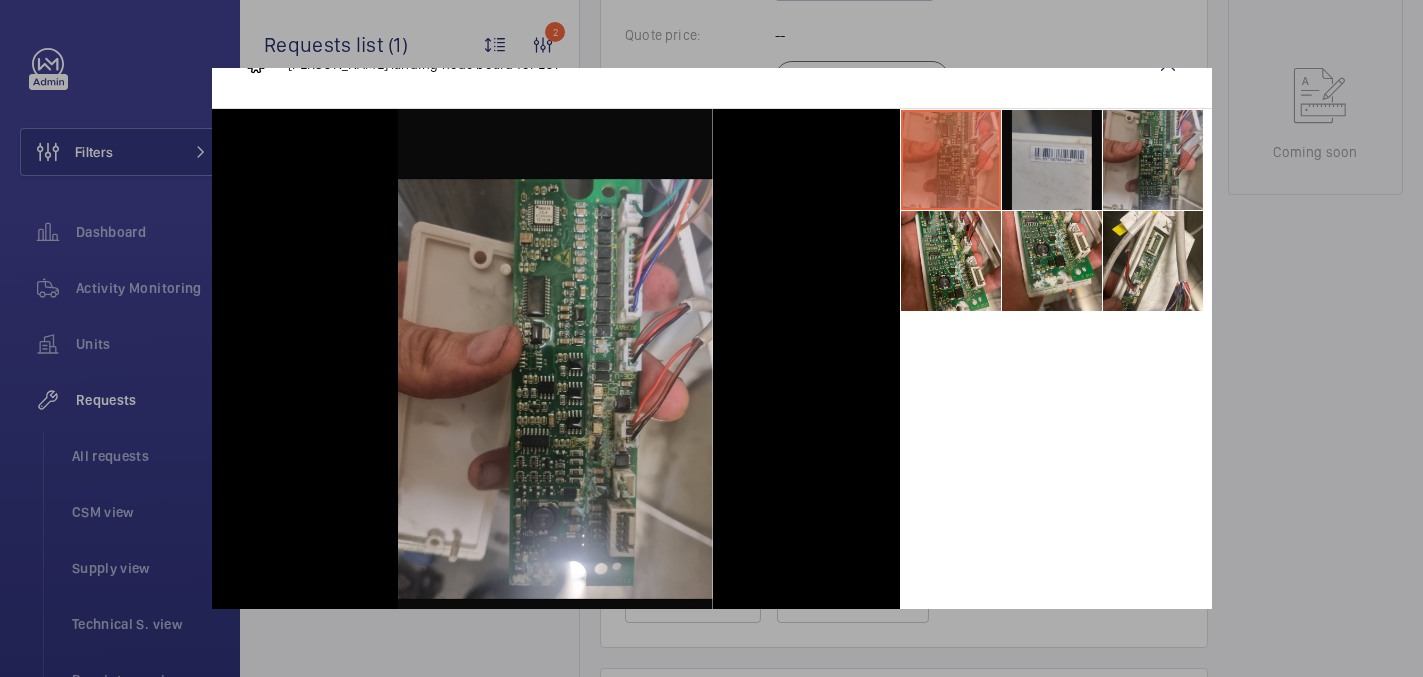 scroll, scrollTop: 60, scrollLeft: 0, axis: vertical 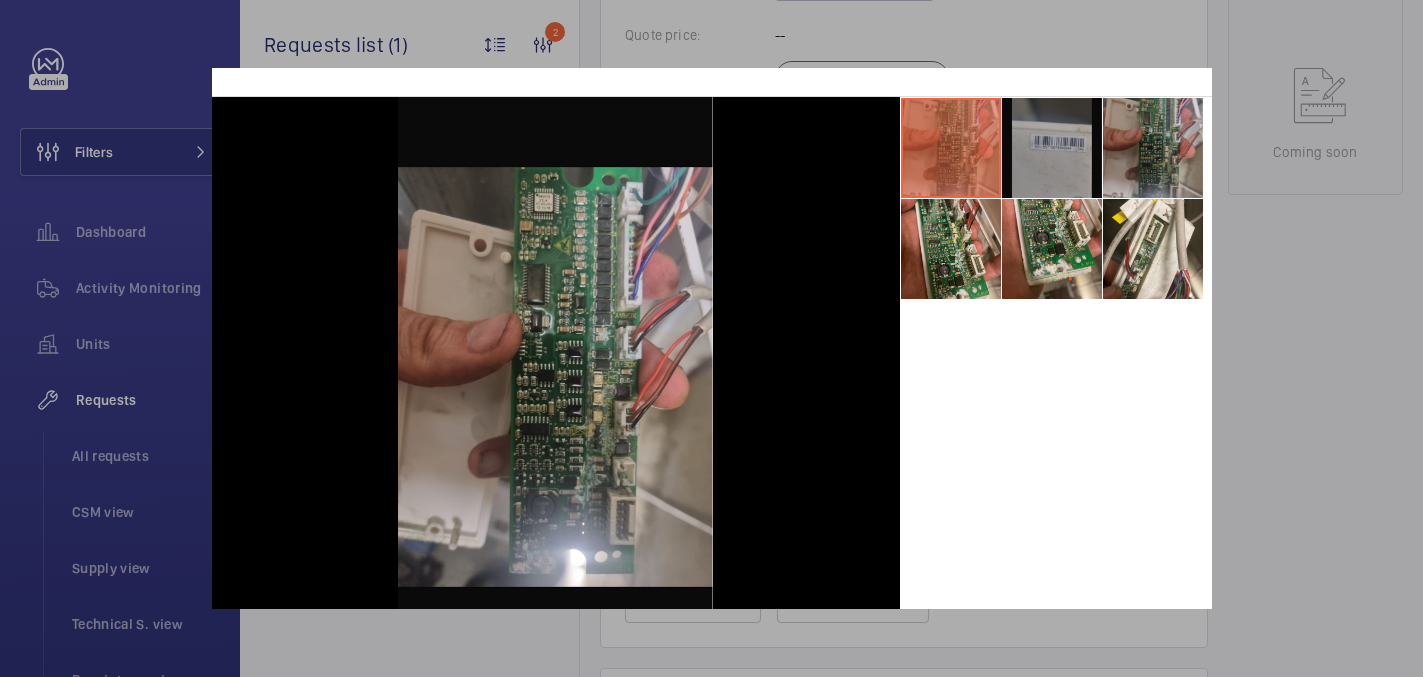 click at bounding box center [1052, 148] 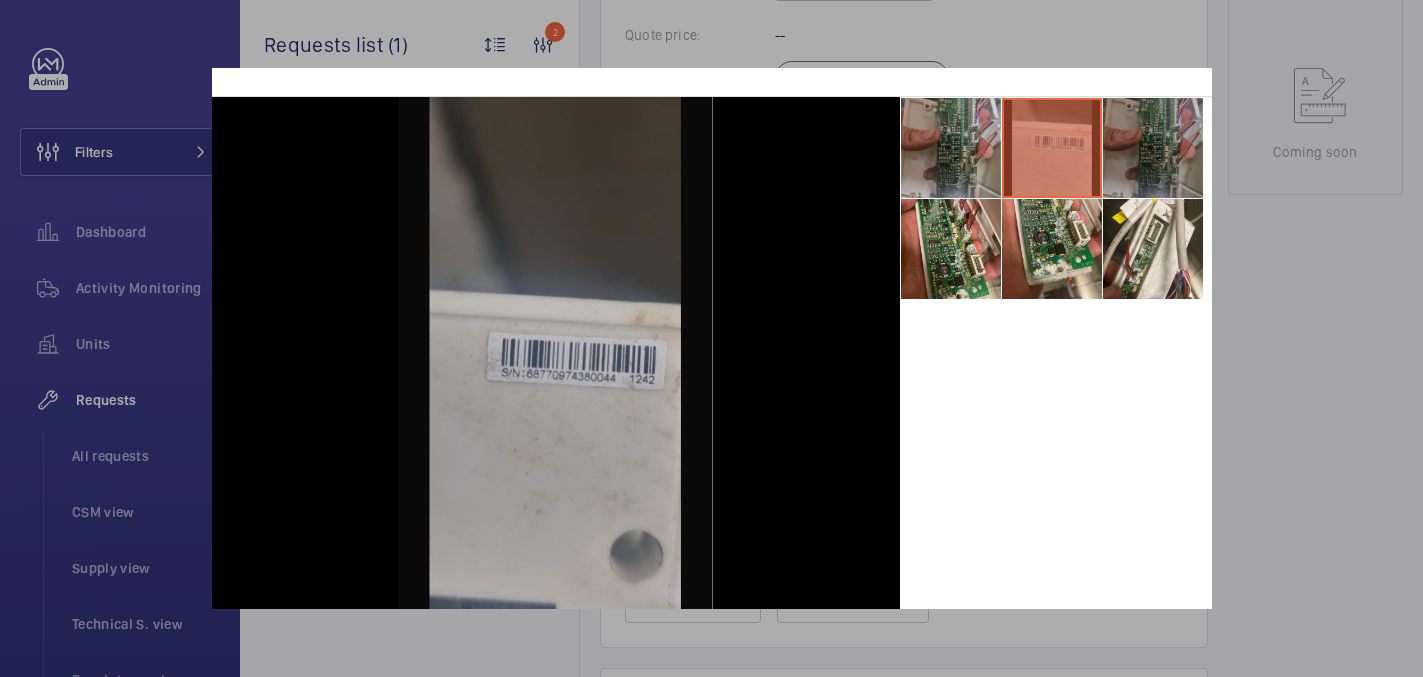 click at bounding box center [1153, 148] 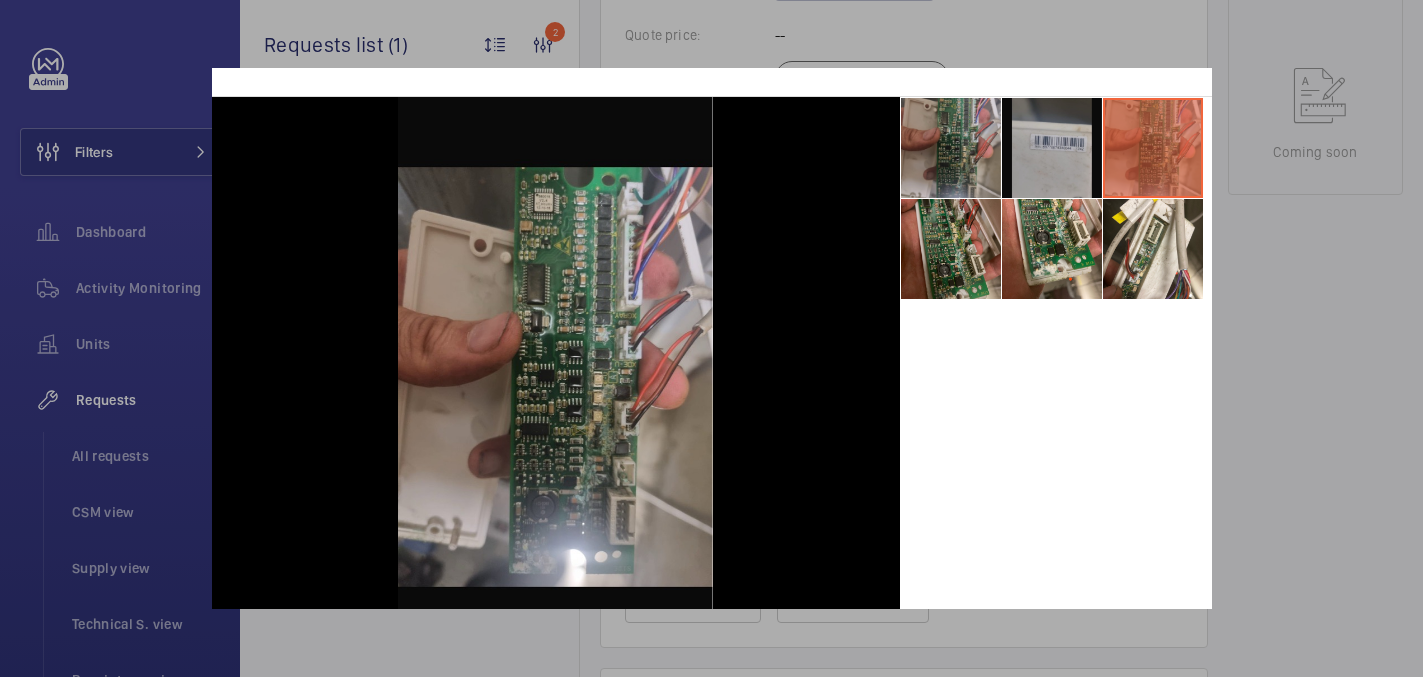 click at bounding box center [951, 249] 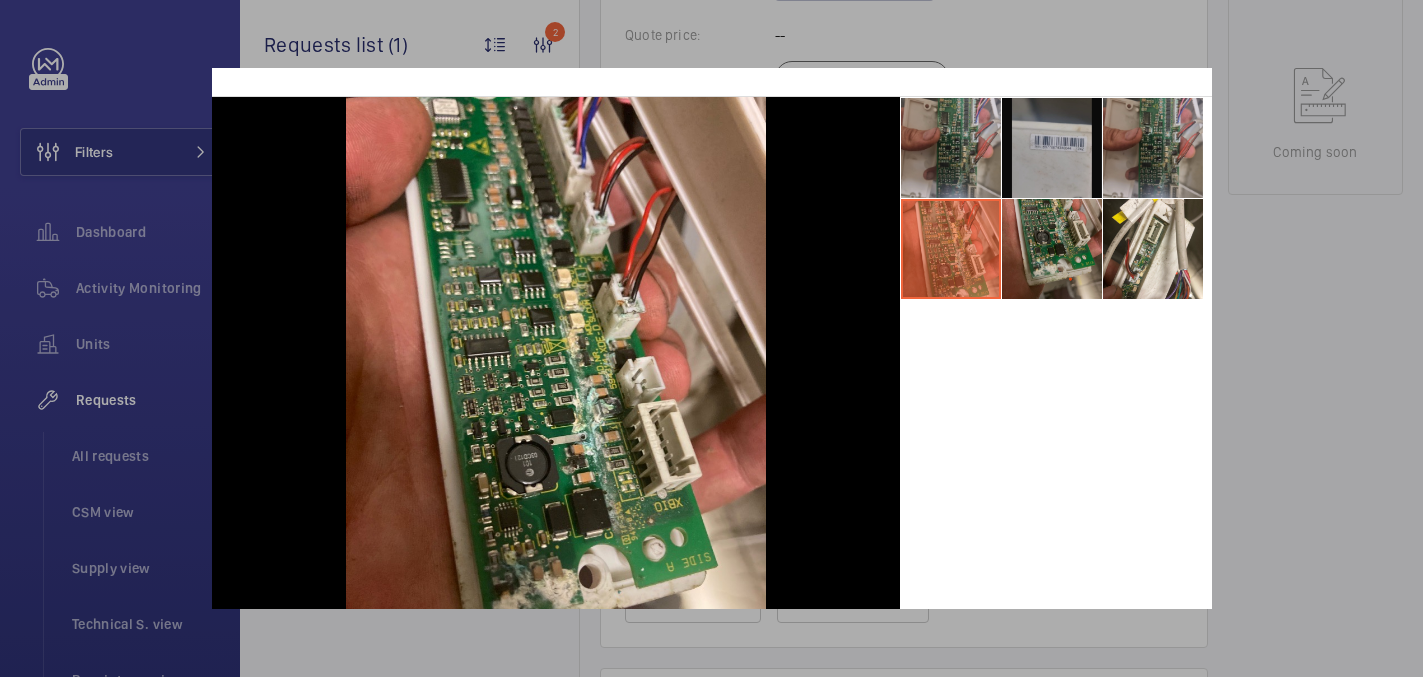 click at bounding box center [1052, 249] 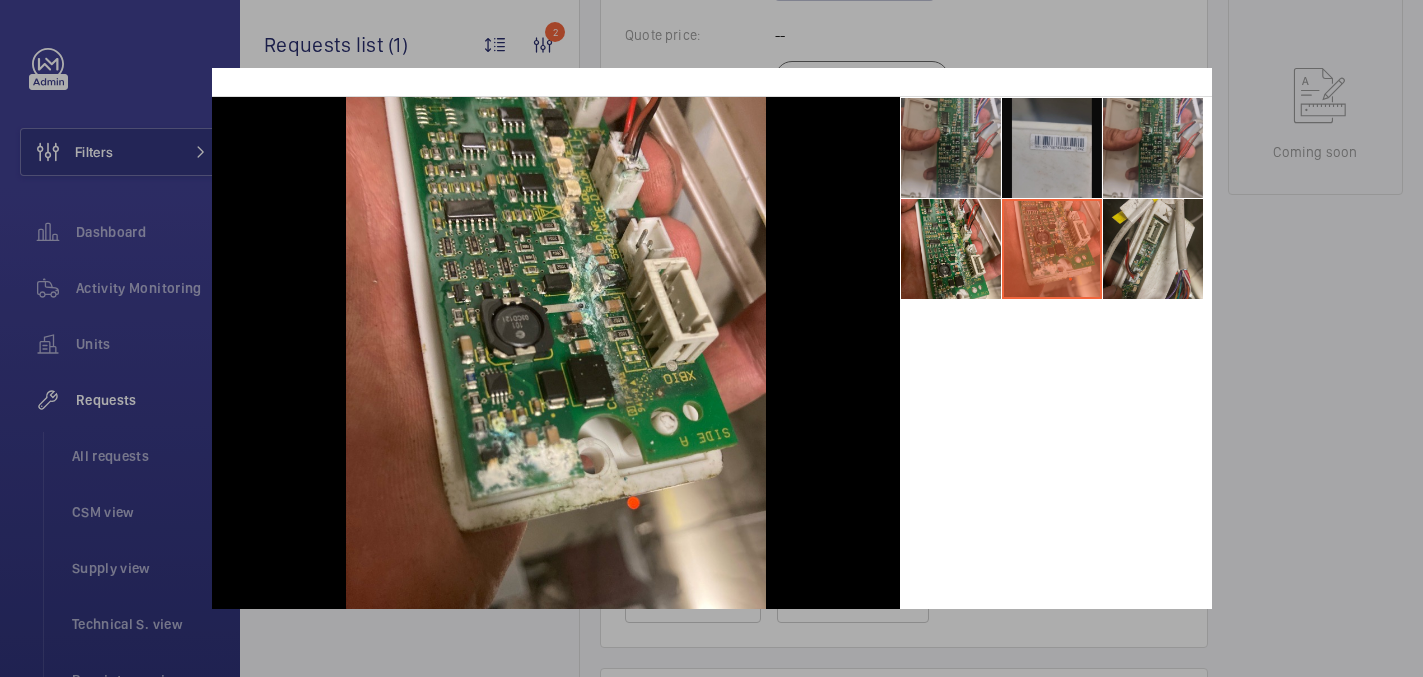 click at bounding box center [1153, 249] 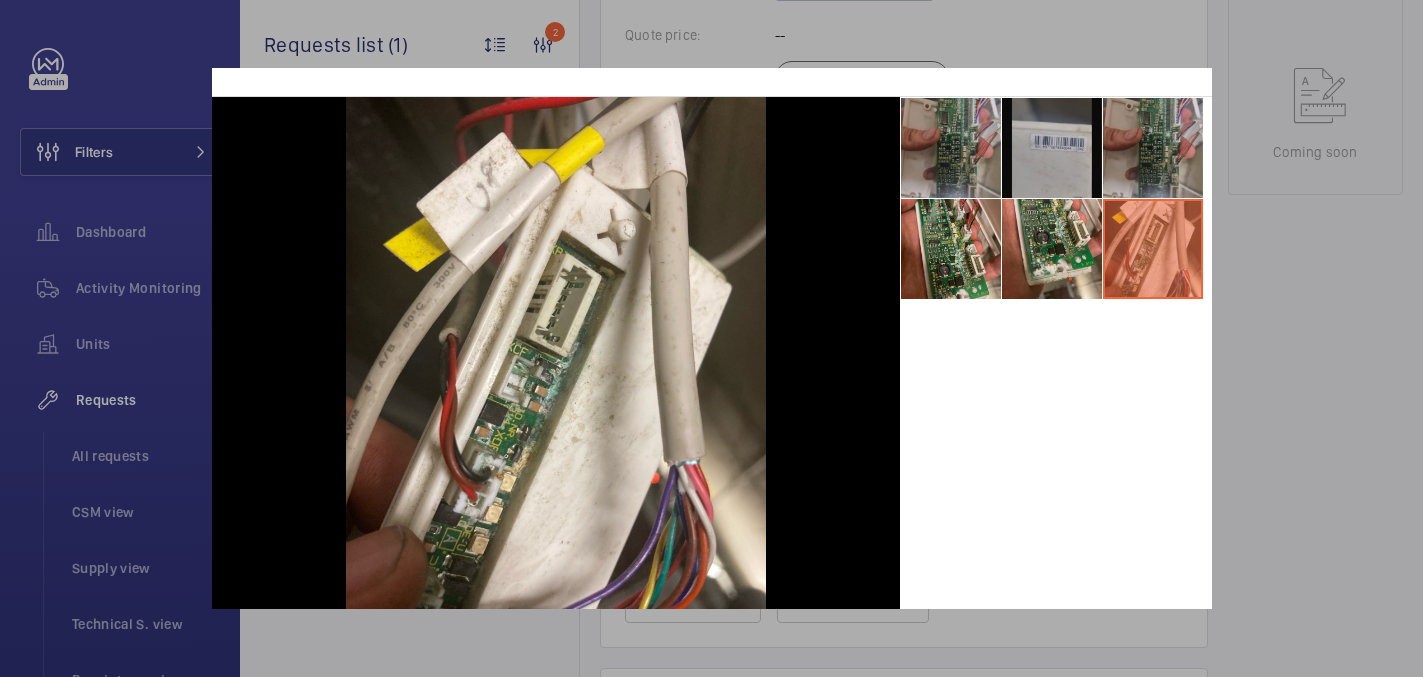 click at bounding box center [711, 338] 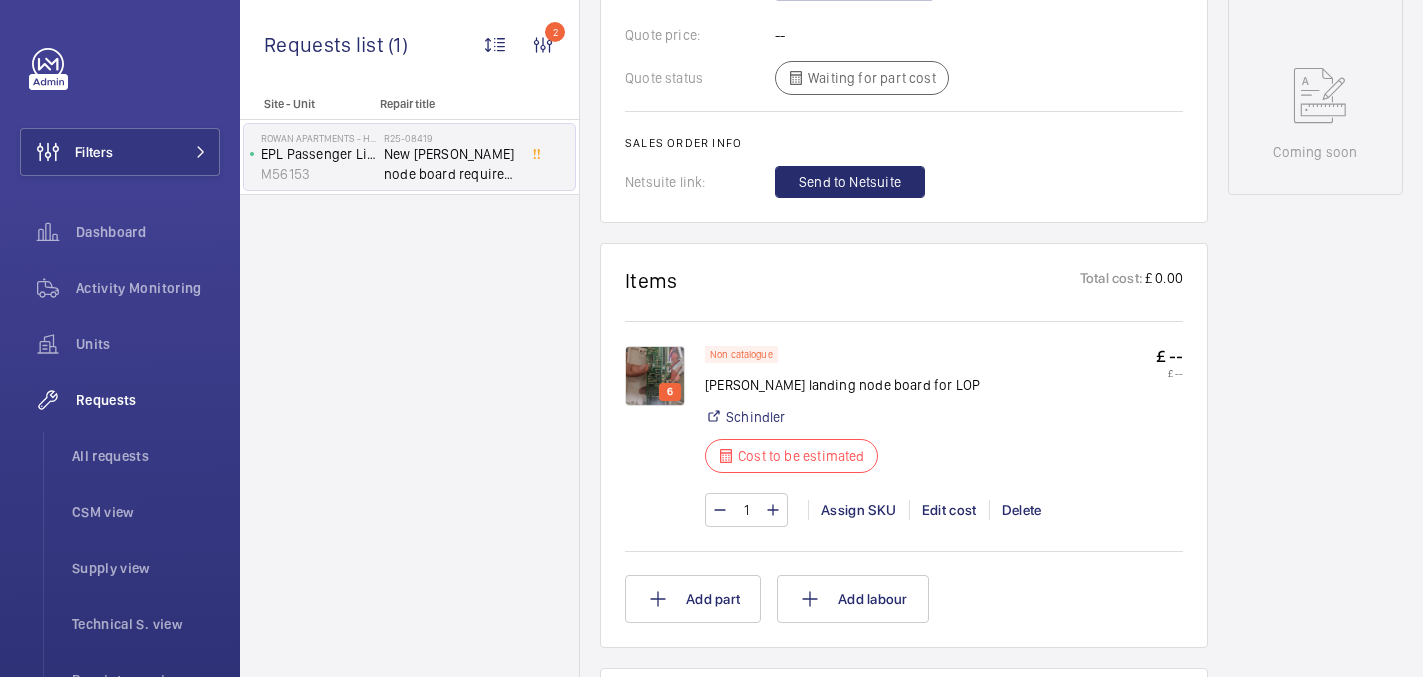 scroll, scrollTop: 558, scrollLeft: 0, axis: vertical 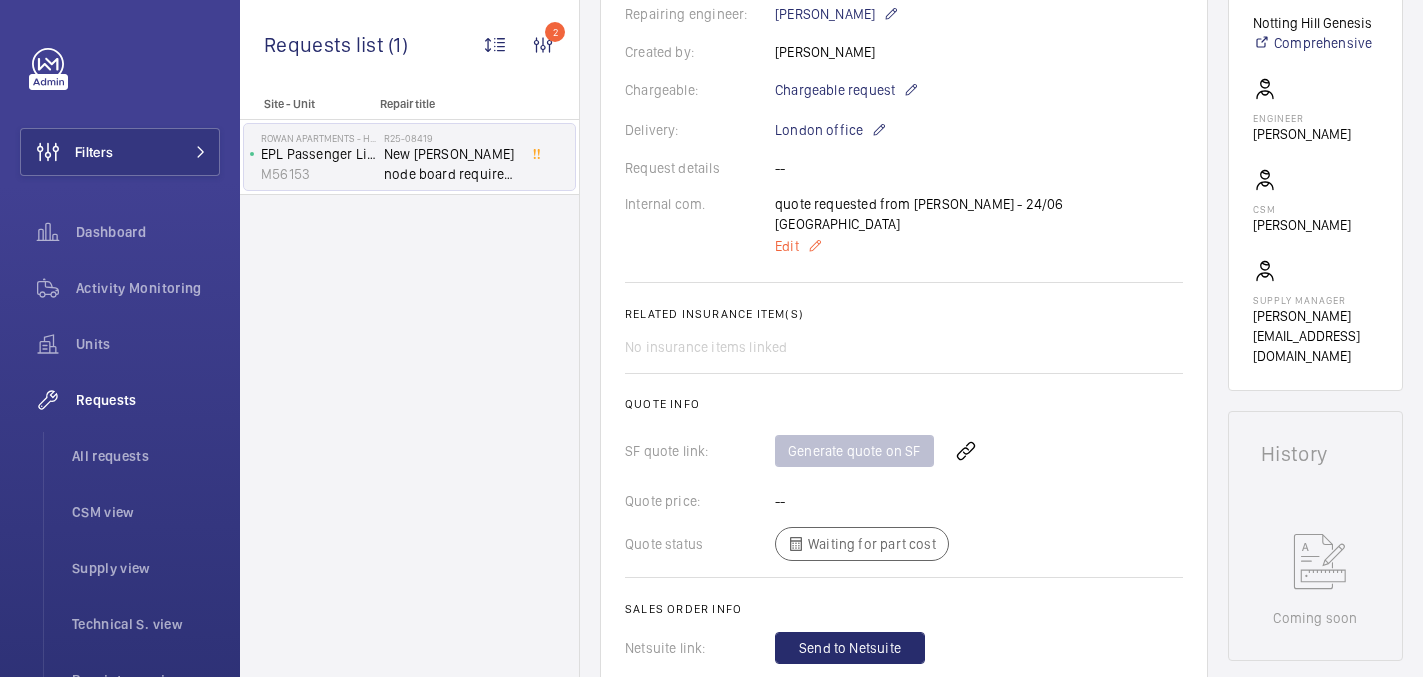 click on "Edit" 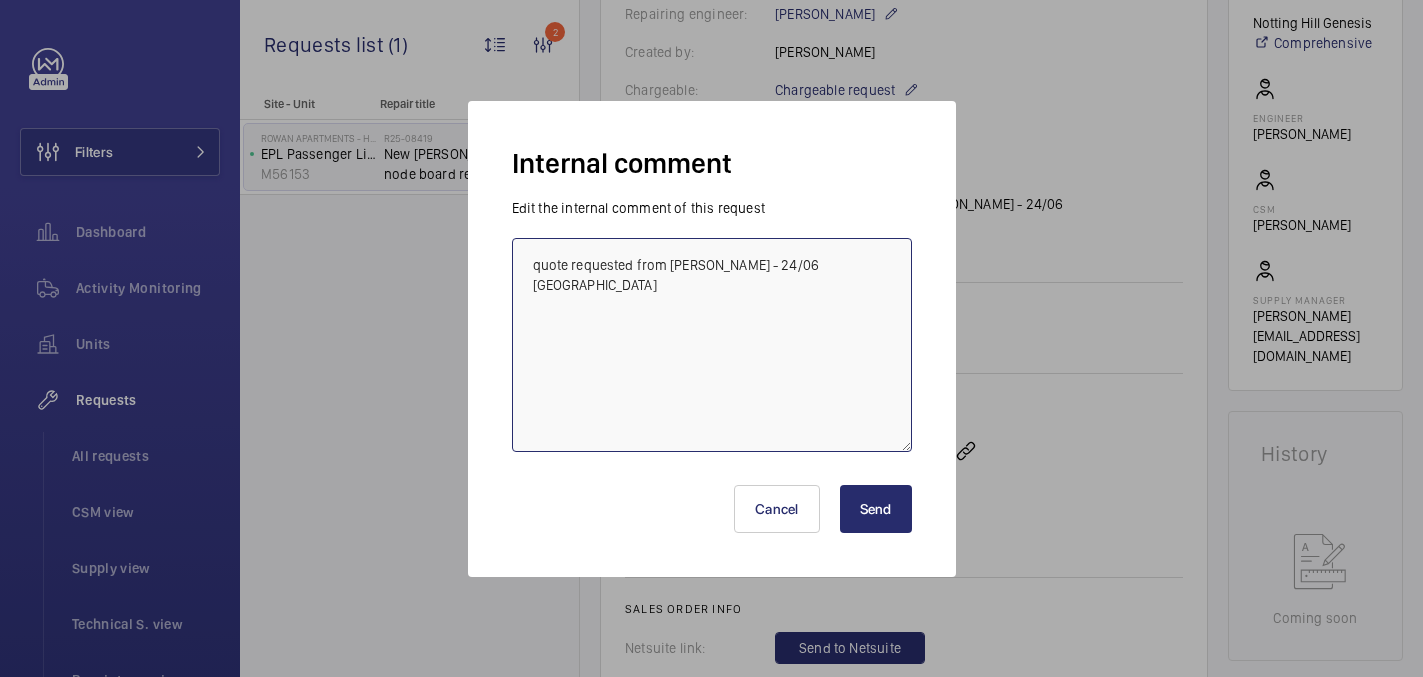click on "quote requested from kris - 24/06 india" at bounding box center [712, 345] 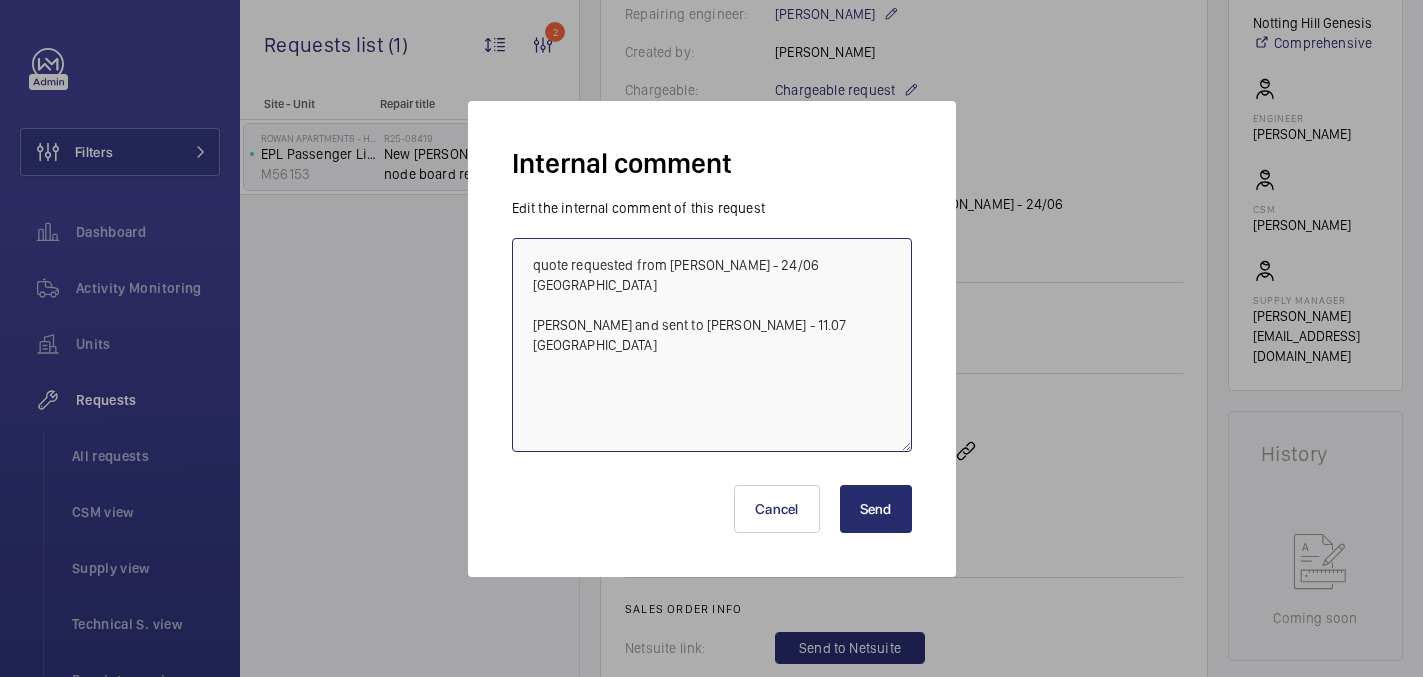 click on "quote requested from kris - 24/06 india
Chased kris and sent to schindler - 11.07 india" at bounding box center [712, 345] 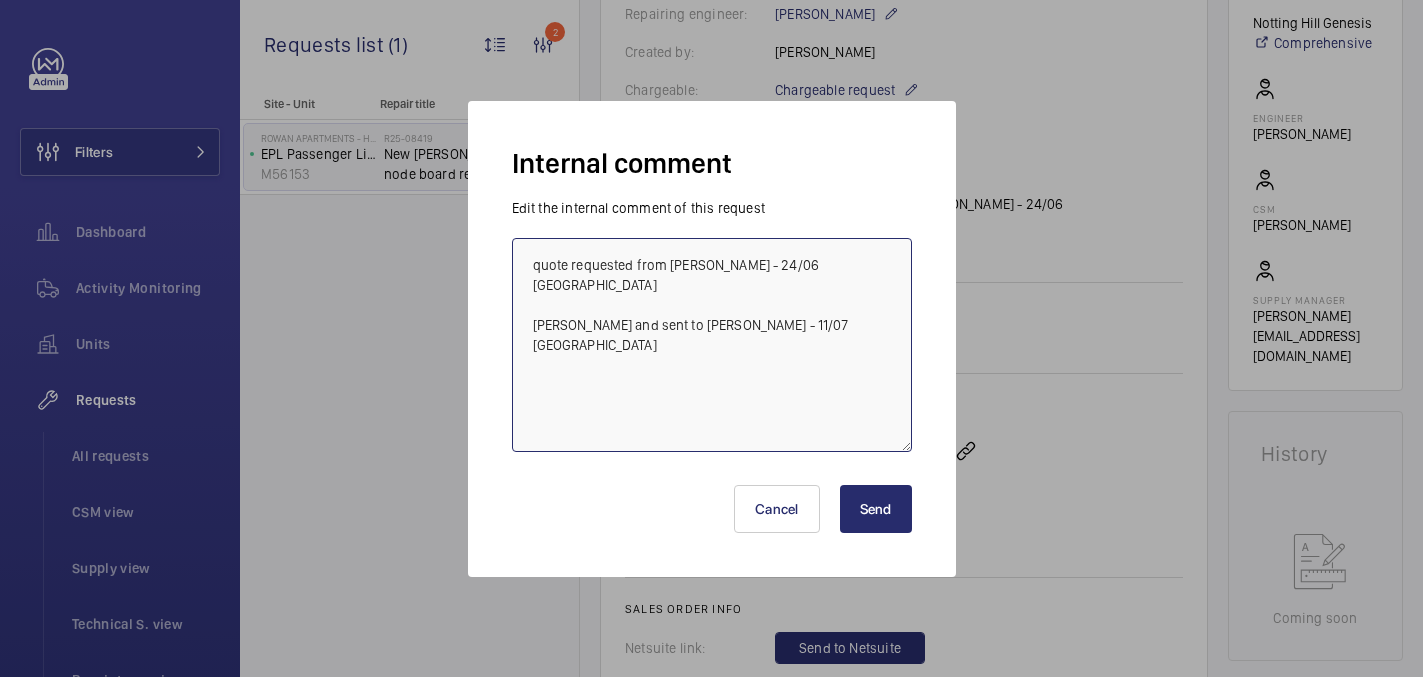 type on "quote requested from kris - 24/06 india
Chased kris and sent to schindler - 11/07 india" 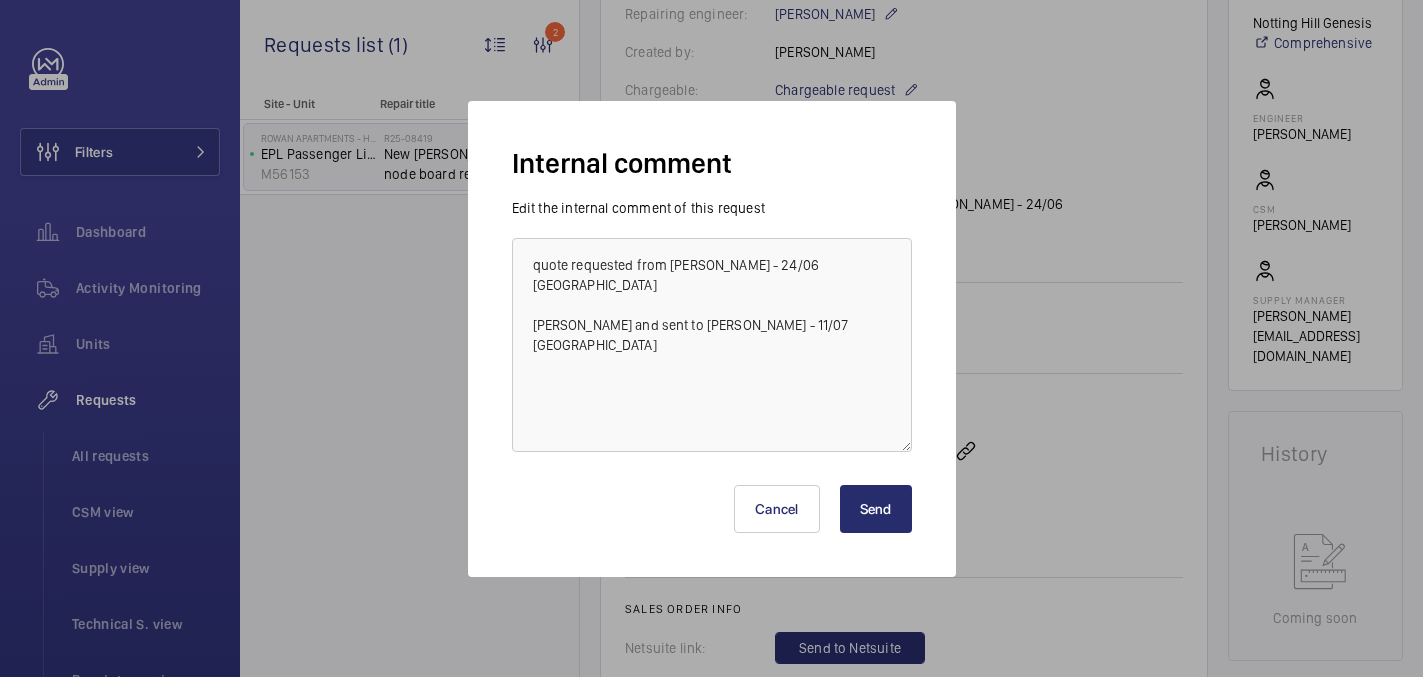 click on "Send" at bounding box center (876, 509) 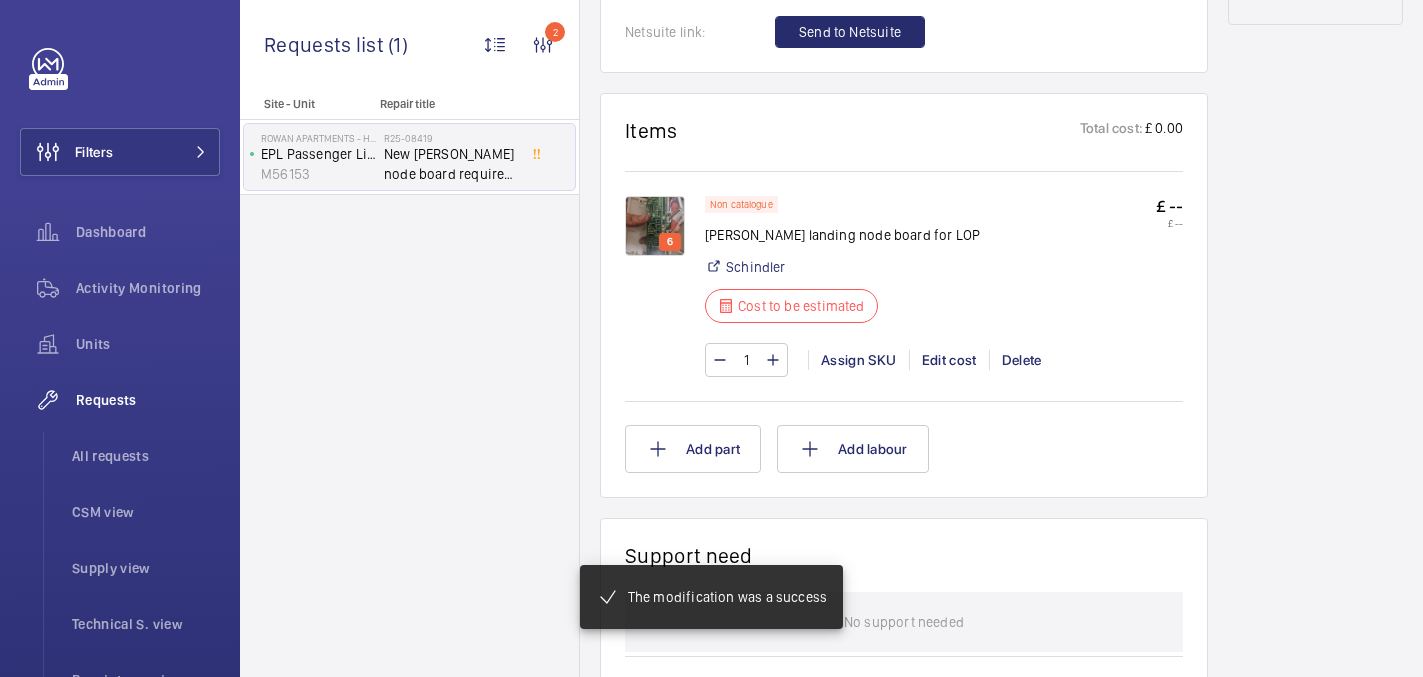 scroll, scrollTop: 1163, scrollLeft: 0, axis: vertical 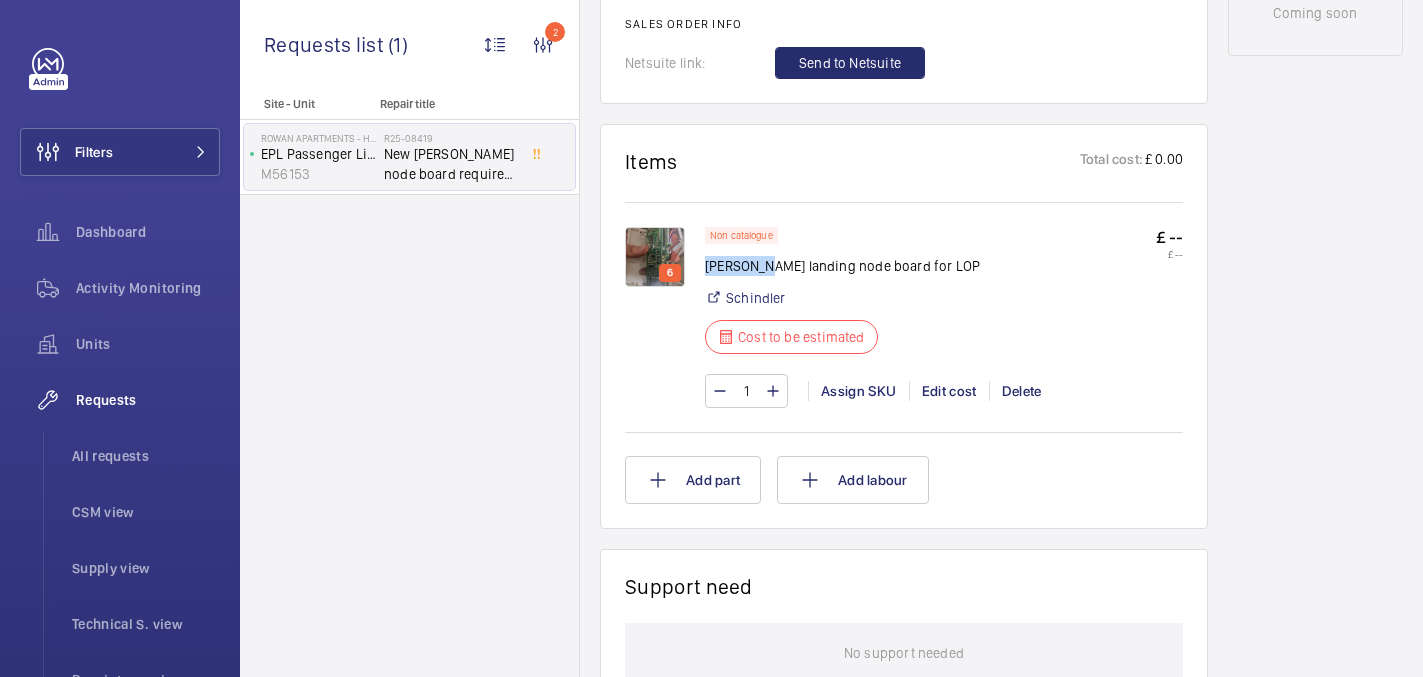 drag, startPoint x: 764, startPoint y: 247, endPoint x: 705, endPoint y: 250, distance: 59.07622 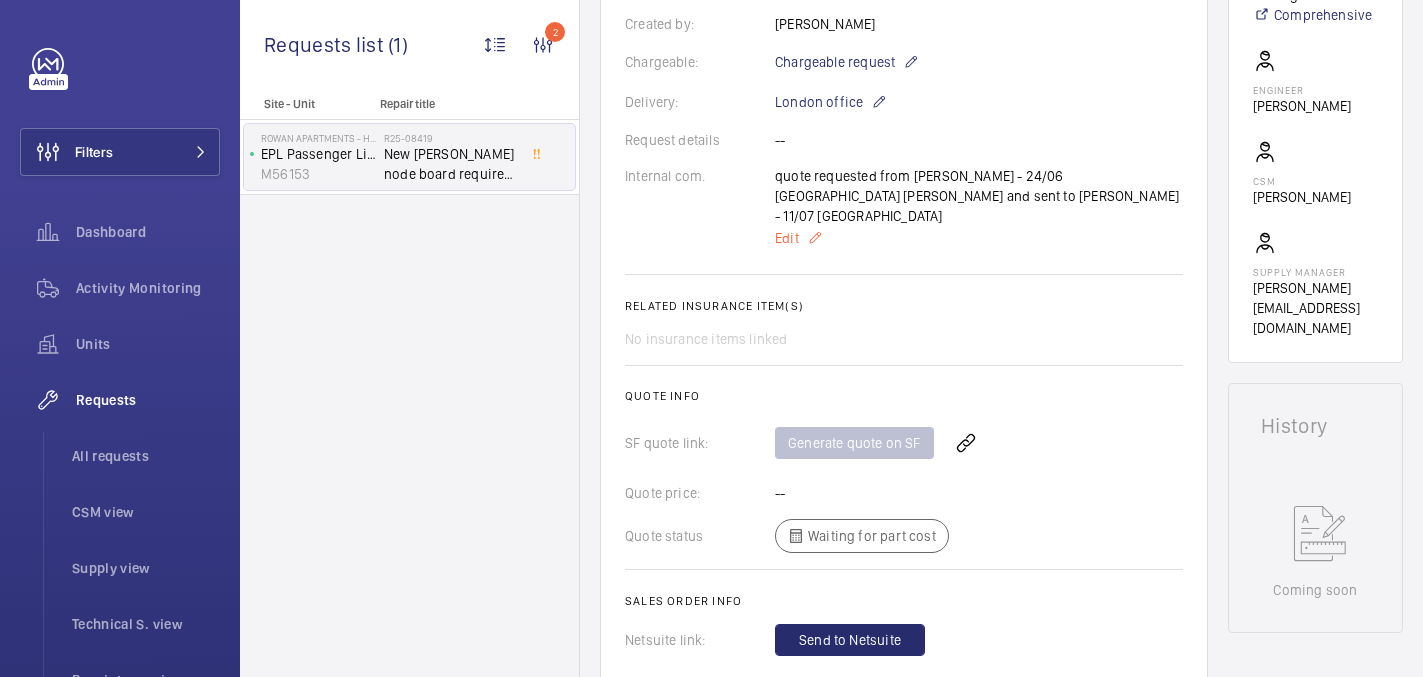 click 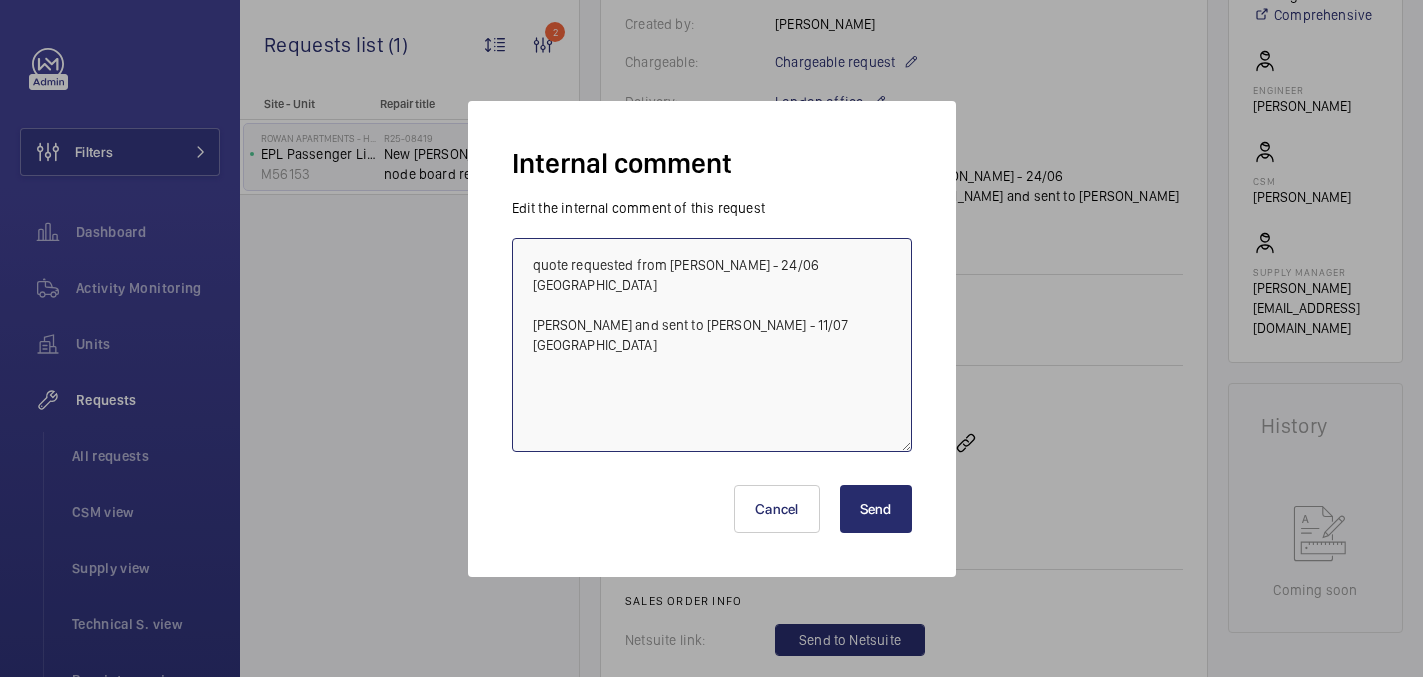 drag, startPoint x: 735, startPoint y: 311, endPoint x: 682, endPoint y: 310, distance: 53.009434 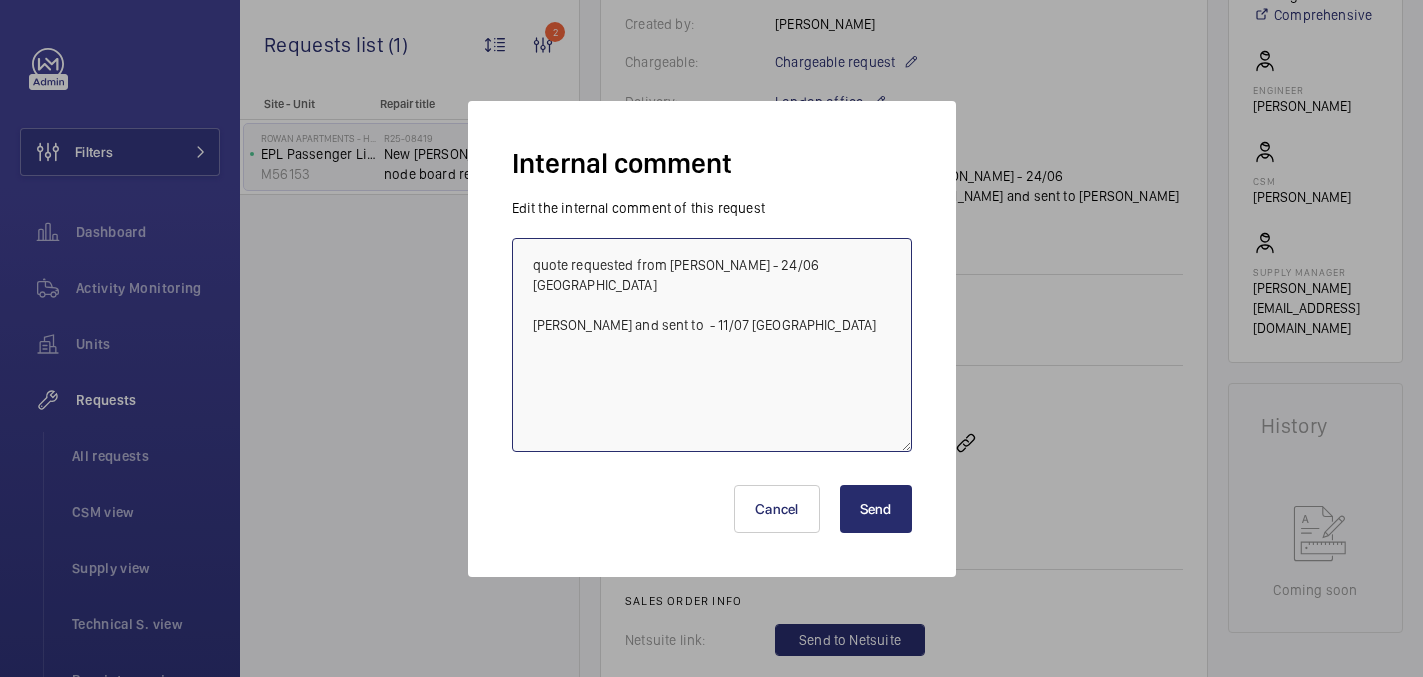 paste on "Schindler" 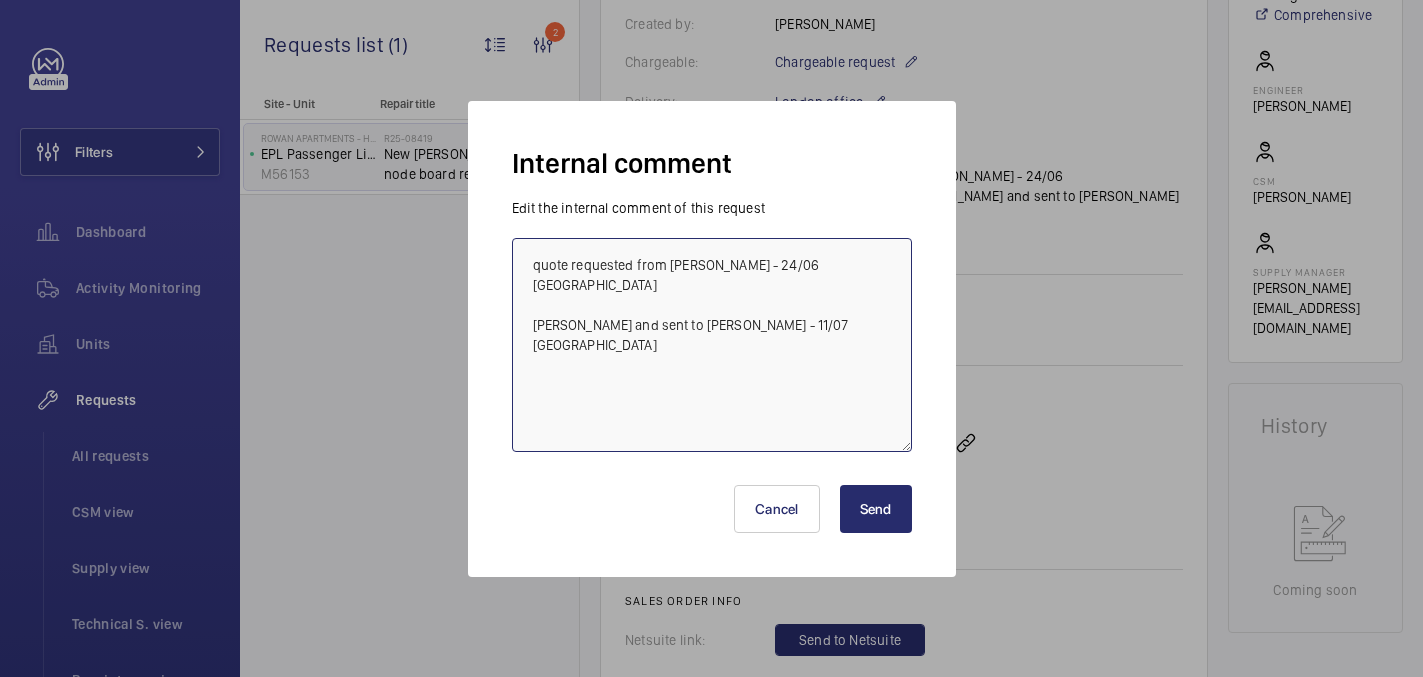 type on "quote requested from [PERSON_NAME] - 24/06 [GEOGRAPHIC_DATA]
[PERSON_NAME] and sent to [PERSON_NAME] - 11/07 [GEOGRAPHIC_DATA]" 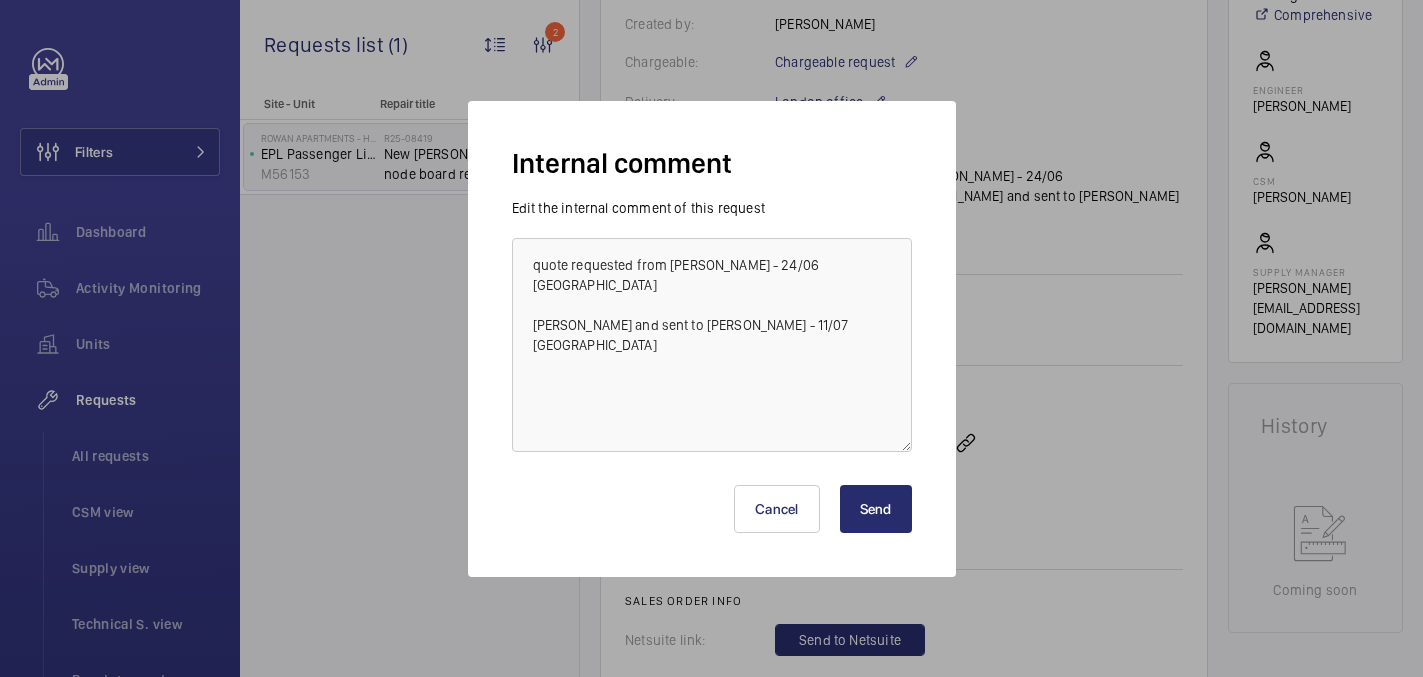 click on "Cancel Send" at bounding box center [712, 501] 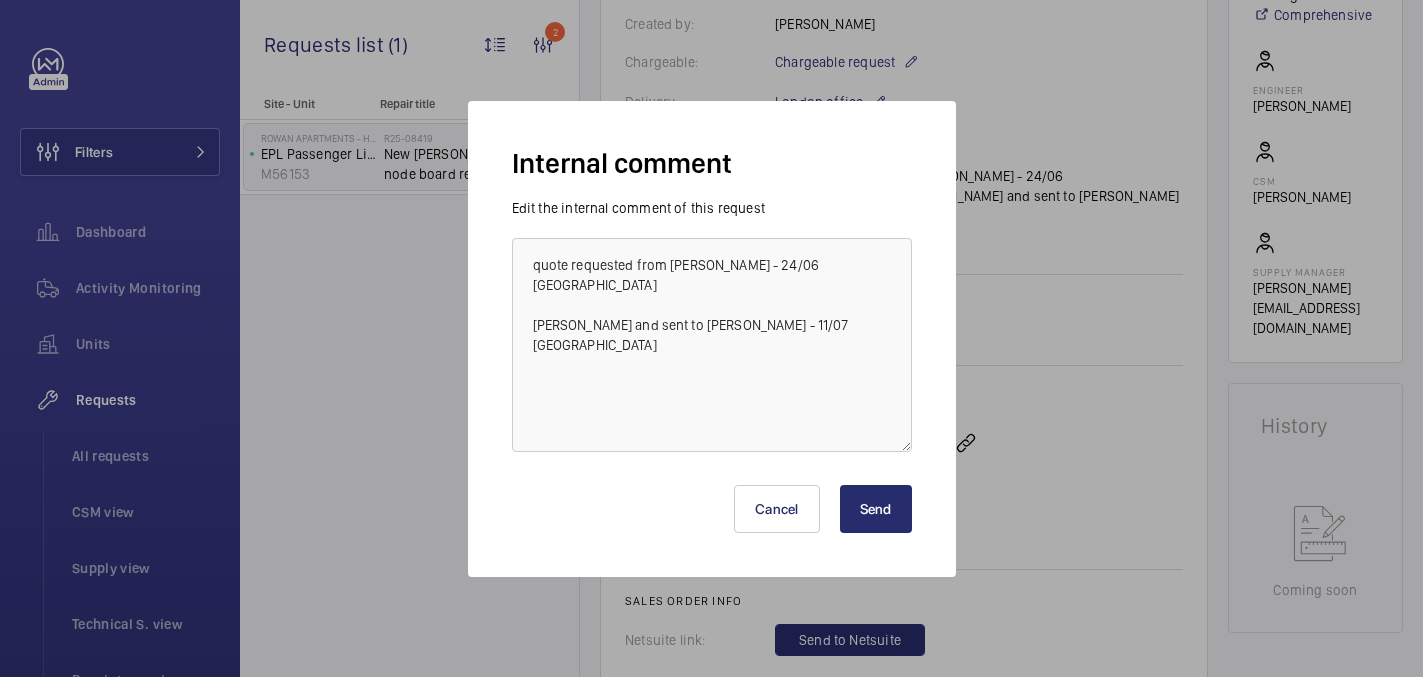 click on "Send" at bounding box center [876, 509] 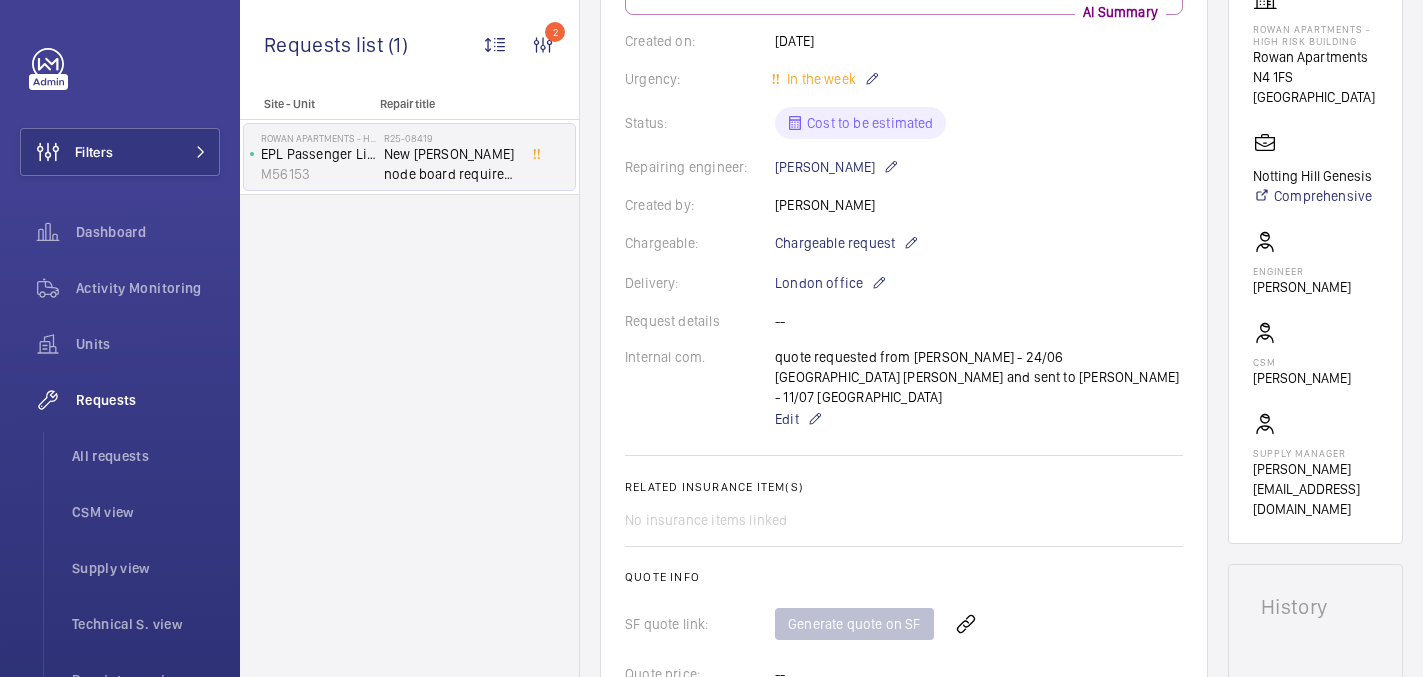 scroll, scrollTop: 0, scrollLeft: 0, axis: both 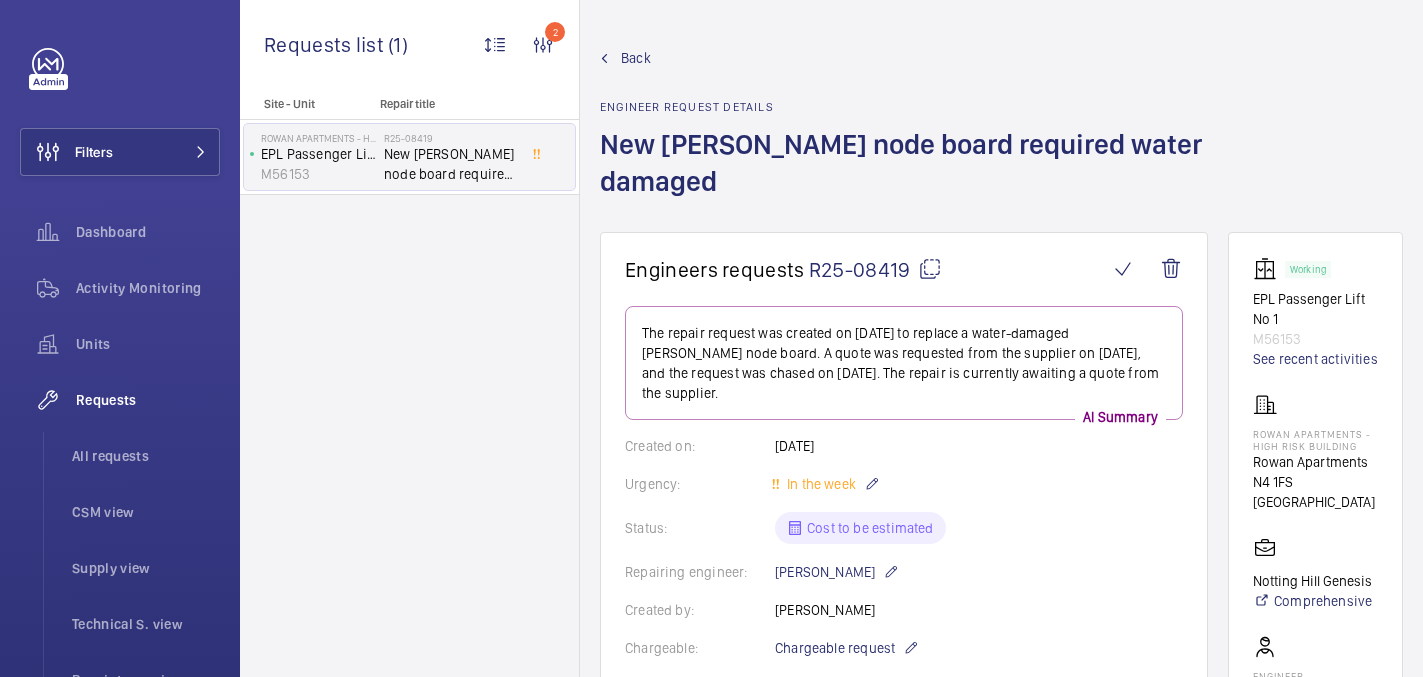 click 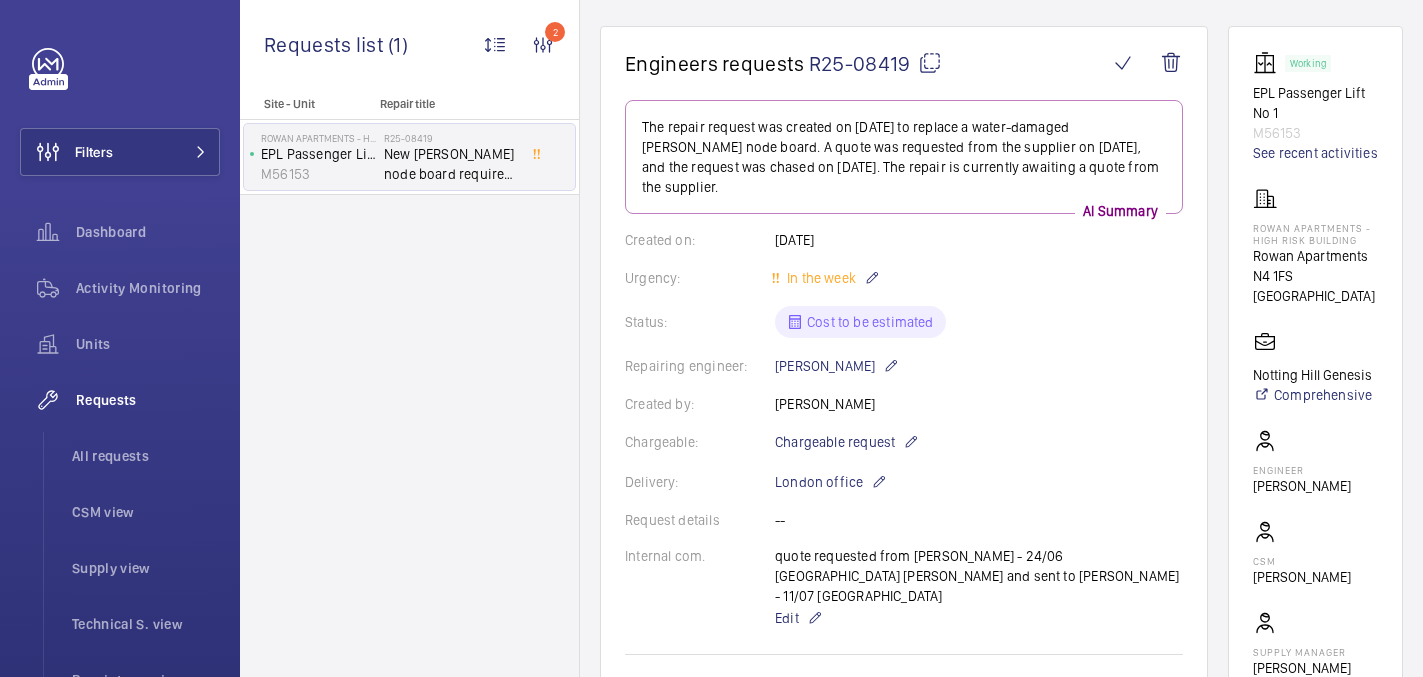 scroll, scrollTop: 182, scrollLeft: 0, axis: vertical 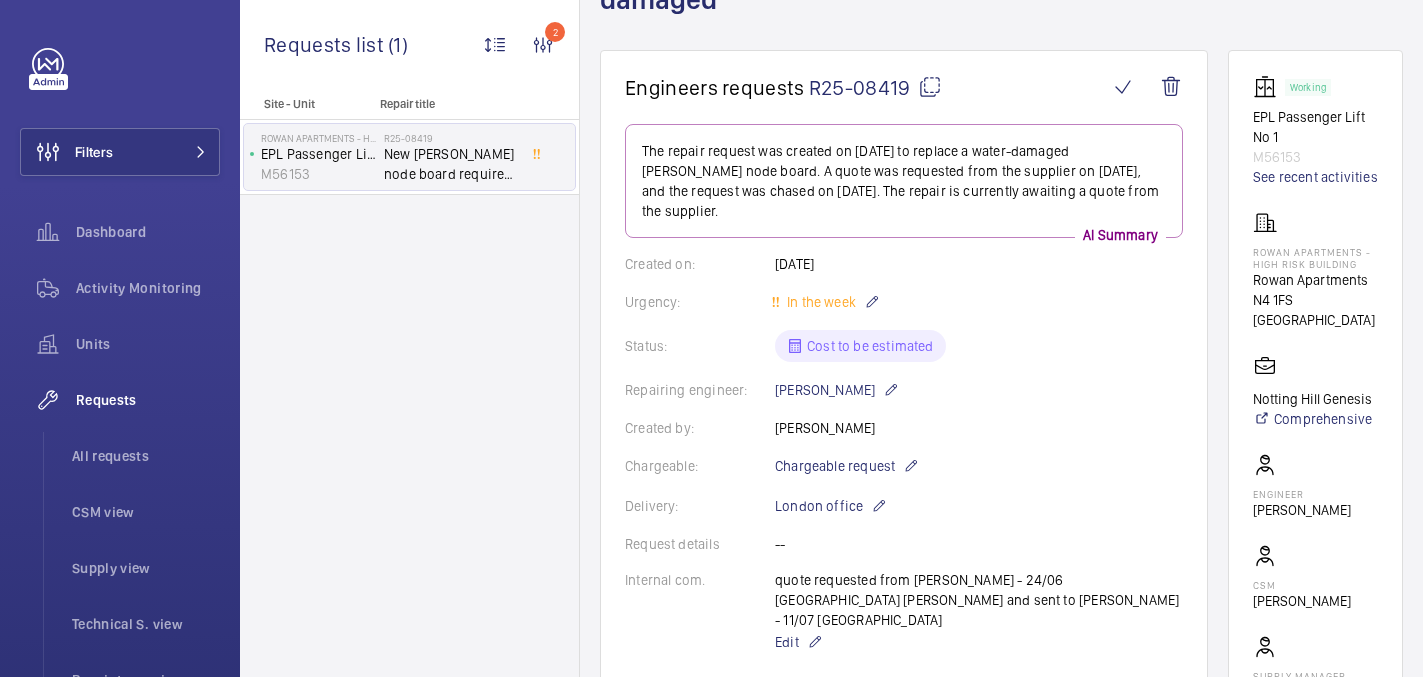 click 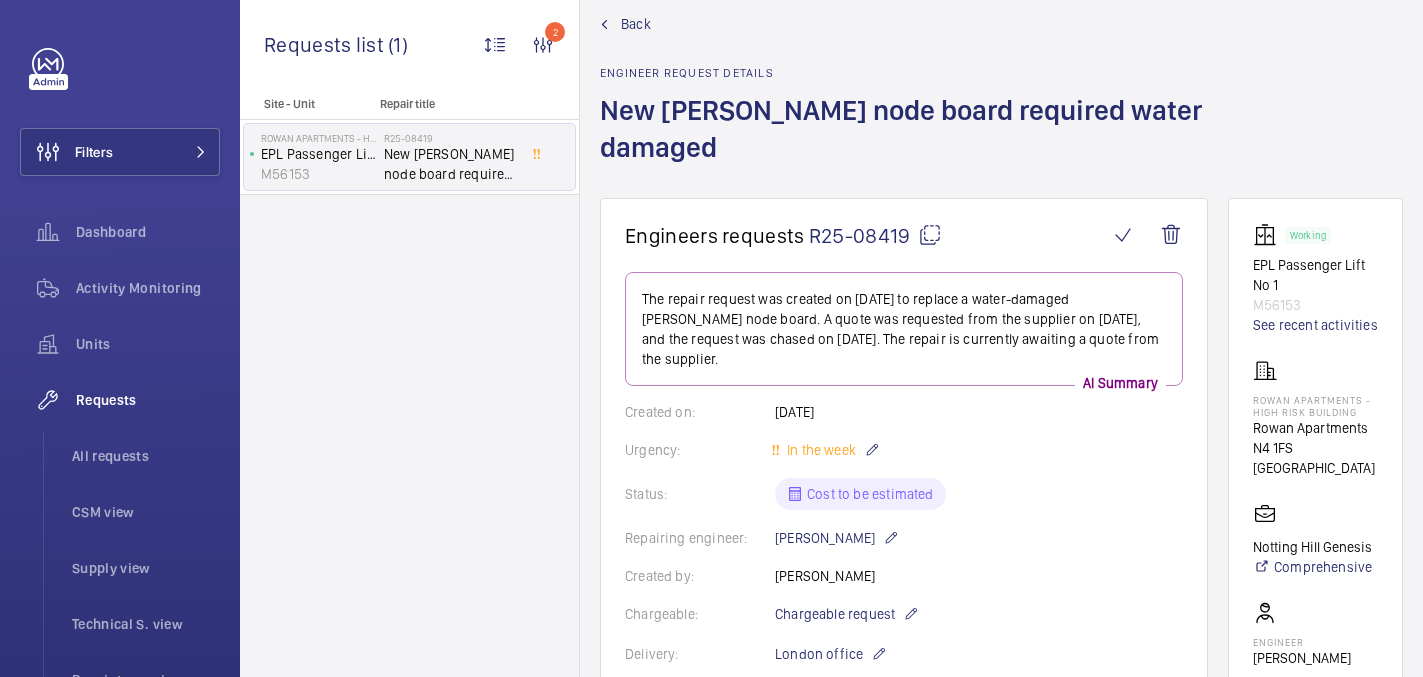 scroll, scrollTop: 10, scrollLeft: 0, axis: vertical 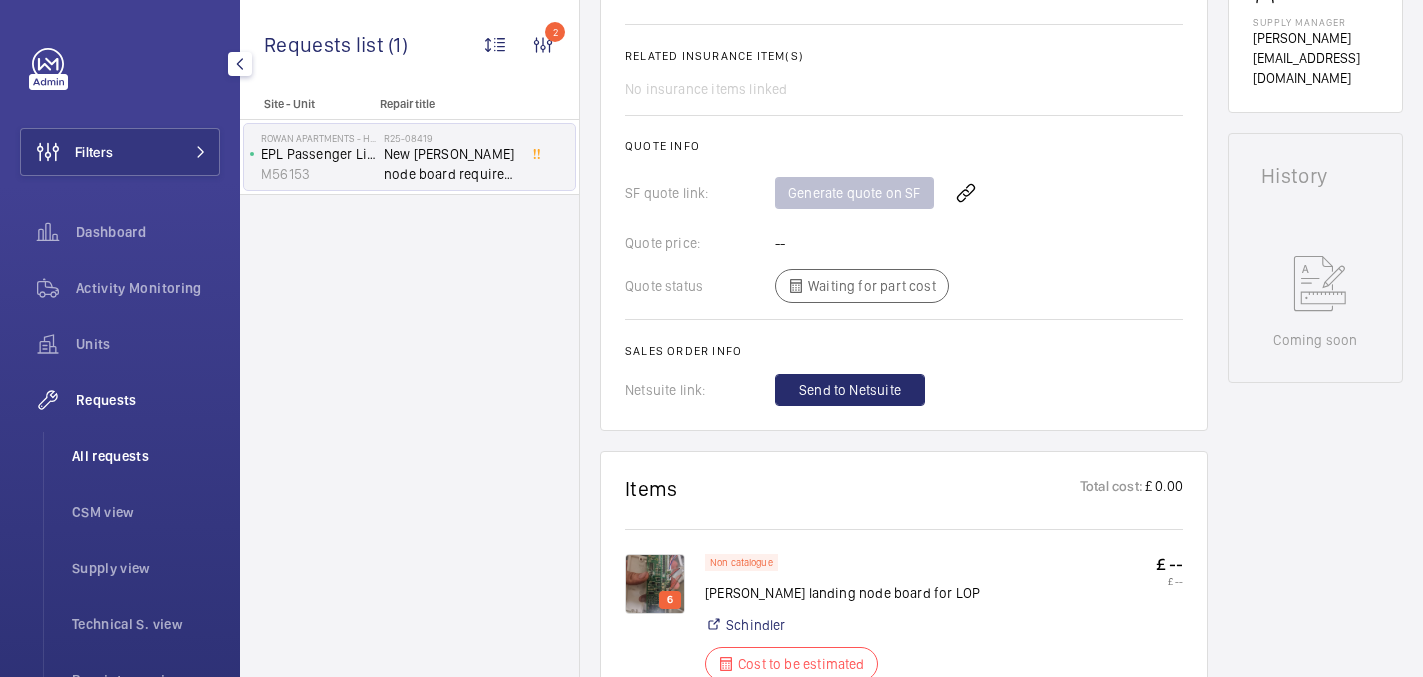 click on "All requests" 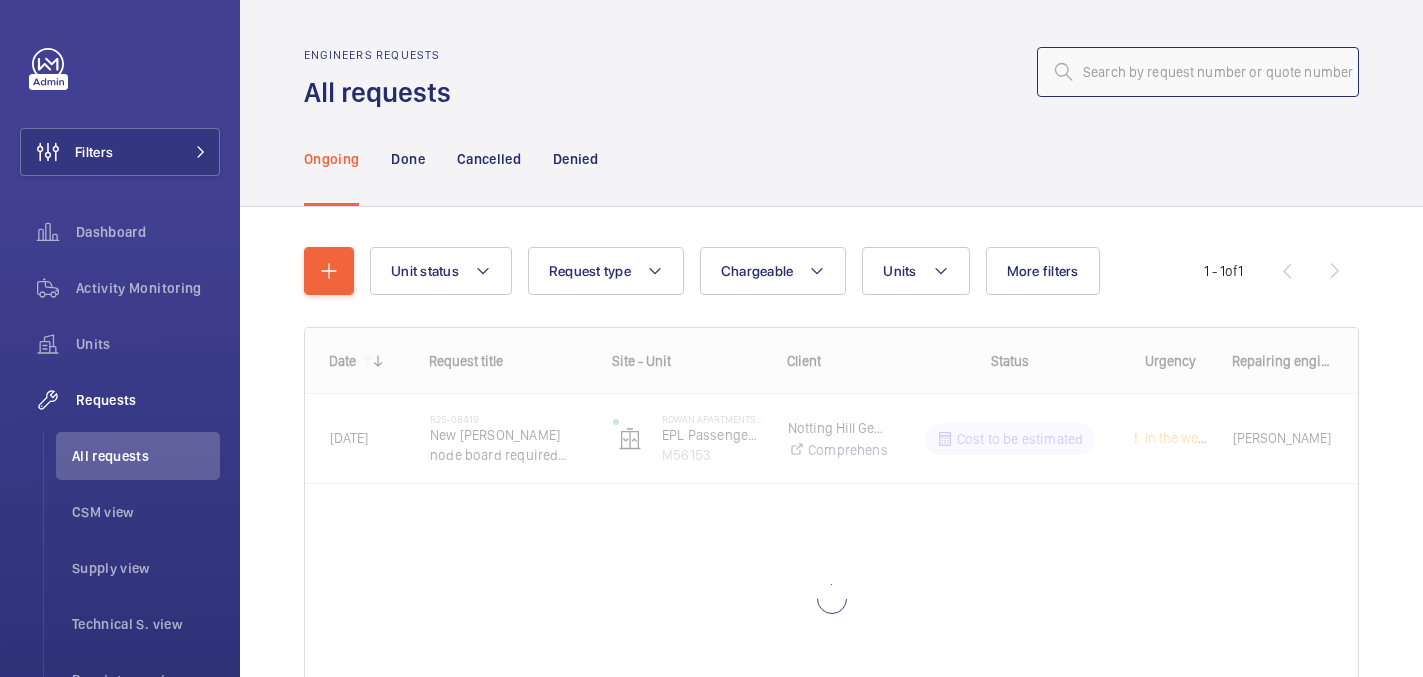click 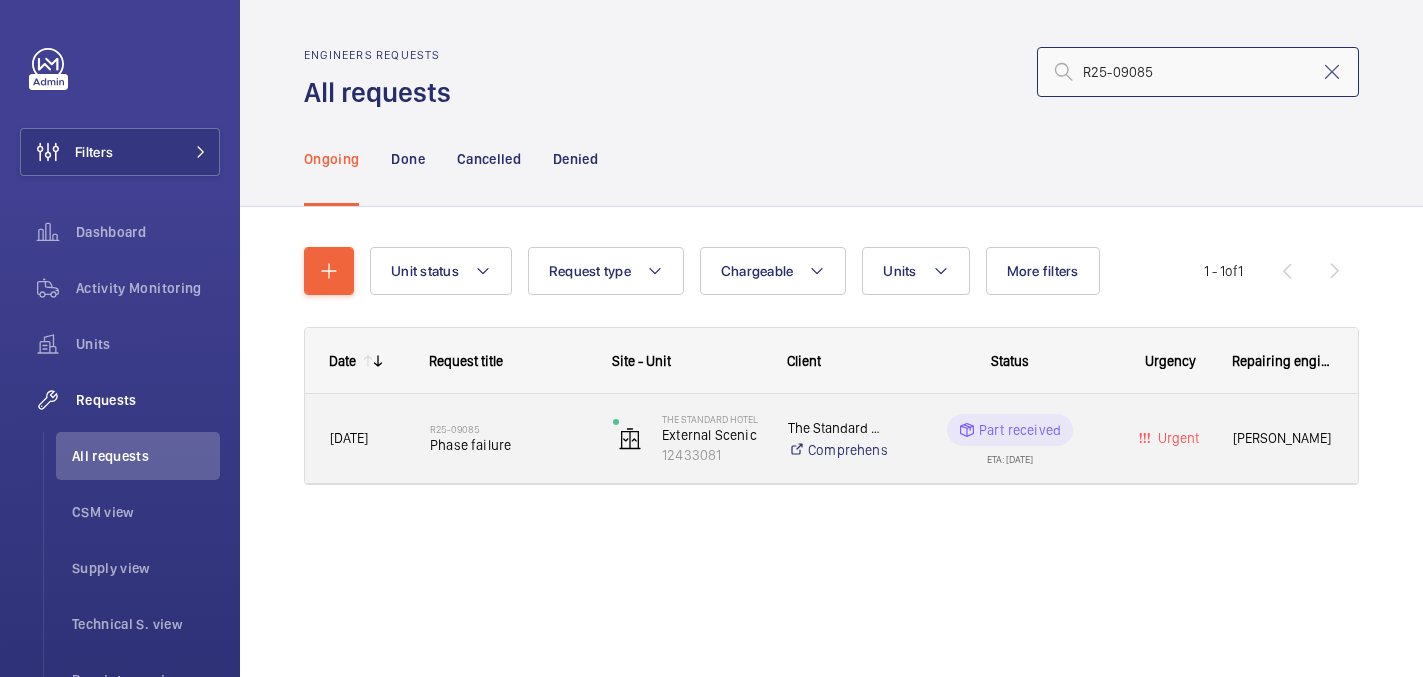 type on "R25-09085" 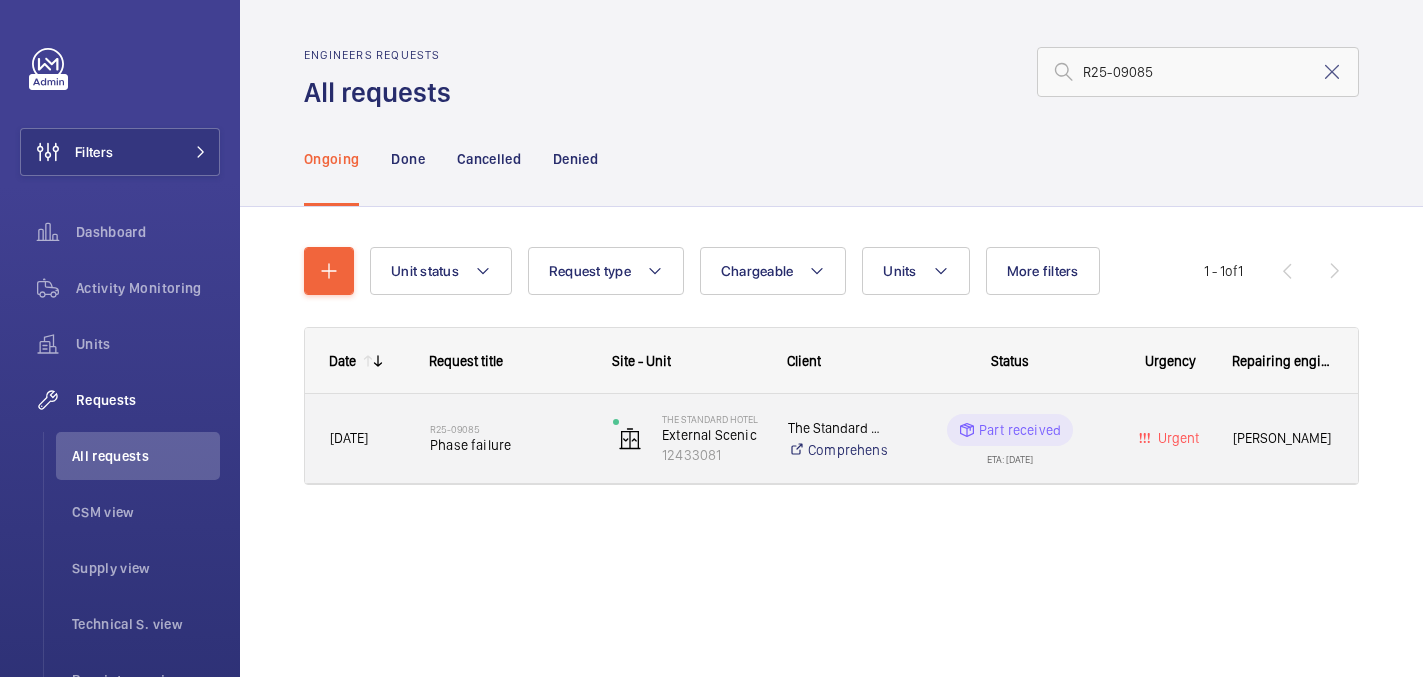 click on "R25-09085" 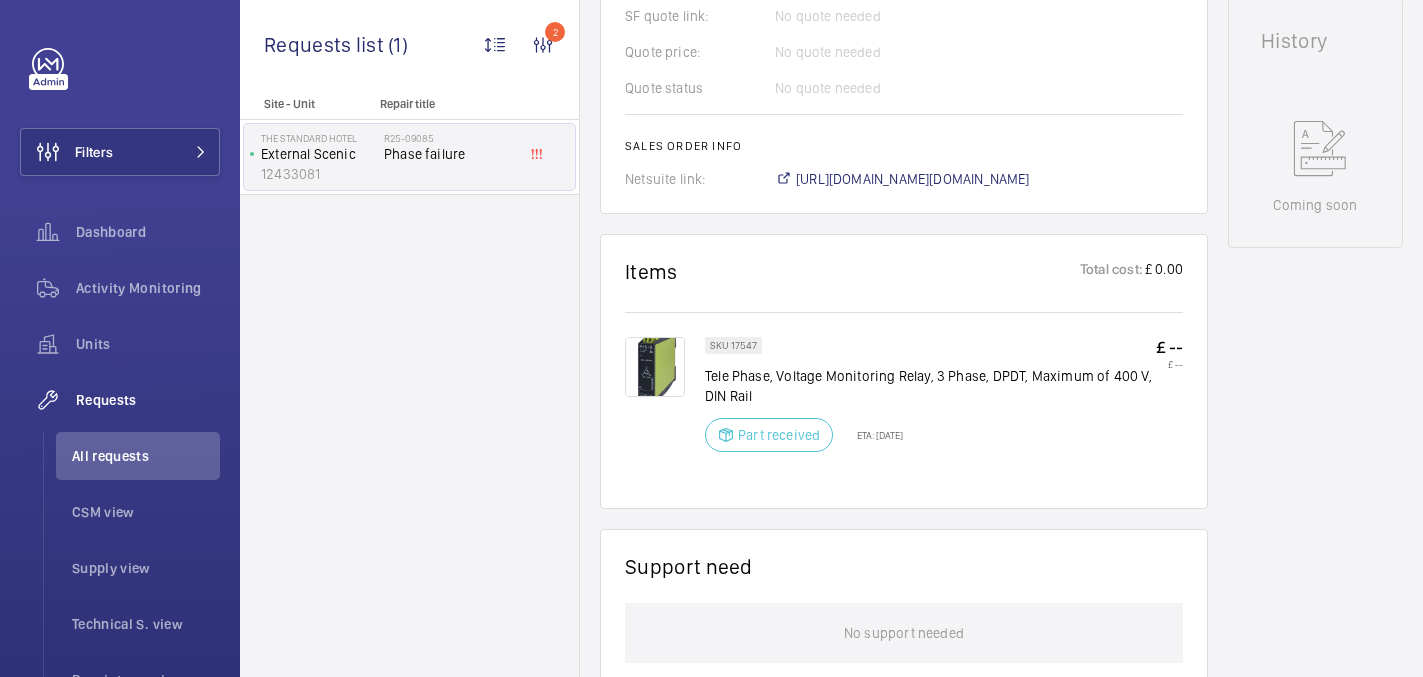 scroll, scrollTop: 875, scrollLeft: 0, axis: vertical 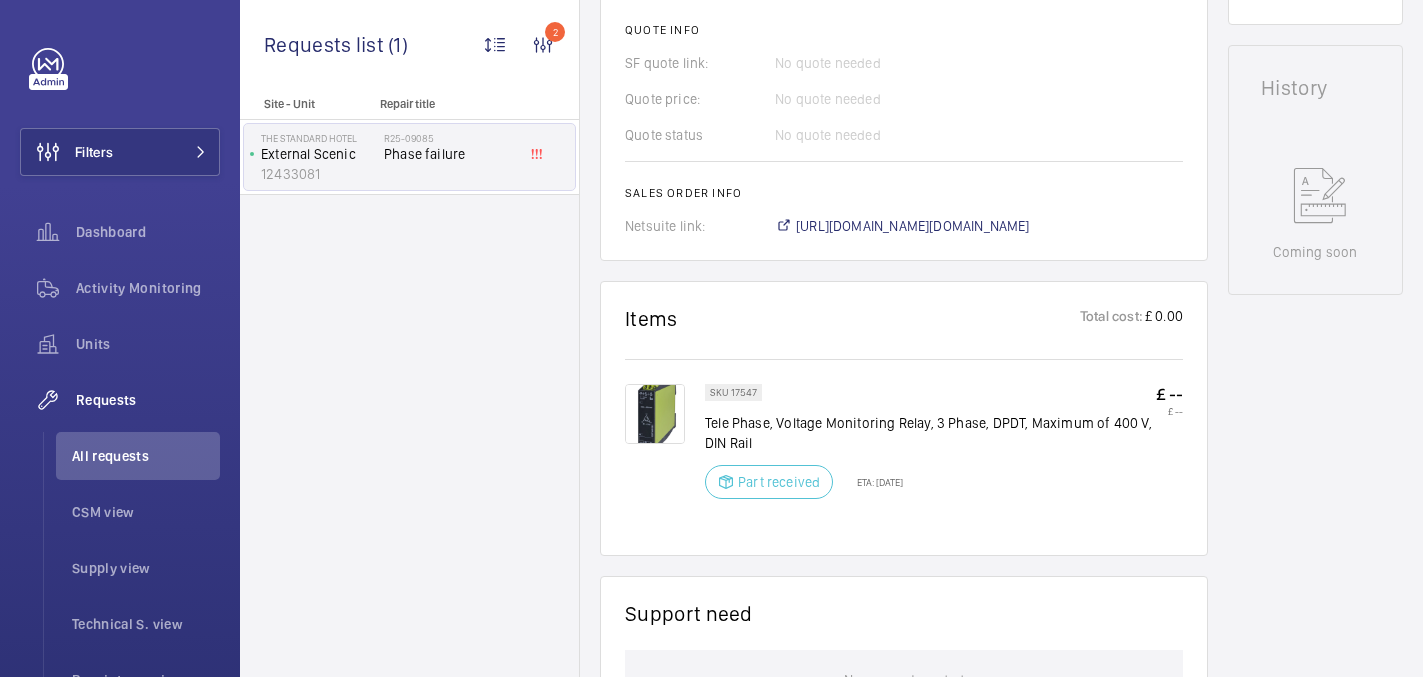 click 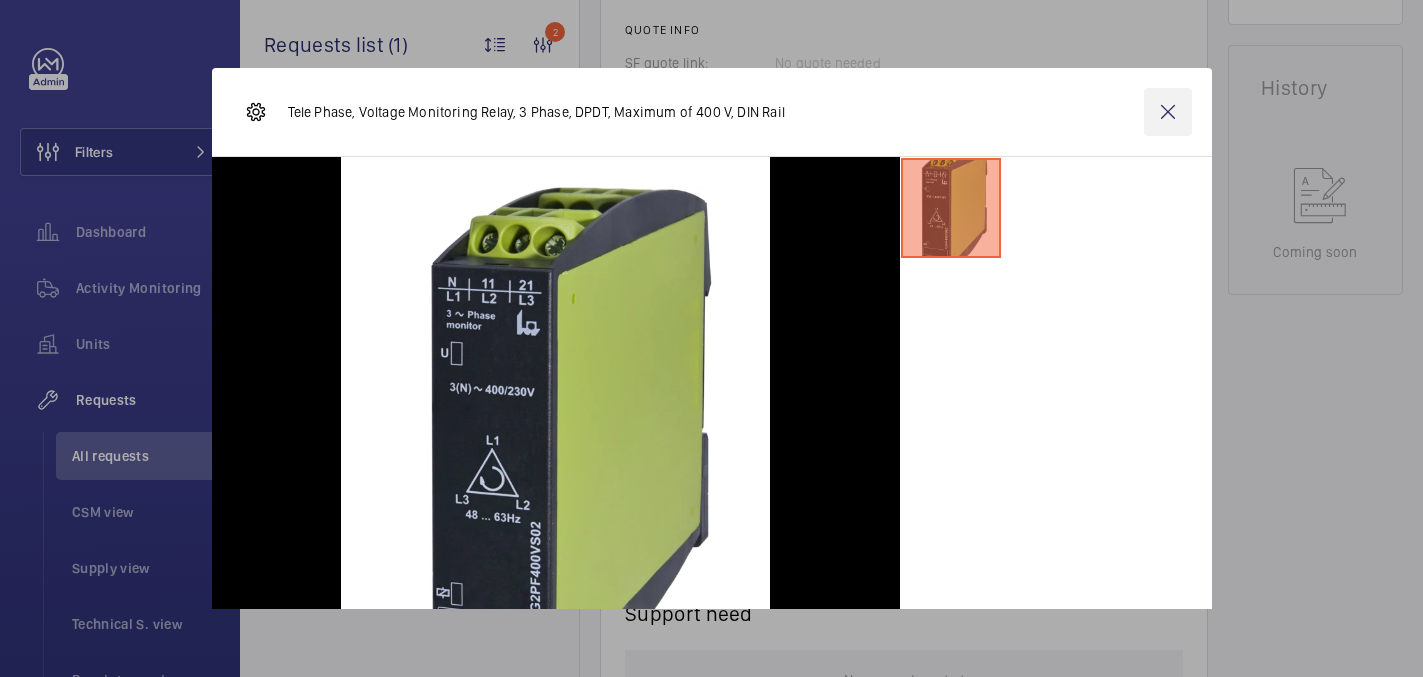 click at bounding box center [1168, 112] 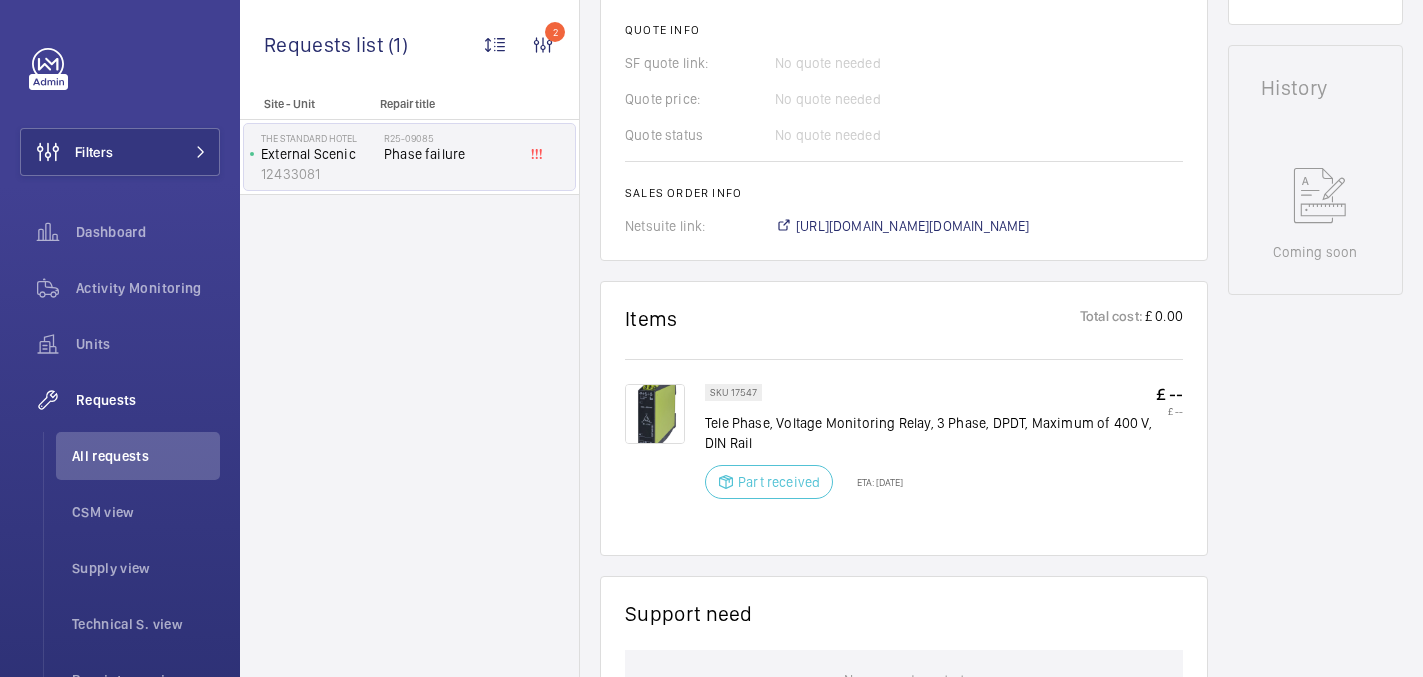 scroll, scrollTop: 0, scrollLeft: 0, axis: both 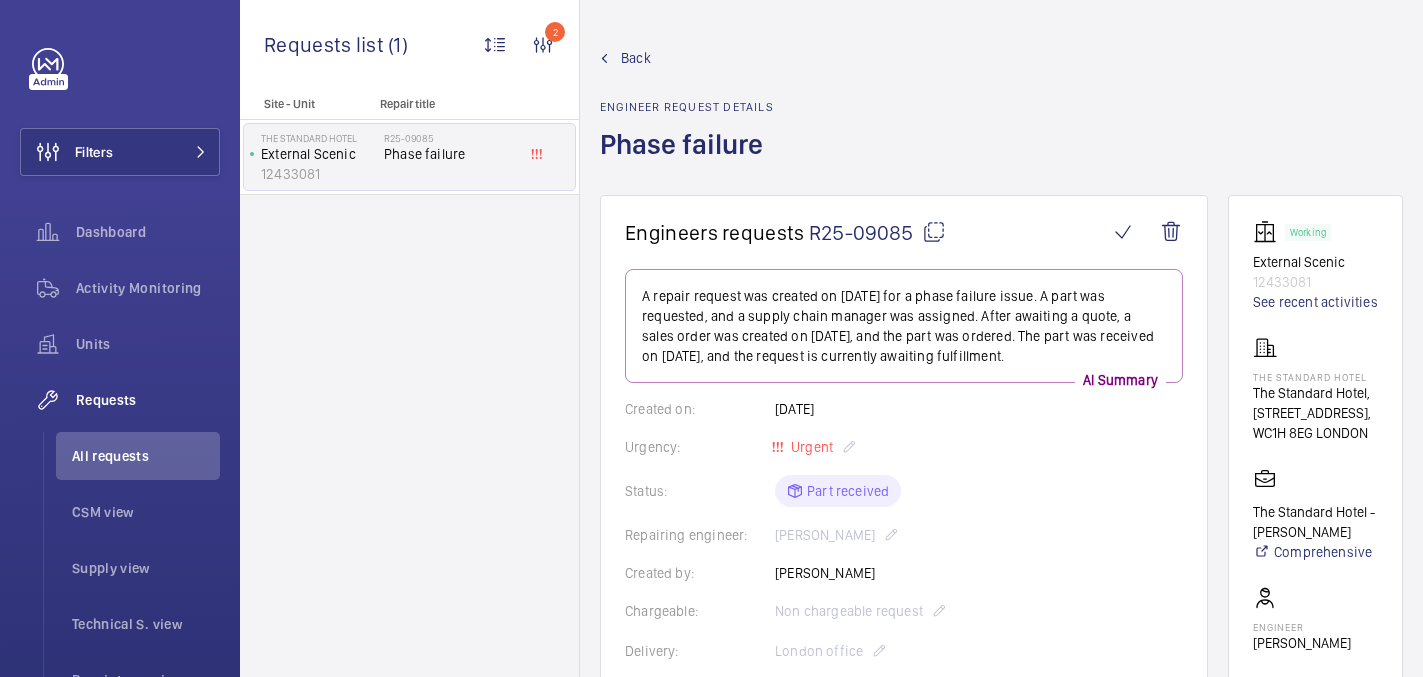 click 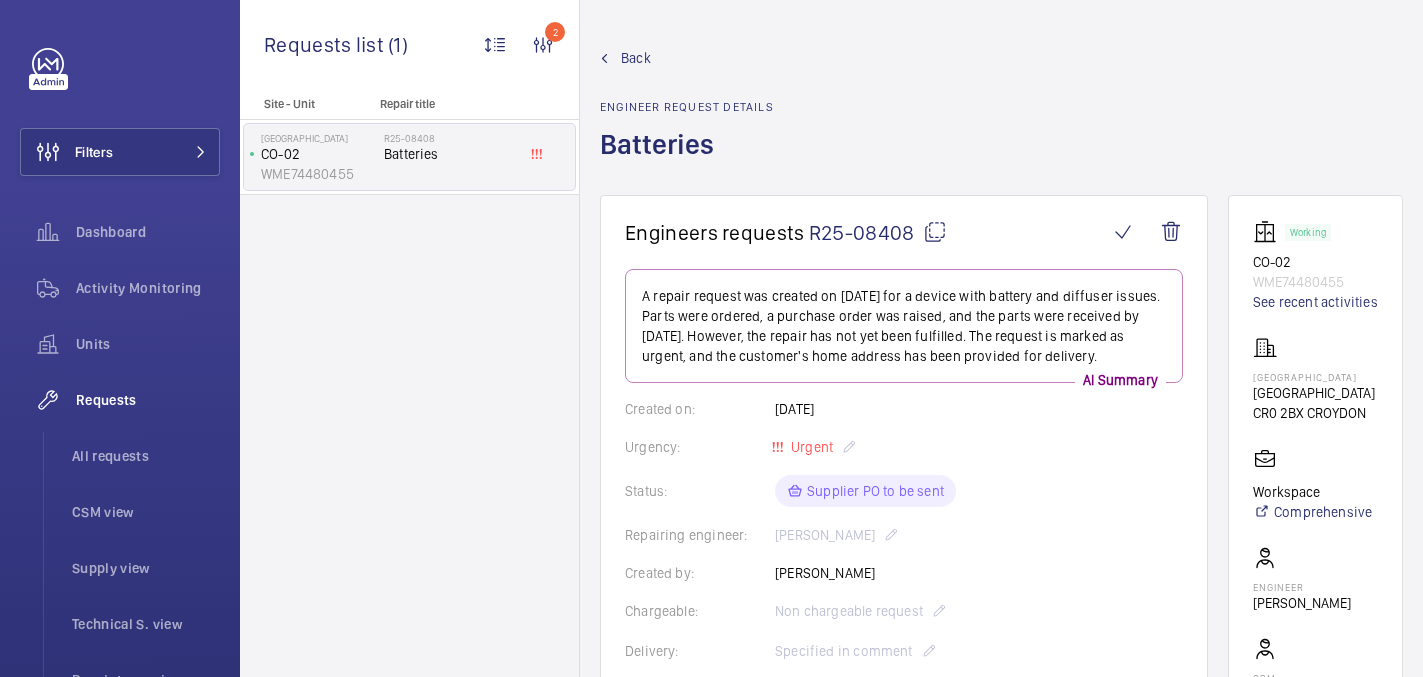 scroll, scrollTop: 0, scrollLeft: 0, axis: both 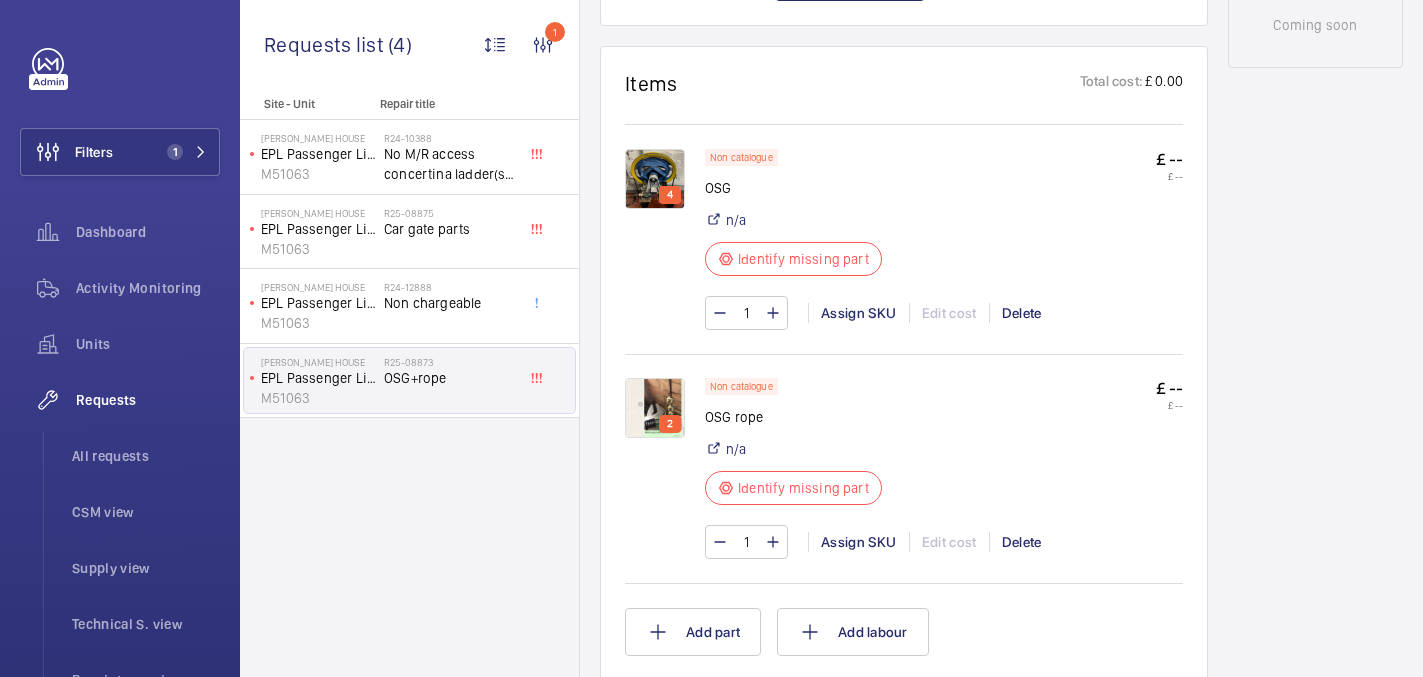 click 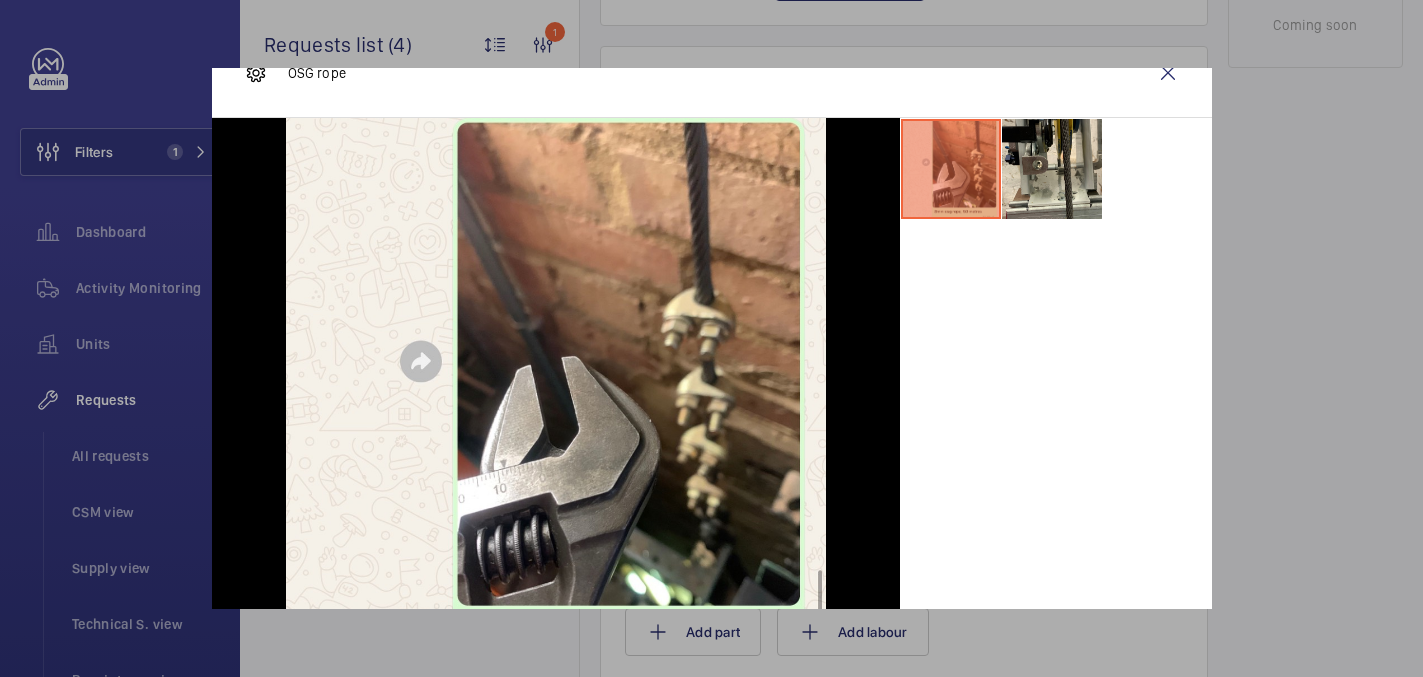 scroll, scrollTop: 0, scrollLeft: 0, axis: both 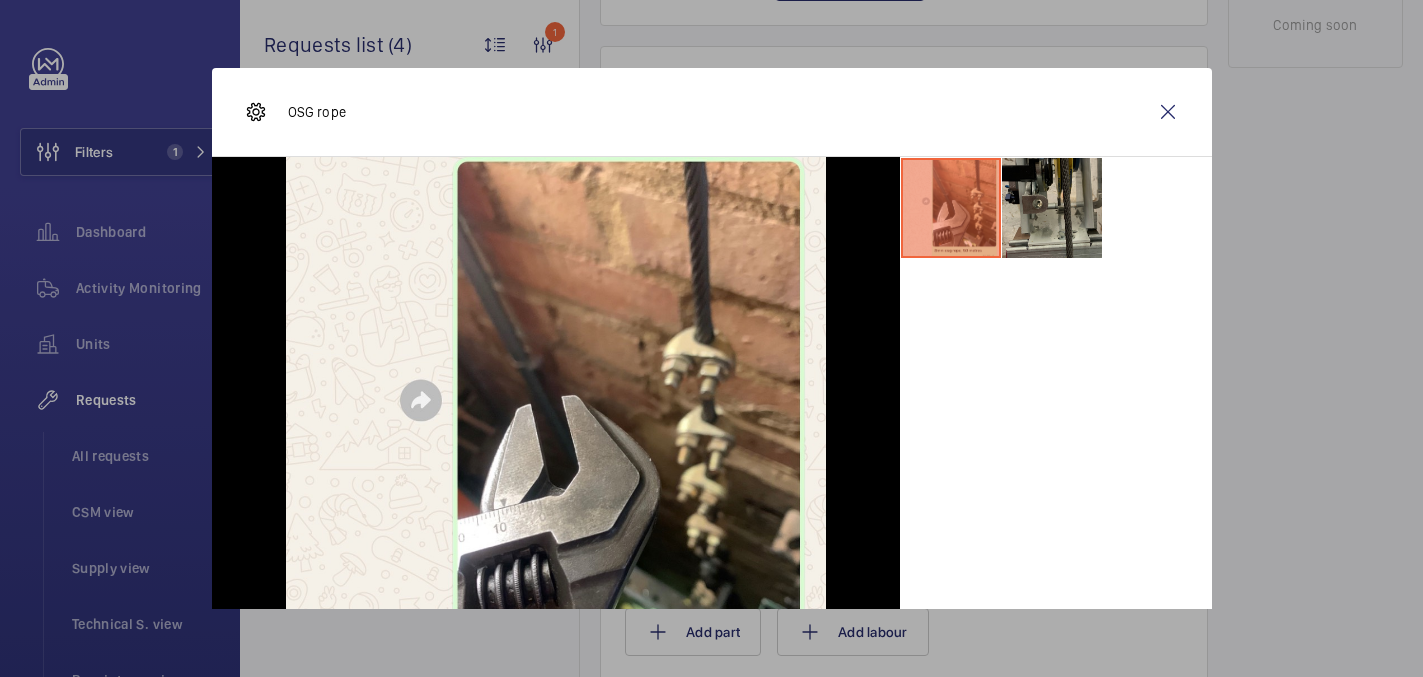 click at bounding box center [1052, 208] 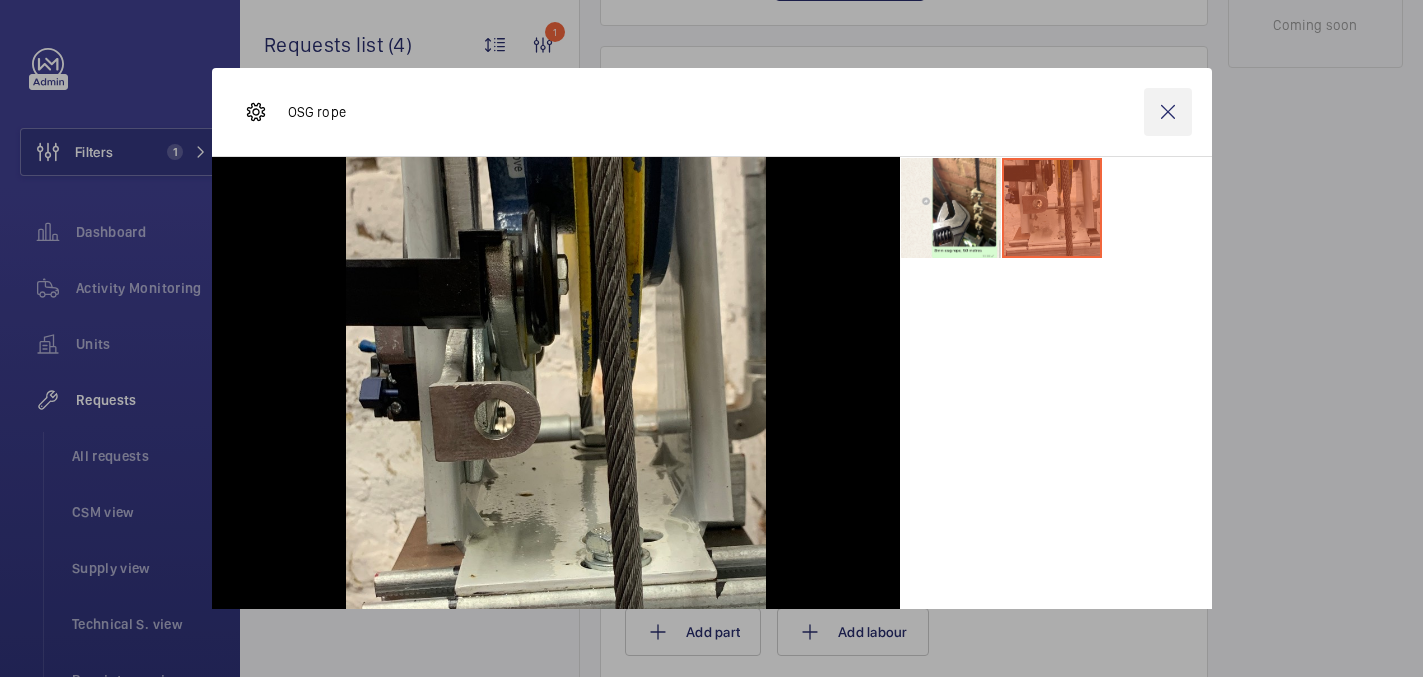 drag, startPoint x: 1177, startPoint y: 80, endPoint x: 1168, endPoint y: 110, distance: 31.320919 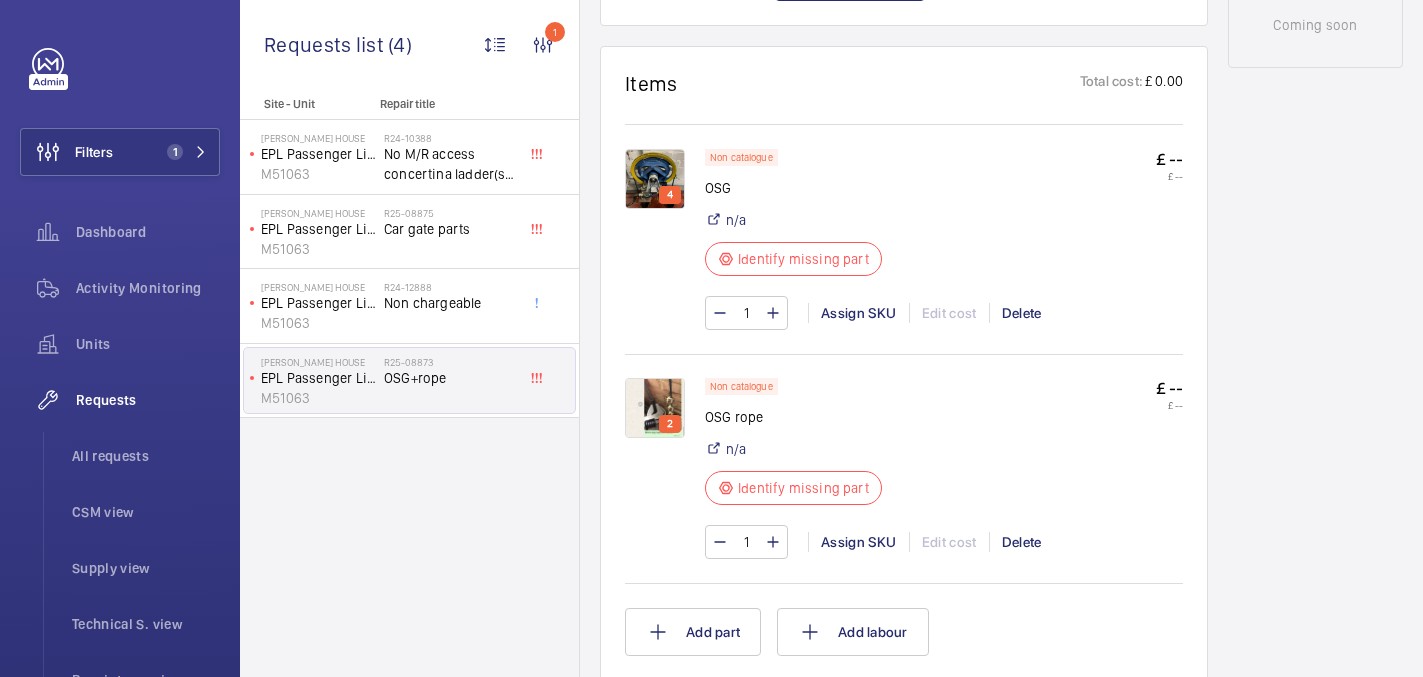 click 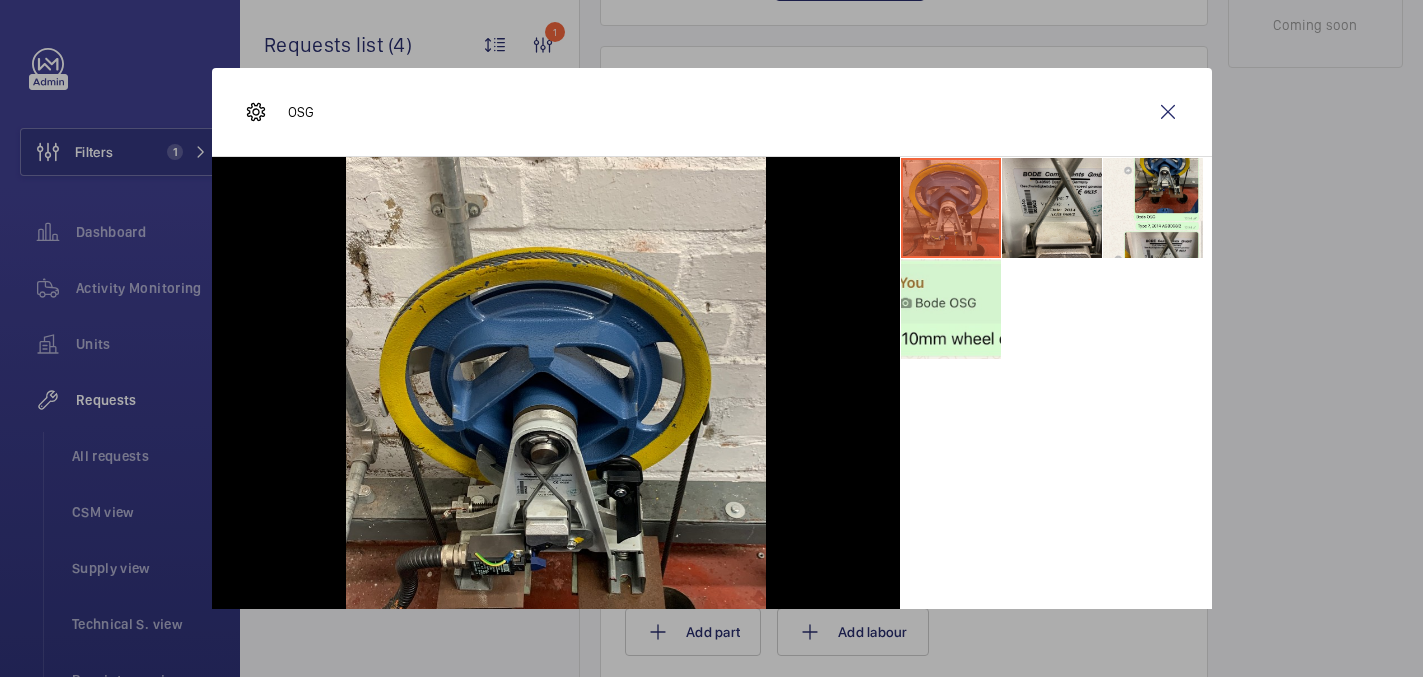 click at bounding box center (1056, 258) 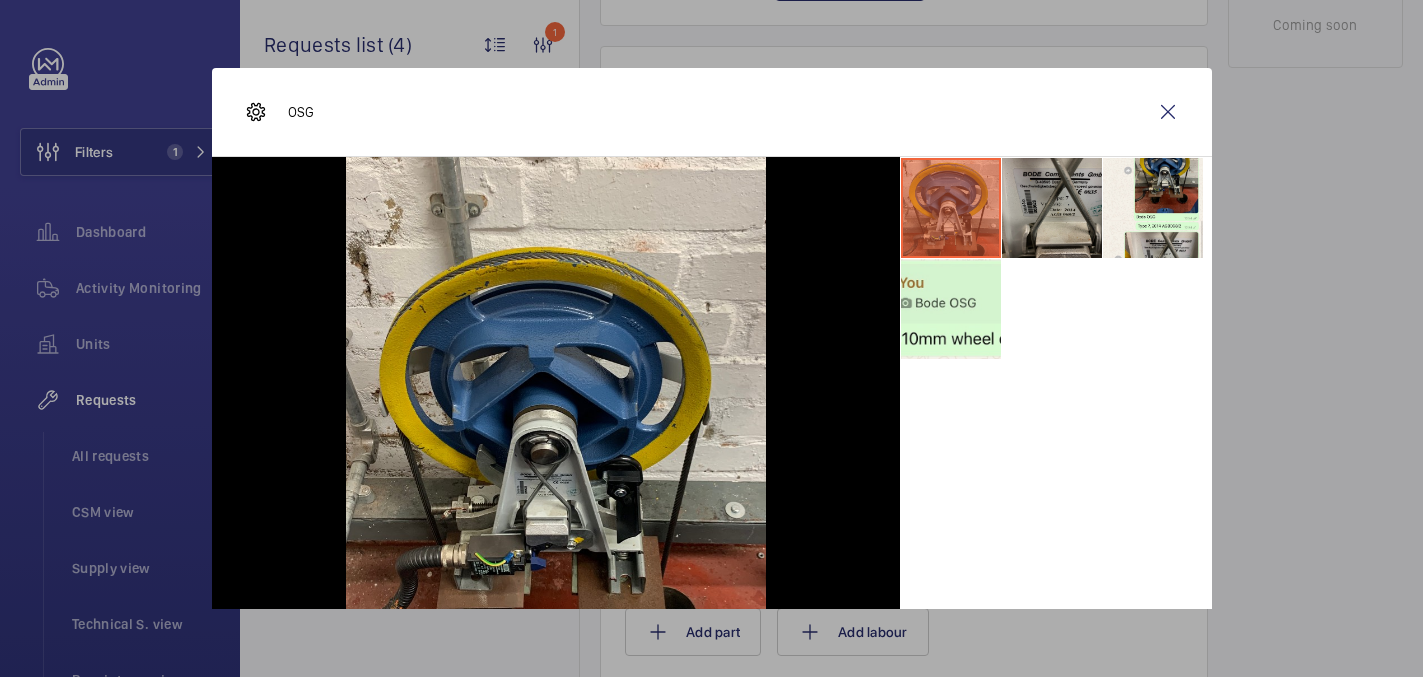 click at bounding box center [1052, 208] 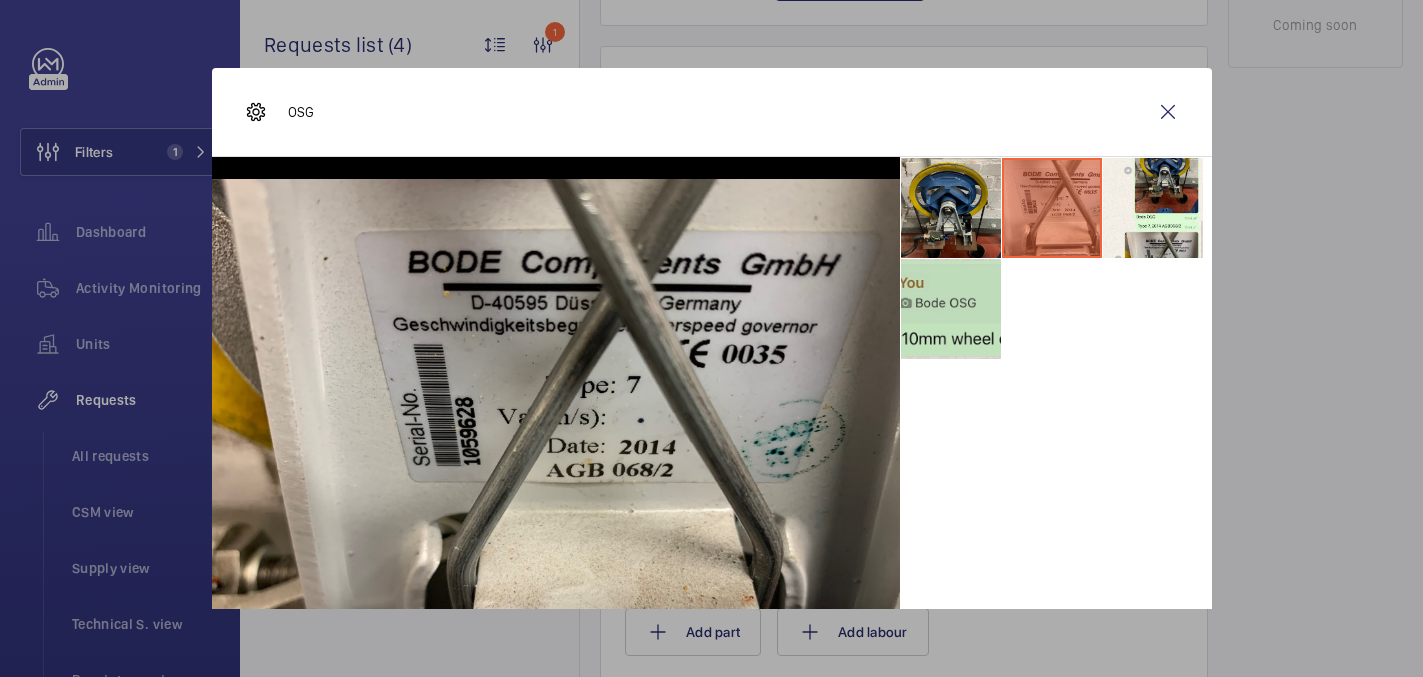 drag, startPoint x: 1147, startPoint y: 216, endPoint x: 975, endPoint y: 267, distance: 179.40178 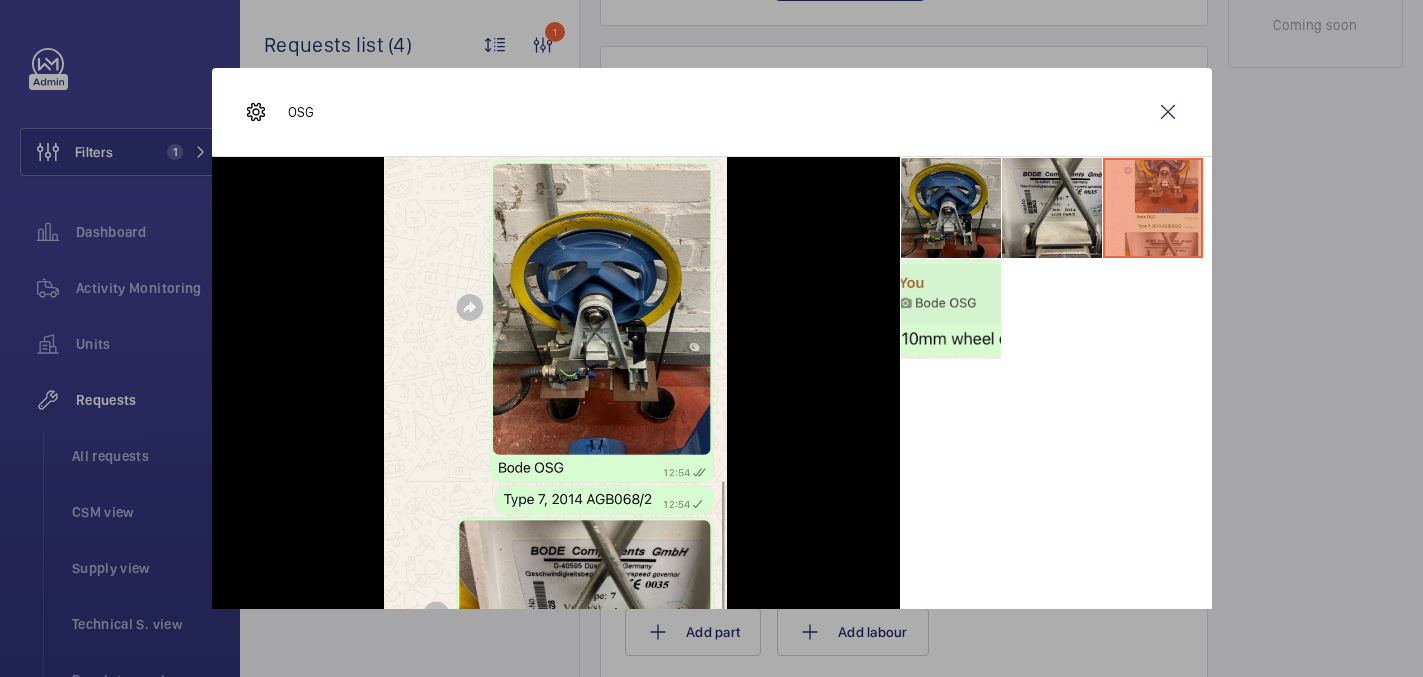 click at bounding box center [951, 309] 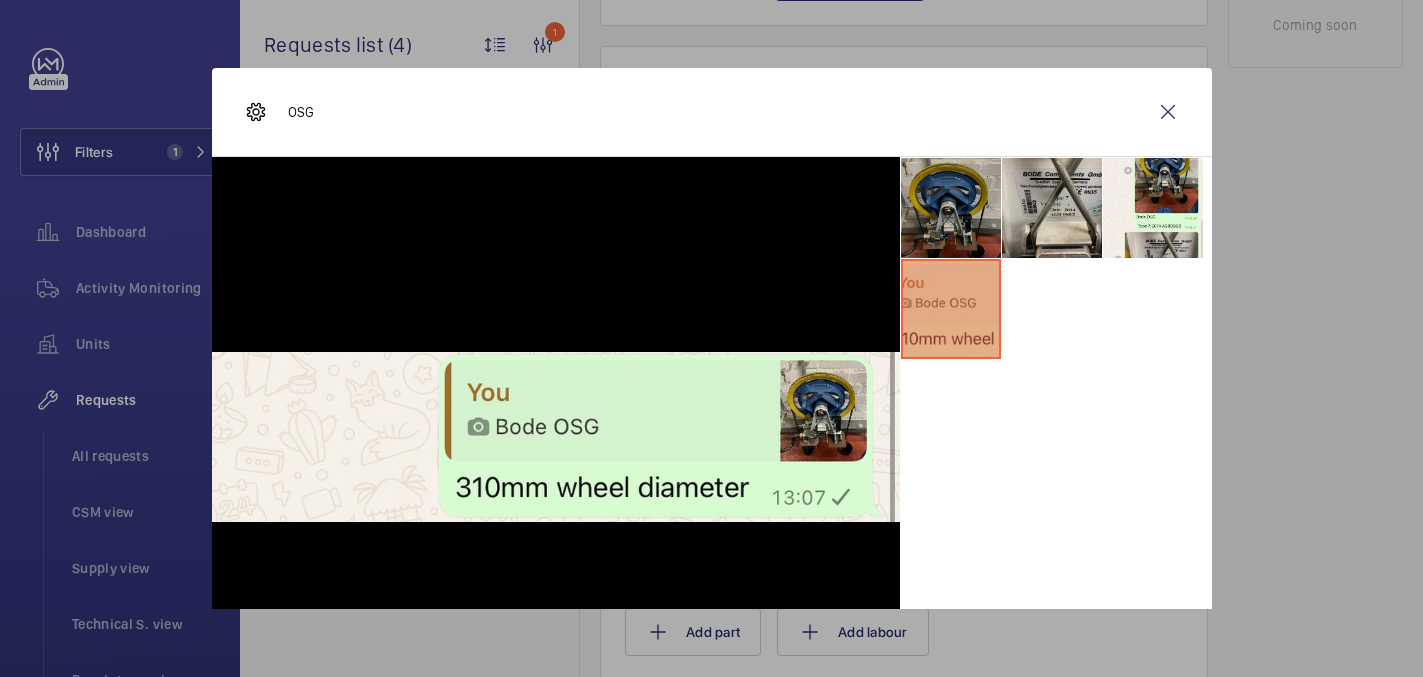 click at bounding box center [951, 208] 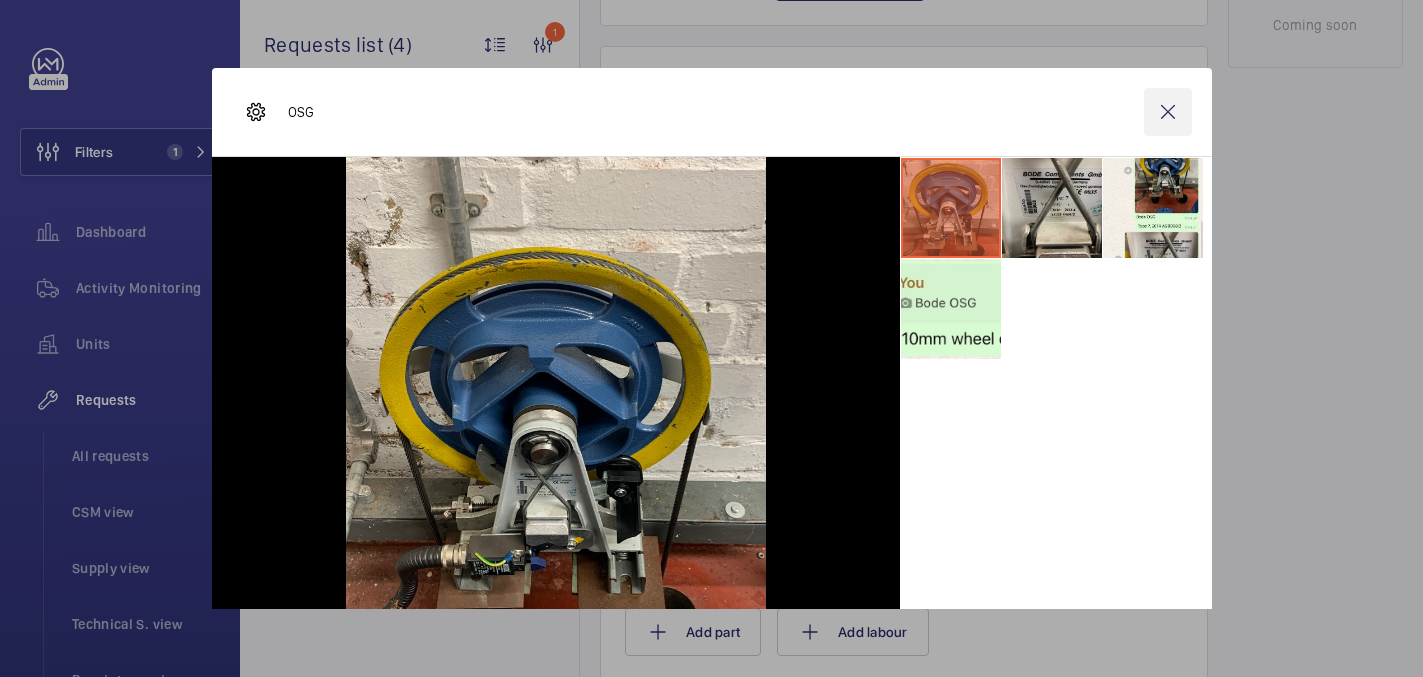 click at bounding box center (1168, 112) 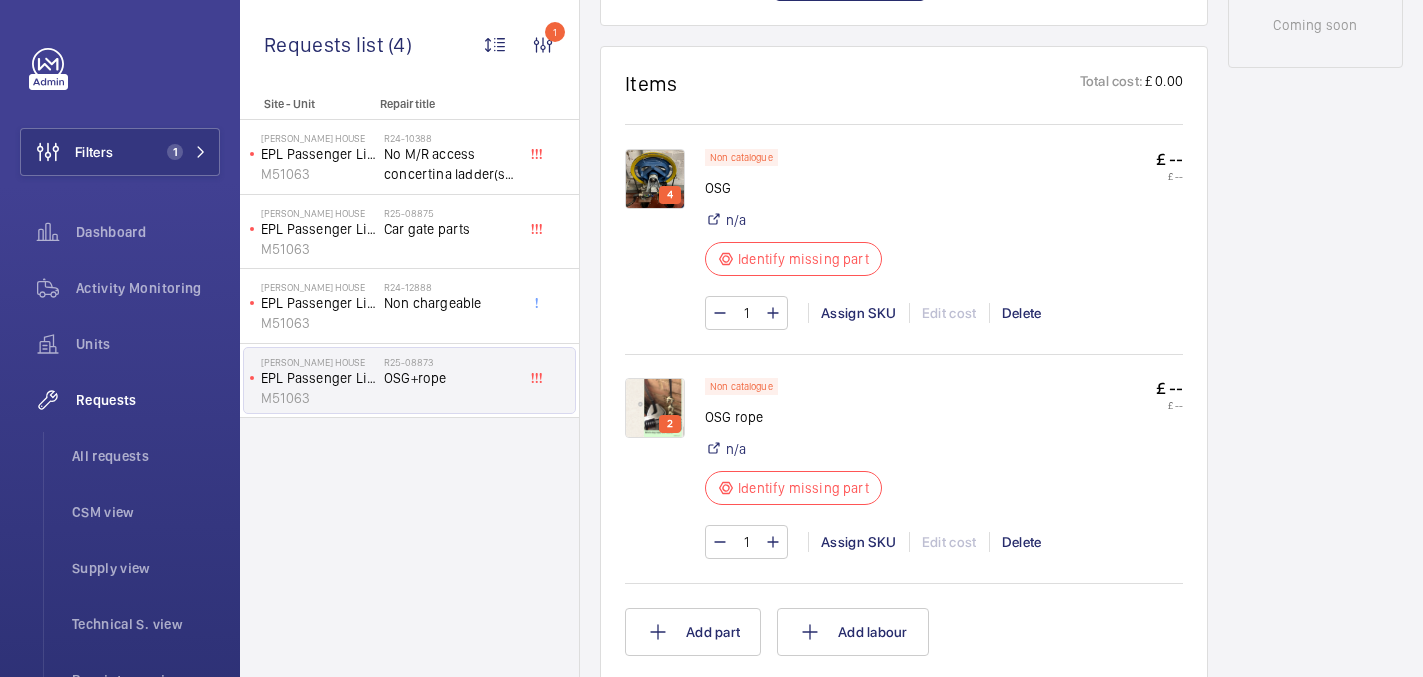 click 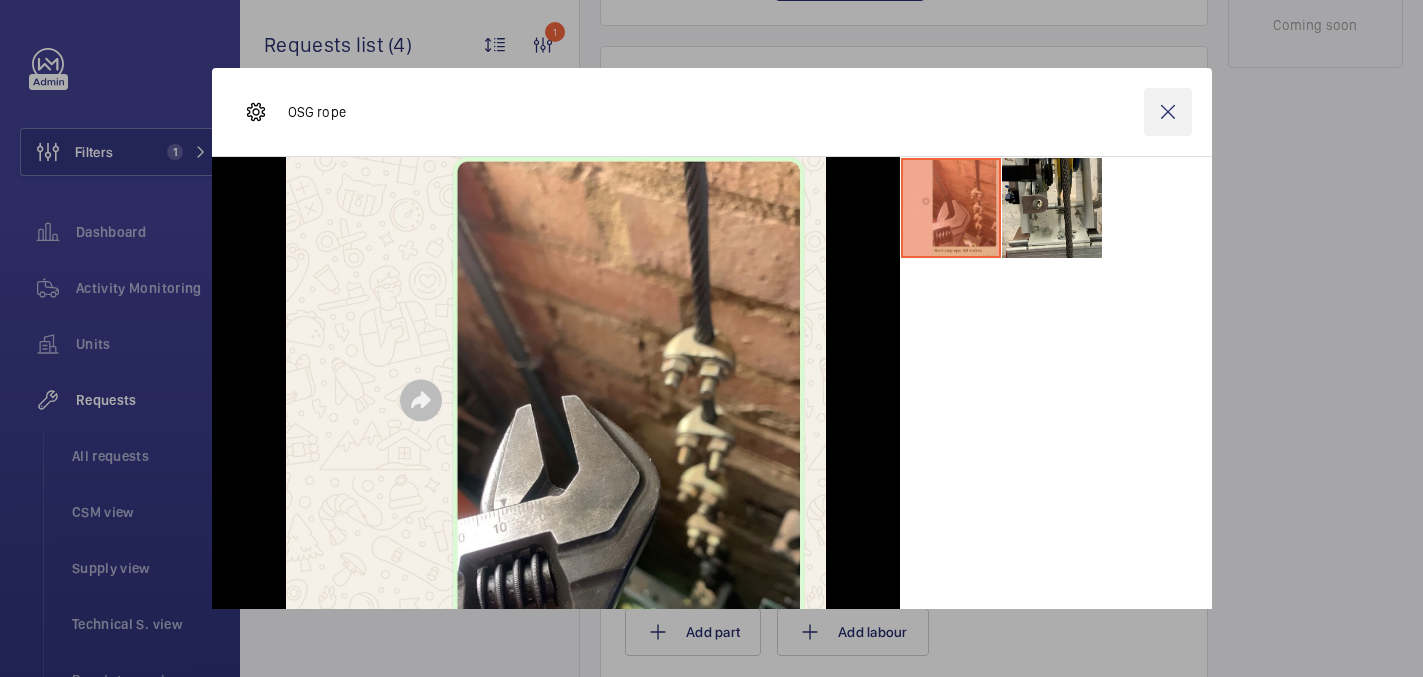 click at bounding box center [1168, 112] 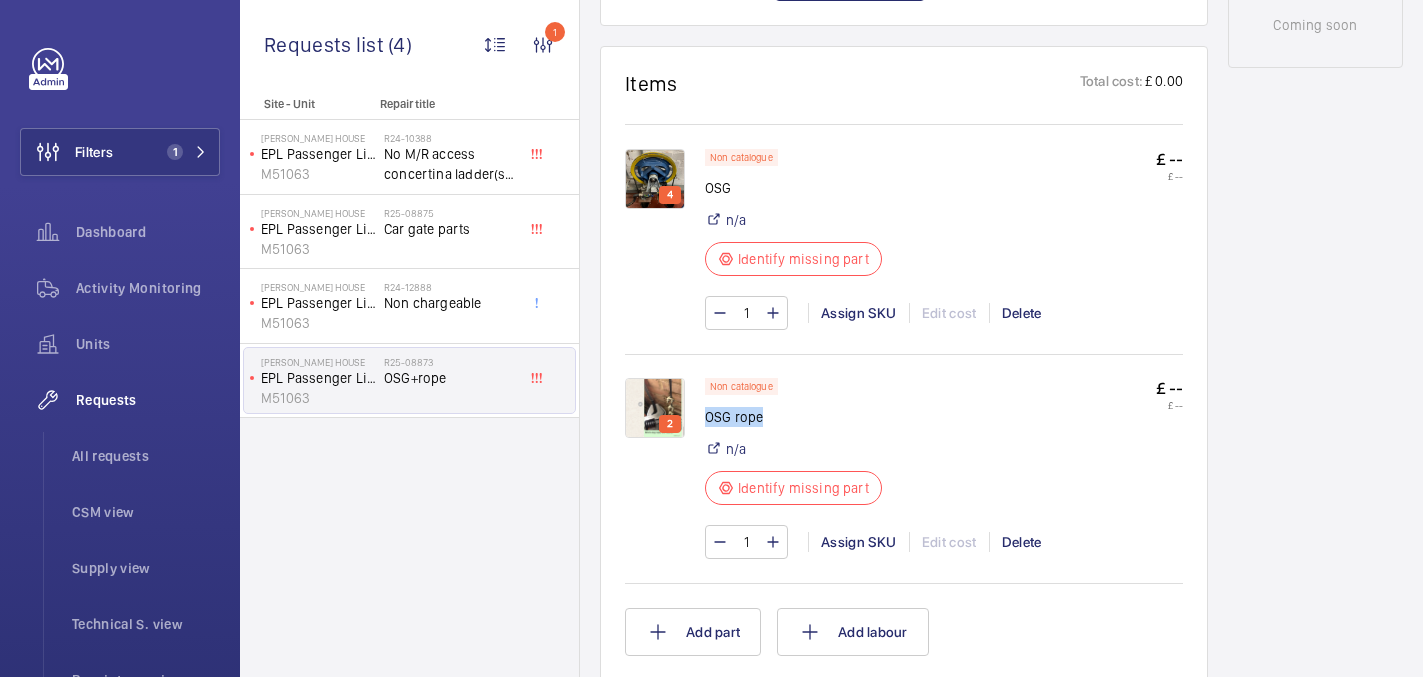 drag, startPoint x: 705, startPoint y: 420, endPoint x: 763, endPoint y: 423, distance: 58.077534 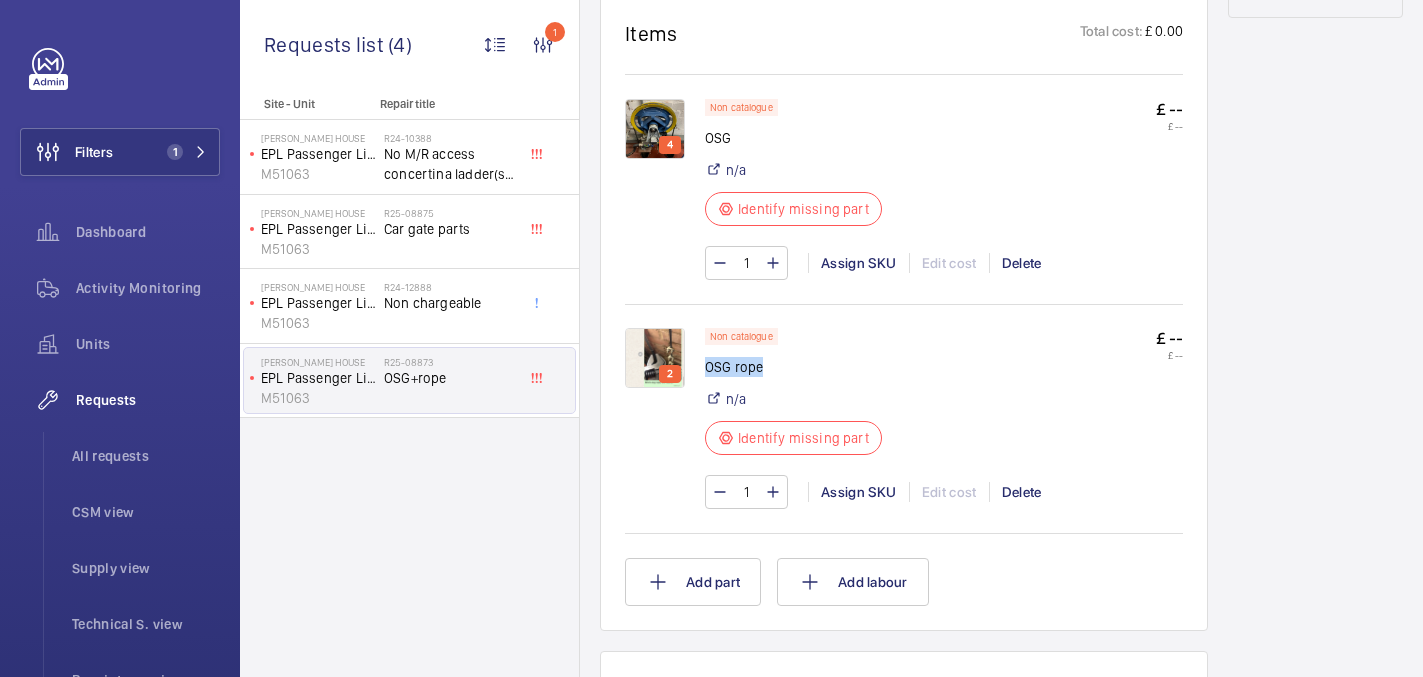 scroll, scrollTop: 1153, scrollLeft: 0, axis: vertical 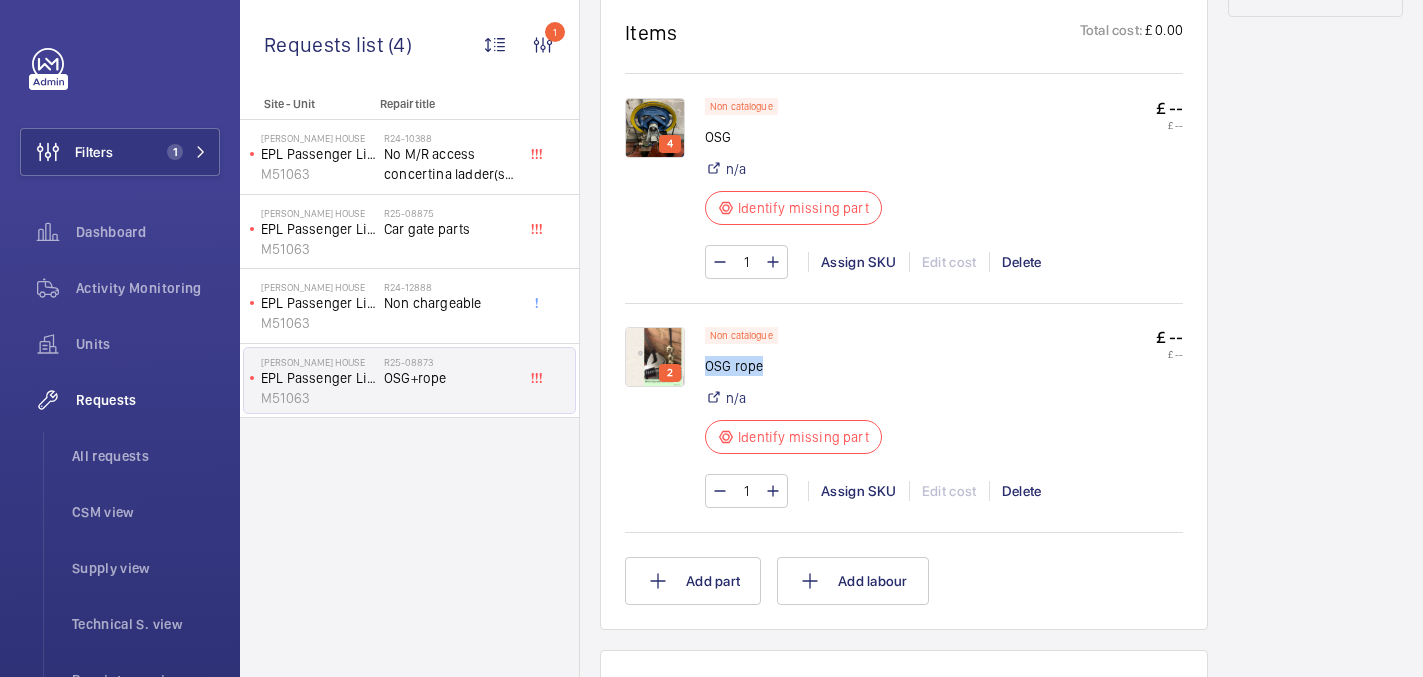 click 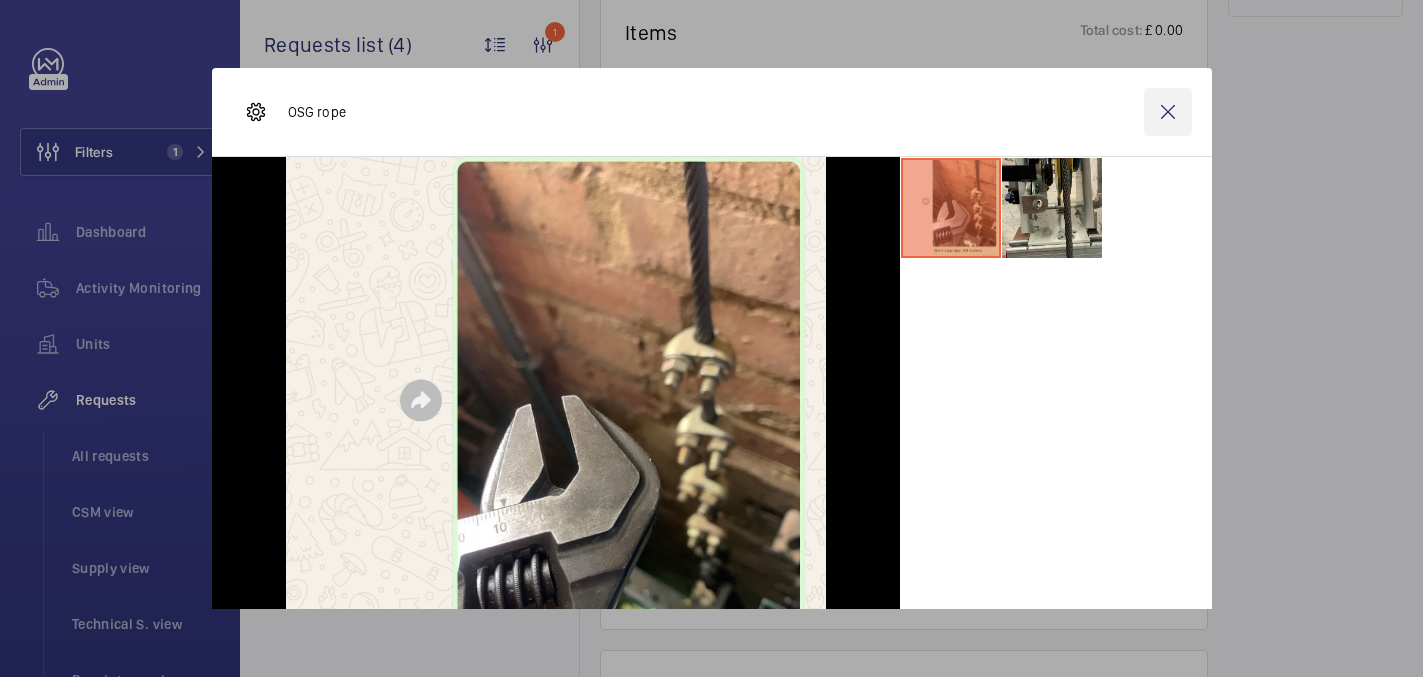 click at bounding box center (1168, 112) 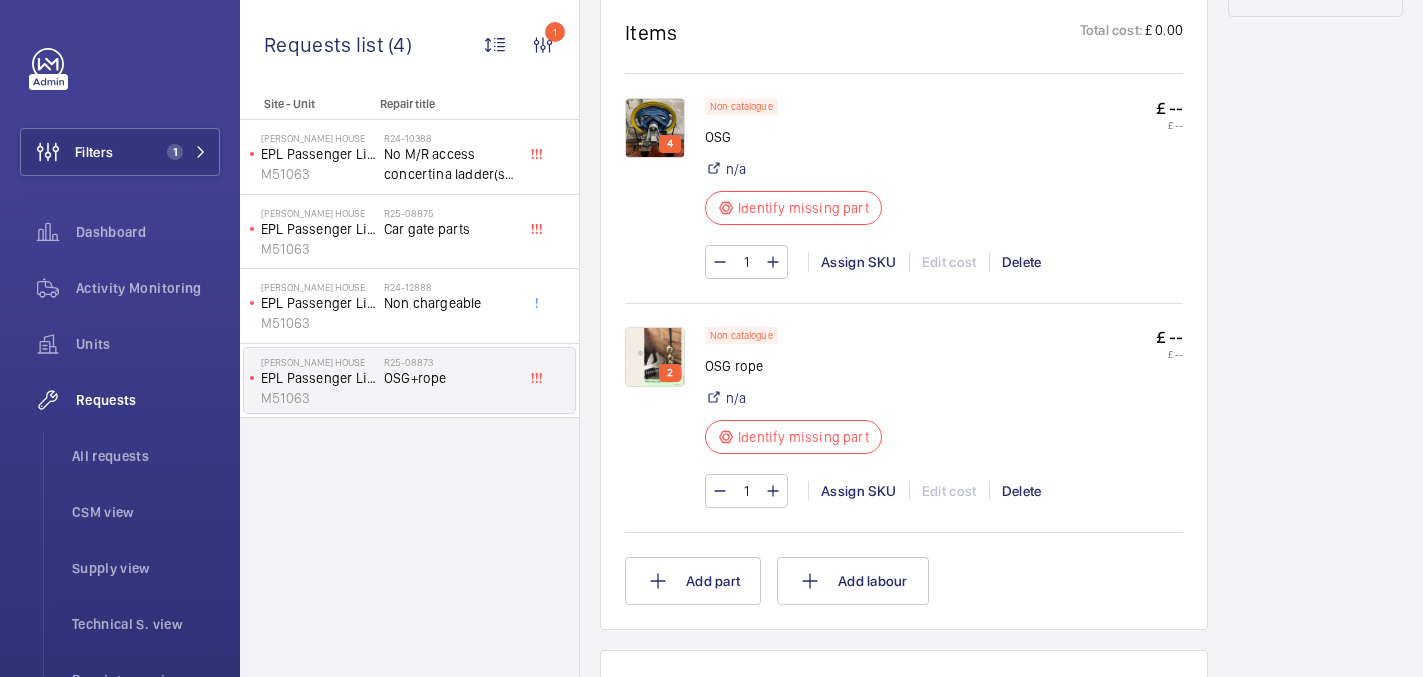 click 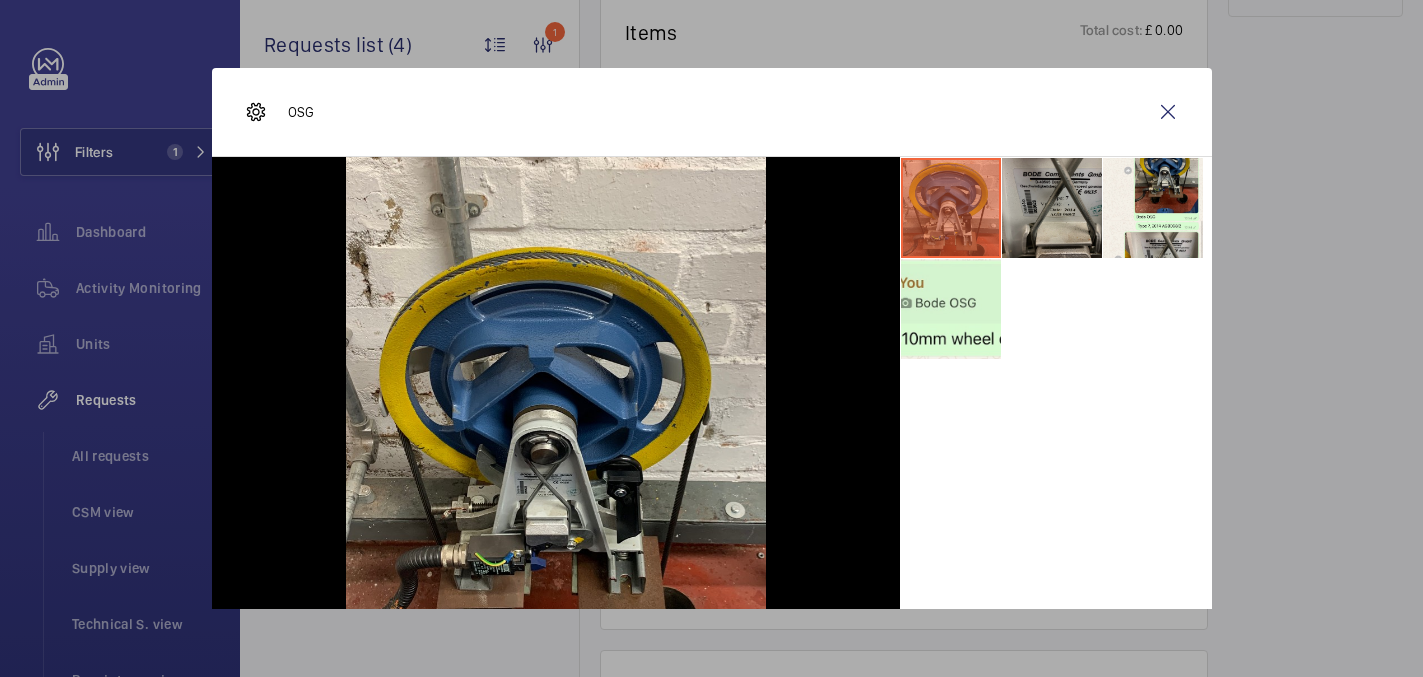 click at bounding box center (1052, 208) 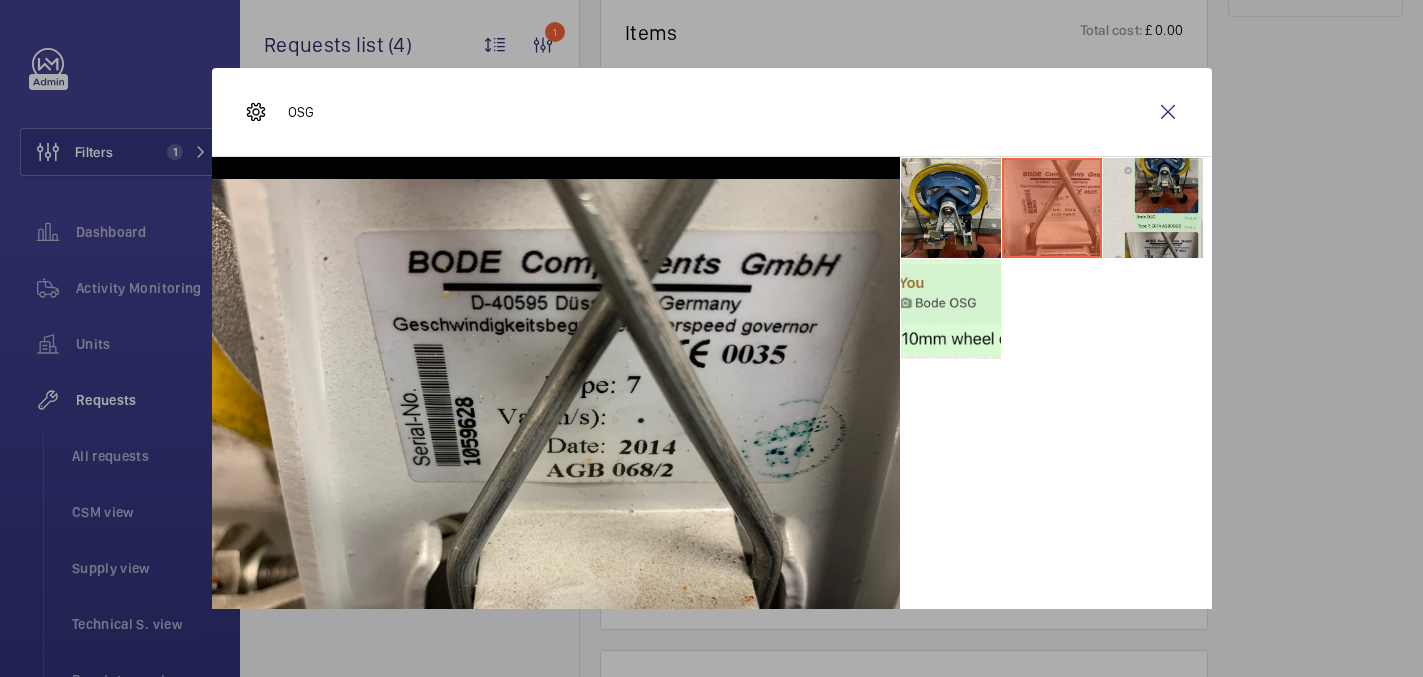 click at bounding box center (1153, 208) 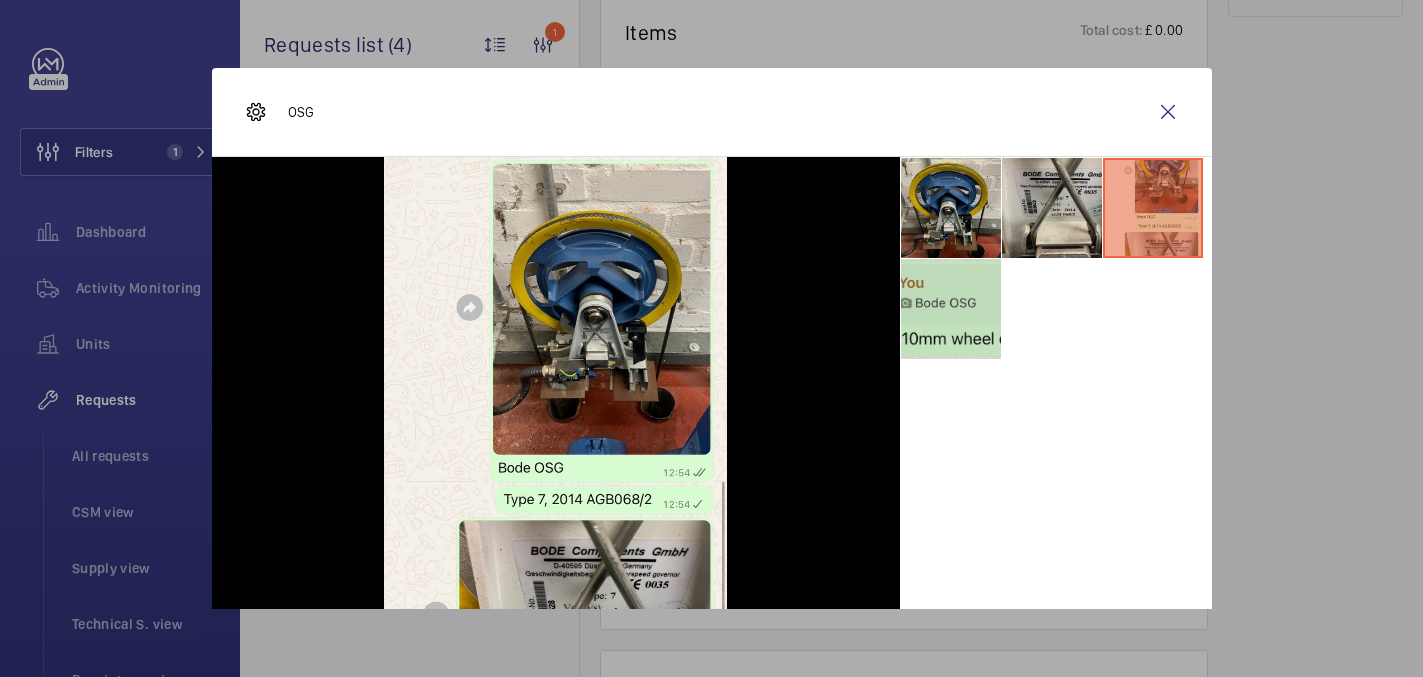click at bounding box center [951, 309] 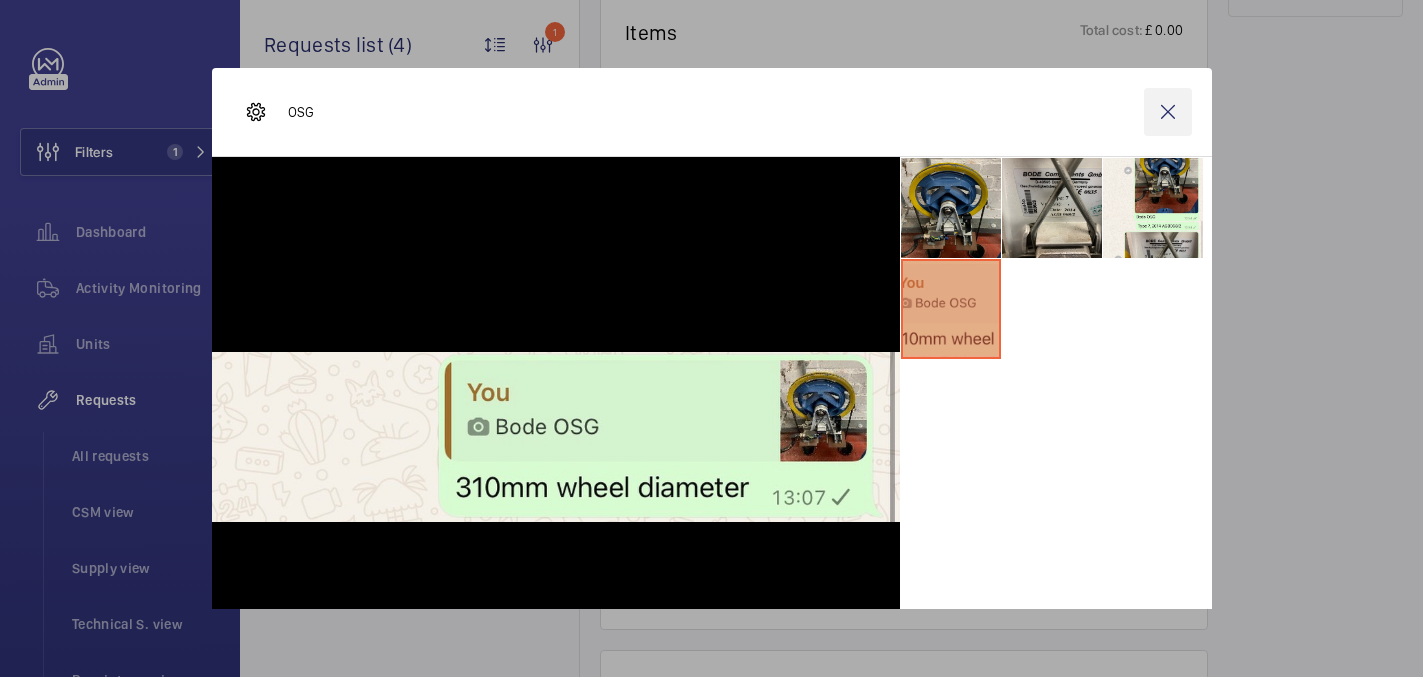 click at bounding box center [1168, 112] 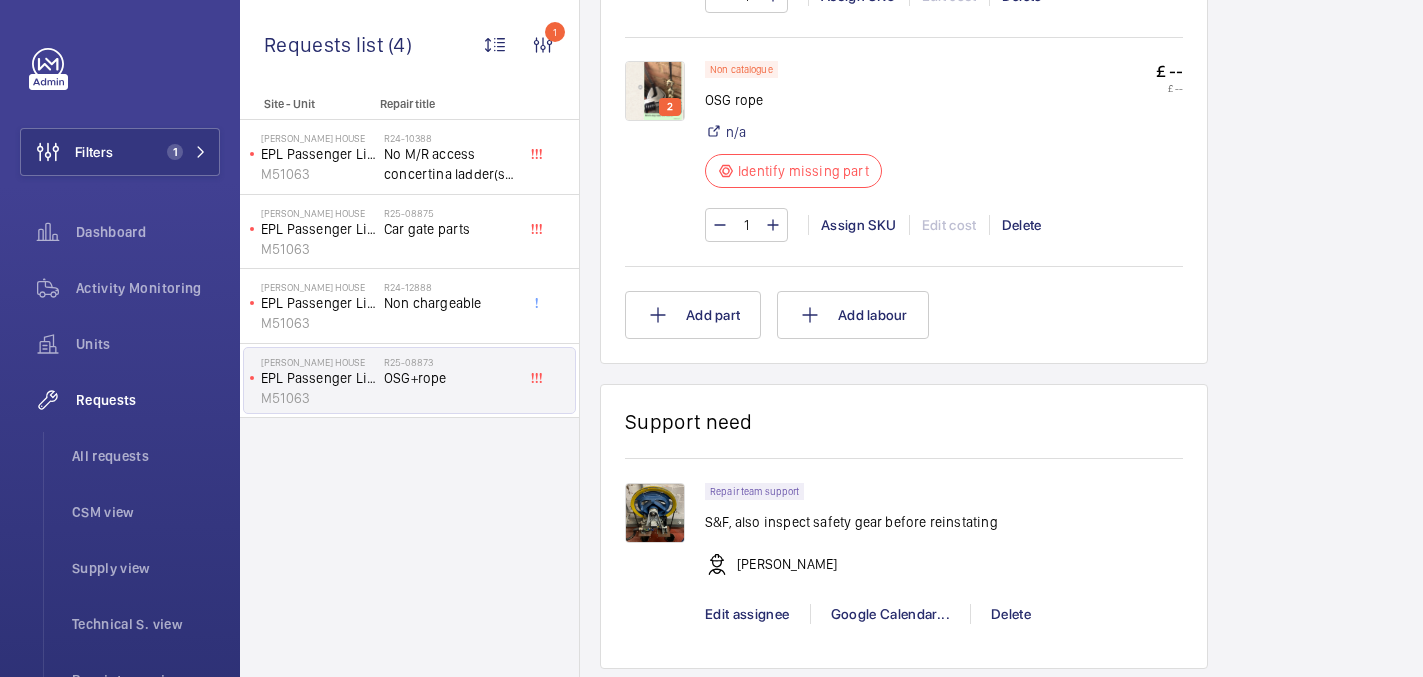 scroll, scrollTop: 1461, scrollLeft: 0, axis: vertical 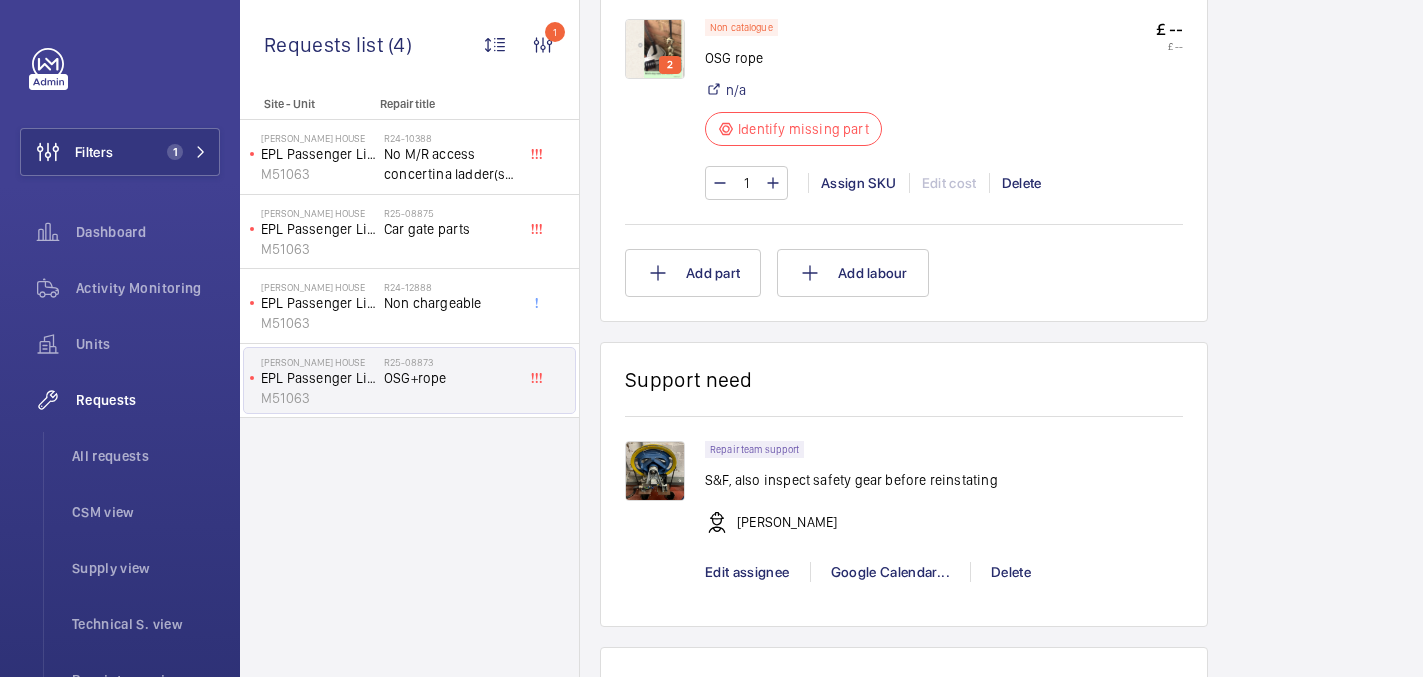 click 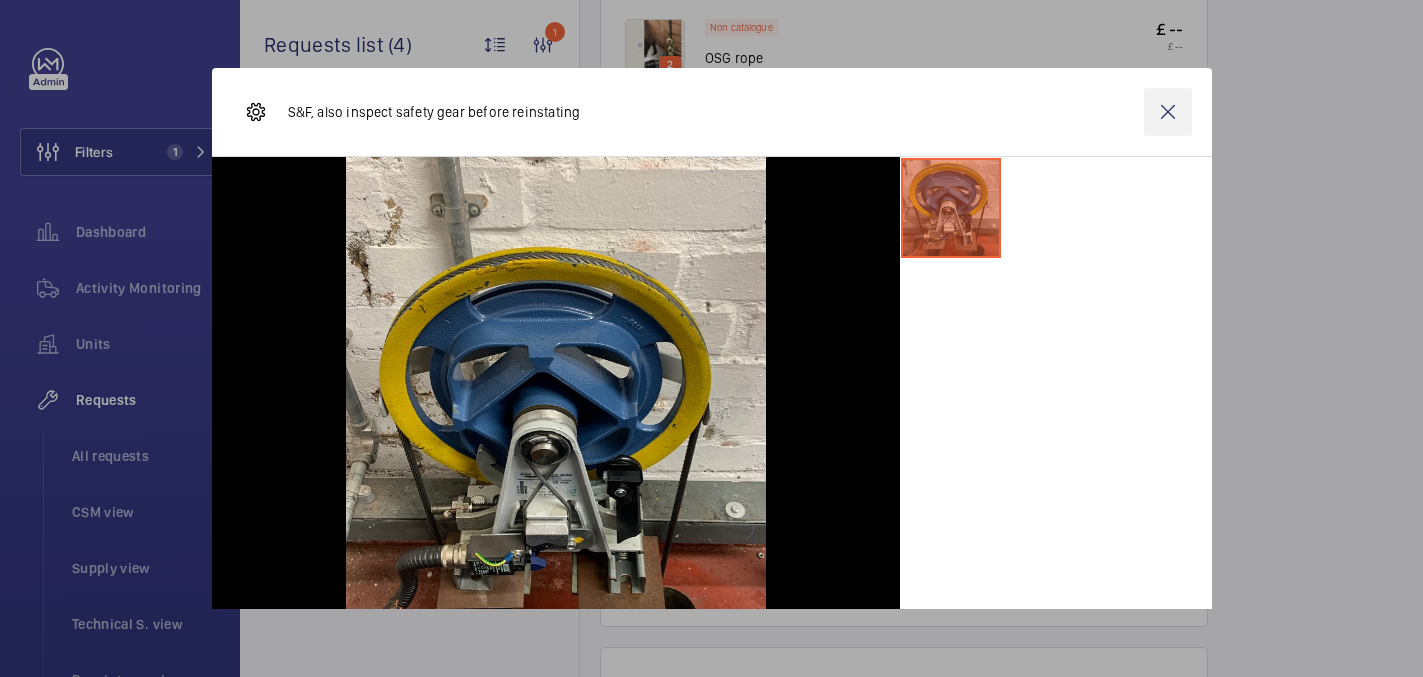 click at bounding box center (1168, 112) 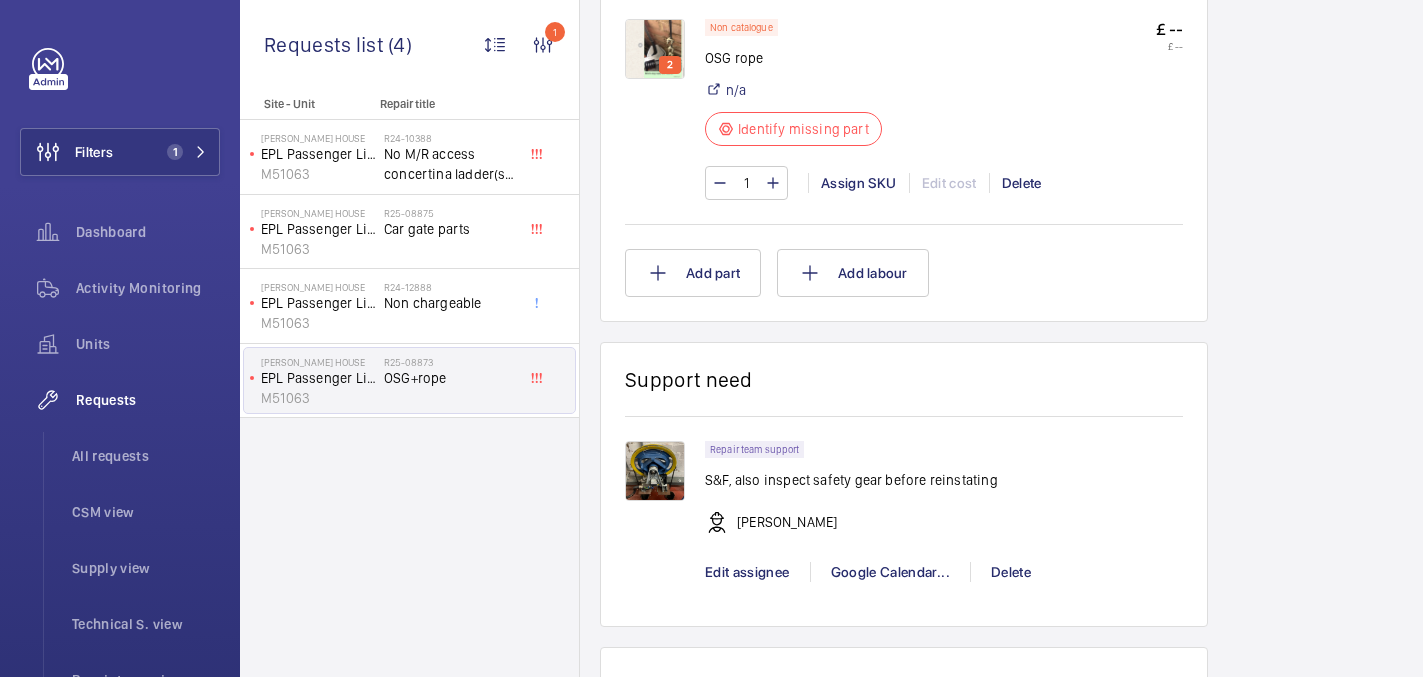 click 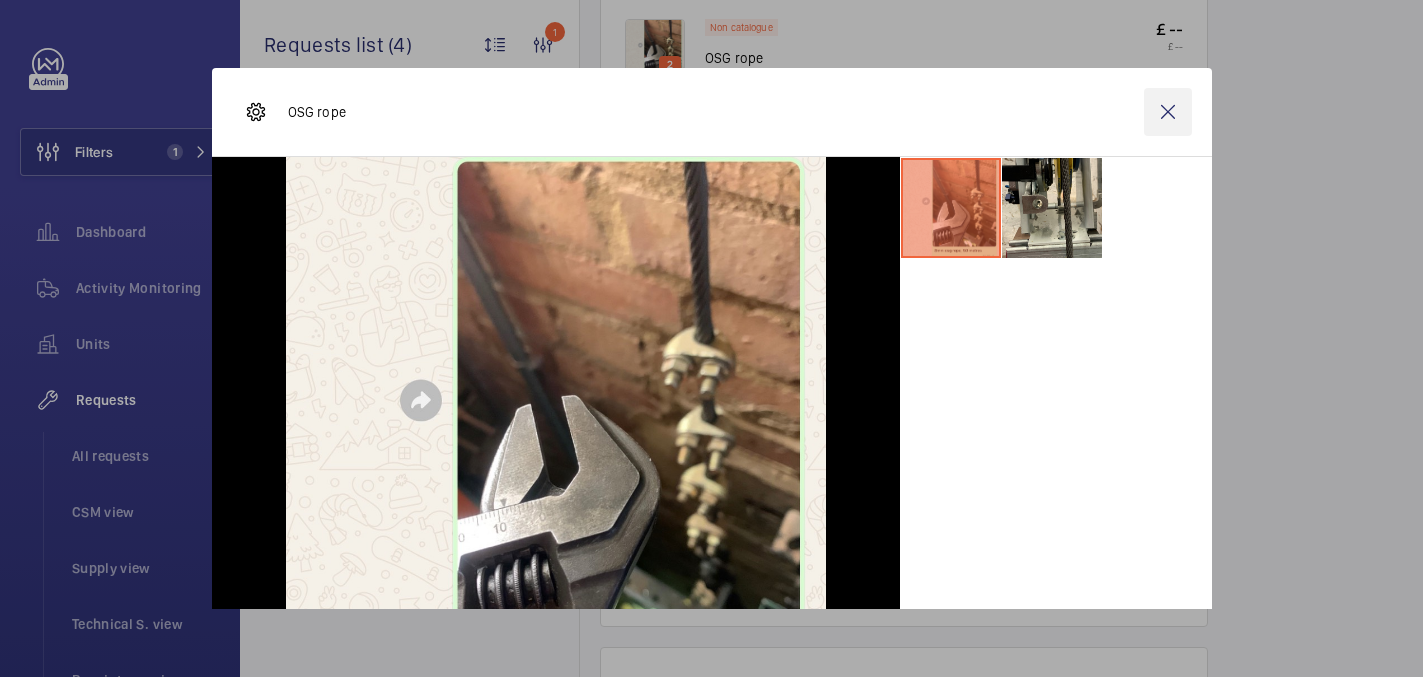click at bounding box center [1168, 112] 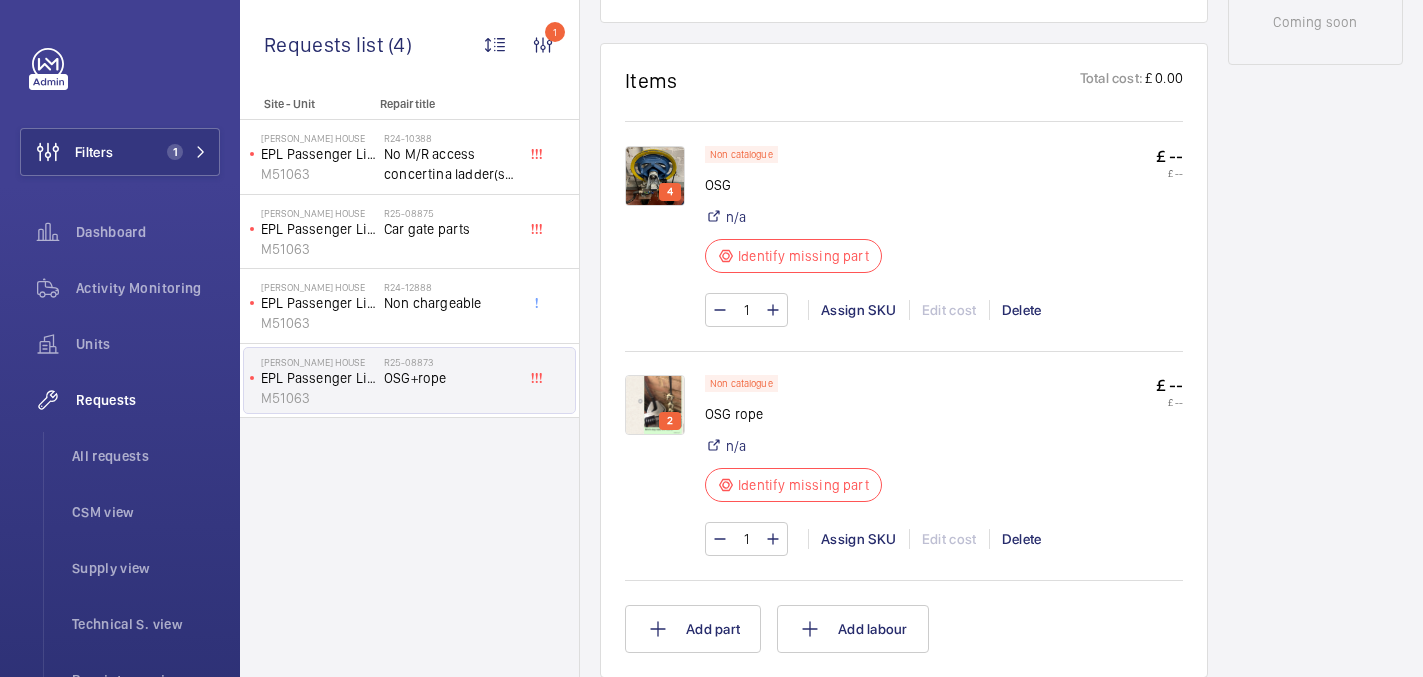scroll, scrollTop: 1108, scrollLeft: 0, axis: vertical 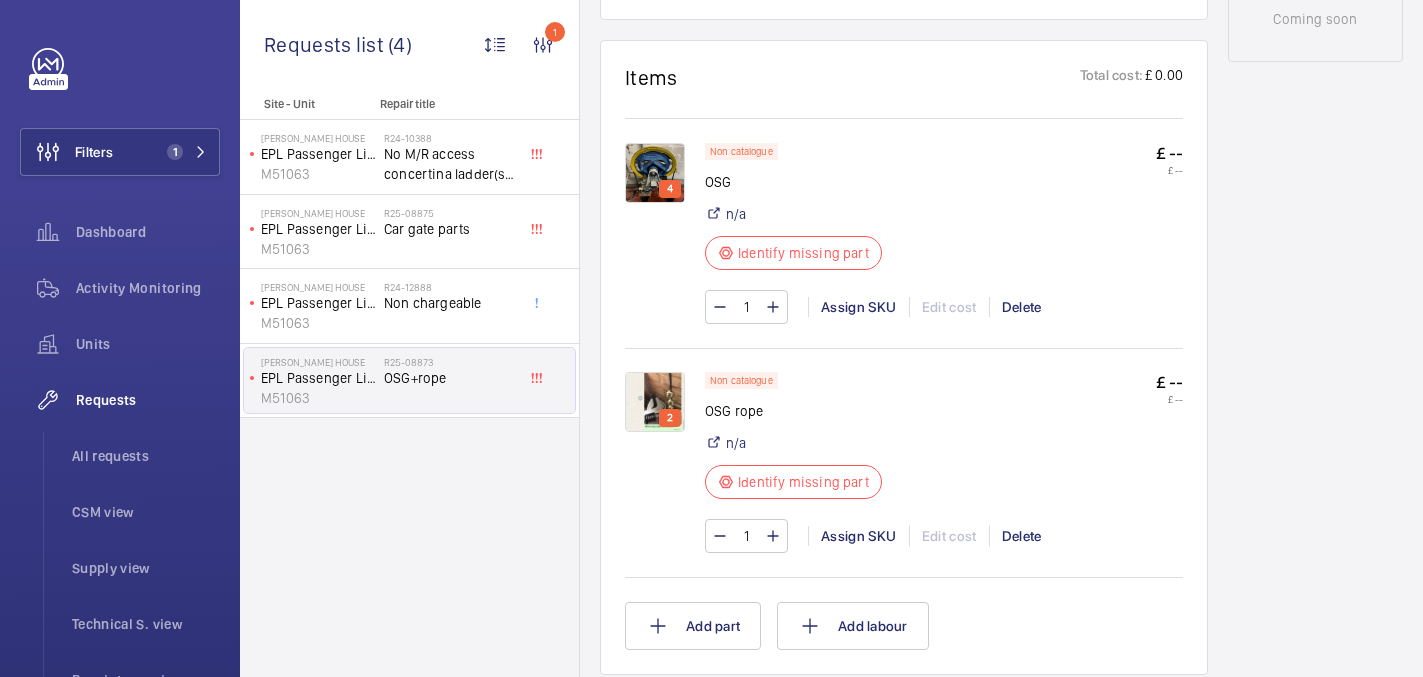 click on "2  Non catalogue OSG rope  n/a  Identify missing part  £ --   £ --  1 Assign SKU Edit cost Delete" 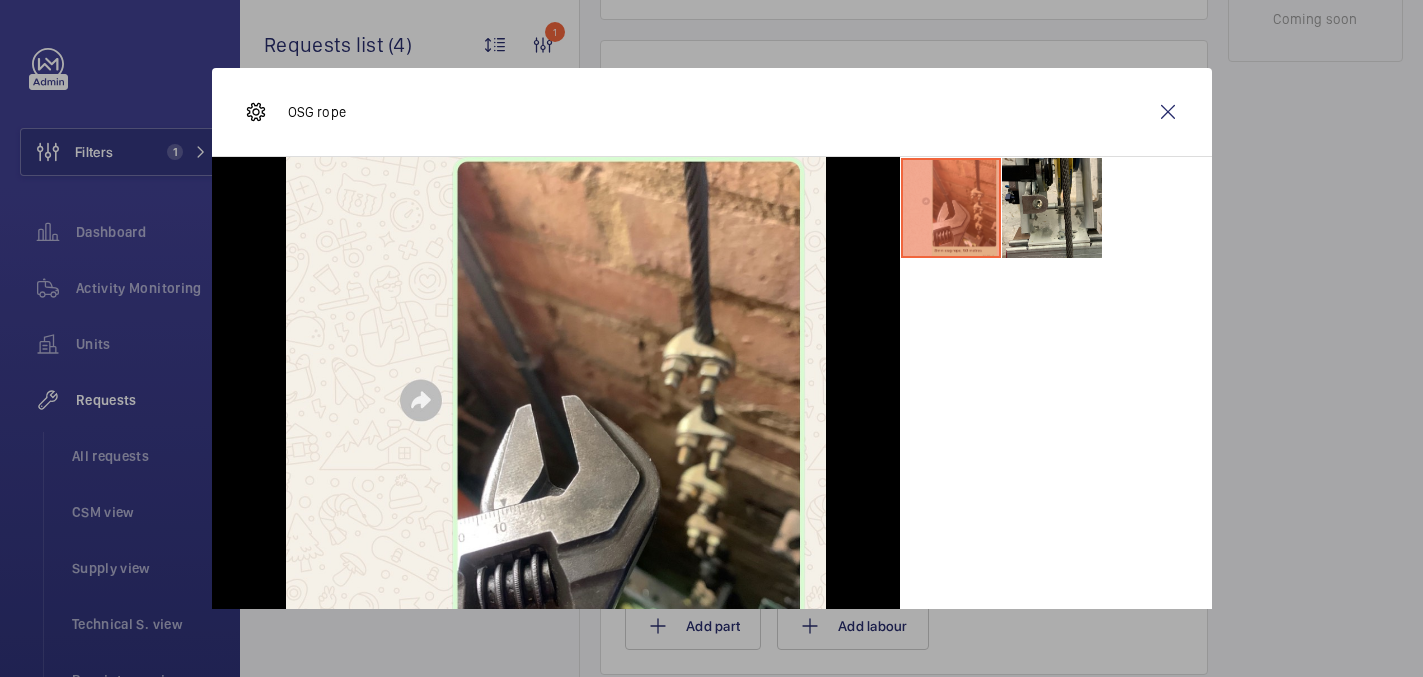 scroll, scrollTop: 107, scrollLeft: 0, axis: vertical 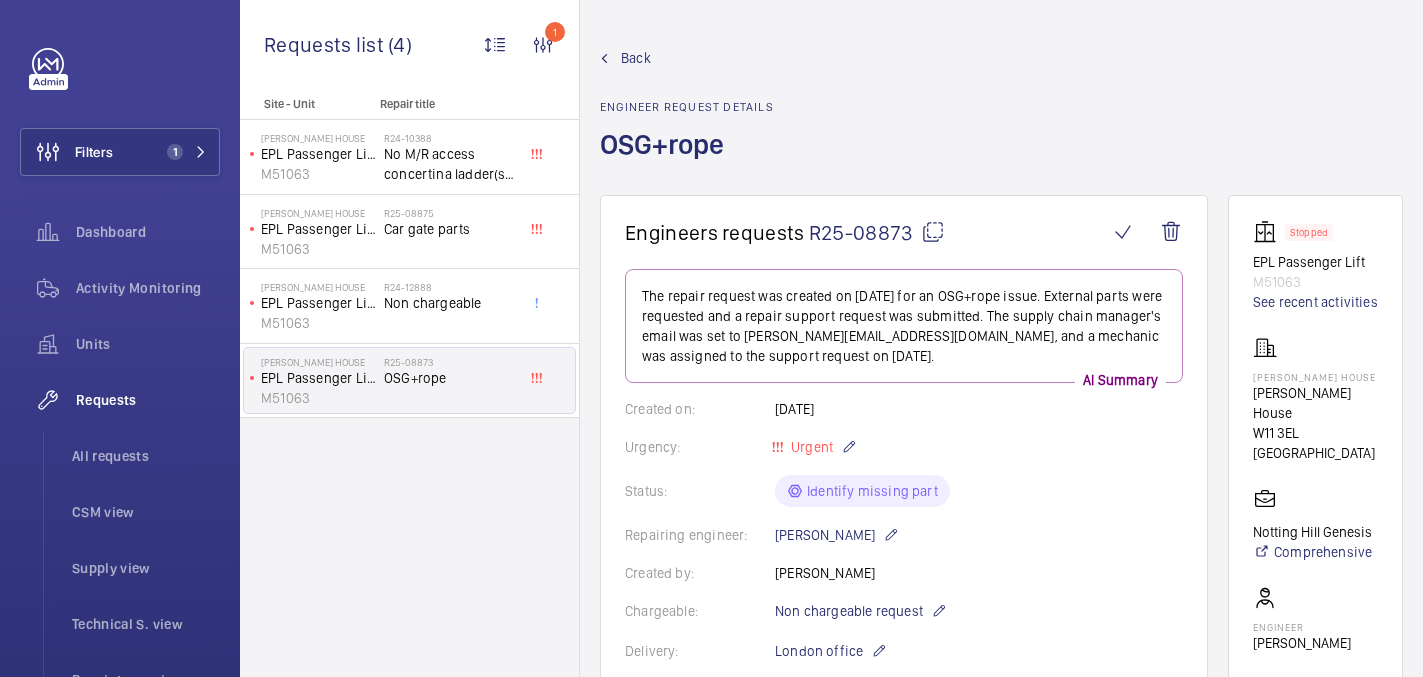 click 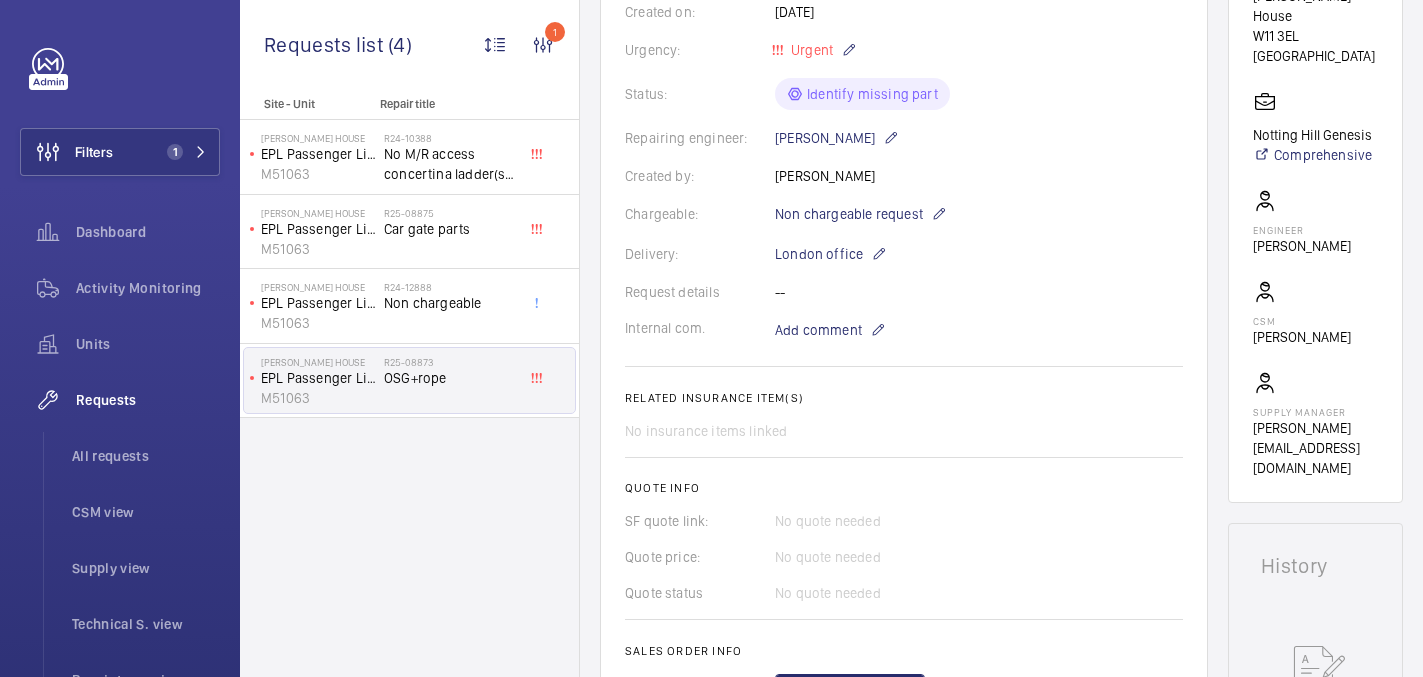 scroll, scrollTop: 1114, scrollLeft: 0, axis: vertical 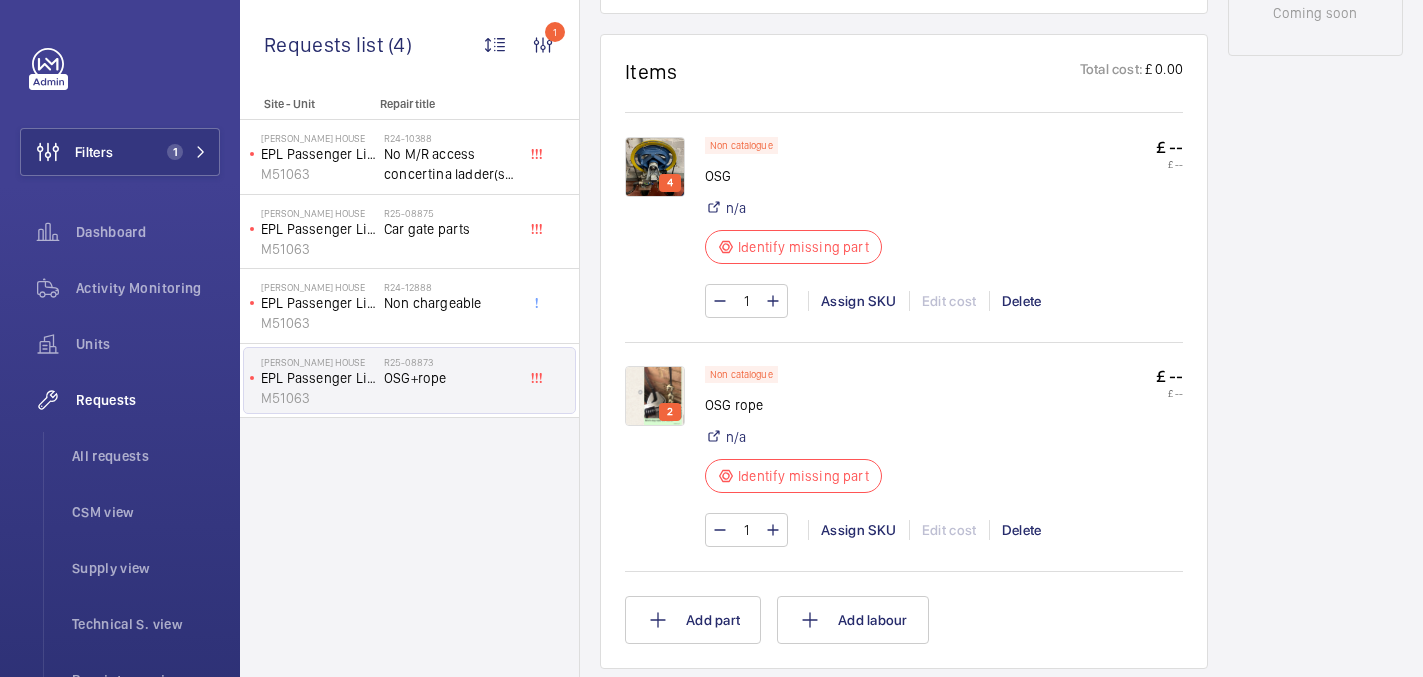 click on "2" 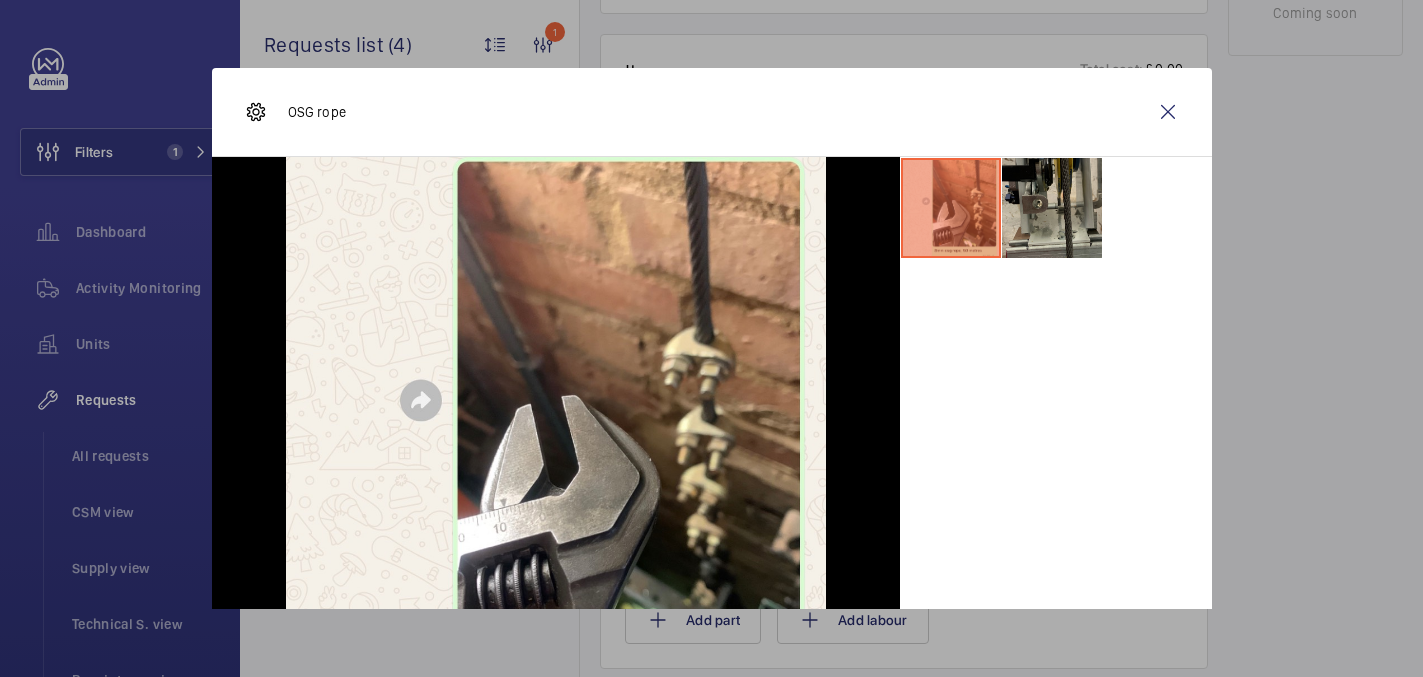 scroll, scrollTop: 107, scrollLeft: 0, axis: vertical 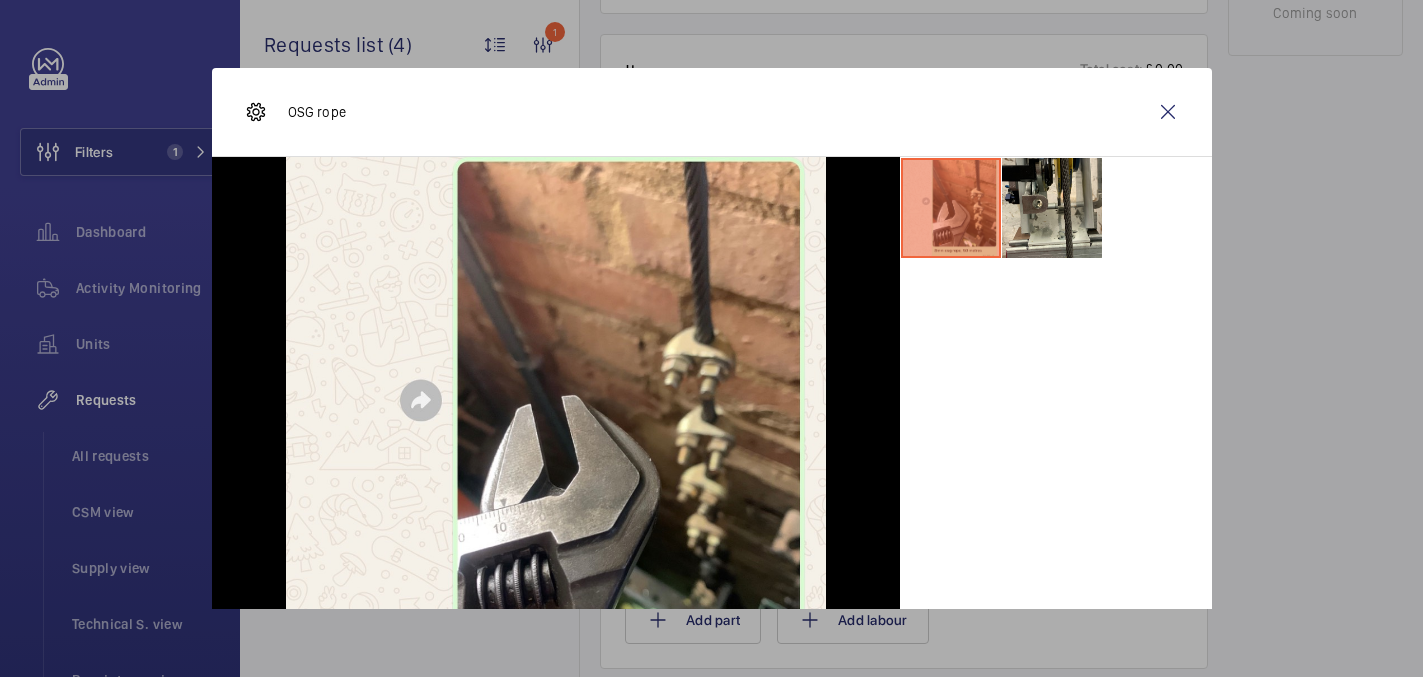 click at bounding box center [711, 338] 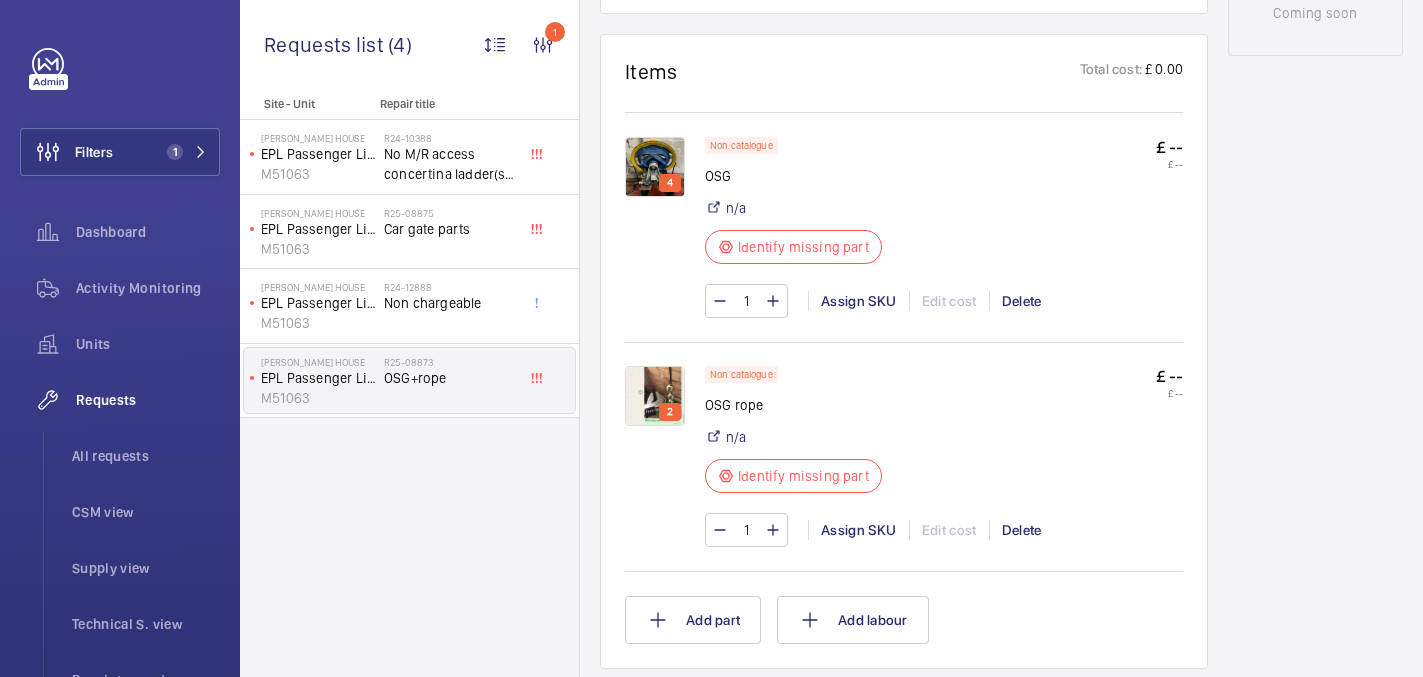 scroll, scrollTop: 0, scrollLeft: 0, axis: both 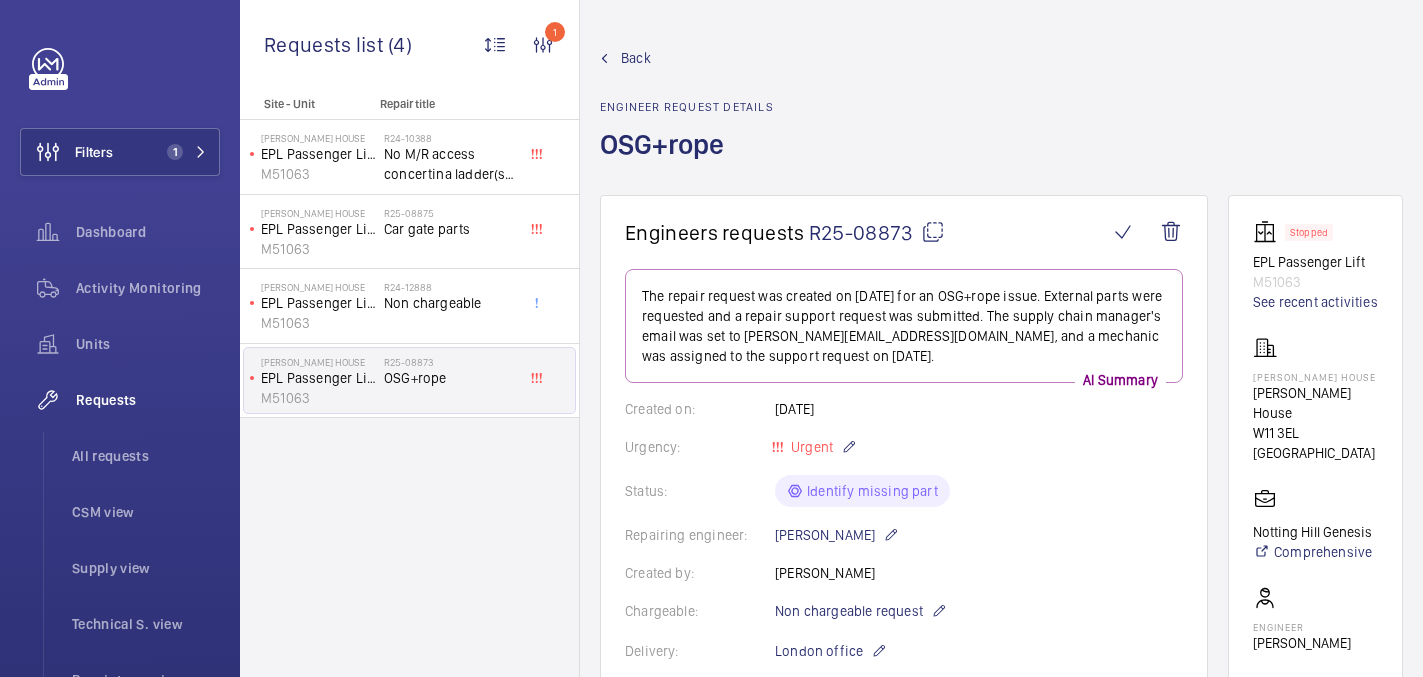 click on "R25-08873" 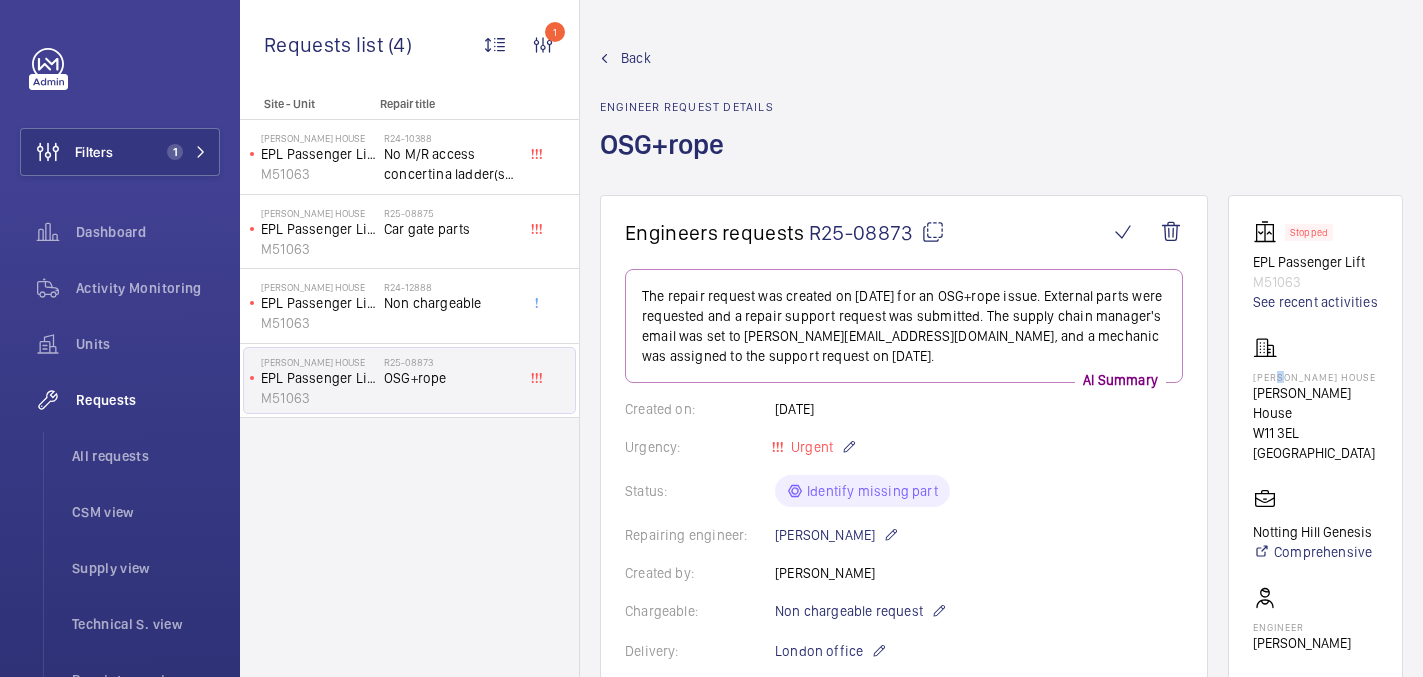 click on "Alan Kelly House" 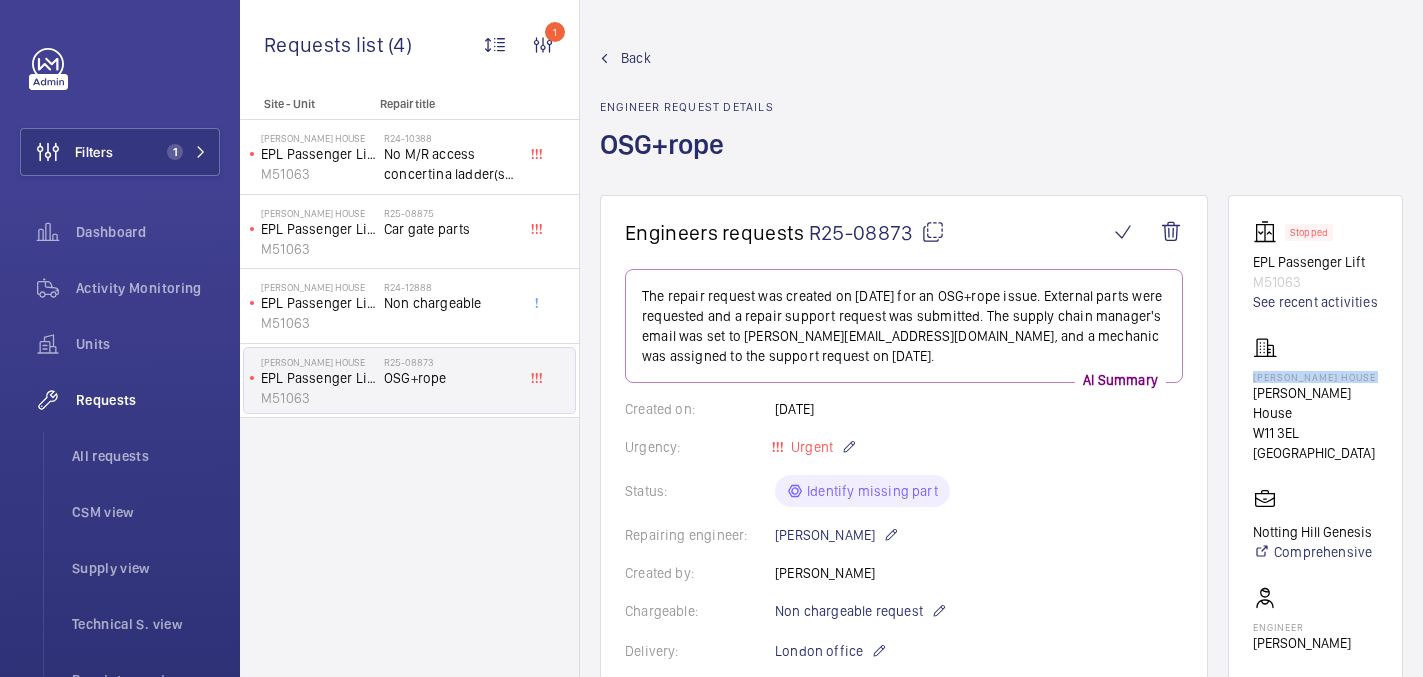 click on "Alan Kelly House" 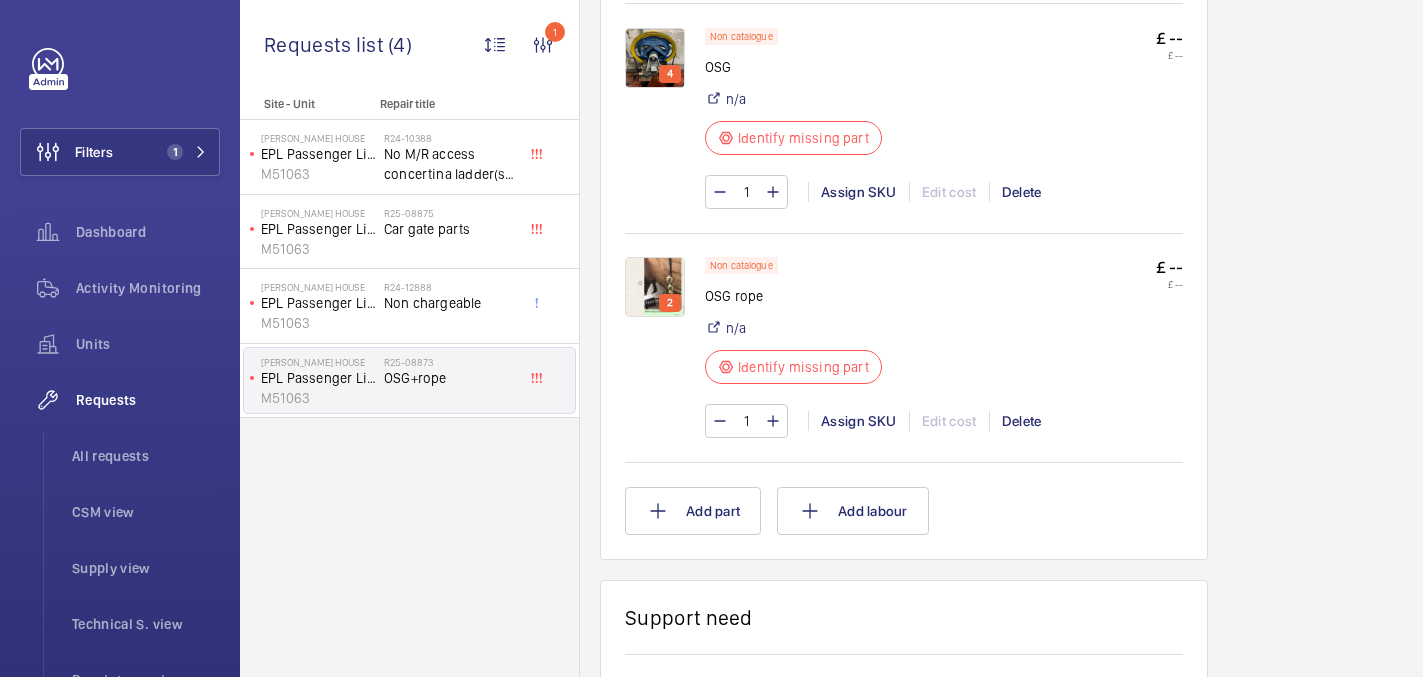 scroll, scrollTop: 1218, scrollLeft: 0, axis: vertical 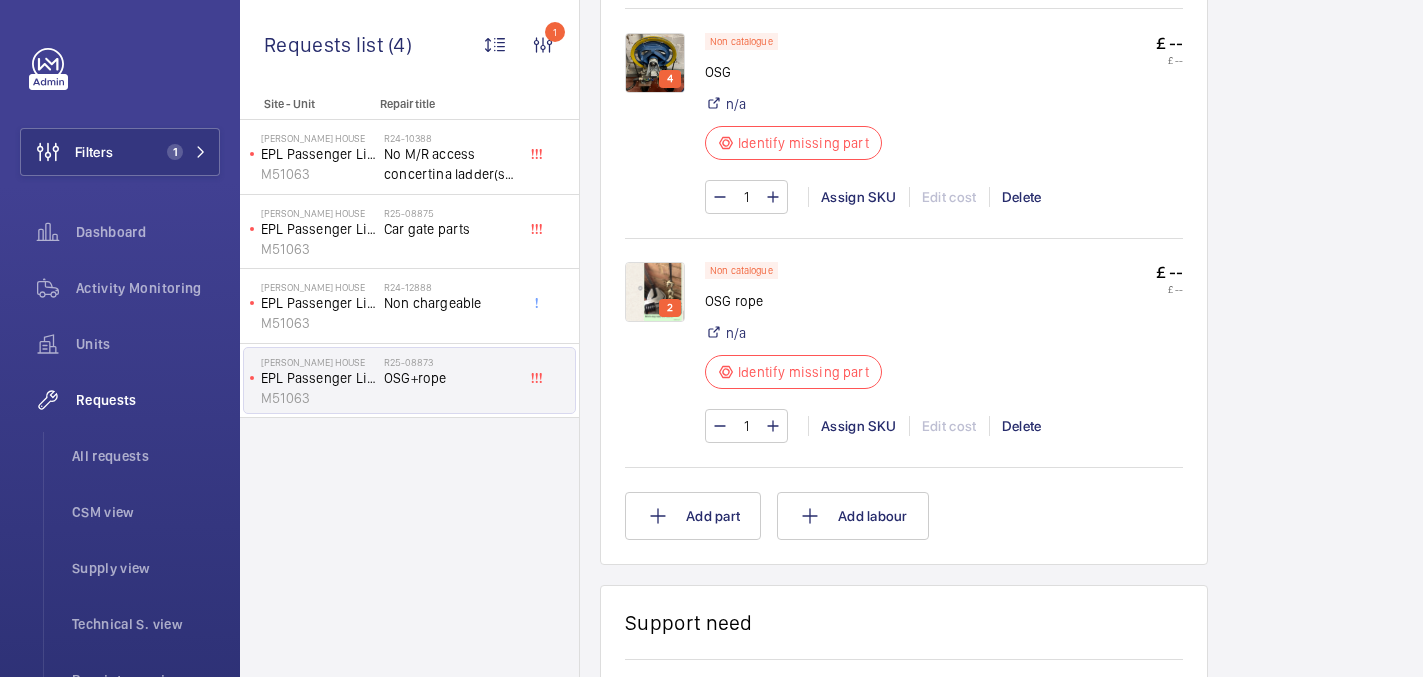 click 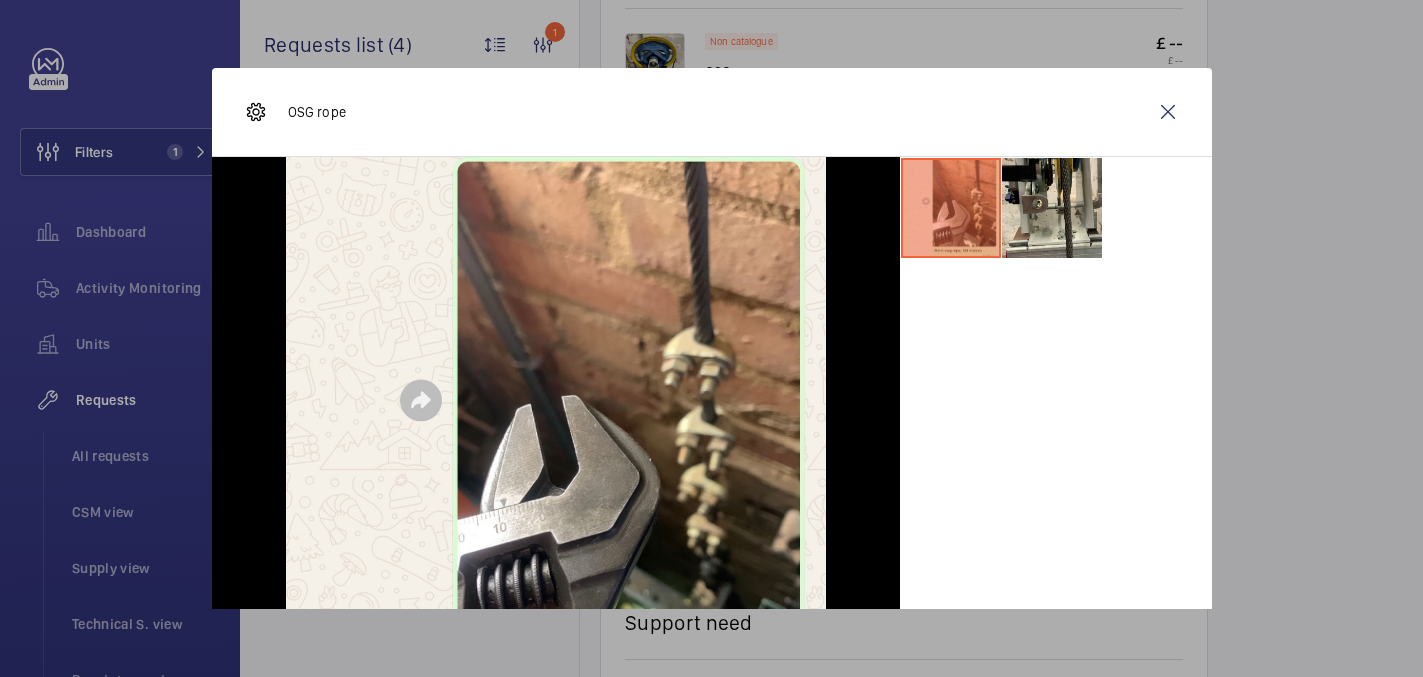scroll, scrollTop: 107, scrollLeft: 0, axis: vertical 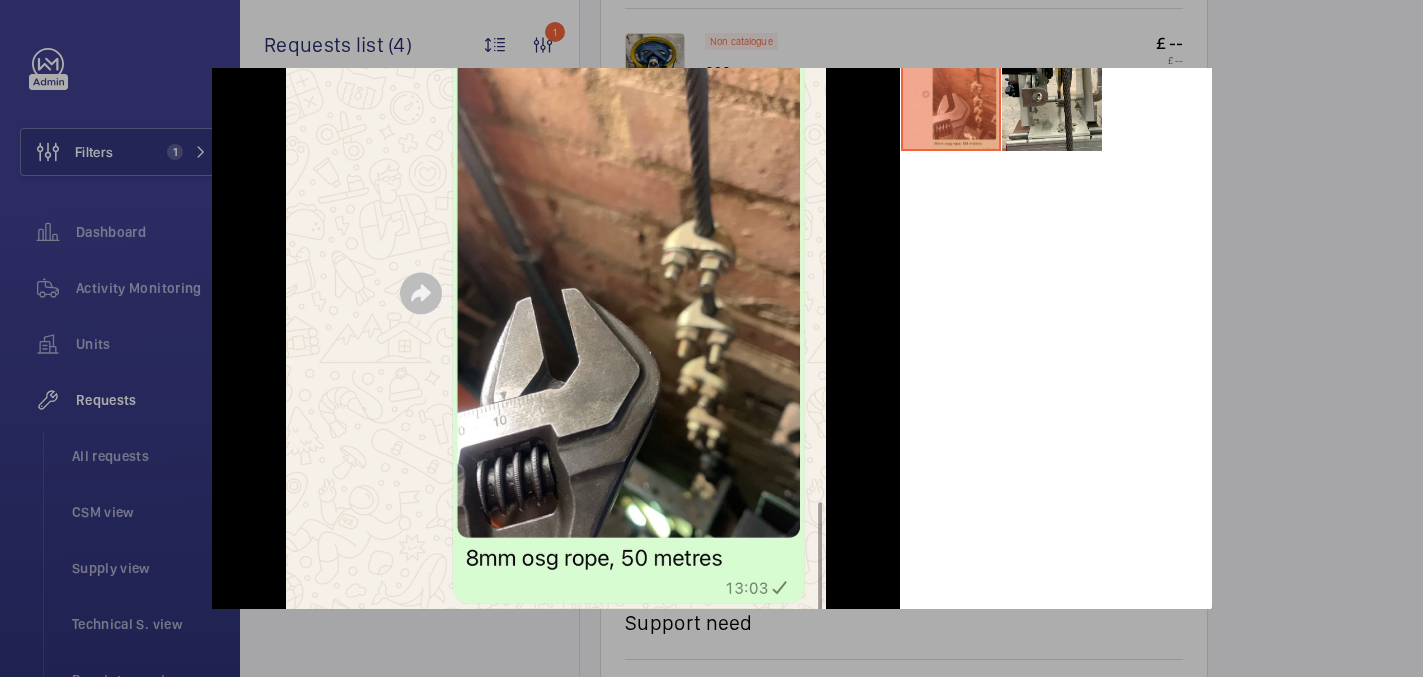 click at bounding box center [711, 338] 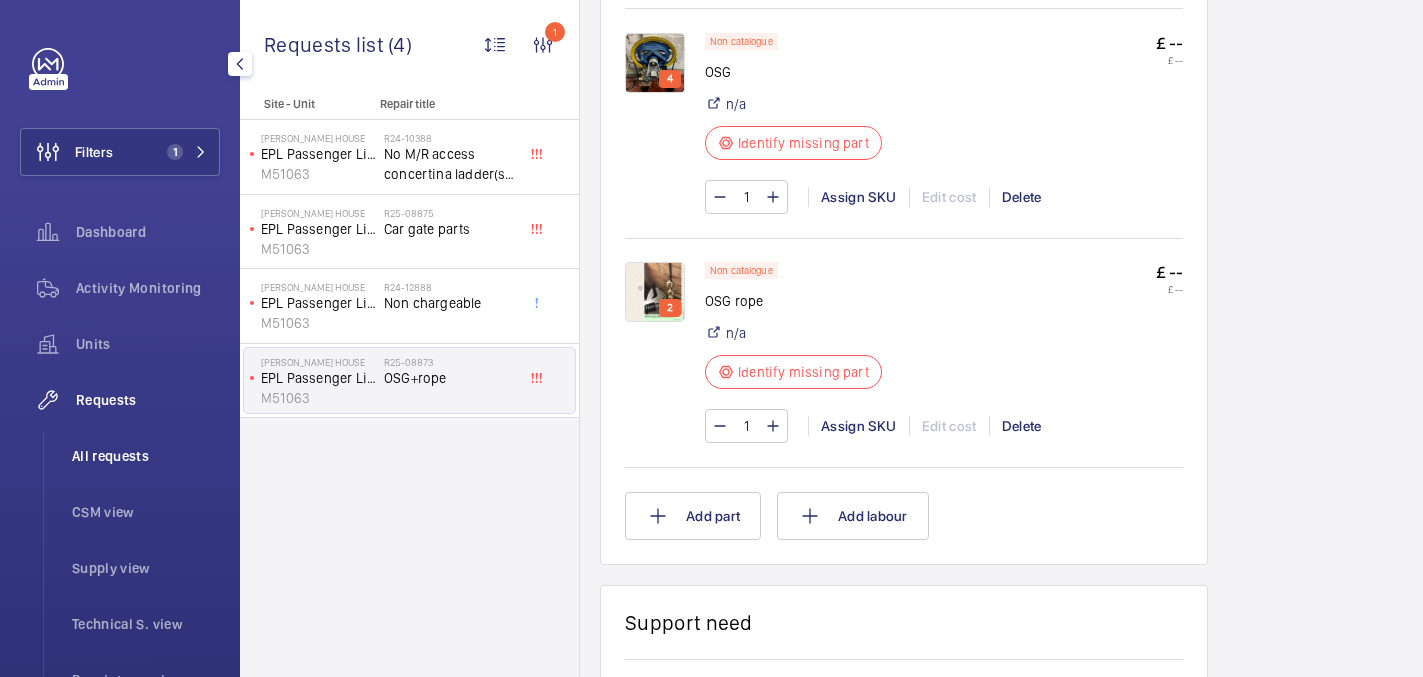 click on "All requests" 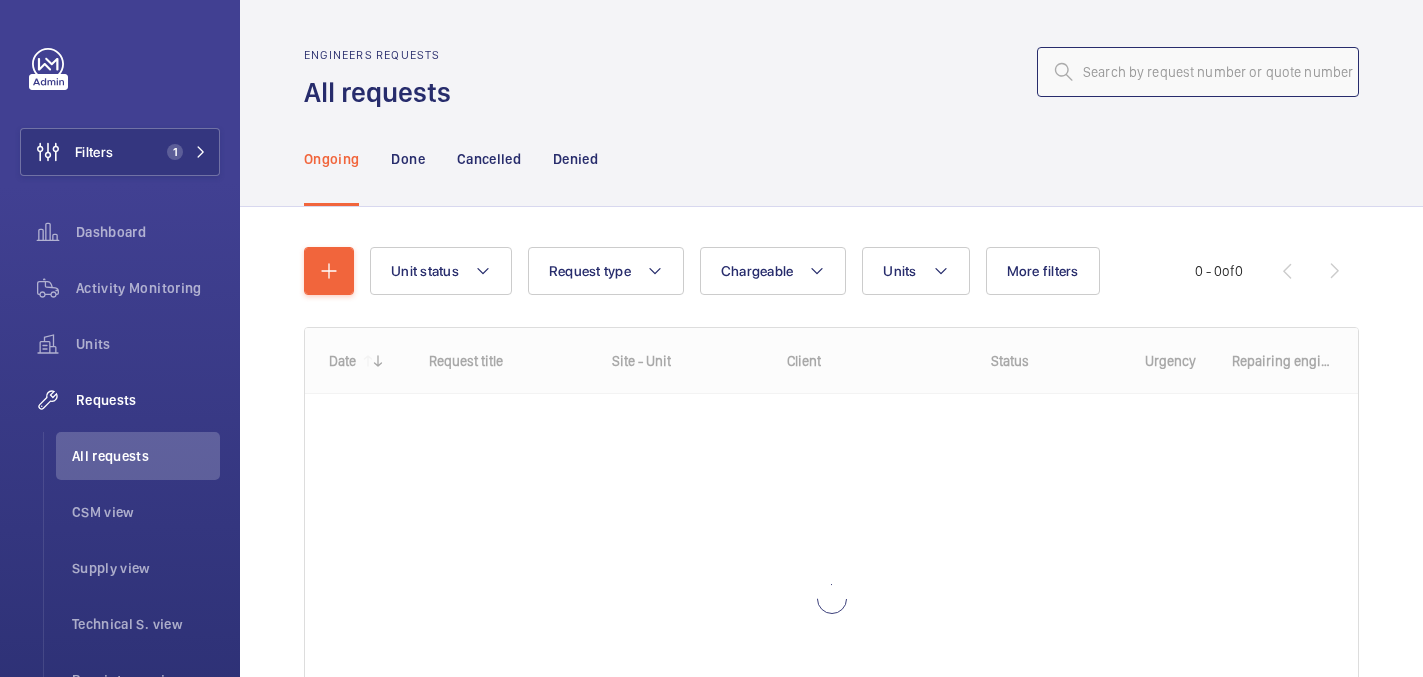 click 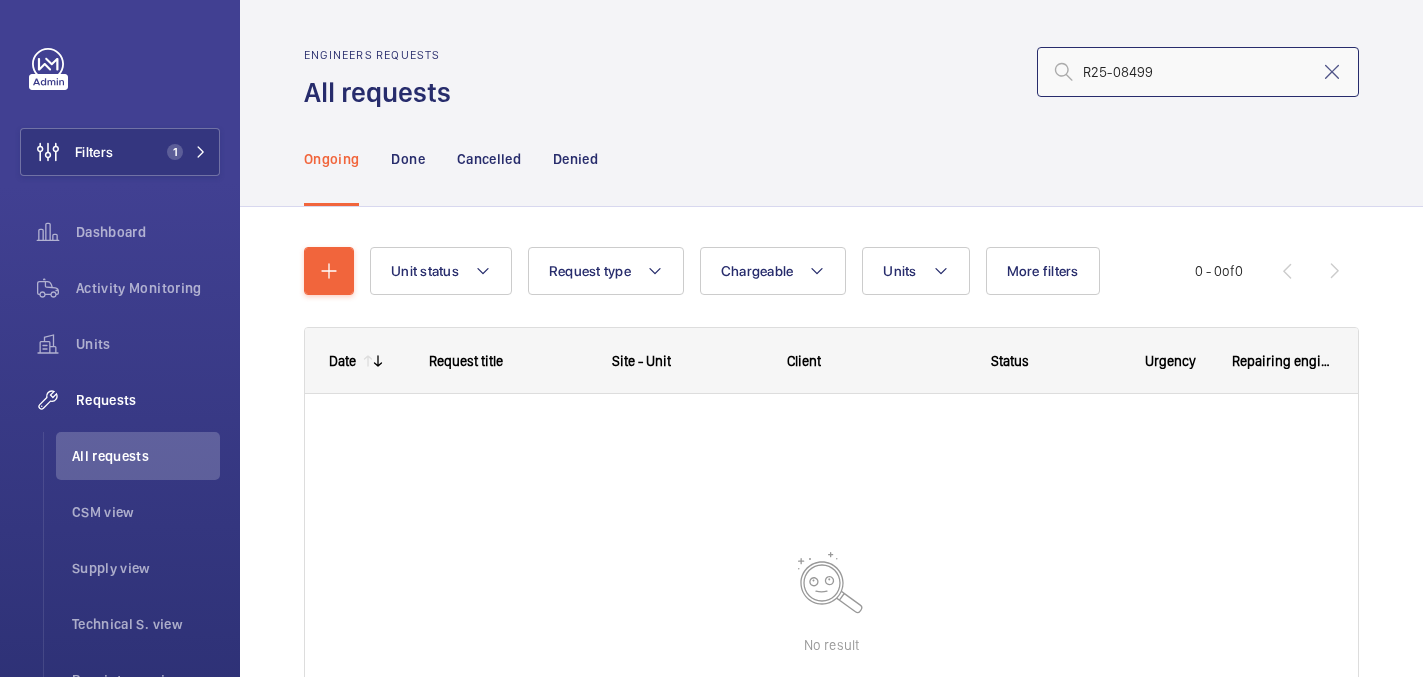 click on "R25-08499" 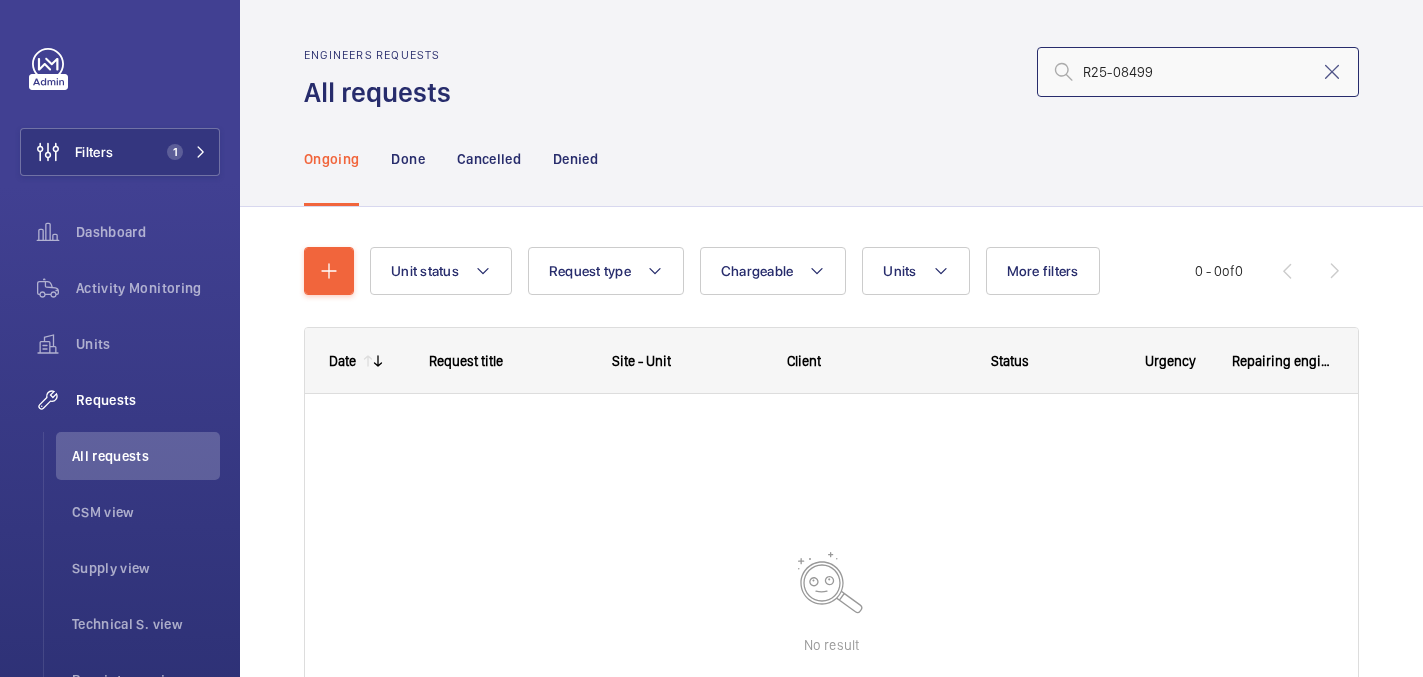 click on "R25-08499" 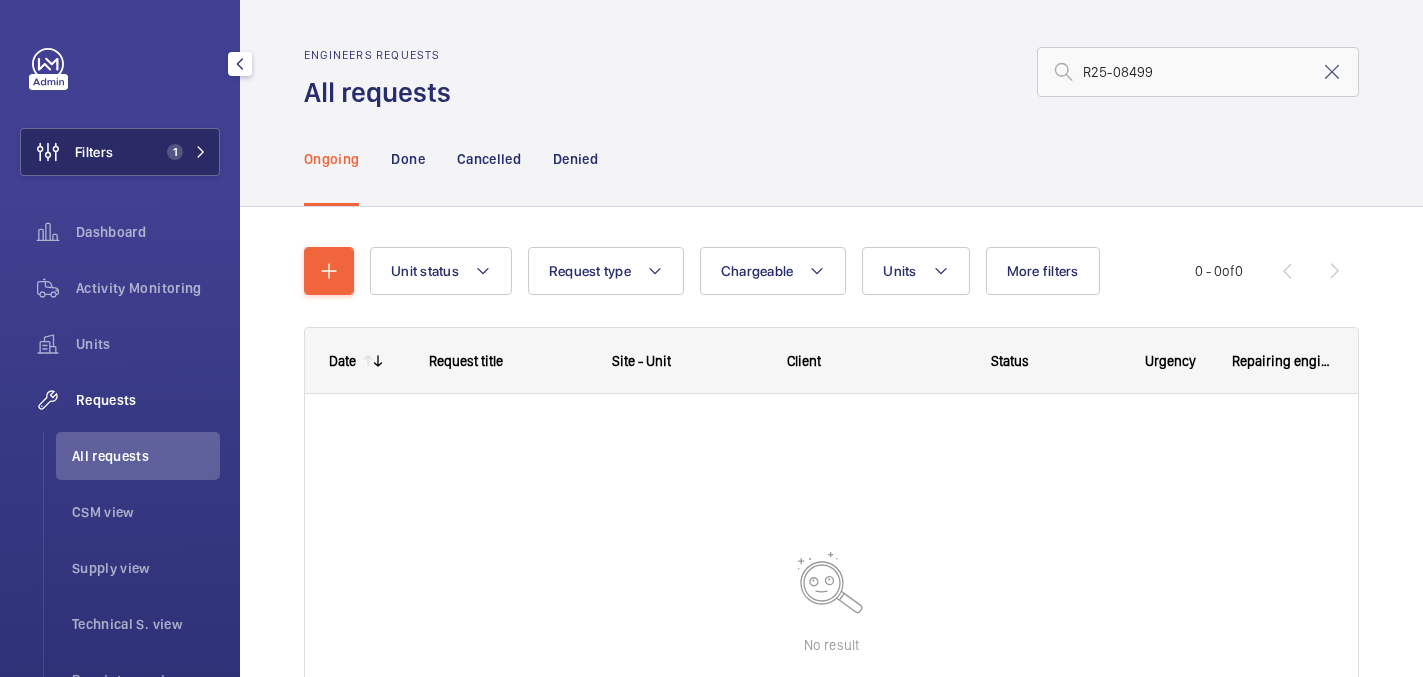 click on "Filters 1" 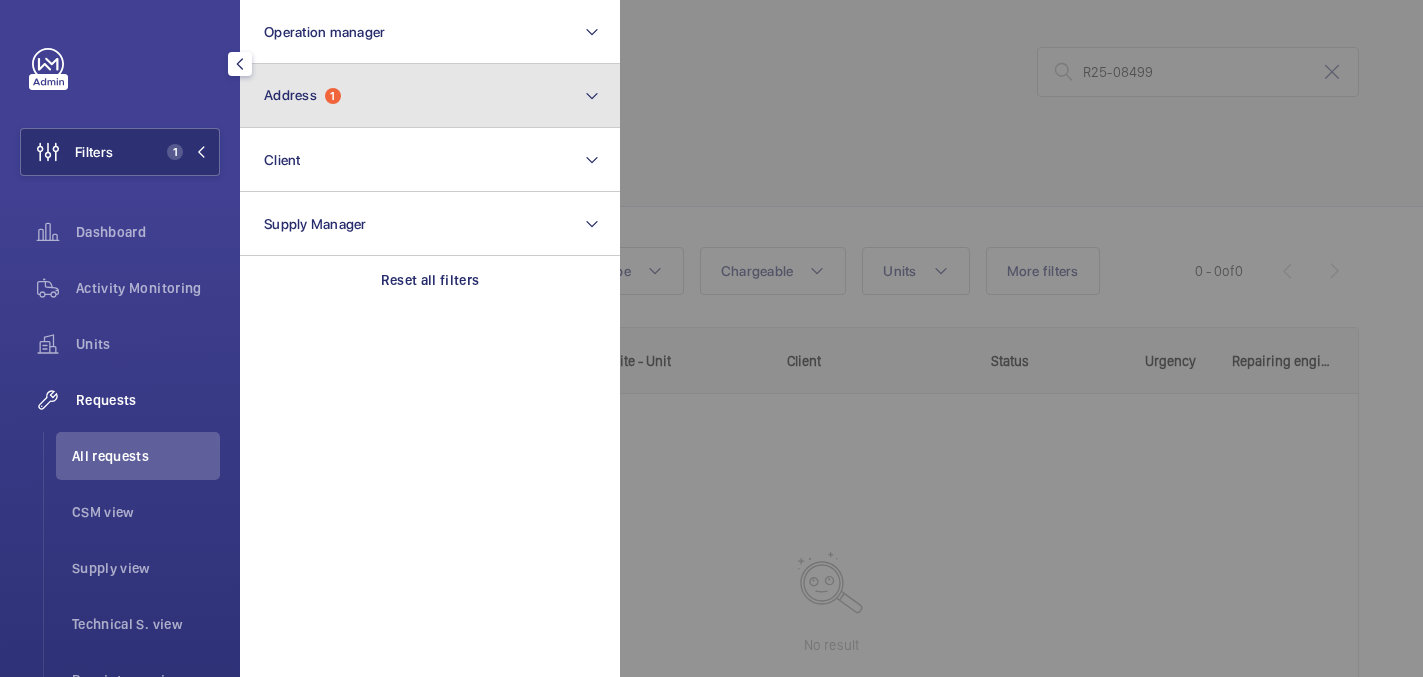 click on "Address  1" 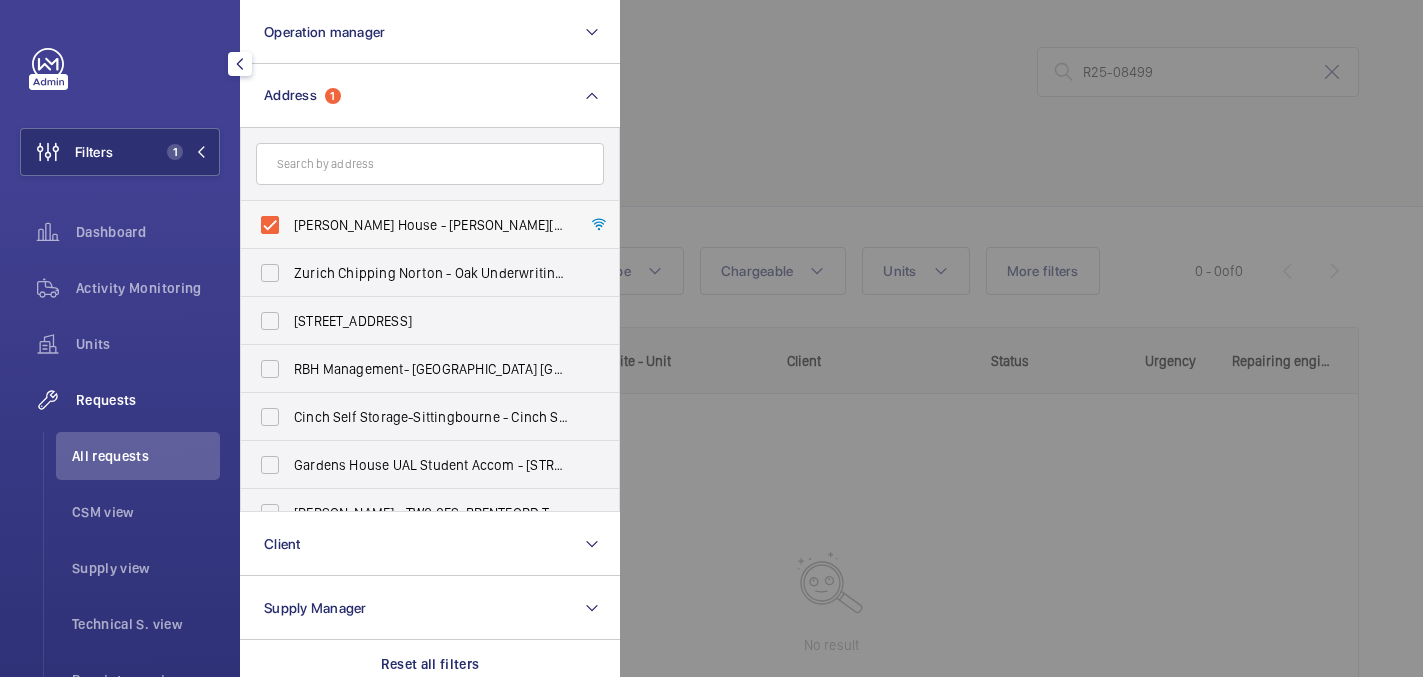 click on "Alan Kelly House - Alan Kelly House, LONDON W11 3EL" at bounding box center (415, 225) 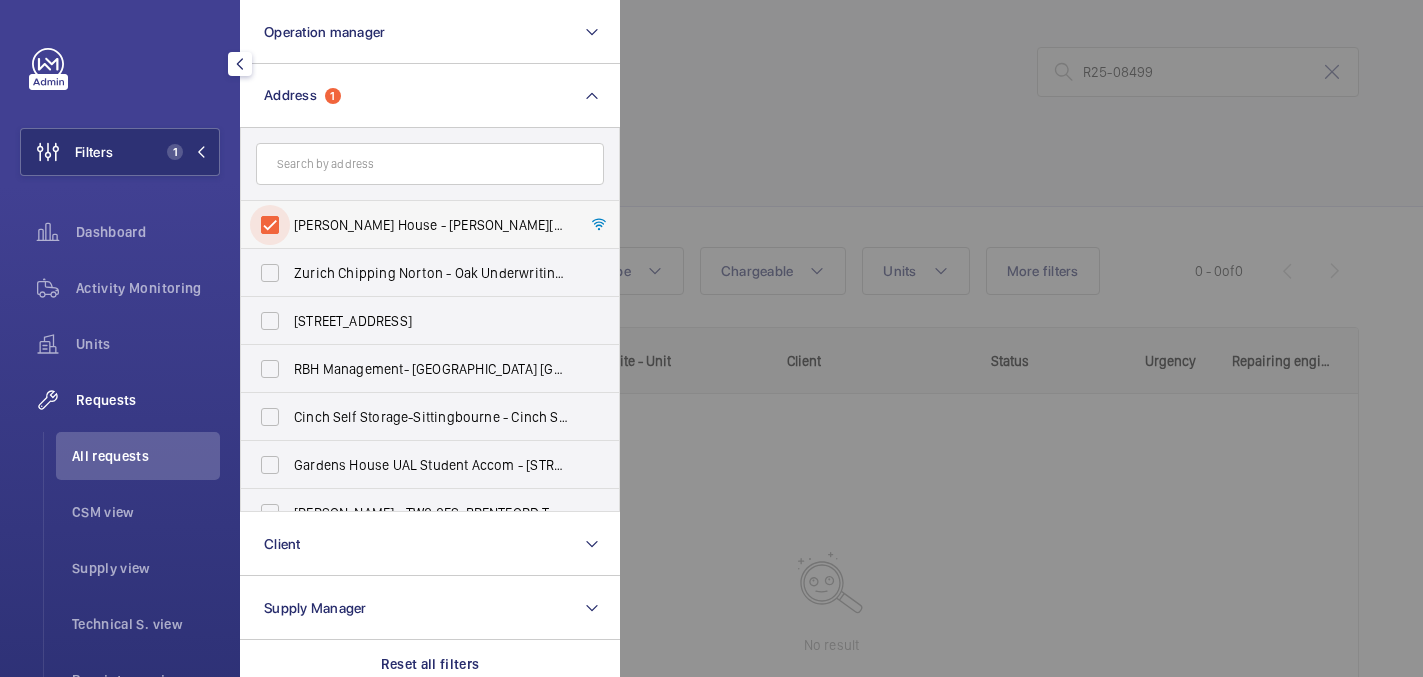 click on "Alan Kelly House - Alan Kelly House, LONDON W11 3EL" at bounding box center (270, 225) 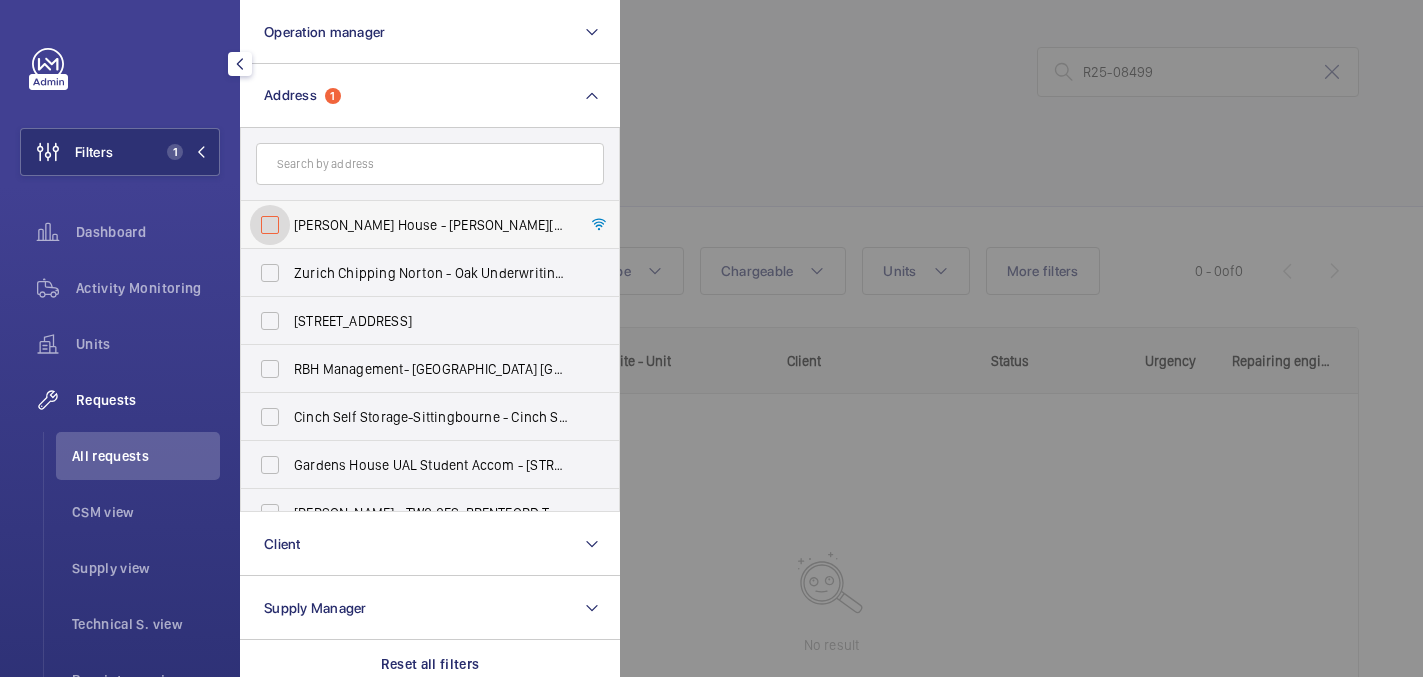 checkbox on "false" 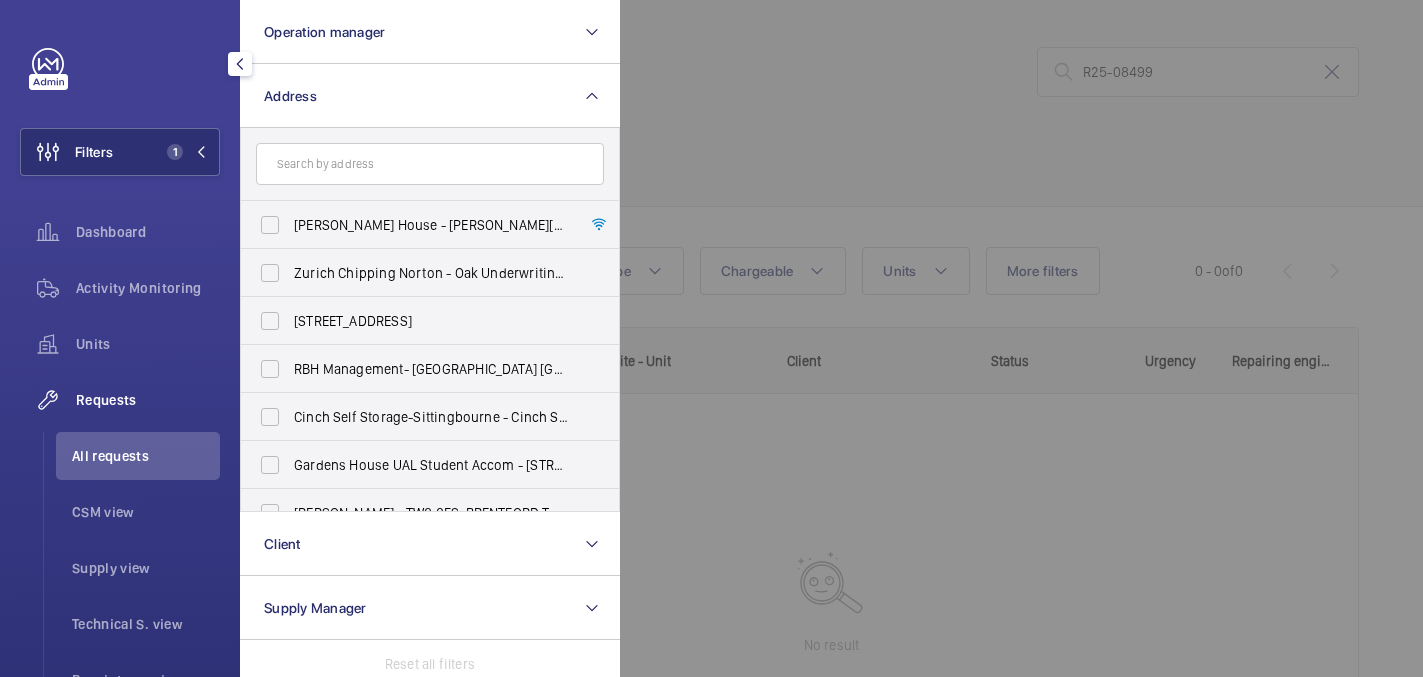 click 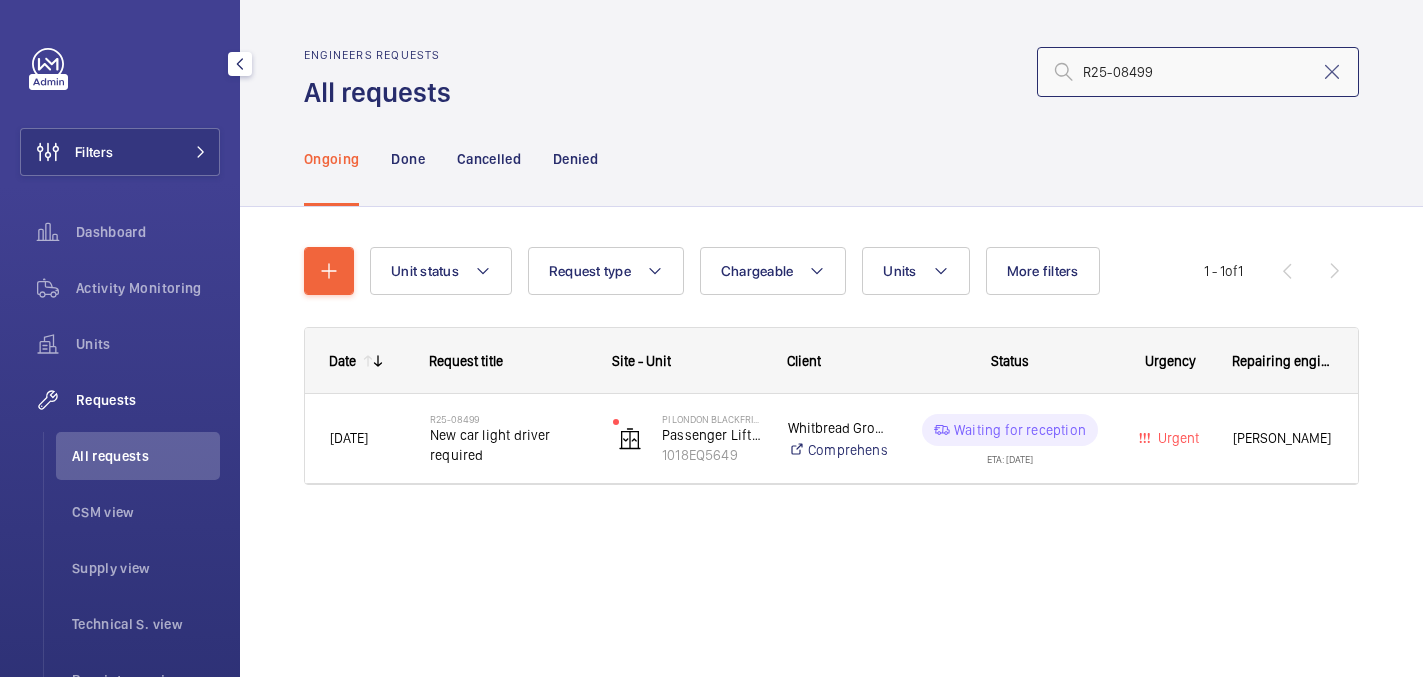 click on "R25-08499" 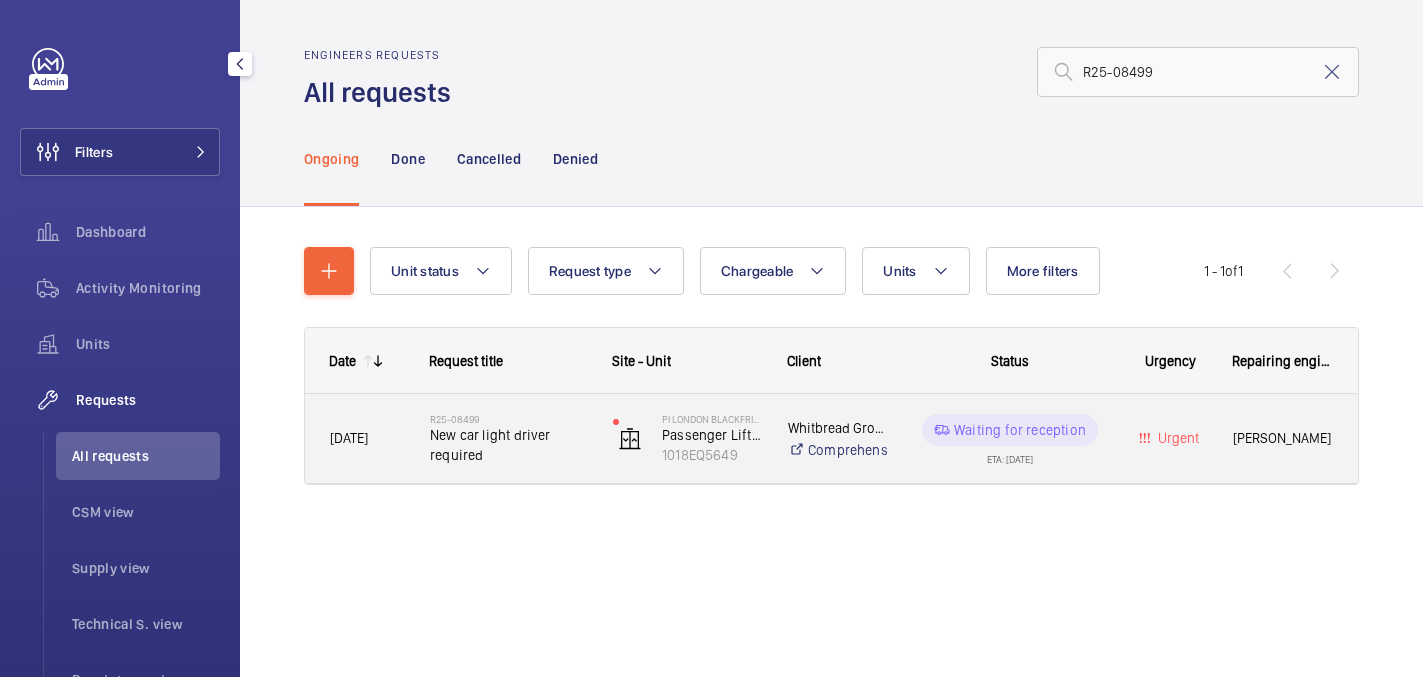 click on "R25-08499   New car light driver required" 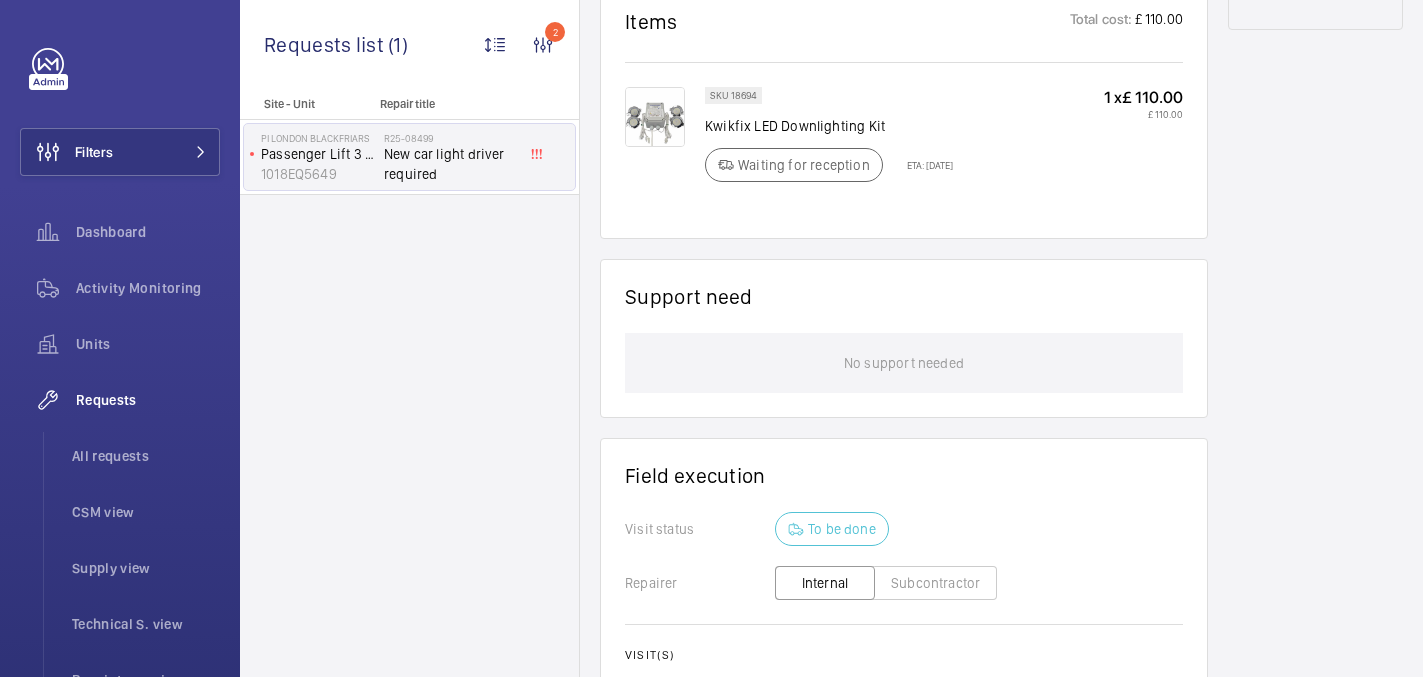 scroll, scrollTop: 693, scrollLeft: 0, axis: vertical 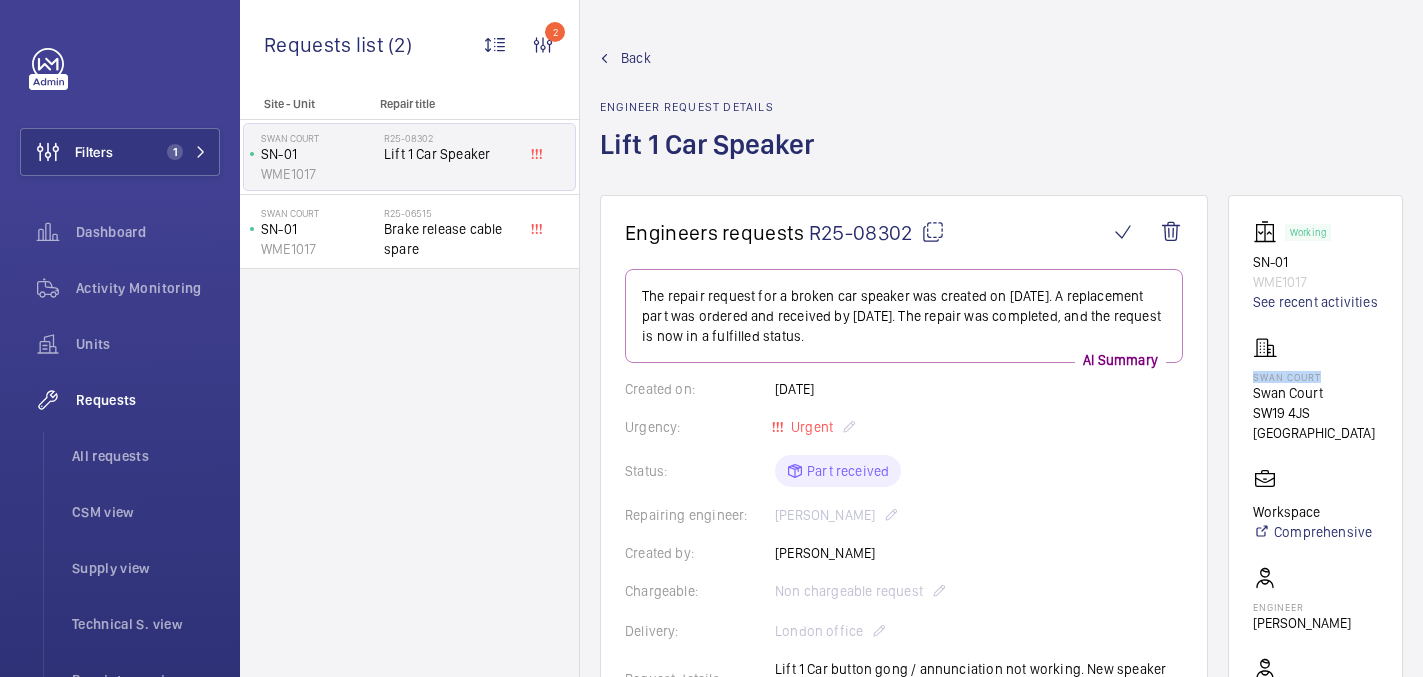 drag, startPoint x: 1272, startPoint y: 398, endPoint x: 1373, endPoint y: 394, distance: 101.07918 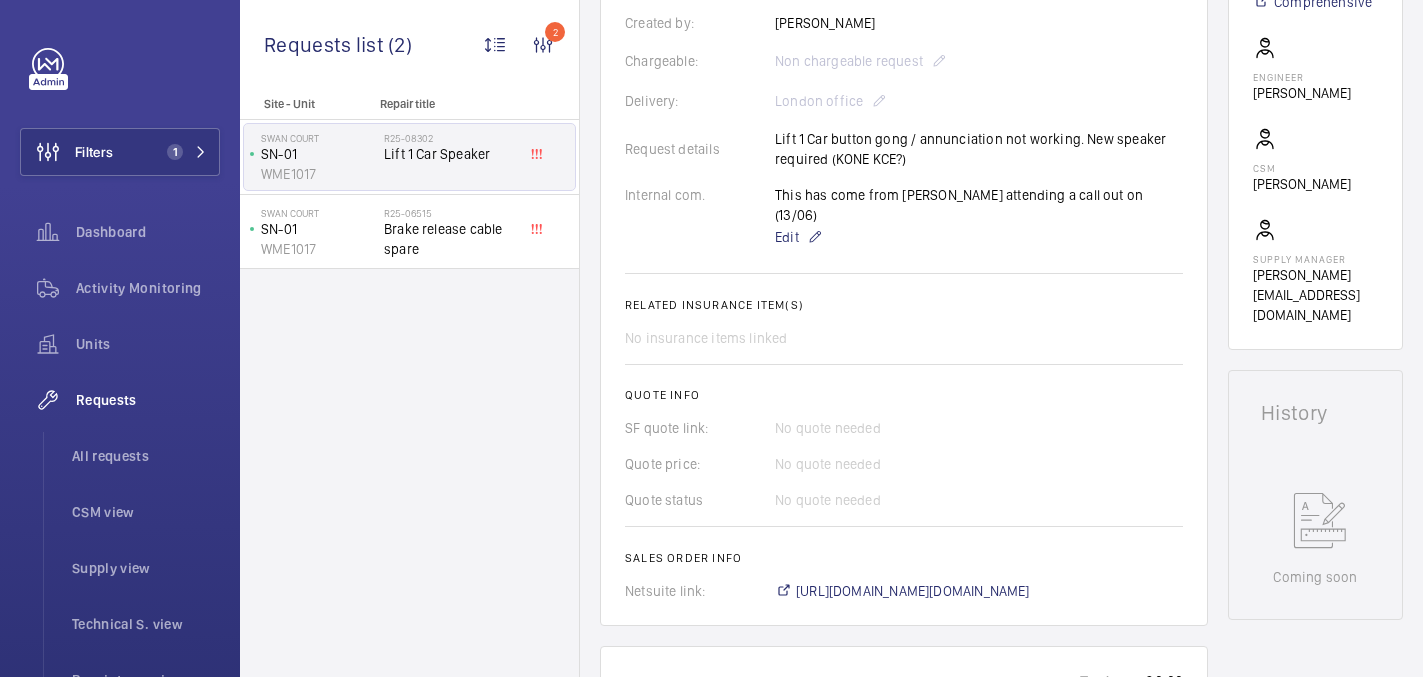 scroll, scrollTop: 359, scrollLeft: 0, axis: vertical 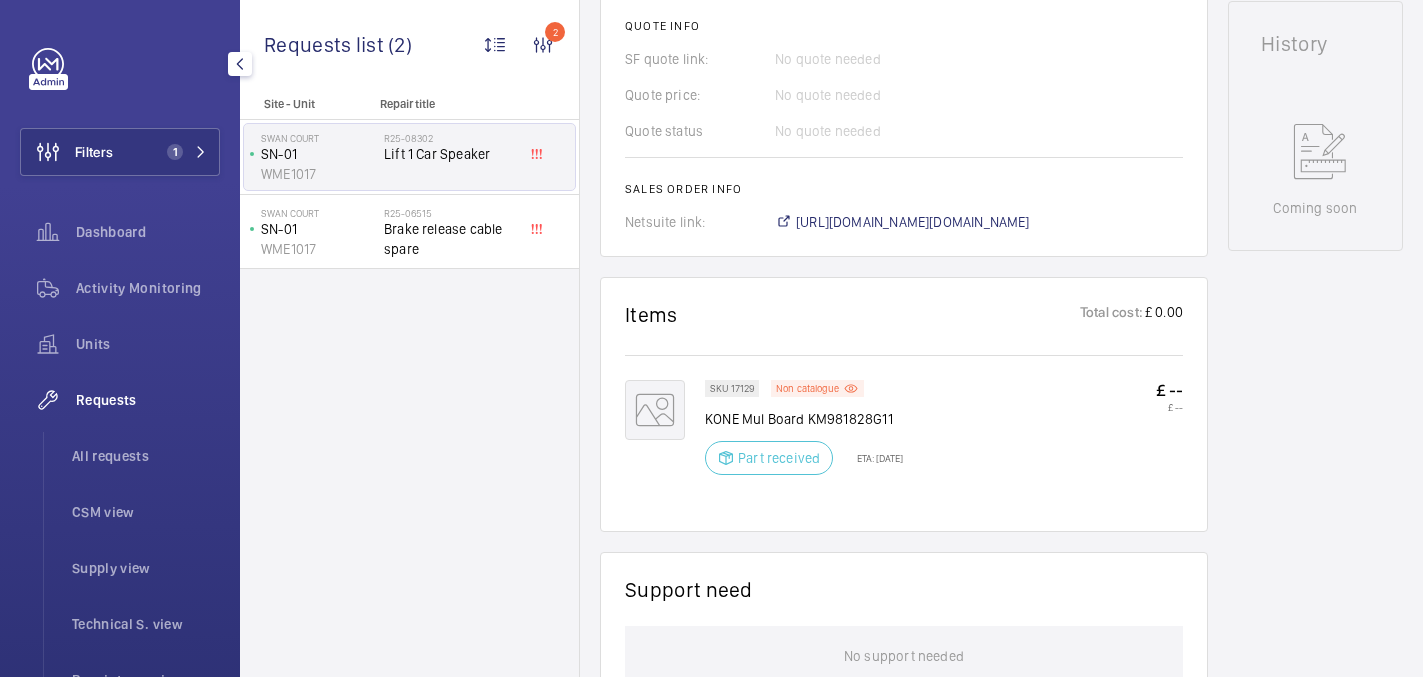 drag, startPoint x: 124, startPoint y: 440, endPoint x: 206, endPoint y: 381, distance: 101.0198 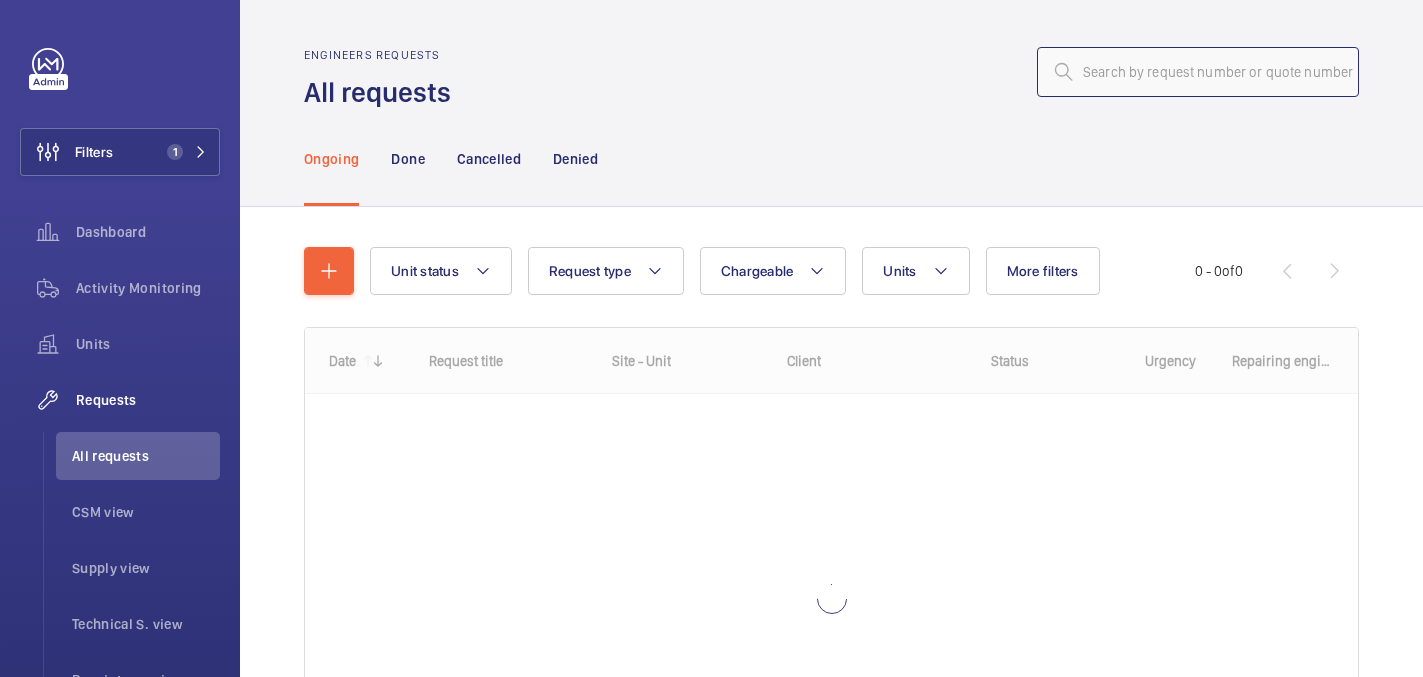 click 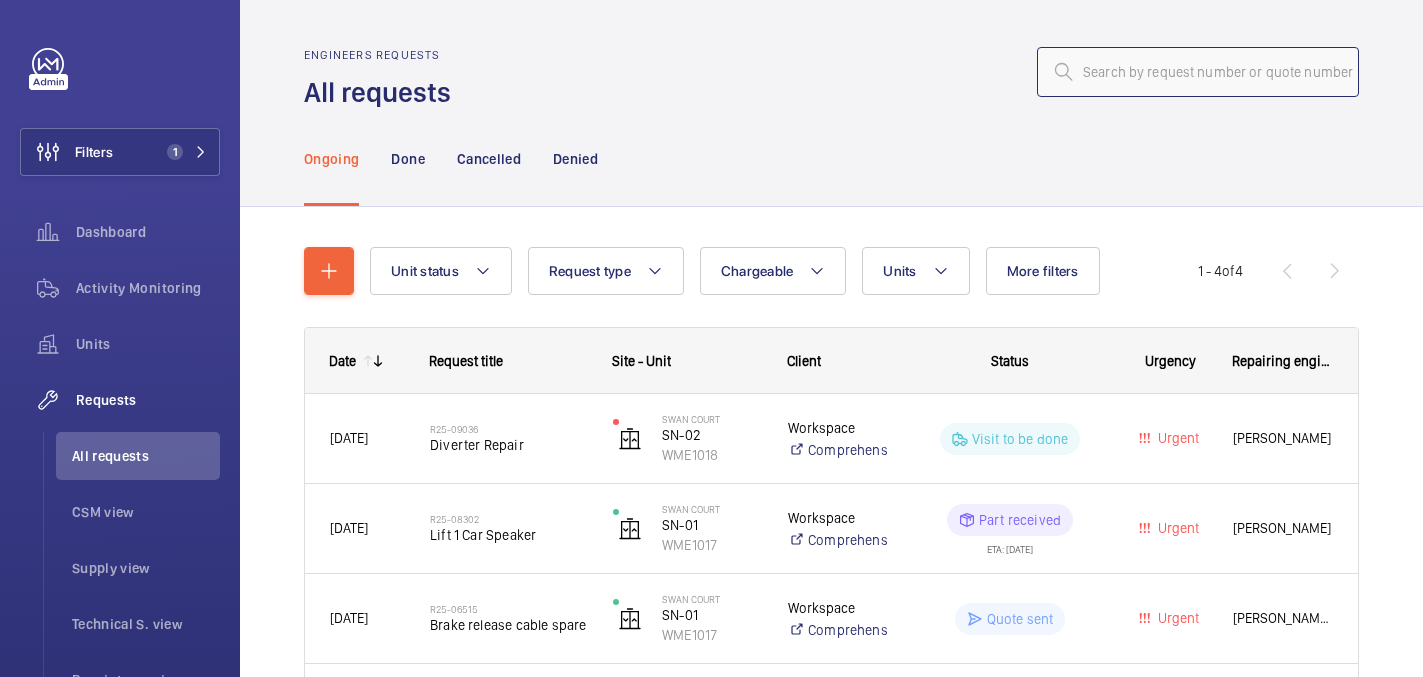 paste on "R25-08873" 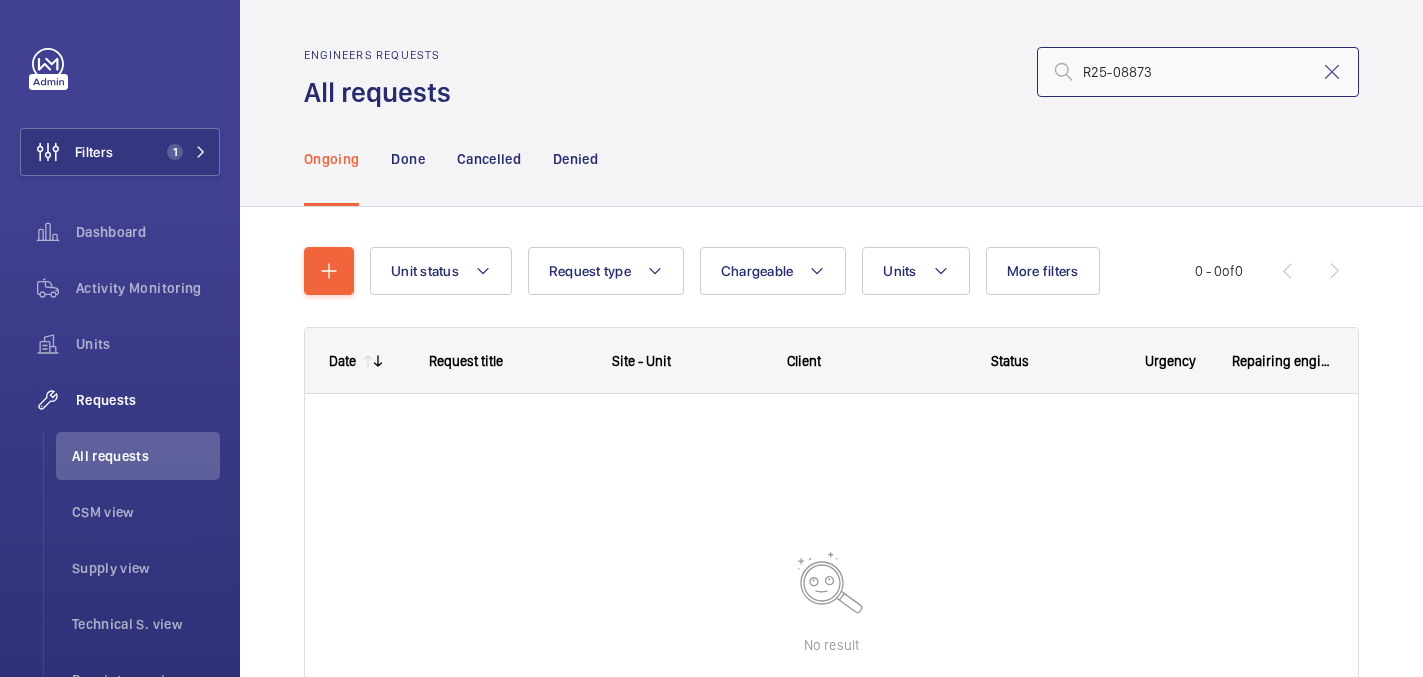 click on "R25-08873" 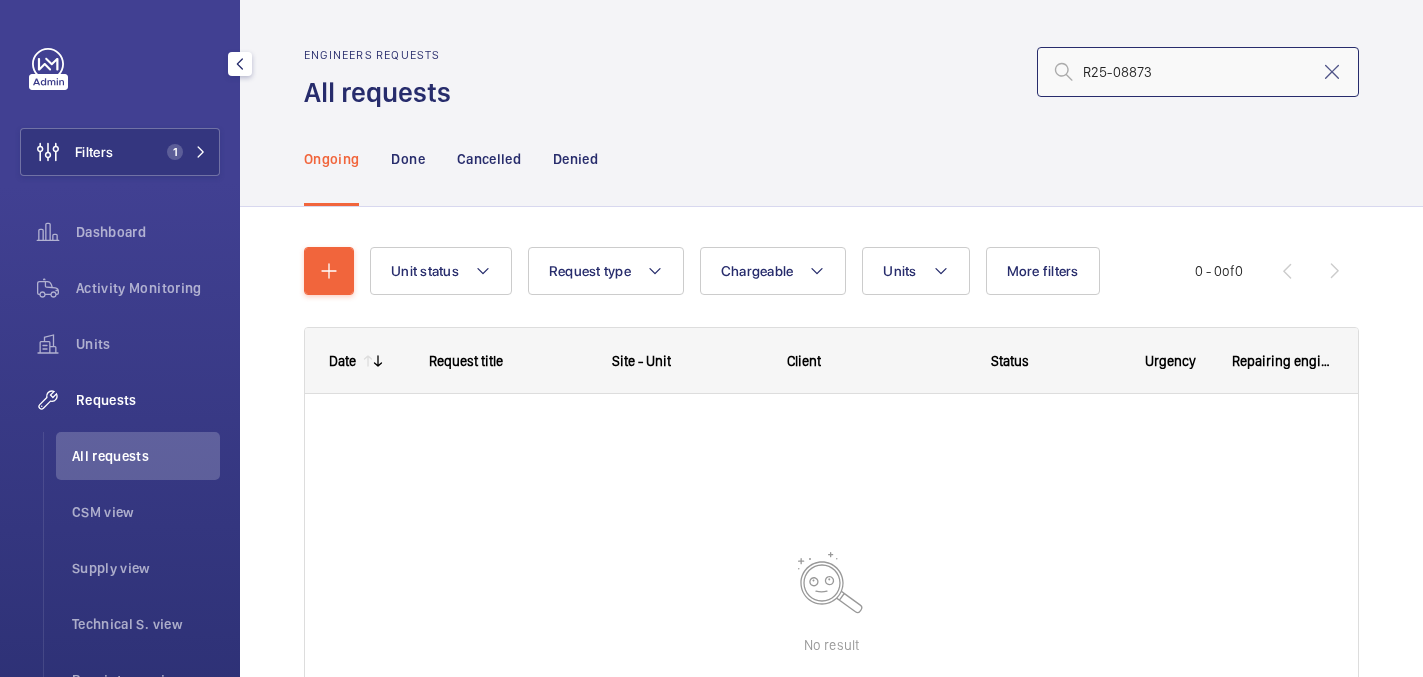 type on "R25-08873" 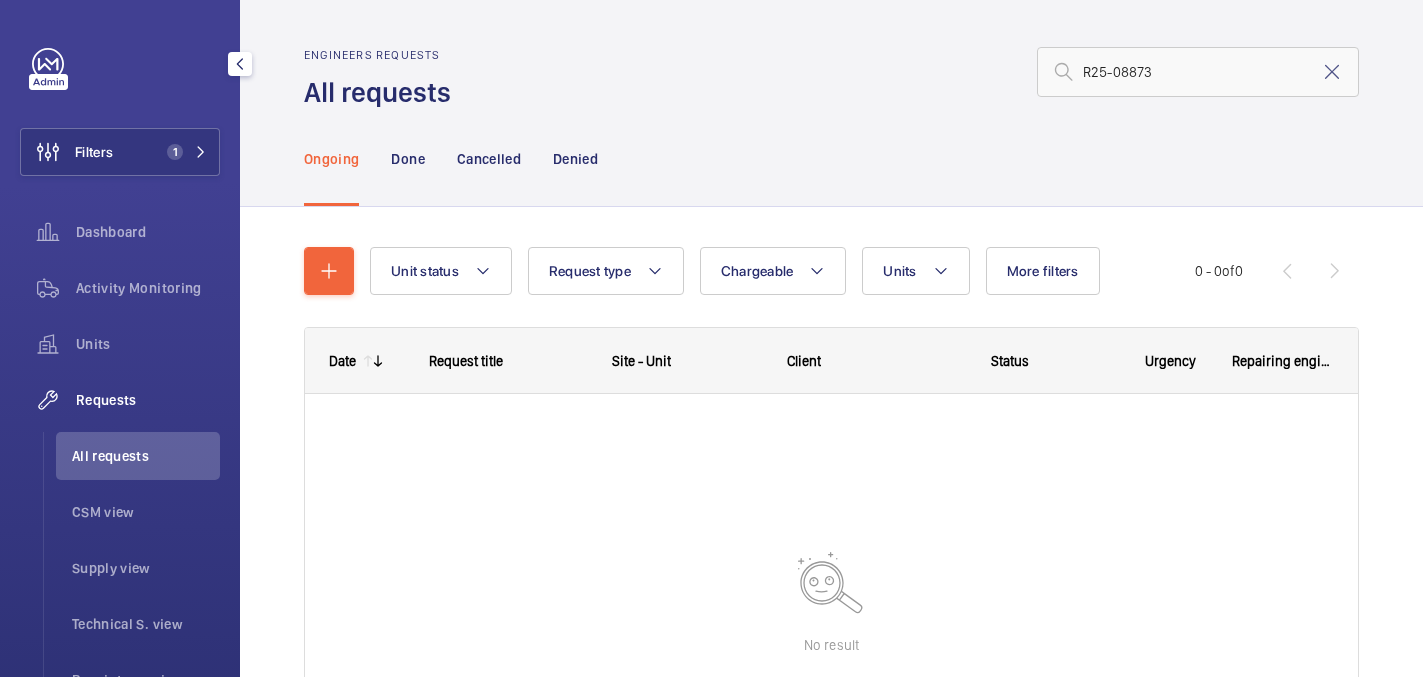 click on "Filters 1  Dashboard   Activity Monitoring   Units   Requests   All requests   CSM view   Supply view   Technical S. view   Repair team view   Invoicing   Insurance items   Reports   Contacts   IoT  Beta" 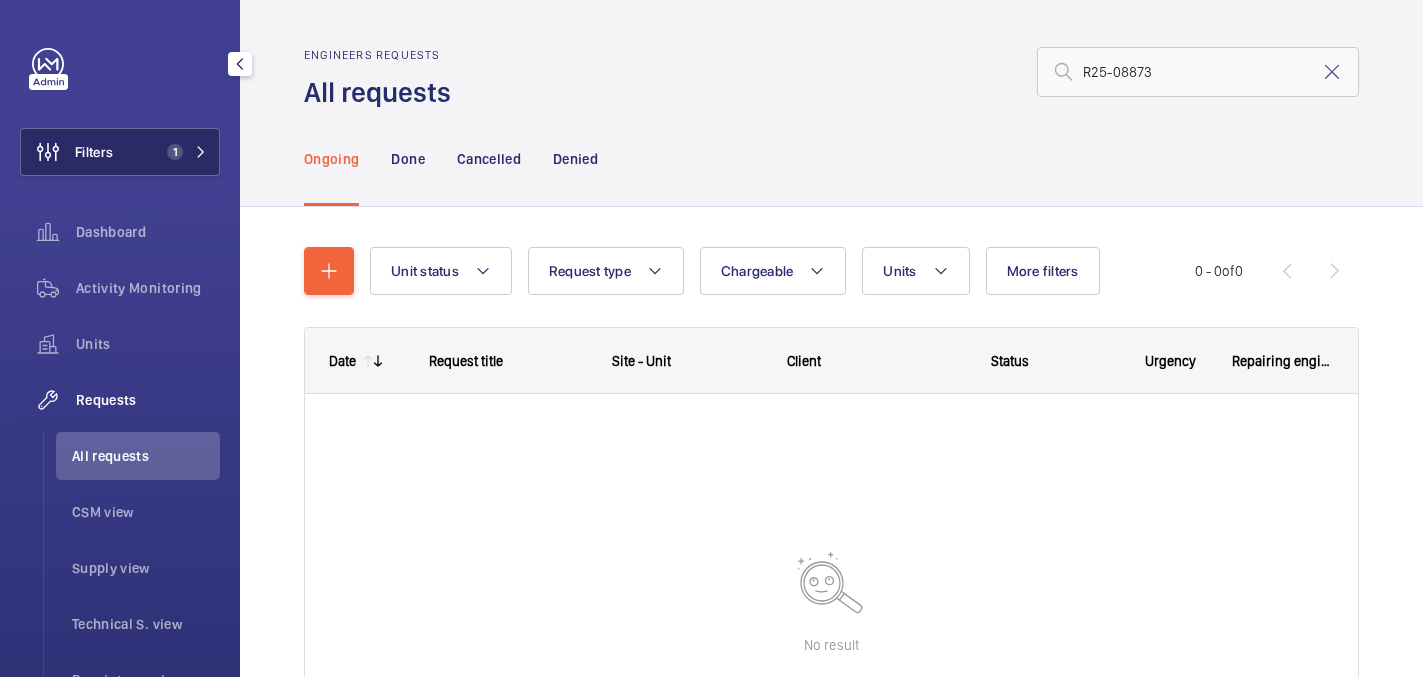 click on "Filters 1" 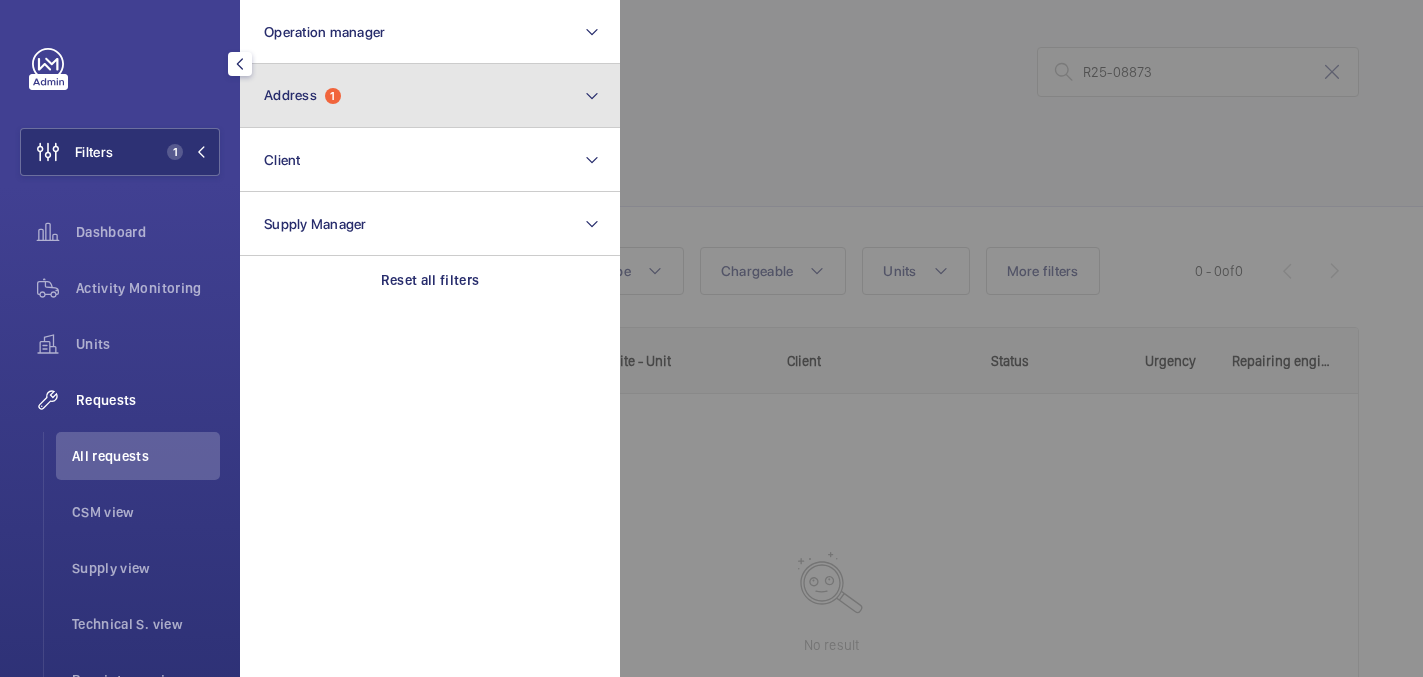 click on "Address  1" 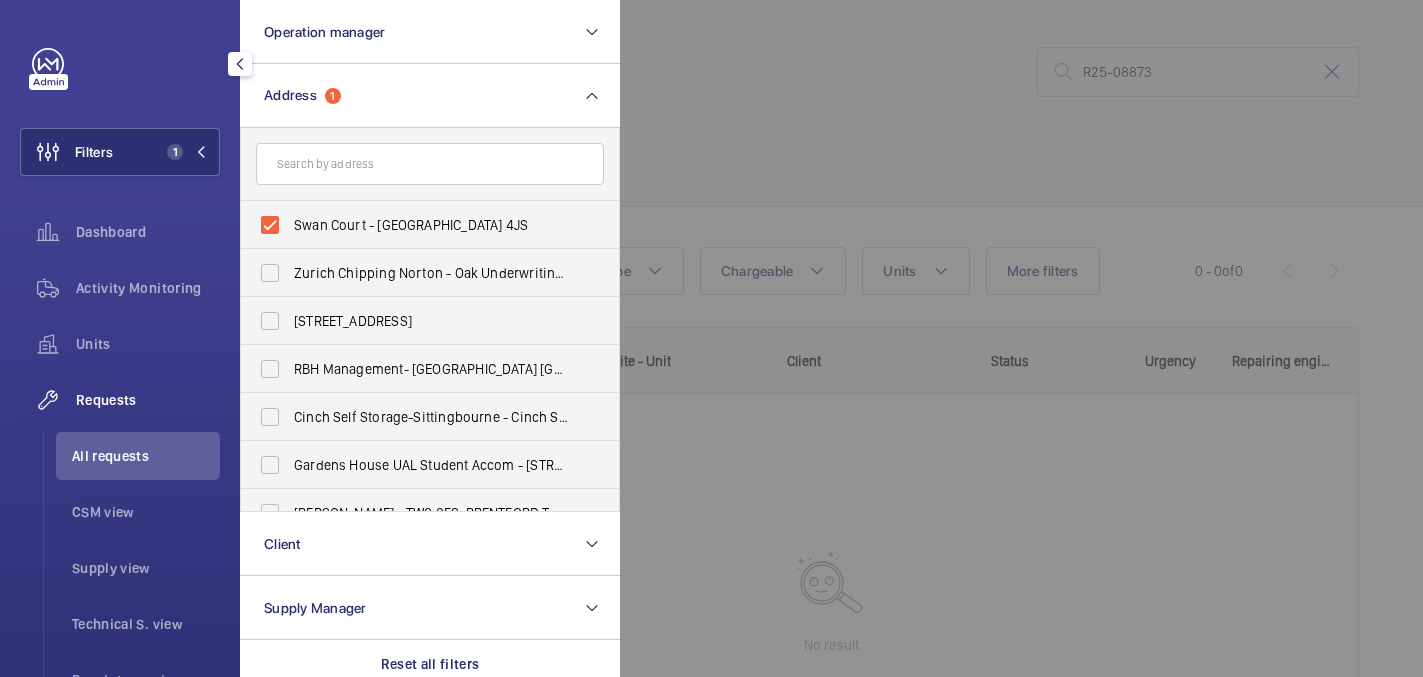drag, startPoint x: 380, startPoint y: 219, endPoint x: 475, endPoint y: 180, distance: 102.69372 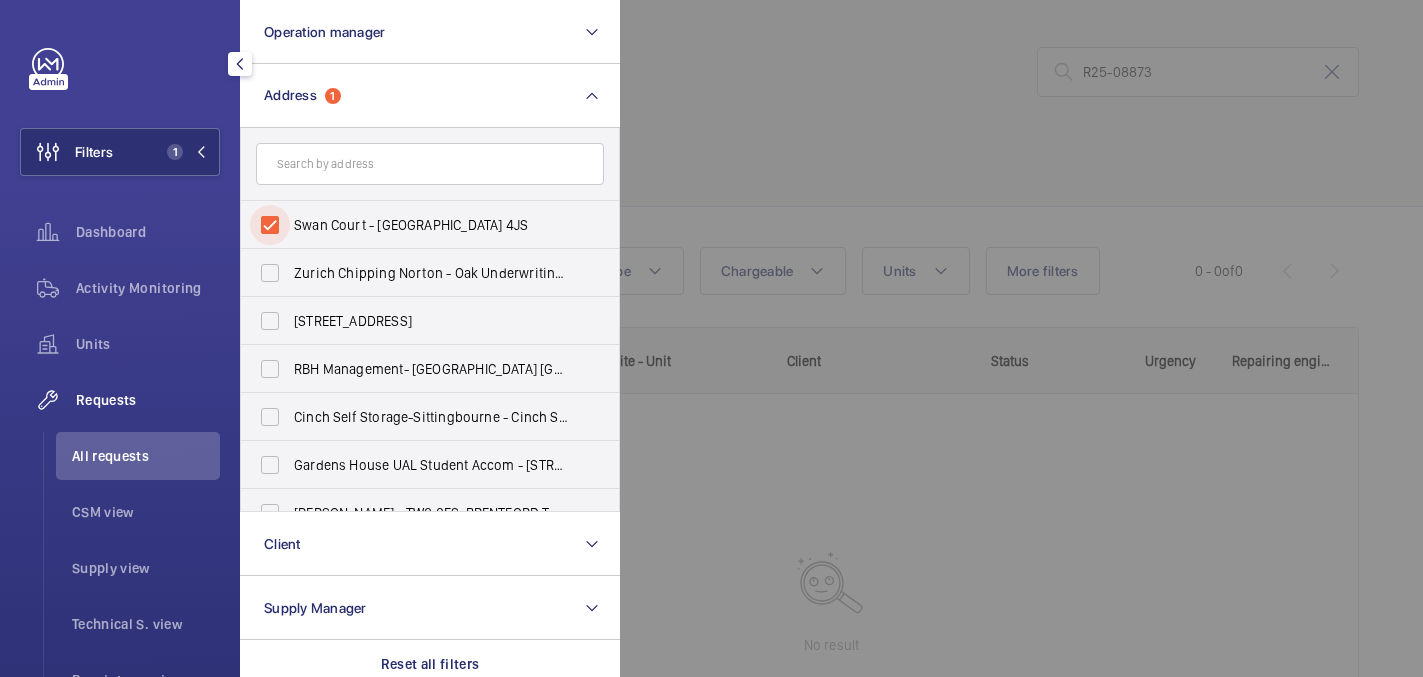click on "Swan Court - Swan Court, LONDON SW19 4JS" at bounding box center (270, 225) 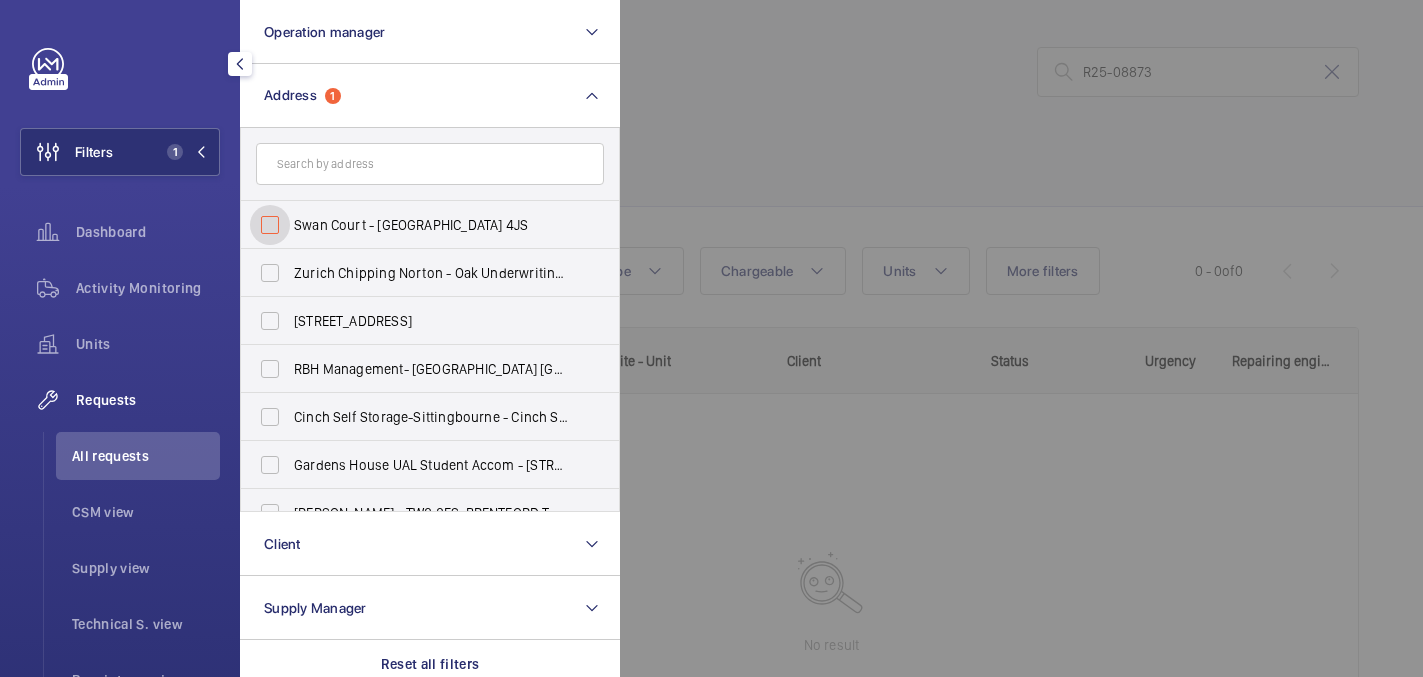 checkbox on "false" 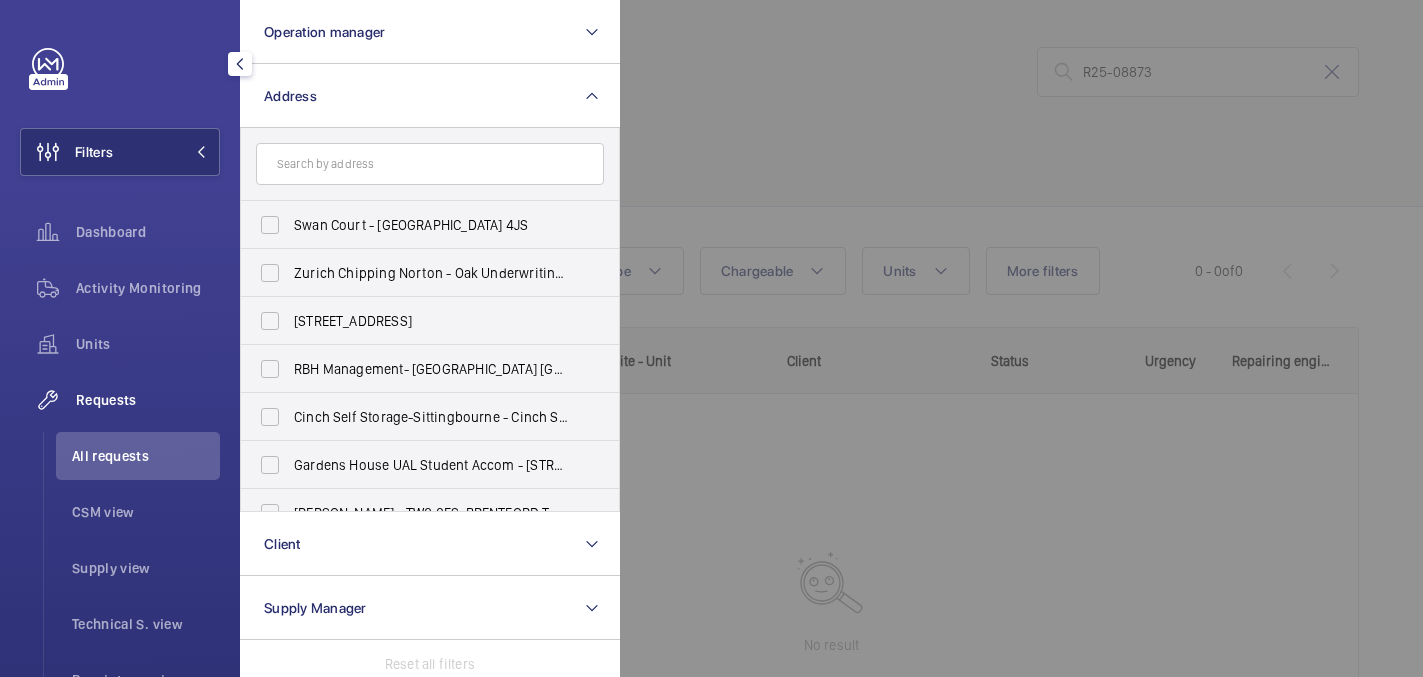 click 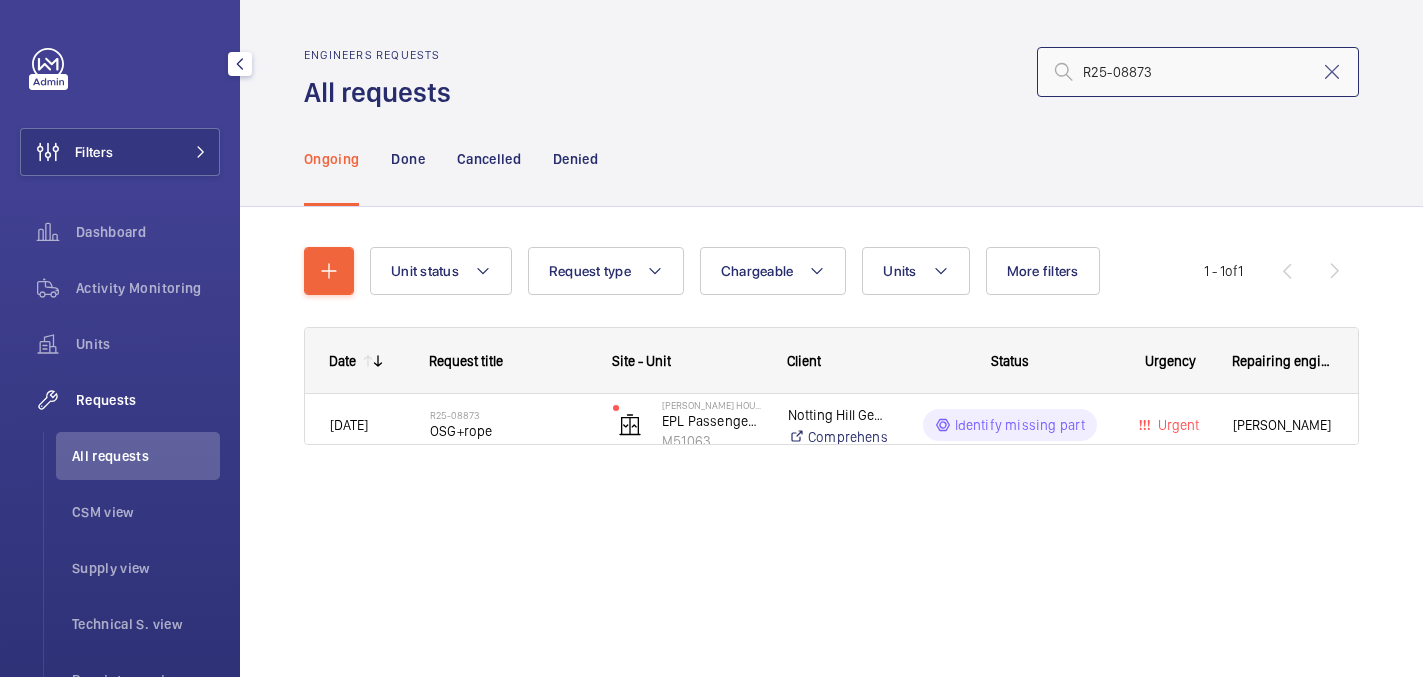 click on "R25-08873" 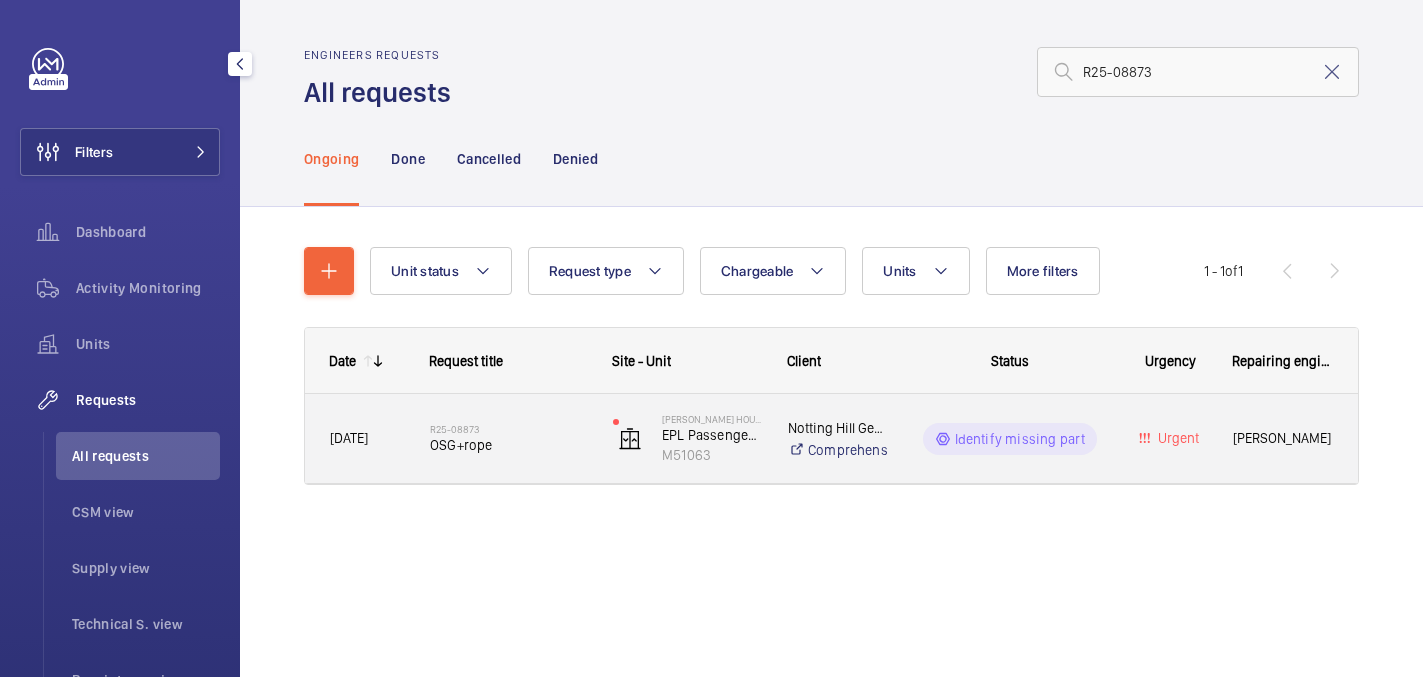 click on "OSG+rope" 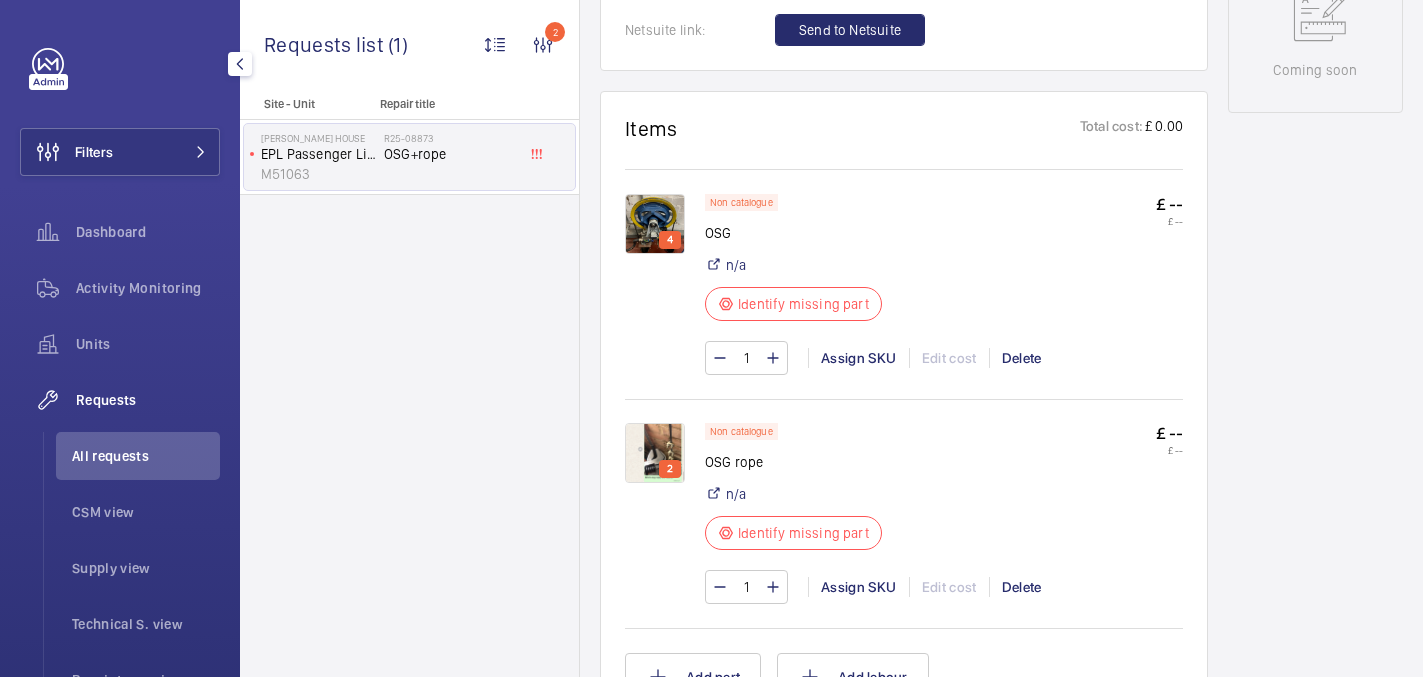 scroll, scrollTop: 1090, scrollLeft: 0, axis: vertical 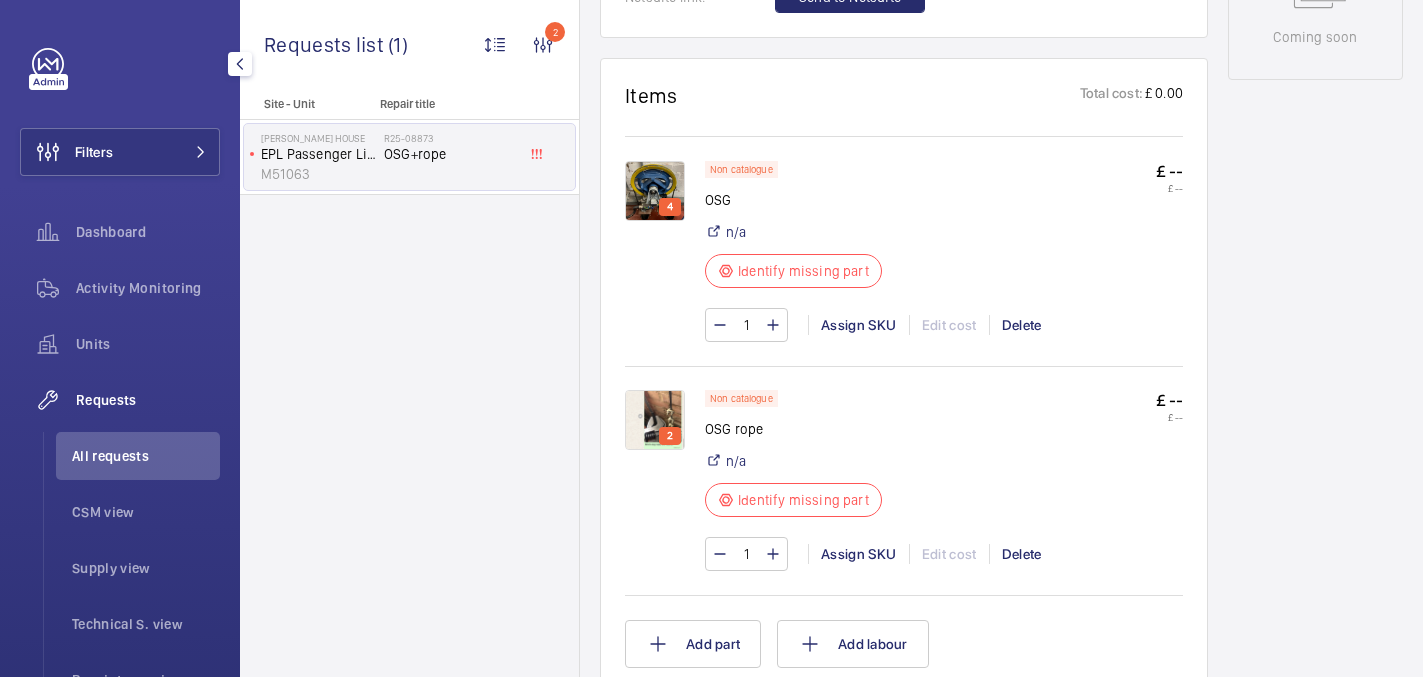 click 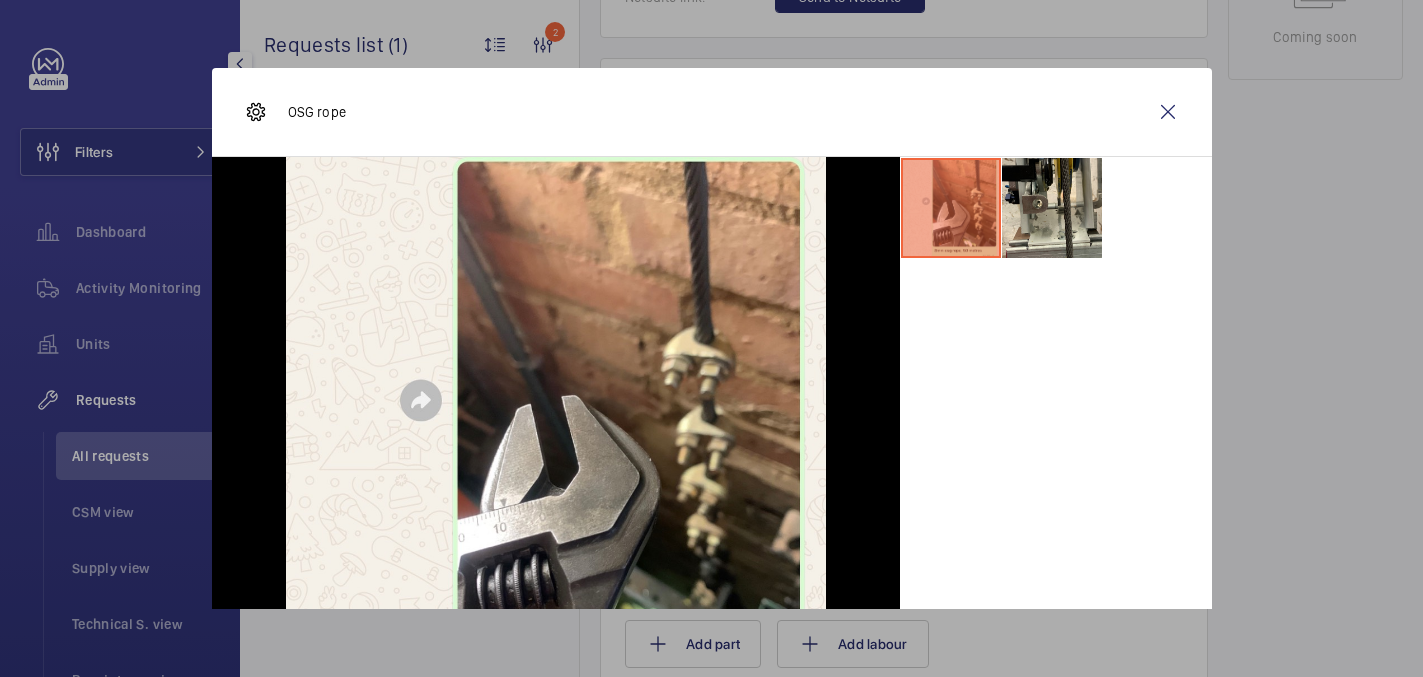 scroll, scrollTop: 107, scrollLeft: 0, axis: vertical 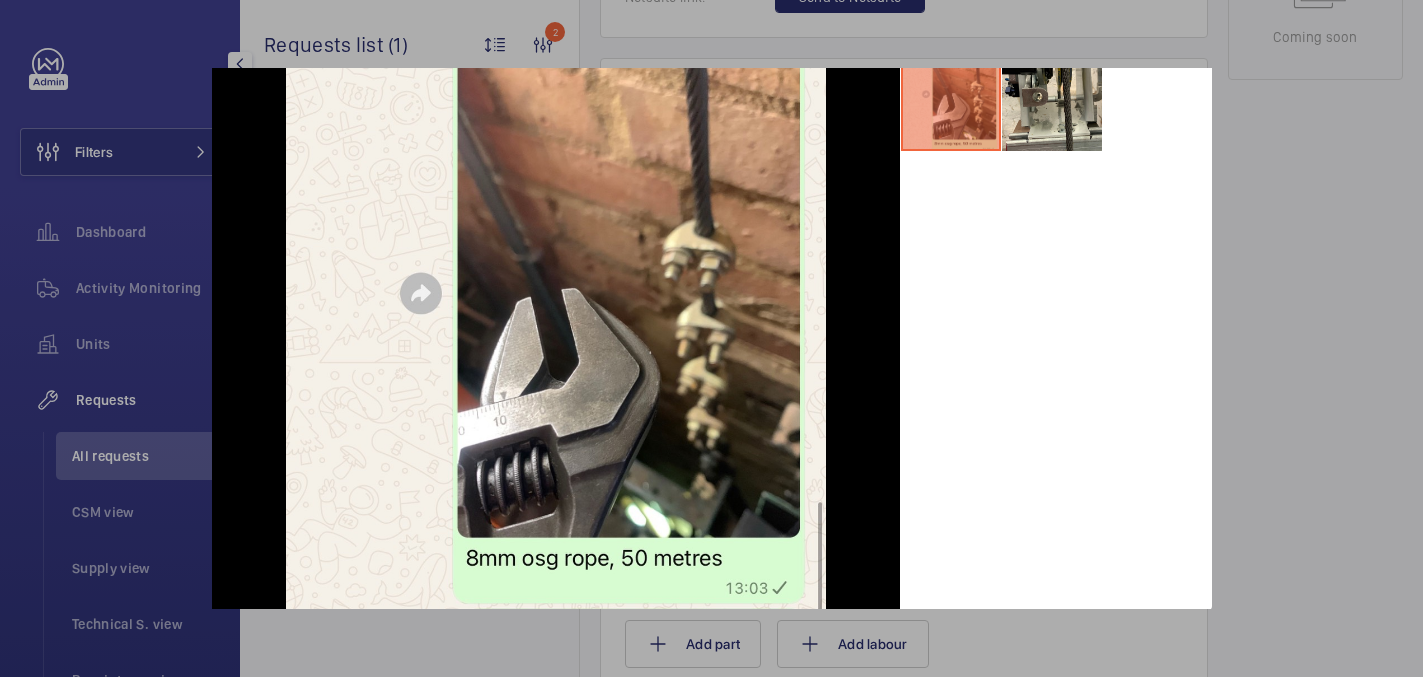 click at bounding box center (711, 338) 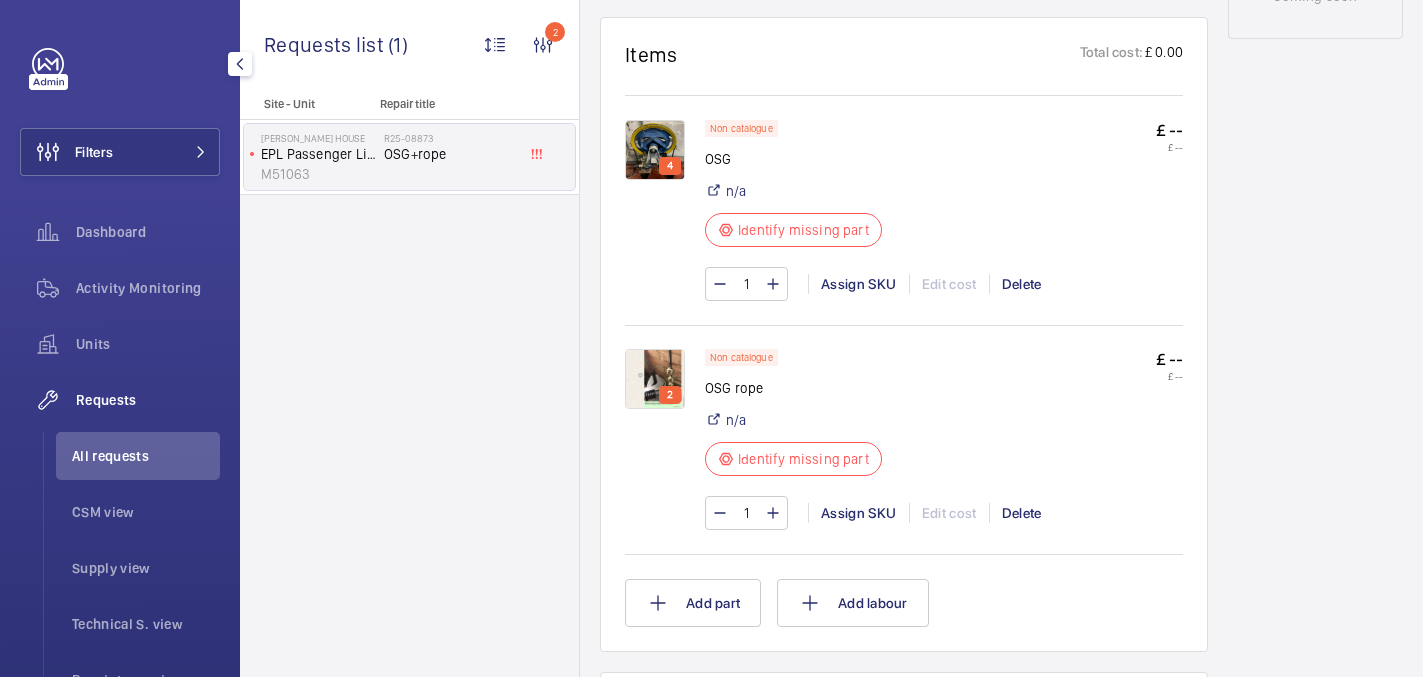 scroll, scrollTop: 1136, scrollLeft: 0, axis: vertical 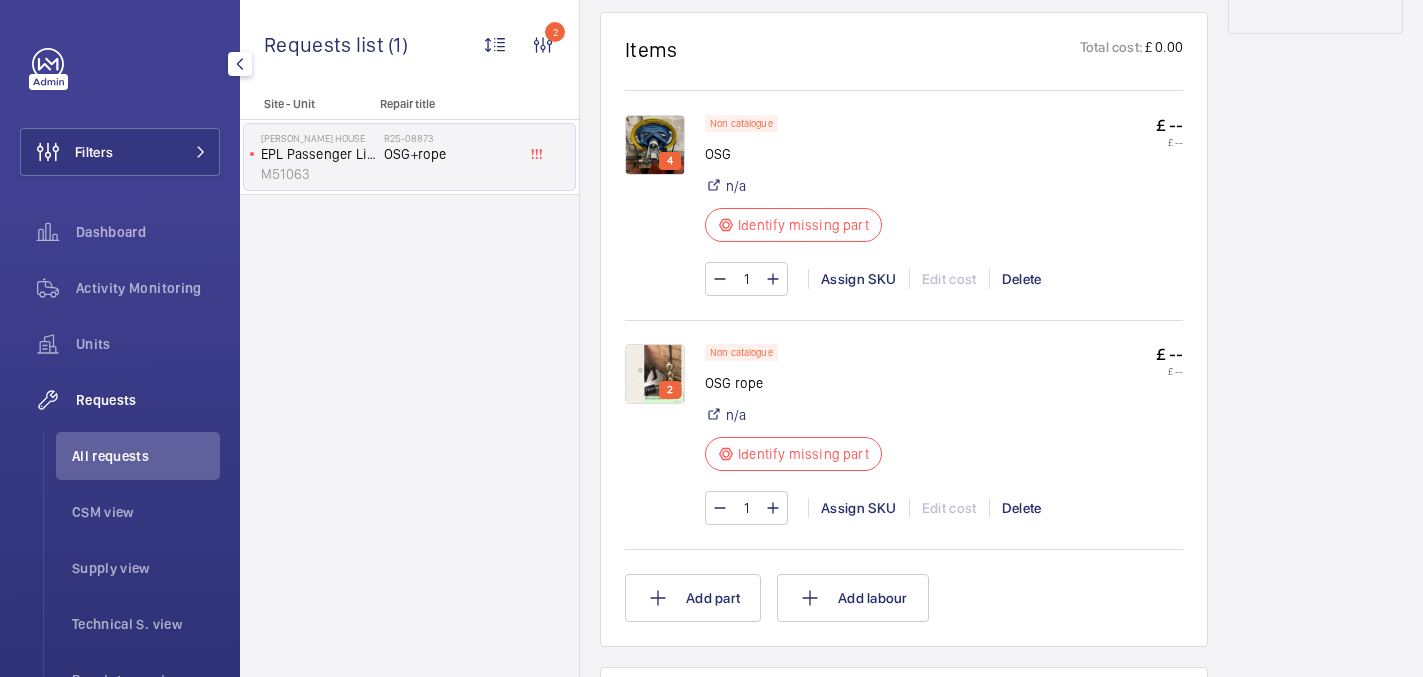 click on "1 Assign SKU Edit cost Delete" 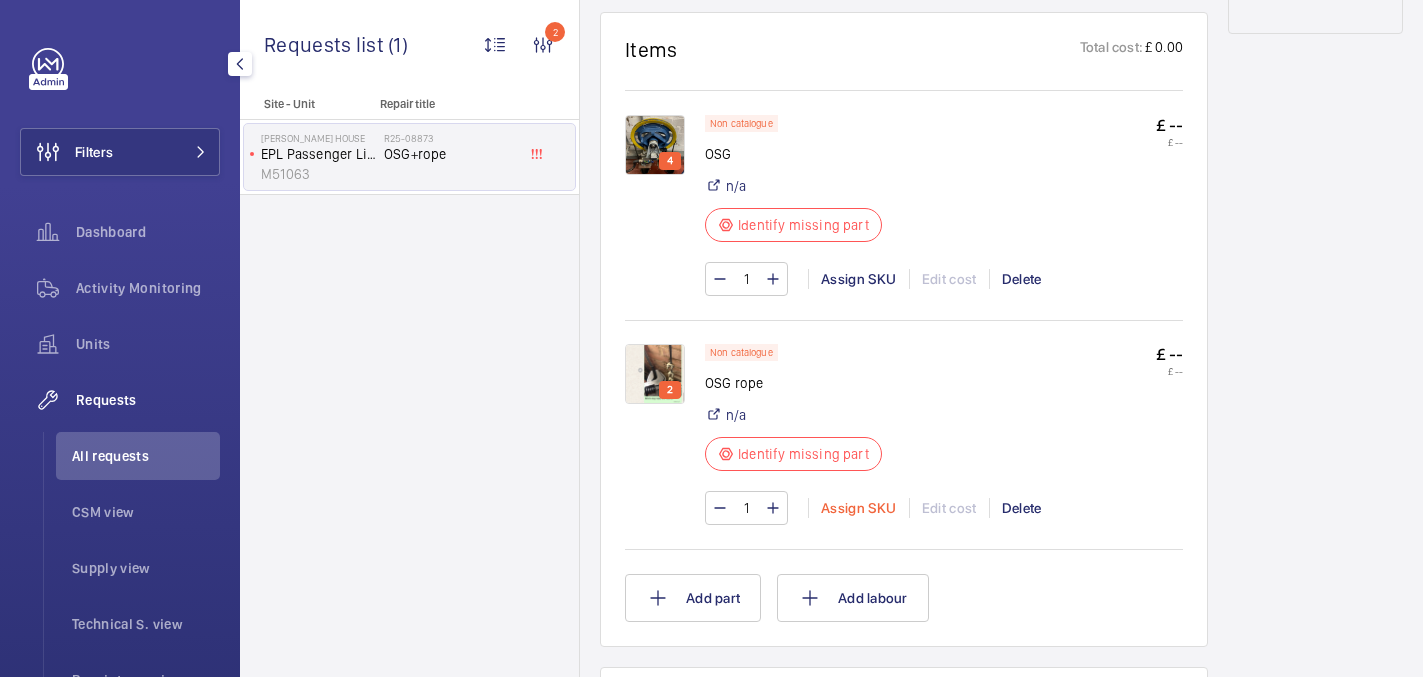 click on "Assign SKU" 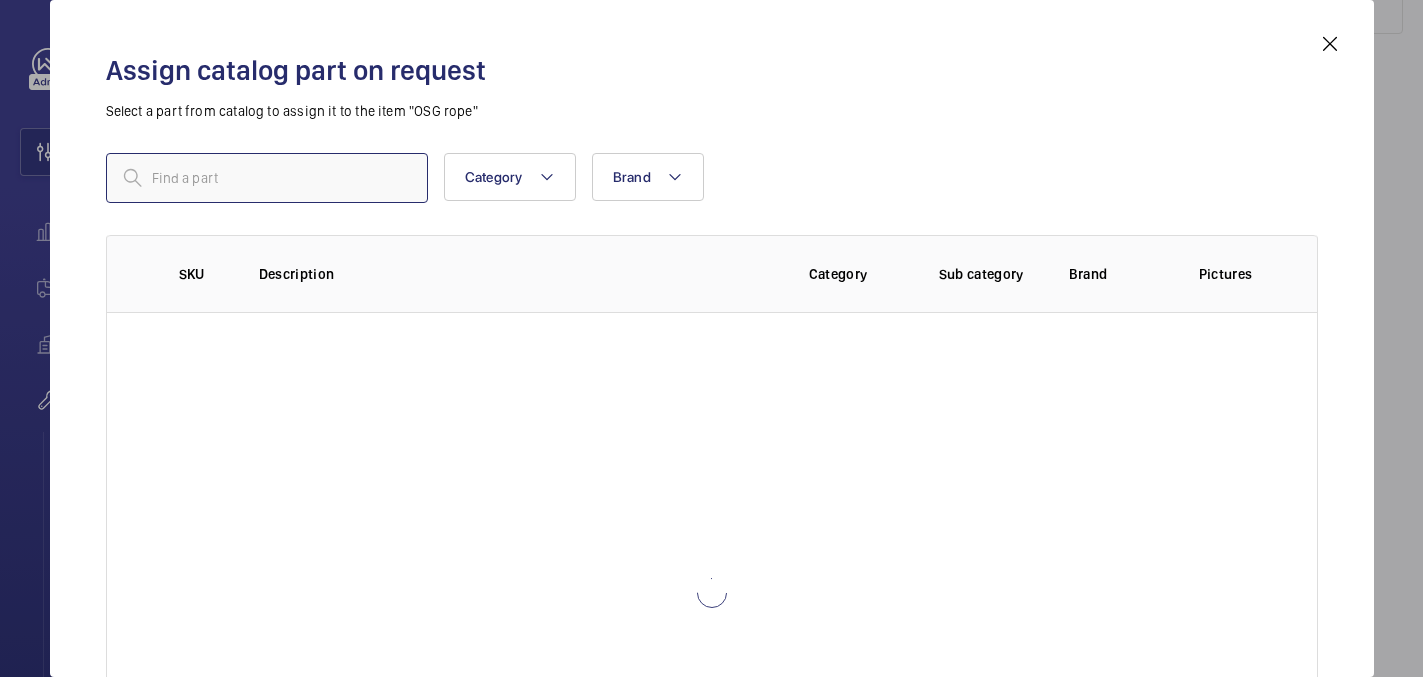 click at bounding box center (267, 178) 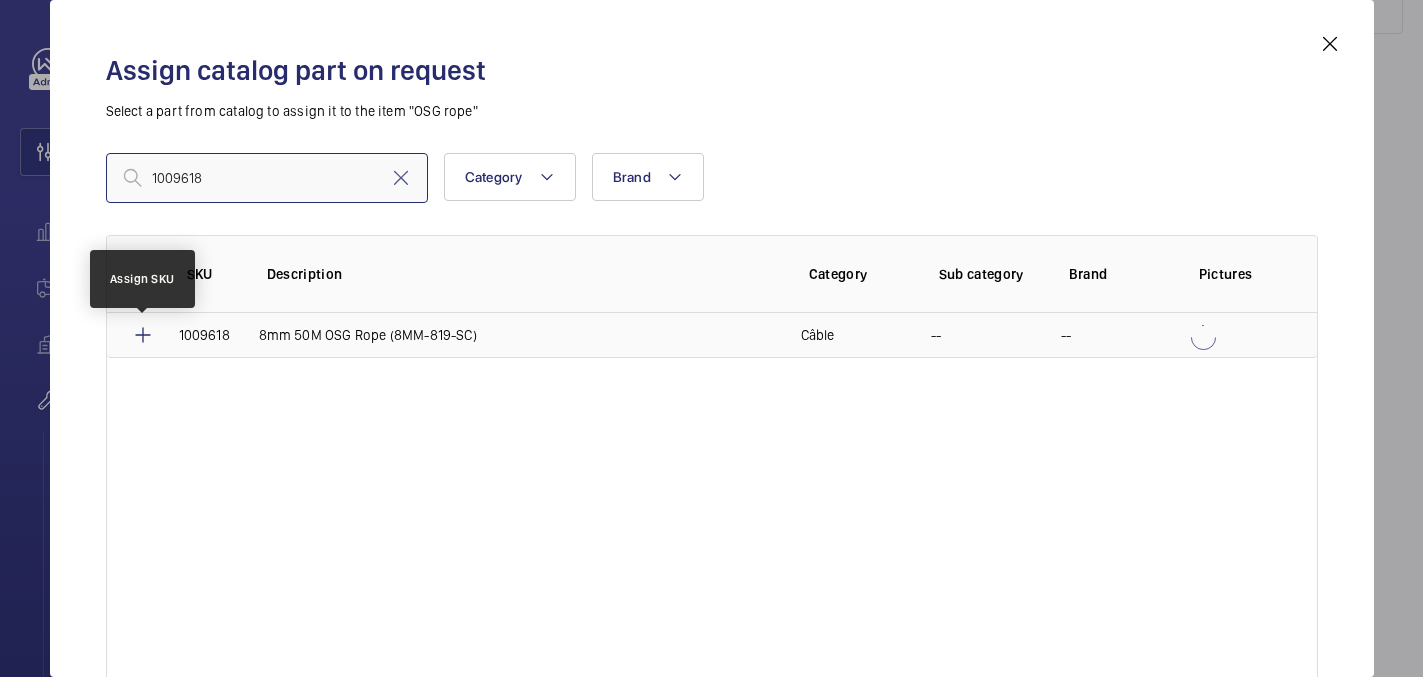 type on "1009618" 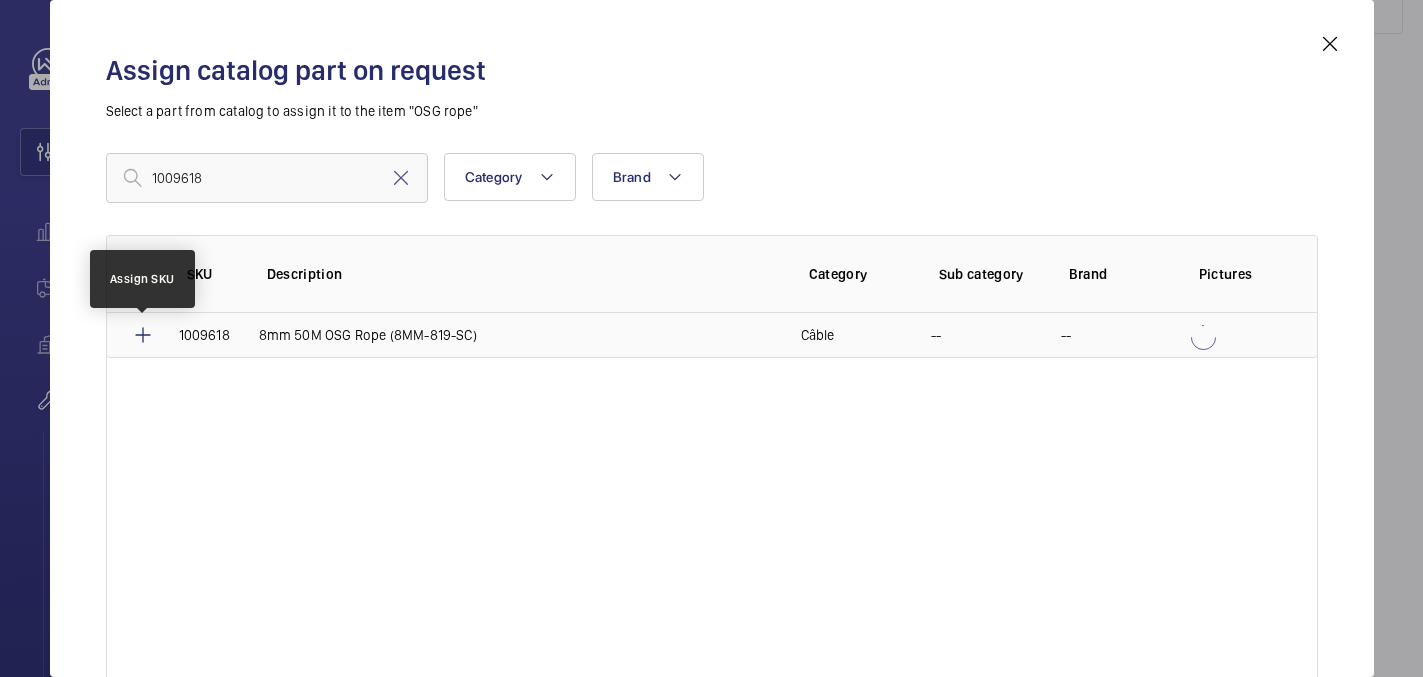 click at bounding box center (143, 335) 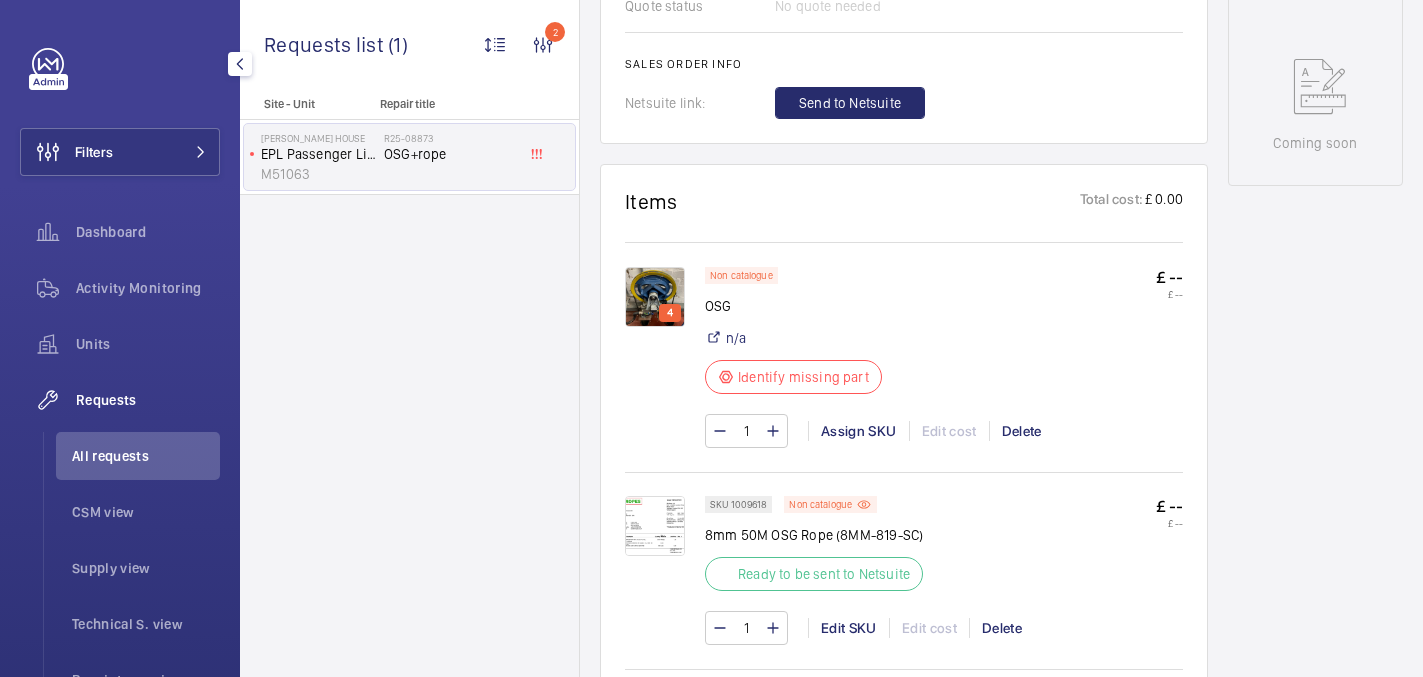 scroll, scrollTop: 987, scrollLeft: 0, axis: vertical 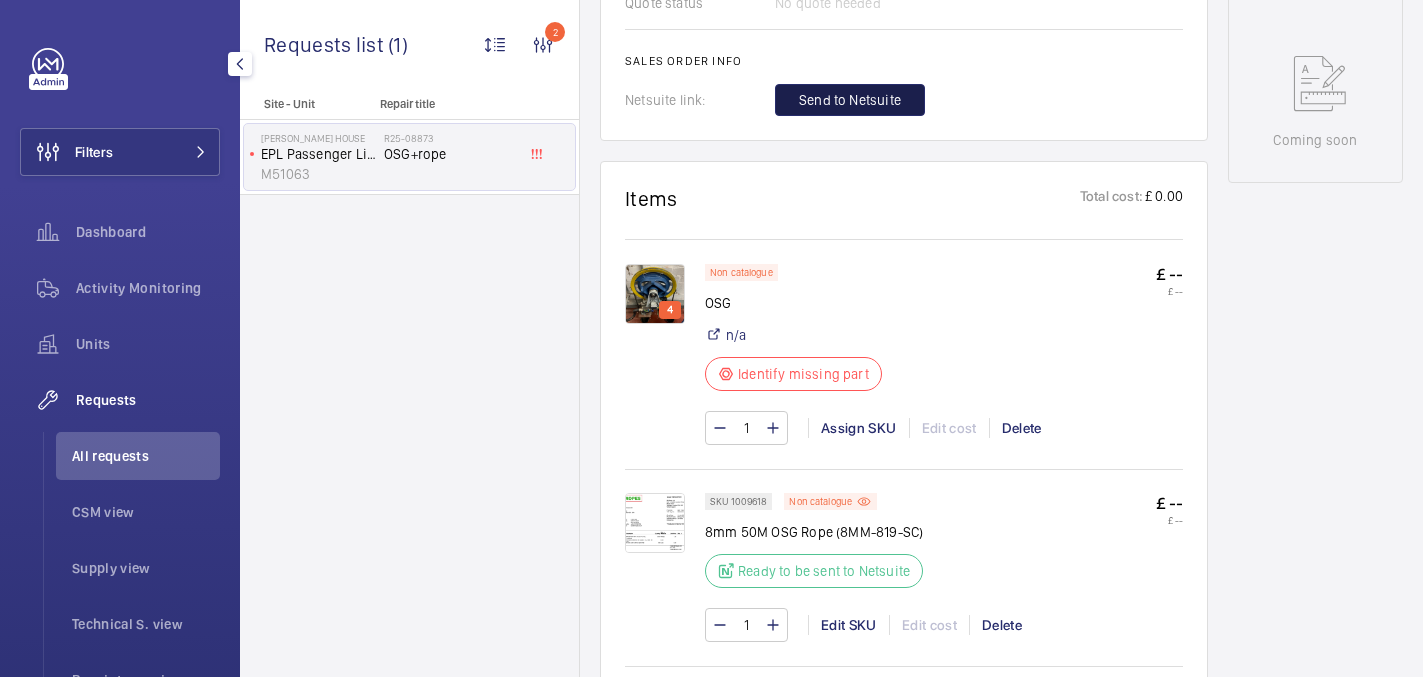 click on "Send to Netsuite" 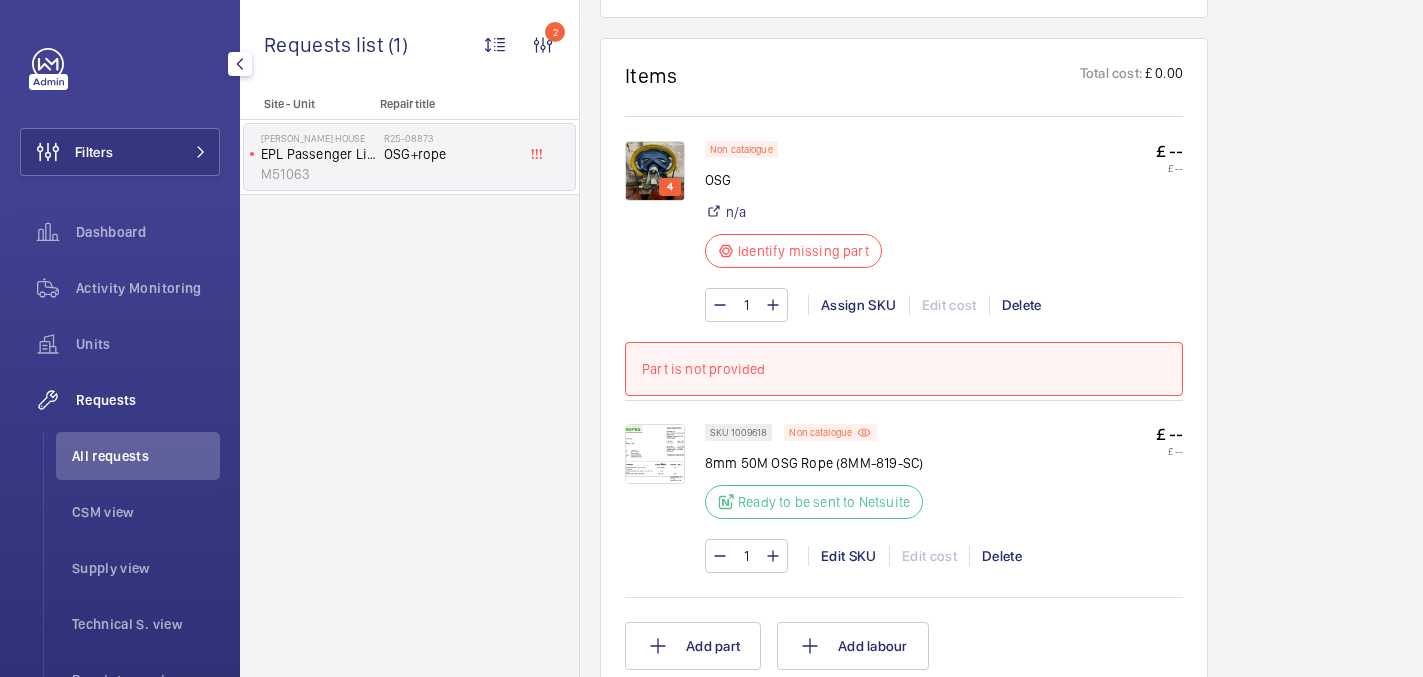 scroll, scrollTop: 1182, scrollLeft: 0, axis: vertical 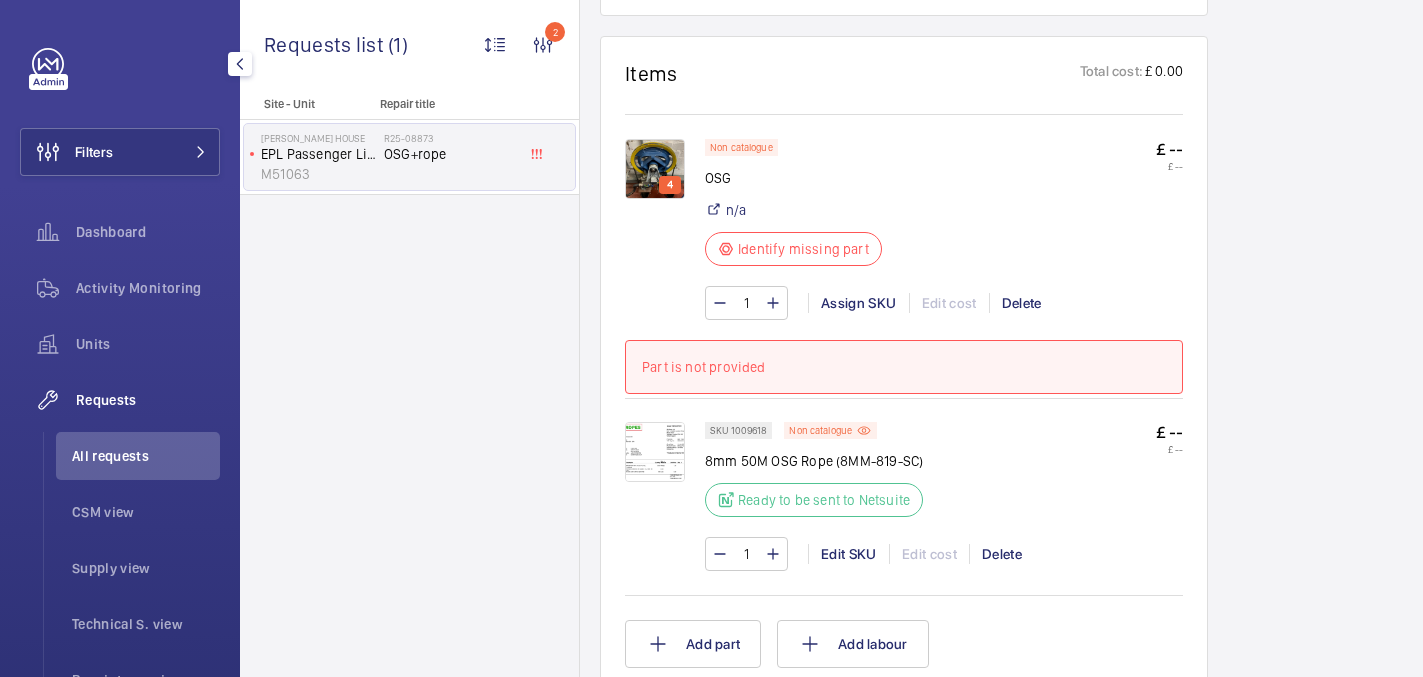 click 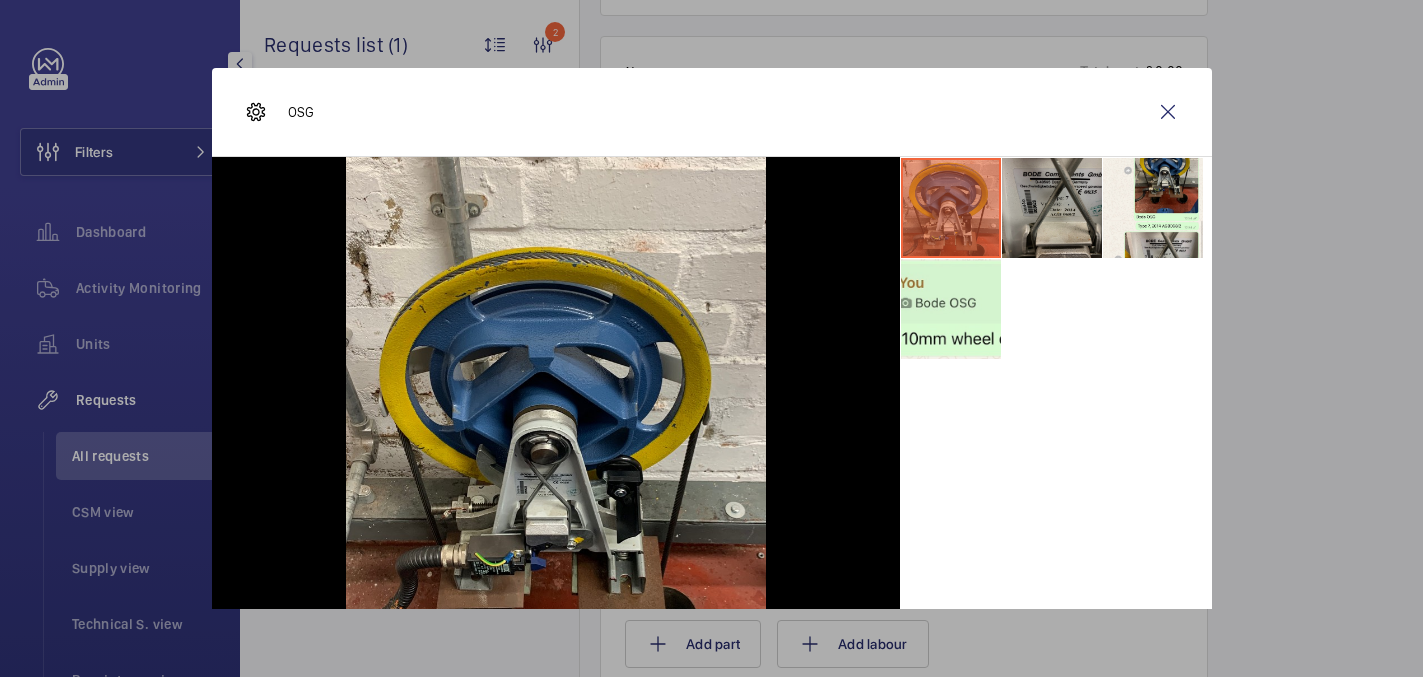 click at bounding box center (1052, 208) 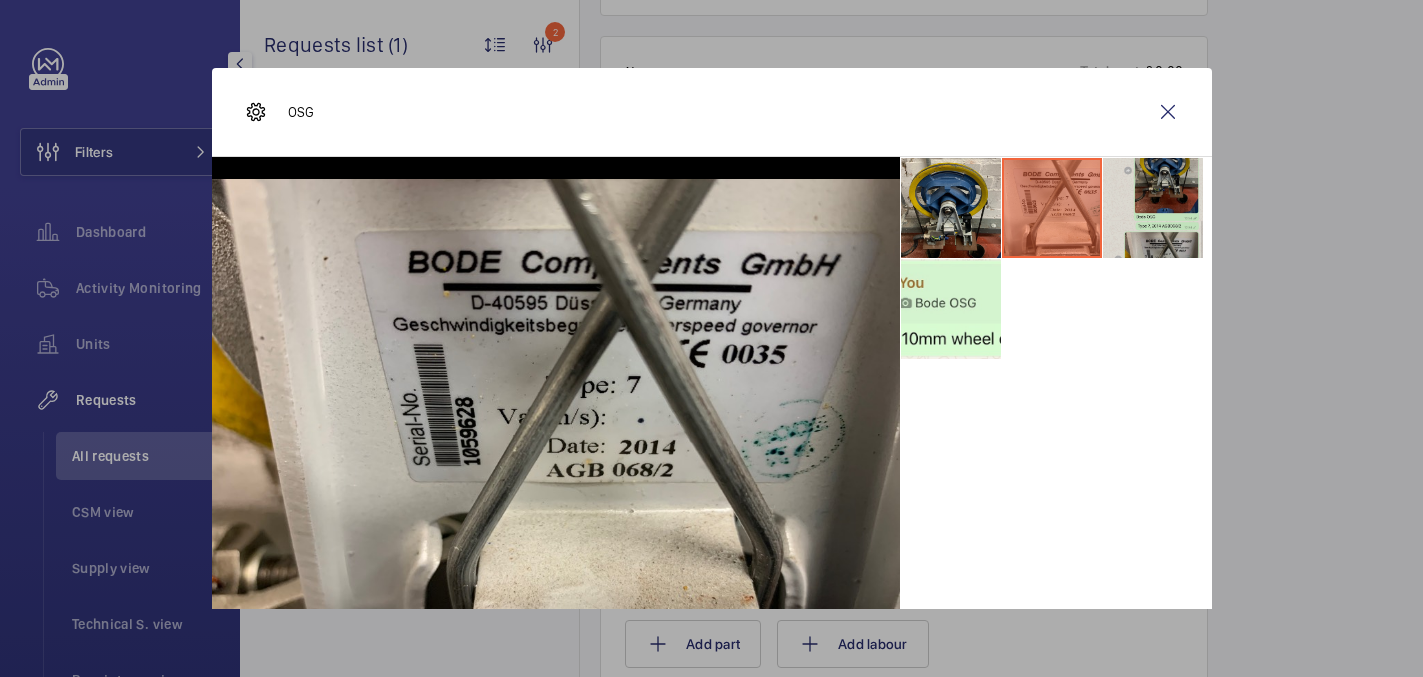 click at bounding box center [1153, 208] 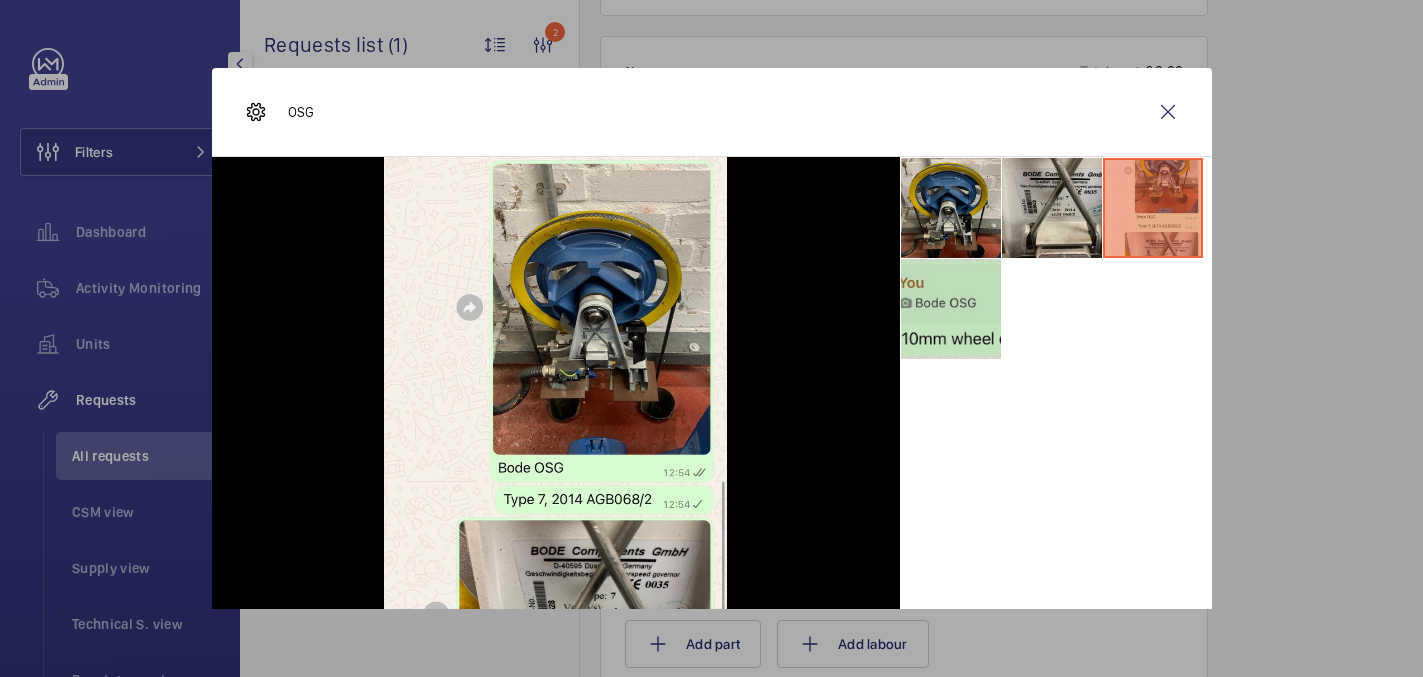 click at bounding box center [951, 309] 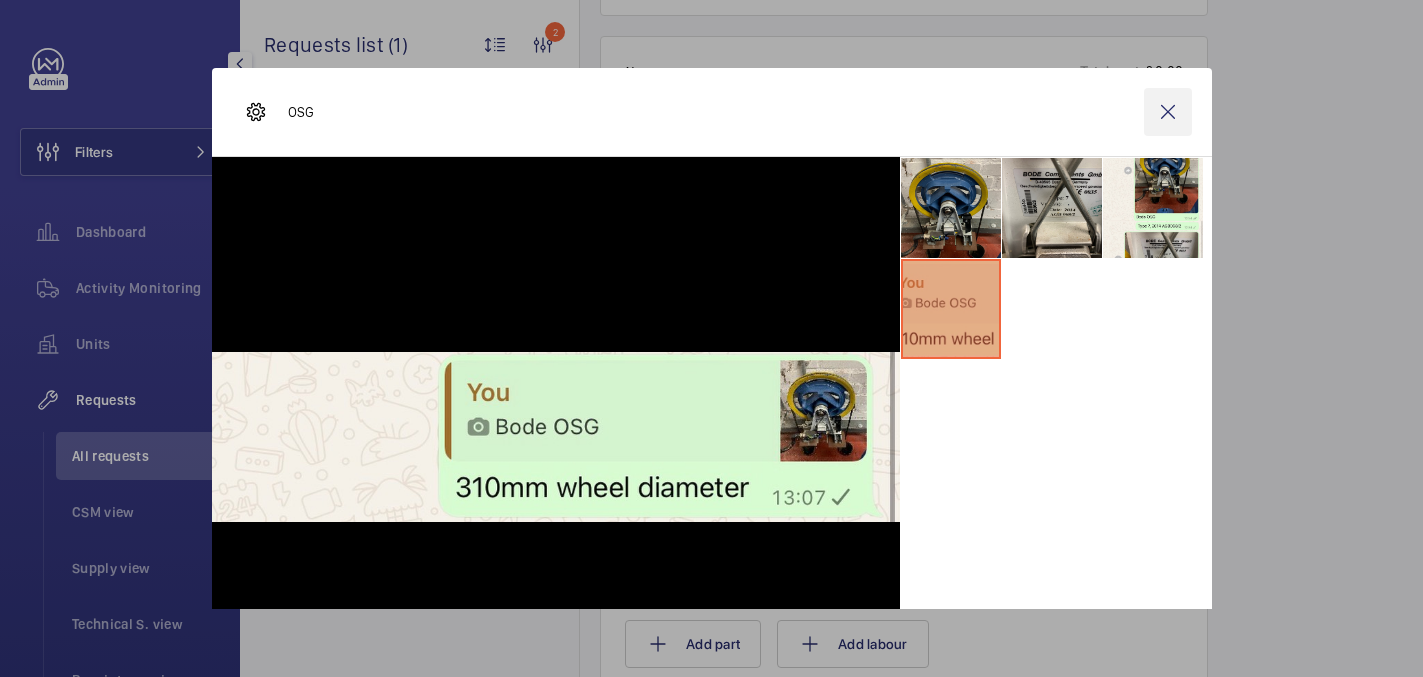 click at bounding box center [1168, 112] 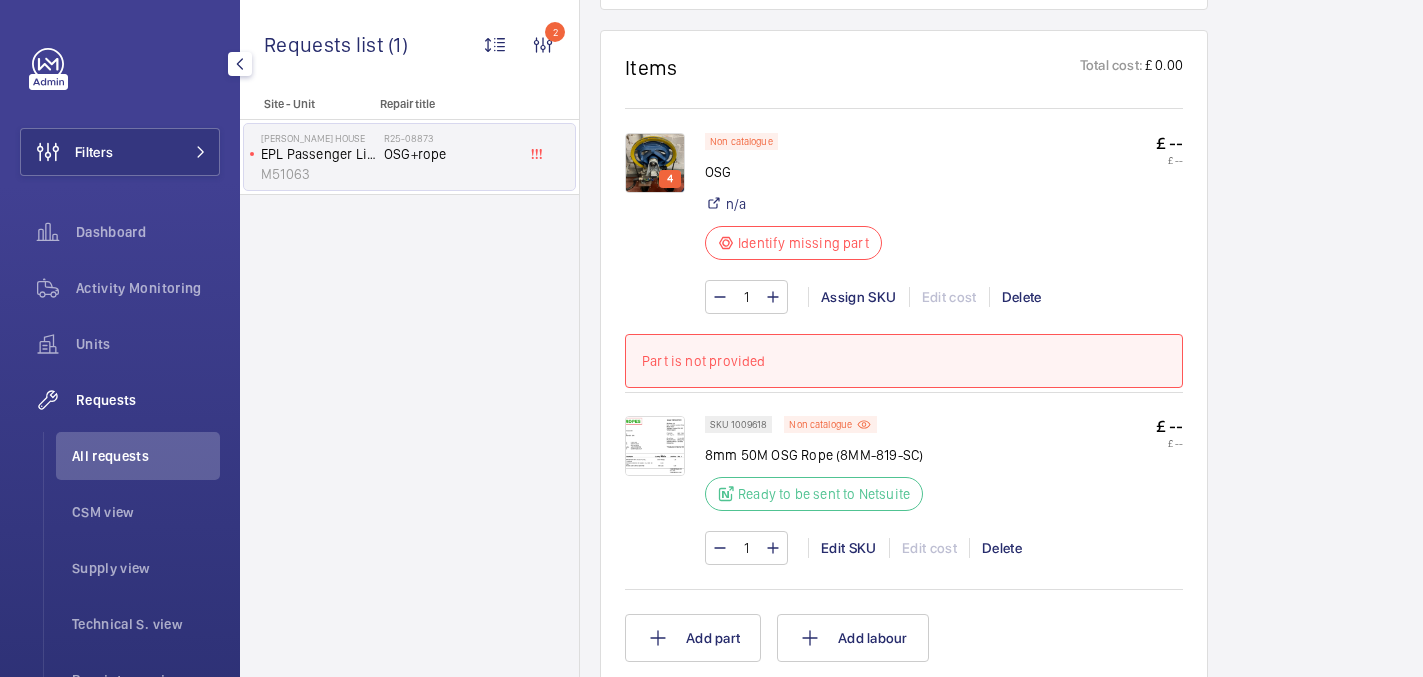 scroll, scrollTop: 1182, scrollLeft: 0, axis: vertical 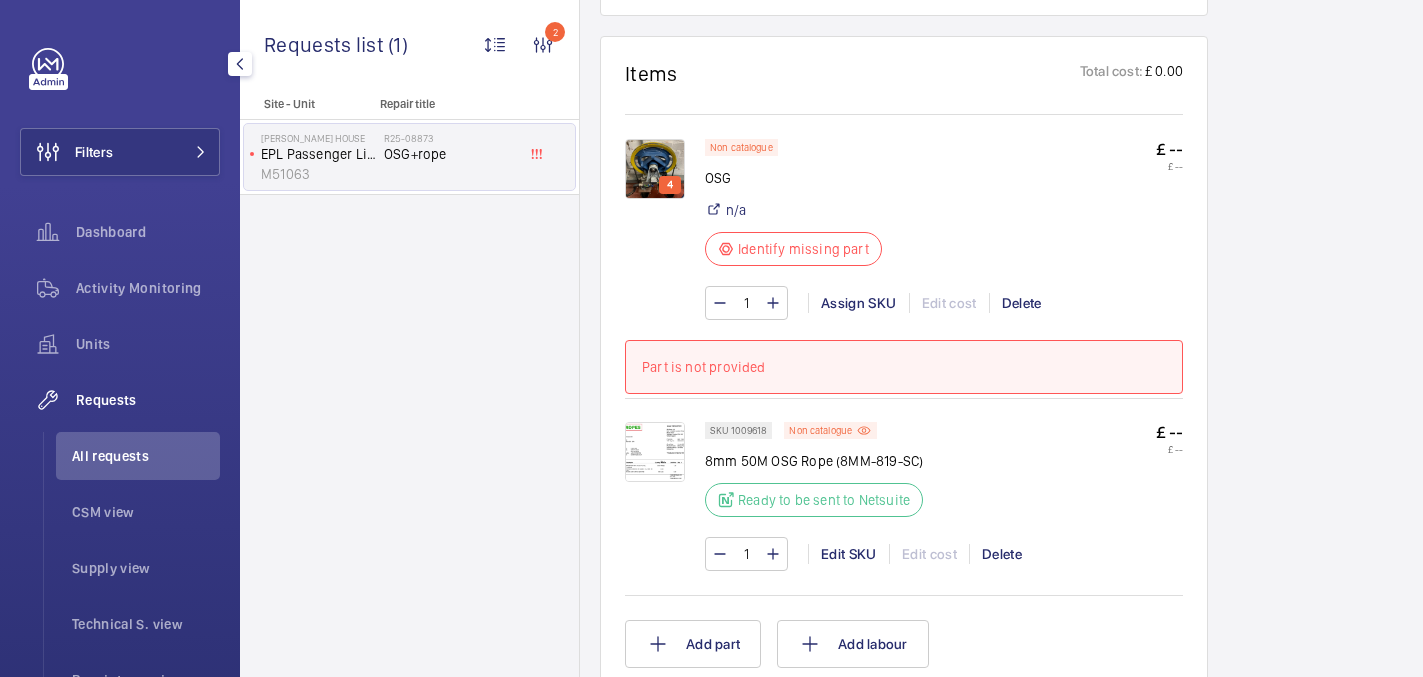 click 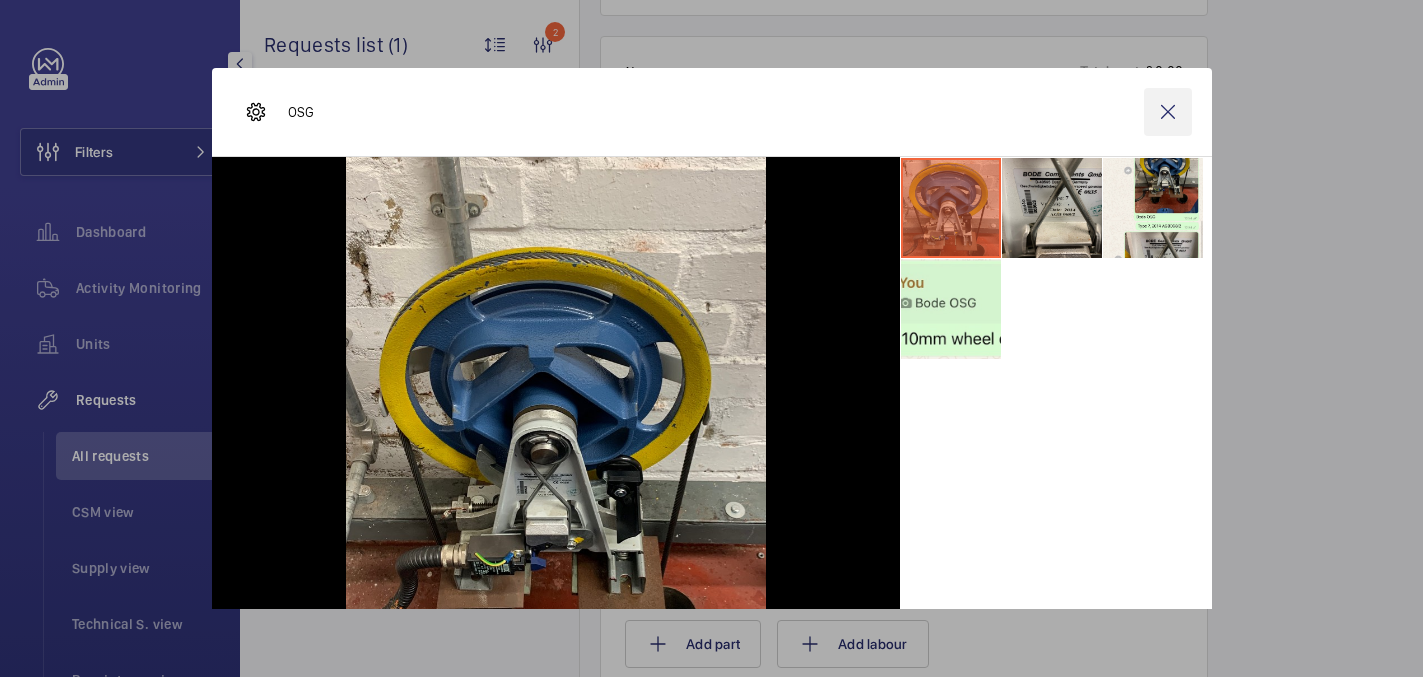 click at bounding box center [1168, 112] 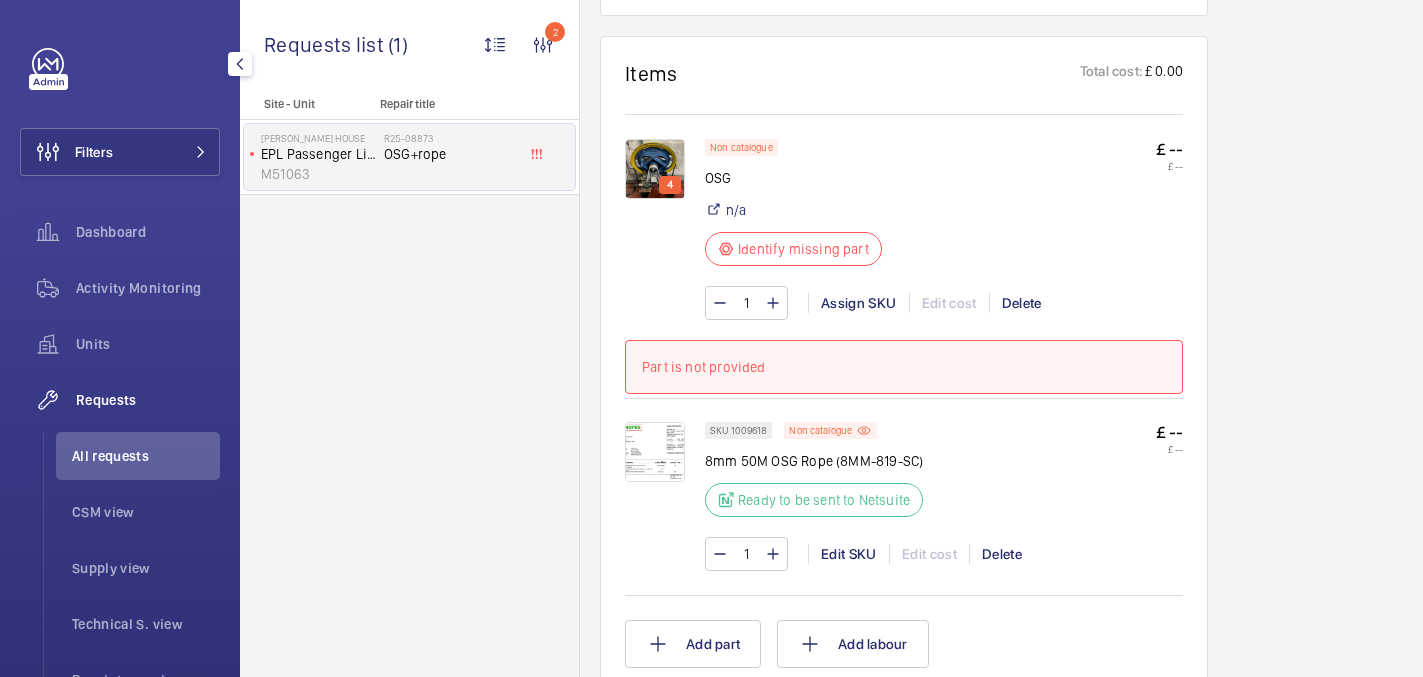 click 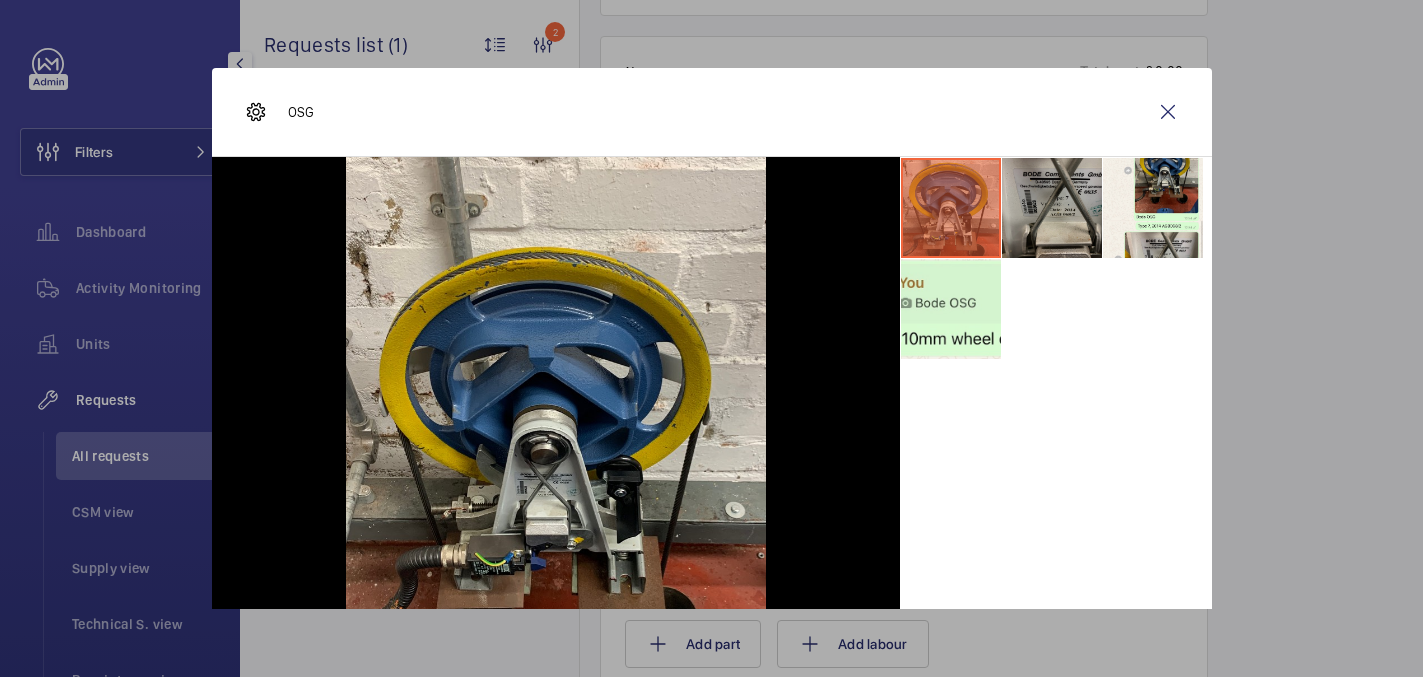 click at bounding box center (1052, 208) 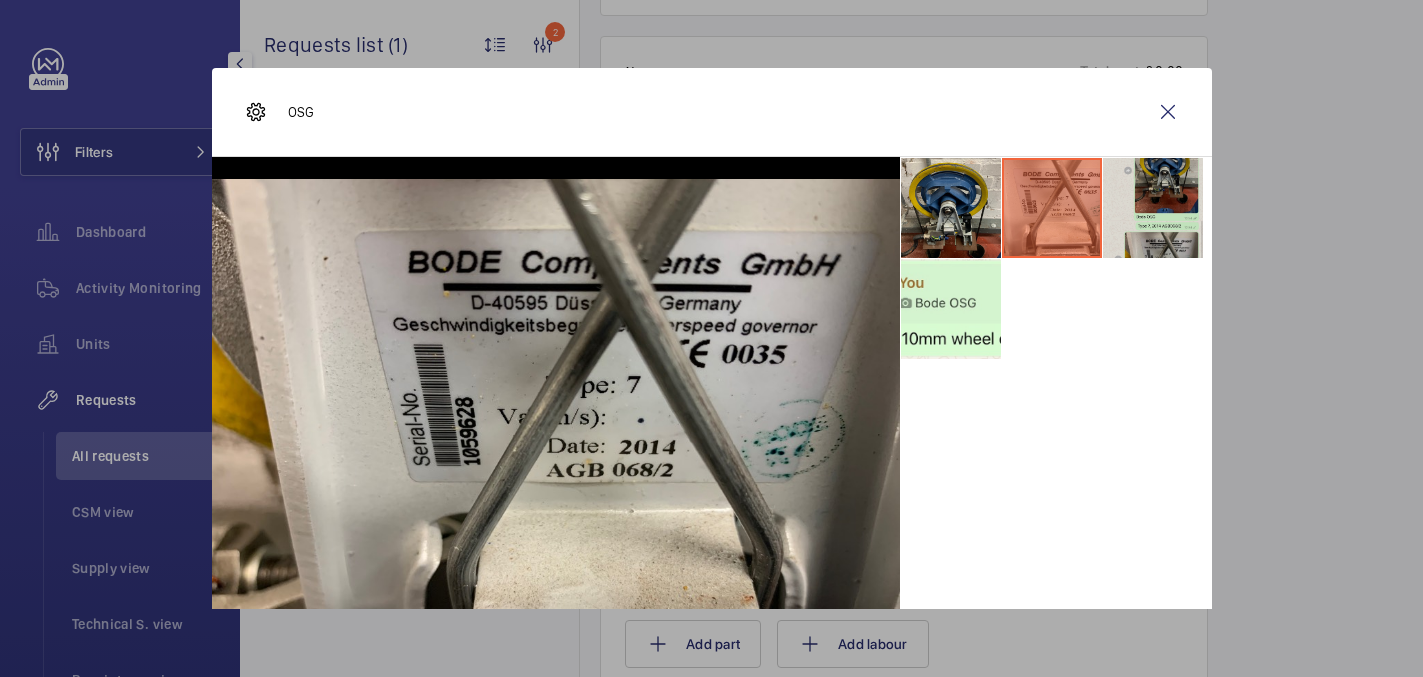 click at bounding box center [1153, 208] 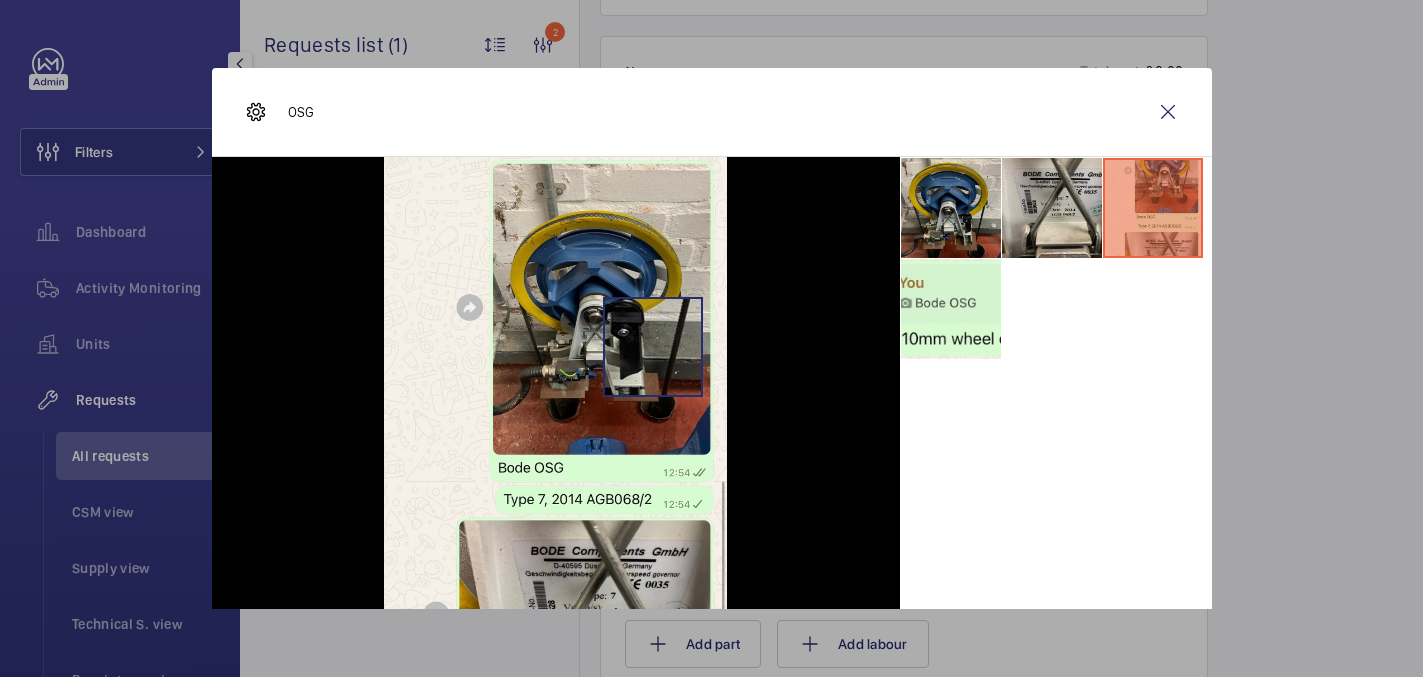 scroll, scrollTop: 107, scrollLeft: 0, axis: vertical 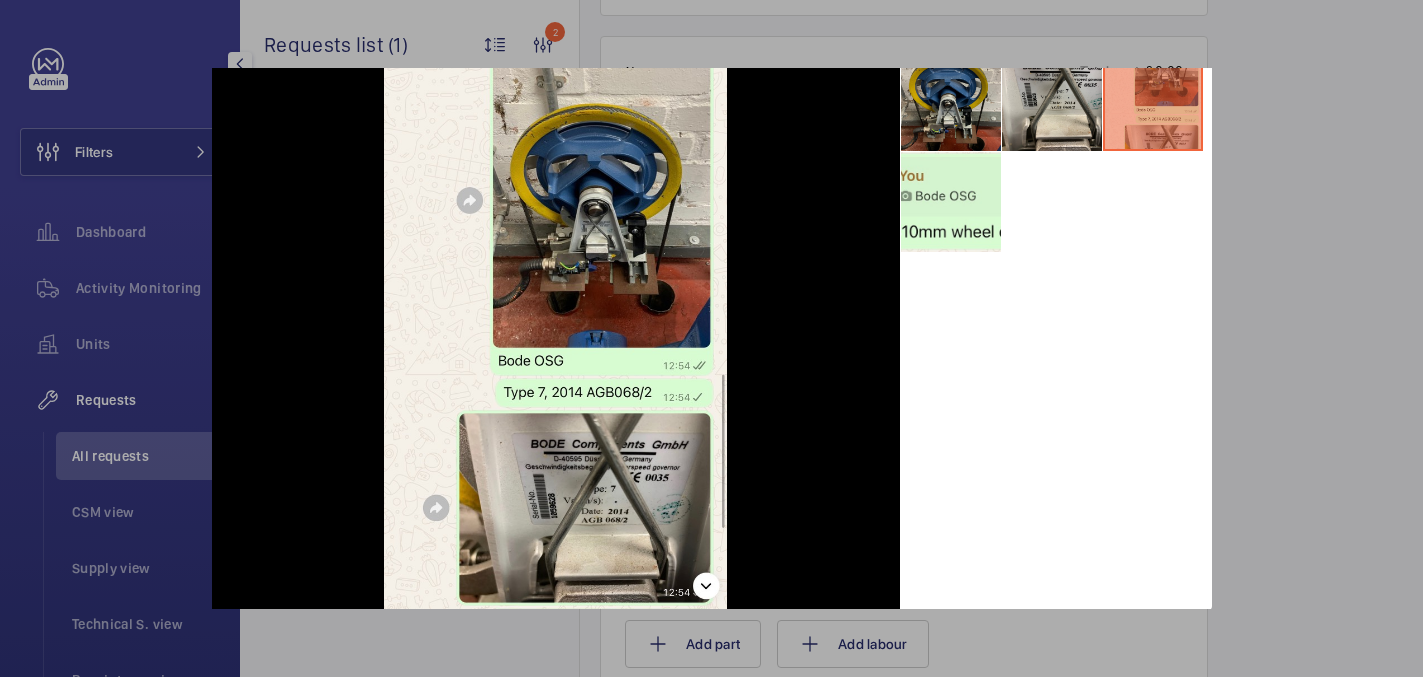 click at bounding box center [711, 338] 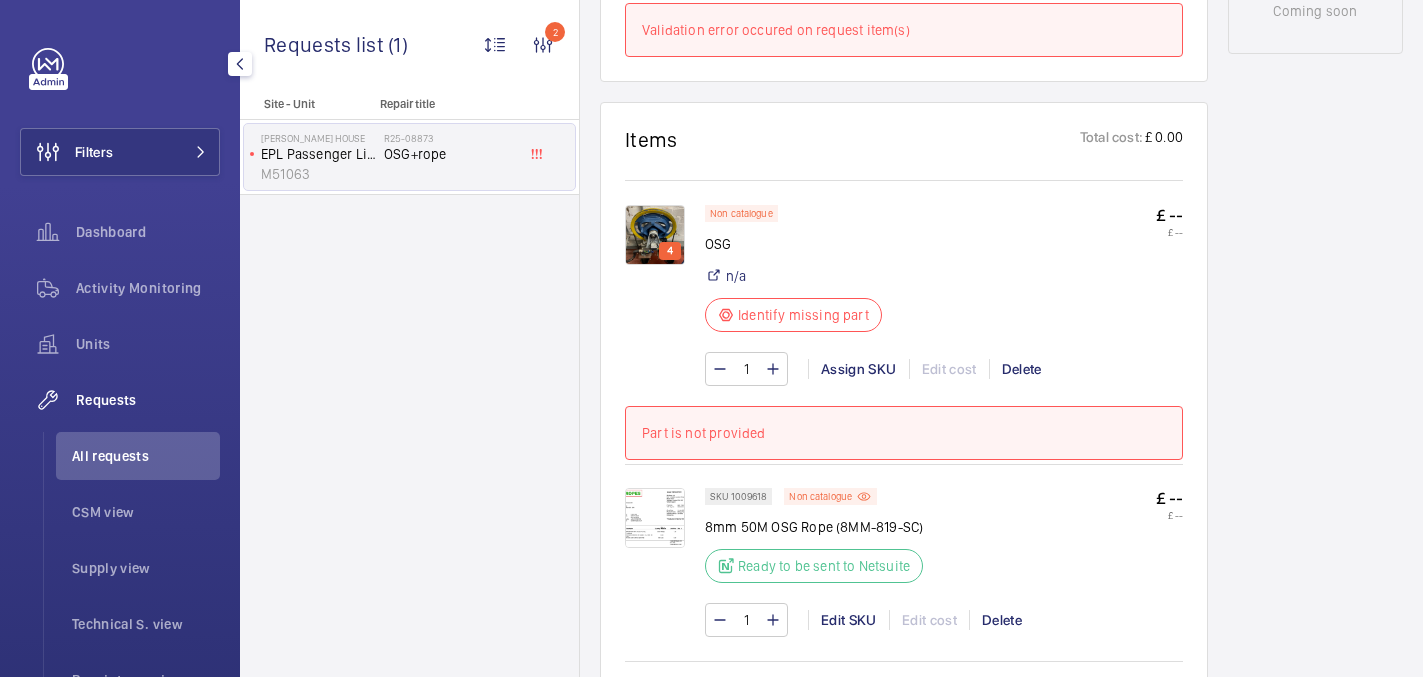 scroll, scrollTop: 1129, scrollLeft: 0, axis: vertical 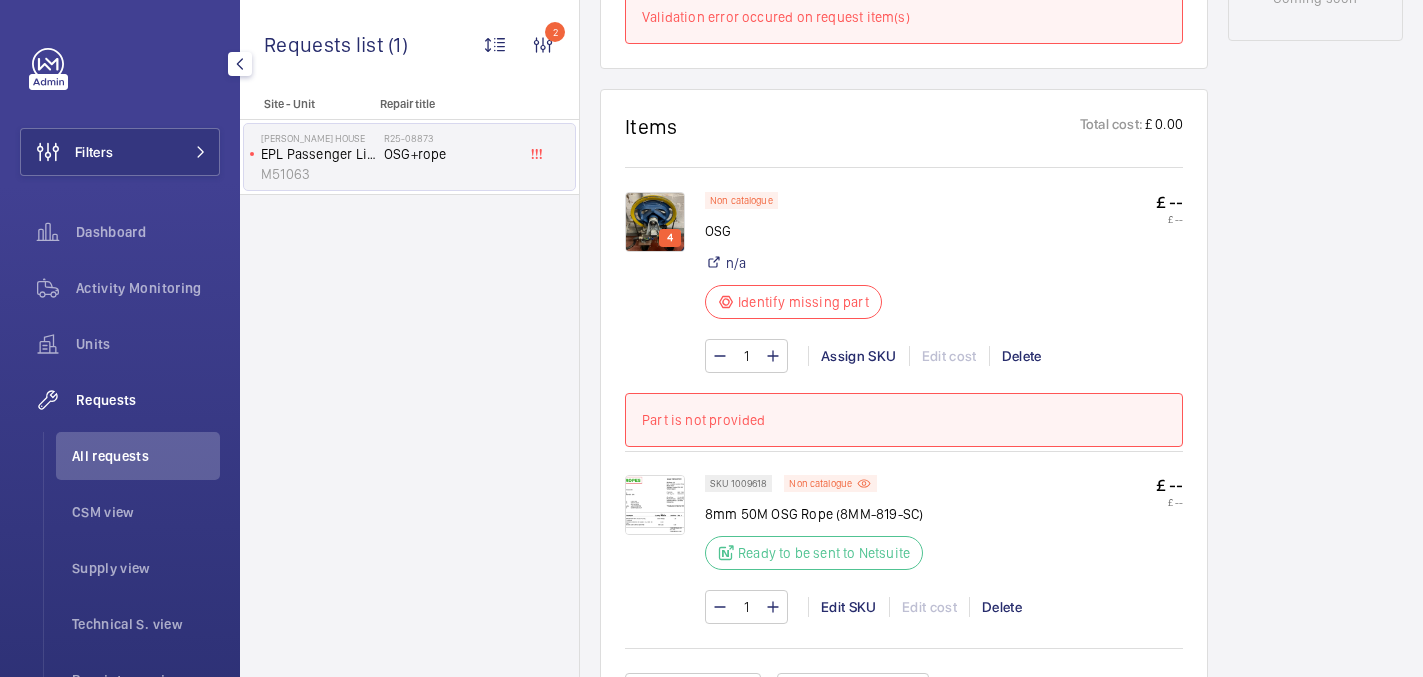click 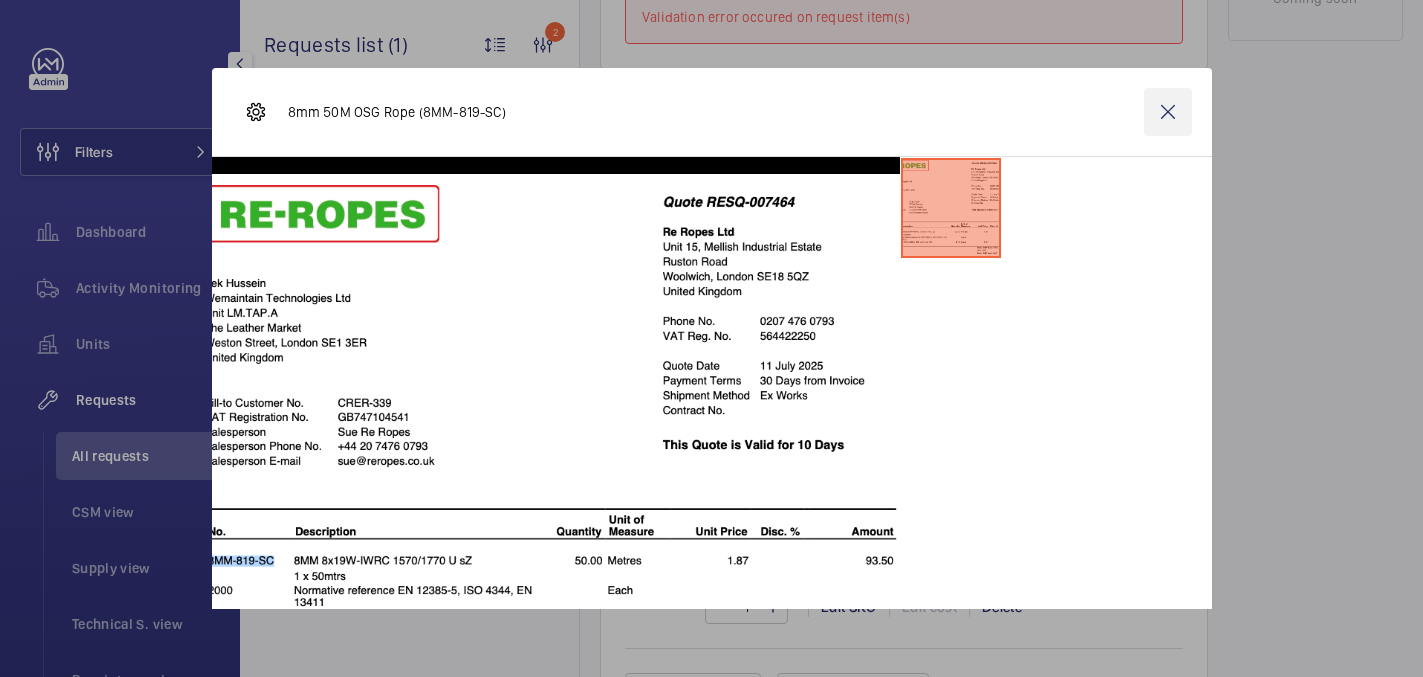 click at bounding box center (1168, 112) 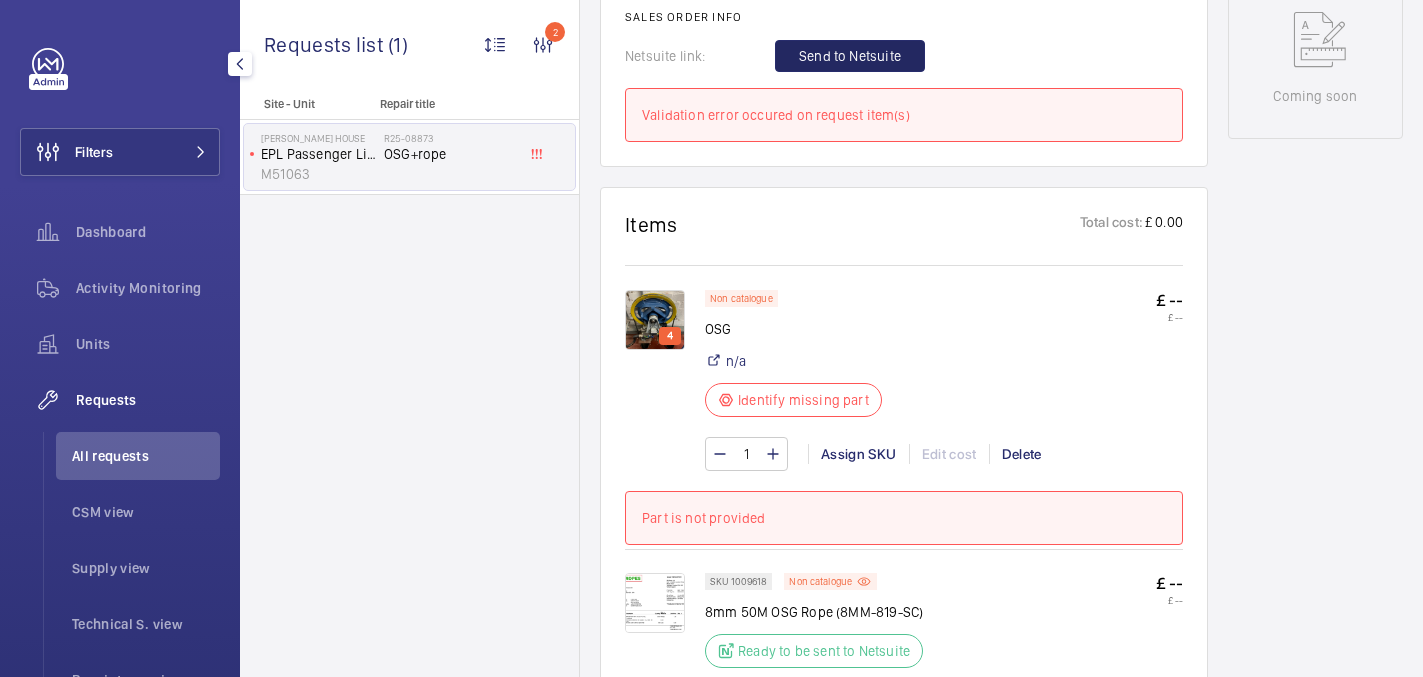 scroll, scrollTop: 1007, scrollLeft: 0, axis: vertical 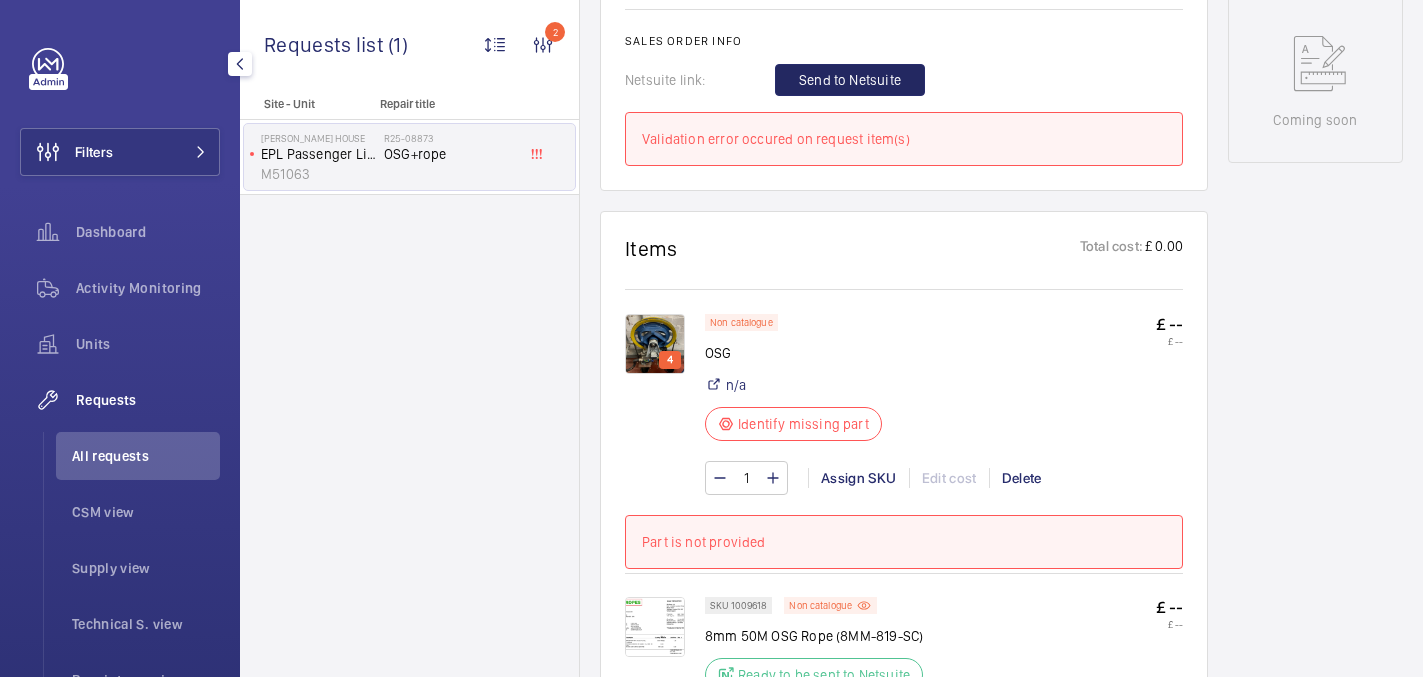 click 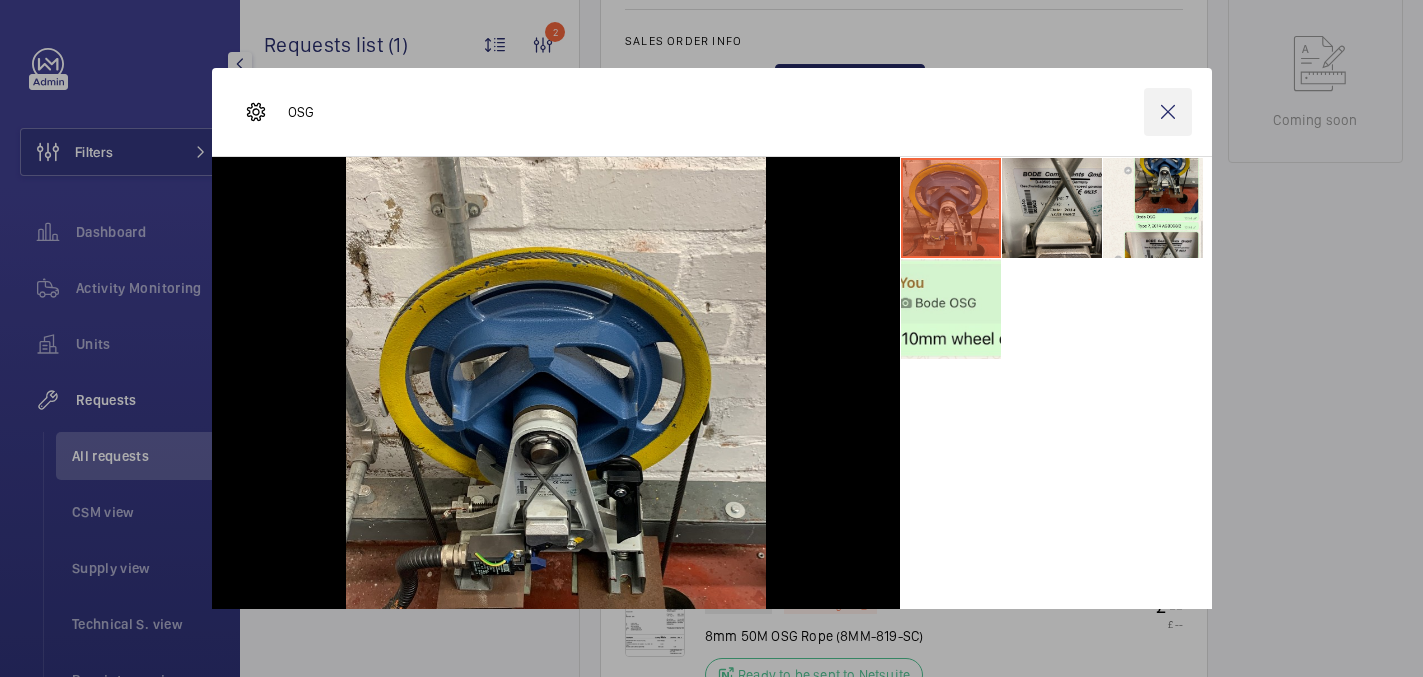 click at bounding box center (1168, 112) 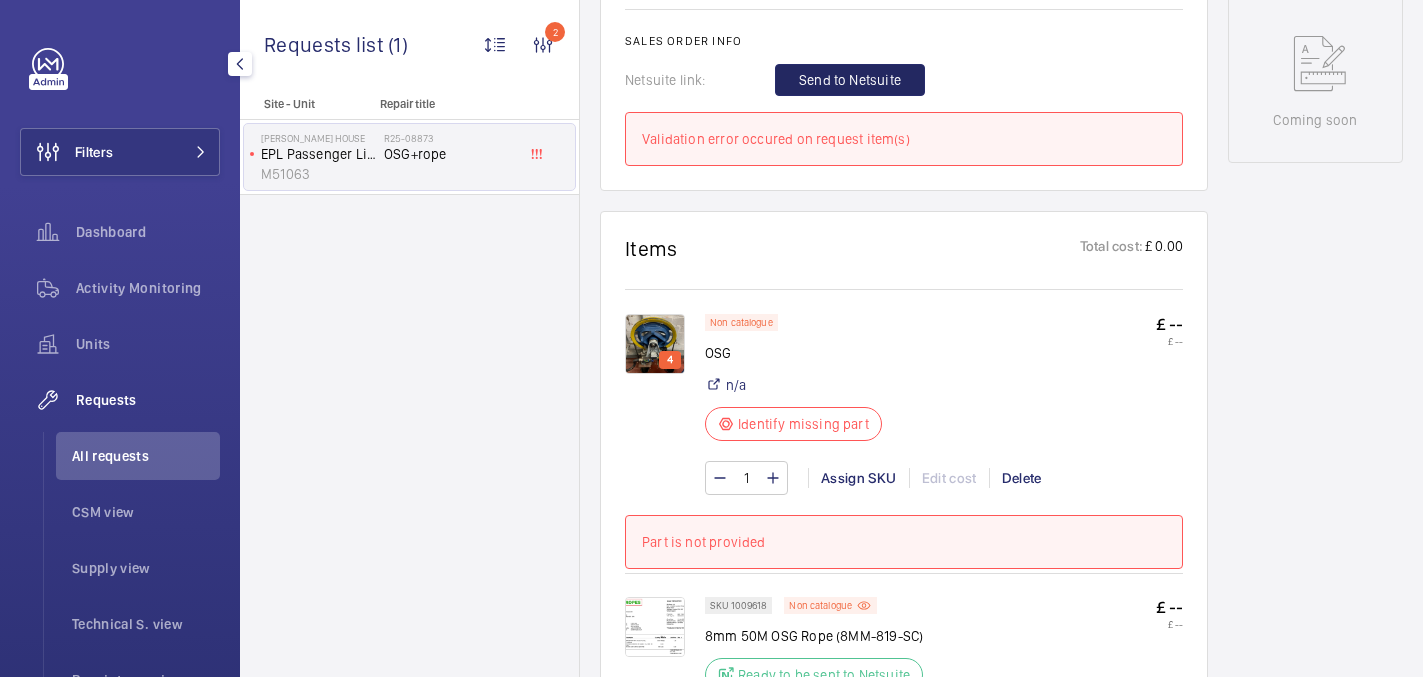 scroll, scrollTop: 955, scrollLeft: 0, axis: vertical 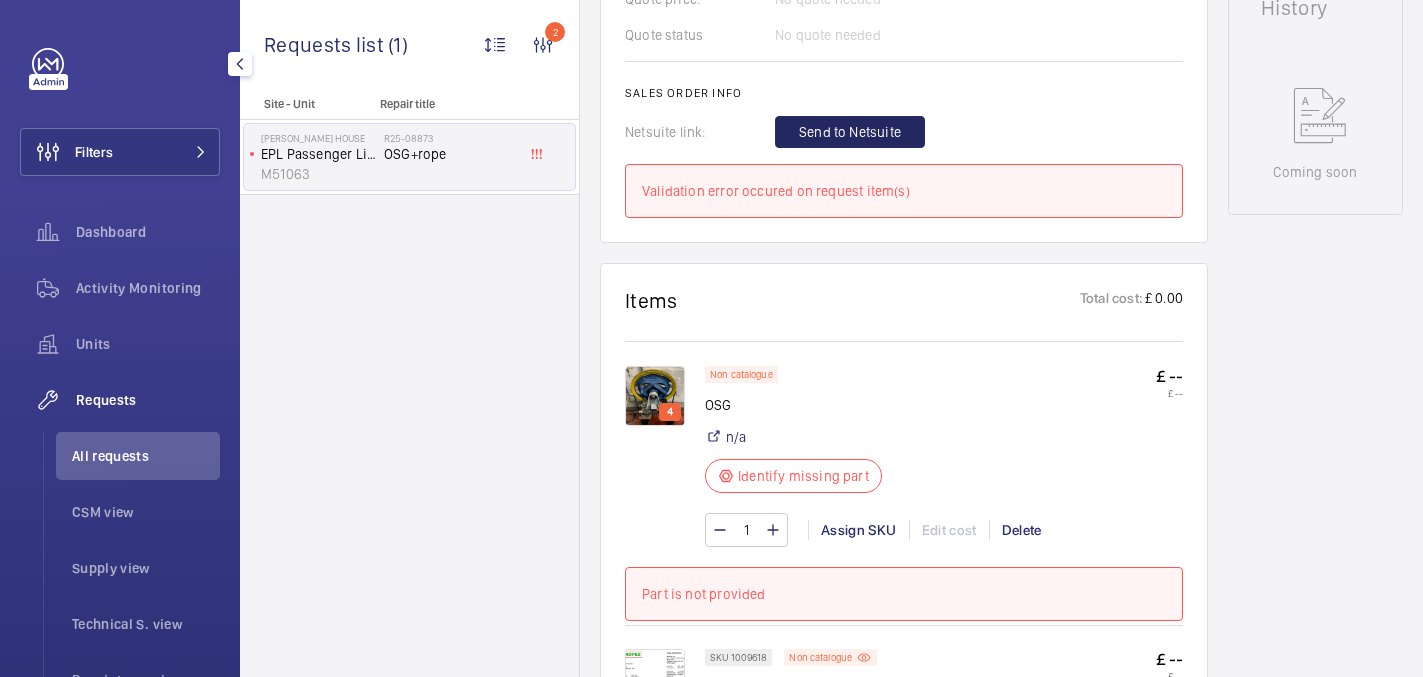click 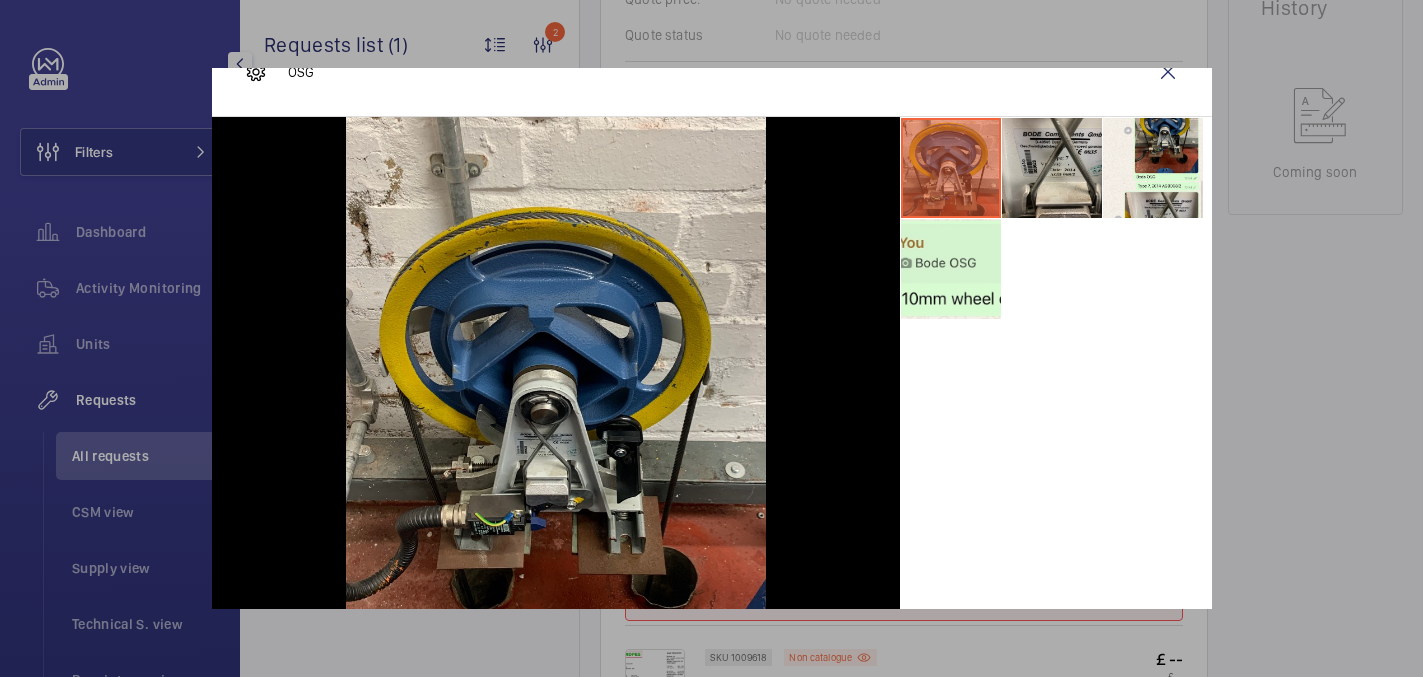 scroll, scrollTop: 50, scrollLeft: 0, axis: vertical 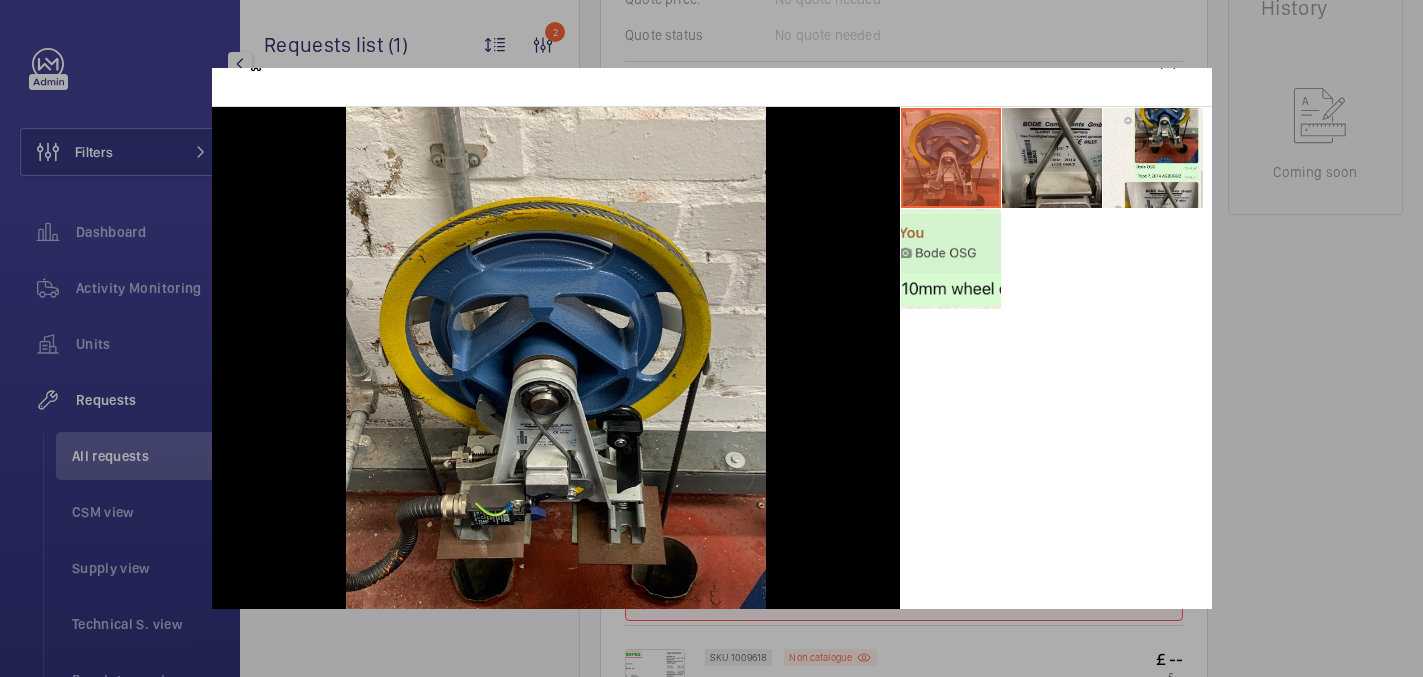 click at bounding box center [1052, 158] 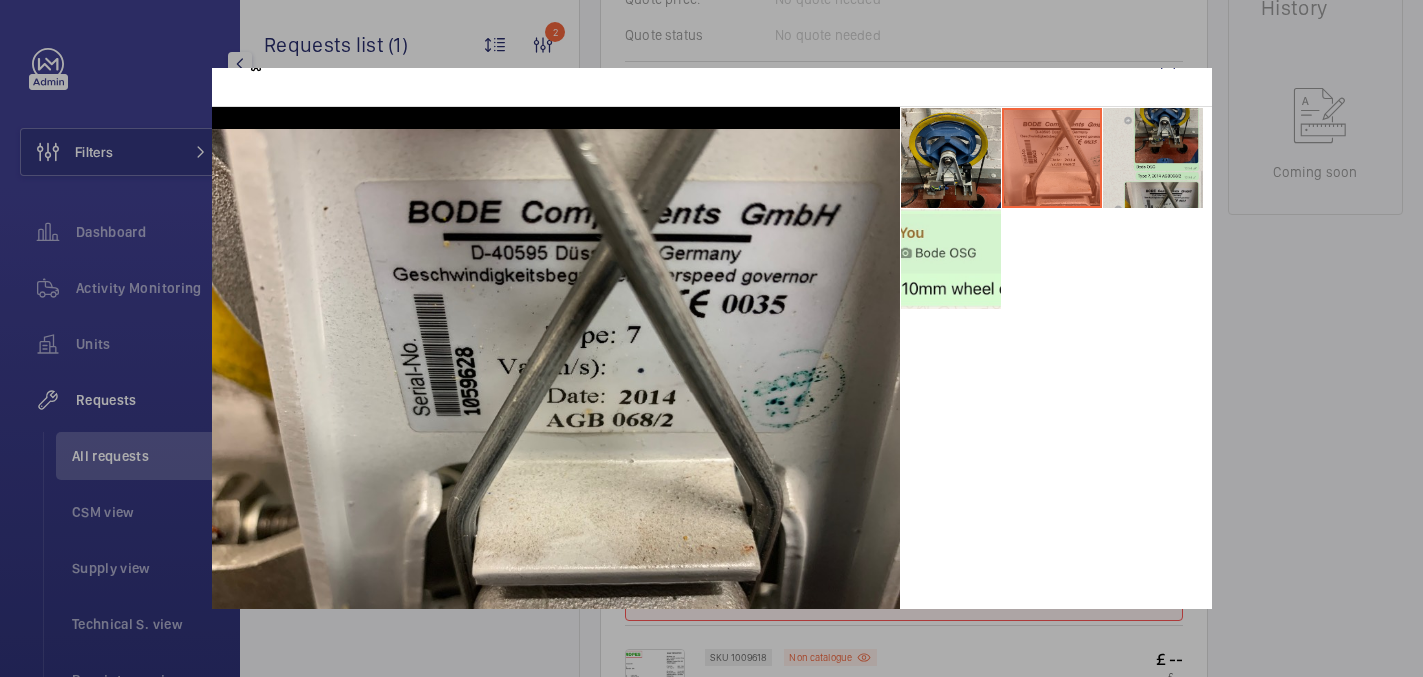 click at bounding box center (1153, 158) 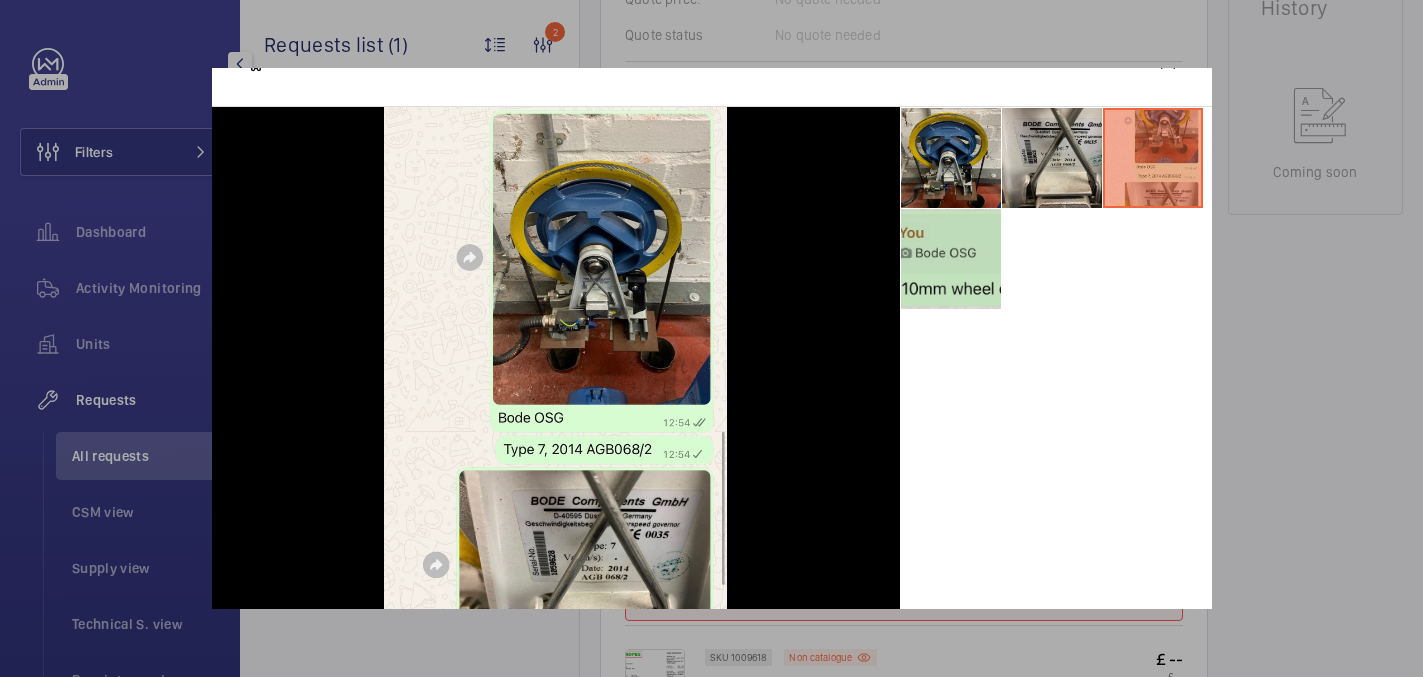 click at bounding box center (951, 259) 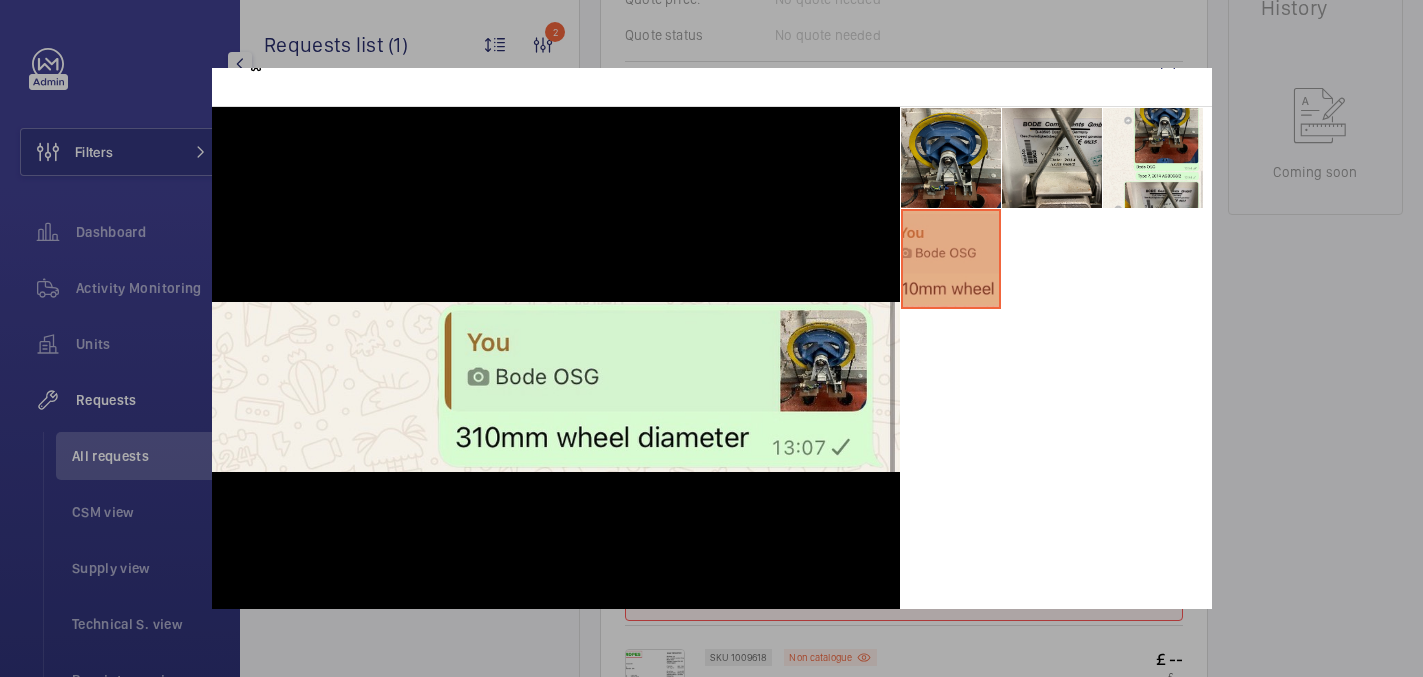 click at bounding box center (711, 338) 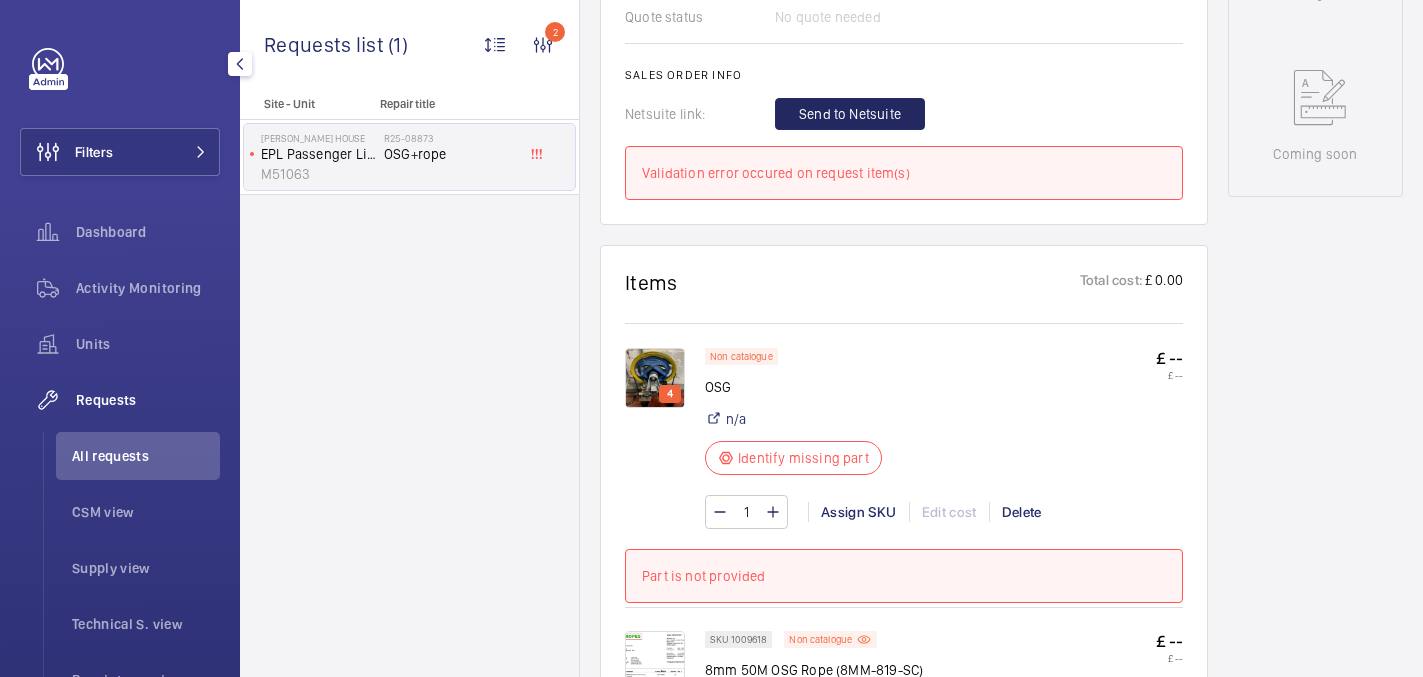 scroll, scrollTop: 1196, scrollLeft: 0, axis: vertical 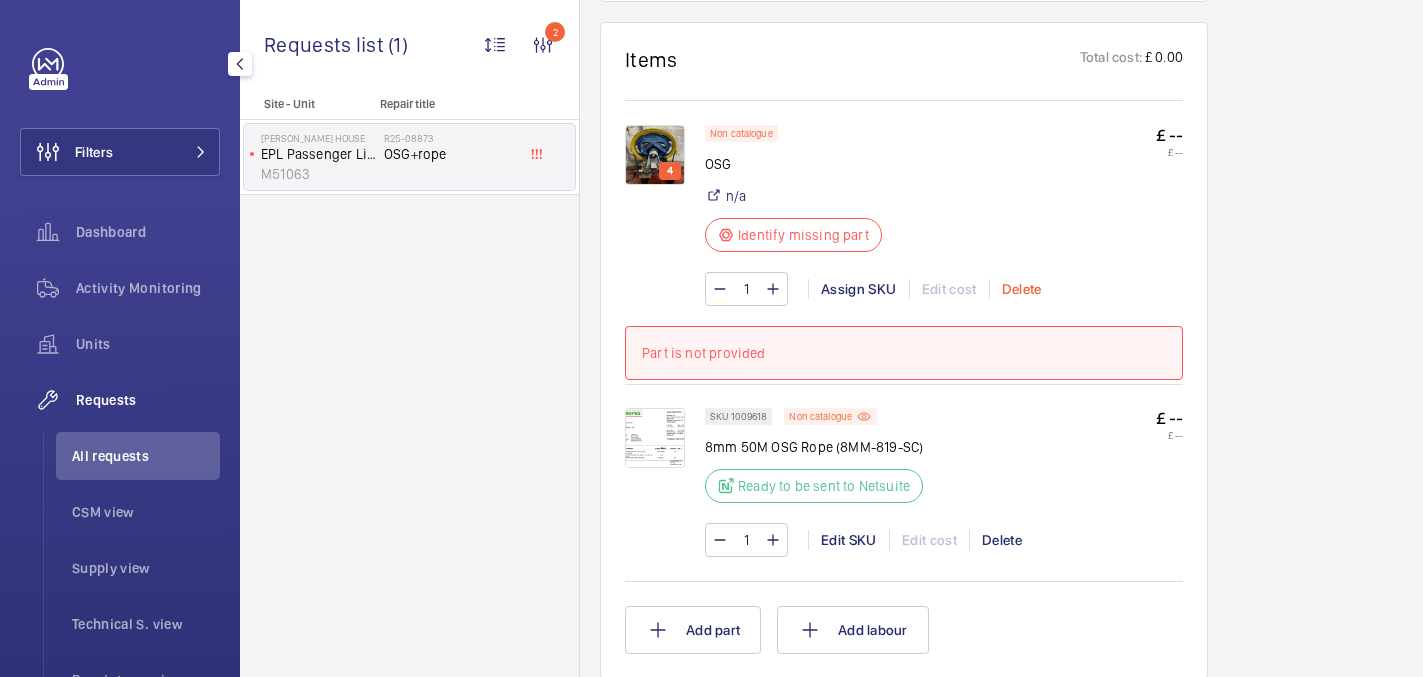 click on "Delete" 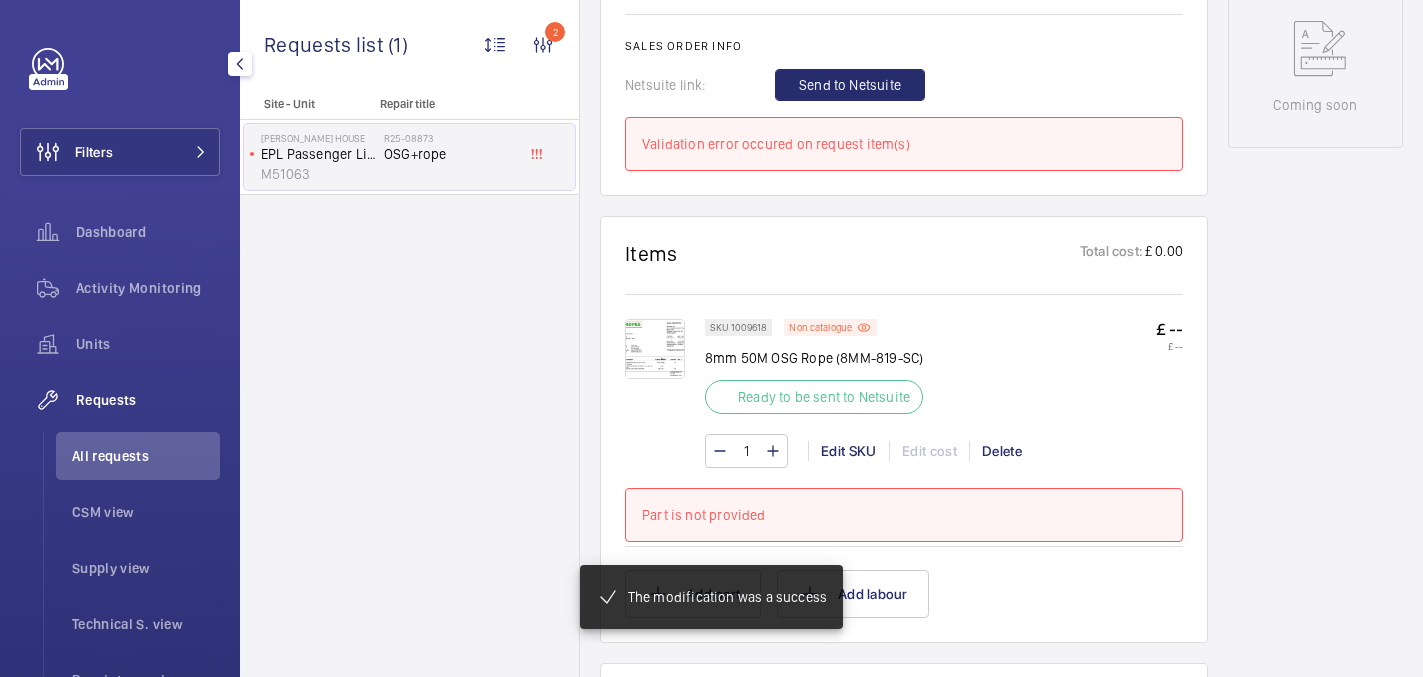 scroll, scrollTop: 1015, scrollLeft: 0, axis: vertical 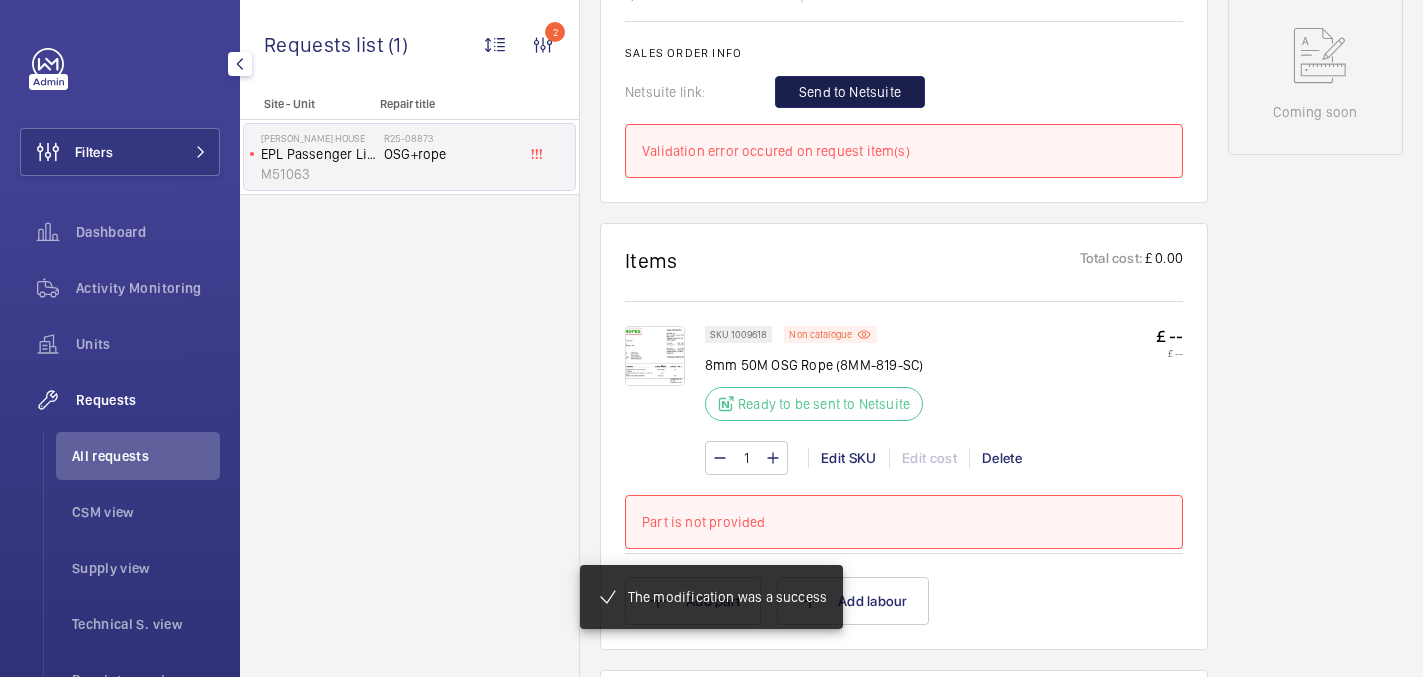 click on "Send to Netsuite" 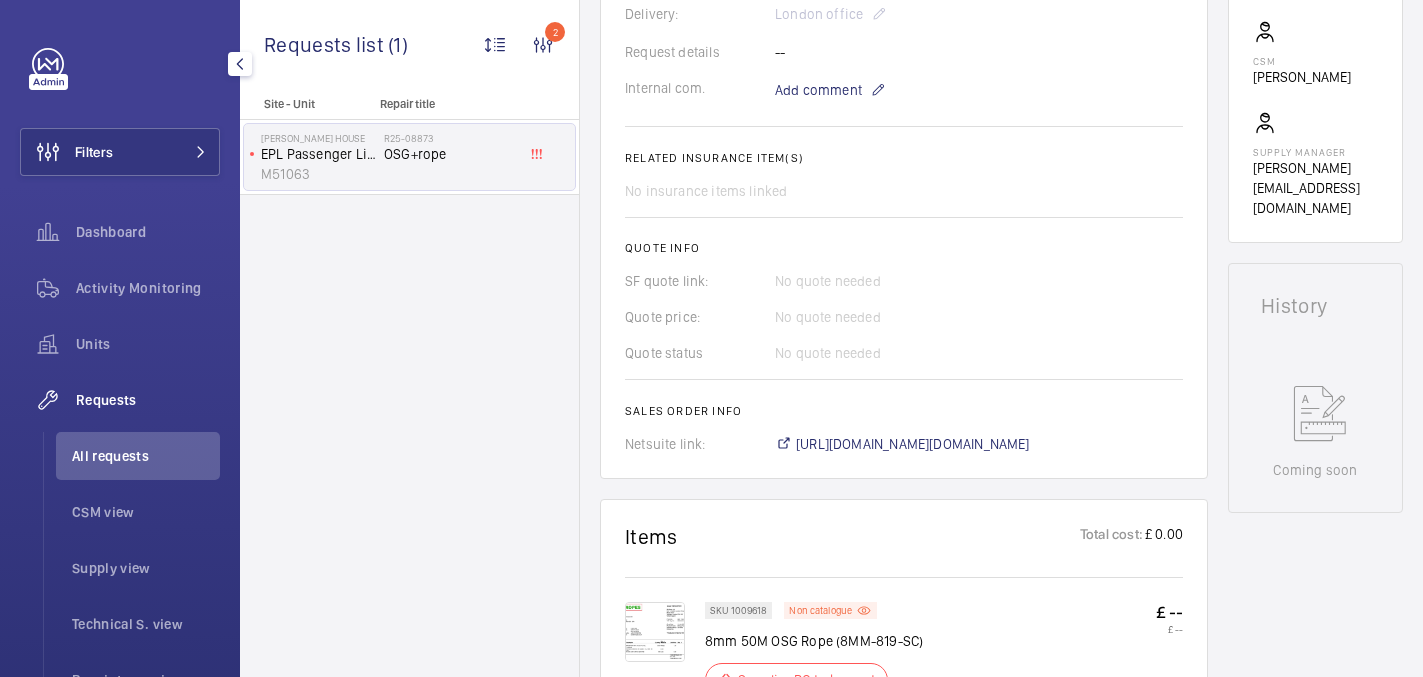 scroll, scrollTop: 733, scrollLeft: 0, axis: vertical 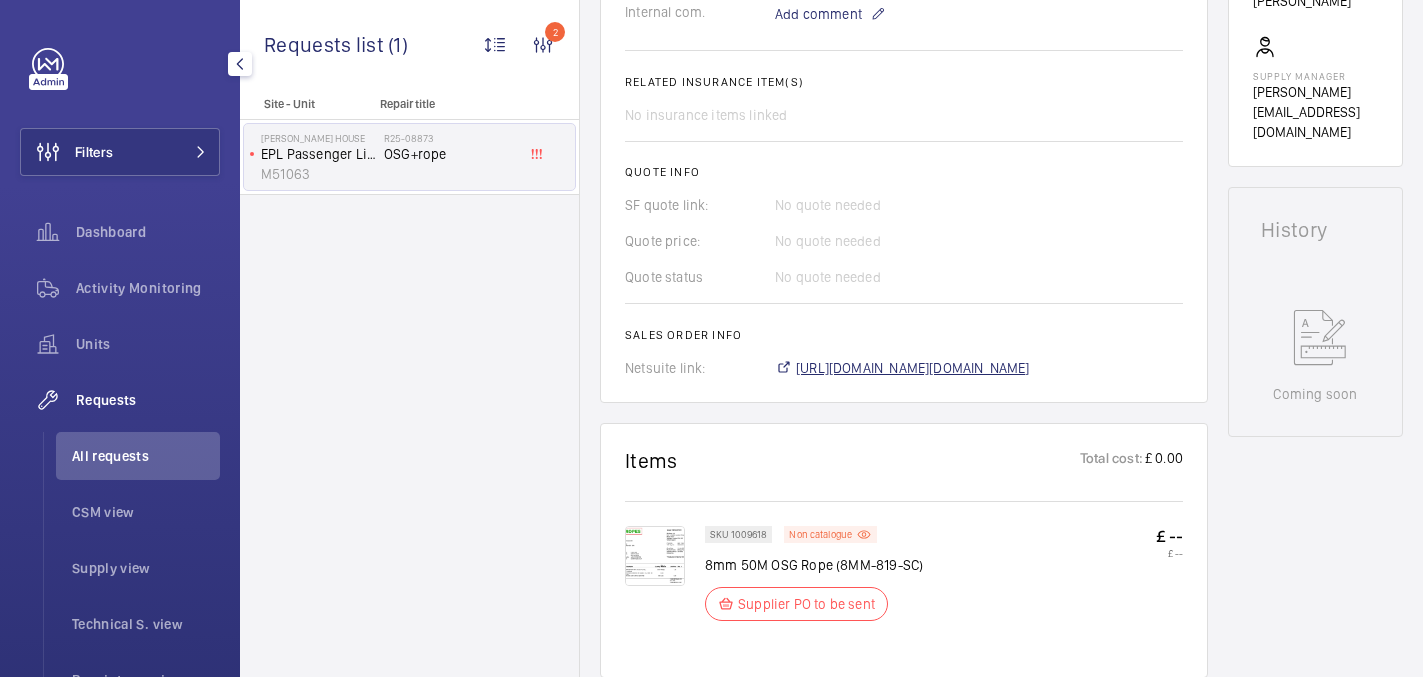 click on "https://6461500.app.netsuite.com/app/accounting/transactions/salesord.nl?id=2798056" 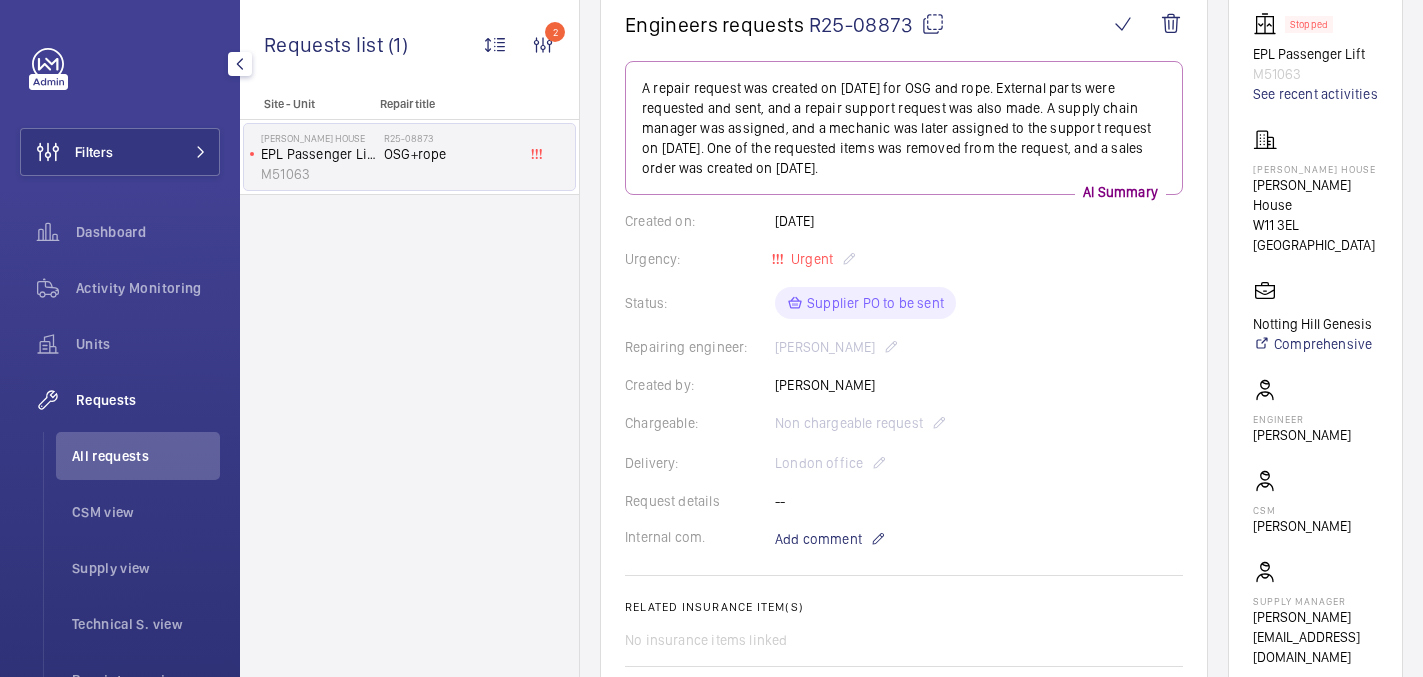 scroll, scrollTop: 214, scrollLeft: 0, axis: vertical 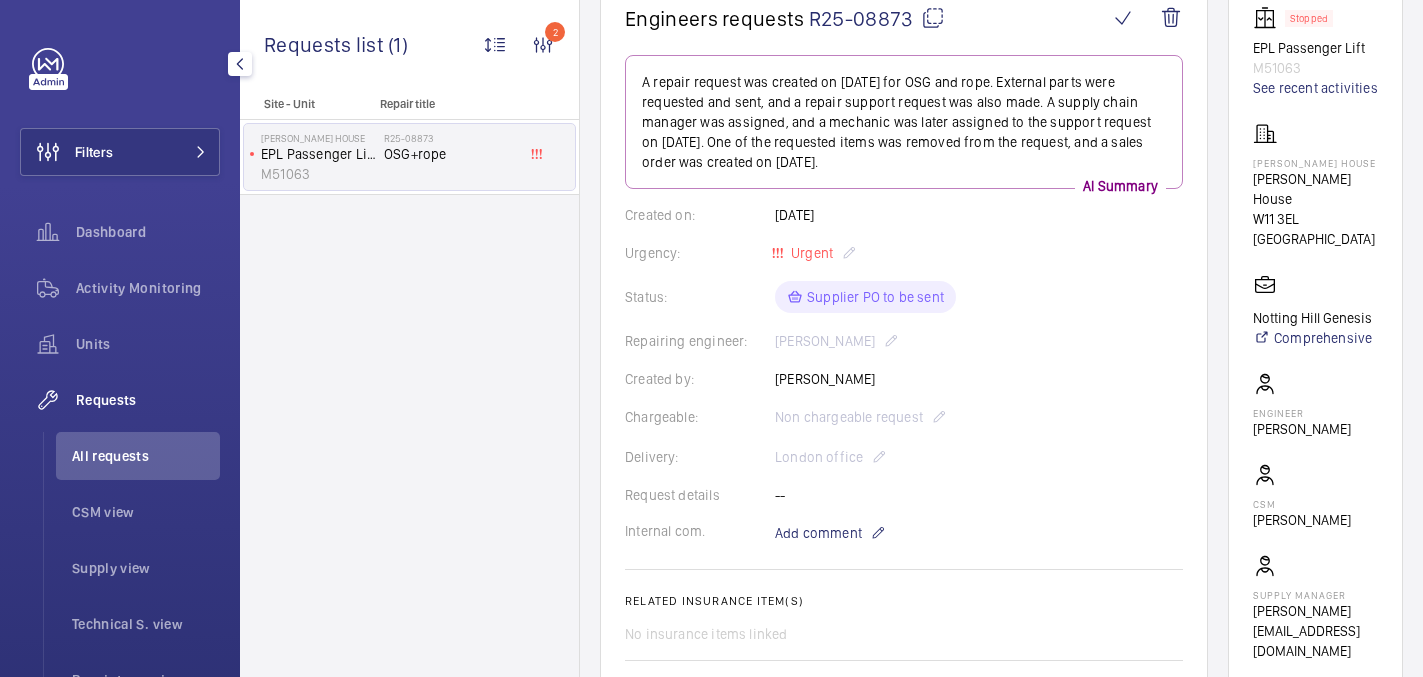 click on "Alan Kelly House" 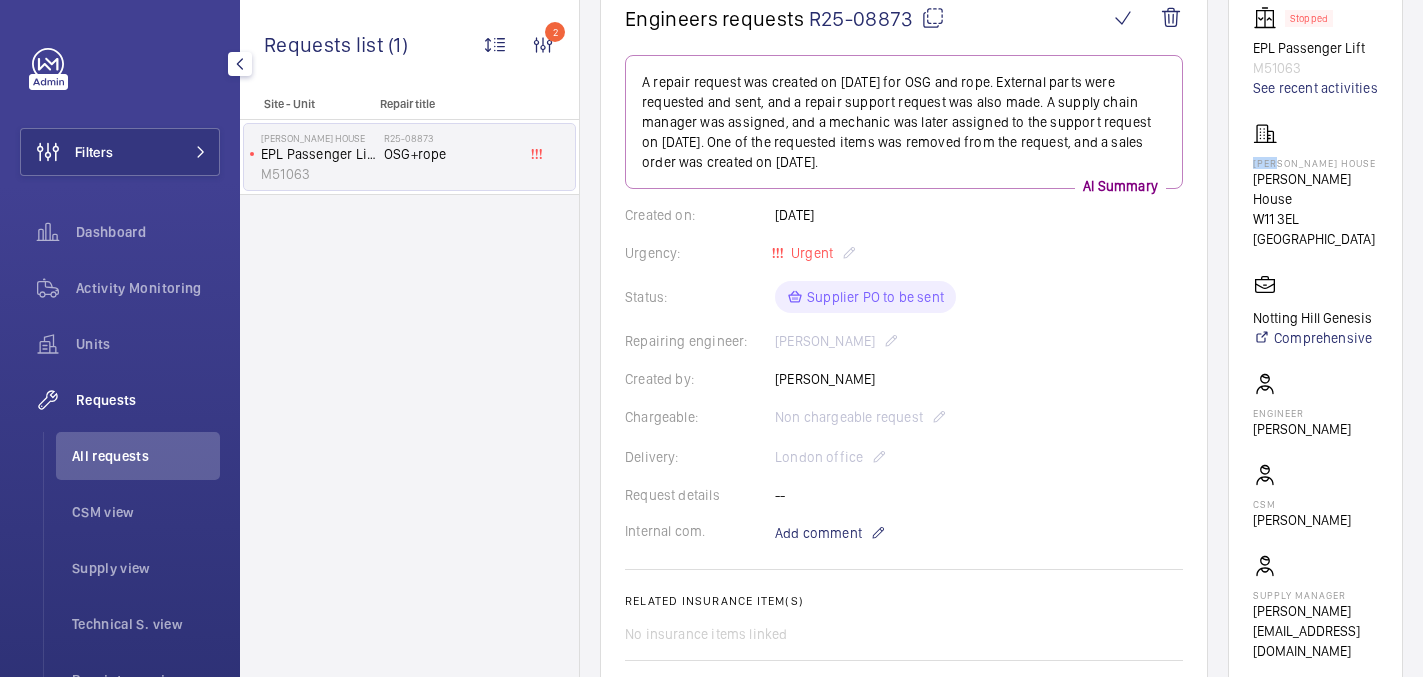 click on "Alan Kelly House" 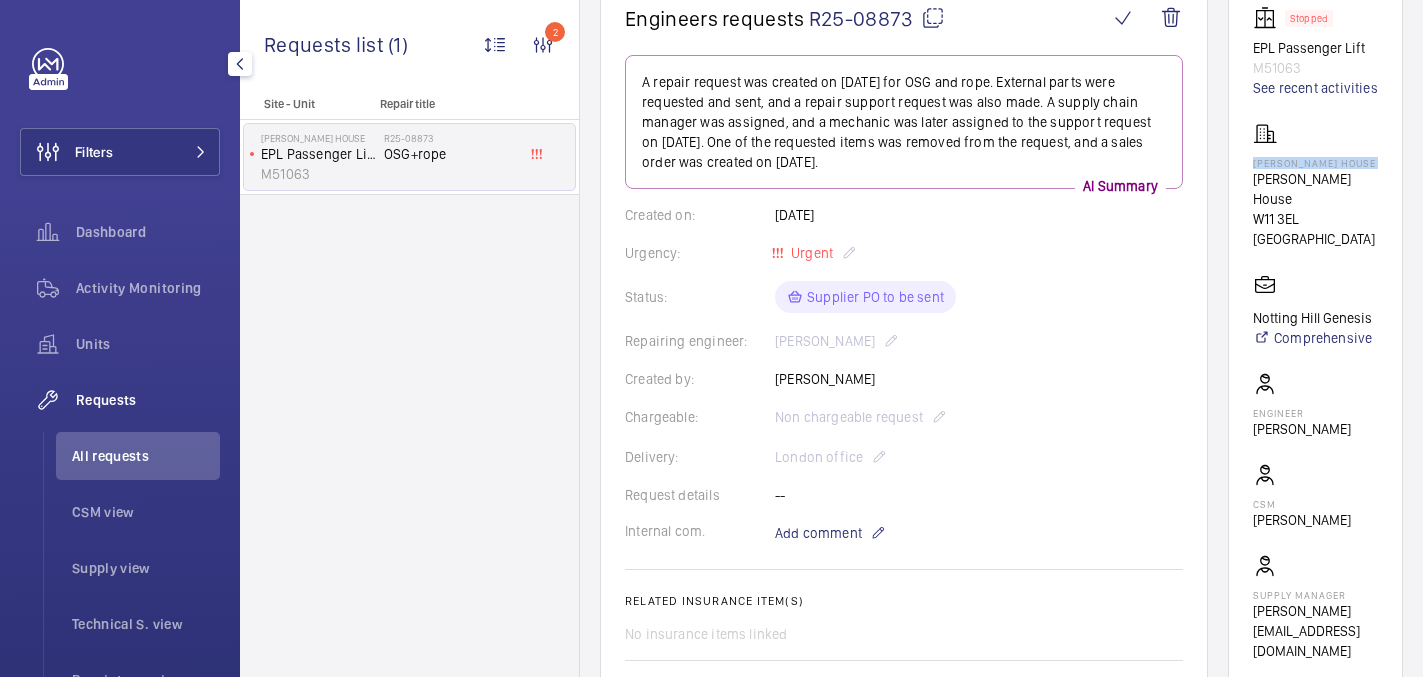 click on "Alan Kelly House" 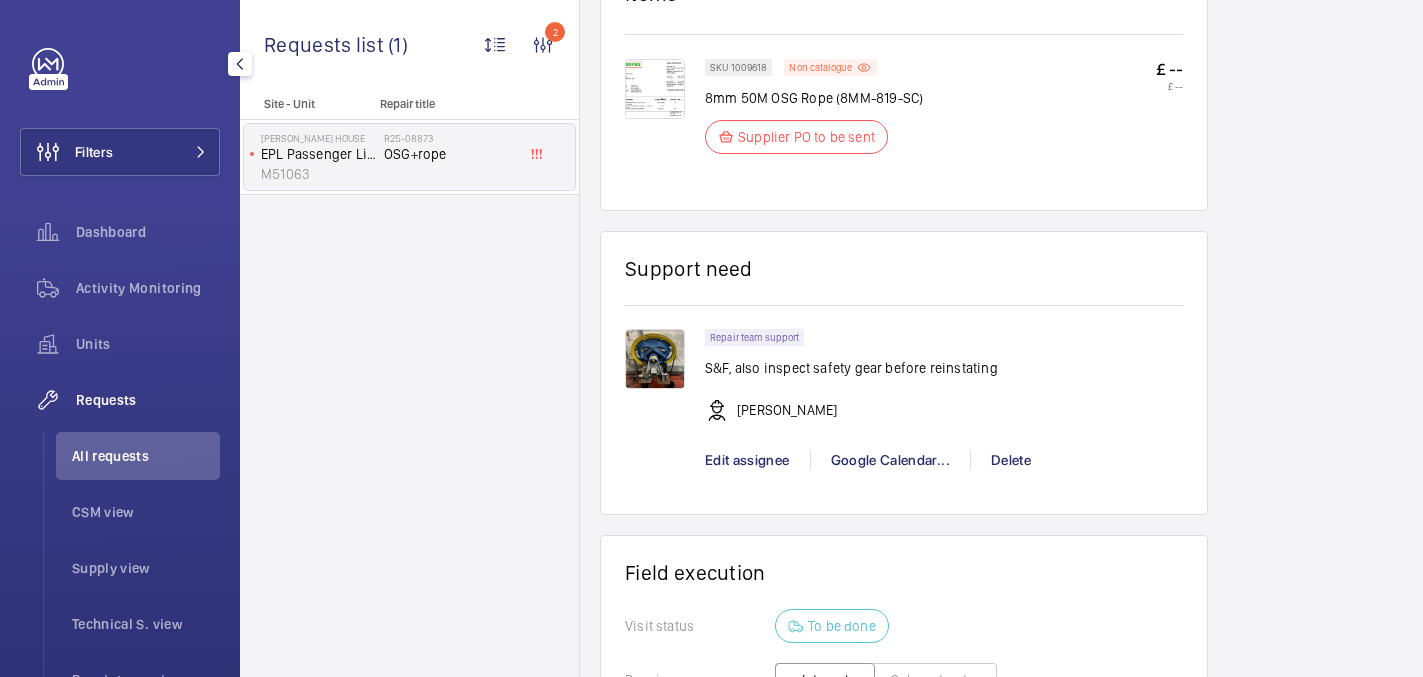 scroll, scrollTop: 1202, scrollLeft: 0, axis: vertical 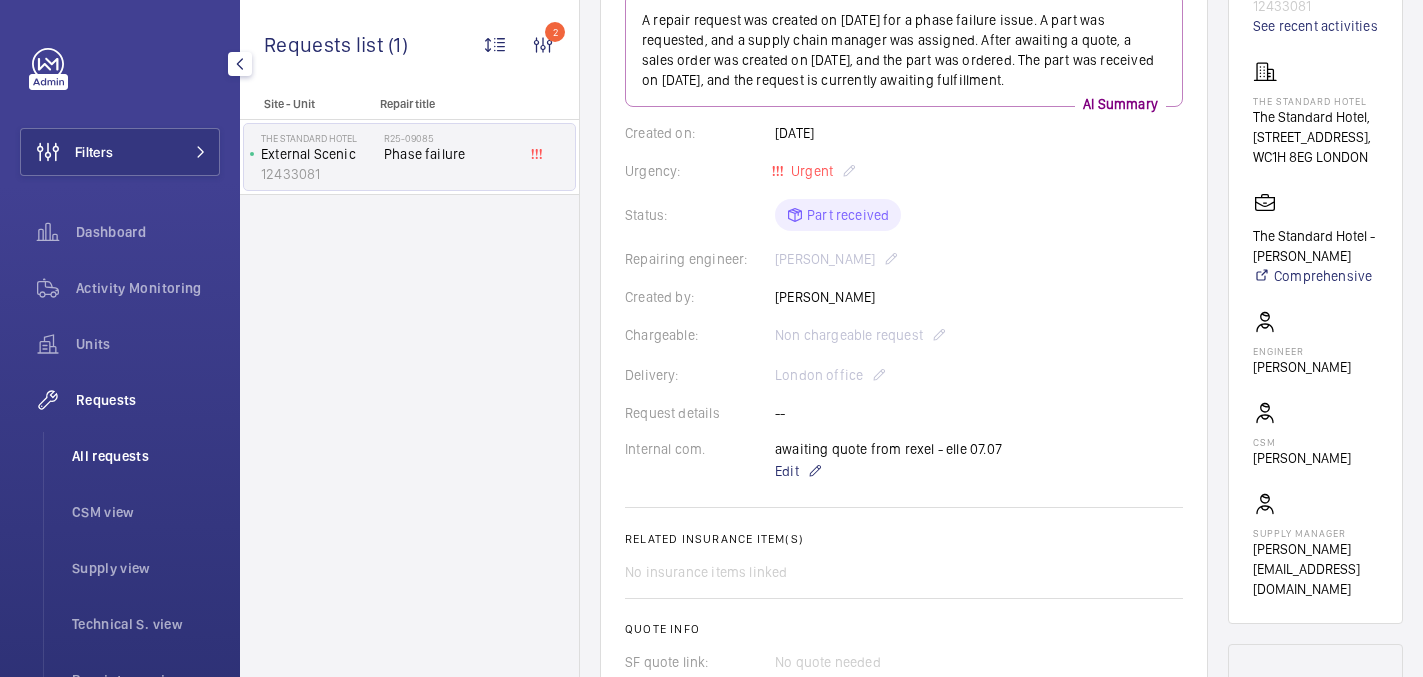 click on "All requests" 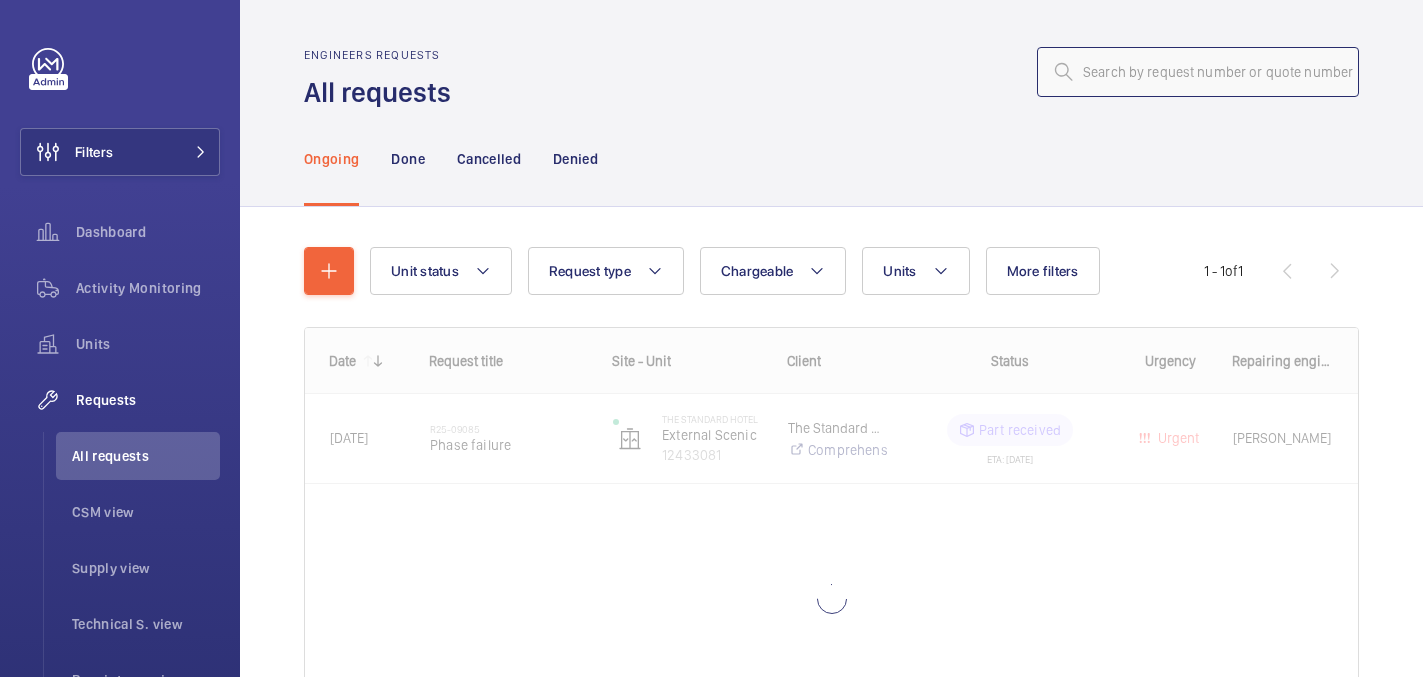 click 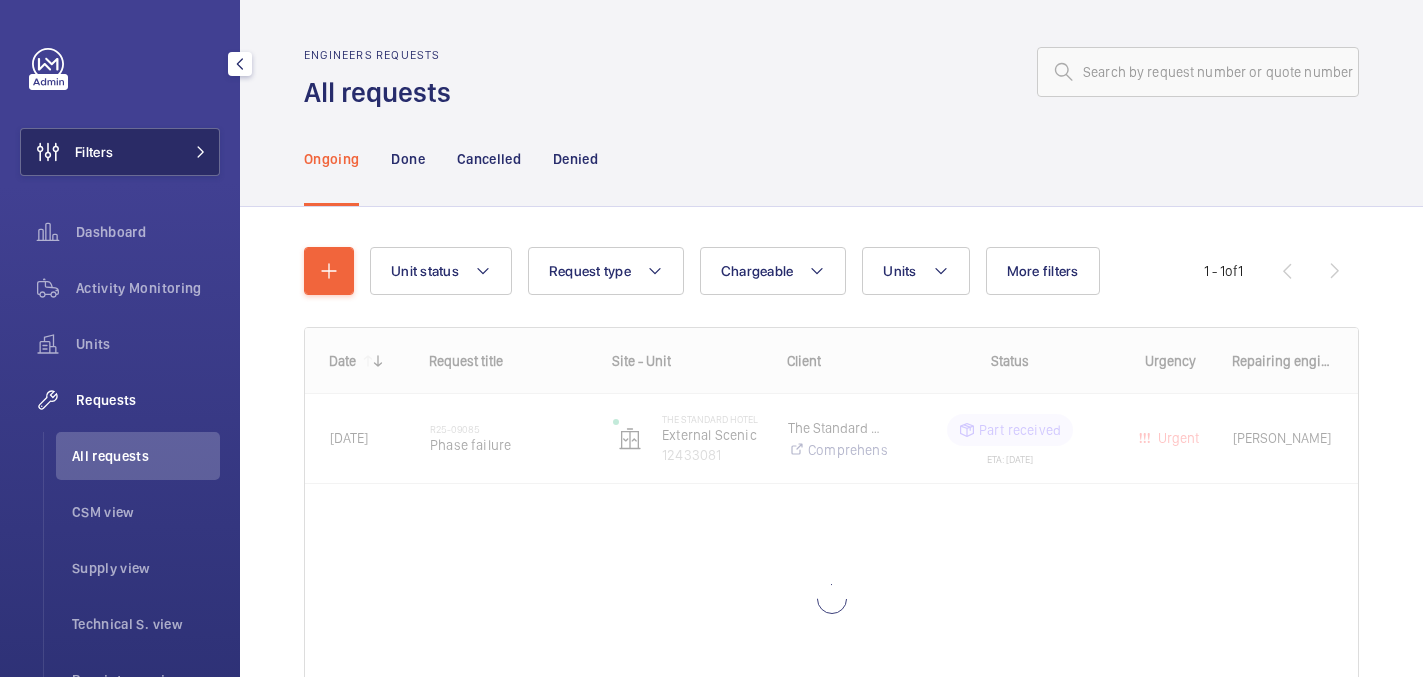 click on "Filters" 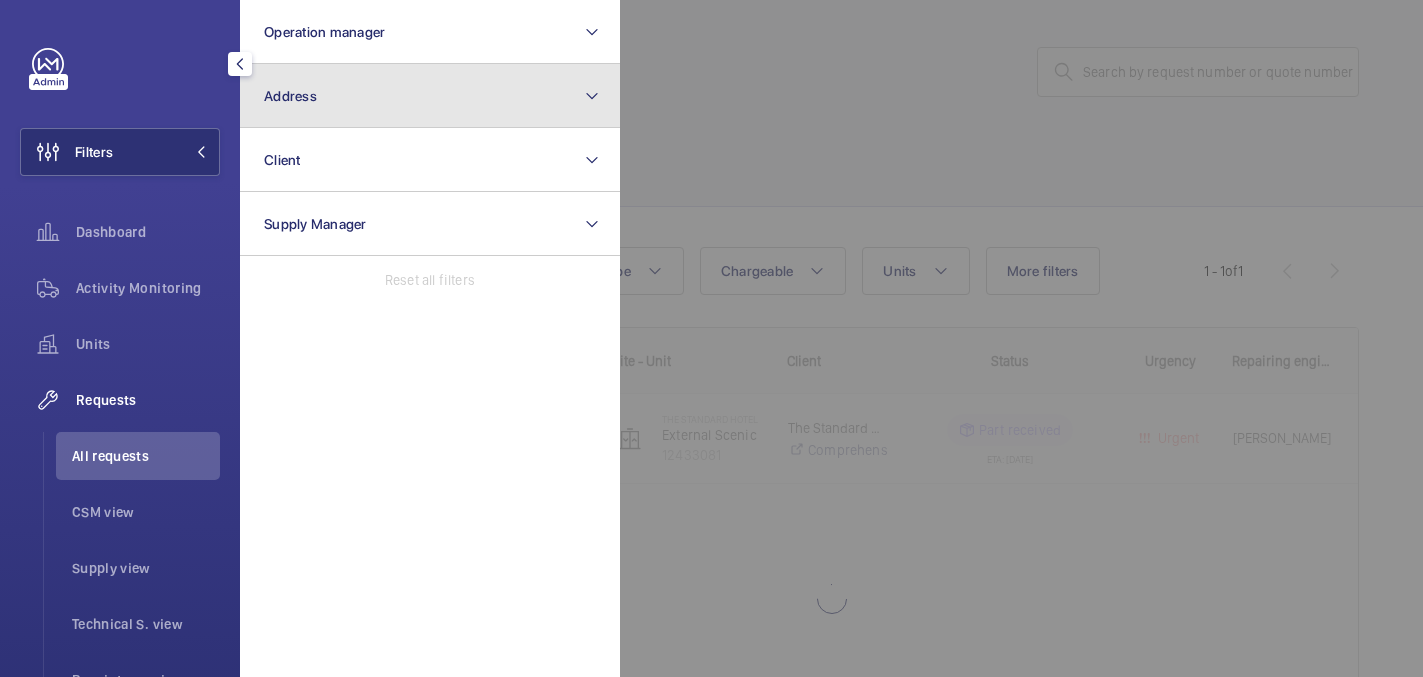 click on "Address" 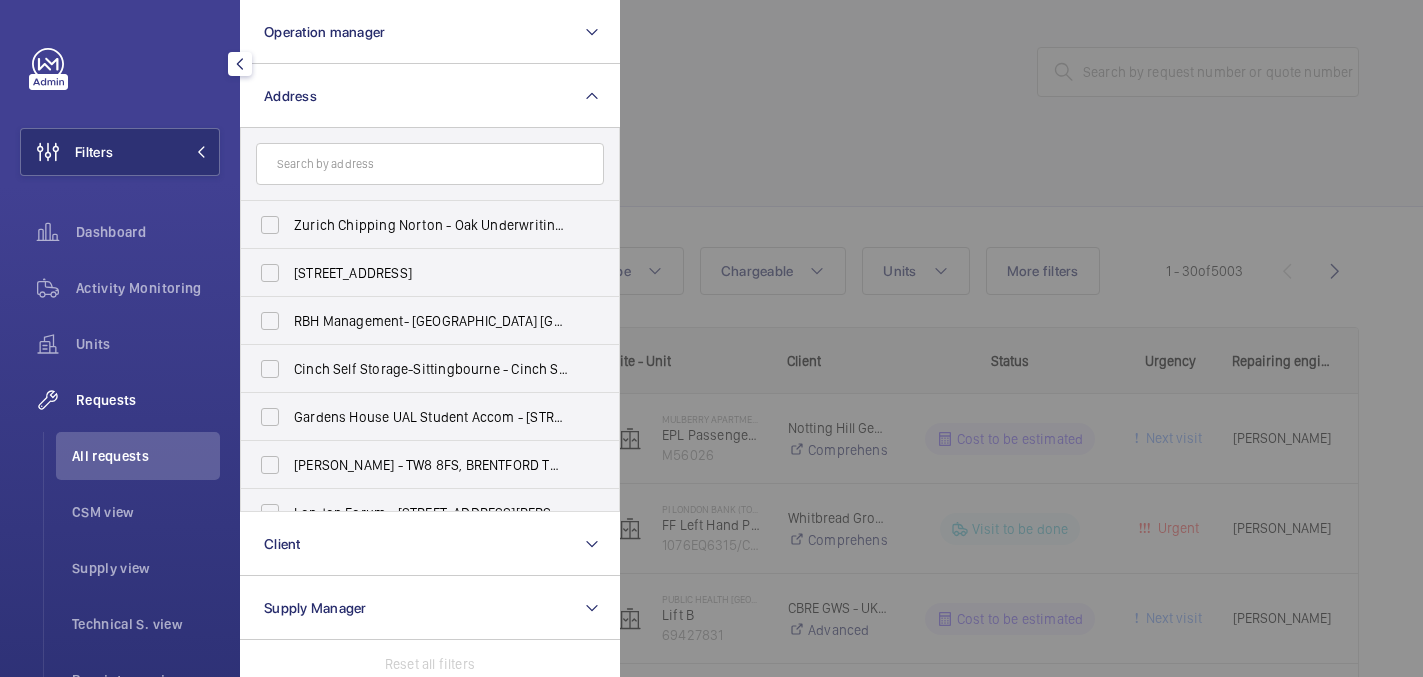 click 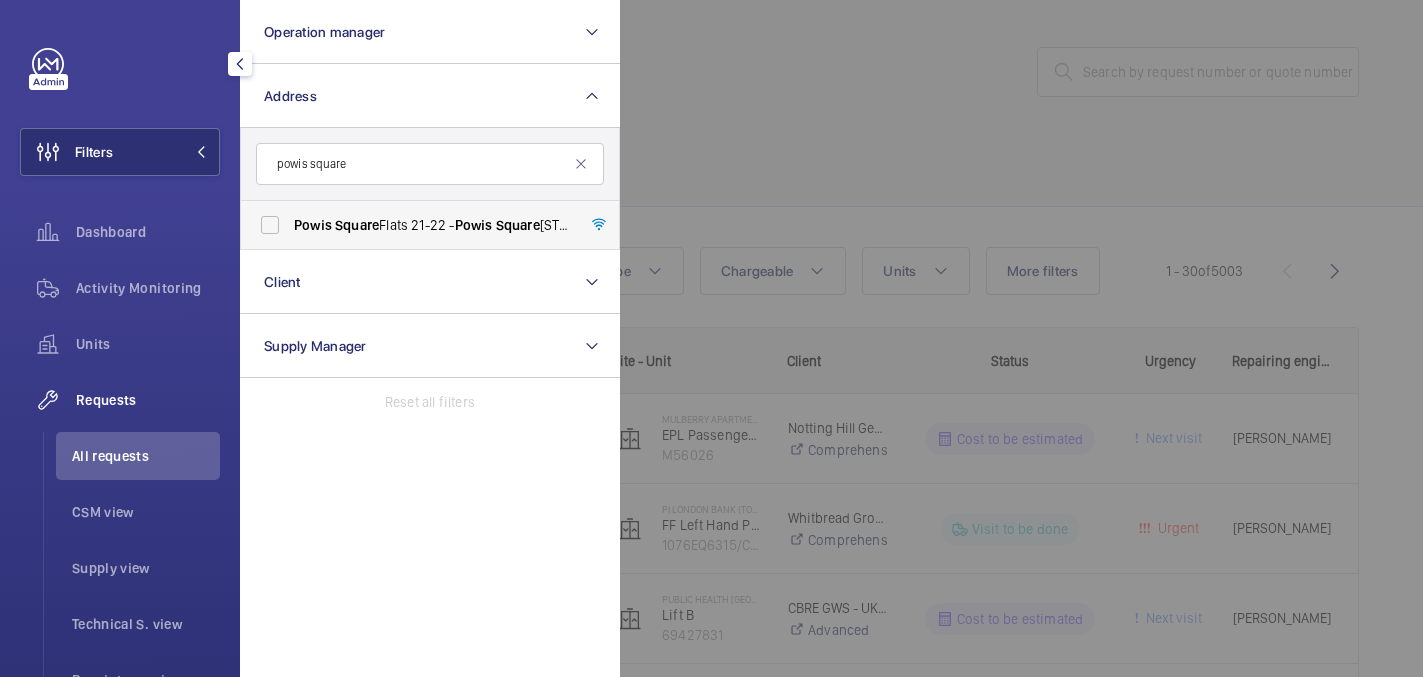 type on "powis square" 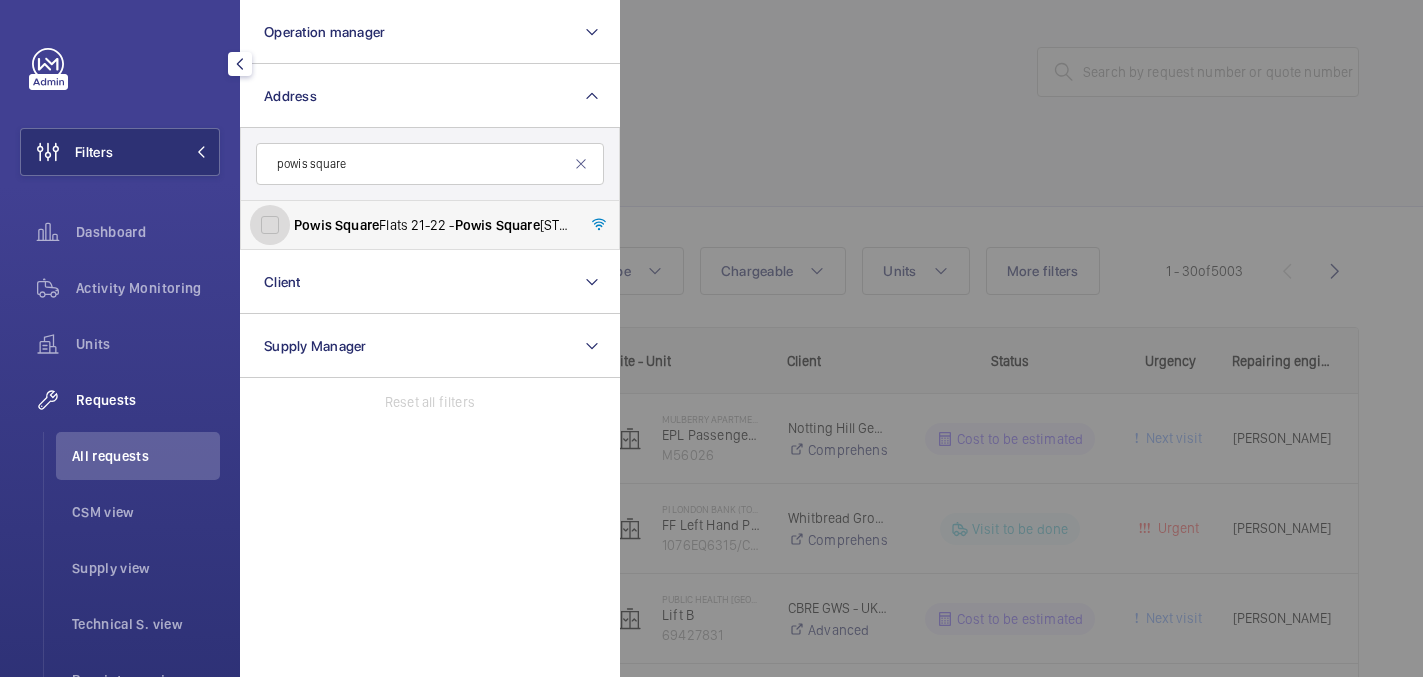 click on "Powis   Square  Flats 21-22 -  Powis   Square  Flats 21-22, LONDON W11 2AZ" at bounding box center [270, 225] 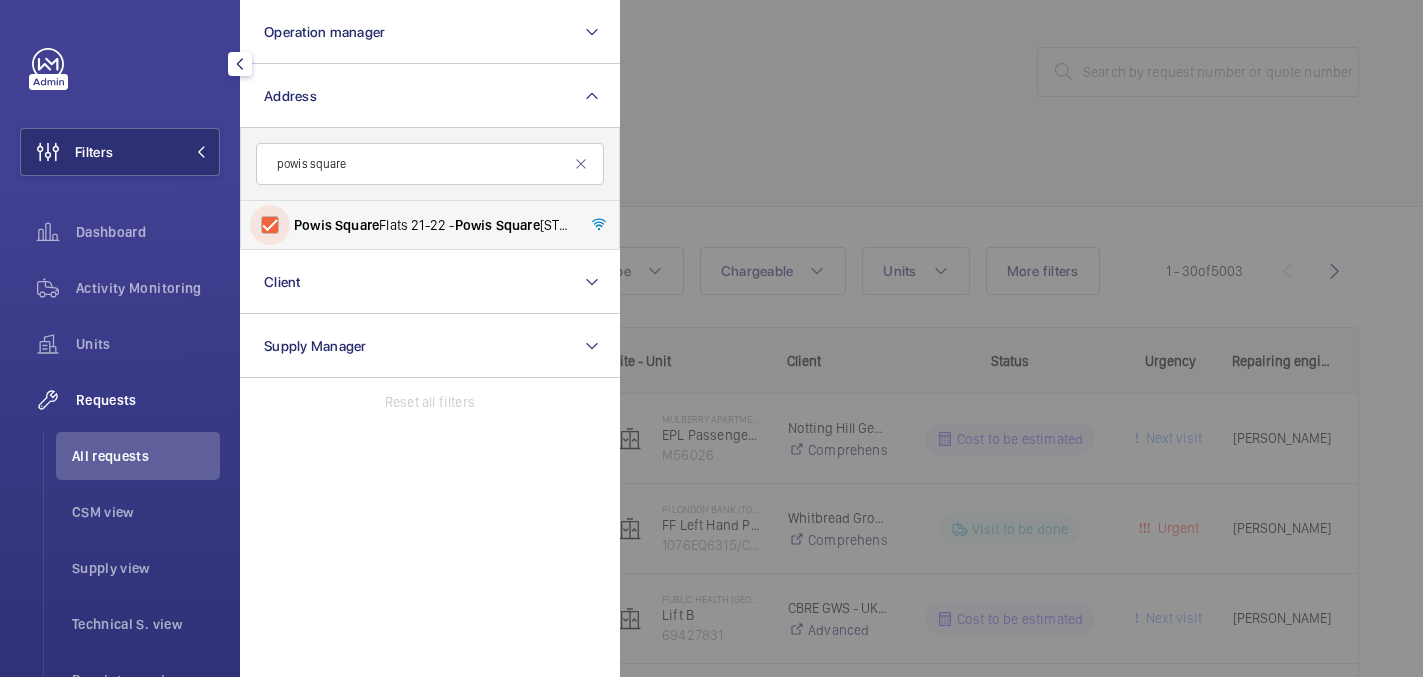 checkbox on "true" 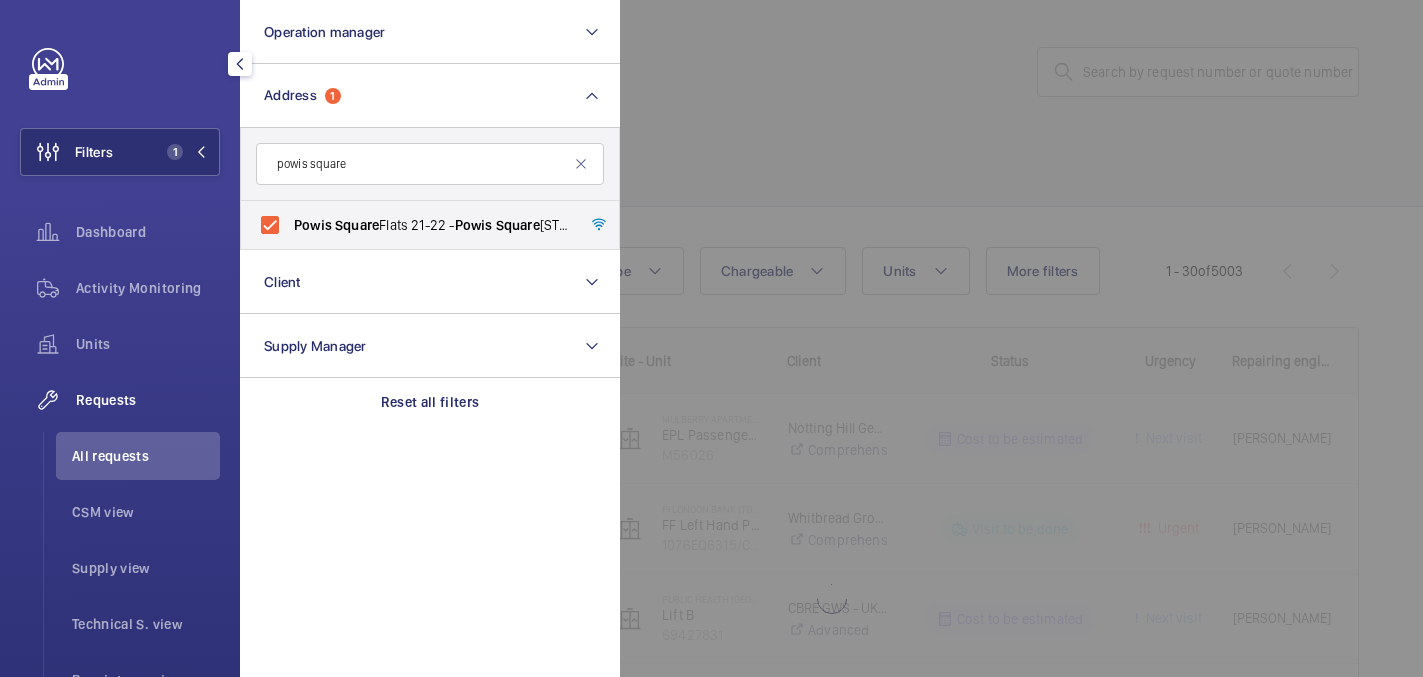 click 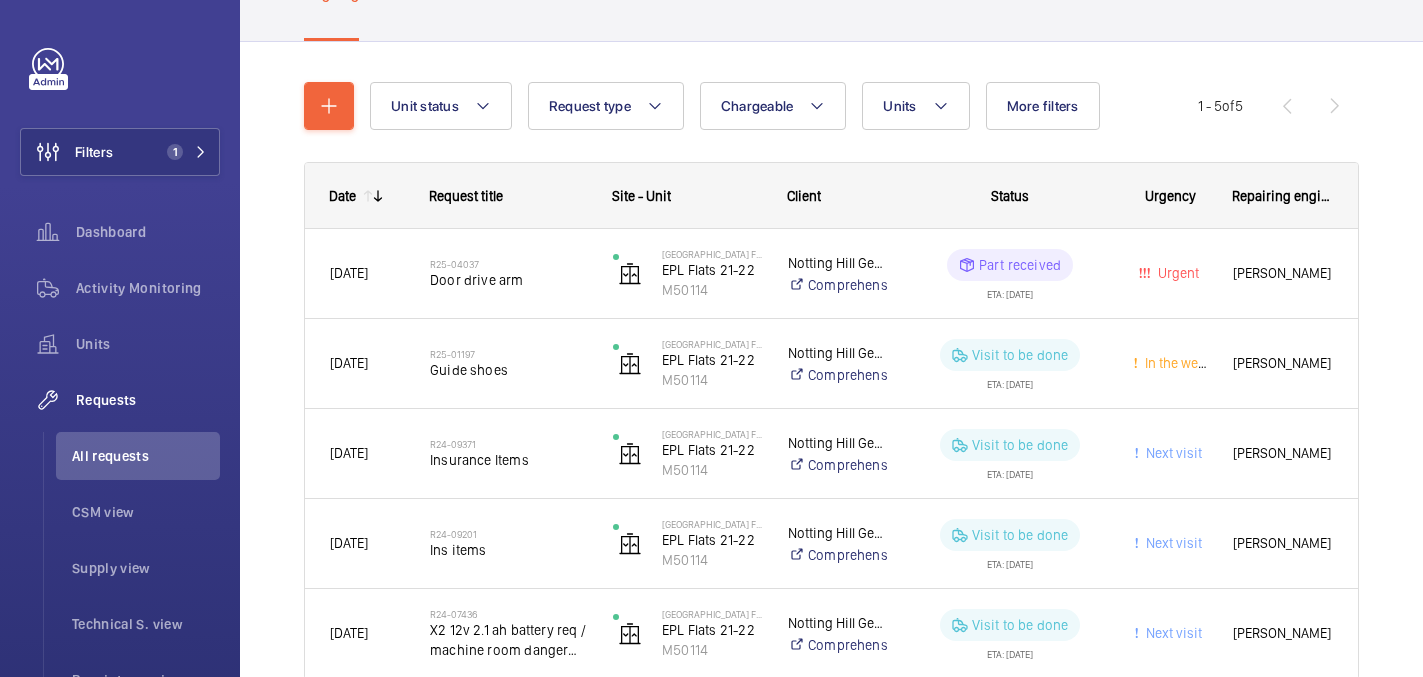 scroll, scrollTop: 220, scrollLeft: 0, axis: vertical 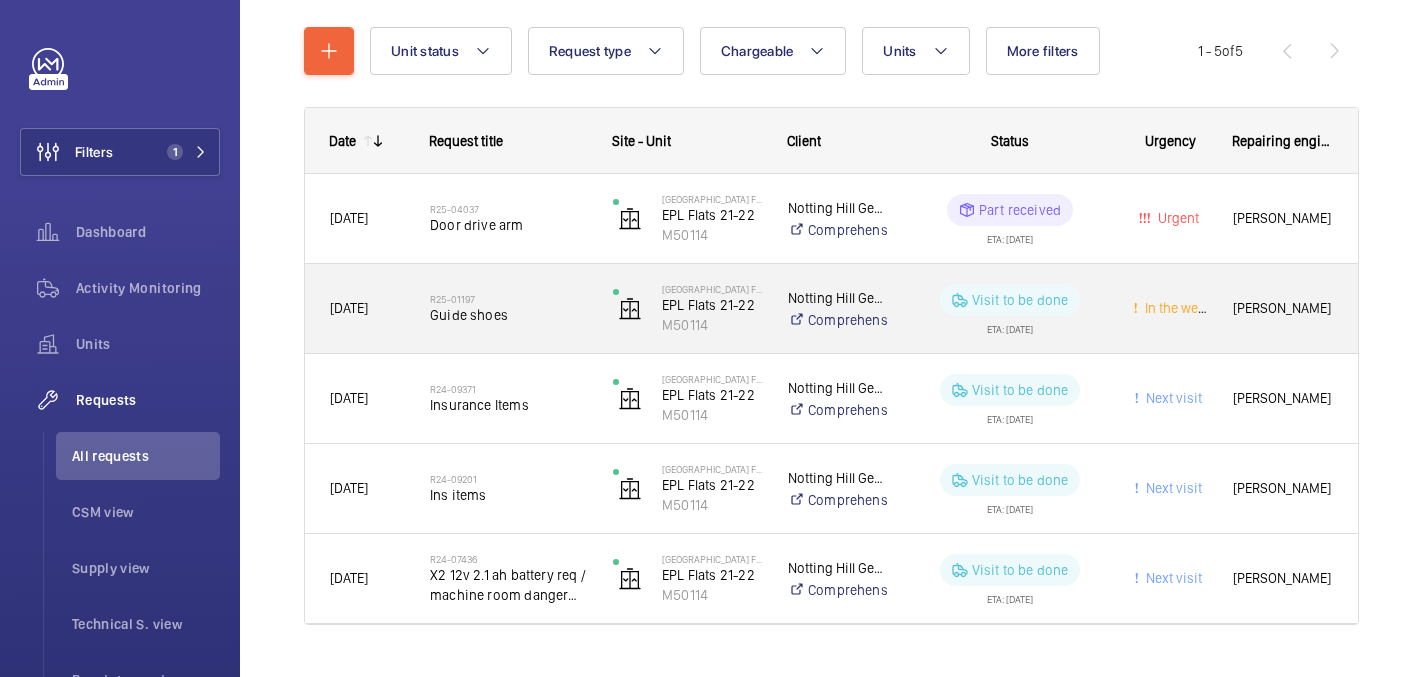click on "R25-01197" 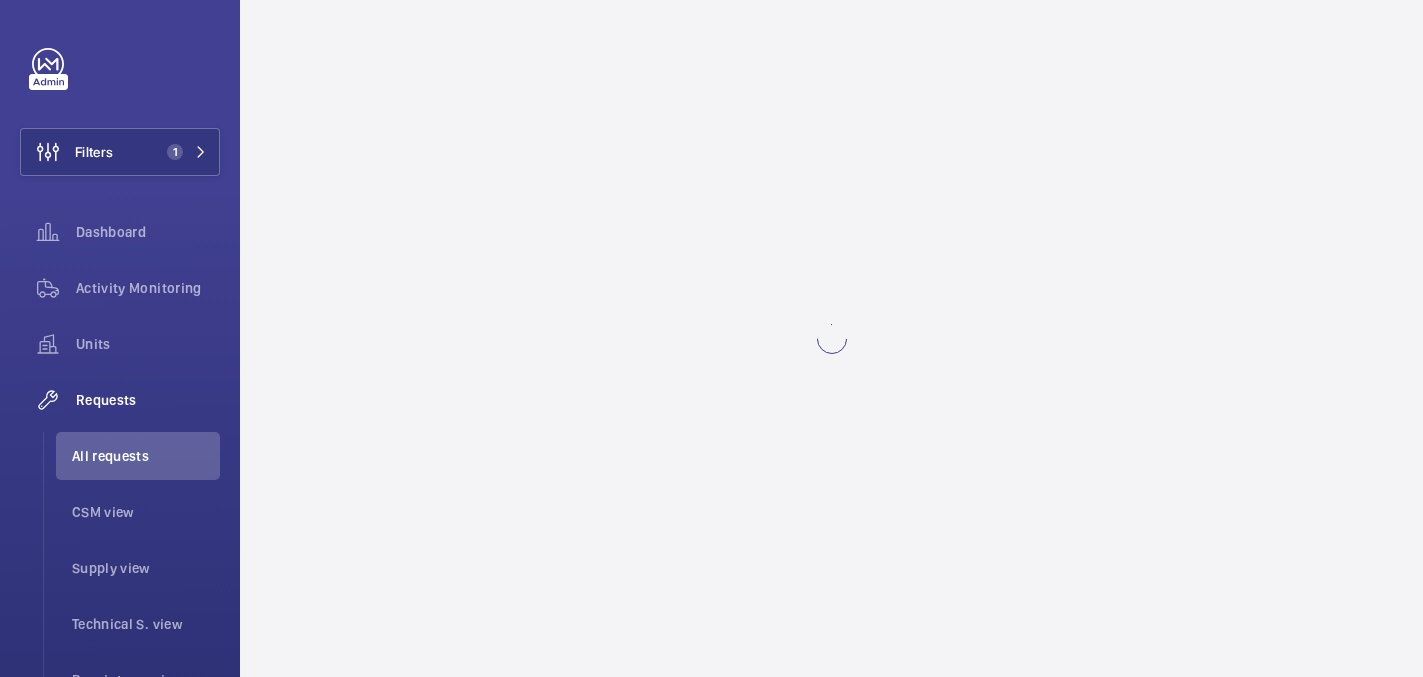 scroll, scrollTop: 0, scrollLeft: 0, axis: both 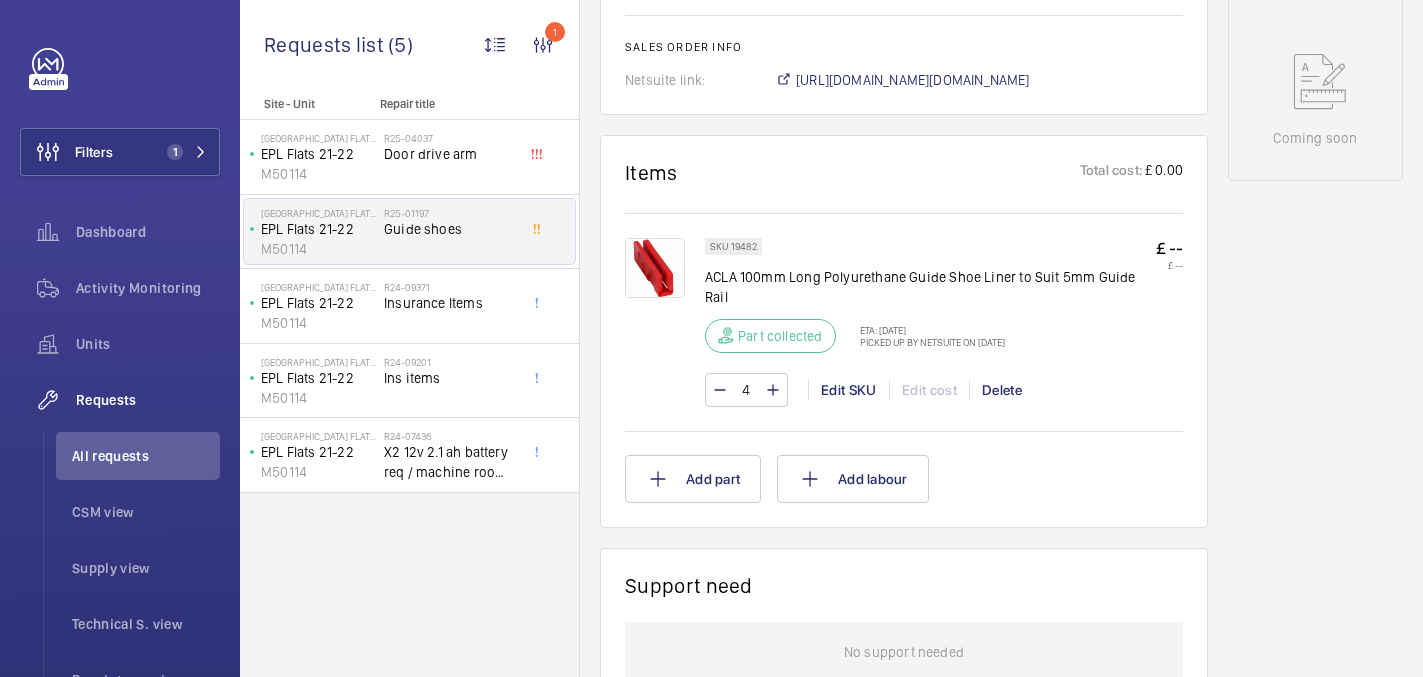 click 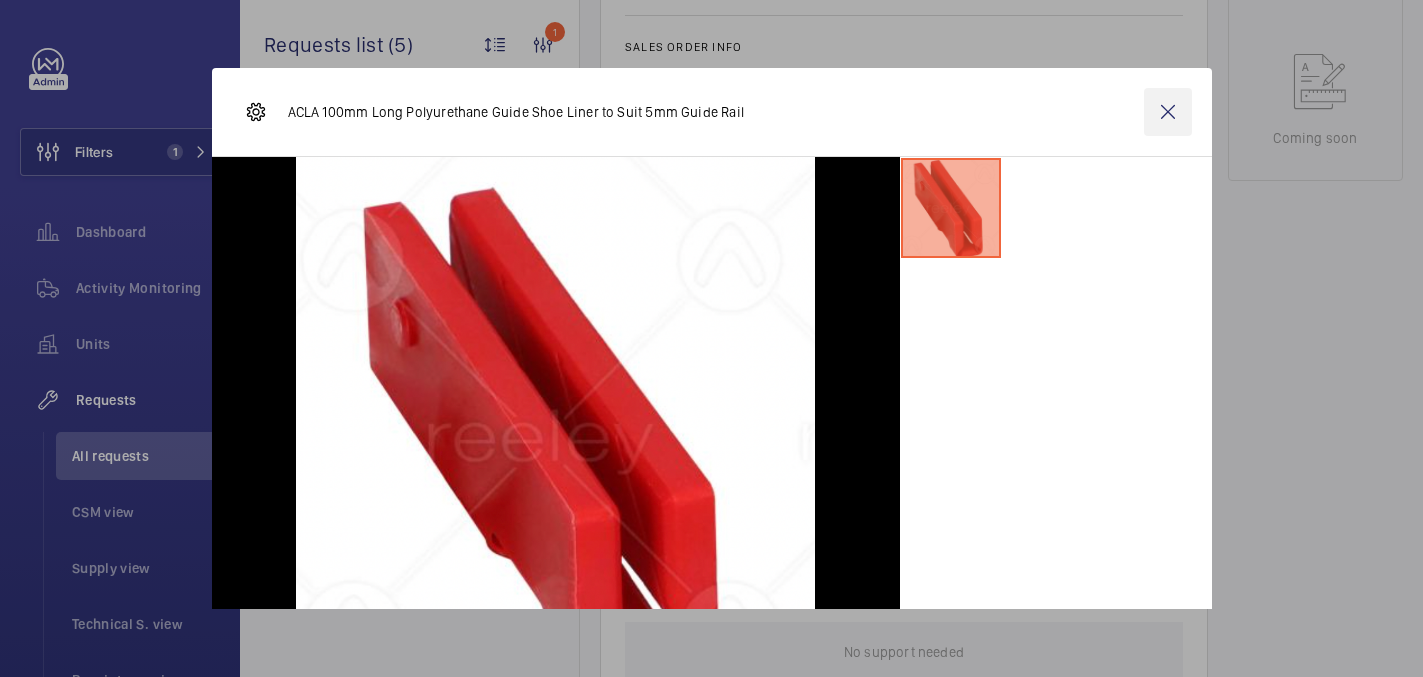 click at bounding box center [1168, 112] 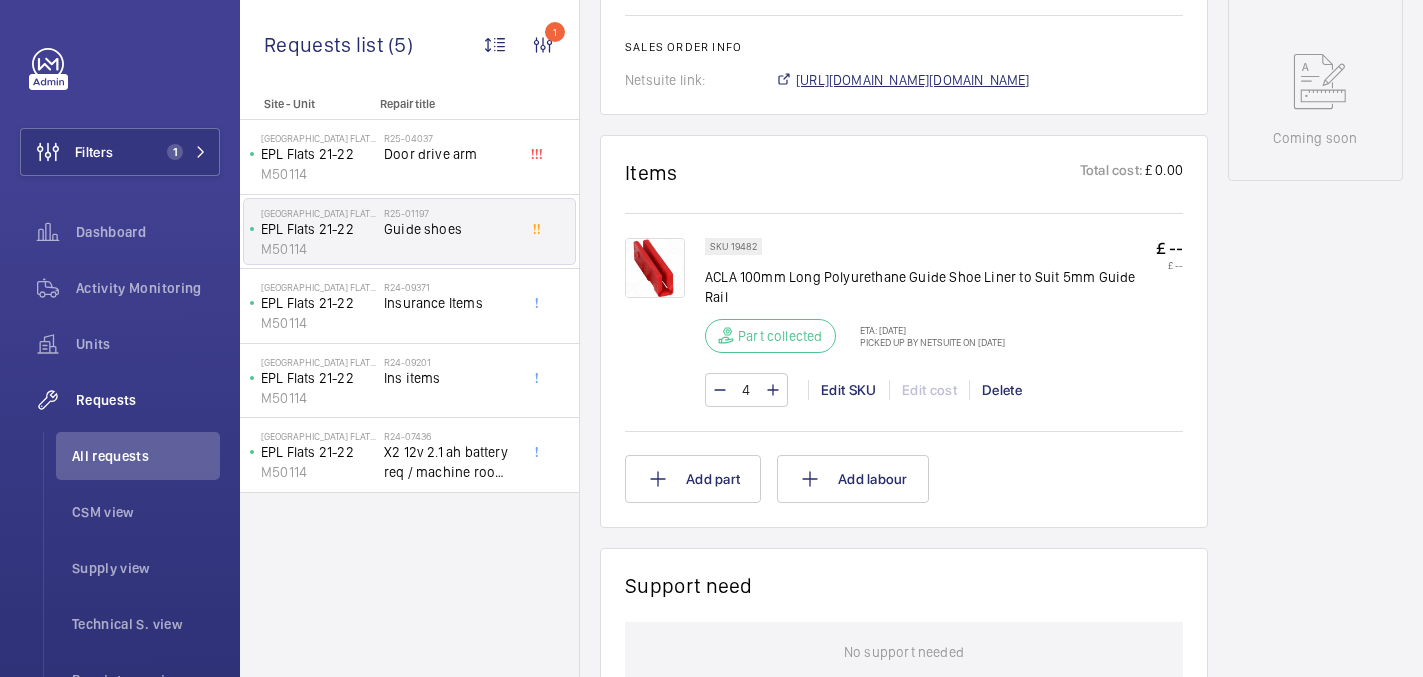 click on "https://6461500.app.netsuite.com/app/accounting/transactions/salesord.nl?id=2268032" 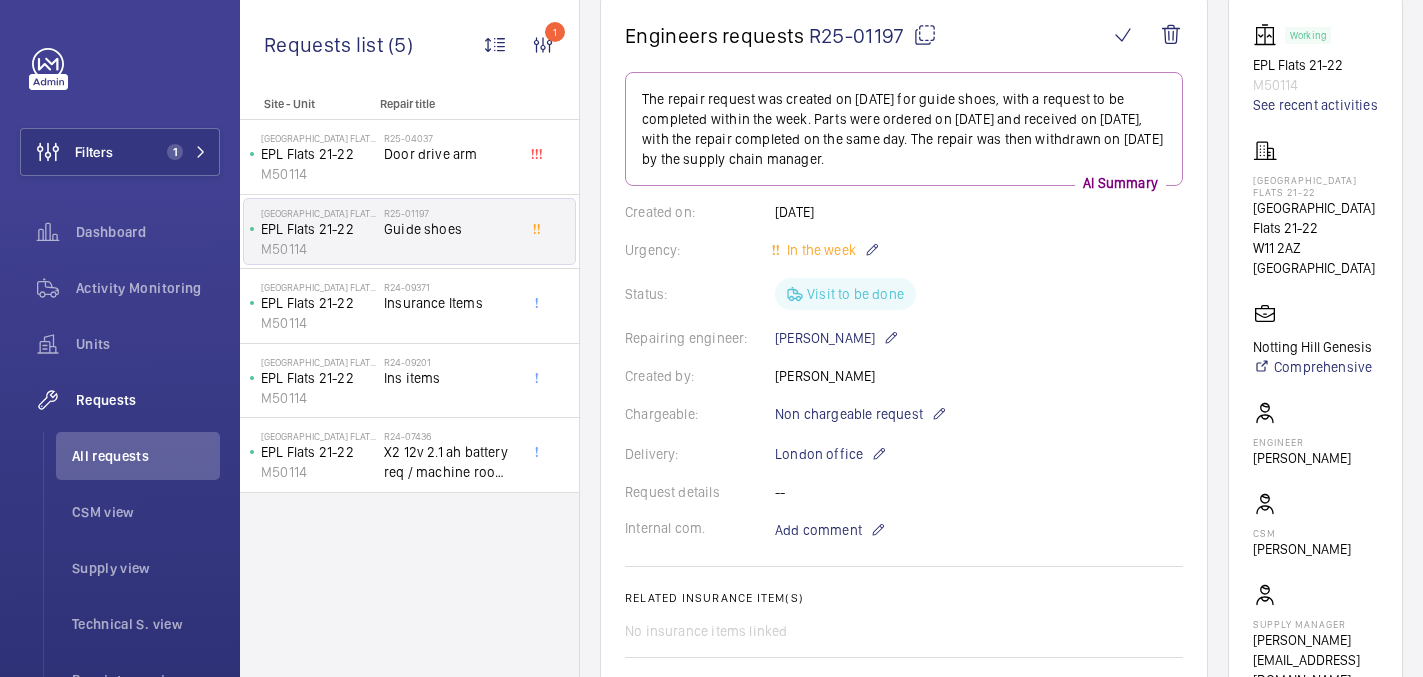 scroll, scrollTop: 1120, scrollLeft: 0, axis: vertical 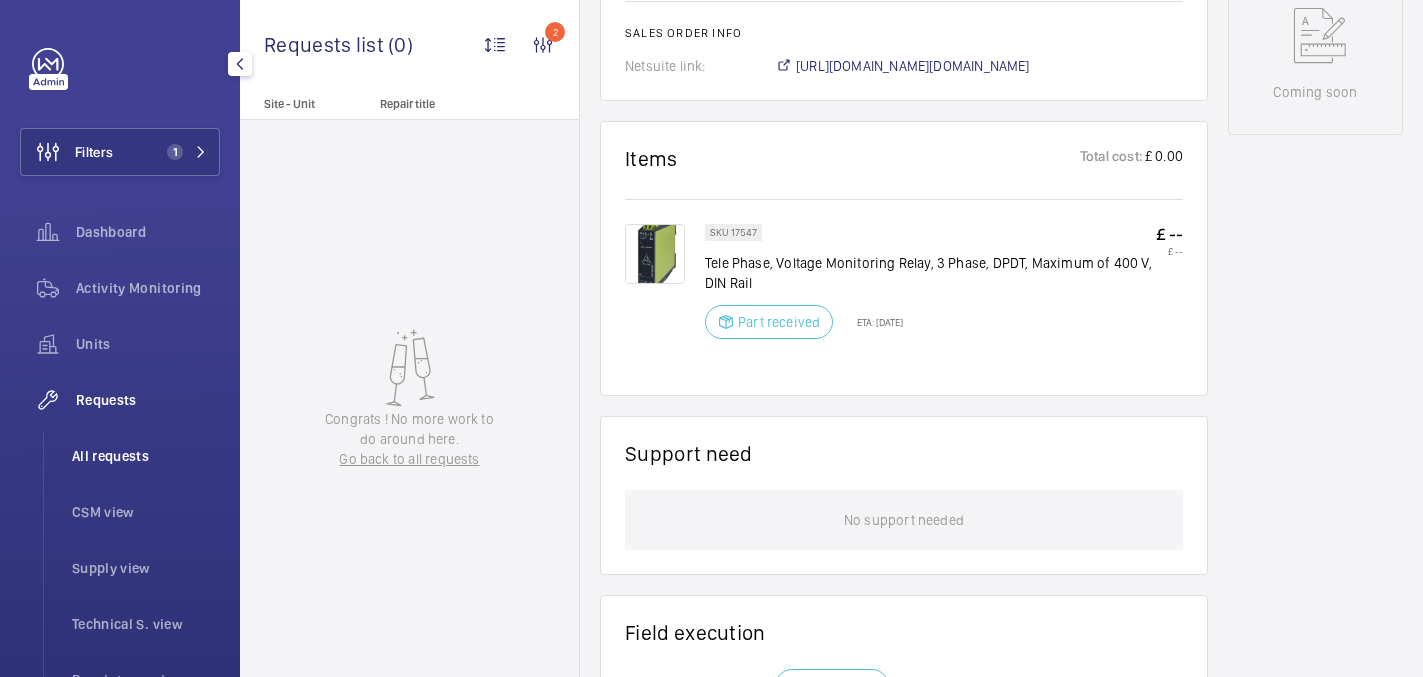 click on "All requests" 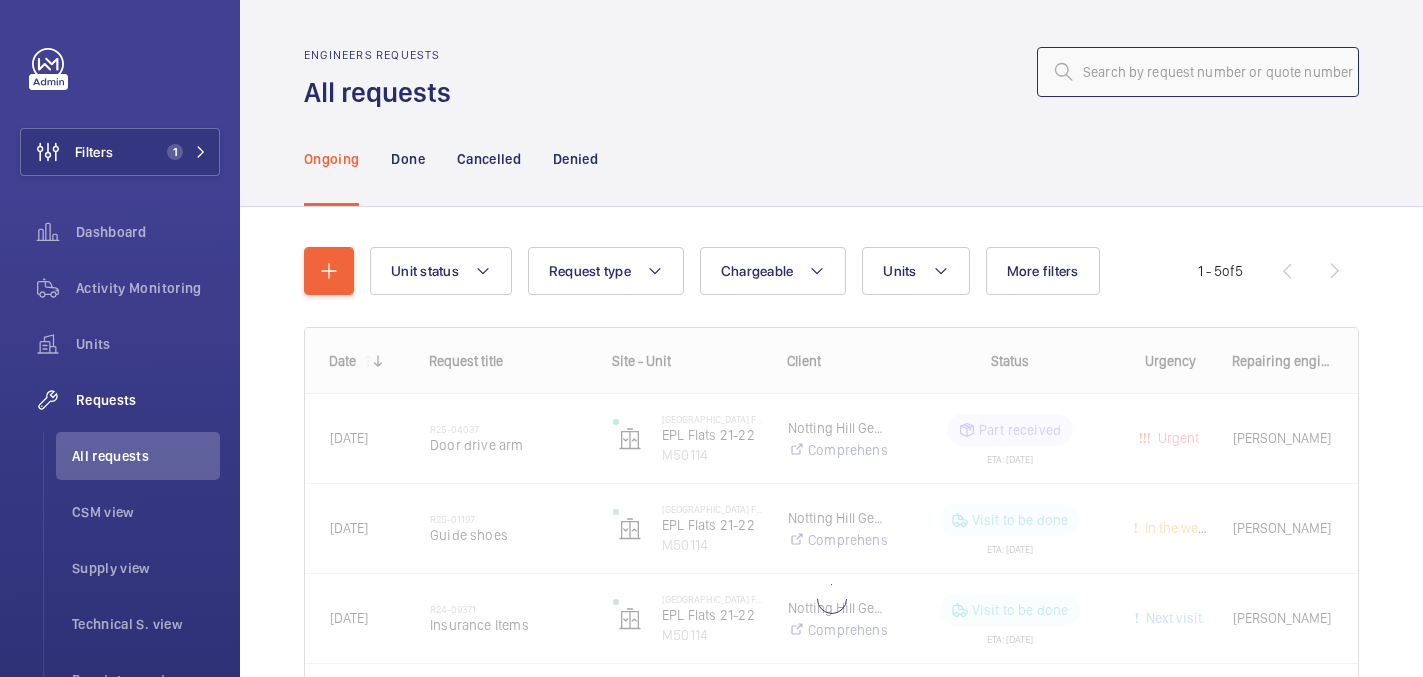 click 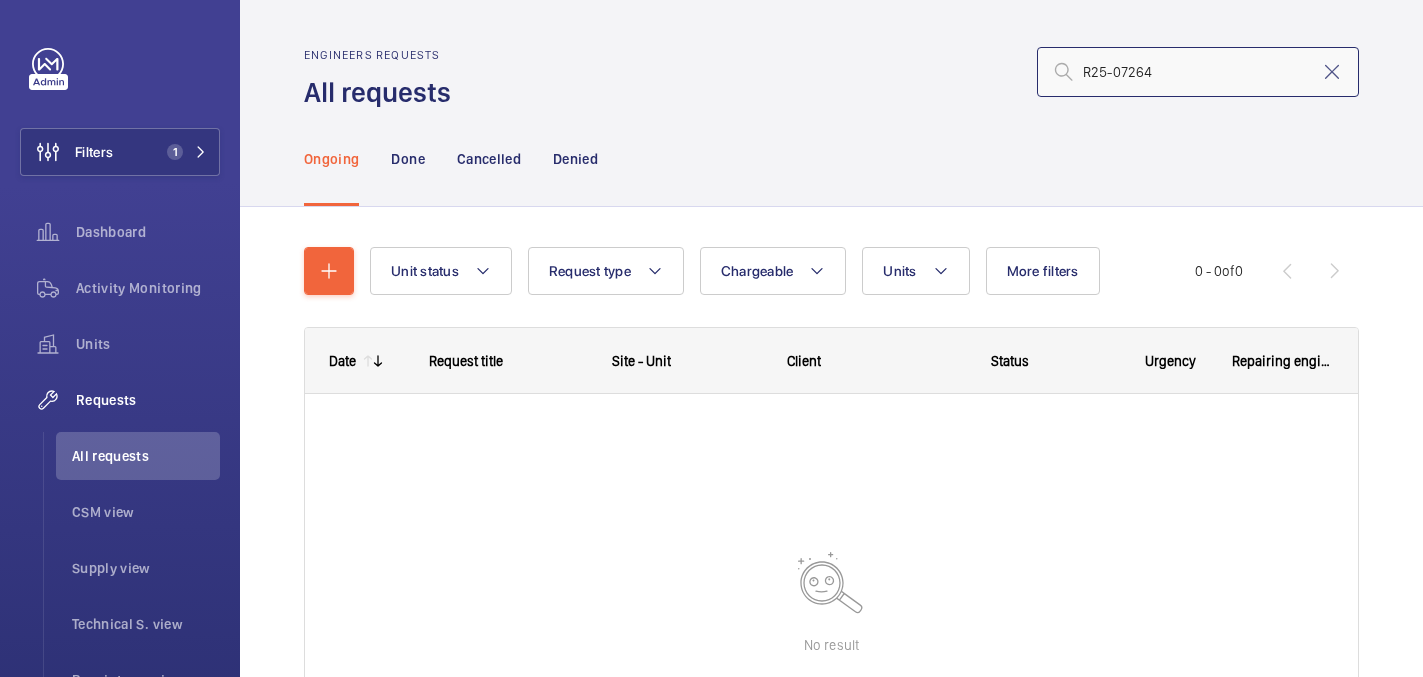 click on "R25-07264" 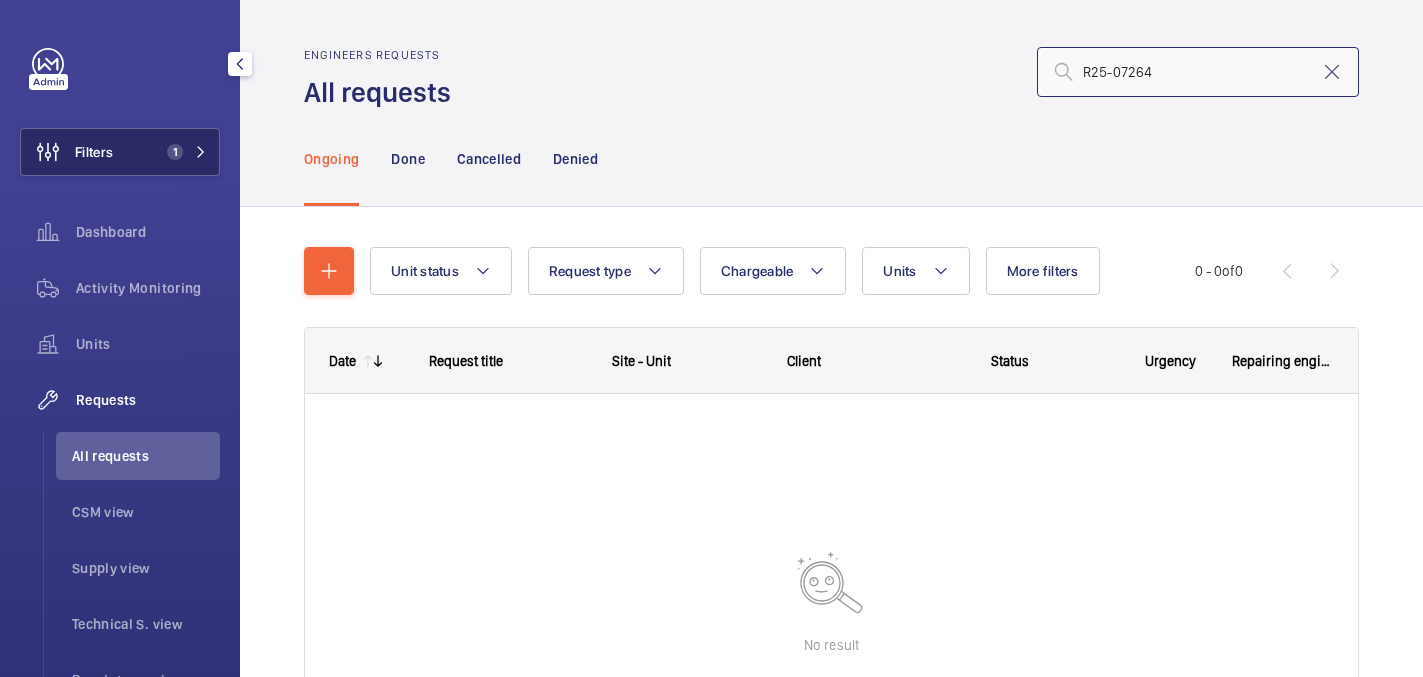 type on "R25-07264" 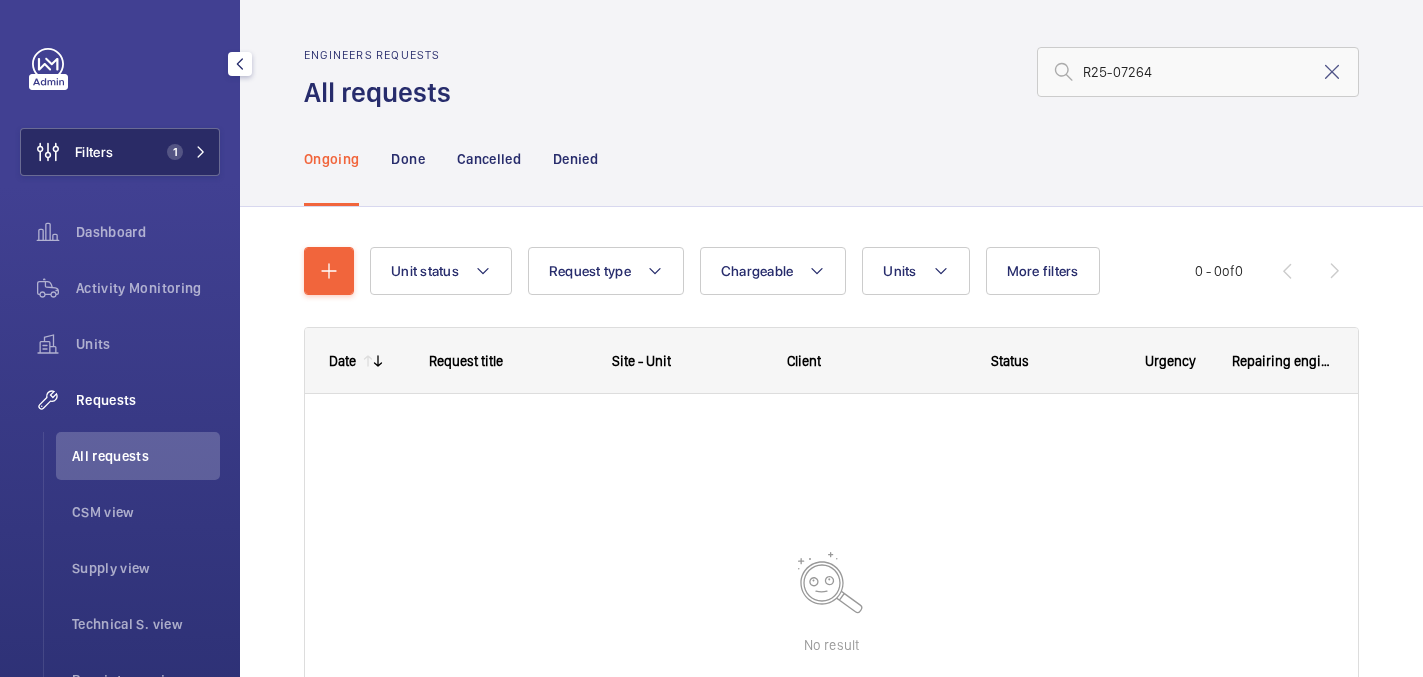 click on "Filters 1" 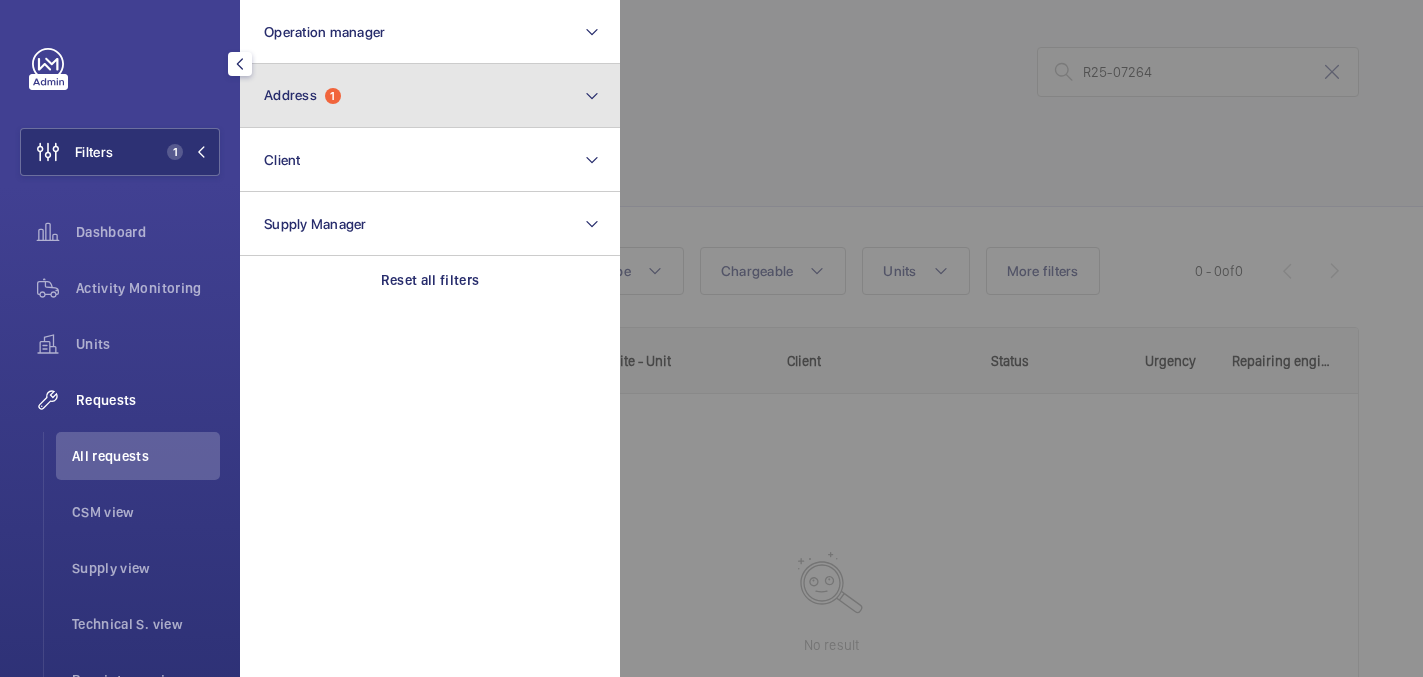 click on "Address  1" 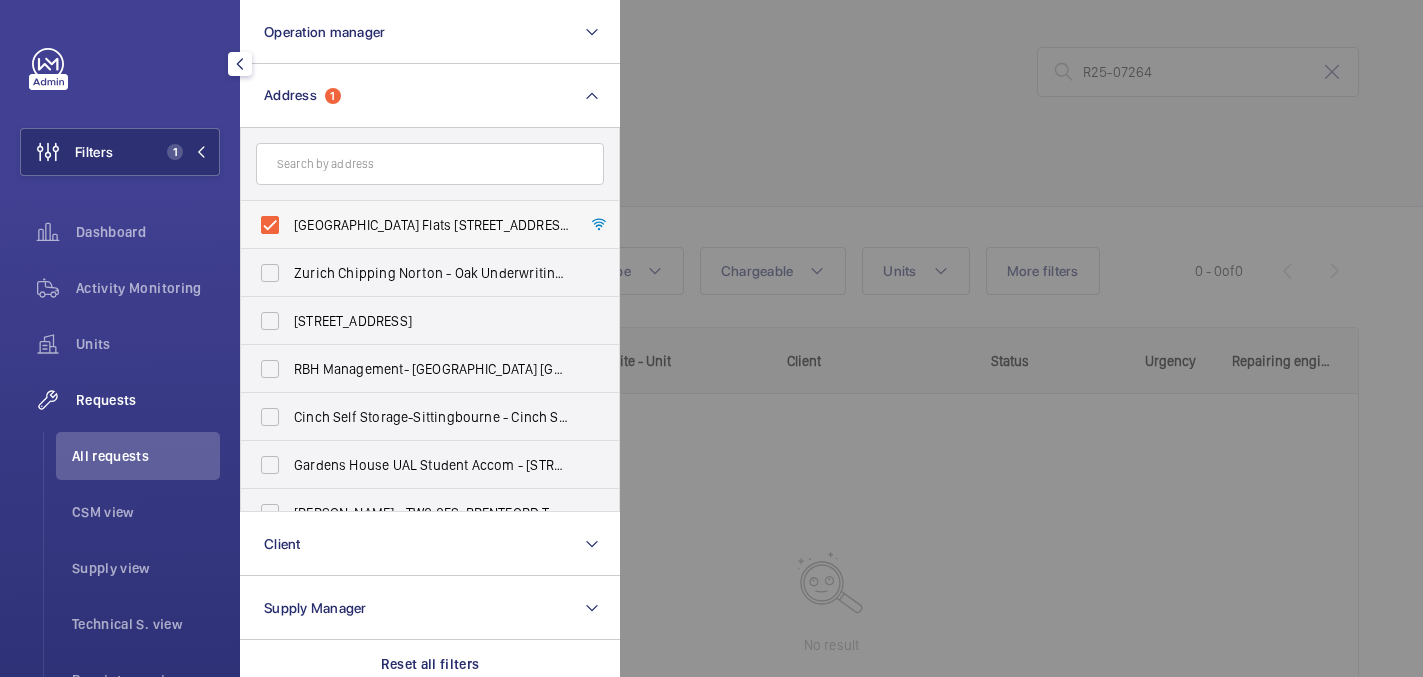 click on "Powis Square Flats 21-22 - Powis Square Flats 21-22, LONDON W11 2AZ" at bounding box center (415, 225) 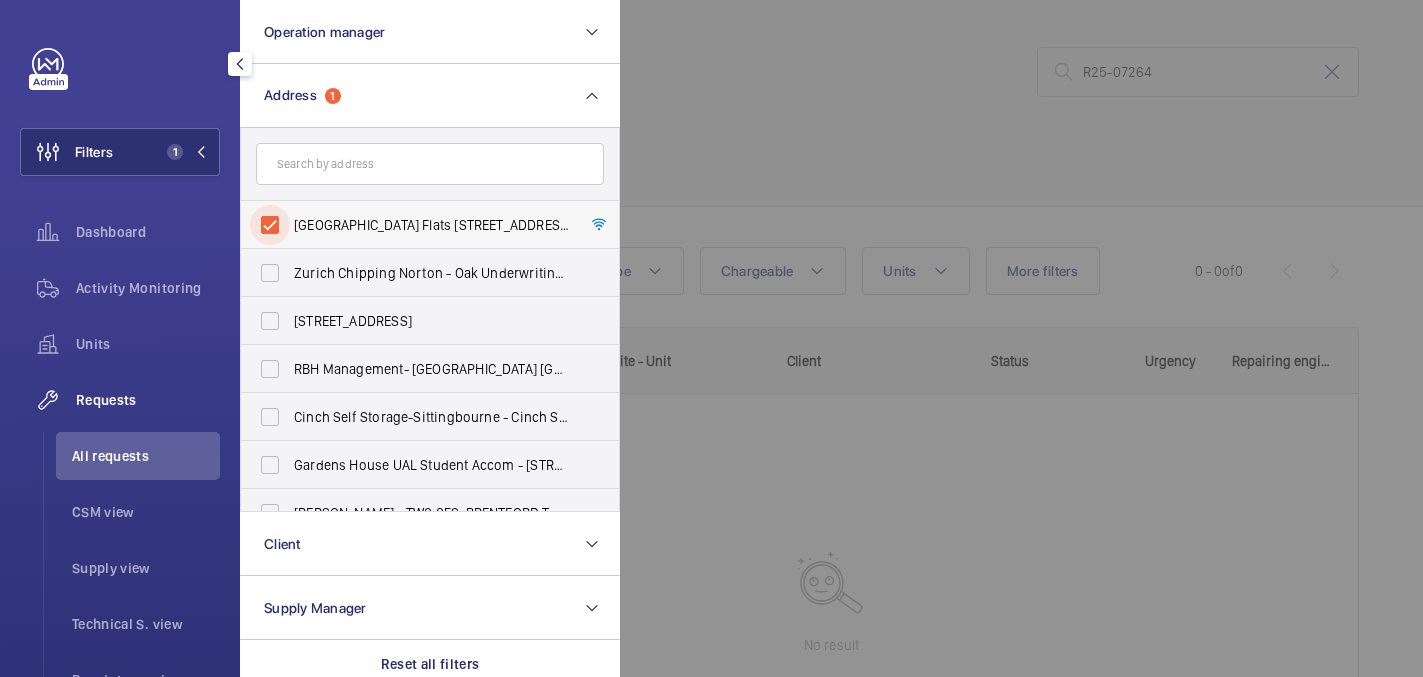 click on "Powis Square Flats 21-22 - Powis Square Flats 21-22, LONDON W11 2AZ" at bounding box center [270, 225] 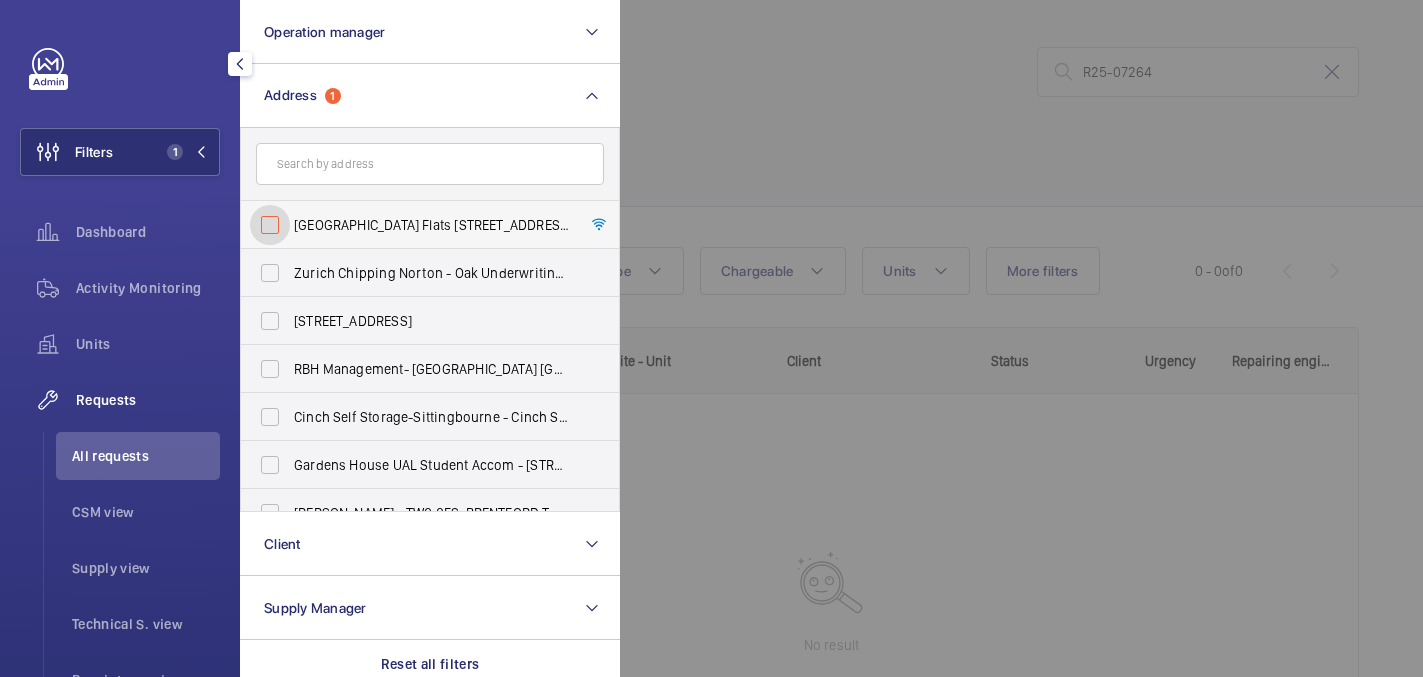 checkbox on "false" 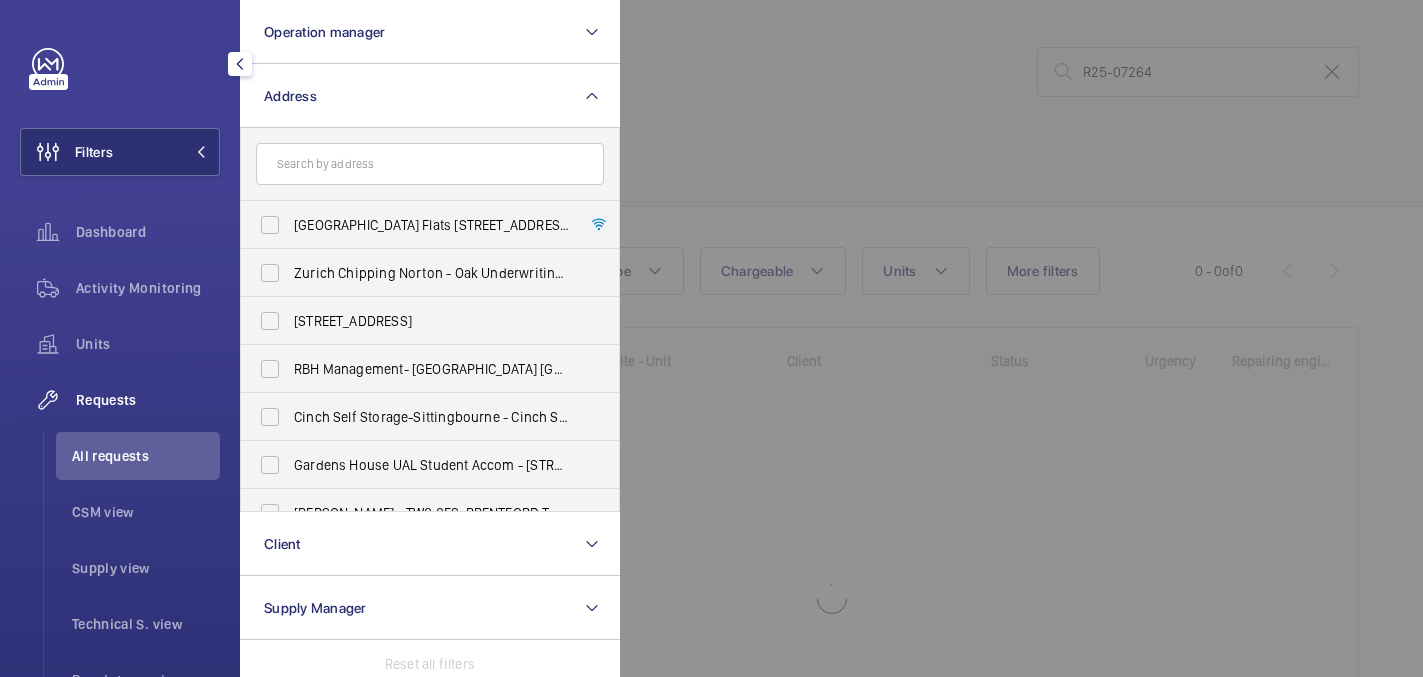 click 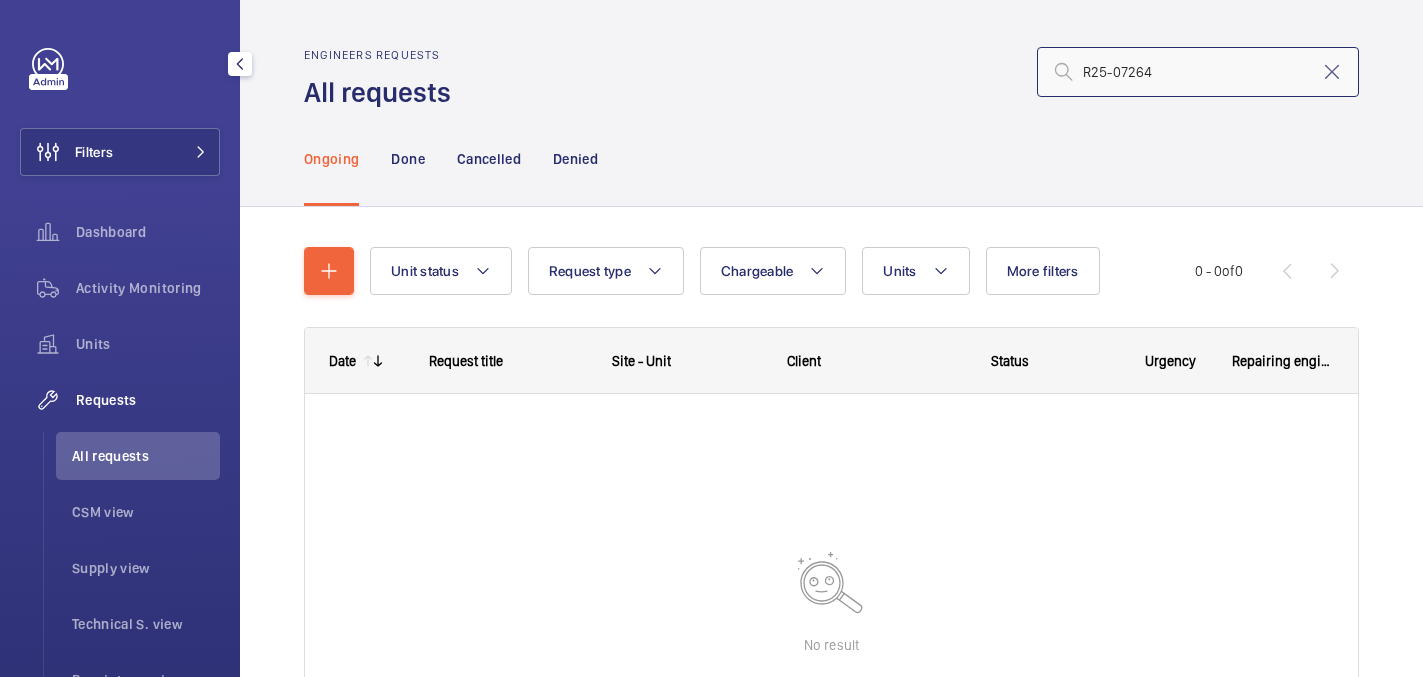 click on "R25-07264" 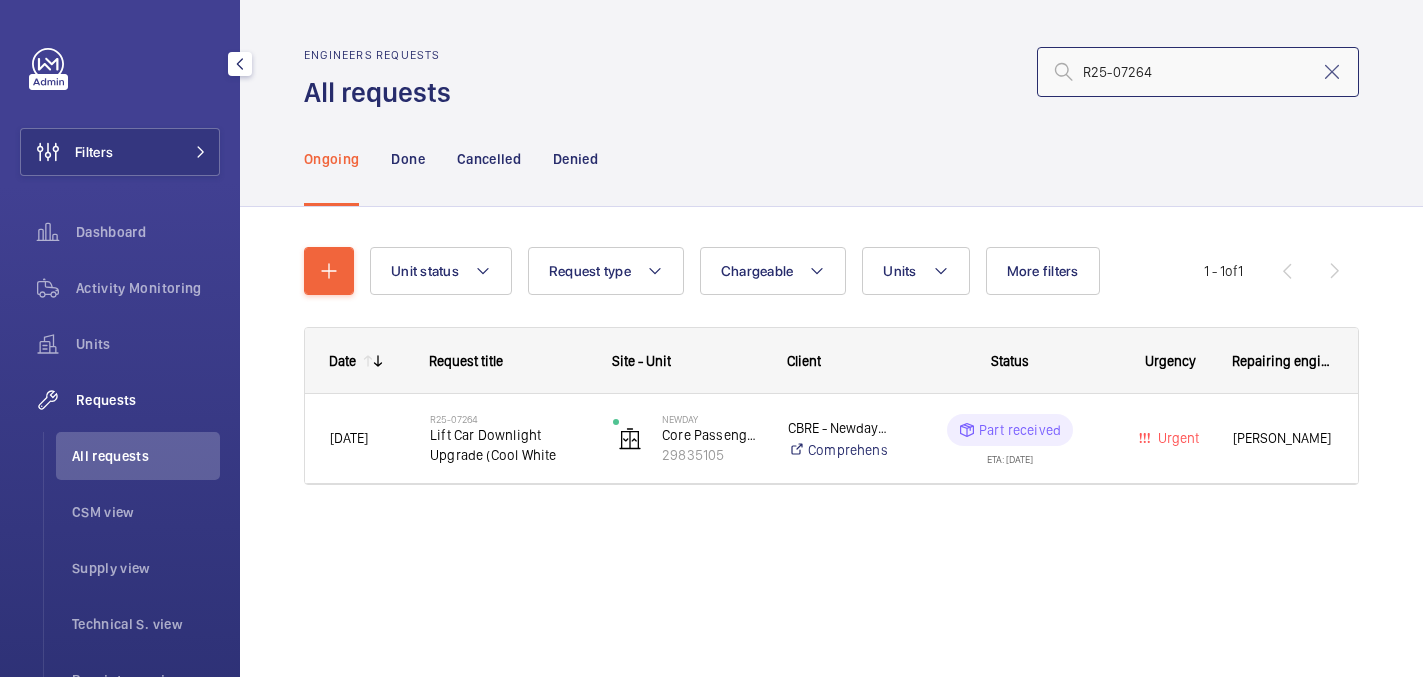 type on "R25-07264" 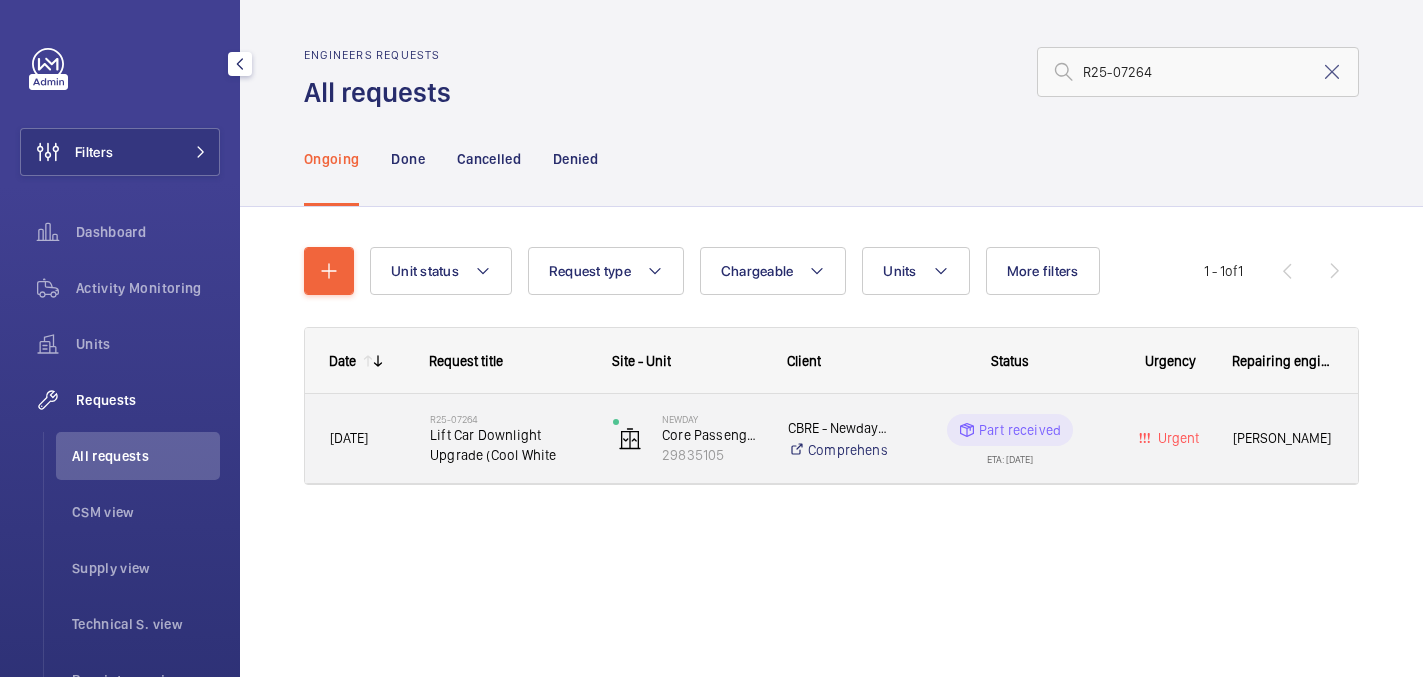 click on "R25-07264" 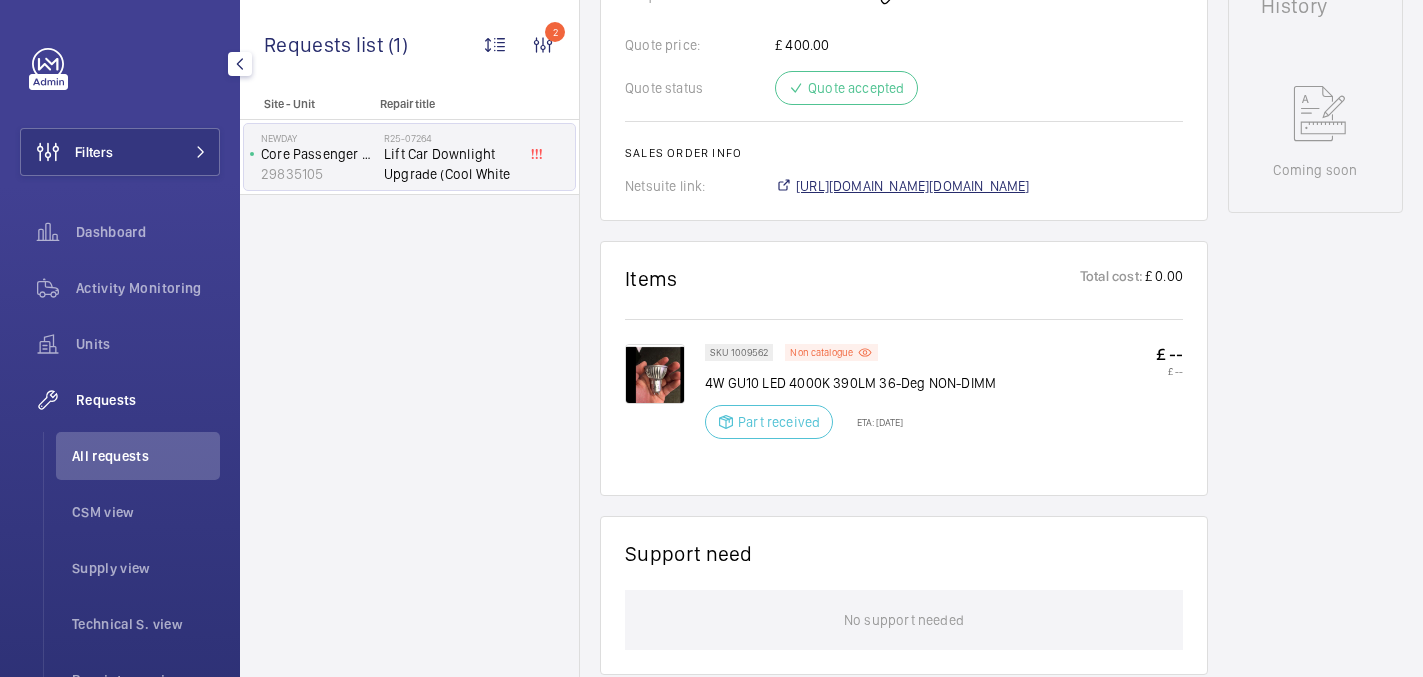 scroll, scrollTop: 1000, scrollLeft: 0, axis: vertical 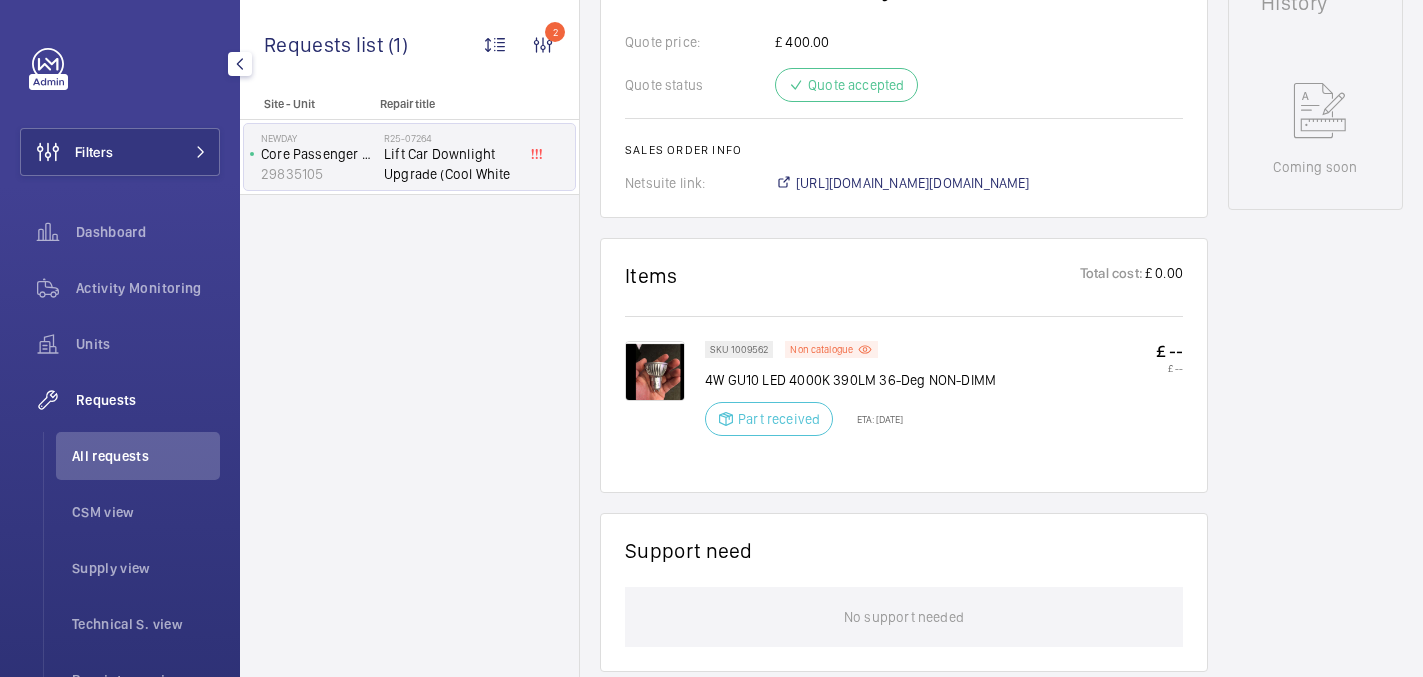 click 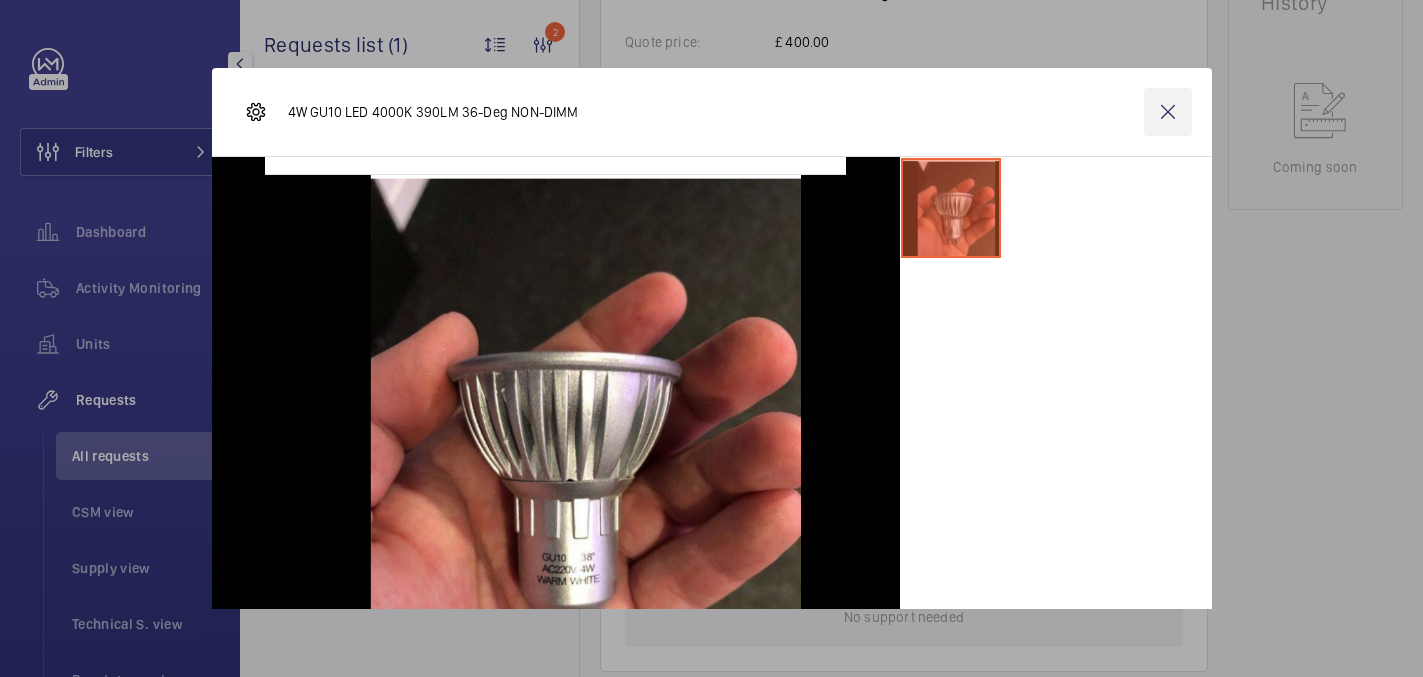 click at bounding box center (1168, 112) 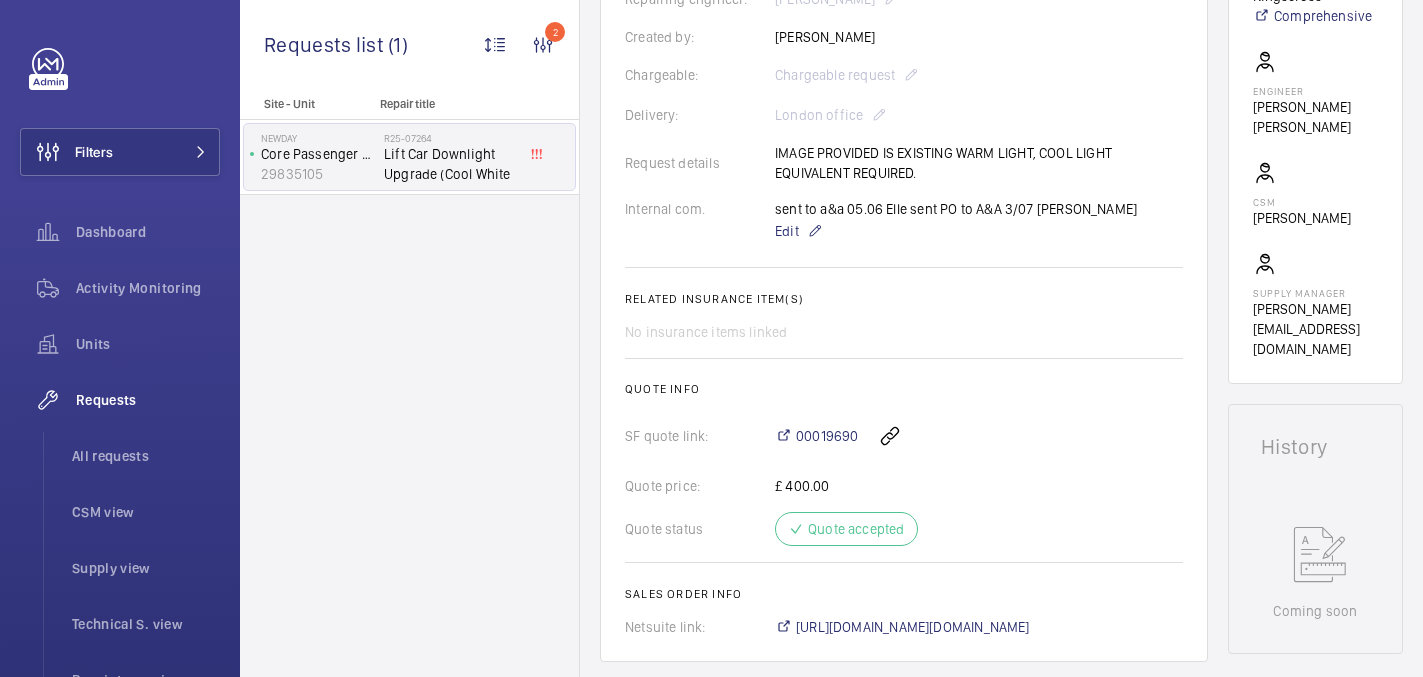 scroll, scrollTop: 539, scrollLeft: 0, axis: vertical 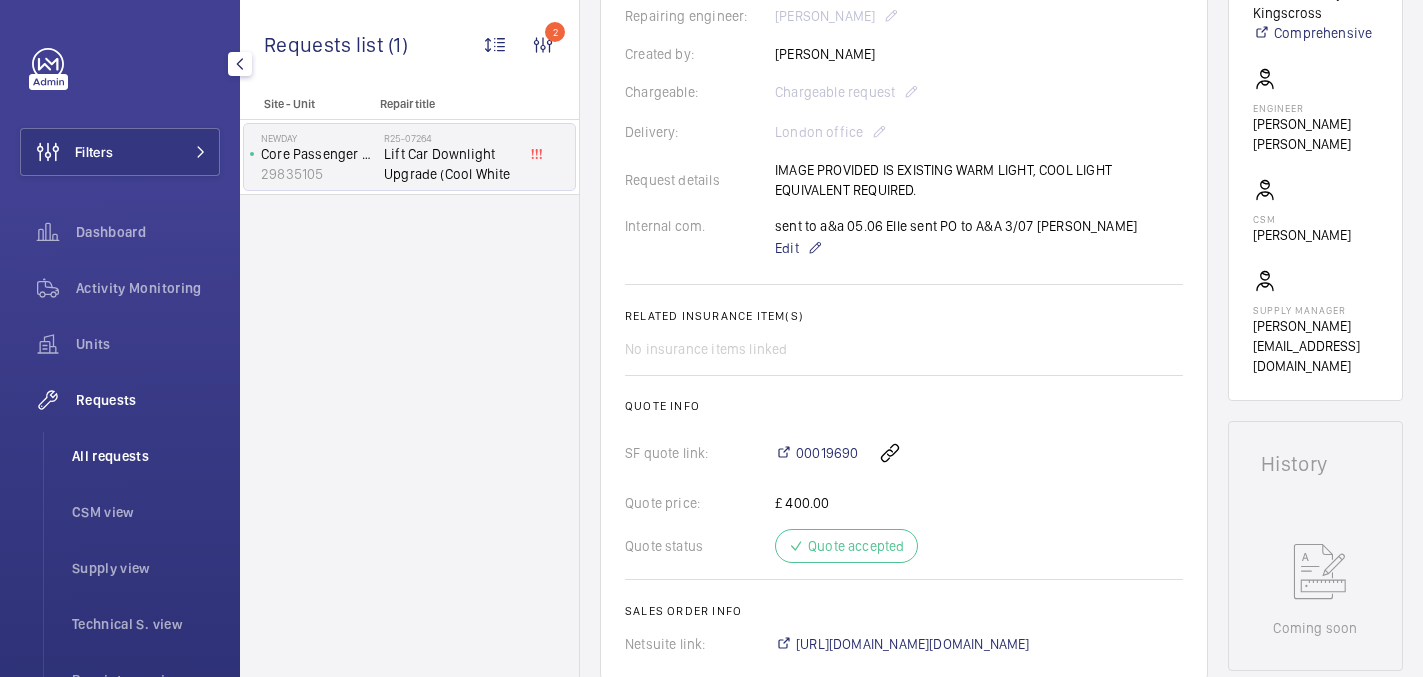 click on "All requests" 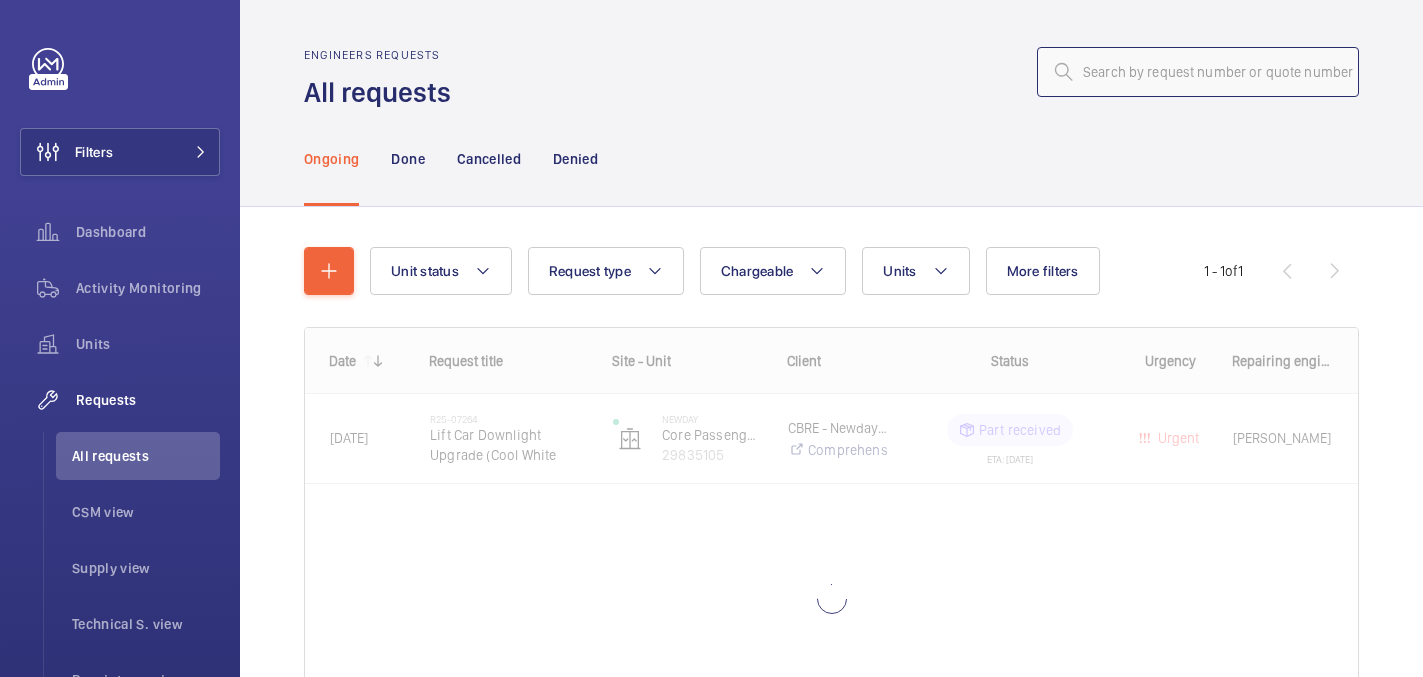 click 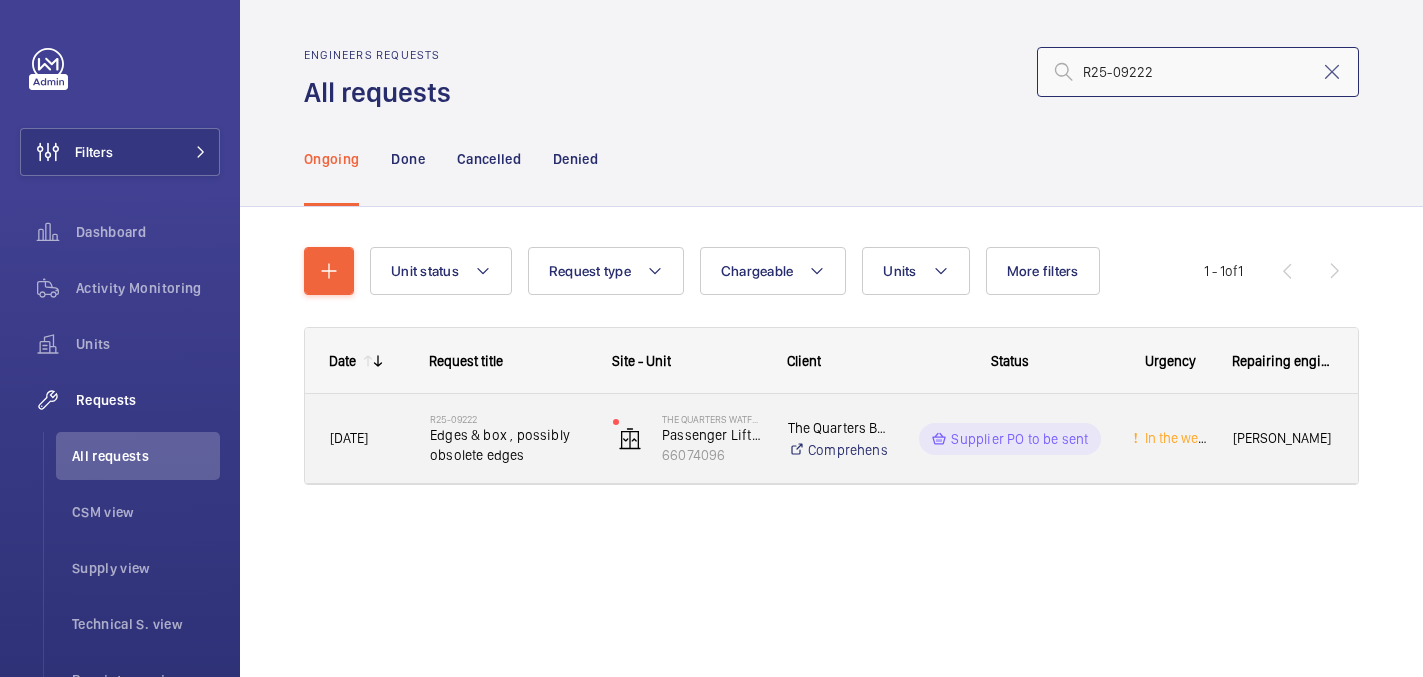 type on "R25-09222" 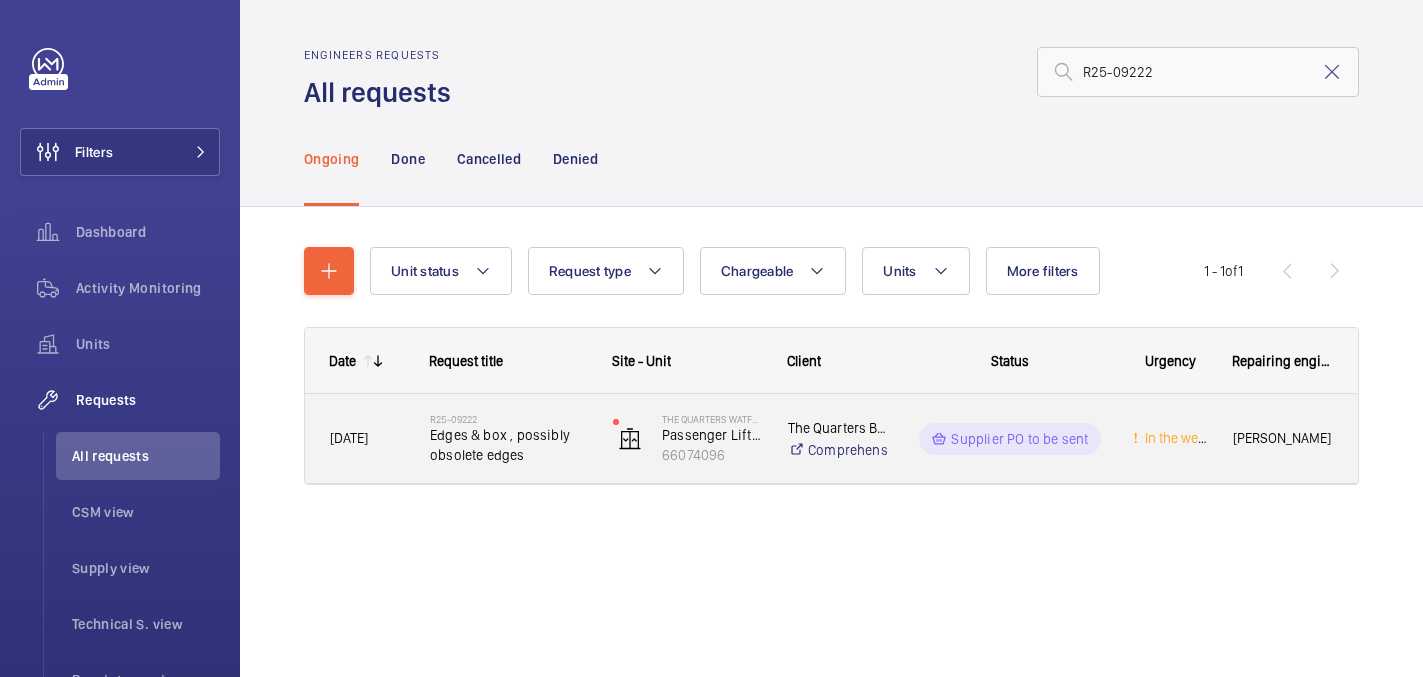 click on "Edges & box , possibly obsolete edges" 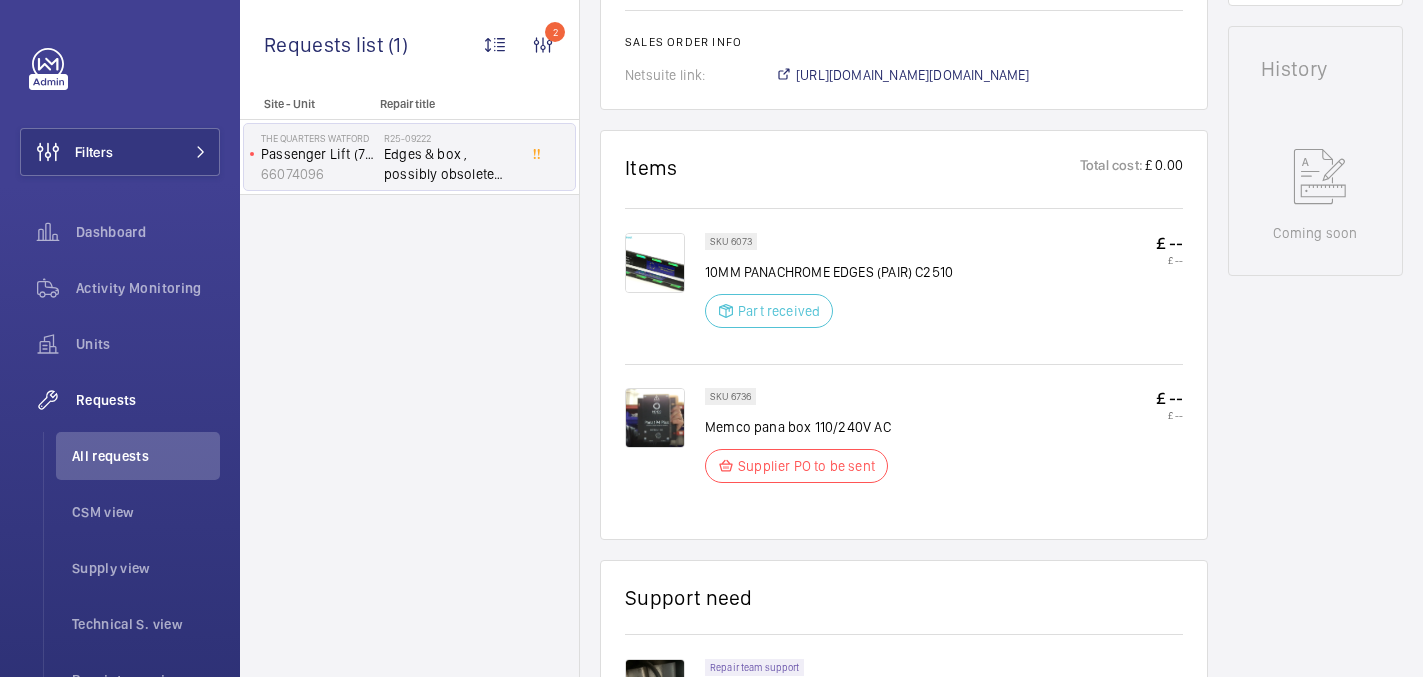click 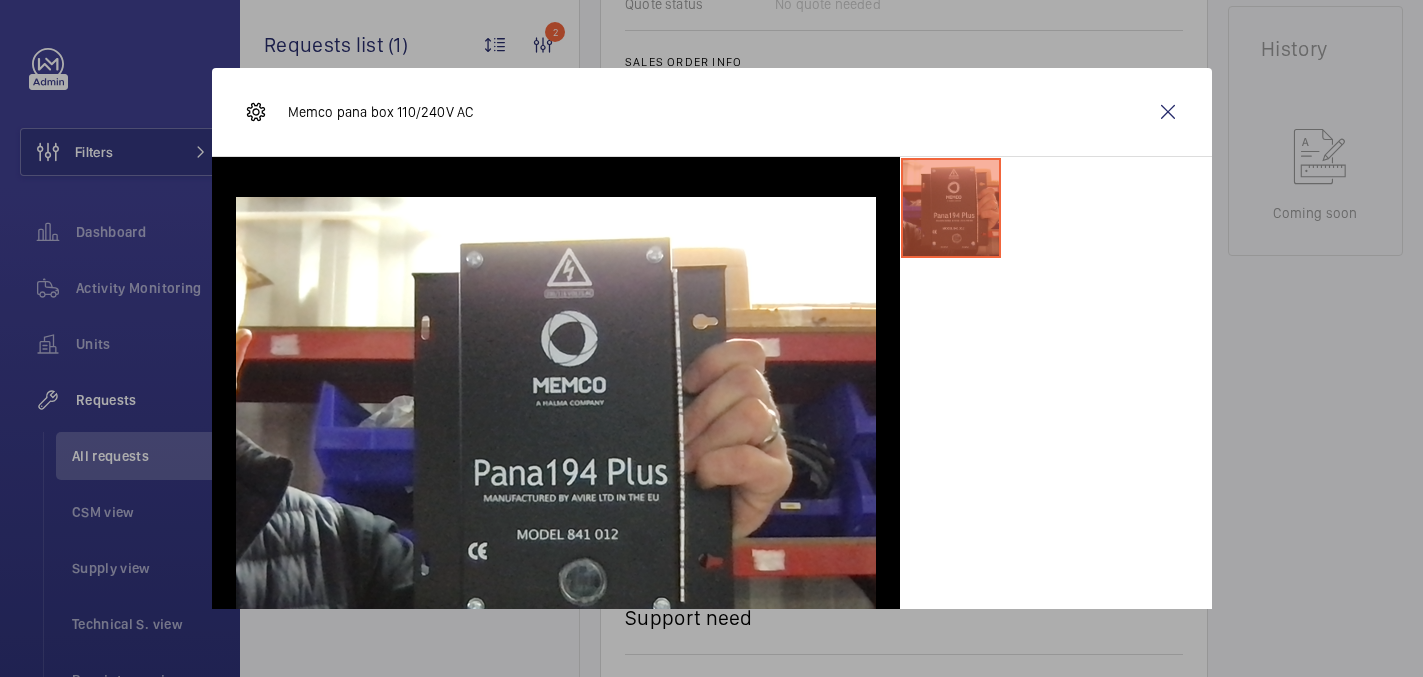 scroll, scrollTop: 986, scrollLeft: 0, axis: vertical 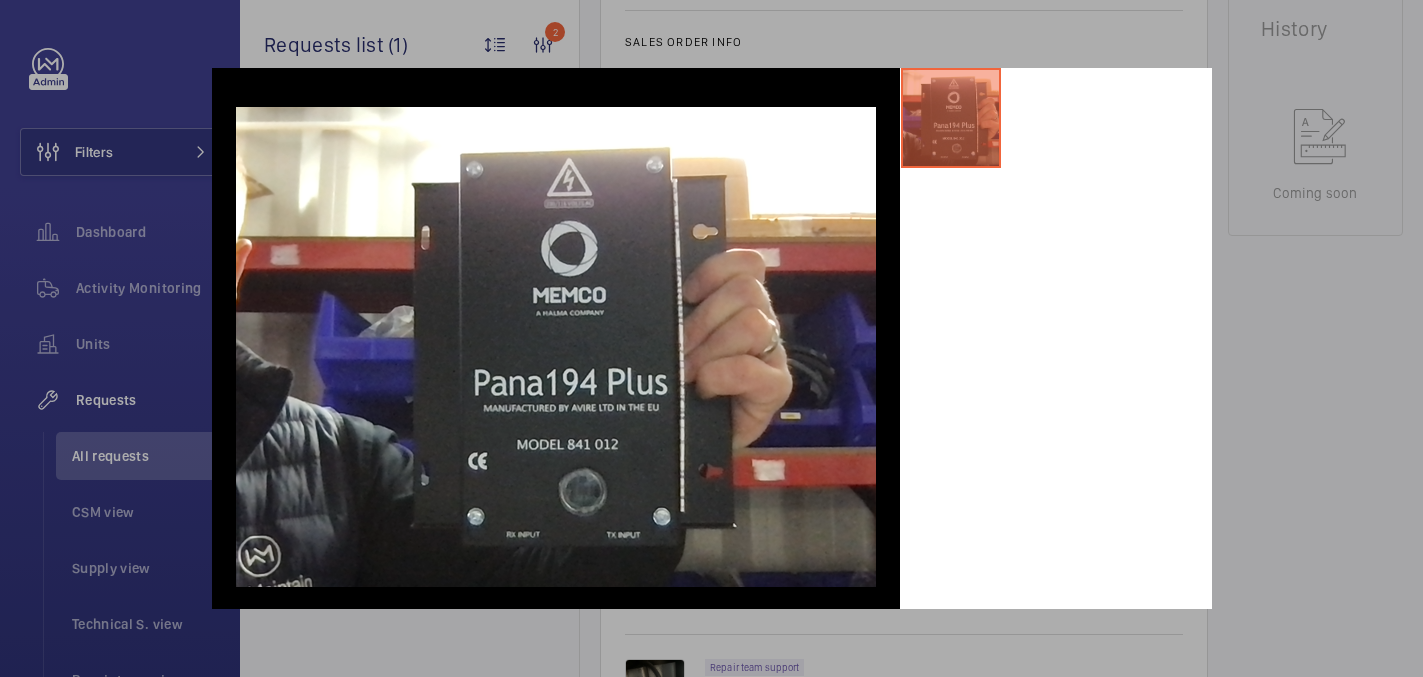 click at bounding box center [1056, 347] 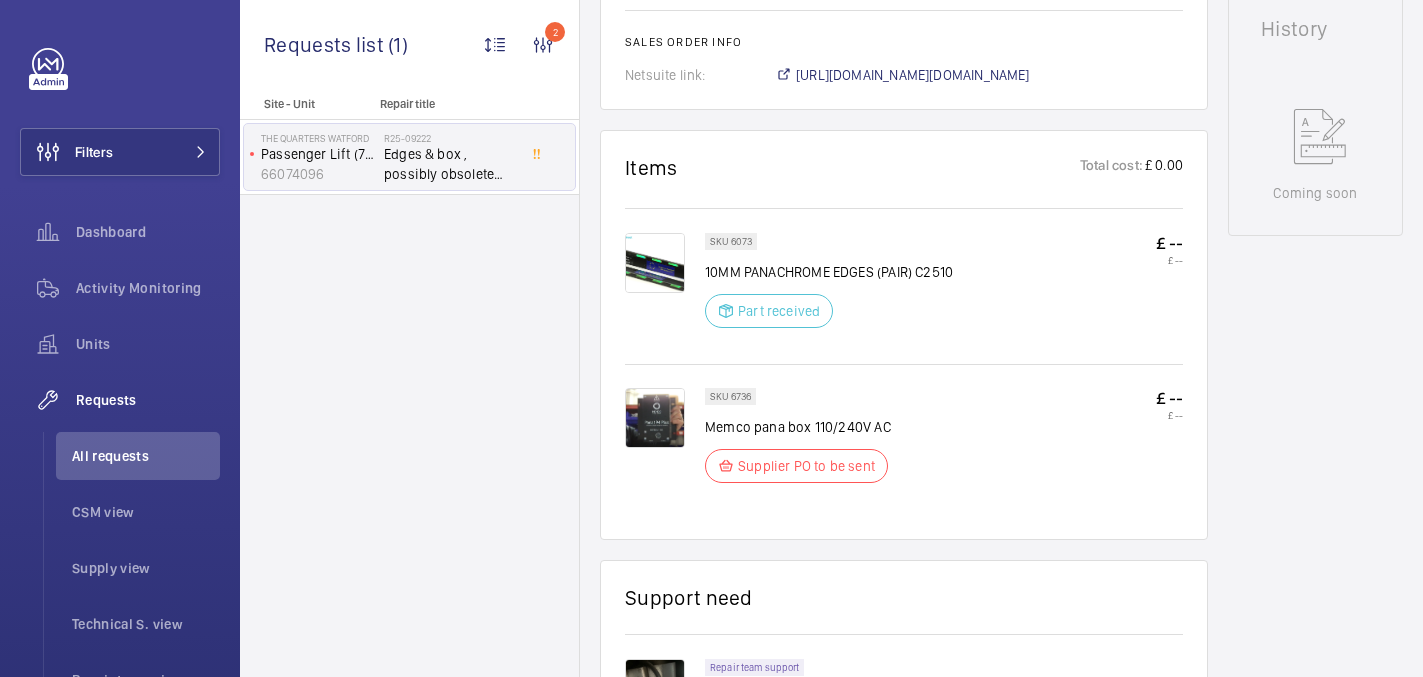 click 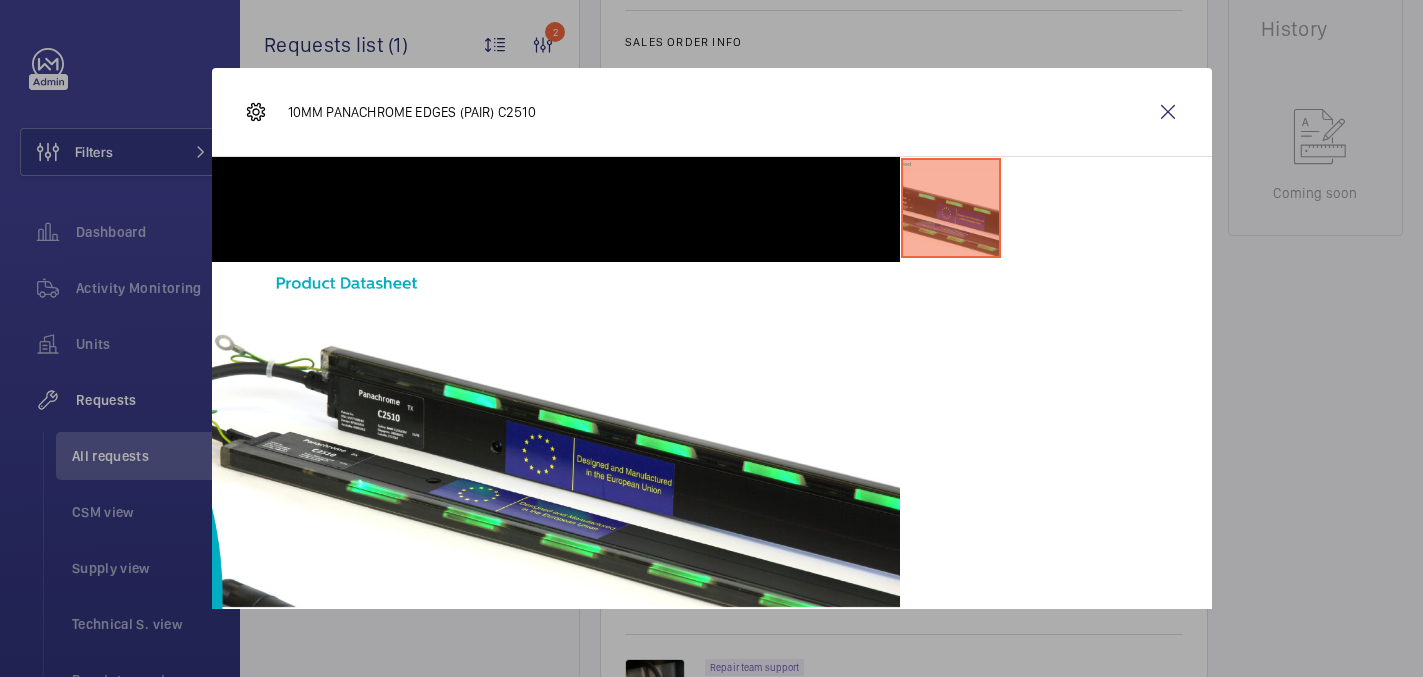scroll, scrollTop: 54, scrollLeft: 0, axis: vertical 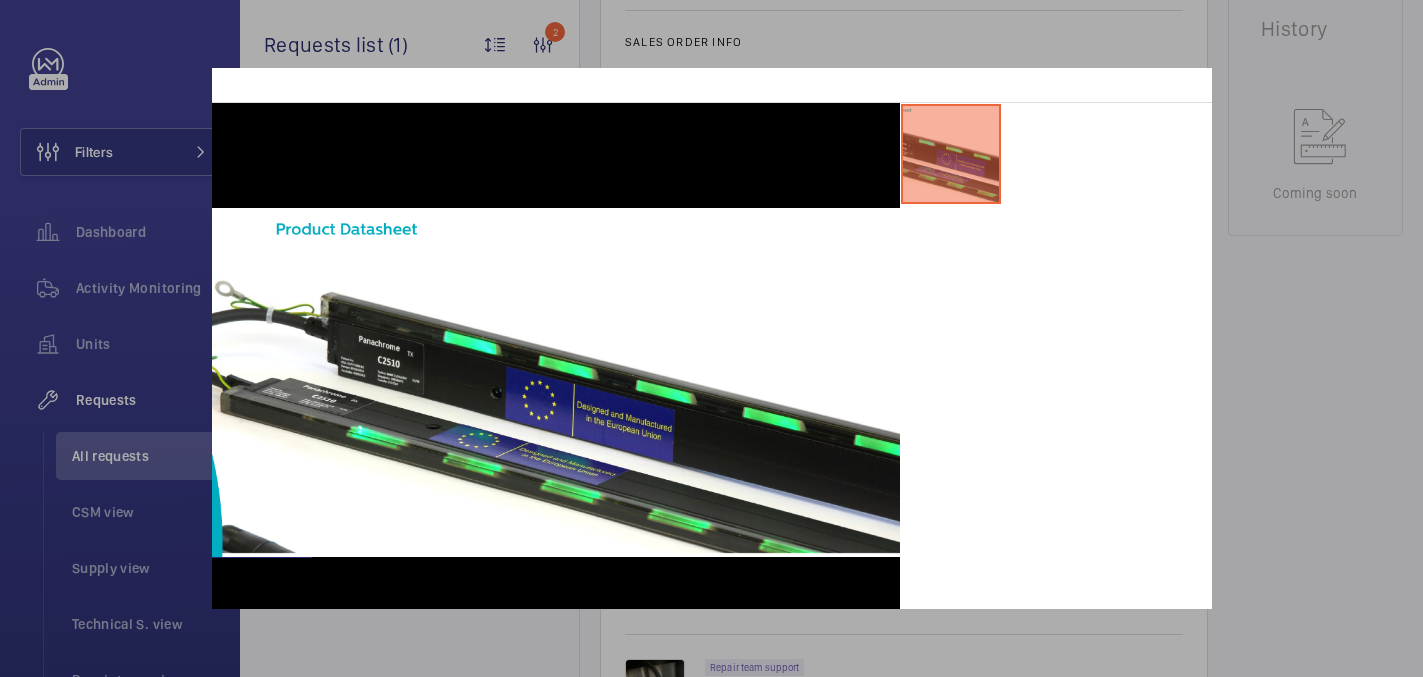 click at bounding box center [711, 338] 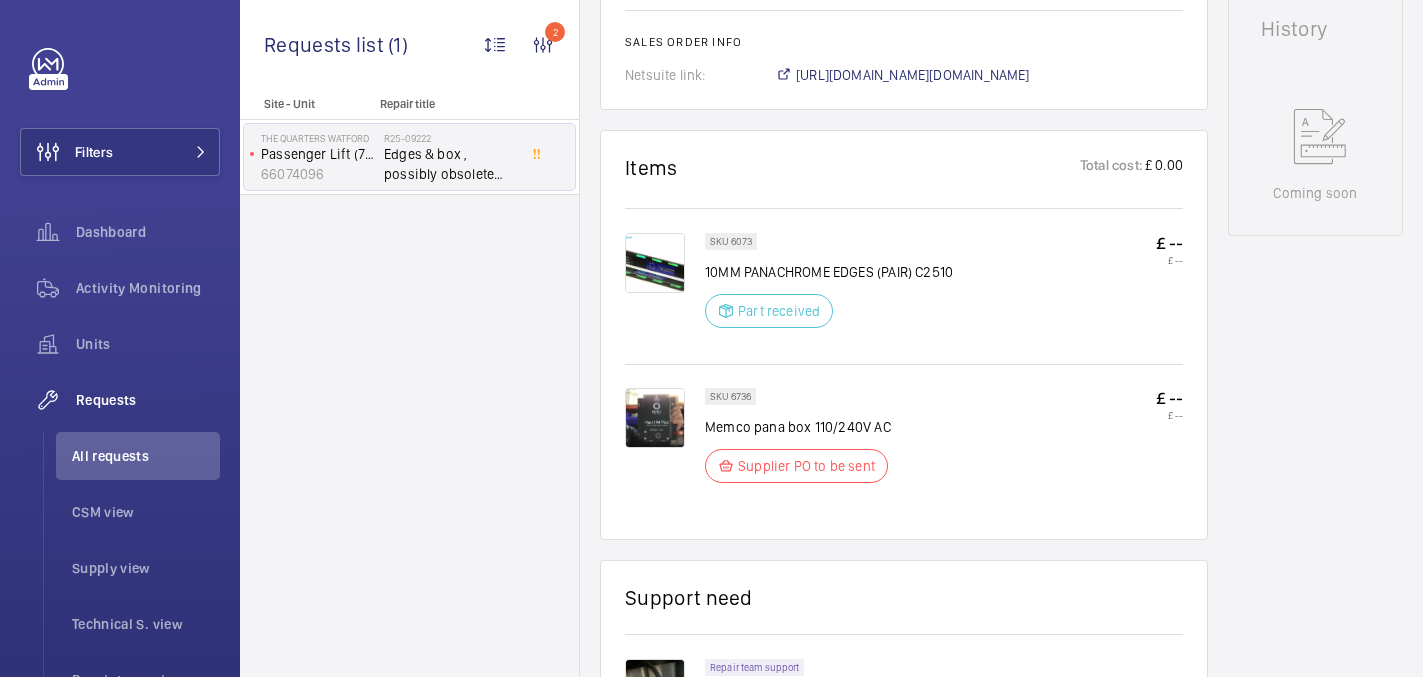 click 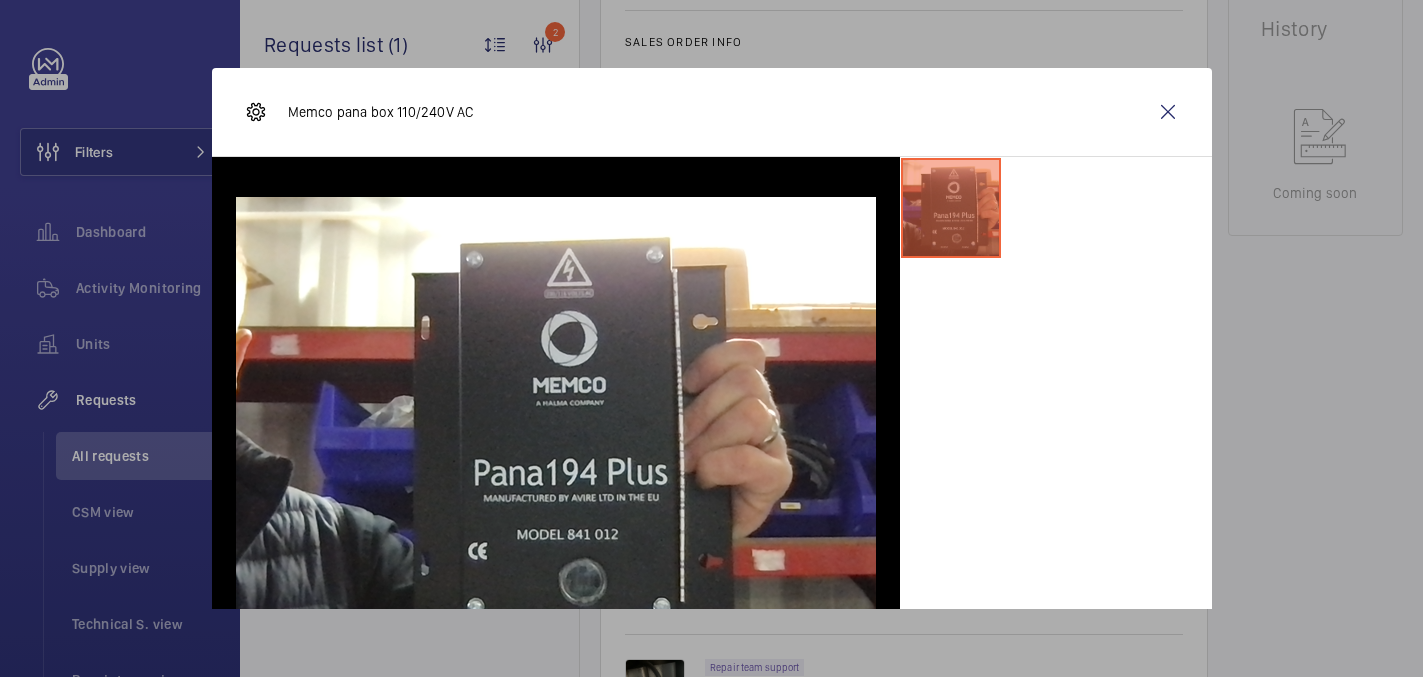 drag, startPoint x: 1419, startPoint y: 276, endPoint x: 1178, endPoint y: 297, distance: 241.91321 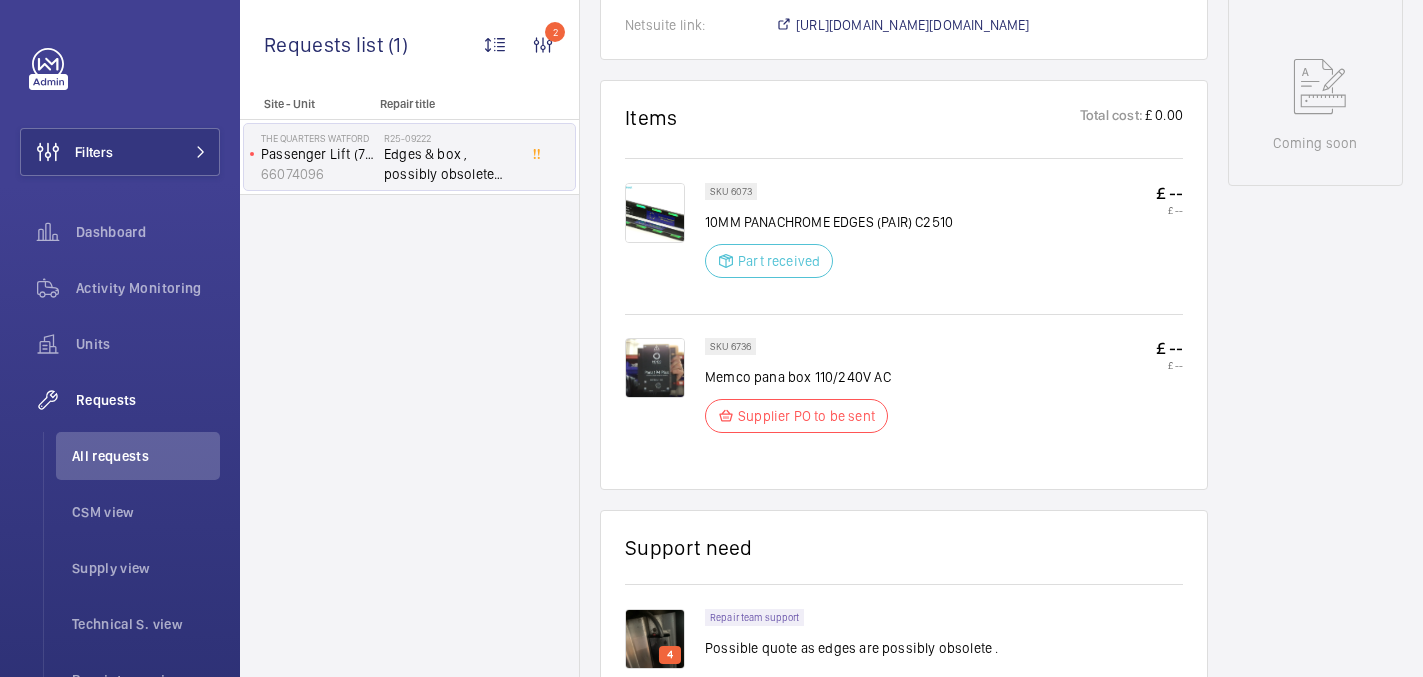 scroll, scrollTop: 1035, scrollLeft: 0, axis: vertical 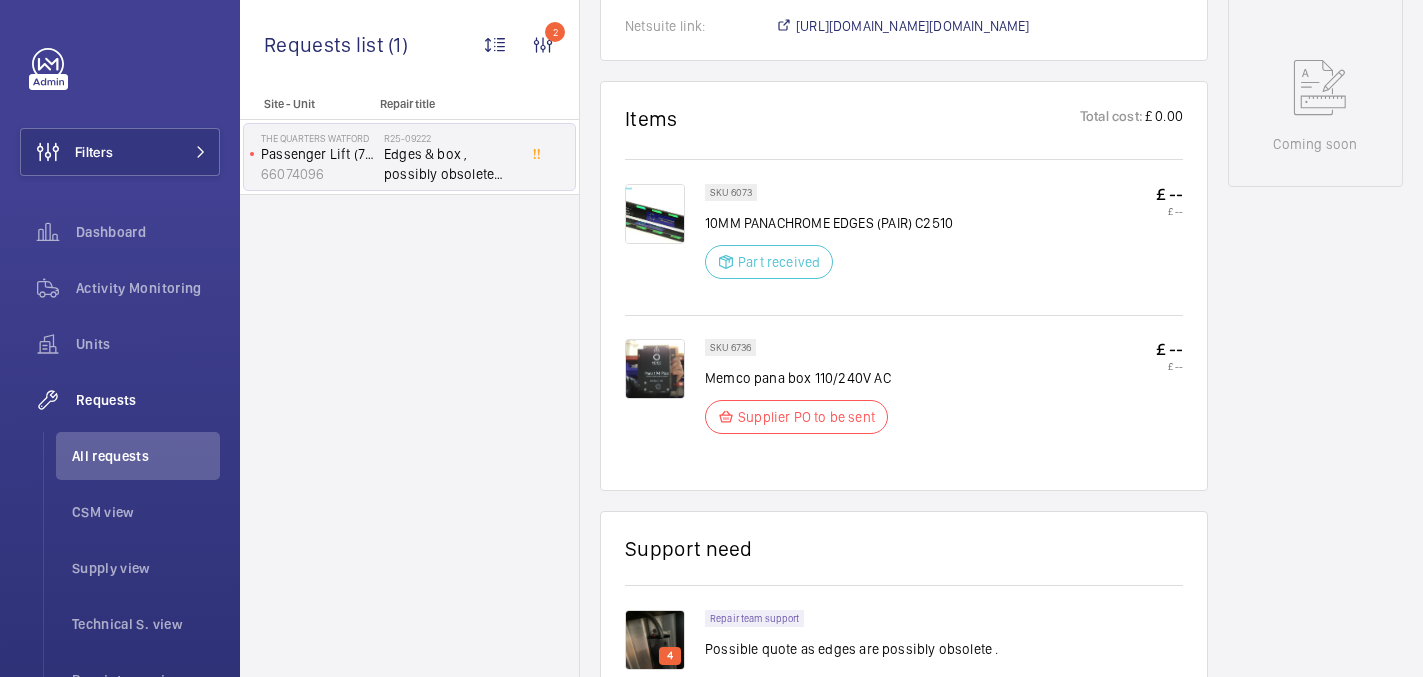 click 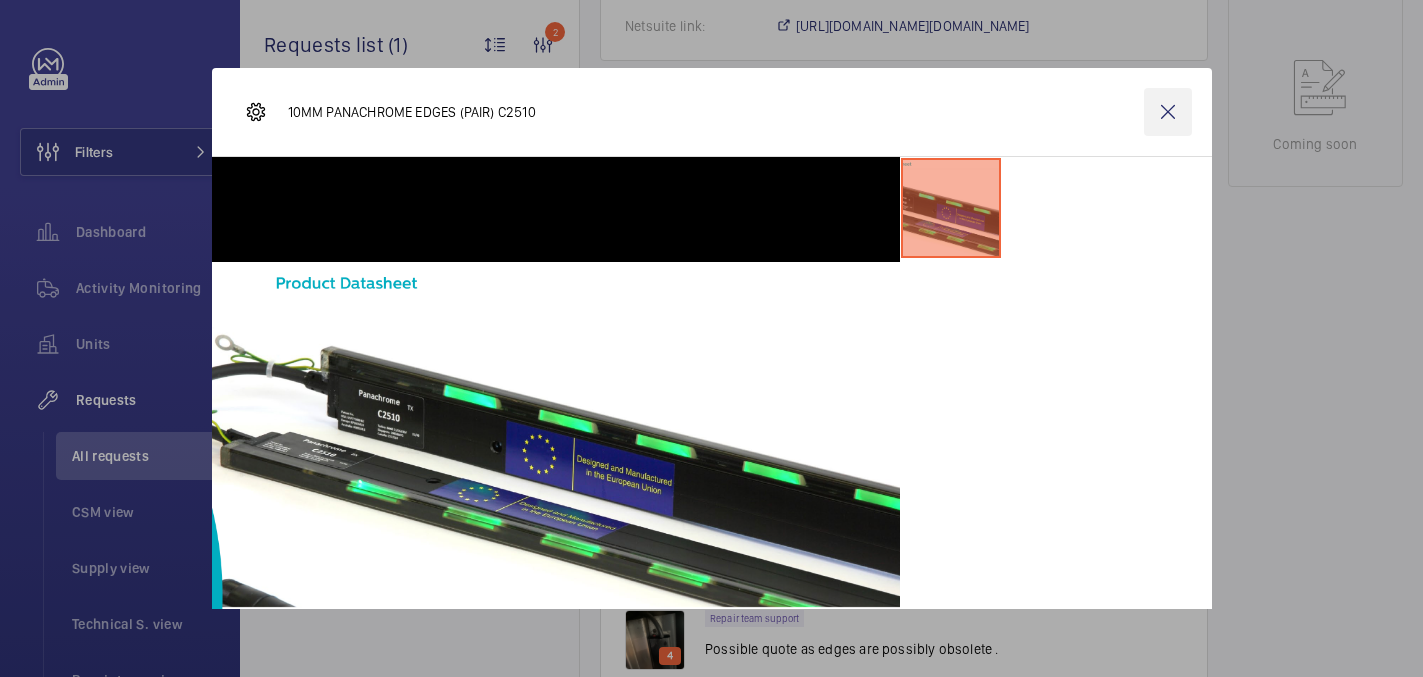 click at bounding box center [1168, 112] 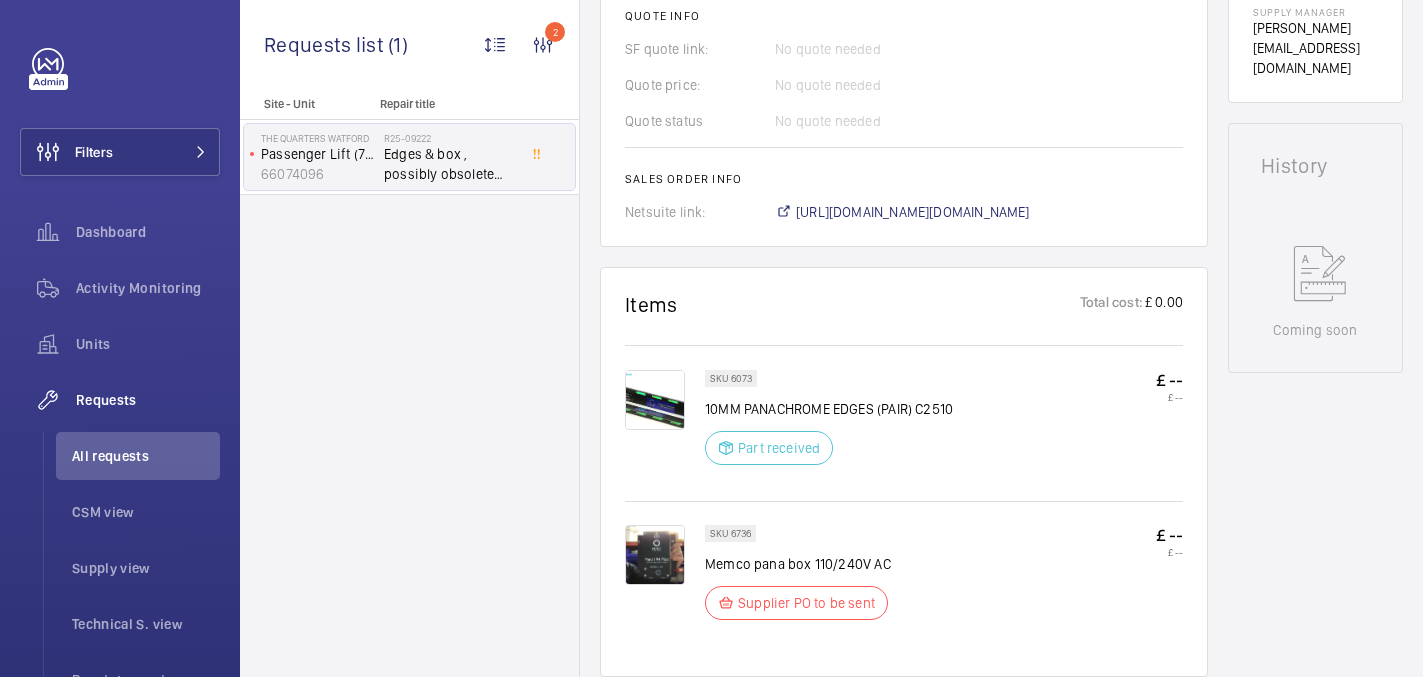 scroll, scrollTop: 0, scrollLeft: 0, axis: both 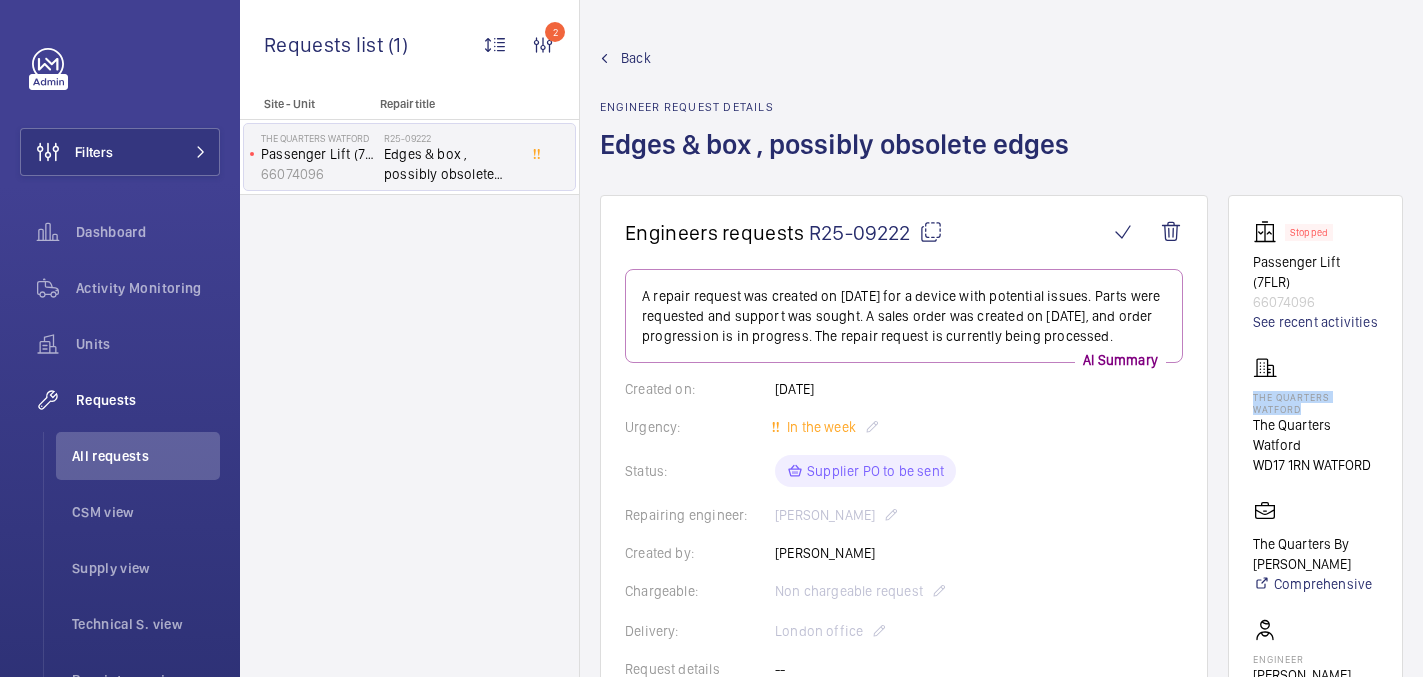 drag, startPoint x: 1267, startPoint y: 412, endPoint x: 1337, endPoint y: 431, distance: 72.53275 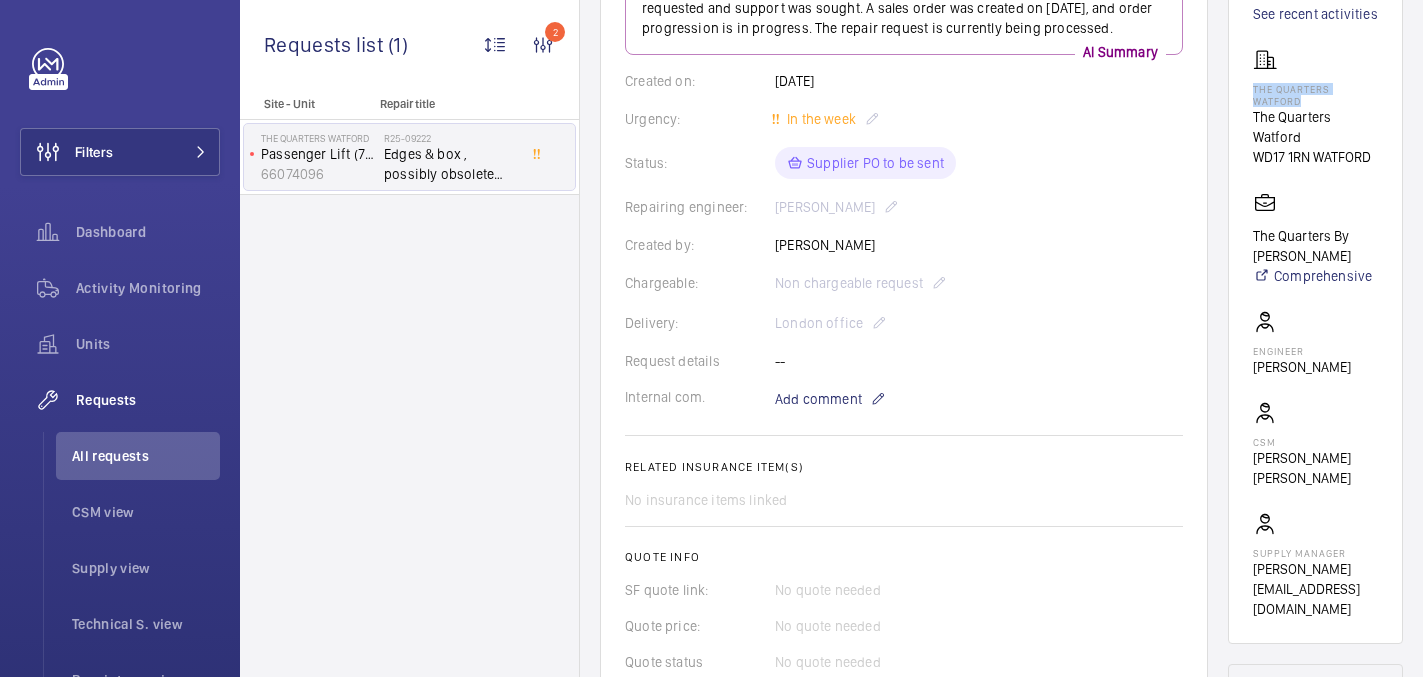scroll, scrollTop: 520, scrollLeft: 0, axis: vertical 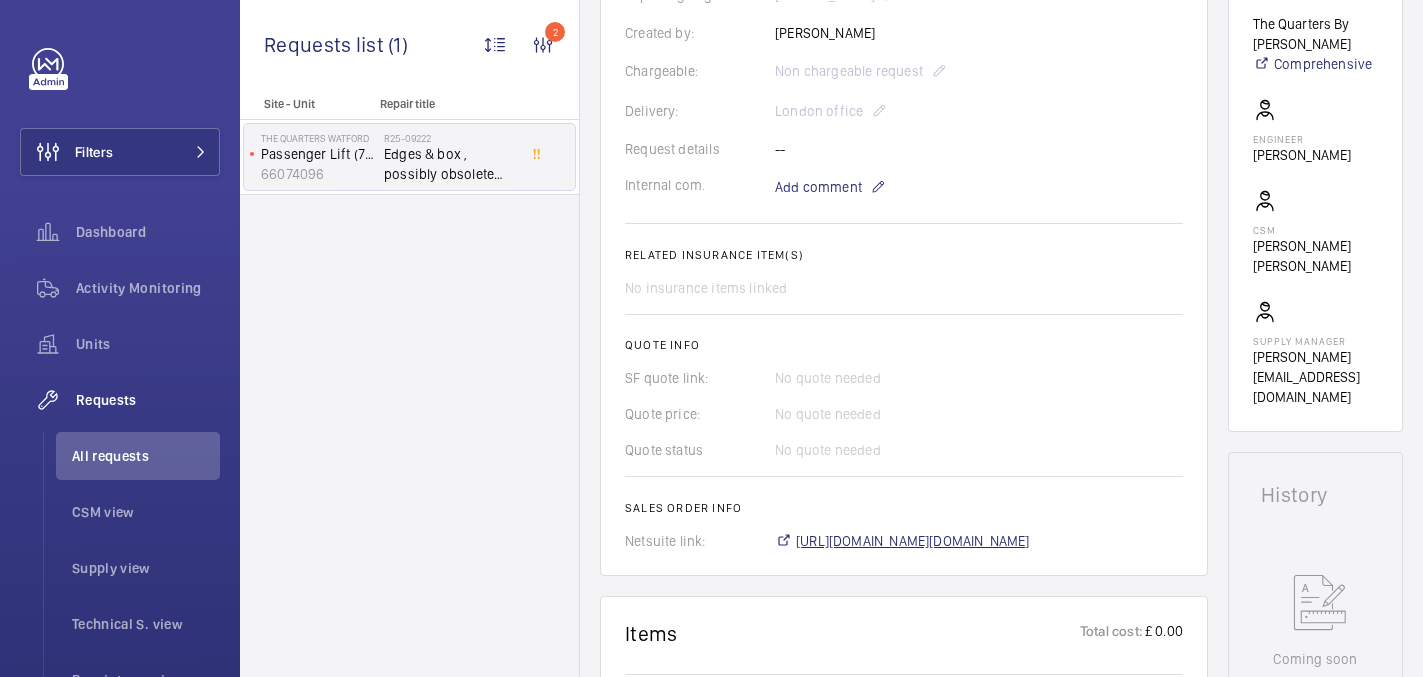 click on "https://6461500.app.netsuite.com/app/accounting/transactions/salesord.nl?id=2797849" 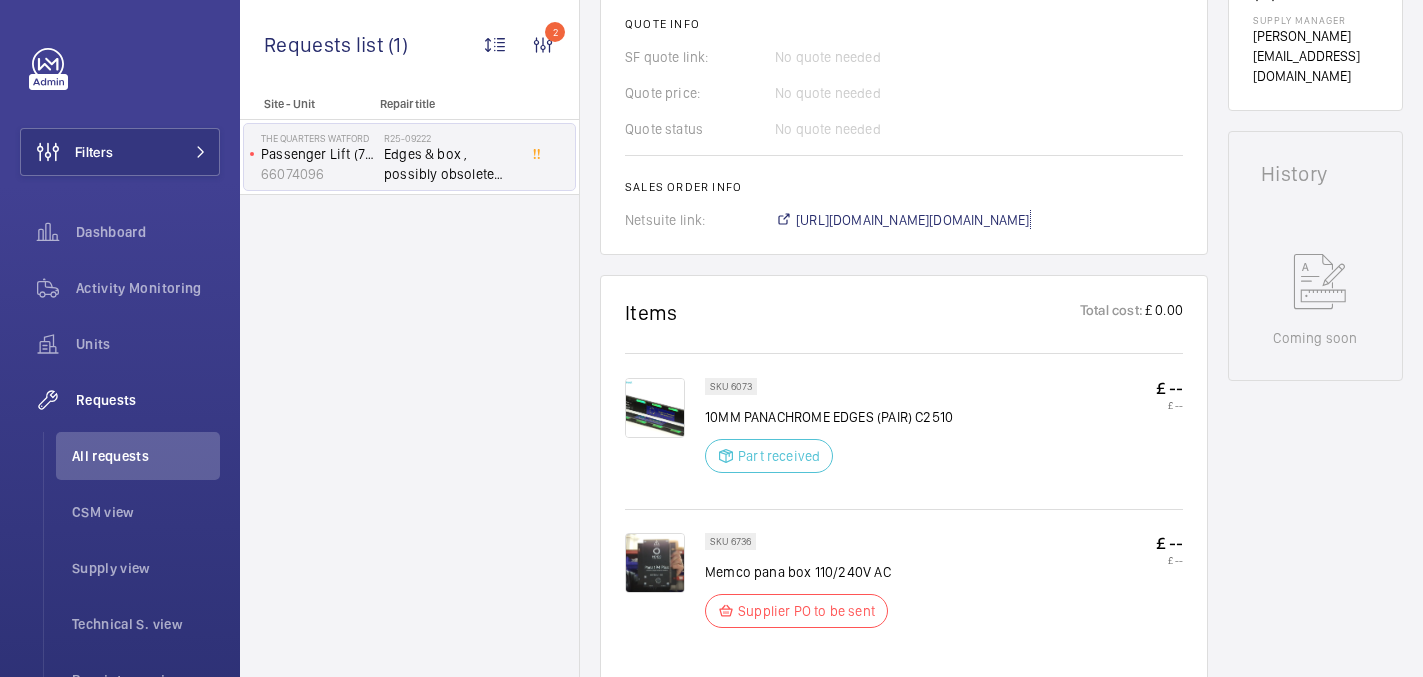 scroll, scrollTop: 1274, scrollLeft: 0, axis: vertical 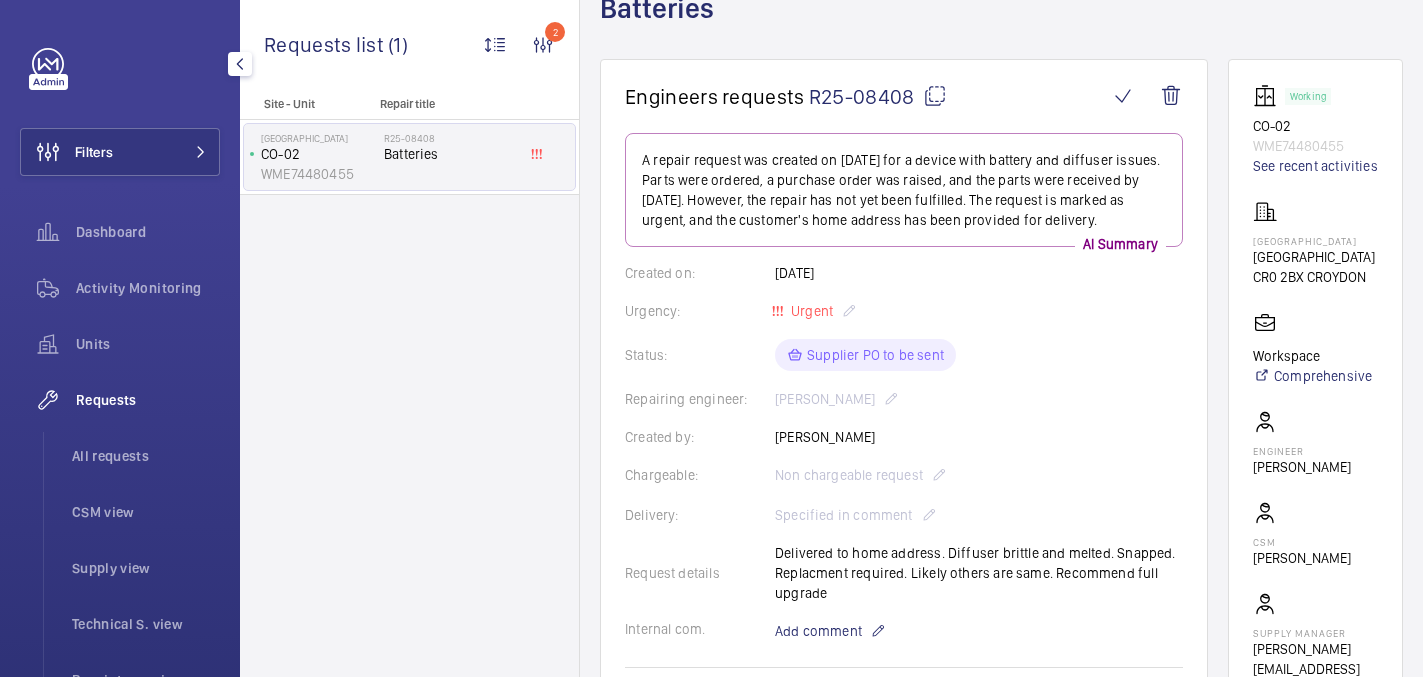 drag, startPoint x: 145, startPoint y: 467, endPoint x: 209, endPoint y: 411, distance: 85.04117 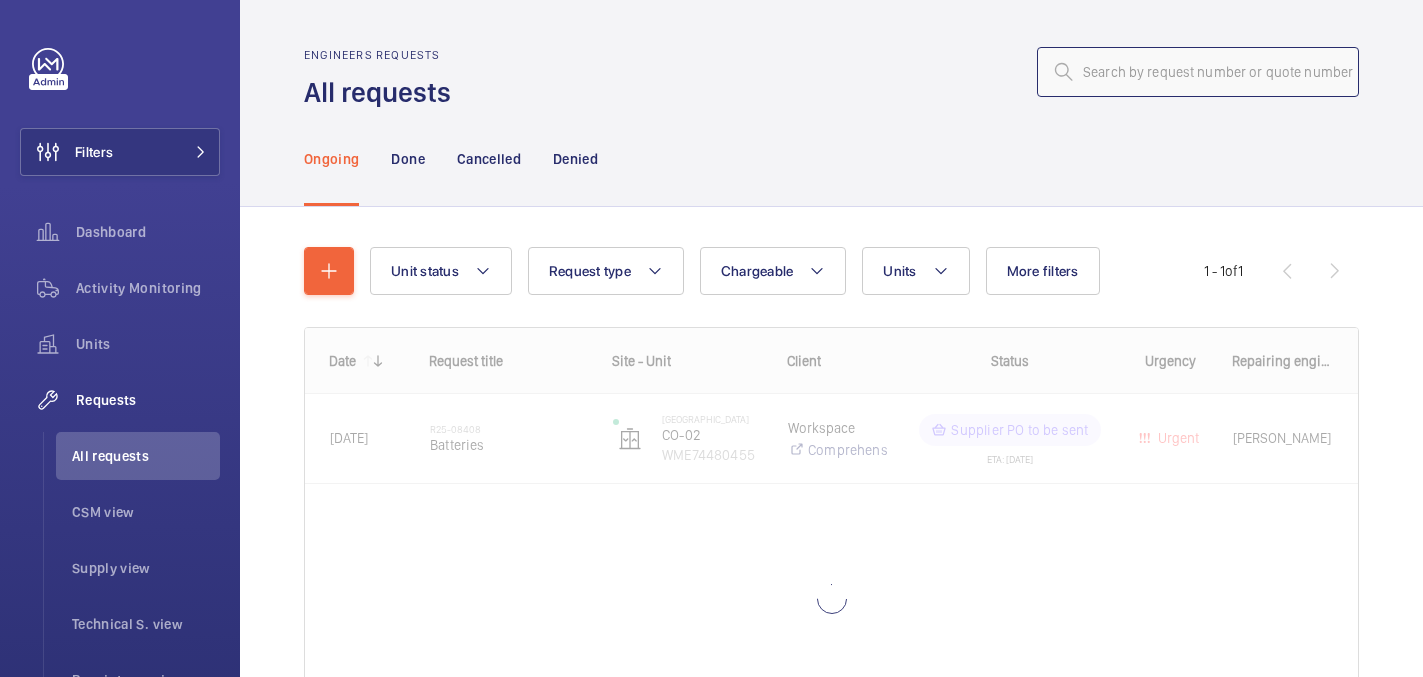 click 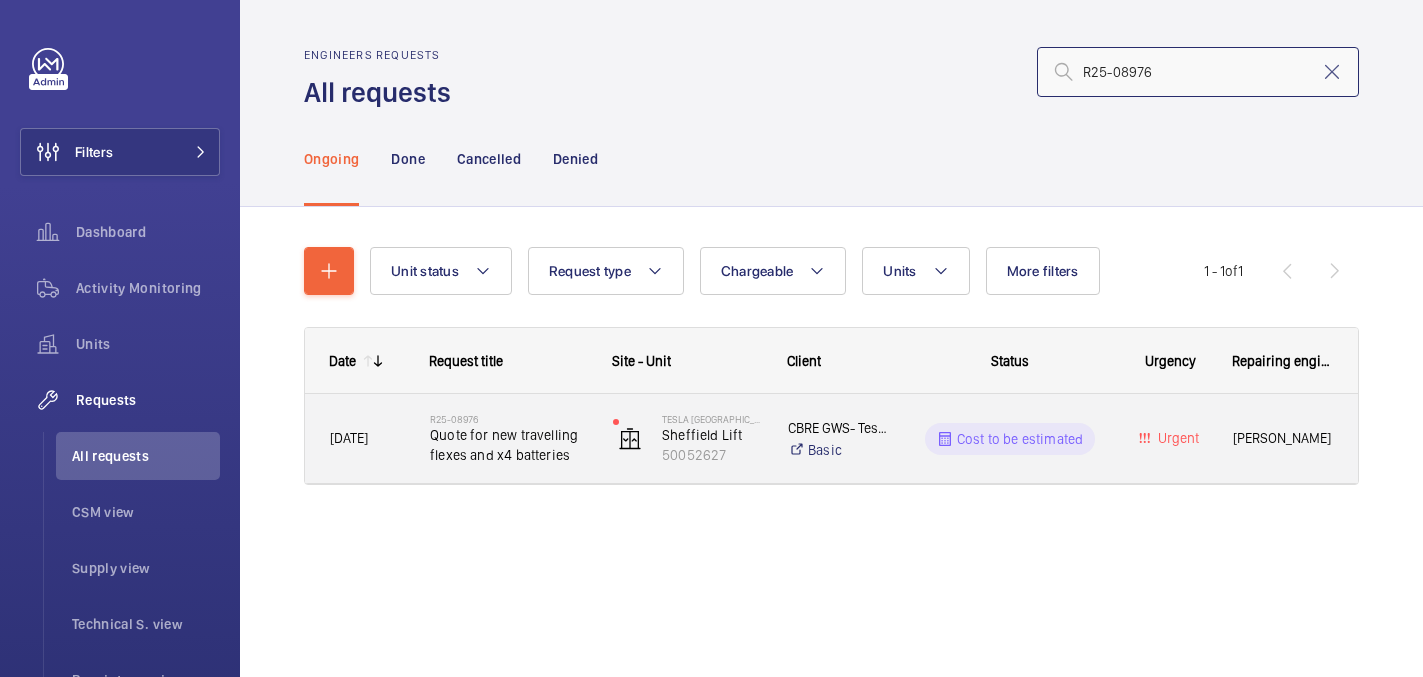 type on "R25-08976" 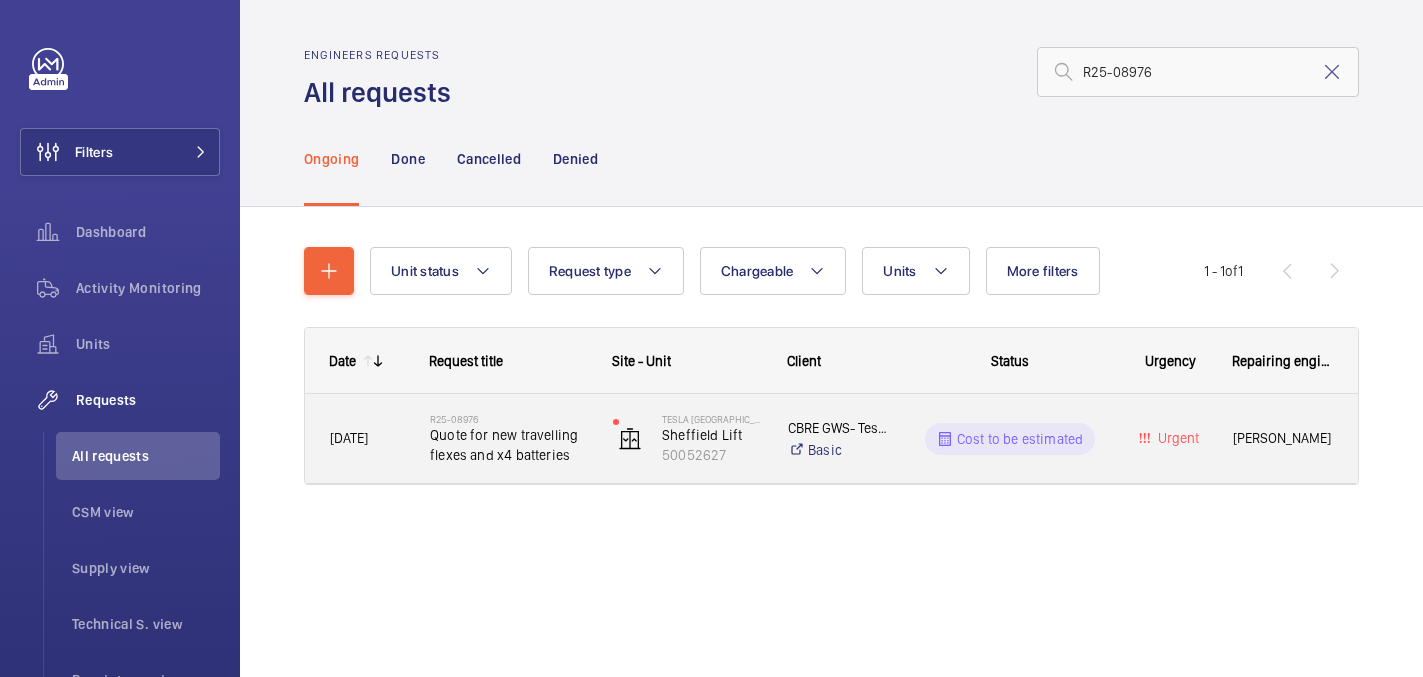 click on "Quote for new travelling flexes and x4 batteries" 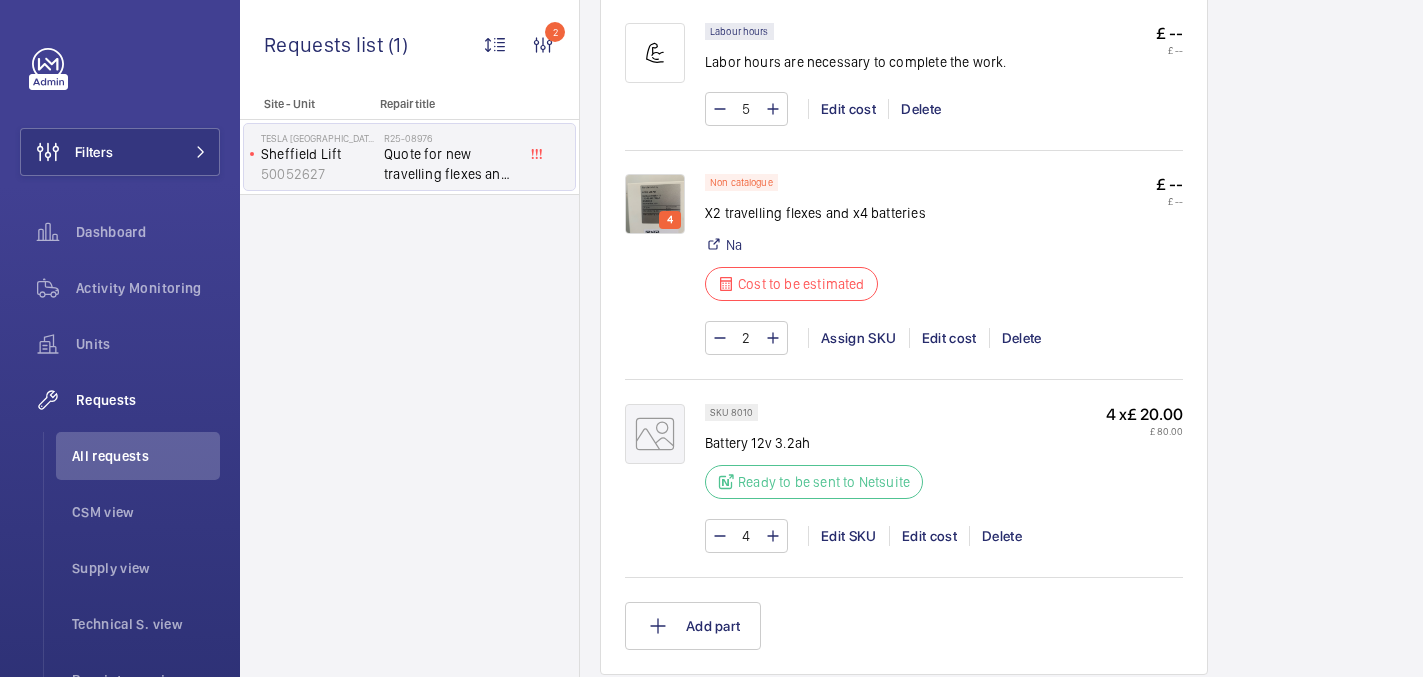 scroll, scrollTop: 1336, scrollLeft: 0, axis: vertical 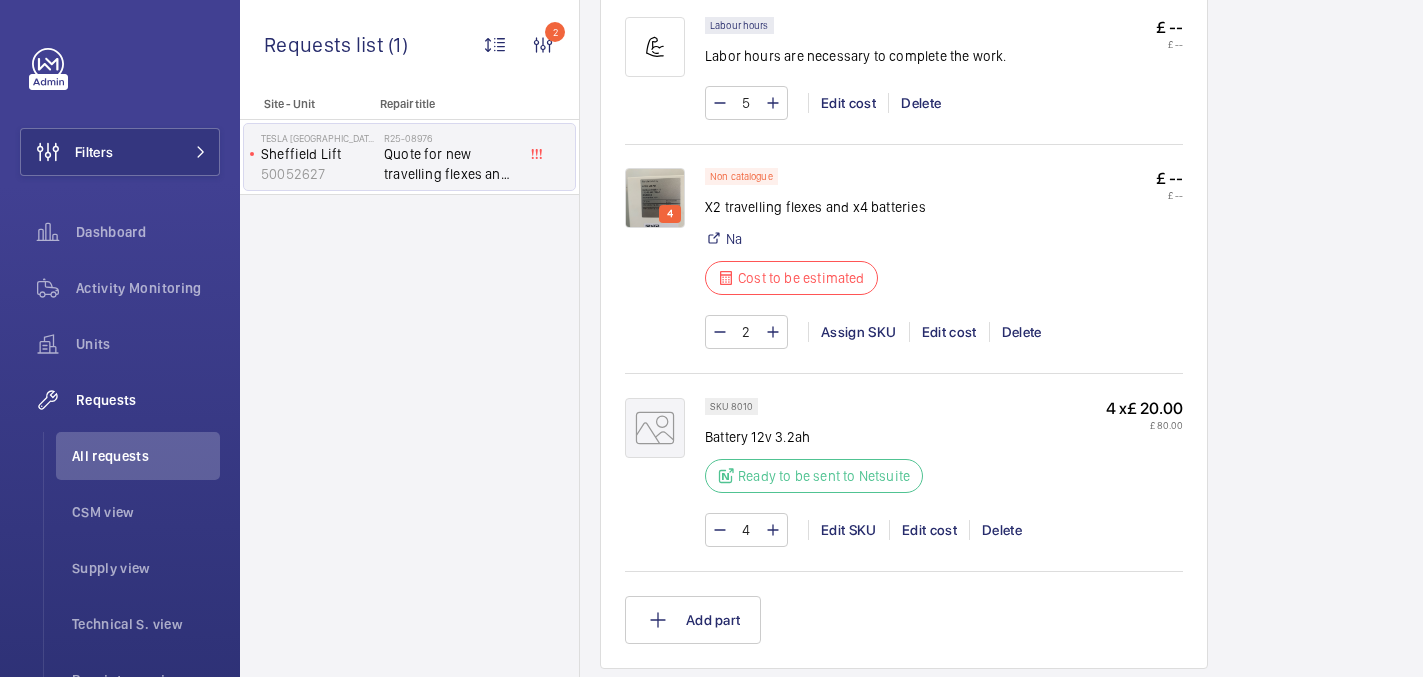 click 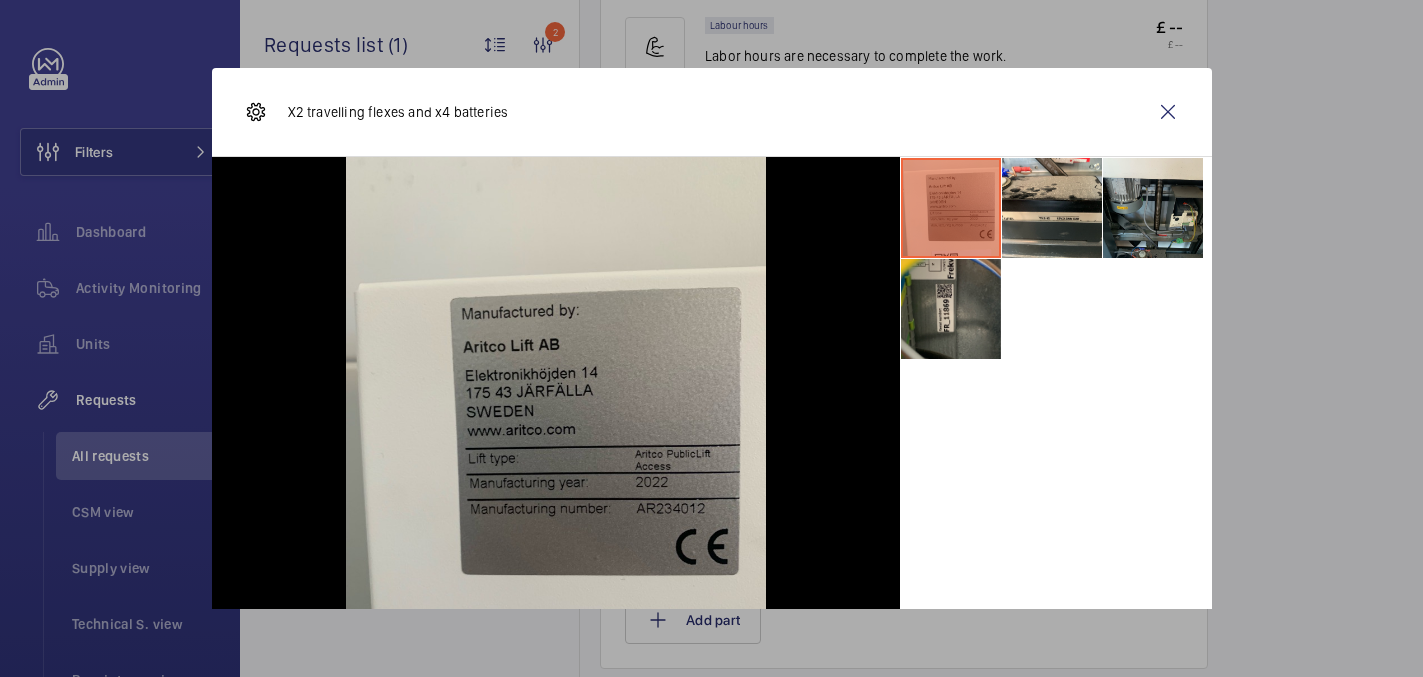 drag, startPoint x: 1174, startPoint y: 108, endPoint x: 1127, endPoint y: 124, distance: 49.648766 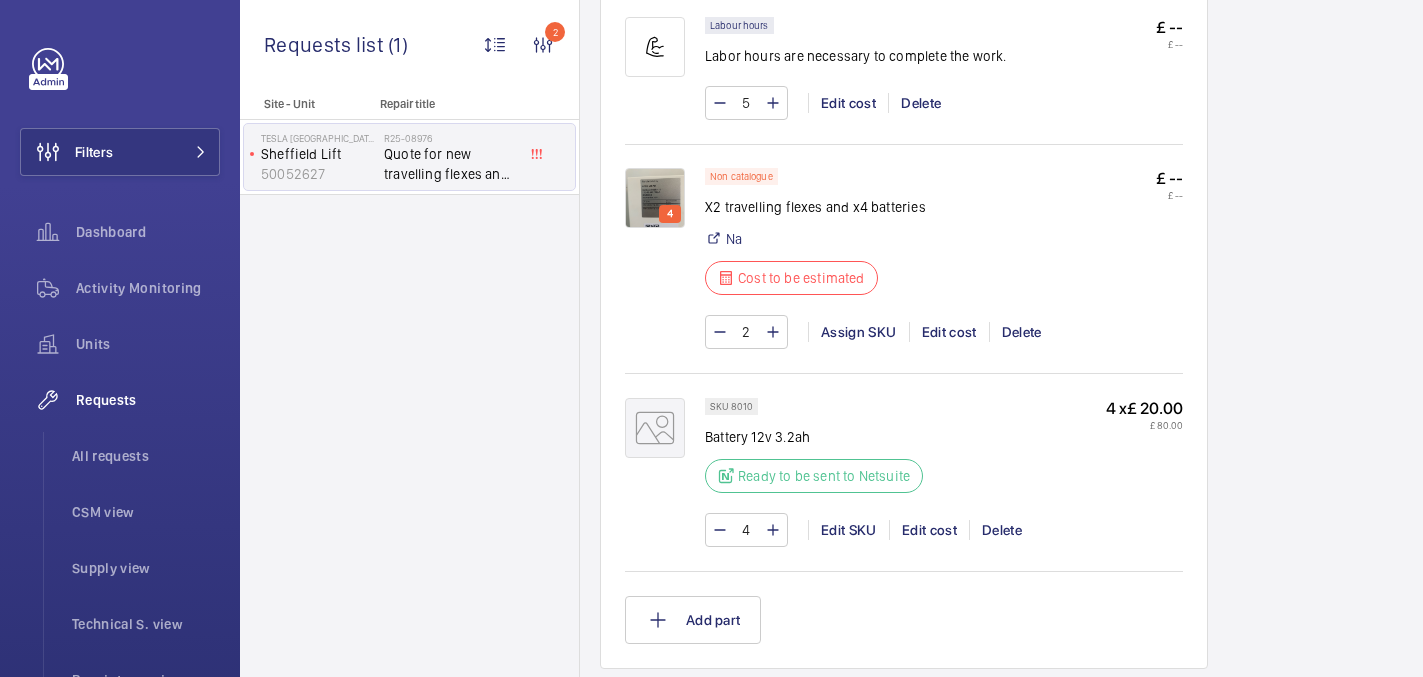 click 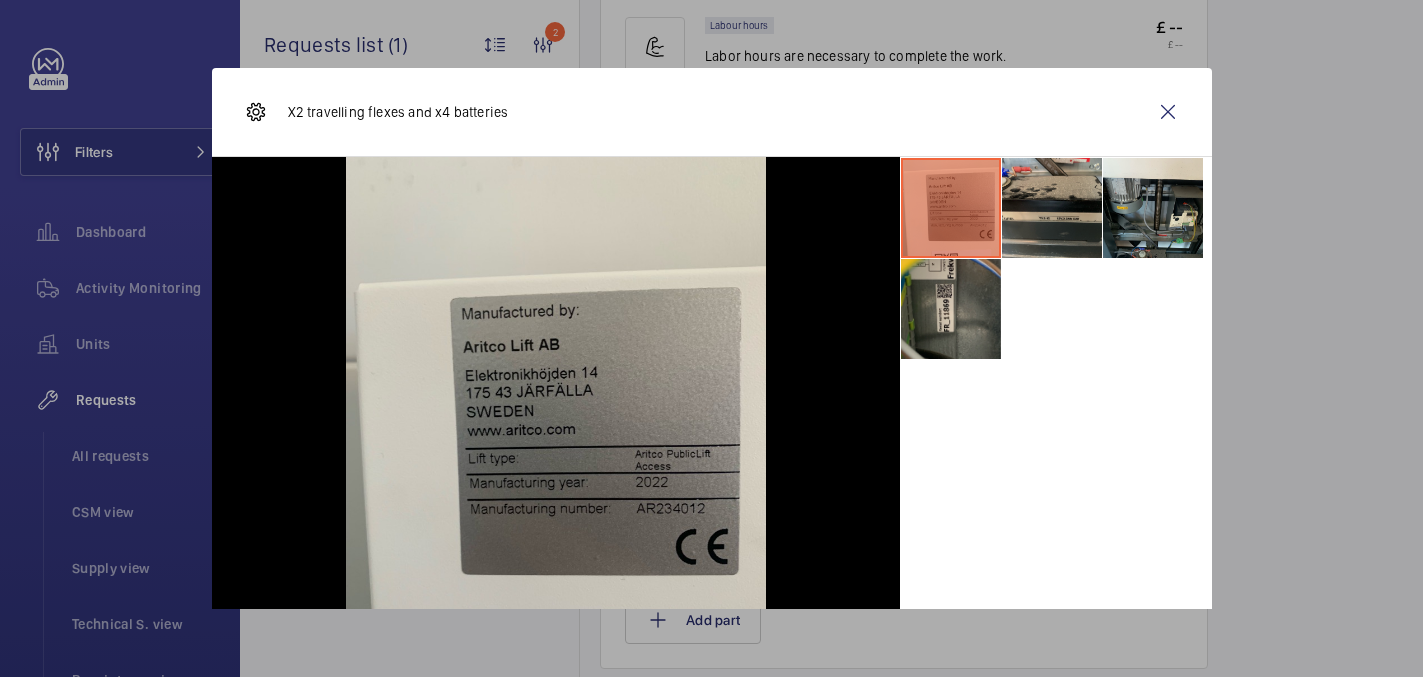 click at bounding box center [1052, 208] 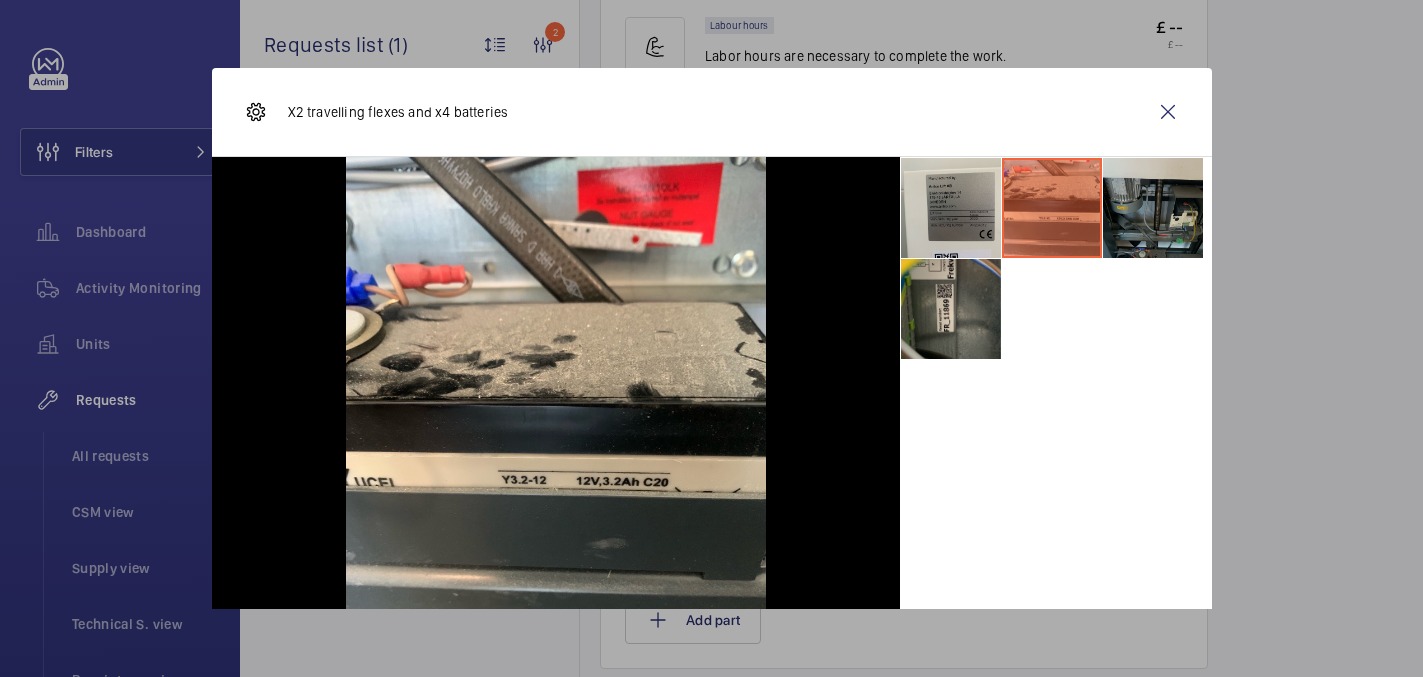 click at bounding box center (1153, 208) 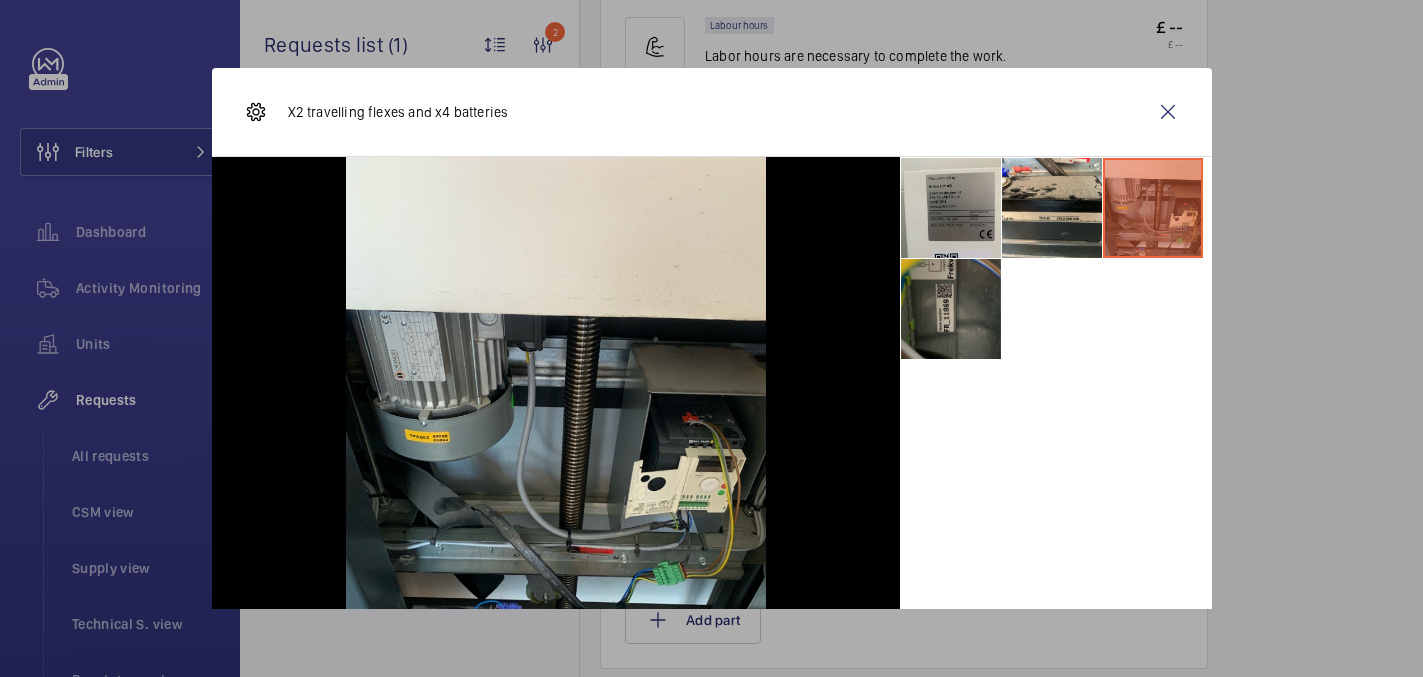 click at bounding box center (951, 309) 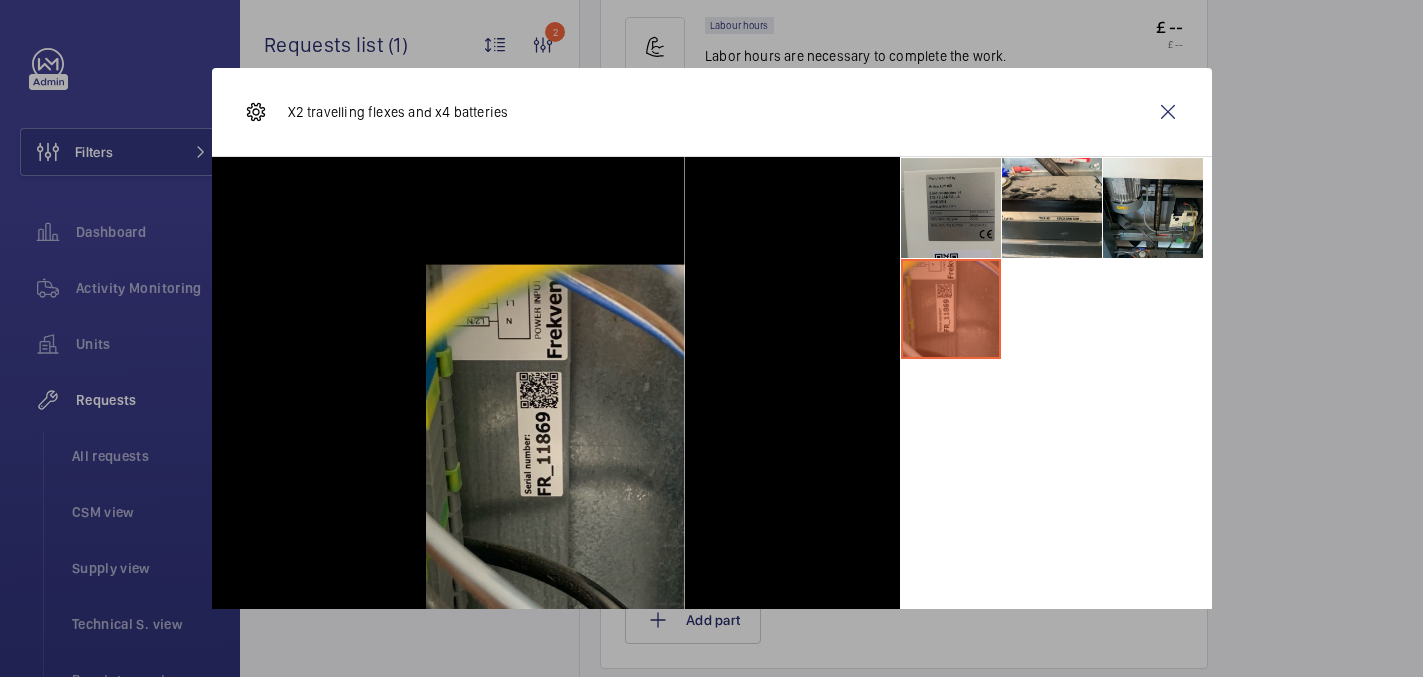 click at bounding box center [951, 208] 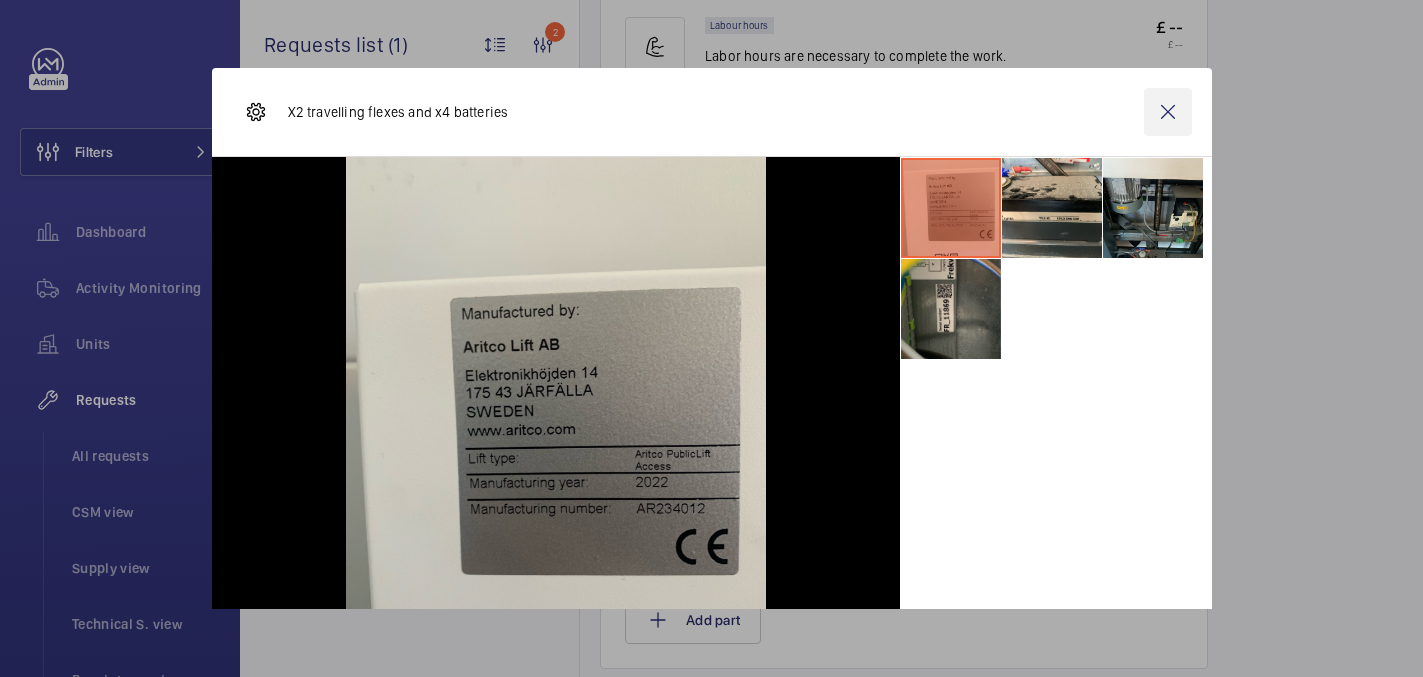 click at bounding box center (1168, 112) 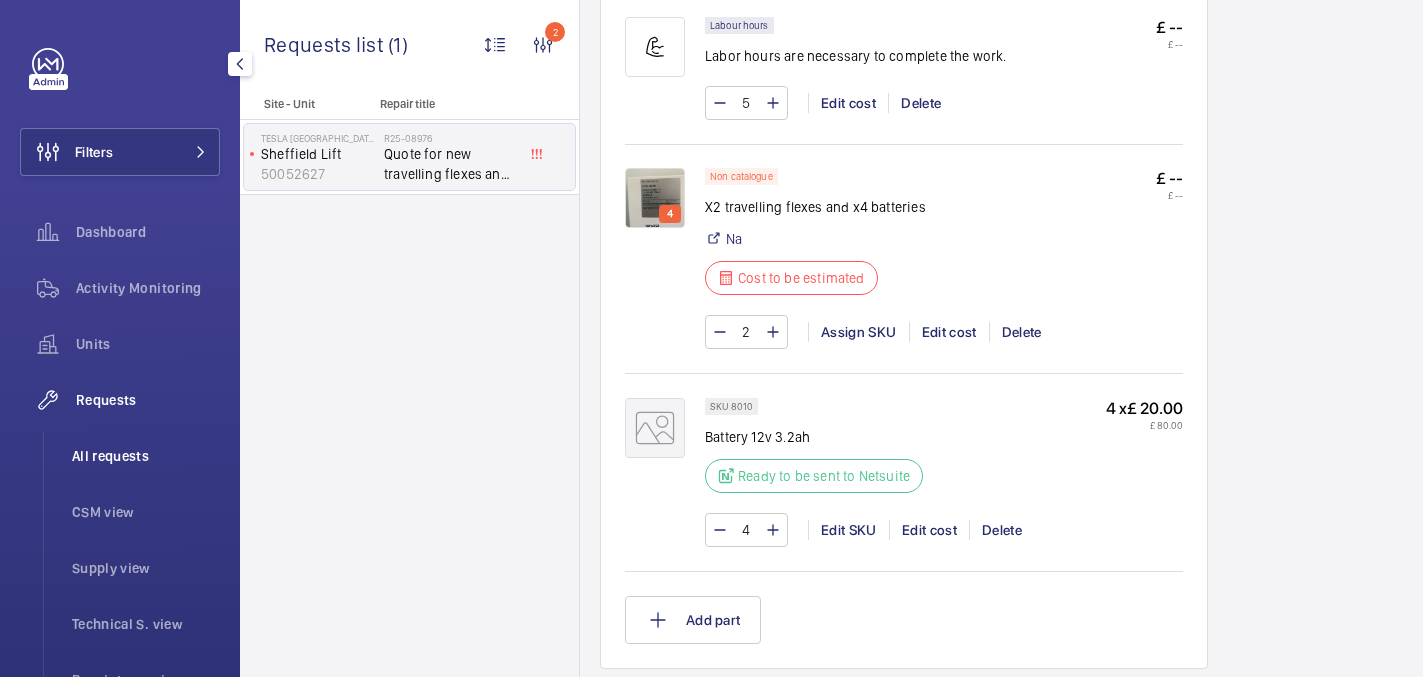 click on "All requests" 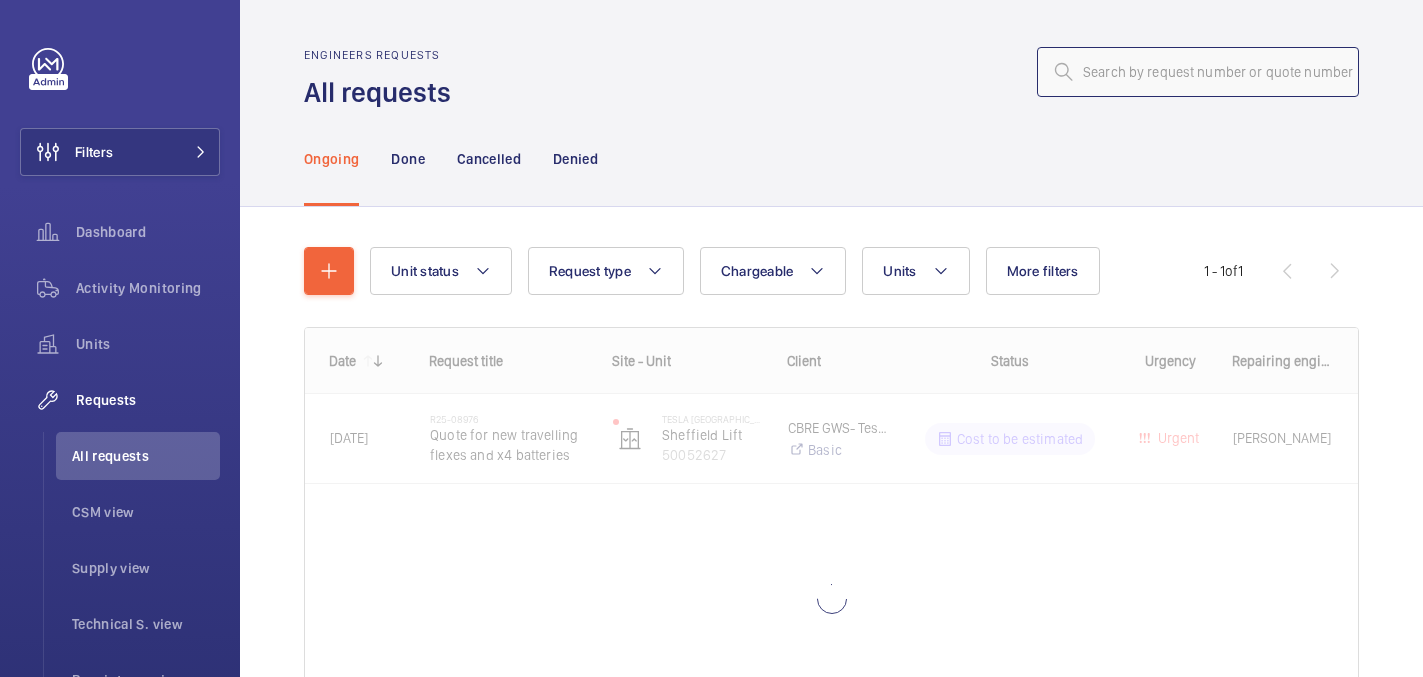 click 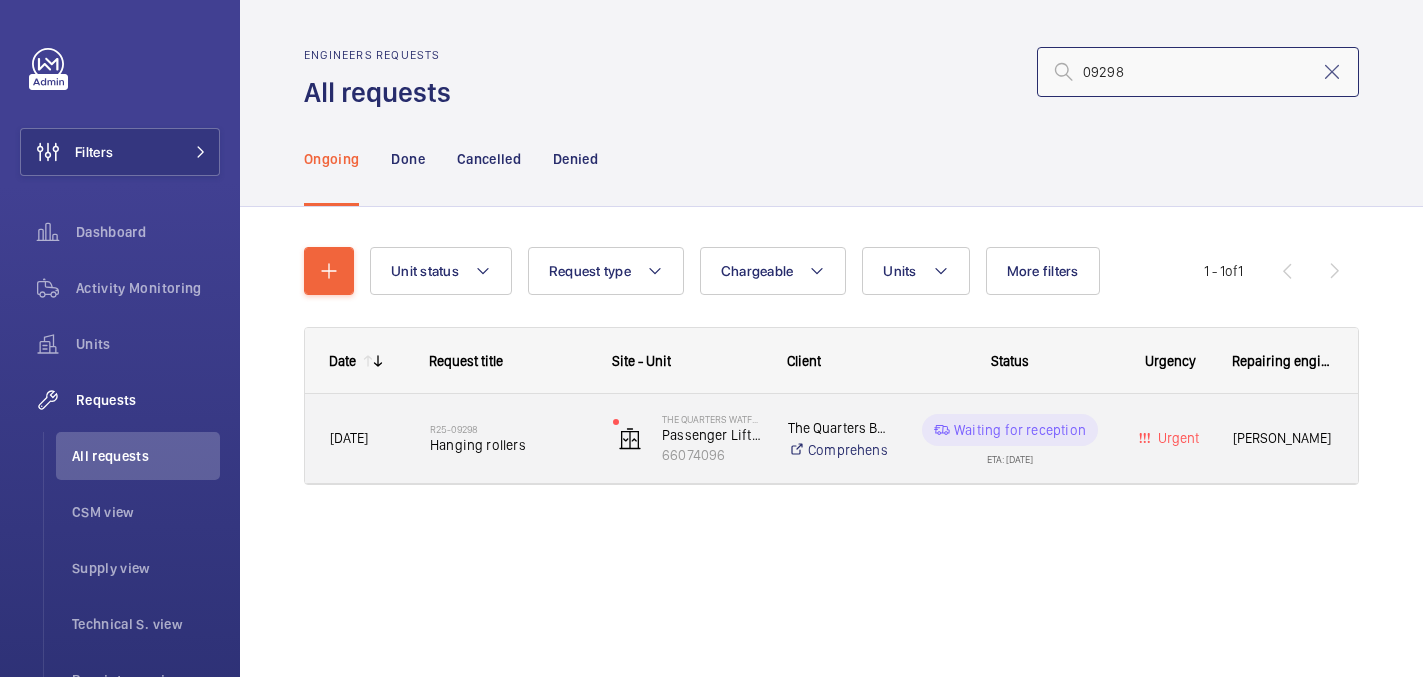 type on "09298" 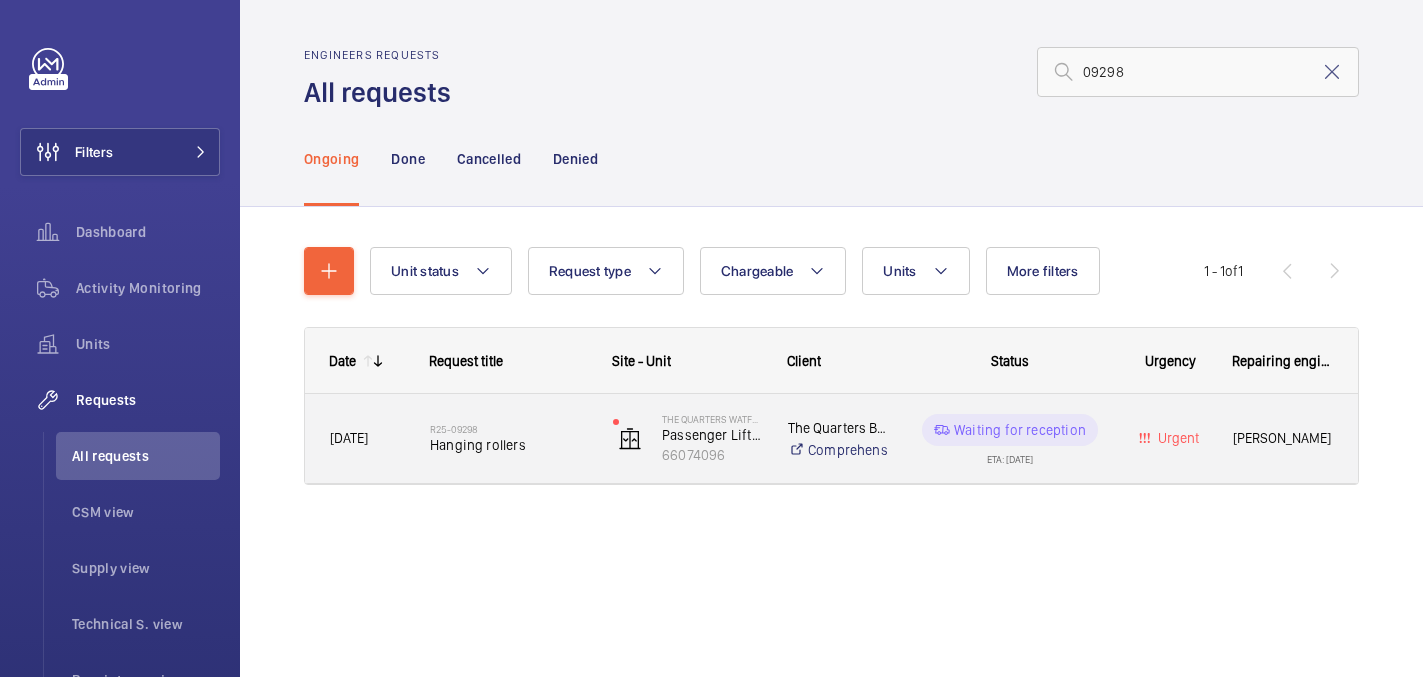 click on "R25-09298" 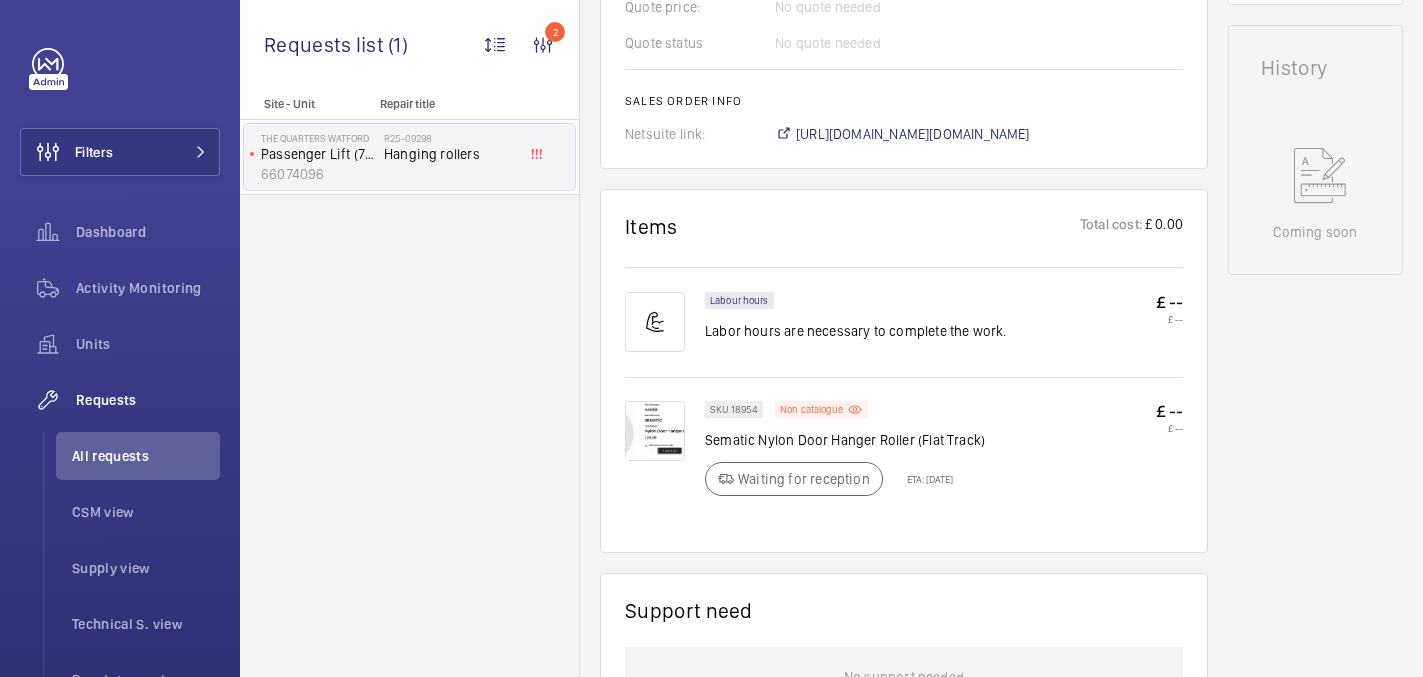 scroll, scrollTop: 951, scrollLeft: 0, axis: vertical 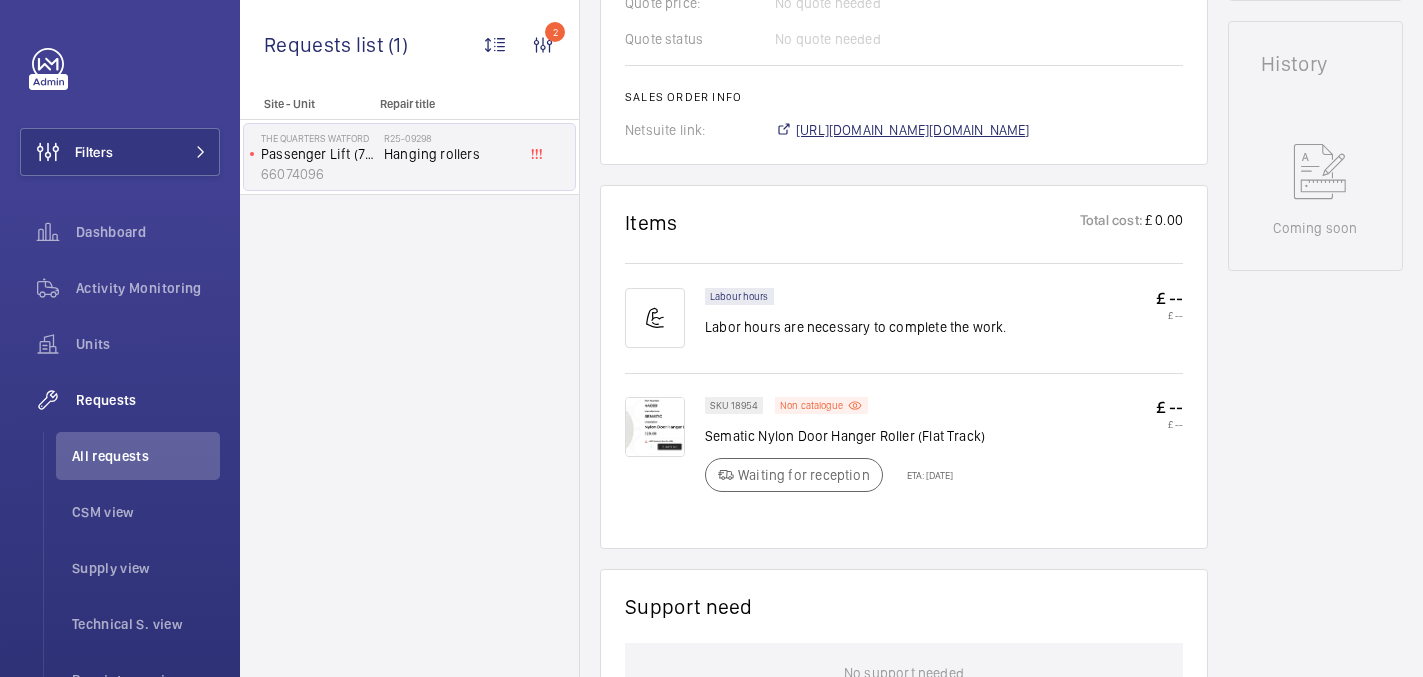 click on "[URL][DOMAIN_NAME][DOMAIN_NAME]" 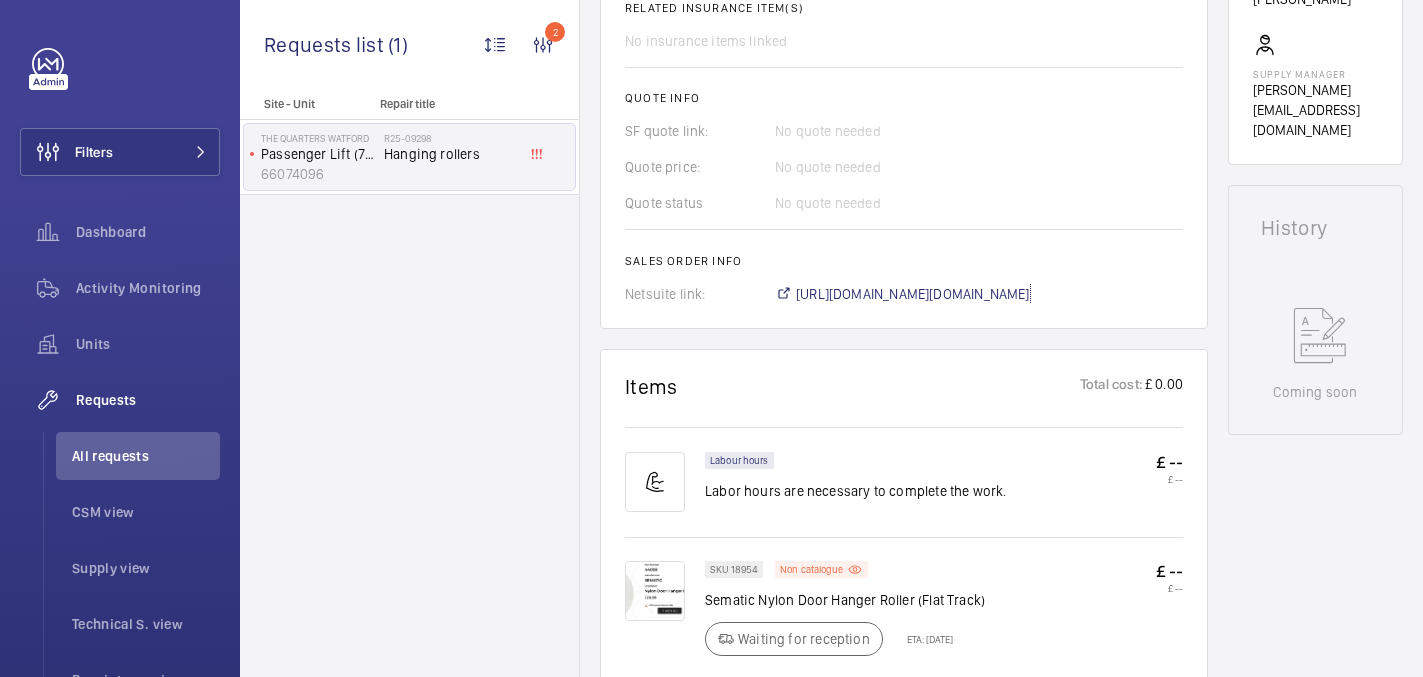 scroll, scrollTop: 786, scrollLeft: 0, axis: vertical 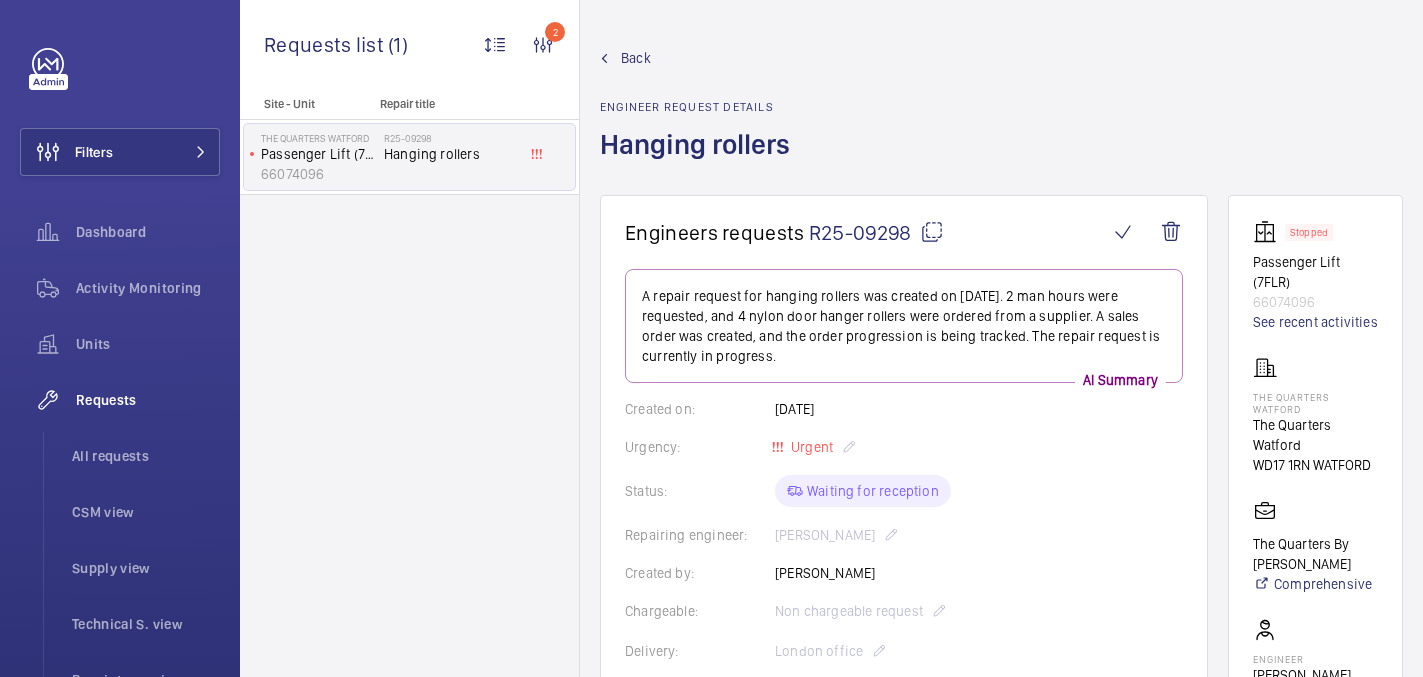 click on "Back Engineer request details  Hanging rollers" 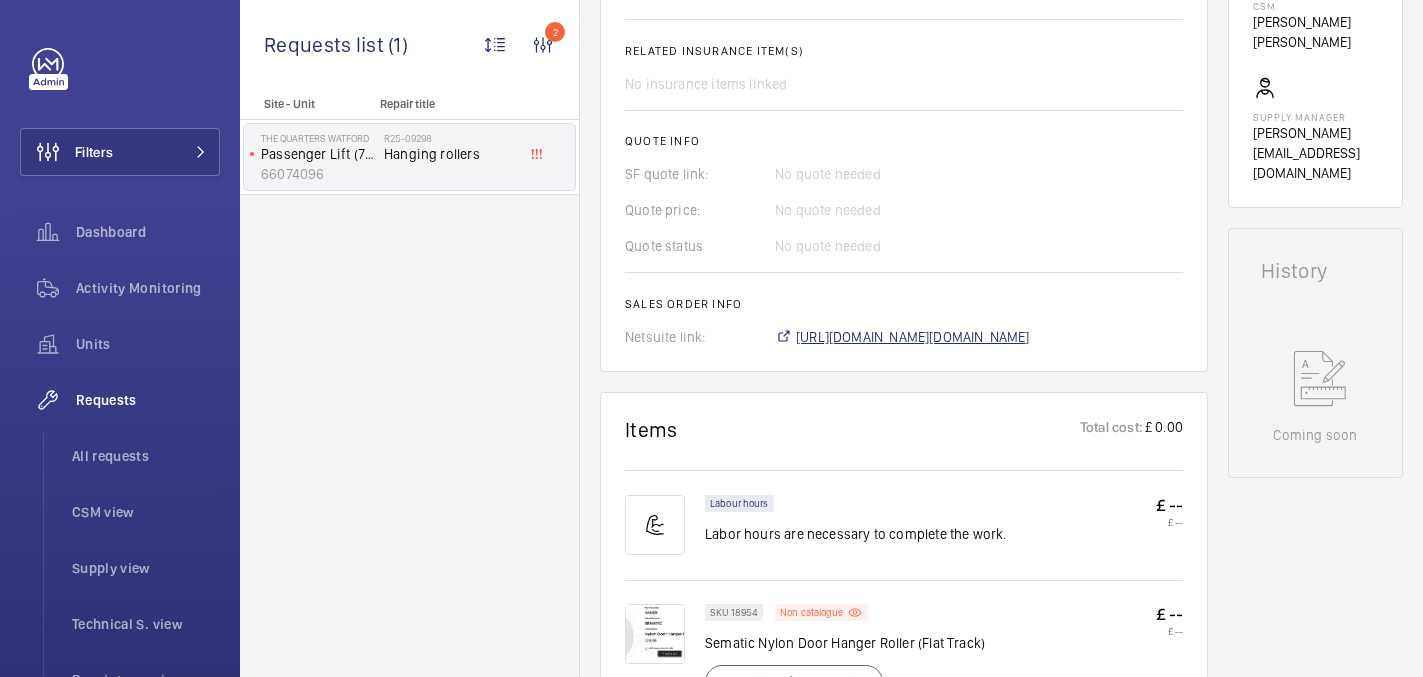 click on "[URL][DOMAIN_NAME][DOMAIN_NAME]" 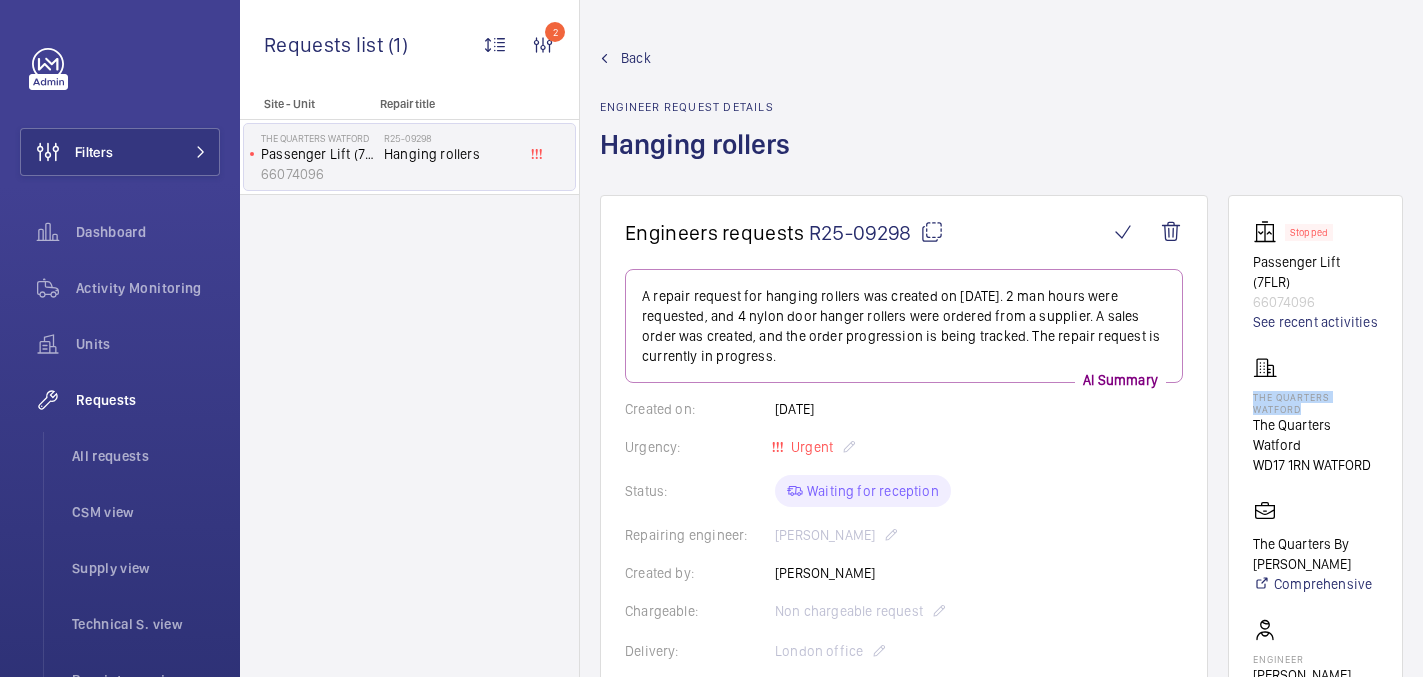 drag, startPoint x: 1267, startPoint y: 411, endPoint x: 1332, endPoint y: 425, distance: 66.4906 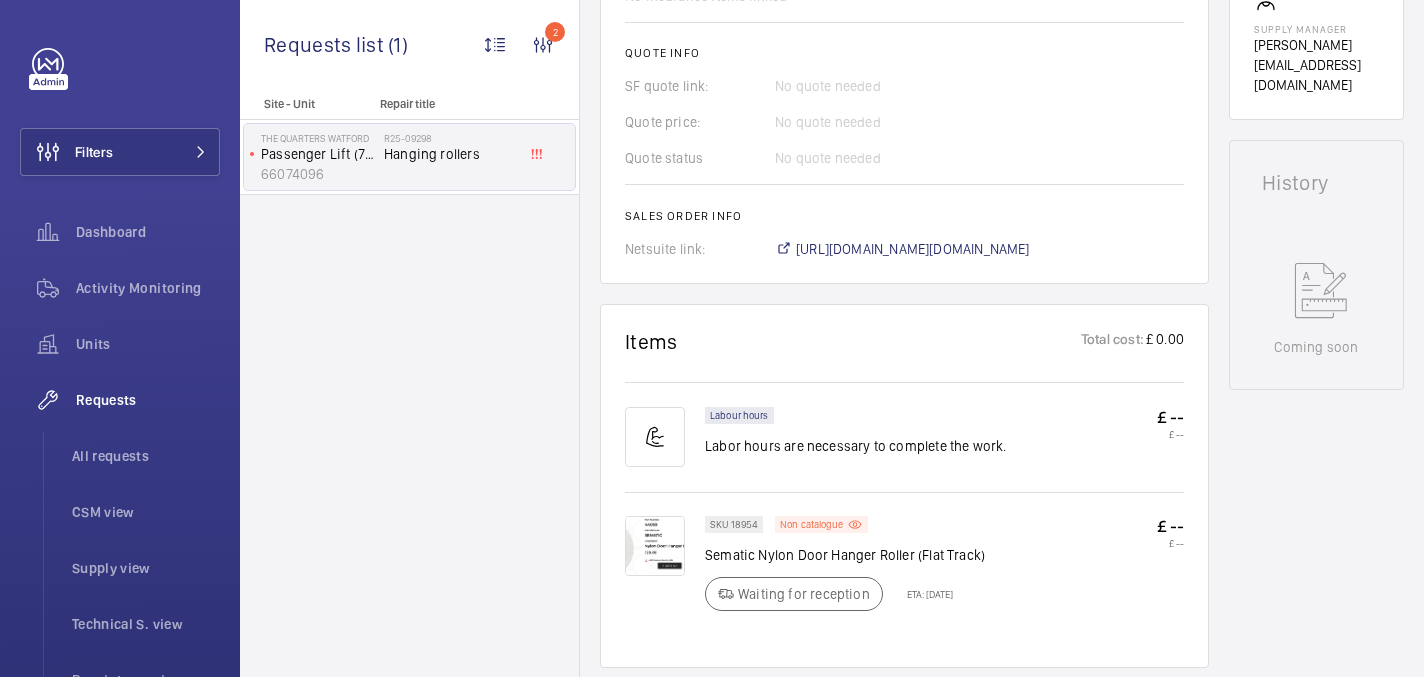 scroll, scrollTop: 509, scrollLeft: 0, axis: vertical 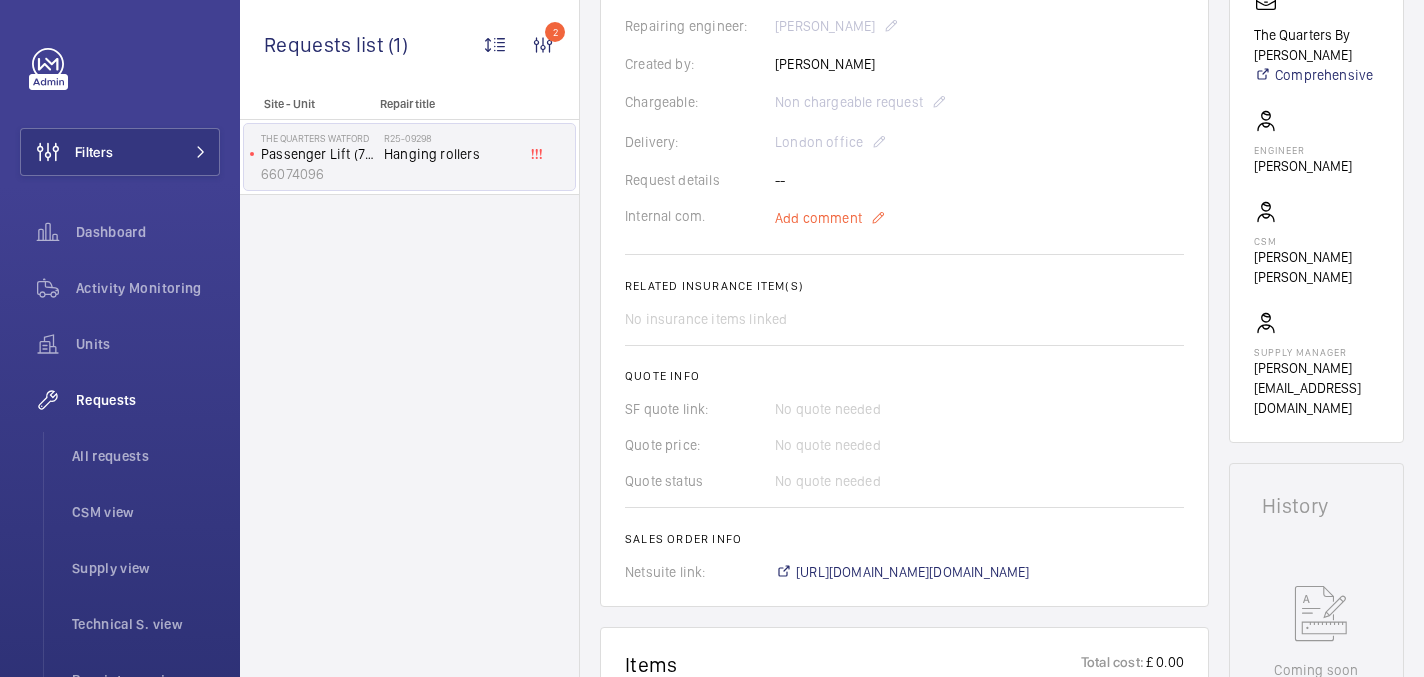 click on "Add comment" 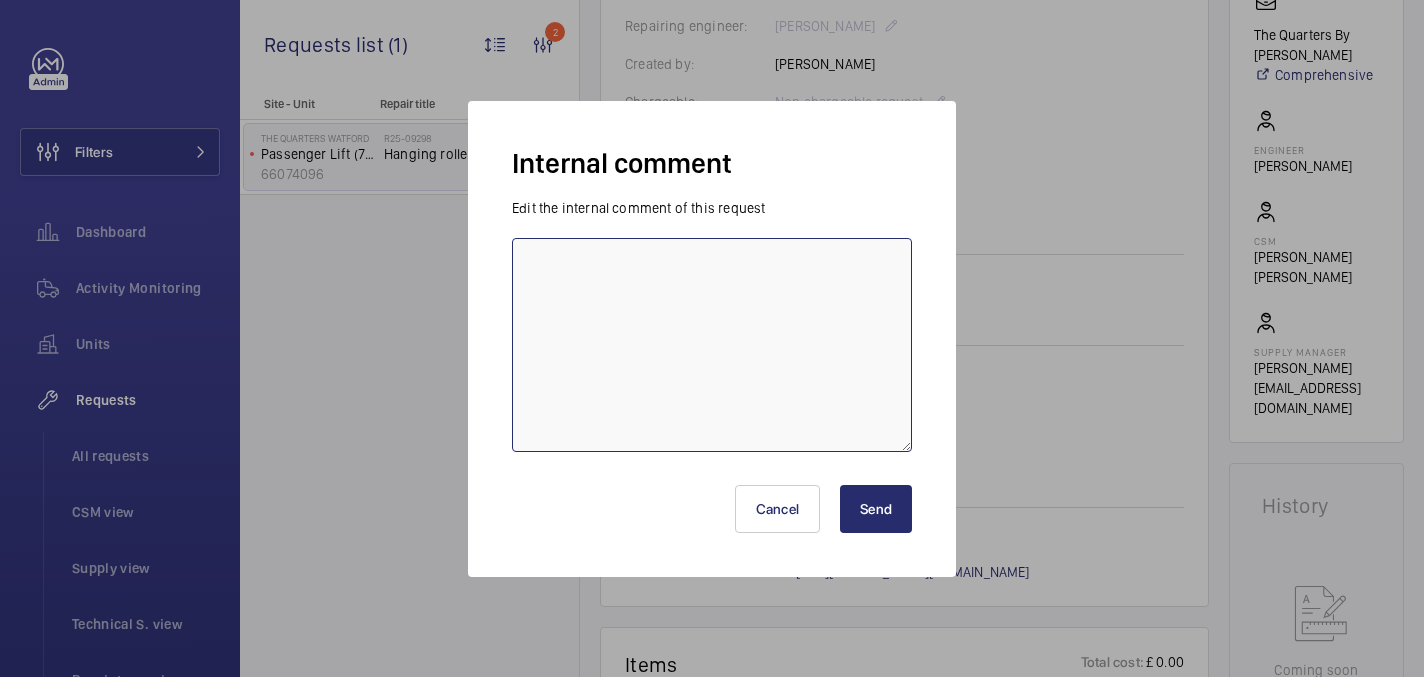 click at bounding box center (712, 345) 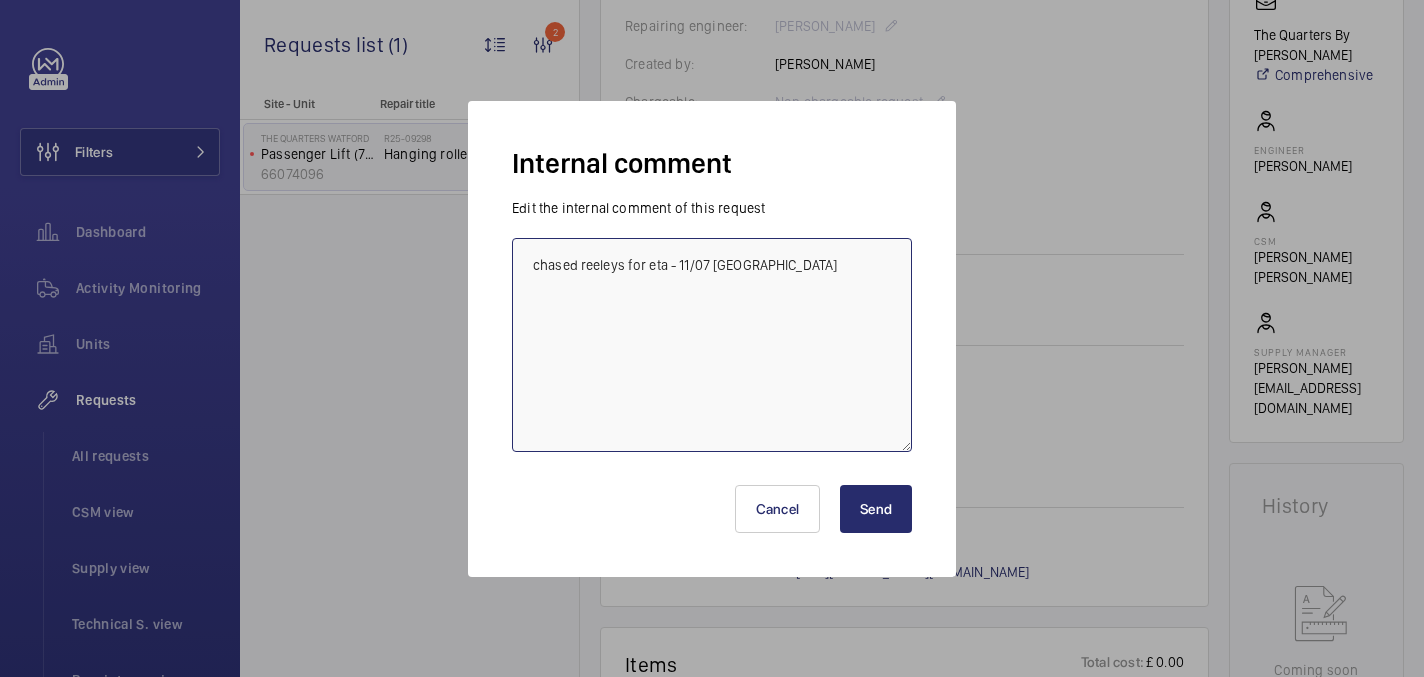 type on "chased reeleys for eta - 11/07 [GEOGRAPHIC_DATA]" 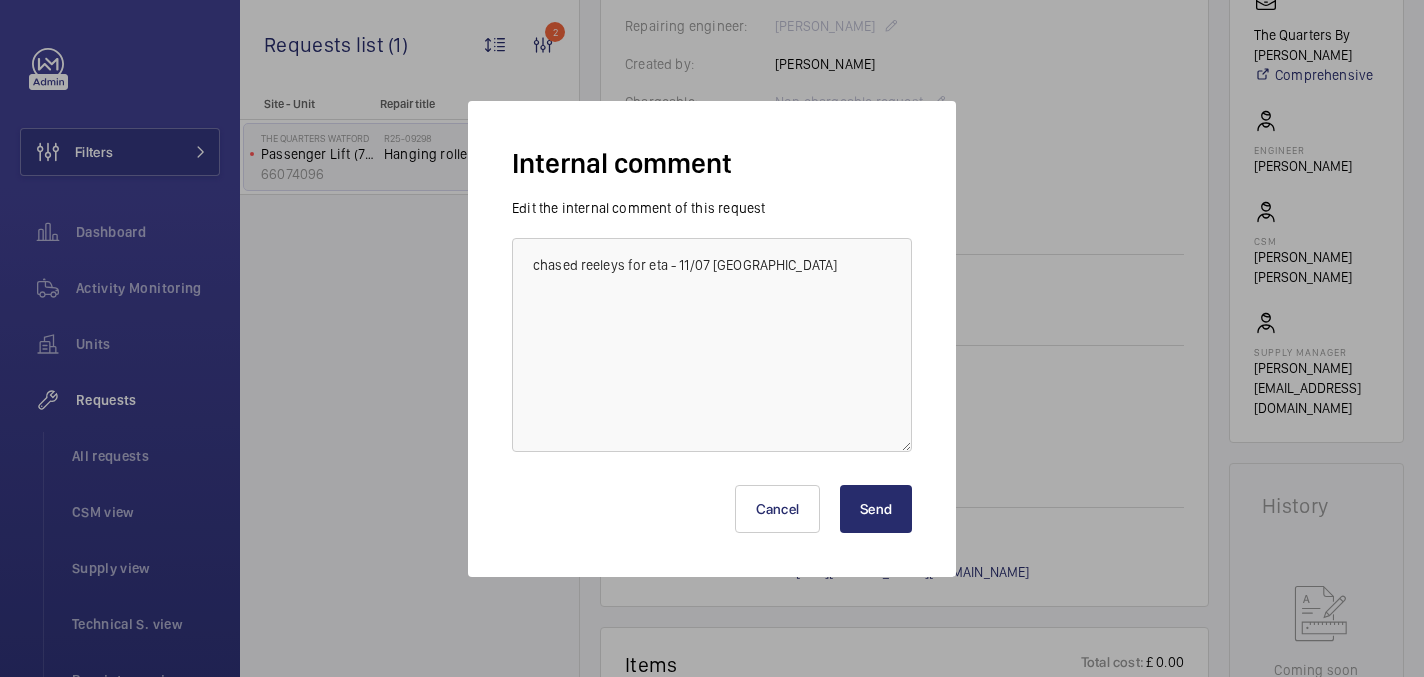 click on "Send" at bounding box center [876, 509] 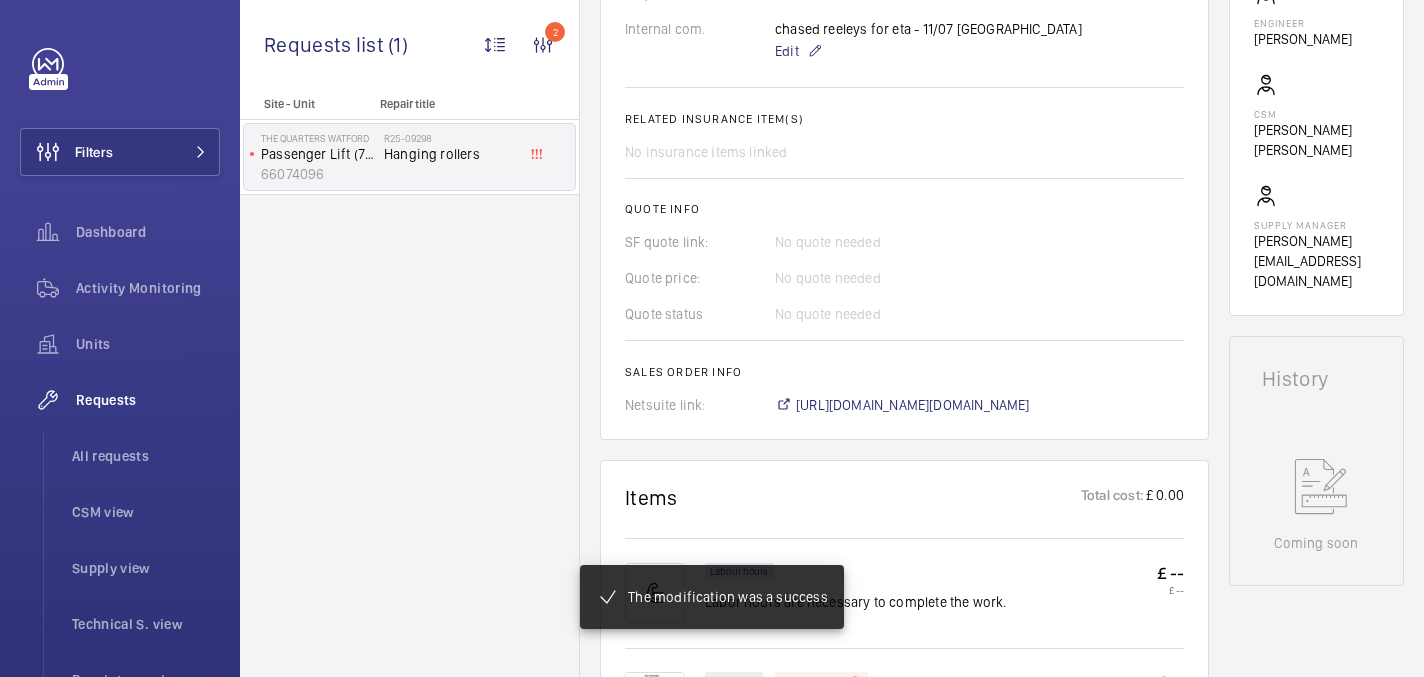 scroll, scrollTop: 1034, scrollLeft: 0, axis: vertical 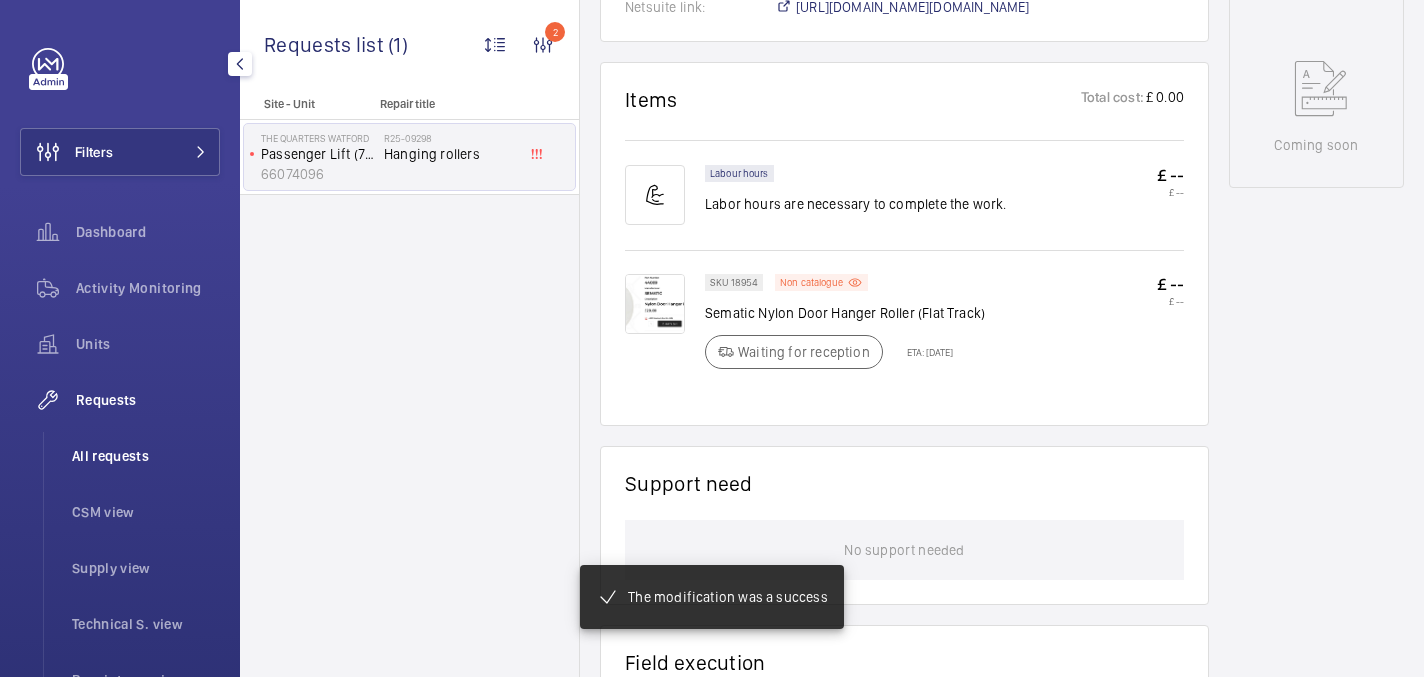 click on "All requests" 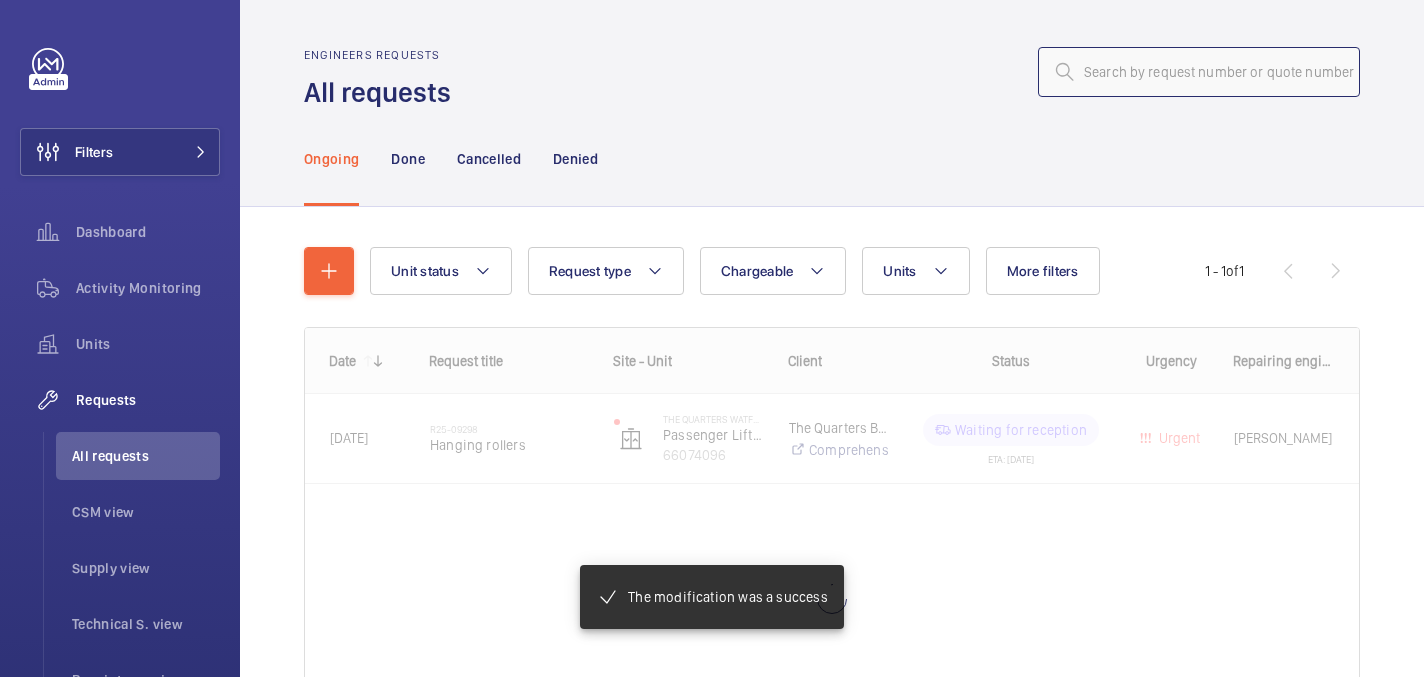 click 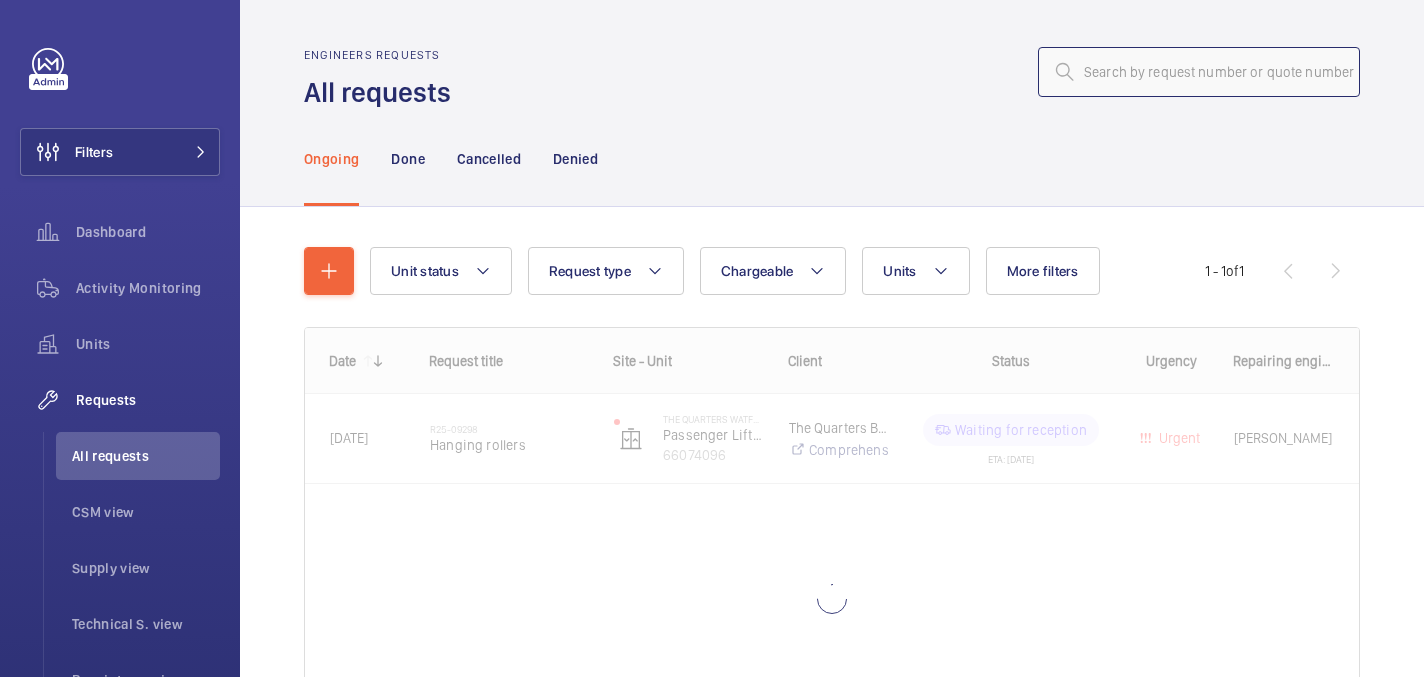 paste on "R25-08976" 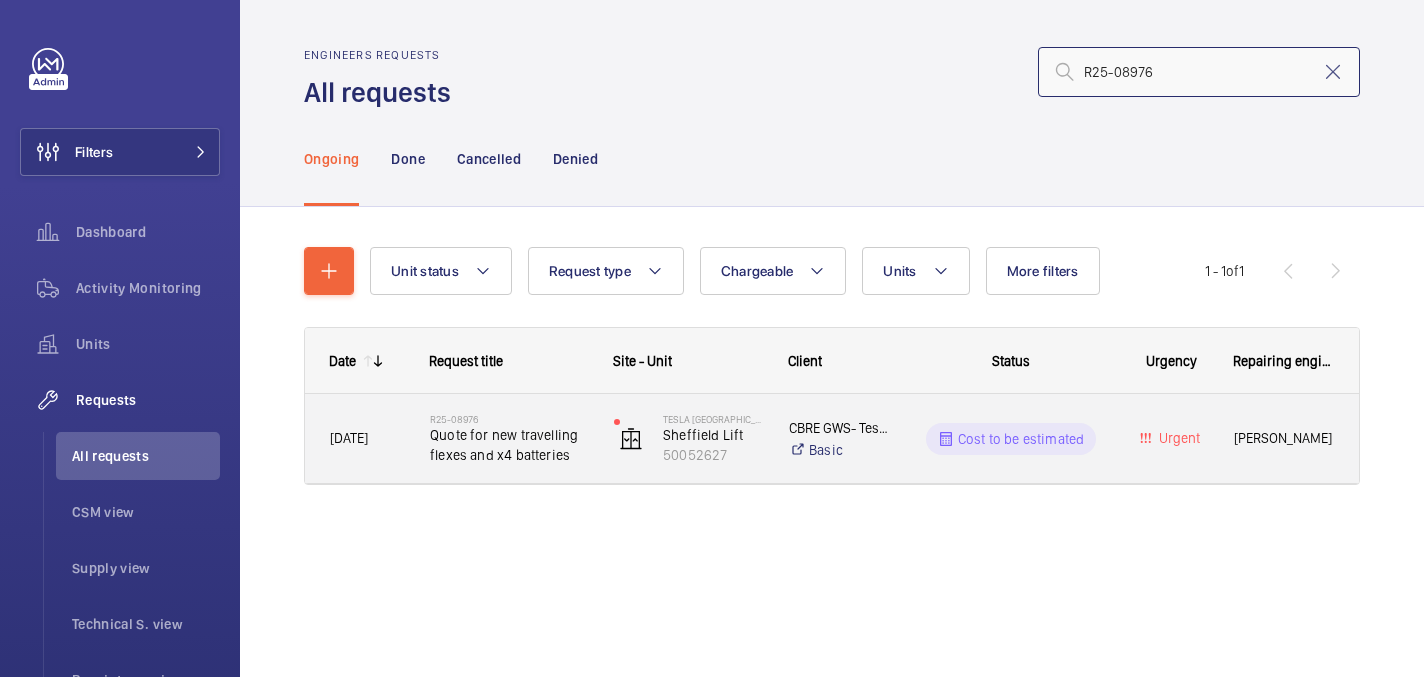 type on "R25-08976" 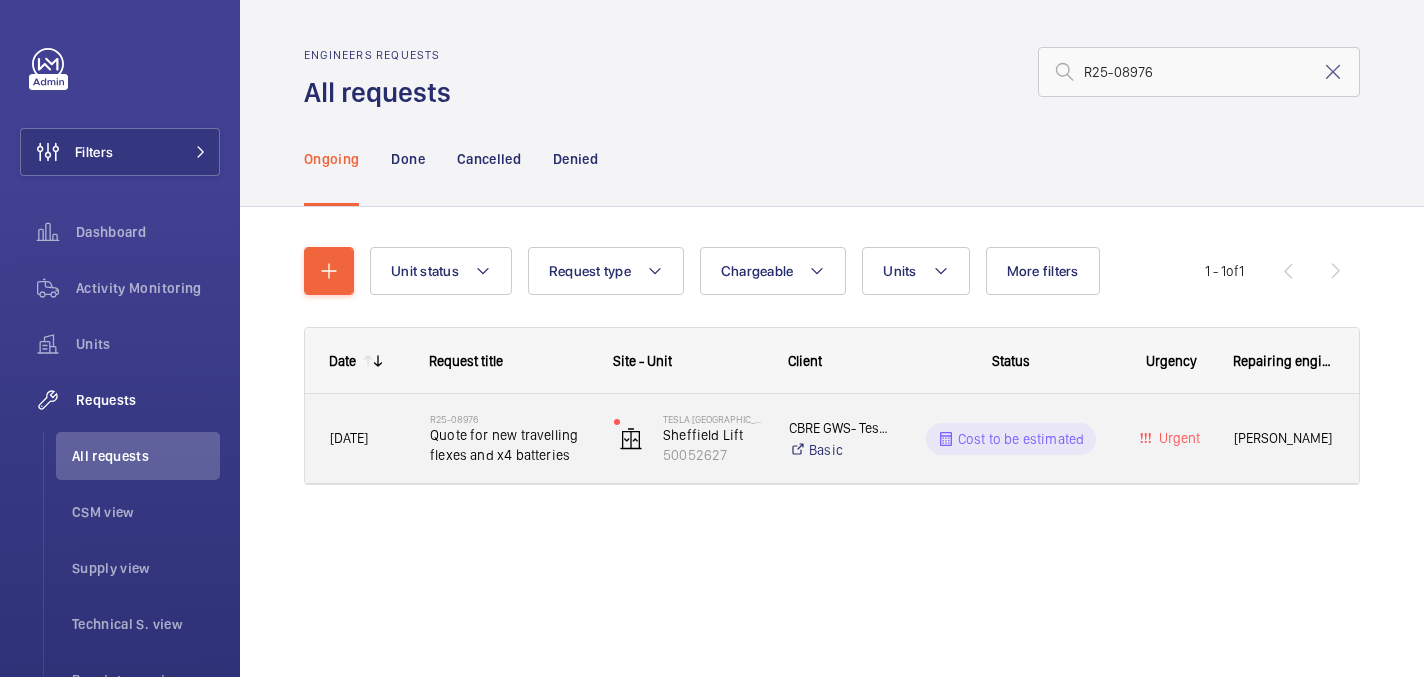 click on "Quote for new travelling flexes and x4 batteries" 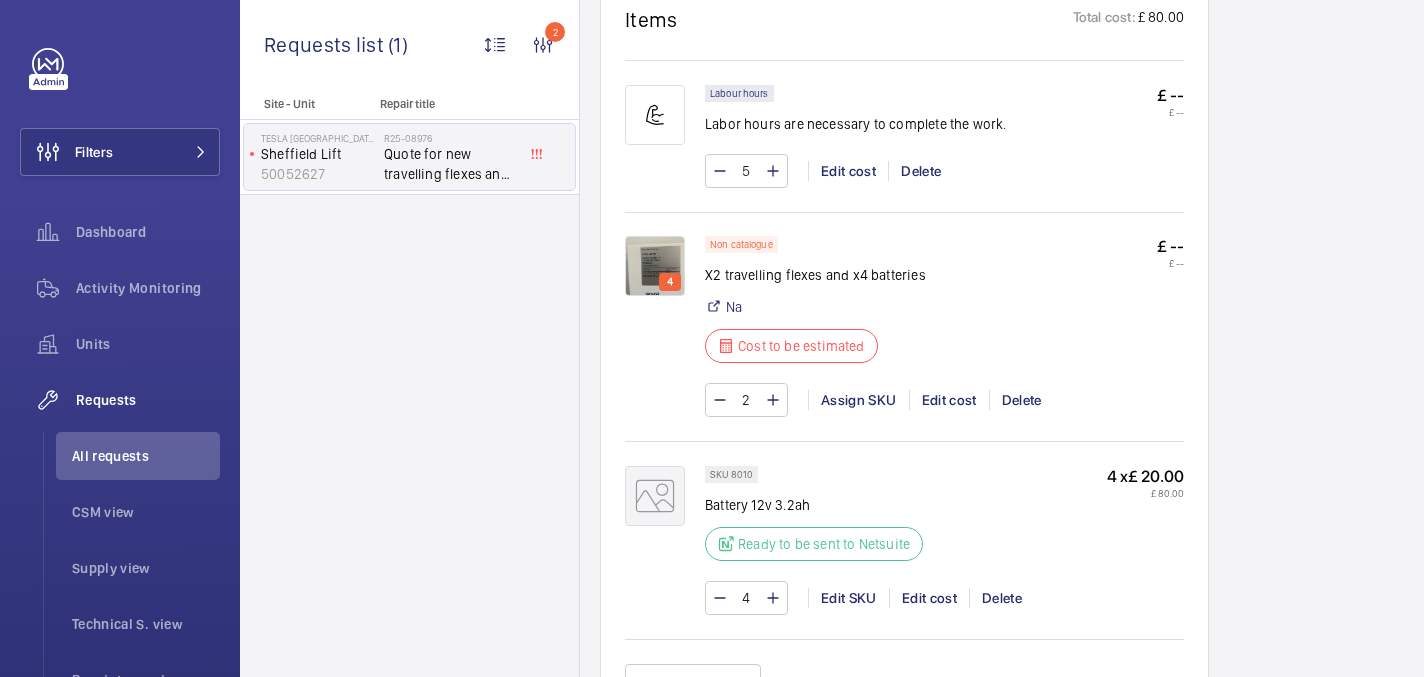 scroll, scrollTop: 1269, scrollLeft: 0, axis: vertical 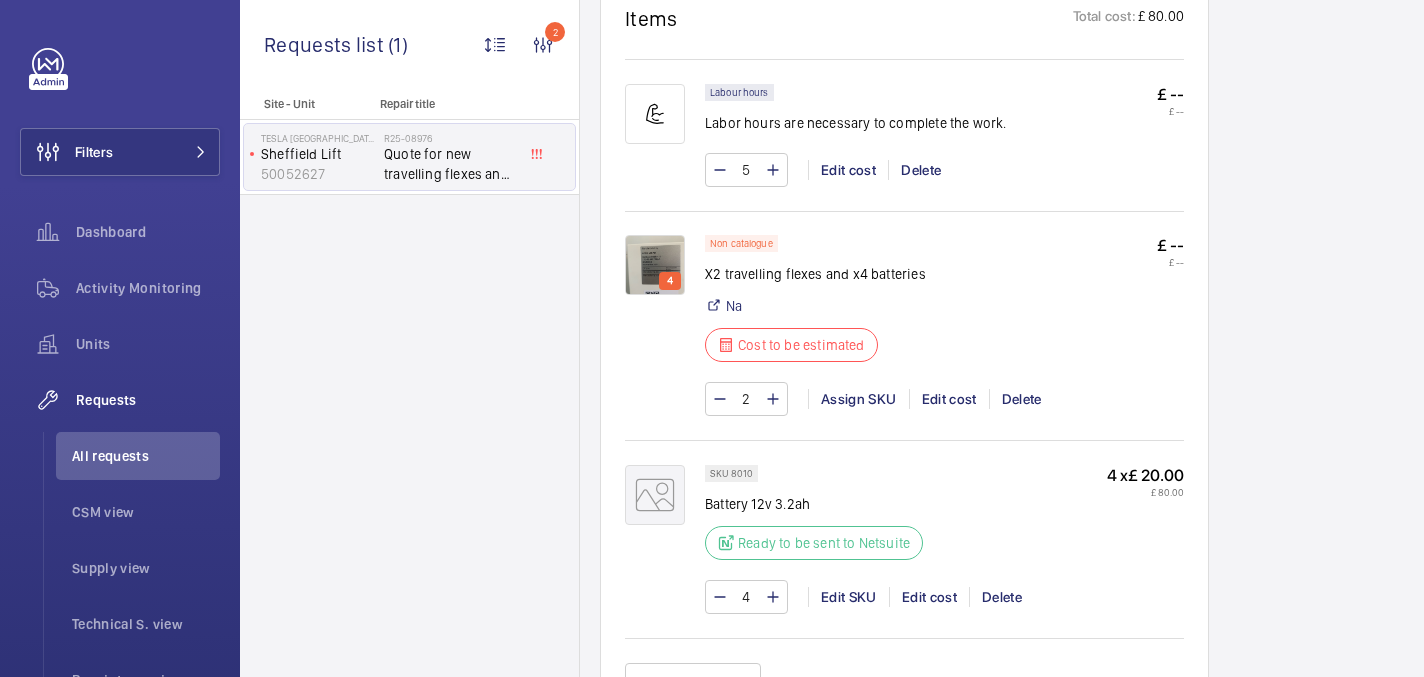 click 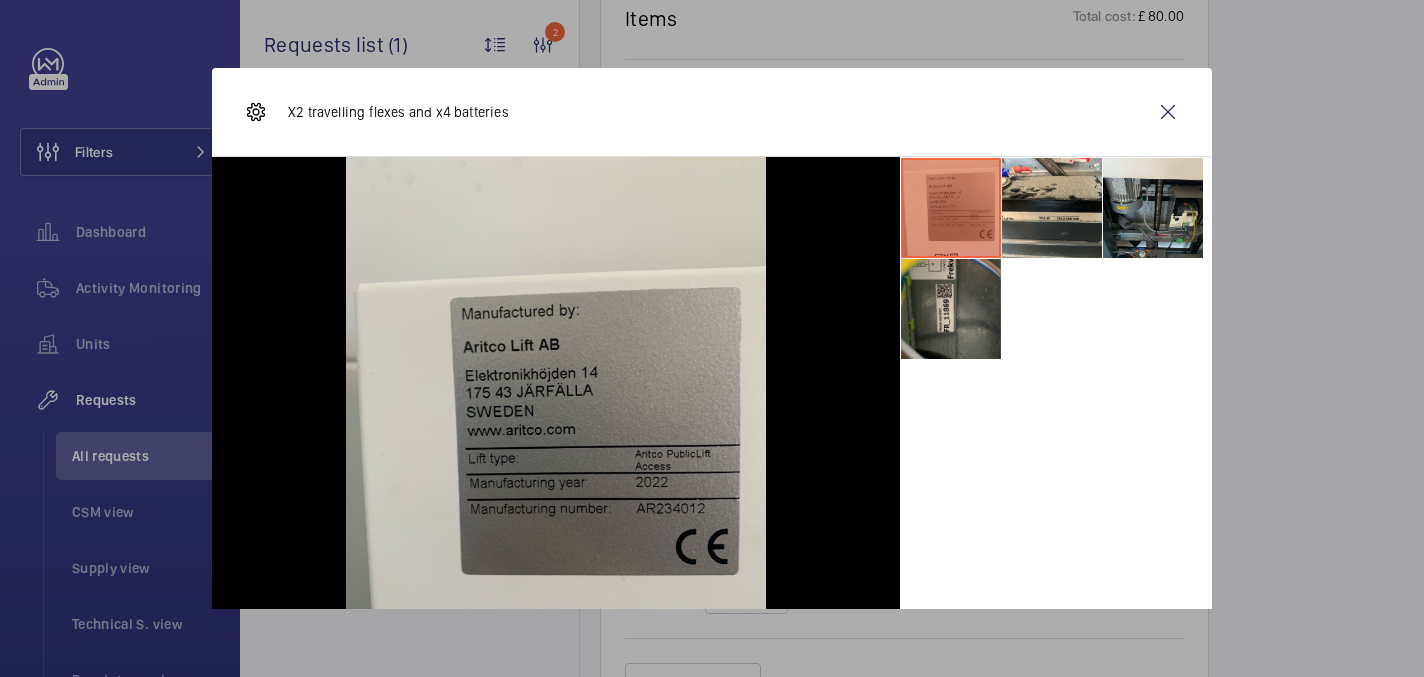 scroll, scrollTop: 107, scrollLeft: 0, axis: vertical 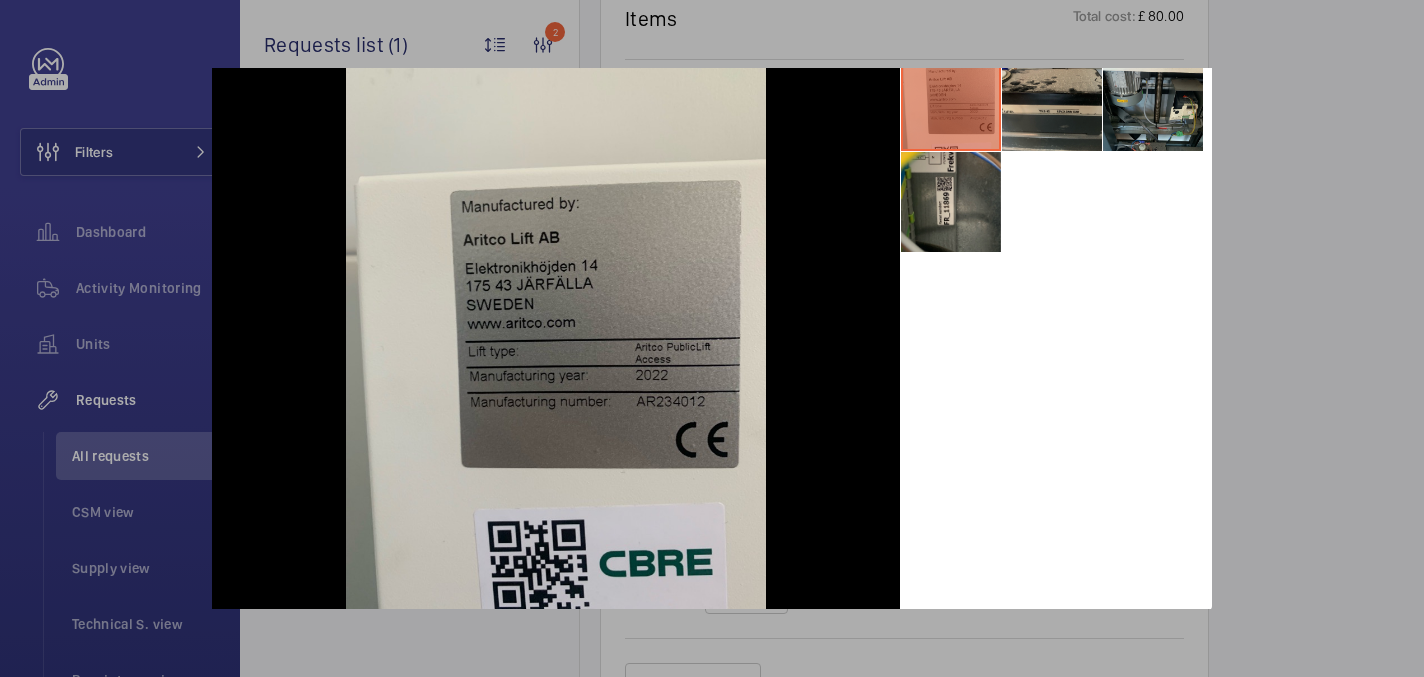 click at bounding box center (1052, 101) 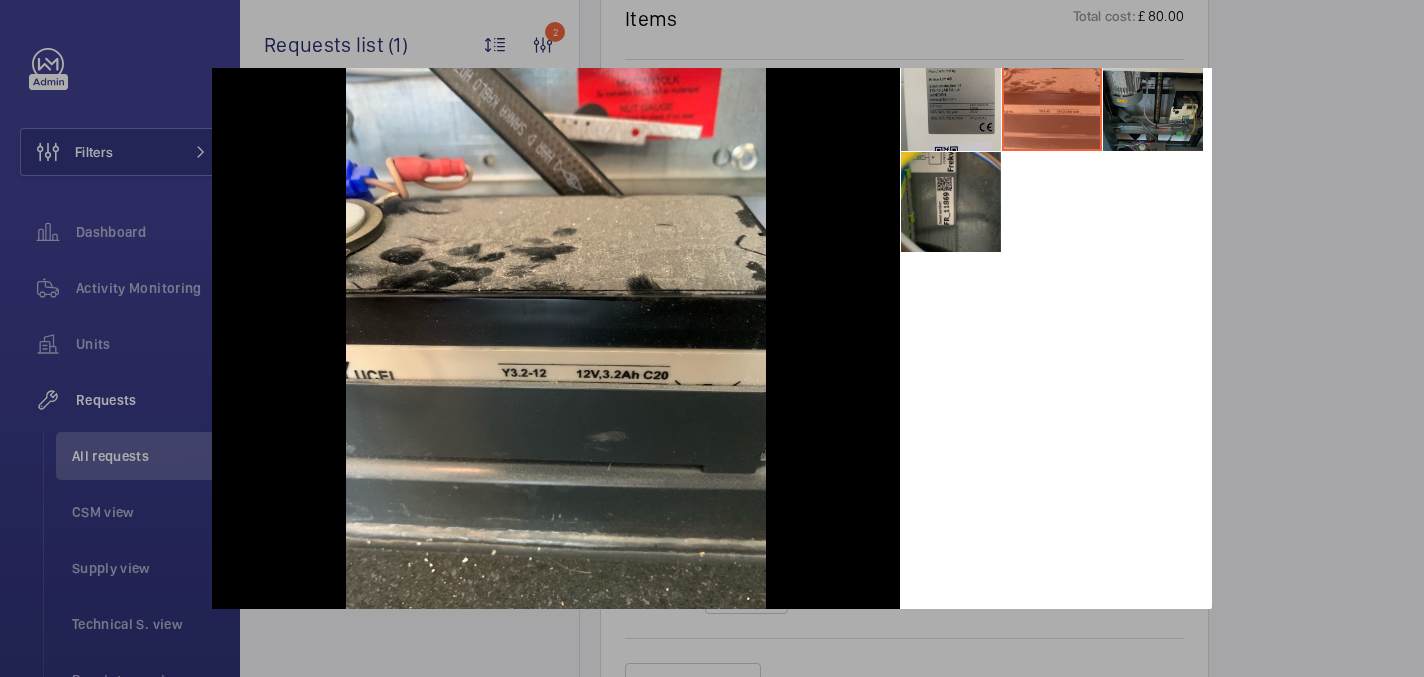 click at bounding box center (1153, 101) 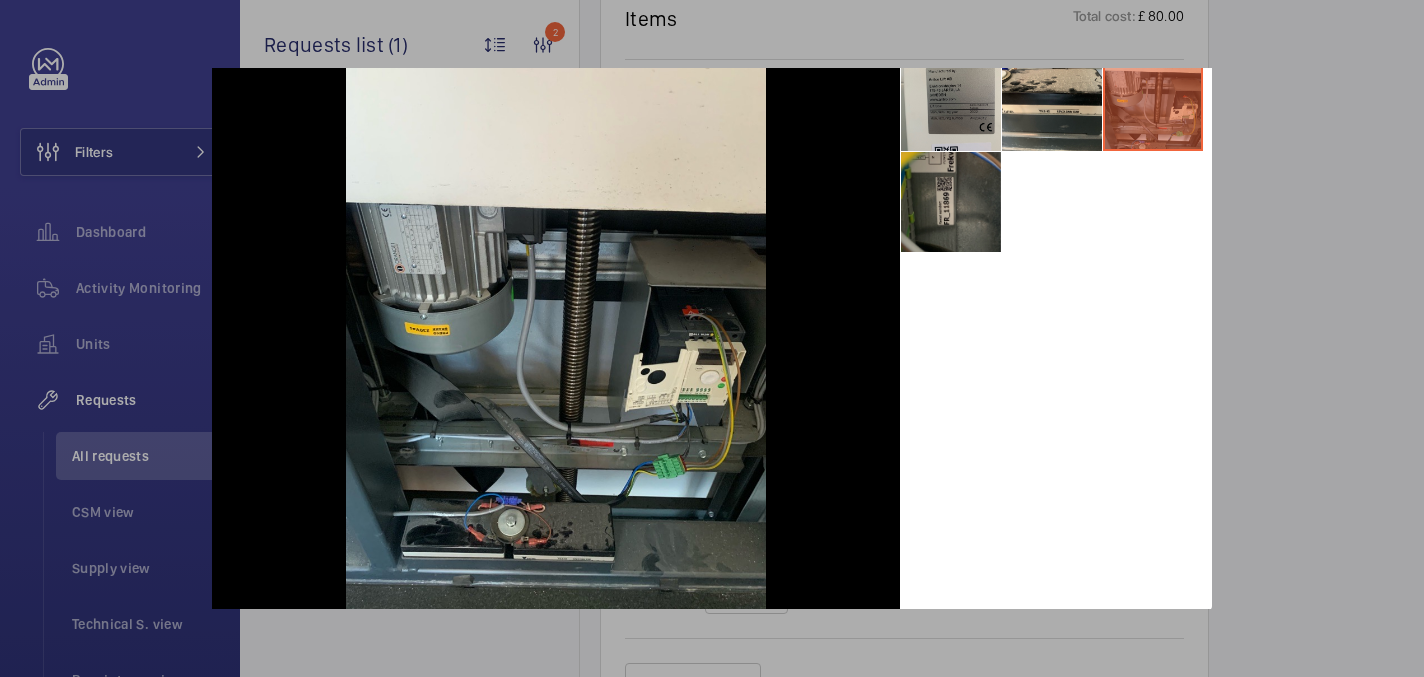 click at bounding box center (951, 202) 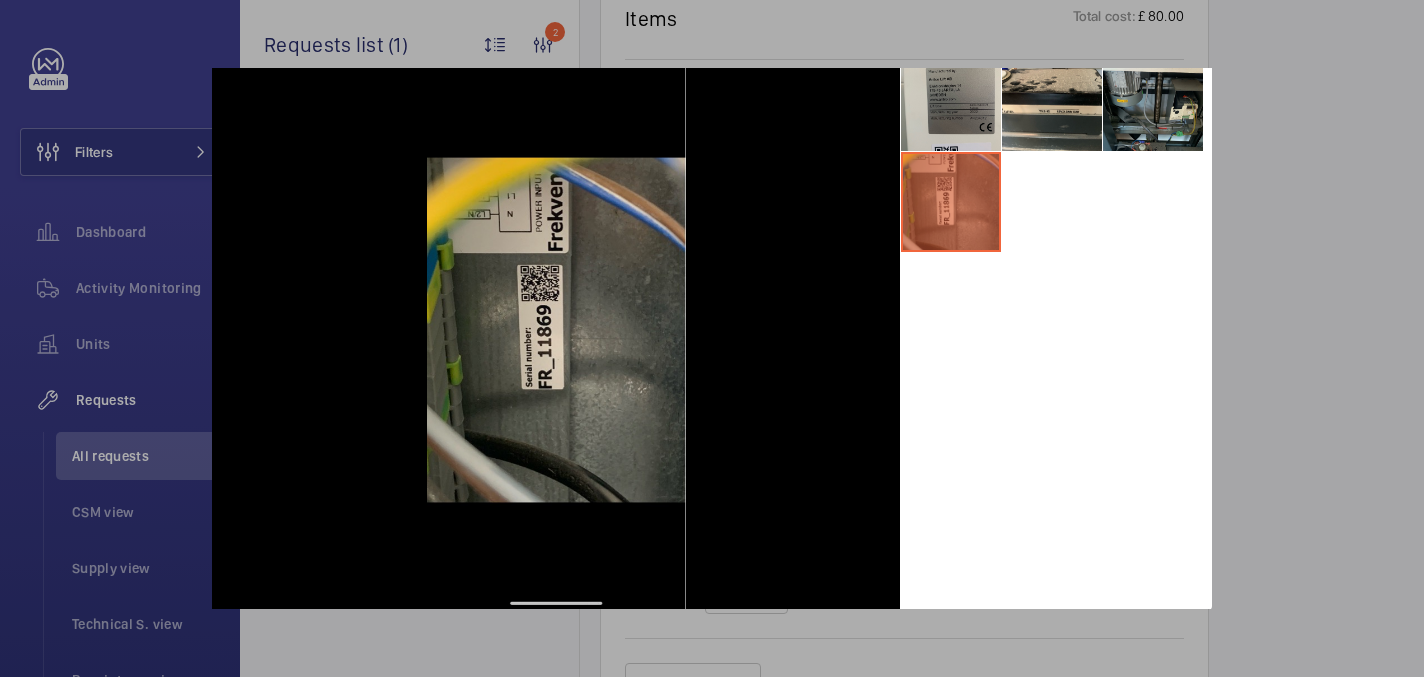 click at bounding box center [712, 338] 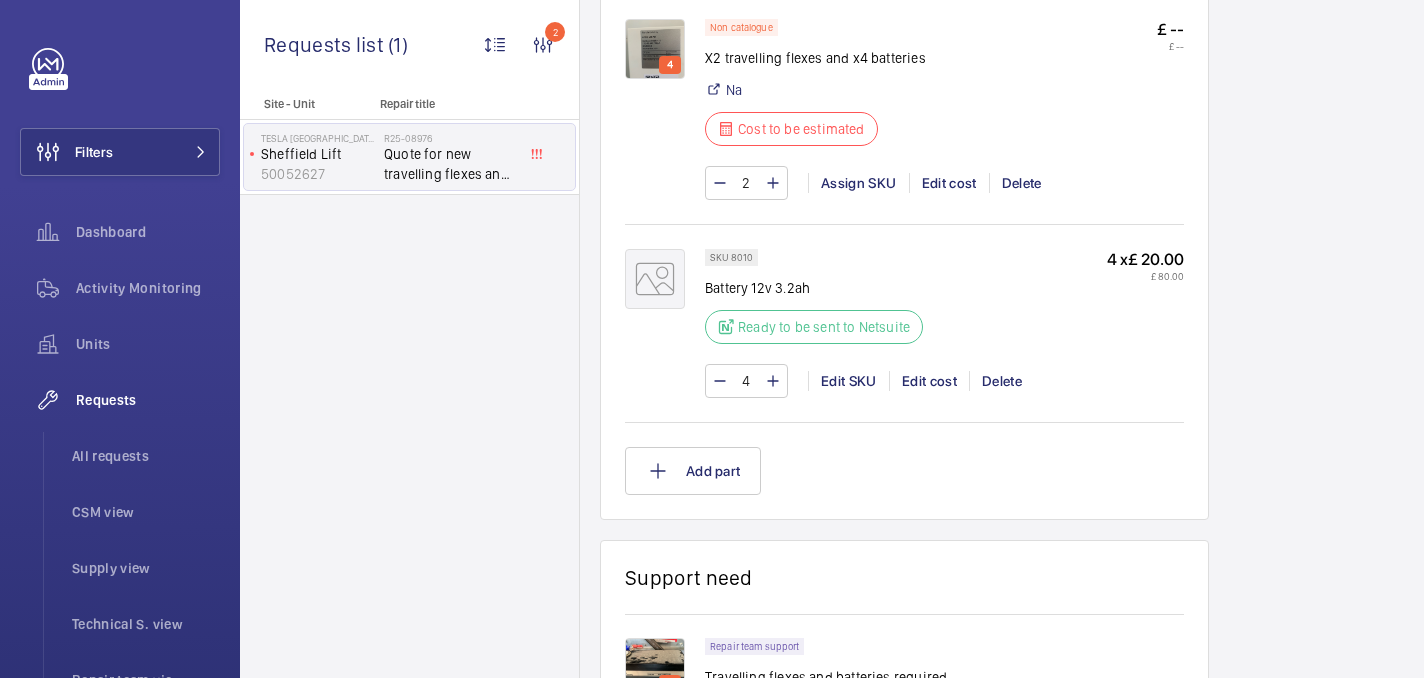 scroll, scrollTop: 1486, scrollLeft: 0, axis: vertical 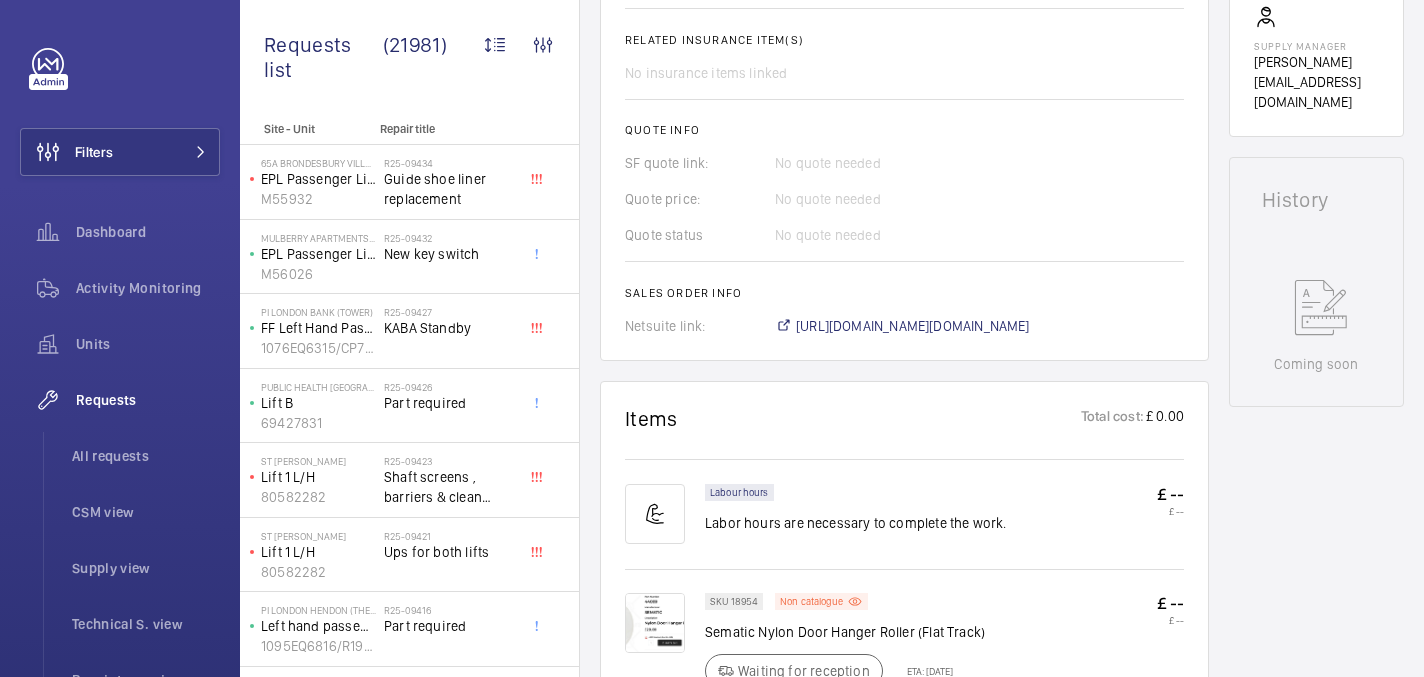 click 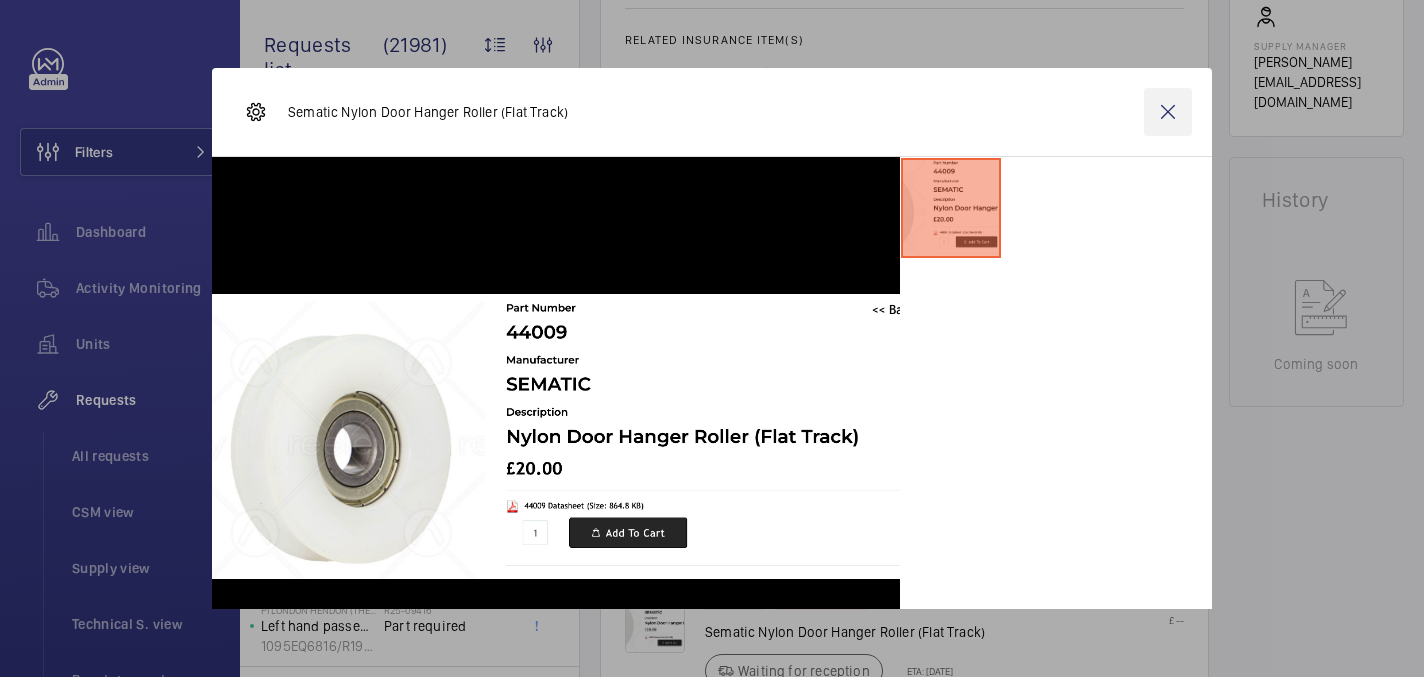click at bounding box center [1168, 112] 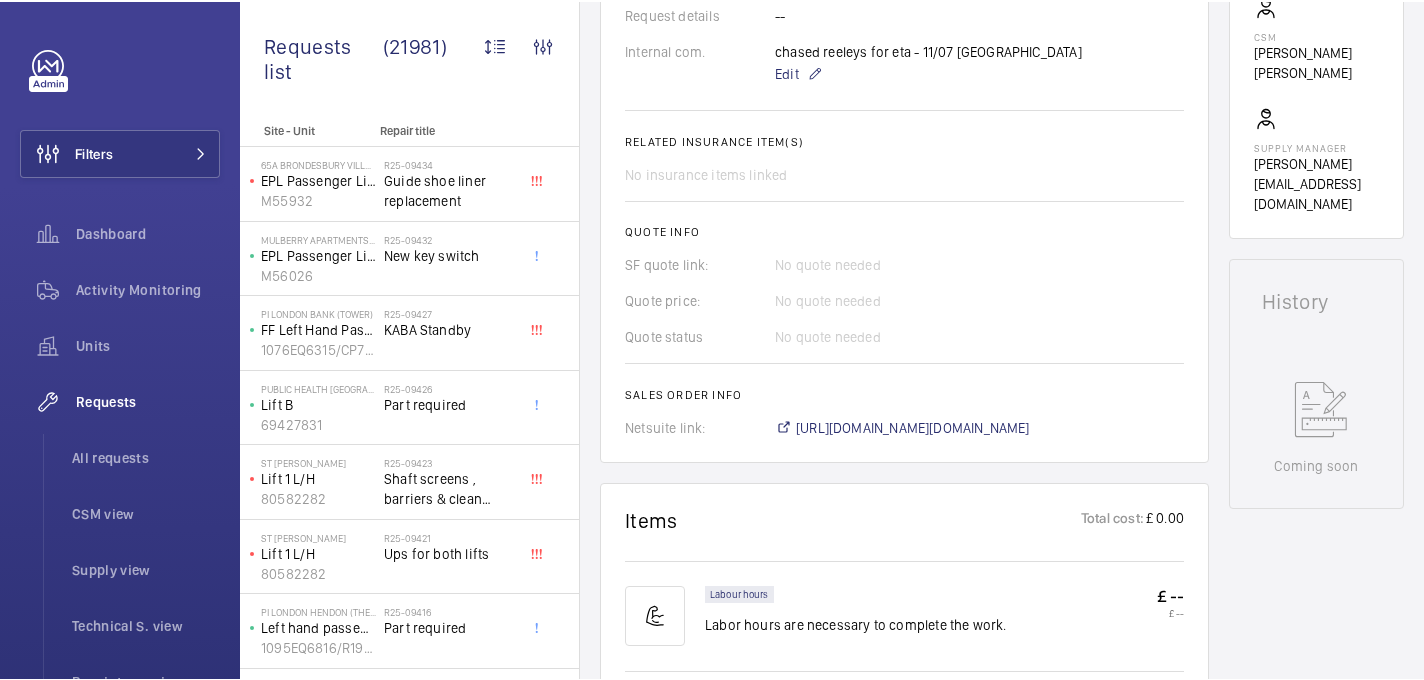 scroll, scrollTop: 625, scrollLeft: 0, axis: vertical 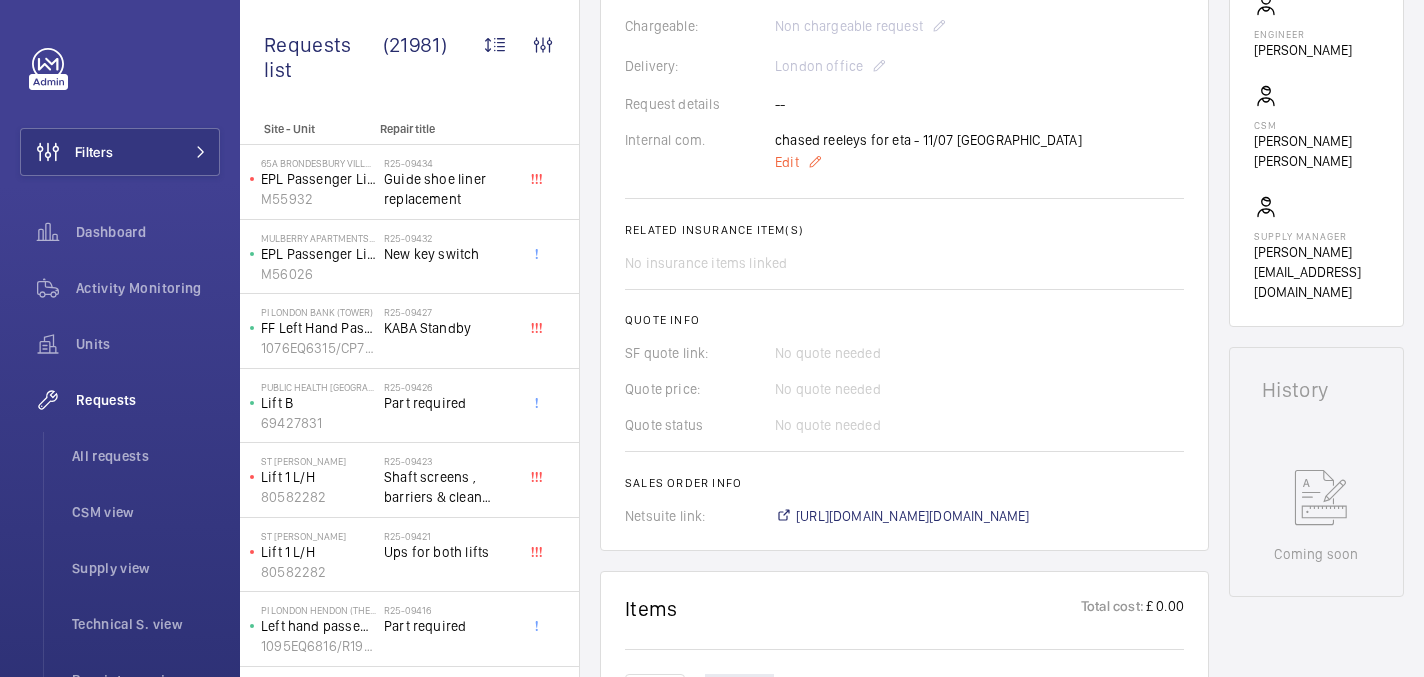 click on "Edit" 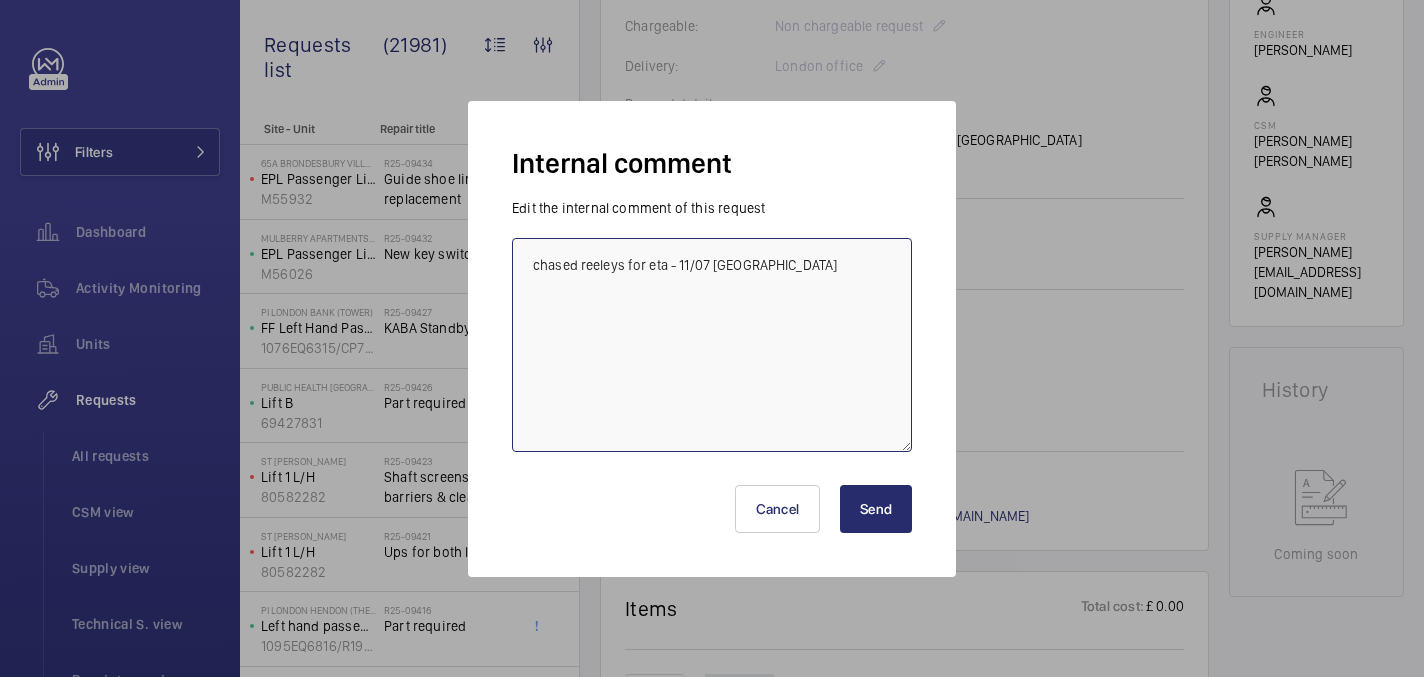 click on "chased reeleys for eta - 11/07 [GEOGRAPHIC_DATA]" at bounding box center (712, 345) 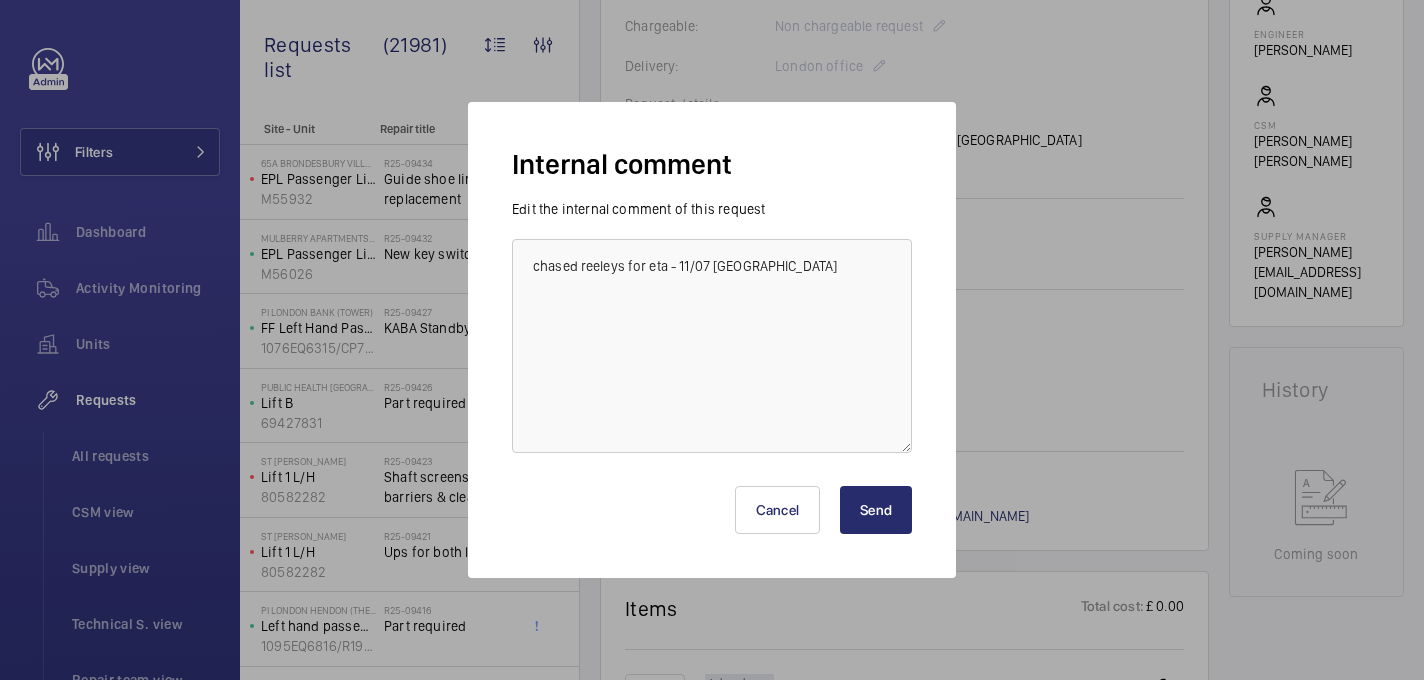 click on "Send" at bounding box center (876, 510) 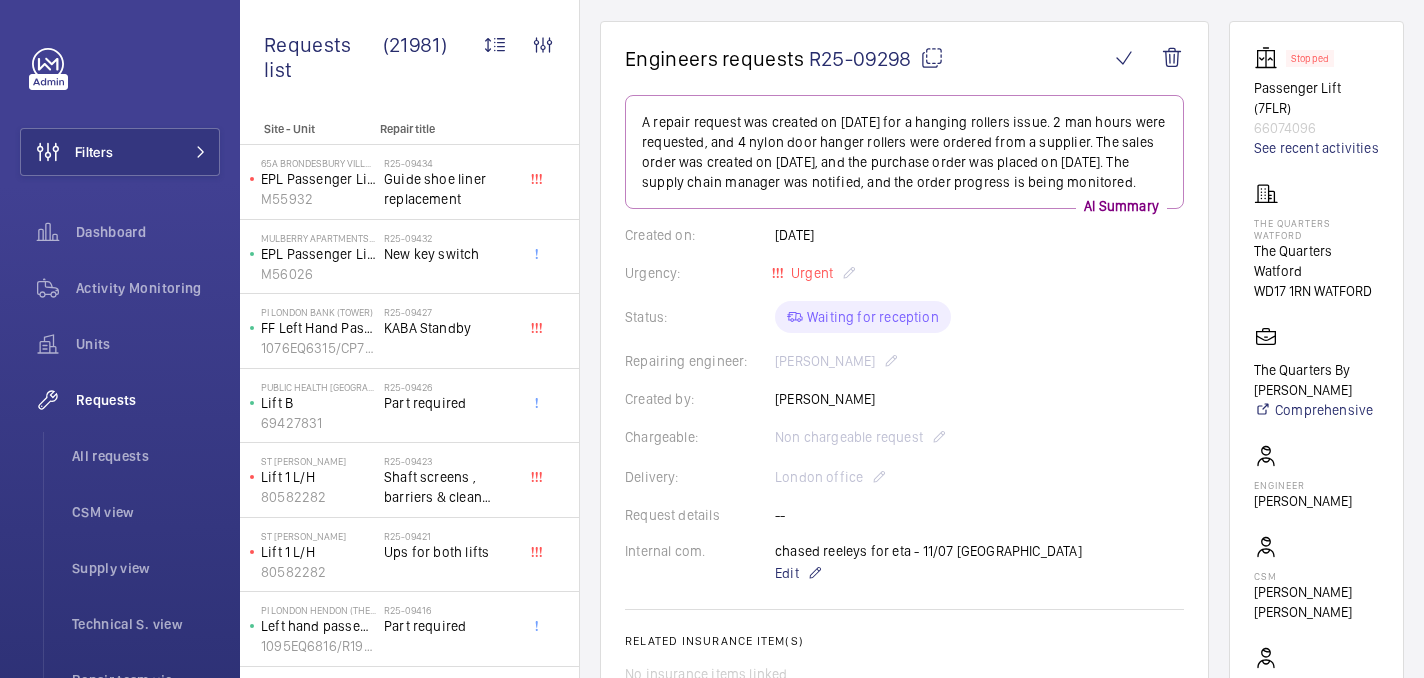 scroll, scrollTop: 175, scrollLeft: 0, axis: vertical 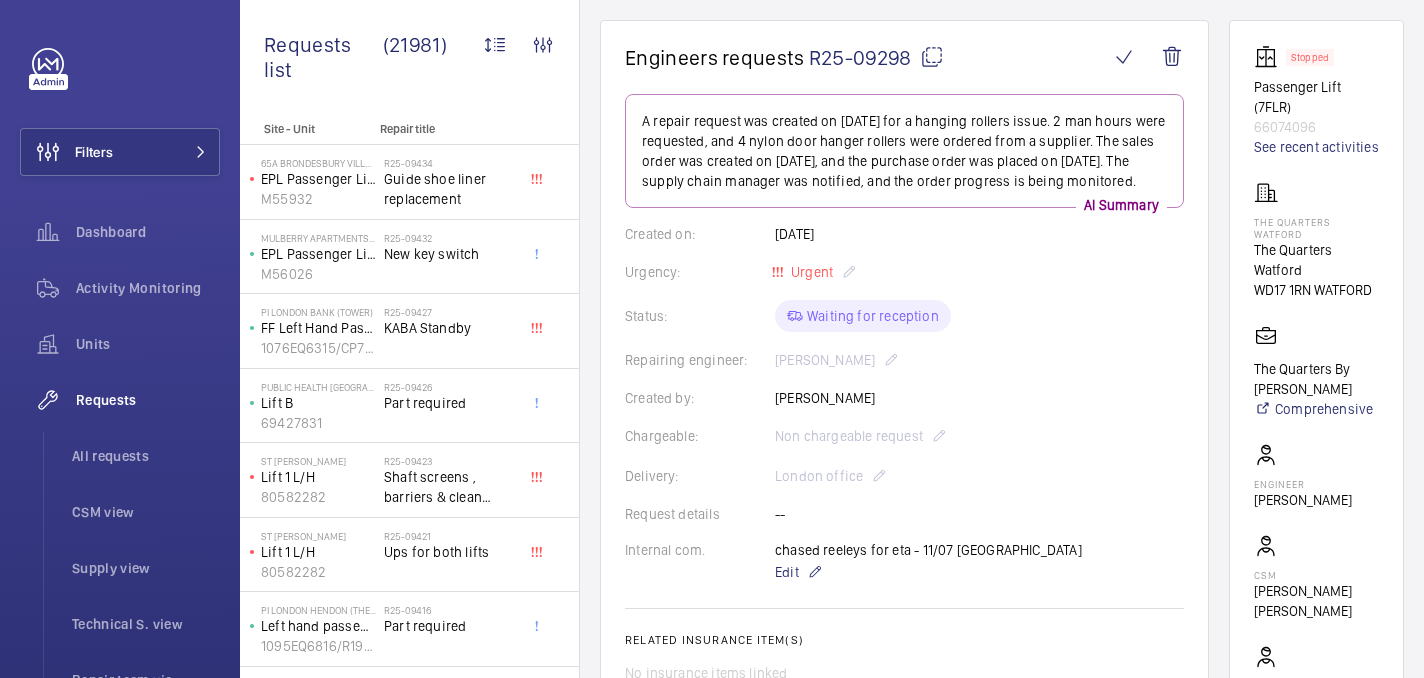 click on "A repair request was created on [DATE] for a hanging rollers issue. 2 man hours were requested, and 4 nylon door hanger rollers were ordered from a supplier. The sales order was created on [DATE], and the purchase order was placed on [DATE]. The supply chain manager was notified, and the order progress is being monitored.  AI Summary Created on:  [DATE]  Urgency: Urgent Status: Waiting for reception Repairing engineer:  [PERSON_NAME]  Created by:  [PERSON_NAME]  Chargeable: Non chargeable request Delivery:  London office  Request details -- Internal com.  chased reeleys for eta - 11/07 india   Edit Related insurance item(s)  No insurance items linked  Quote info SF quote link: No quote needed Quote price: No quote needed Quote status No quote needed Sales order info Netsuite link: [URL][DOMAIN_NAME][DOMAIN_NAME]" 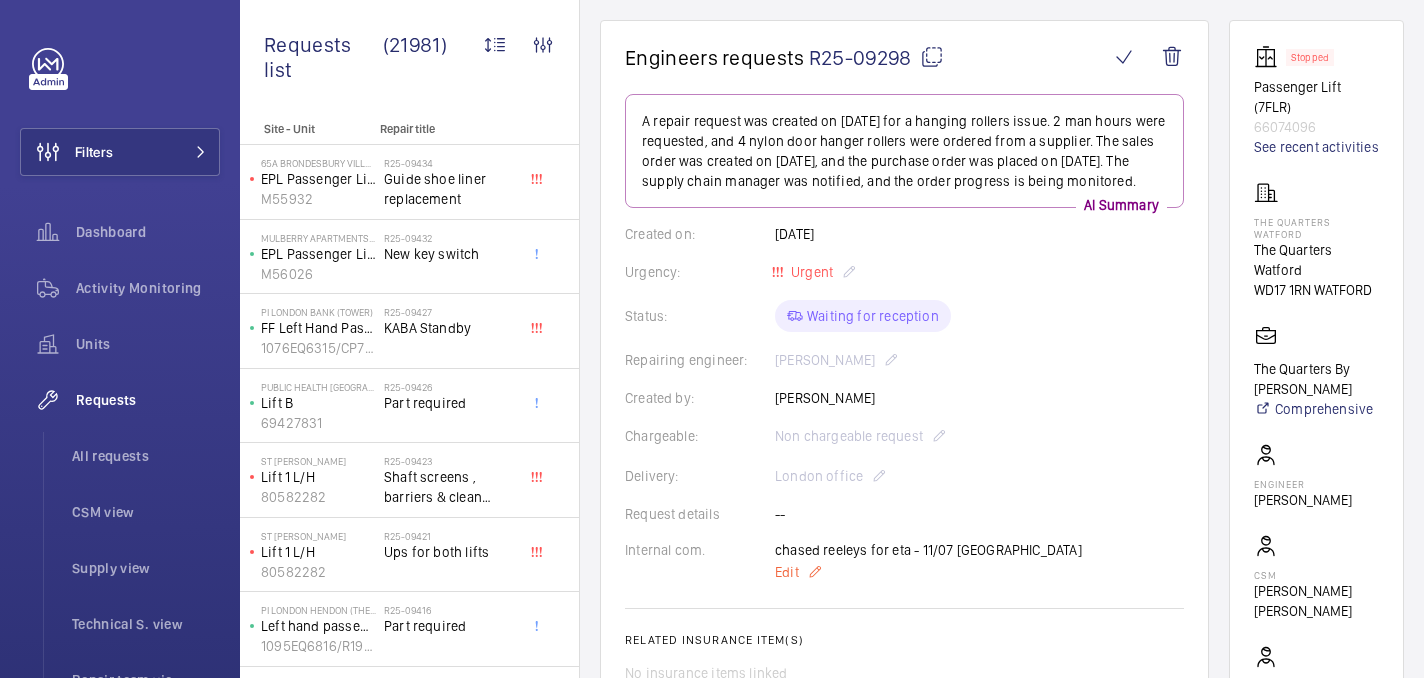 click on "Edit" 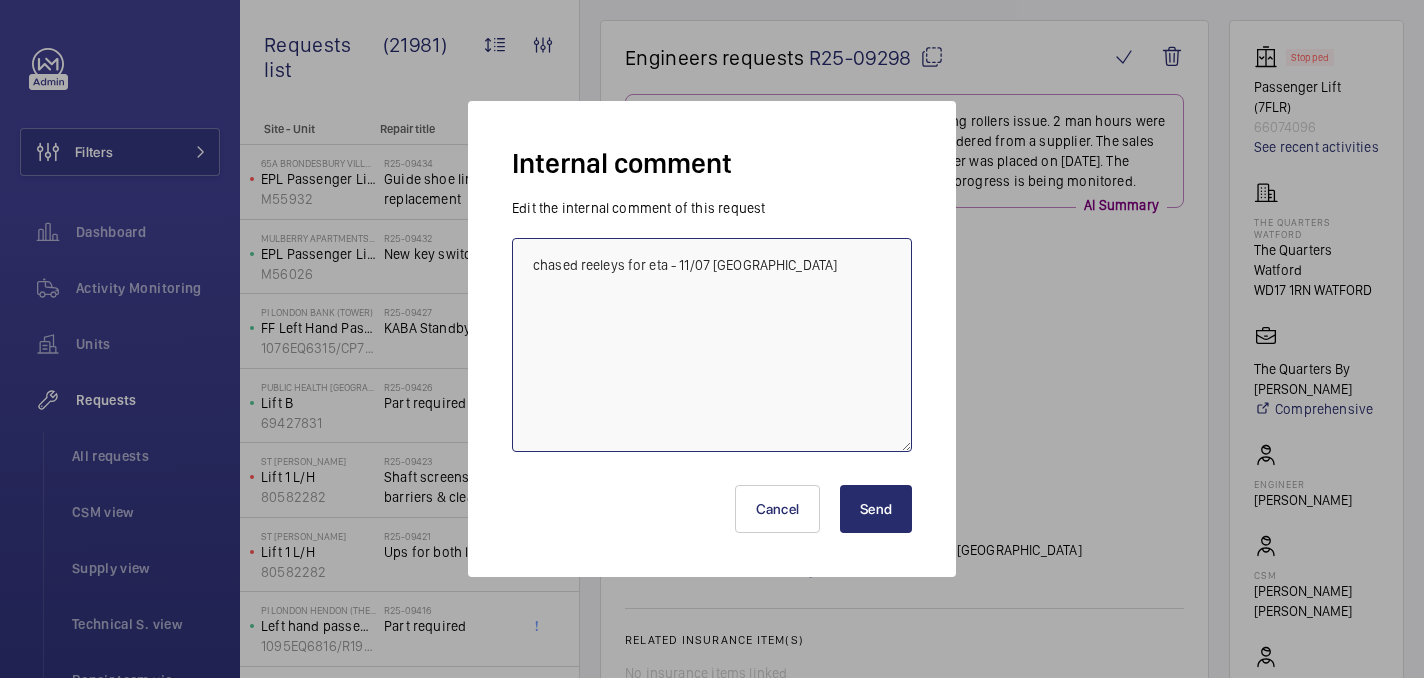 click on "chased reeleys for eta - 11/07 [GEOGRAPHIC_DATA]" at bounding box center (712, 345) 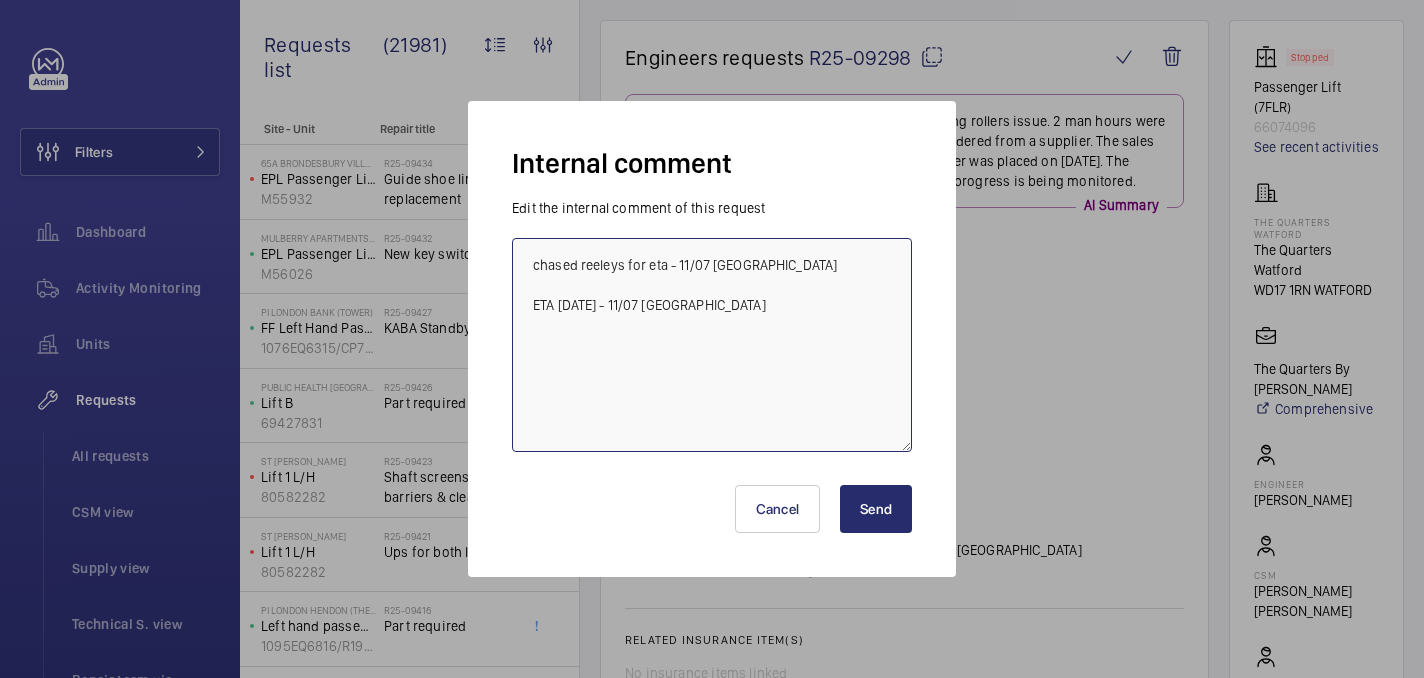type on "chased reeleys for eta - 11/07 [GEOGRAPHIC_DATA]
ETA [DATE] - 11/07 [GEOGRAPHIC_DATA]" 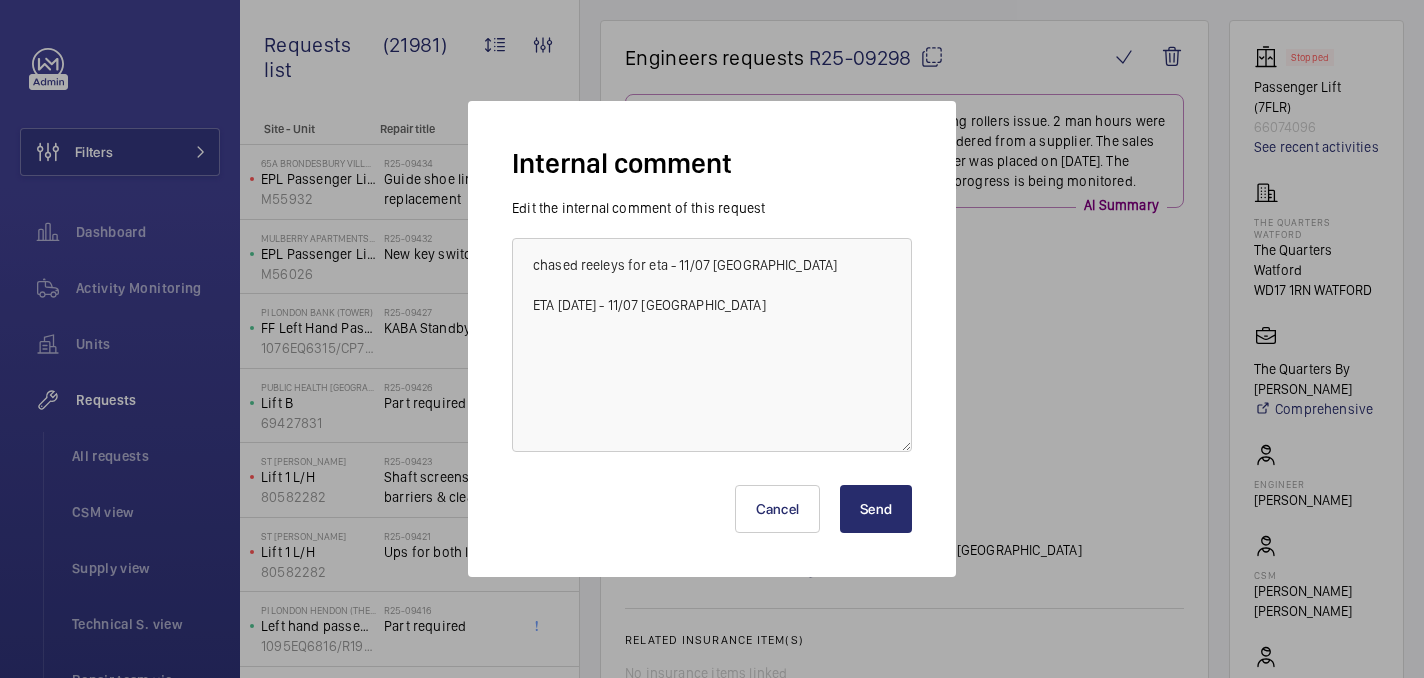 click on "Send" at bounding box center (876, 509) 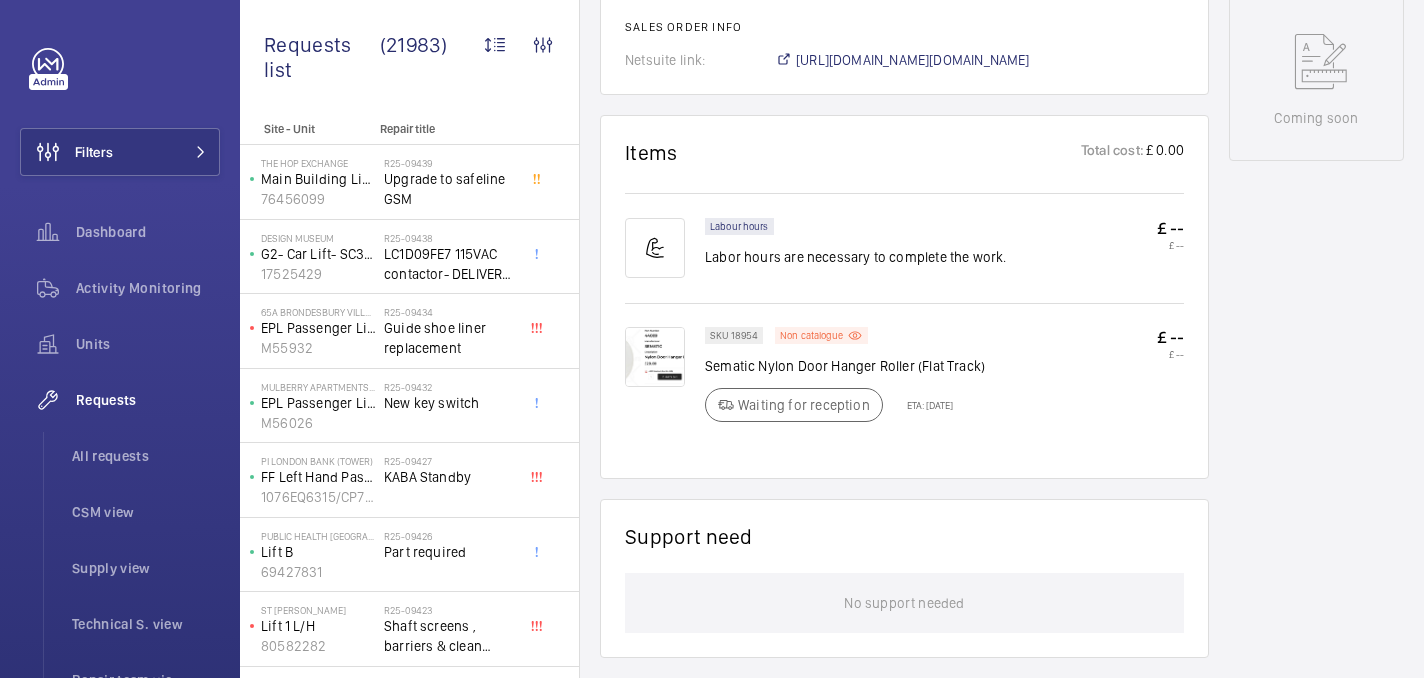scroll, scrollTop: 1063, scrollLeft: 0, axis: vertical 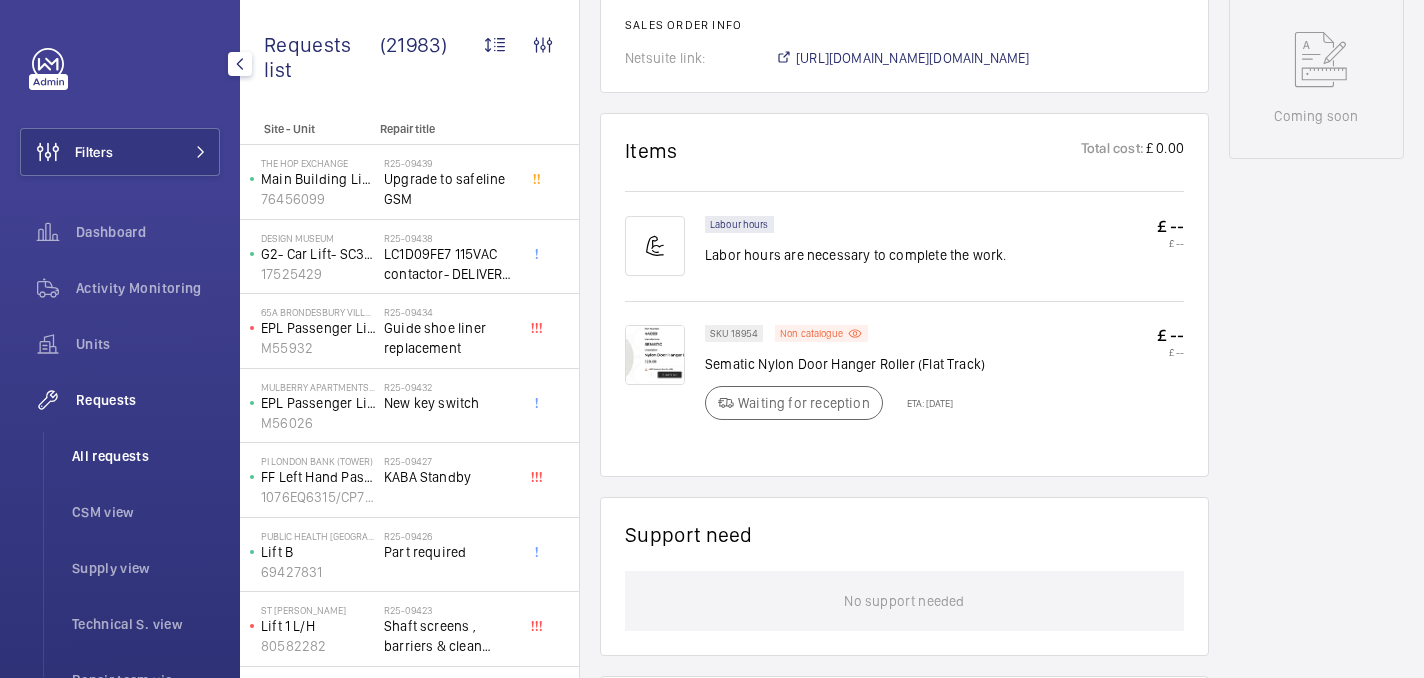 click on "All requests" 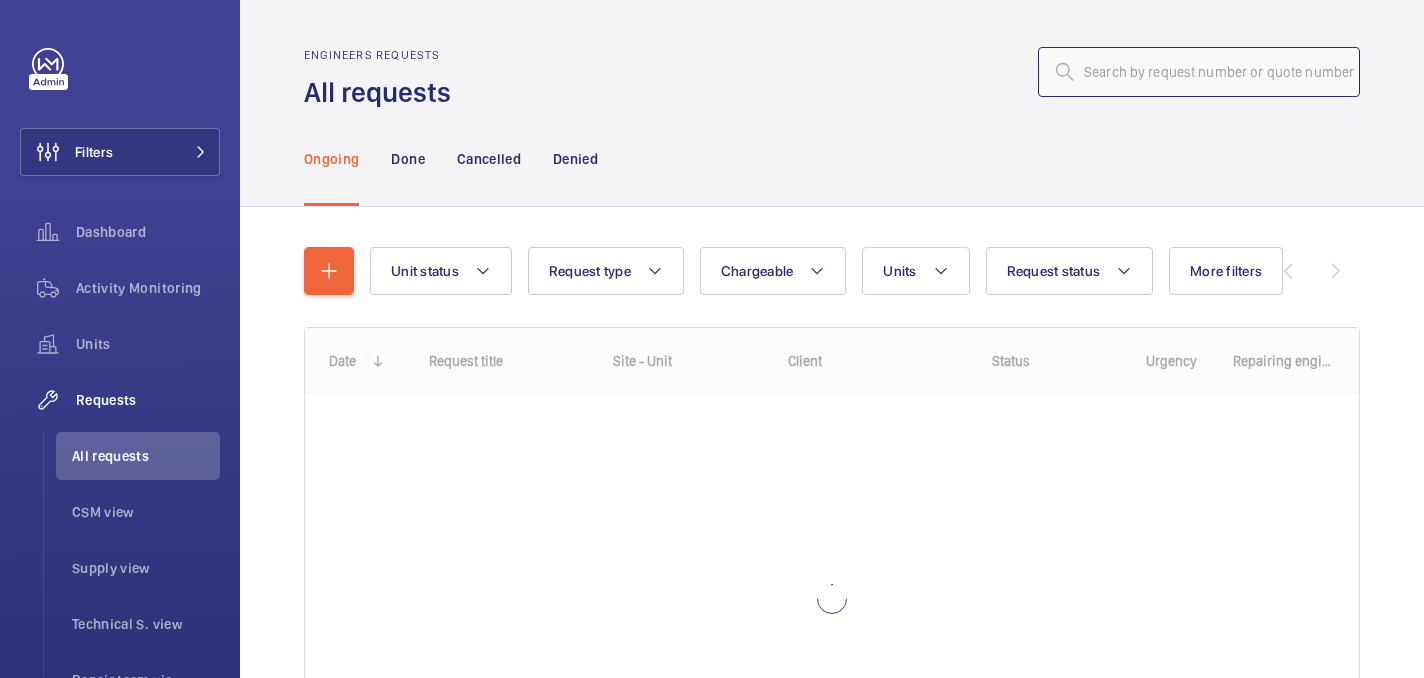 click 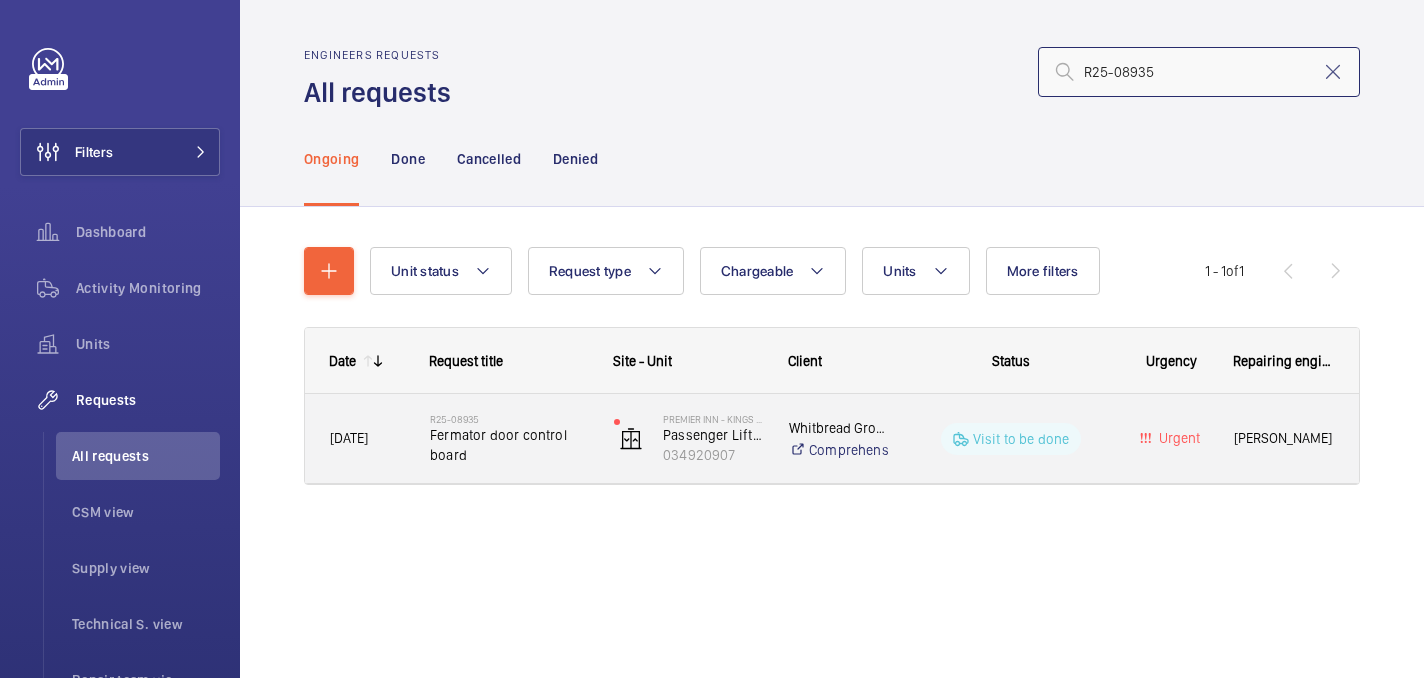 type on "R25-08935" 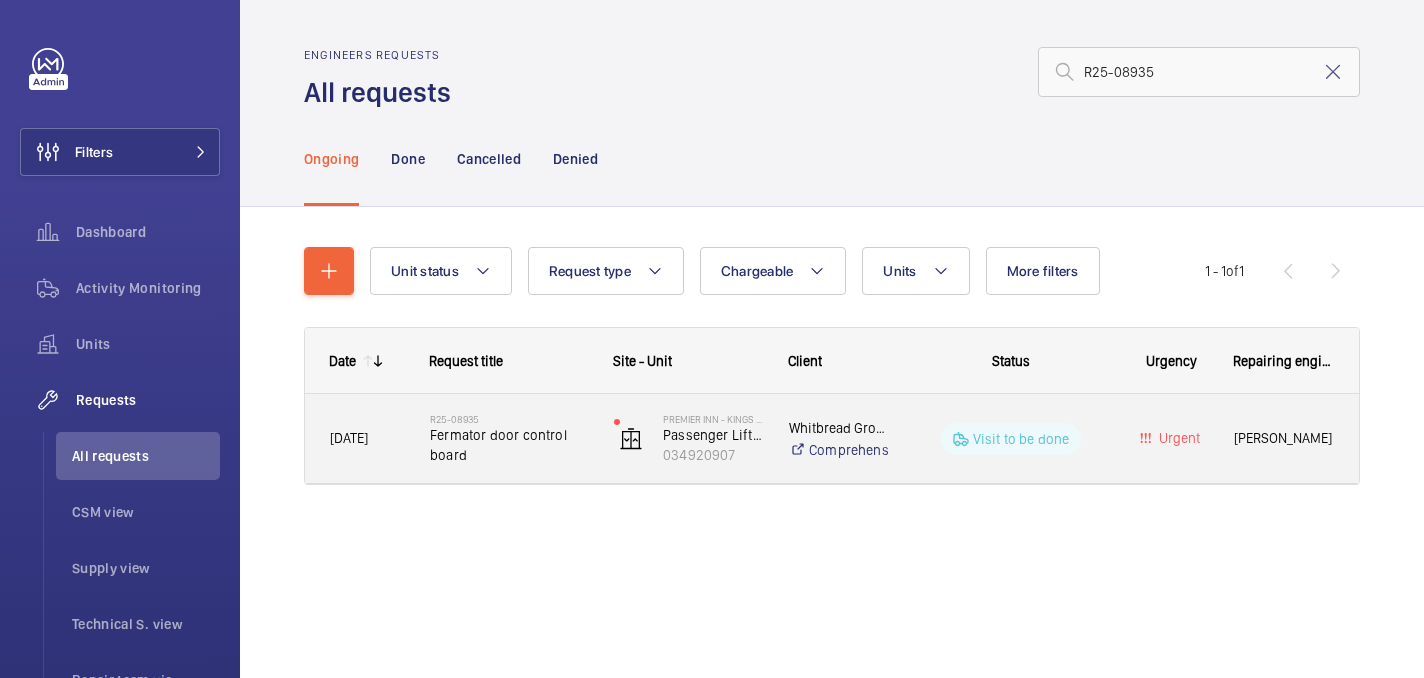 click on "R25-08935" 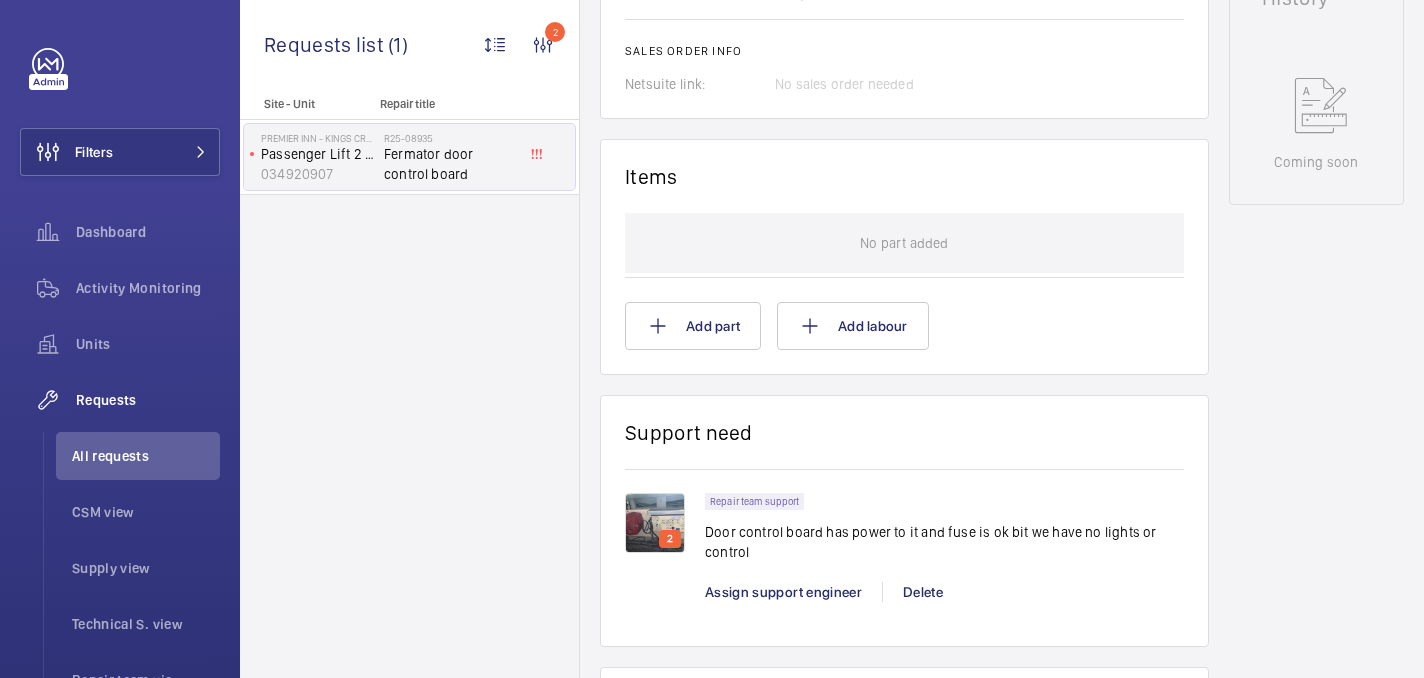 scroll, scrollTop: 1036, scrollLeft: 0, axis: vertical 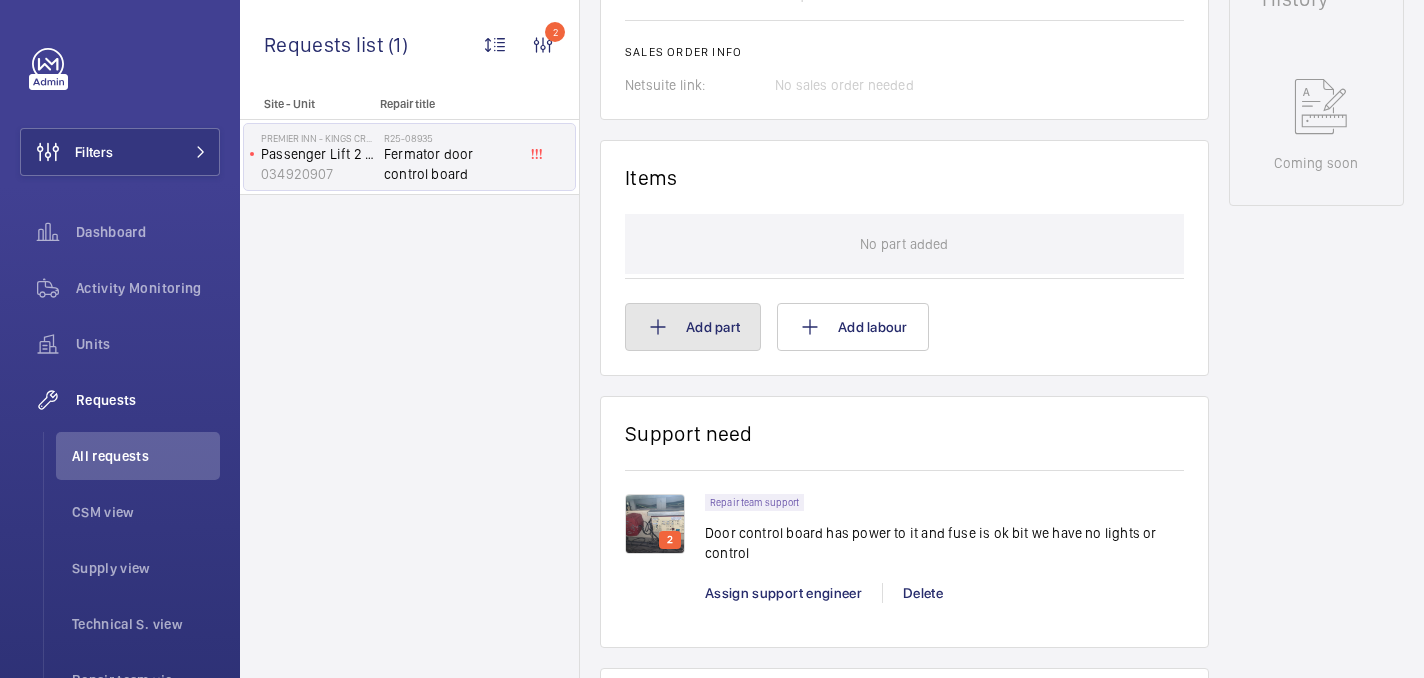 click on "Add part" 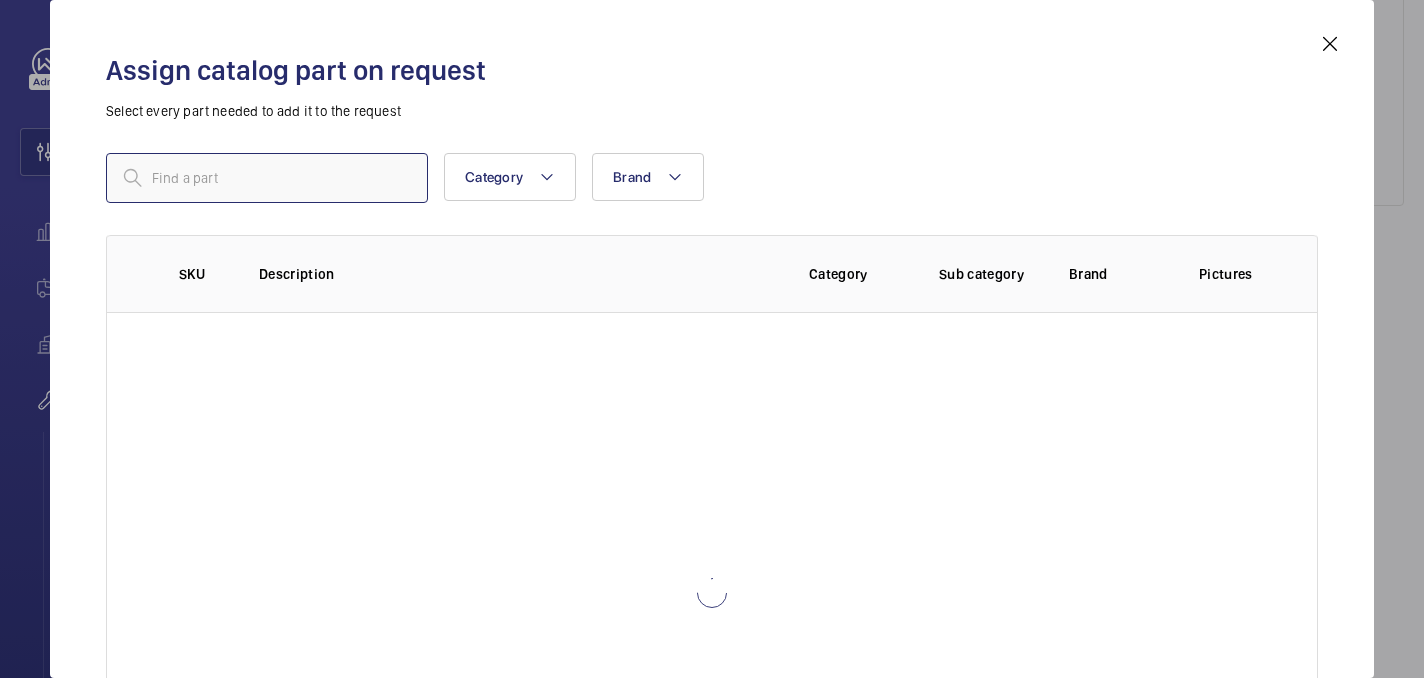 click at bounding box center (267, 178) 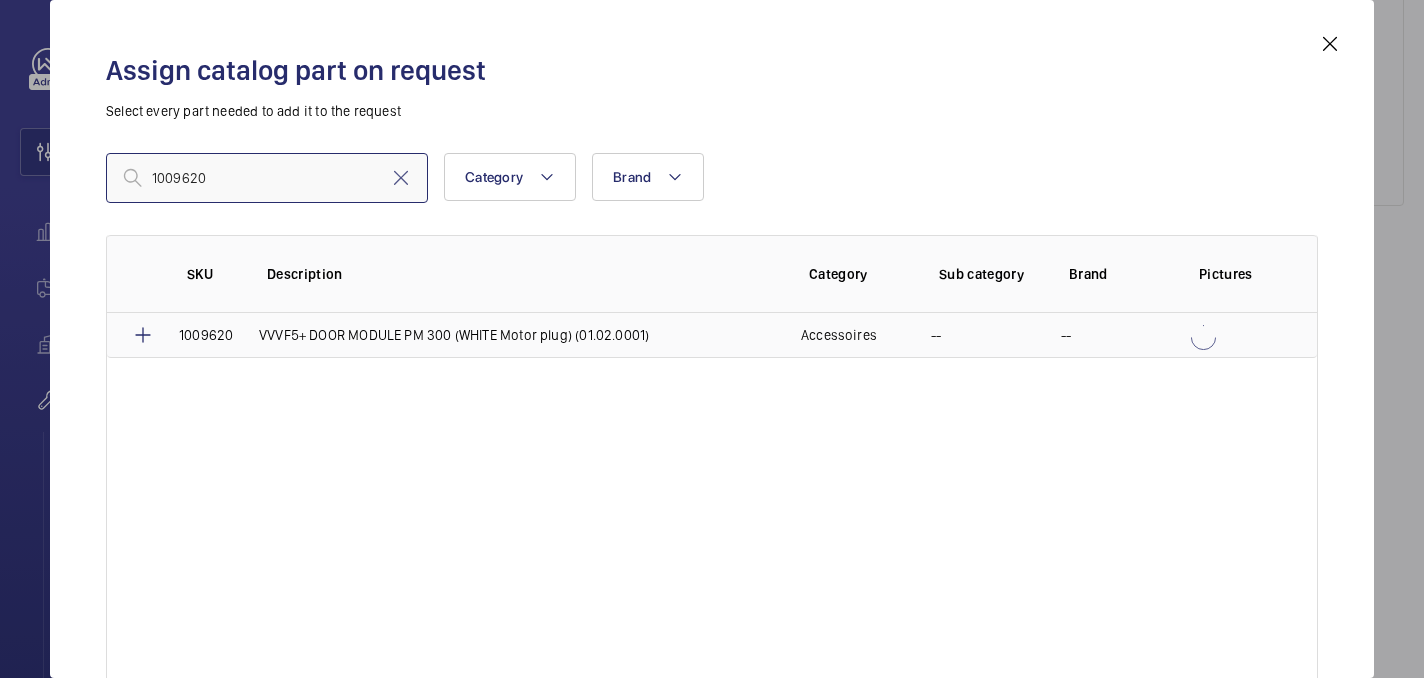 type on "1009620" 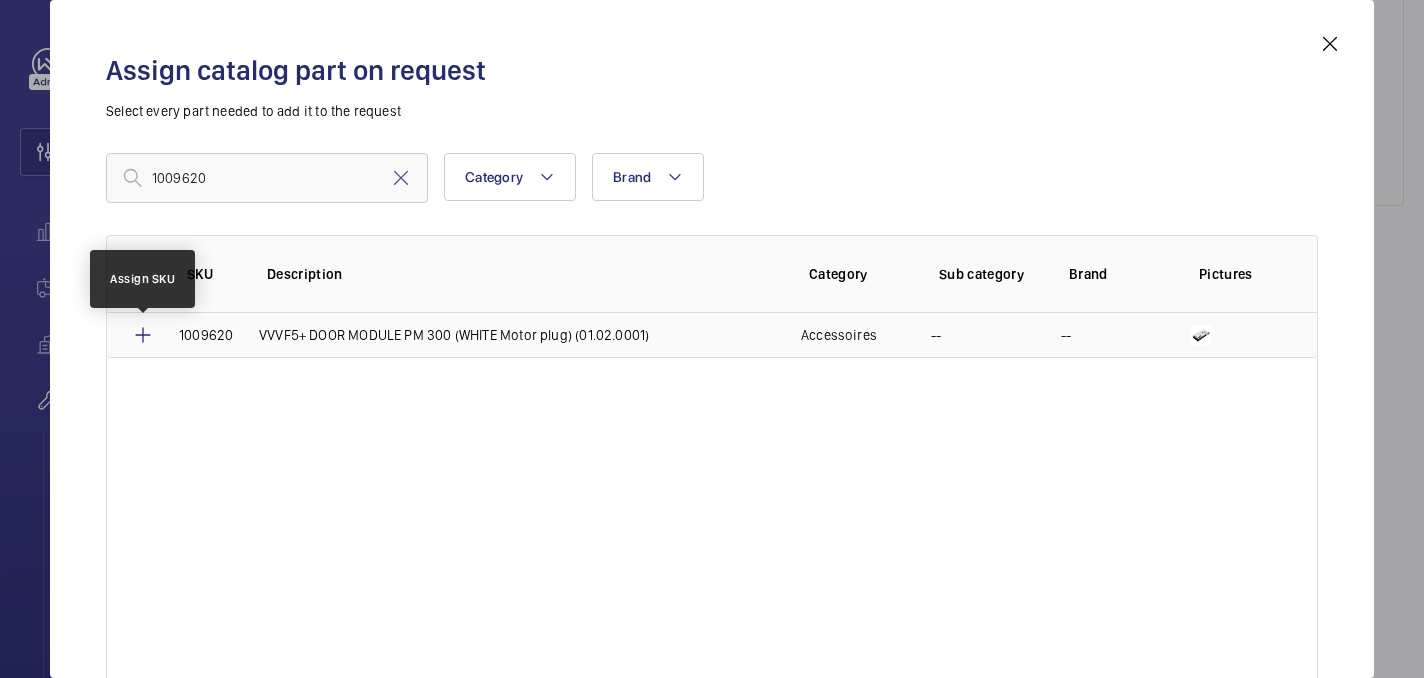 click at bounding box center (143, 335) 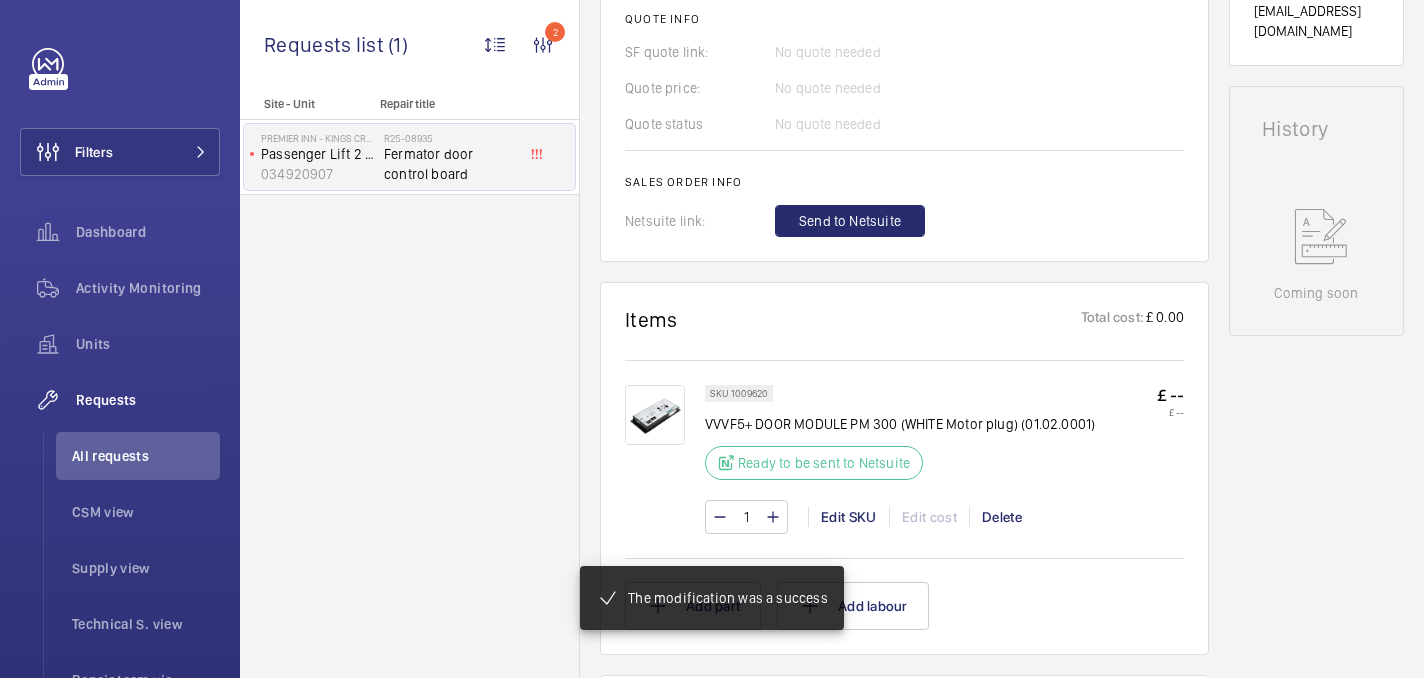 scroll, scrollTop: 905, scrollLeft: 0, axis: vertical 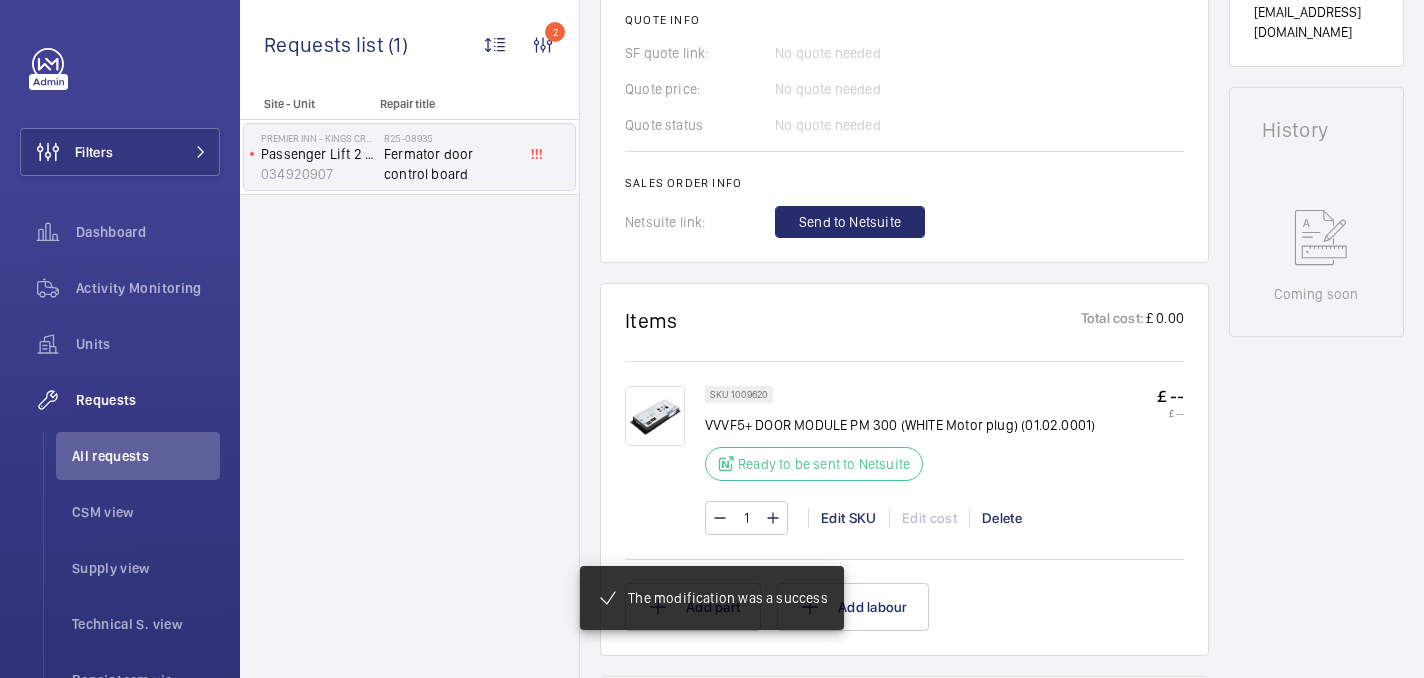 click on "Engineers requests  R25-08935   A repair request was created on 2025-07-02 for a Fermator door control board issue. Photos were provided, and the request was initially marked as chargeable. The chargeable status was later changed to non-chargeable on 2025-07-03. An internal comment was added on 2025-07-11 indicating that a quote had been requested from the global team. A part was also requested on 2025-07-11.  AI Summary Created on:  02/07/2025  Urgency: Urgent Status: Ready to be sent to Netsuite Repairing engineer:  Rob Smith  Created by:  Rob Smith  Chargeable: Non chargeable request Delivery: -- Request details -- Internal com.  requested quote form global - 11/07 india   Edit Related insurance item(s)  No insurance items linked  Quote info SF quote link: No quote needed Quote price: No quote needed Quote status No quote needed Sales order info Netsuite link: Send to Netsuite" 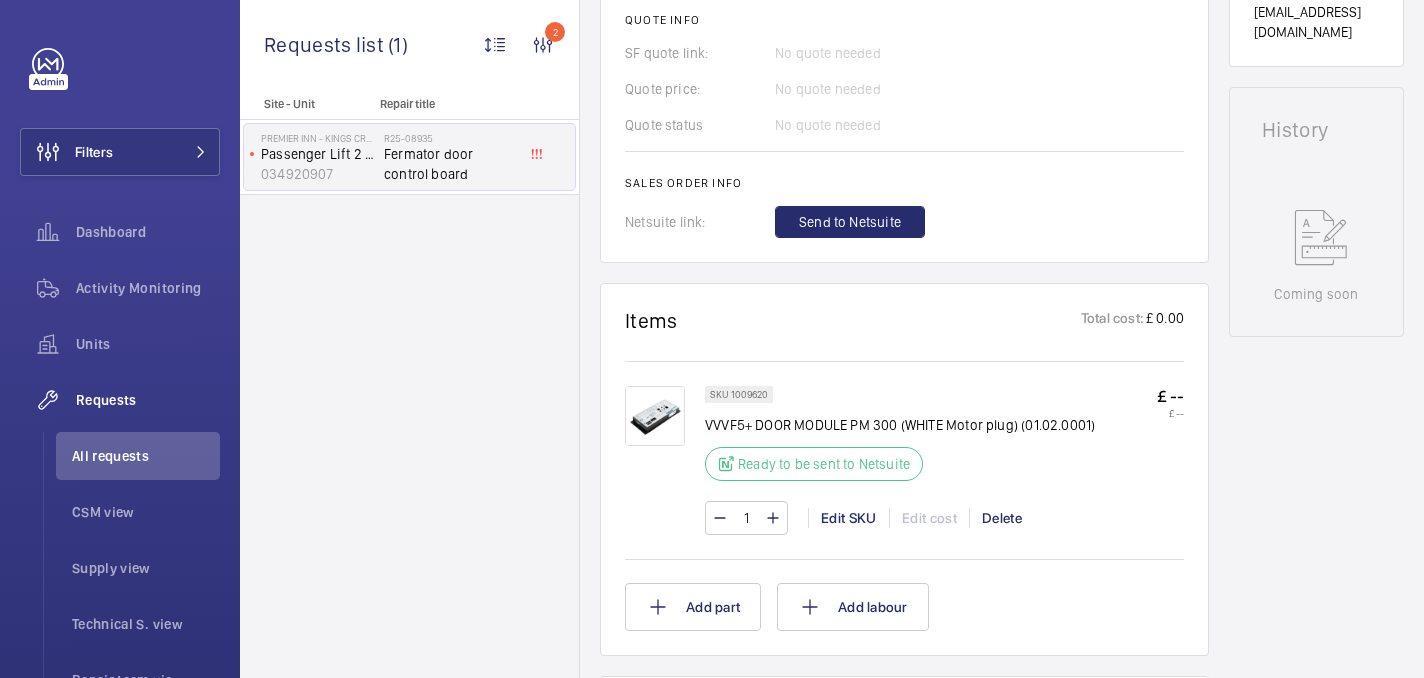 click on "A repair request was created on 2025-07-02 for a Fermator door control board issue. Photos were provided, and the request was initially marked as chargeable. The chargeable status was later changed to non-chargeable on 2025-07-03. An internal comment was added on 2025-07-11 indicating that a quote had been requested from the global team. A part was also requested on 2025-07-11.  AI Summary Created on:  02/07/2025  Urgency: Urgent Status: Ready to be sent to Netsuite Repairing engineer:  Rob Smith  Created by:  Rob Smith  Chargeable: Non chargeable request Delivery: -- Request details -- Internal com.  requested quote form global - 11/07 india   Edit Related insurance item(s)  No insurance items linked  Quote info SF quote link: No quote needed Quote price: No quote needed Quote status No quote needed Sales order info Netsuite link: Send to Netsuite" 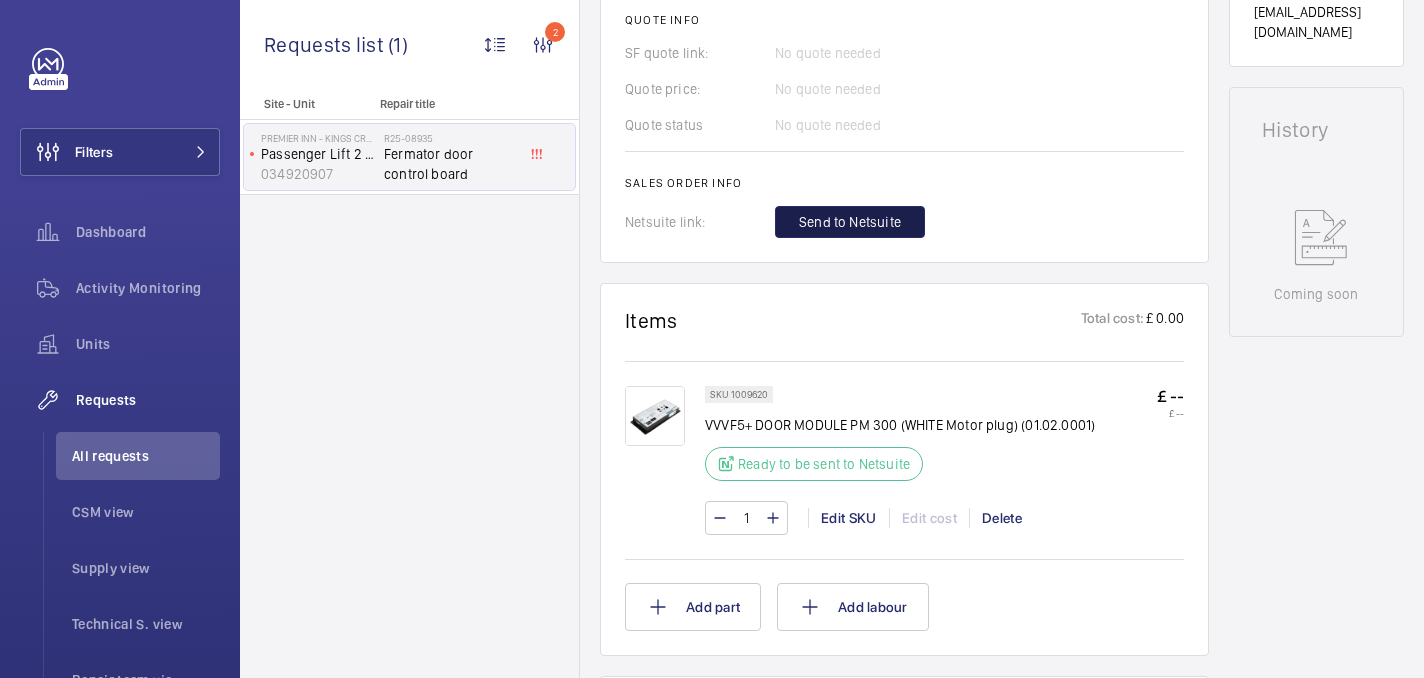 click on "Send to Netsuite" 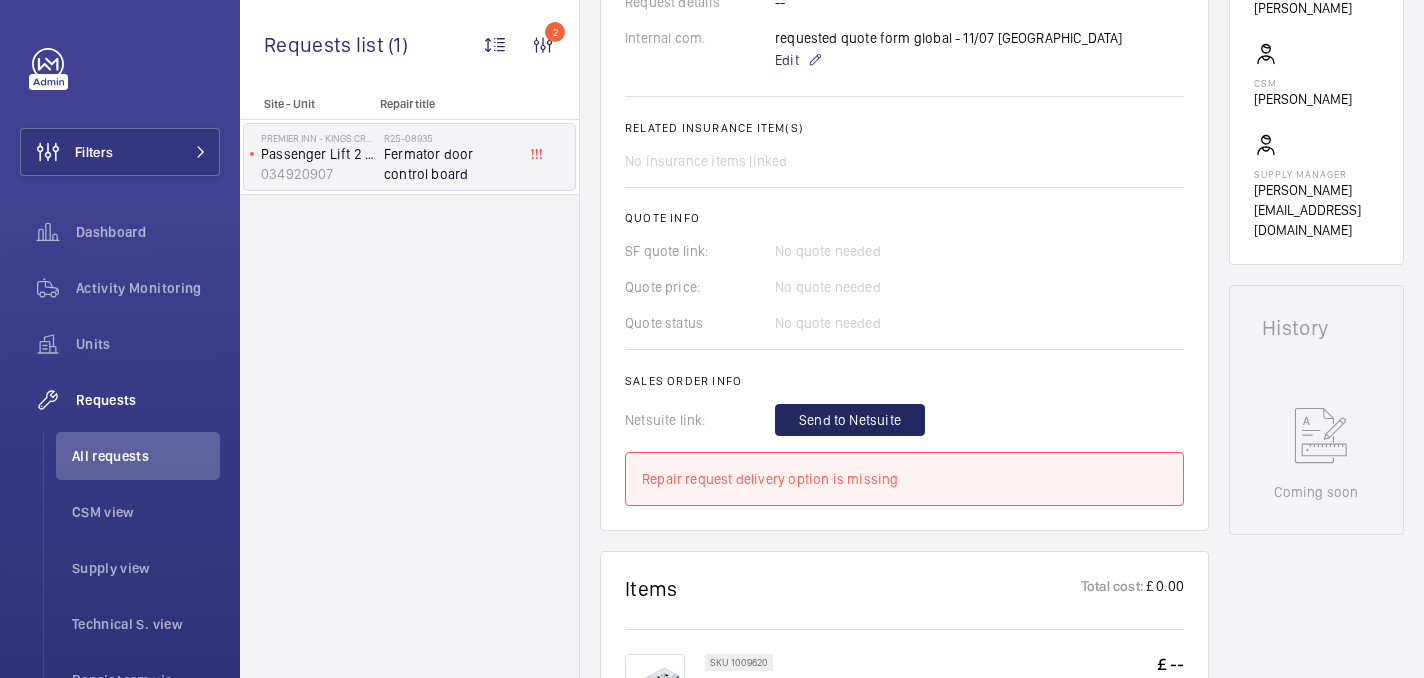 scroll, scrollTop: 462, scrollLeft: 0, axis: vertical 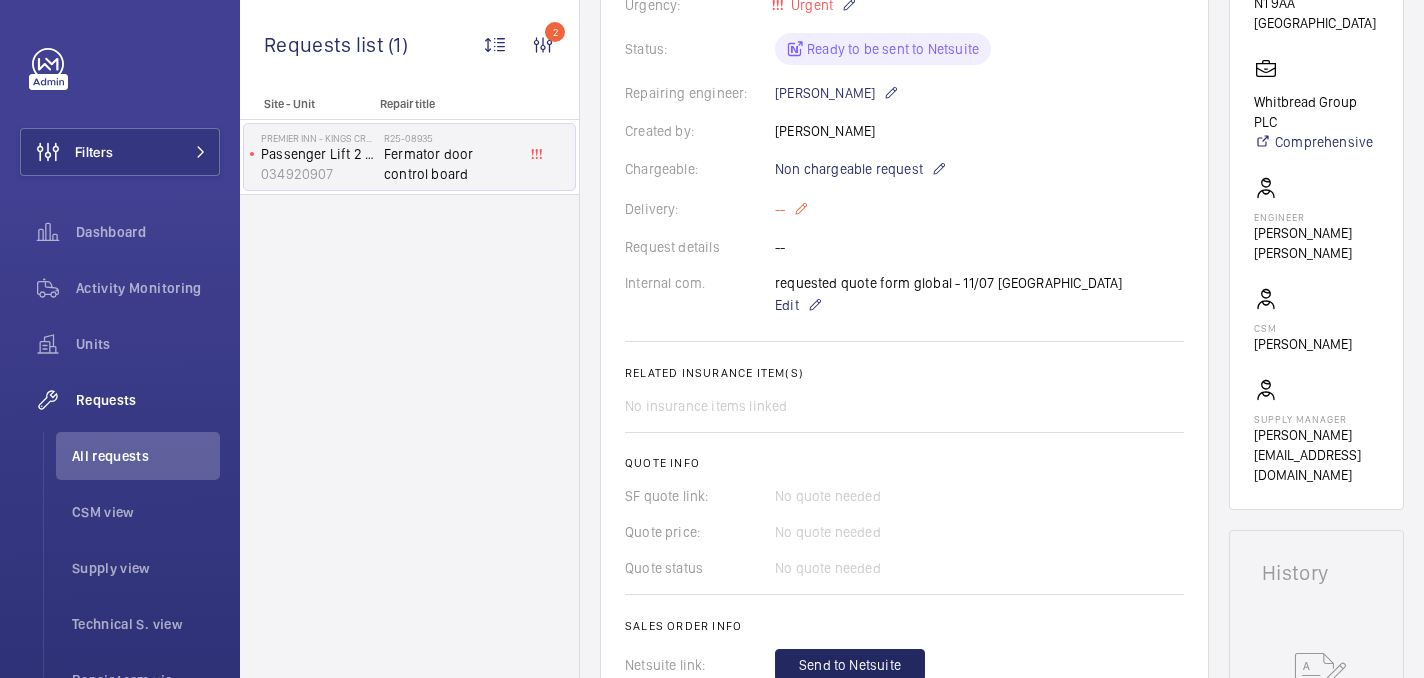 click on "--" 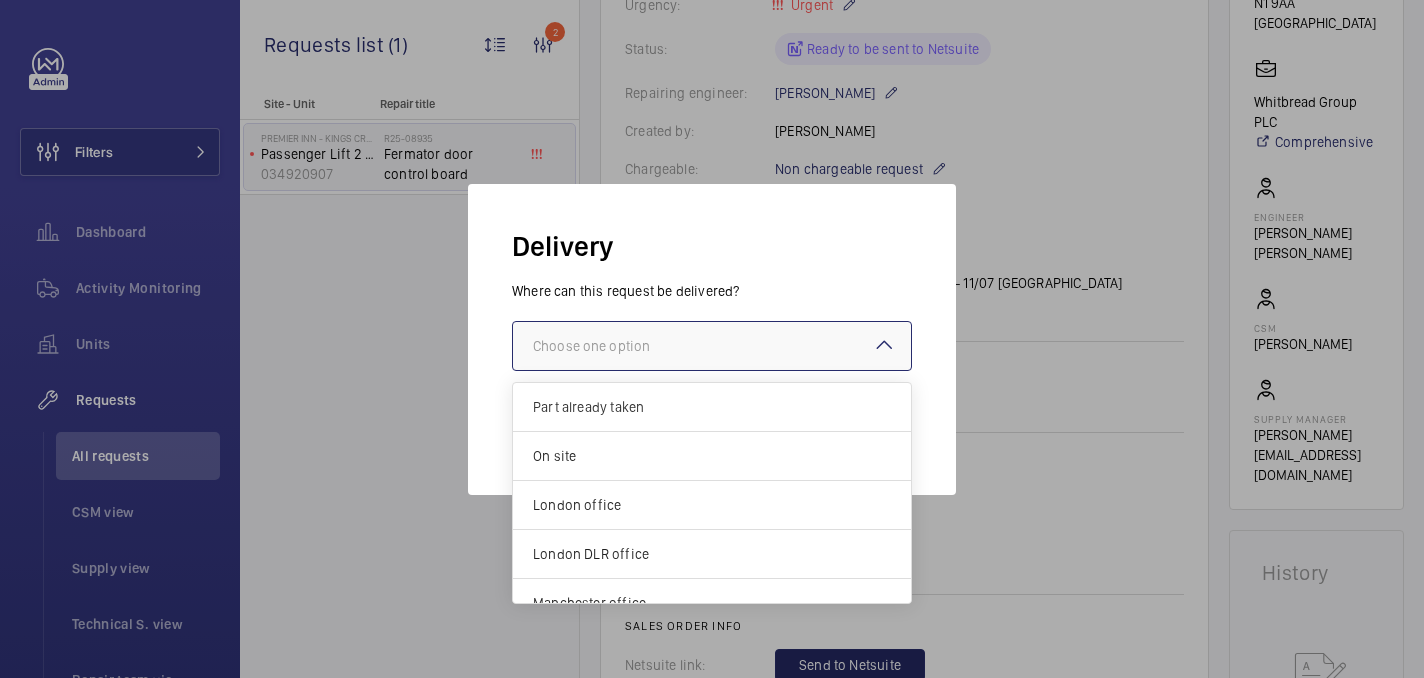 click at bounding box center [712, 346] 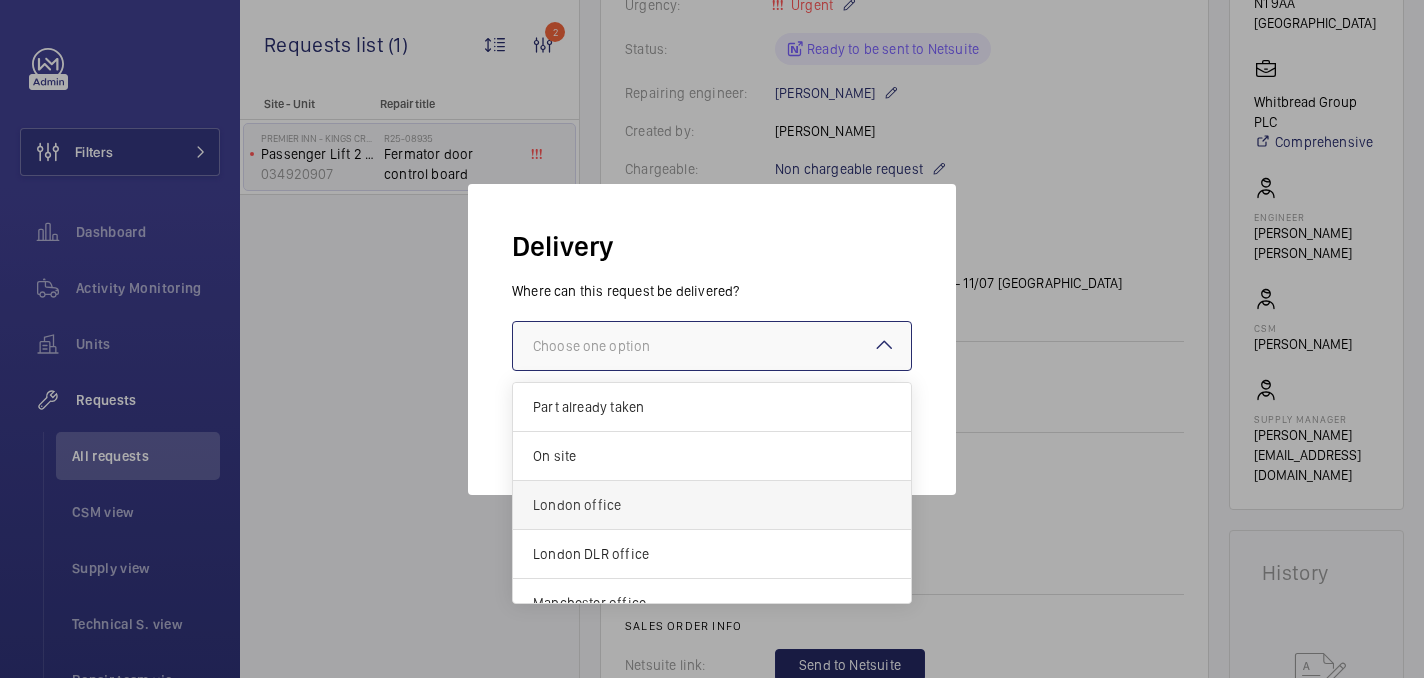 click on "London office" at bounding box center [712, 505] 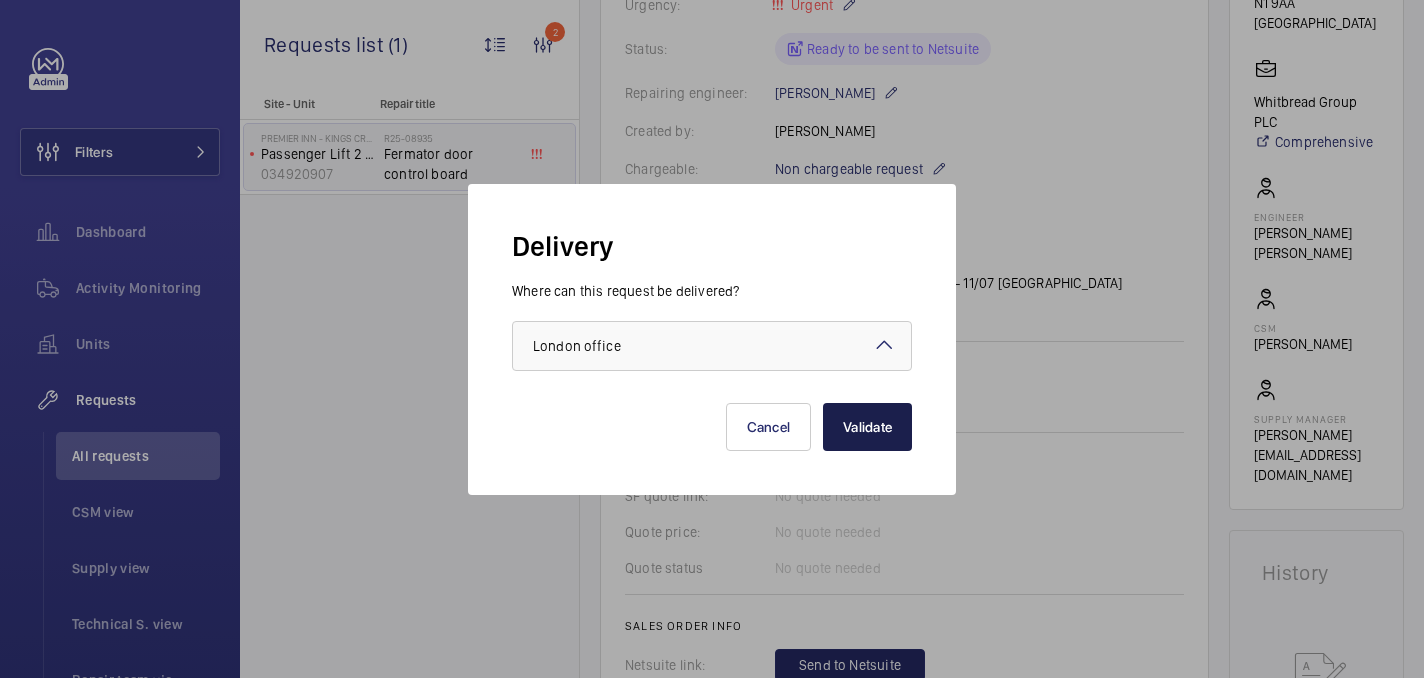 click on "Validate" at bounding box center [867, 427] 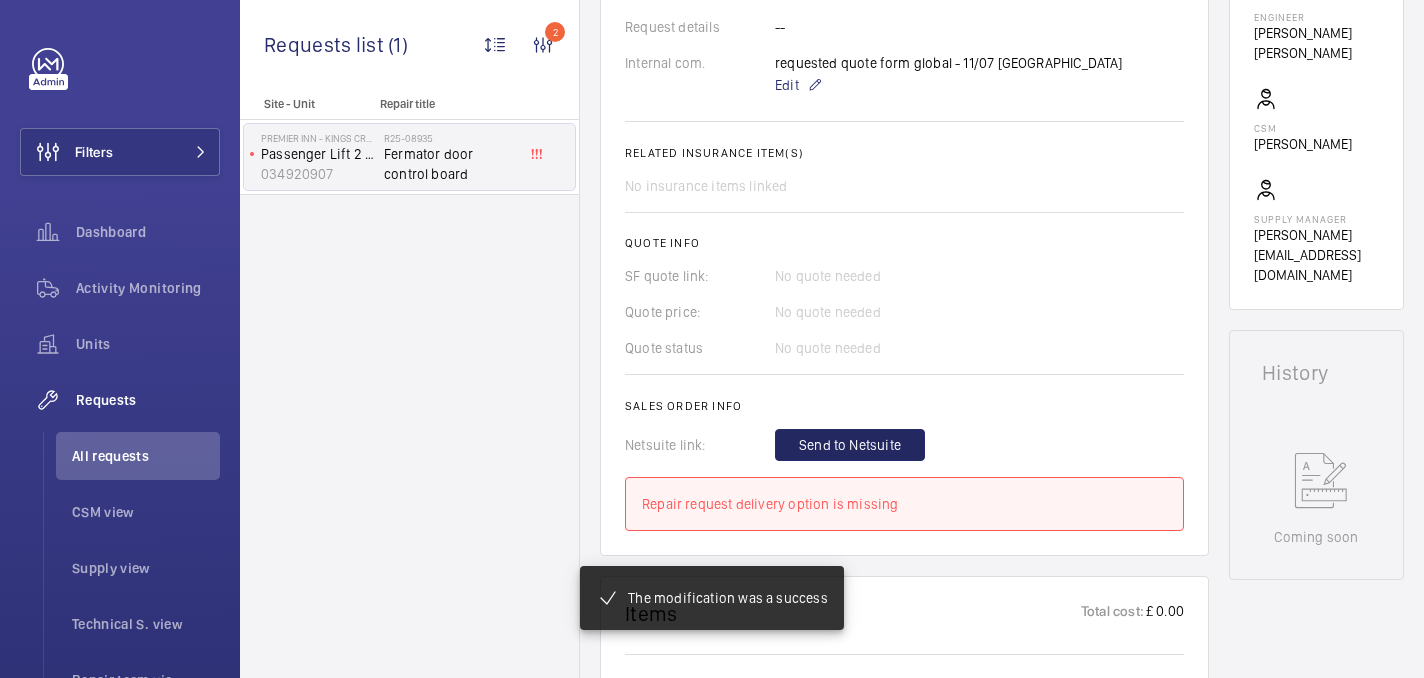 scroll, scrollTop: 682, scrollLeft: 0, axis: vertical 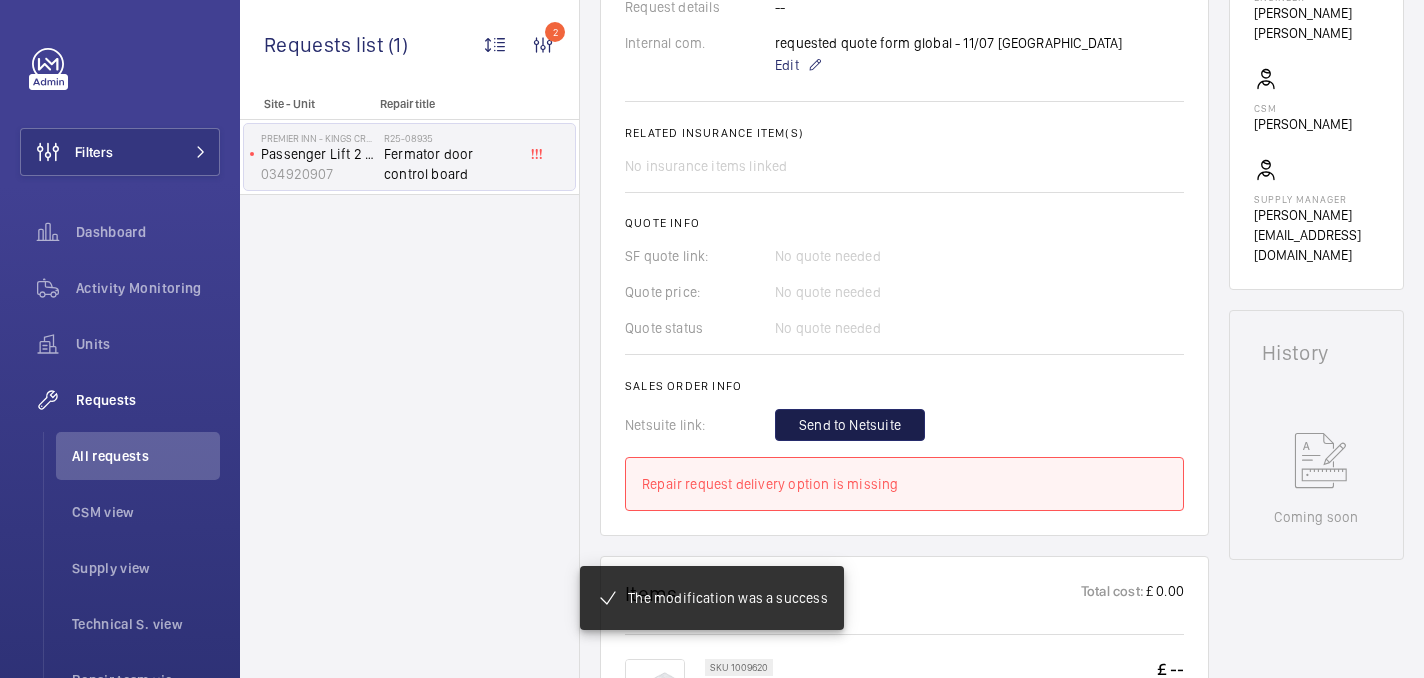 click on "Send to Netsuite" 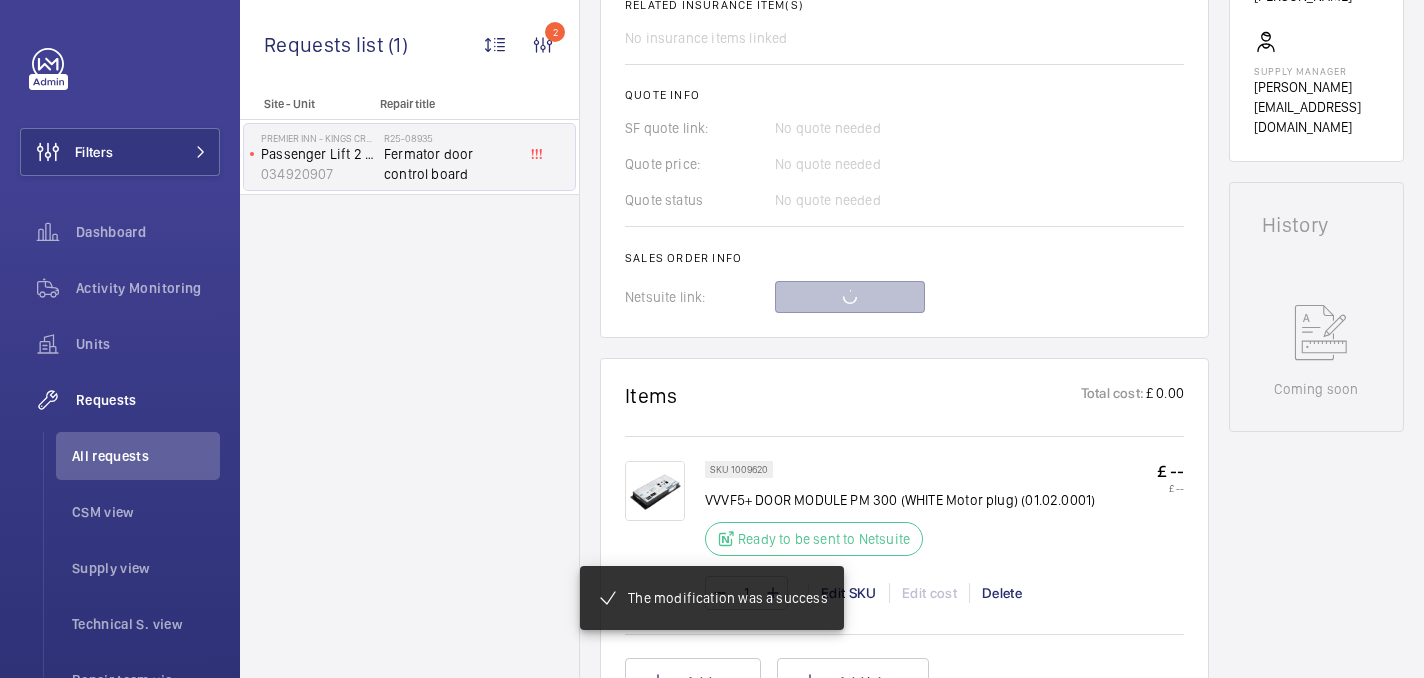 scroll, scrollTop: 848, scrollLeft: 0, axis: vertical 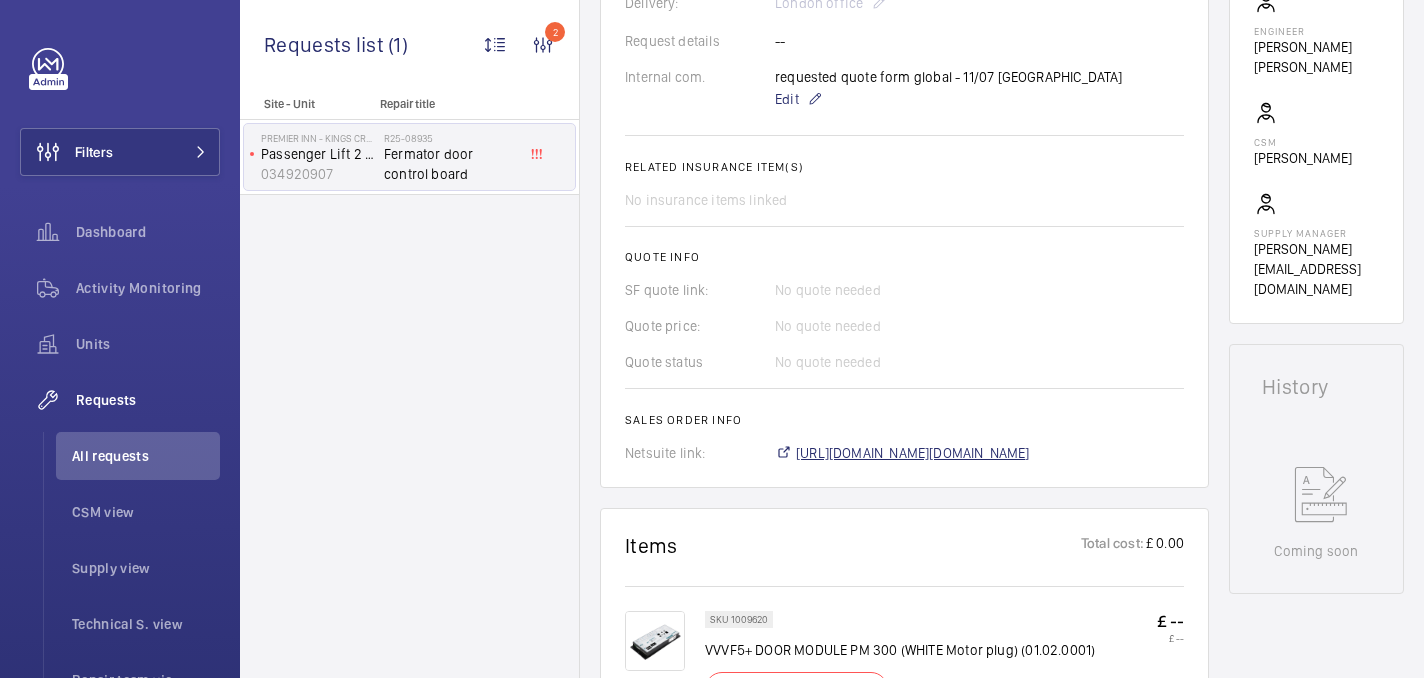 click on "https://6461500.app.netsuite.com/app/accounting/transactions/salesord.nl?id=2798262" 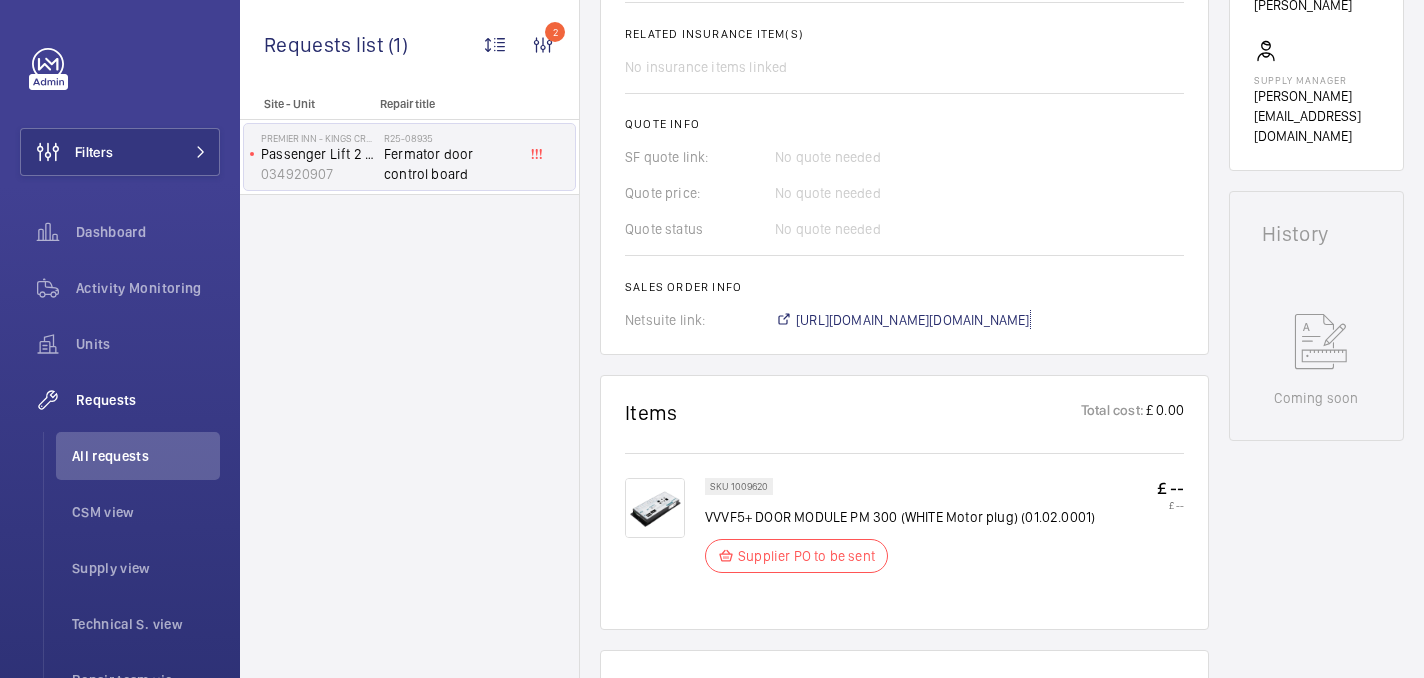 scroll, scrollTop: 808, scrollLeft: 0, axis: vertical 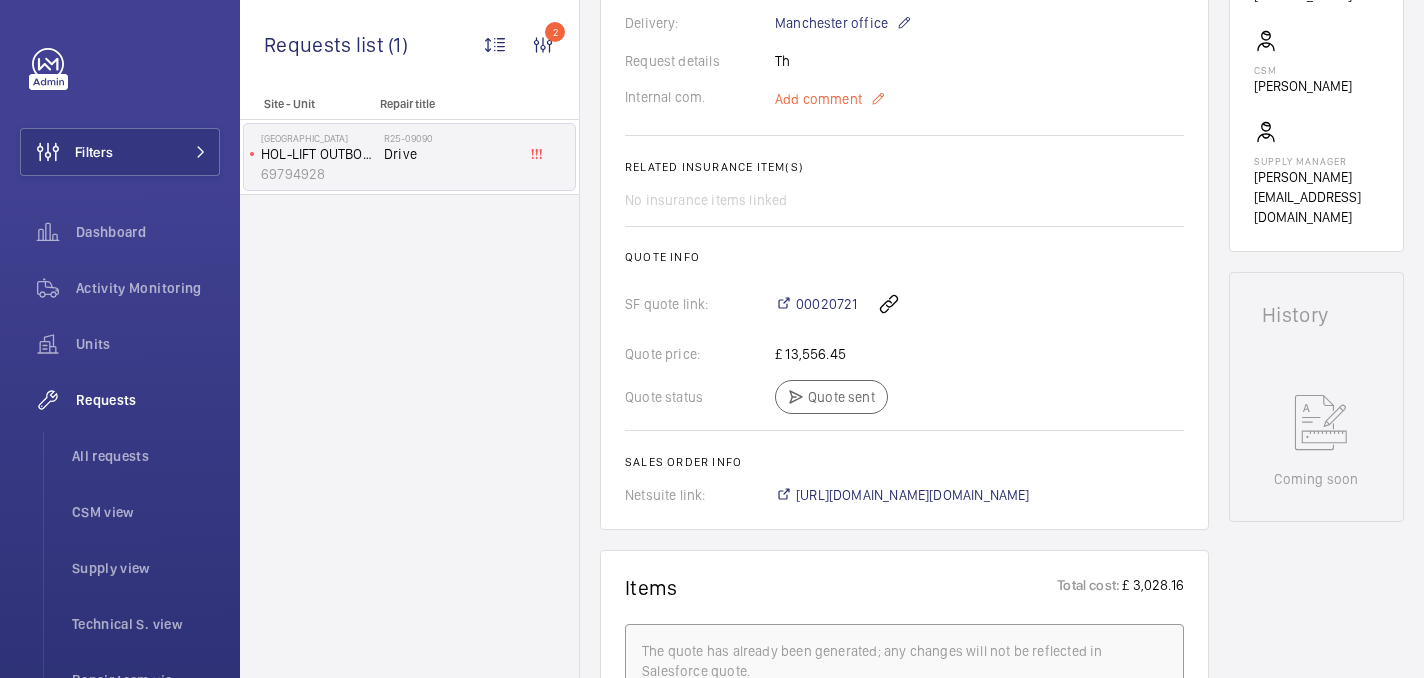 click on "Add comment" 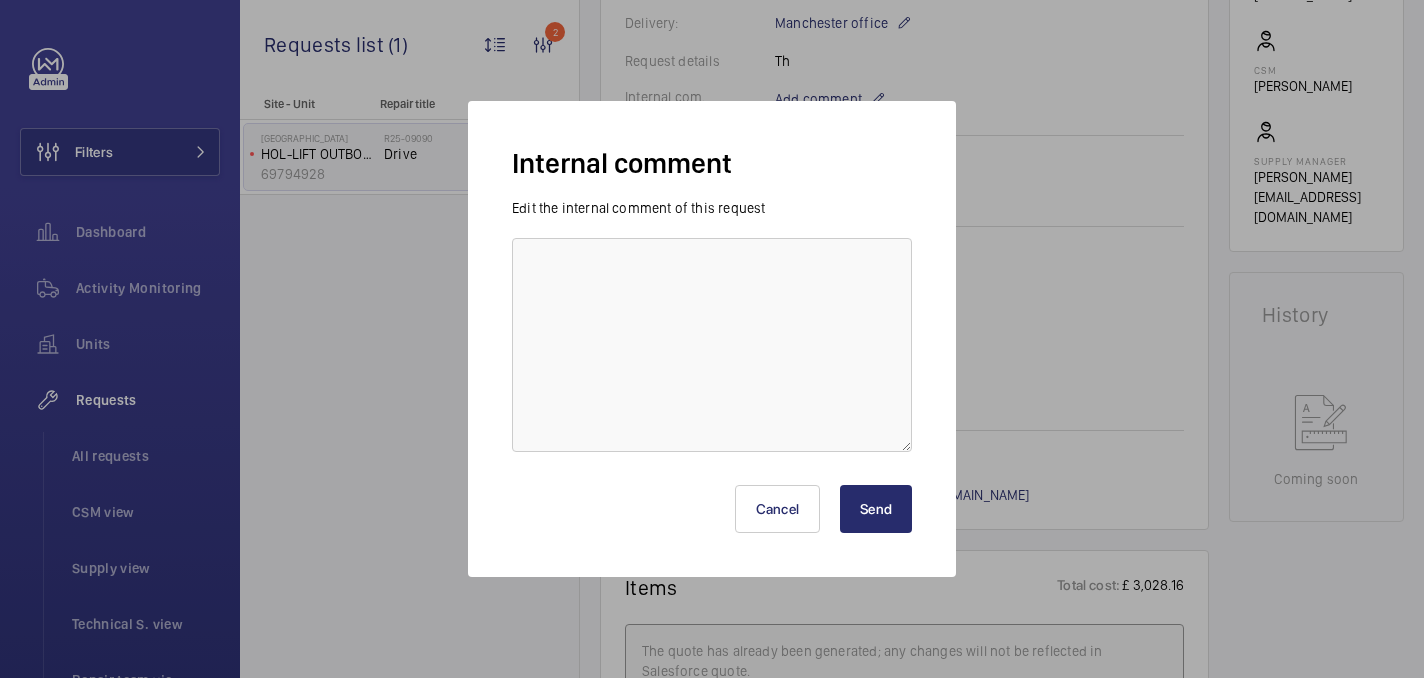 click on "Edit the internal comment of this request" at bounding box center (712, 325) 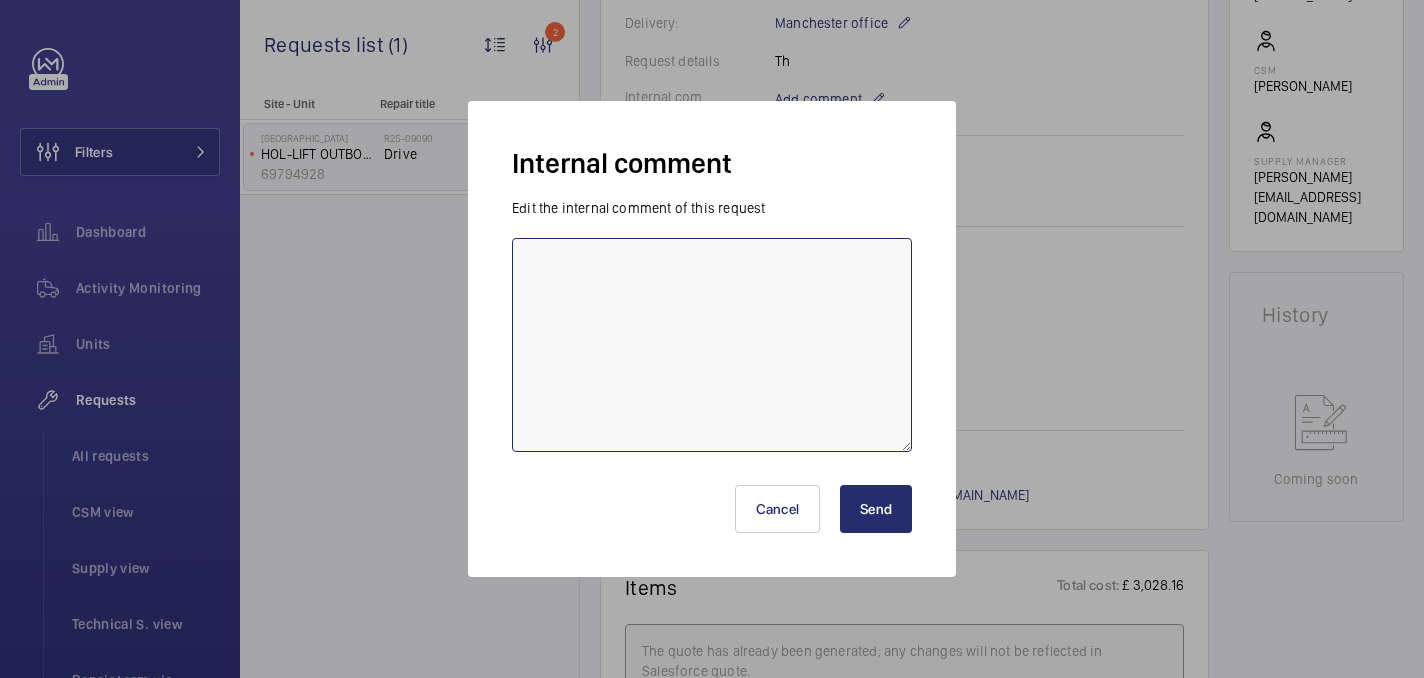click at bounding box center (712, 345) 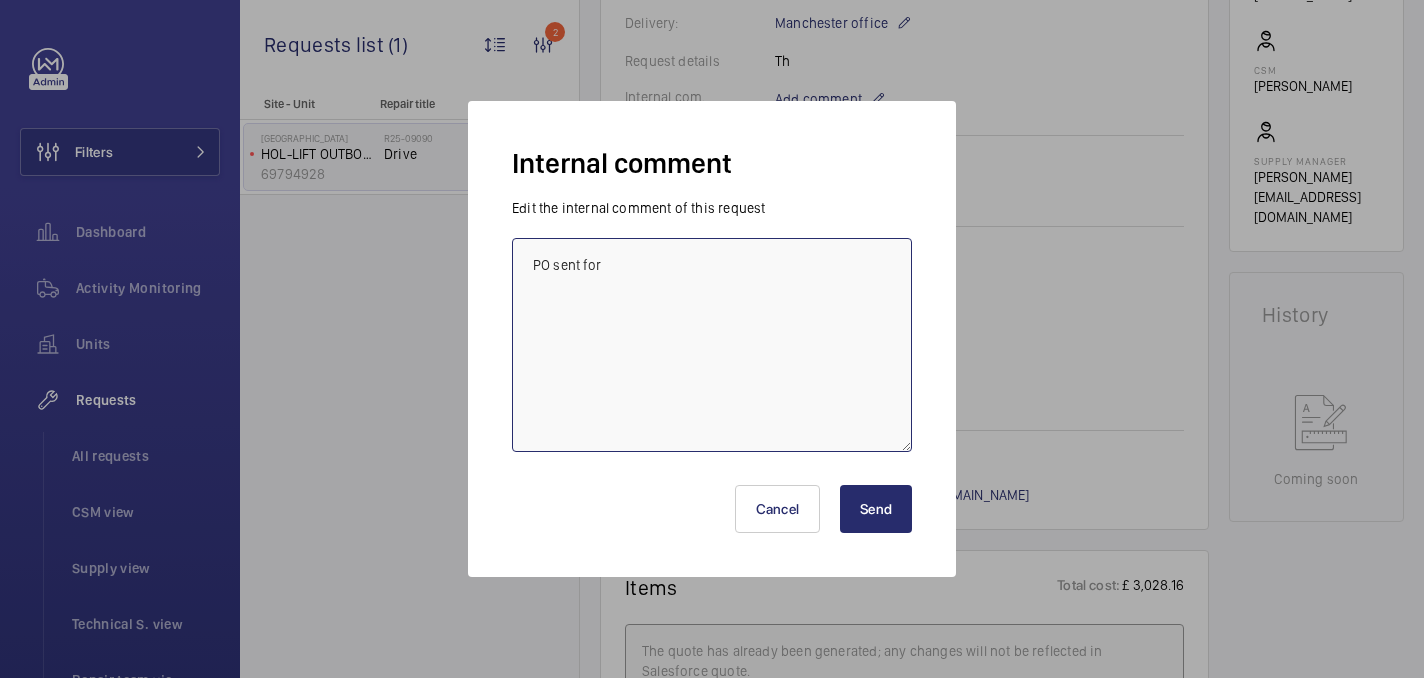paste on "Pendent Control" 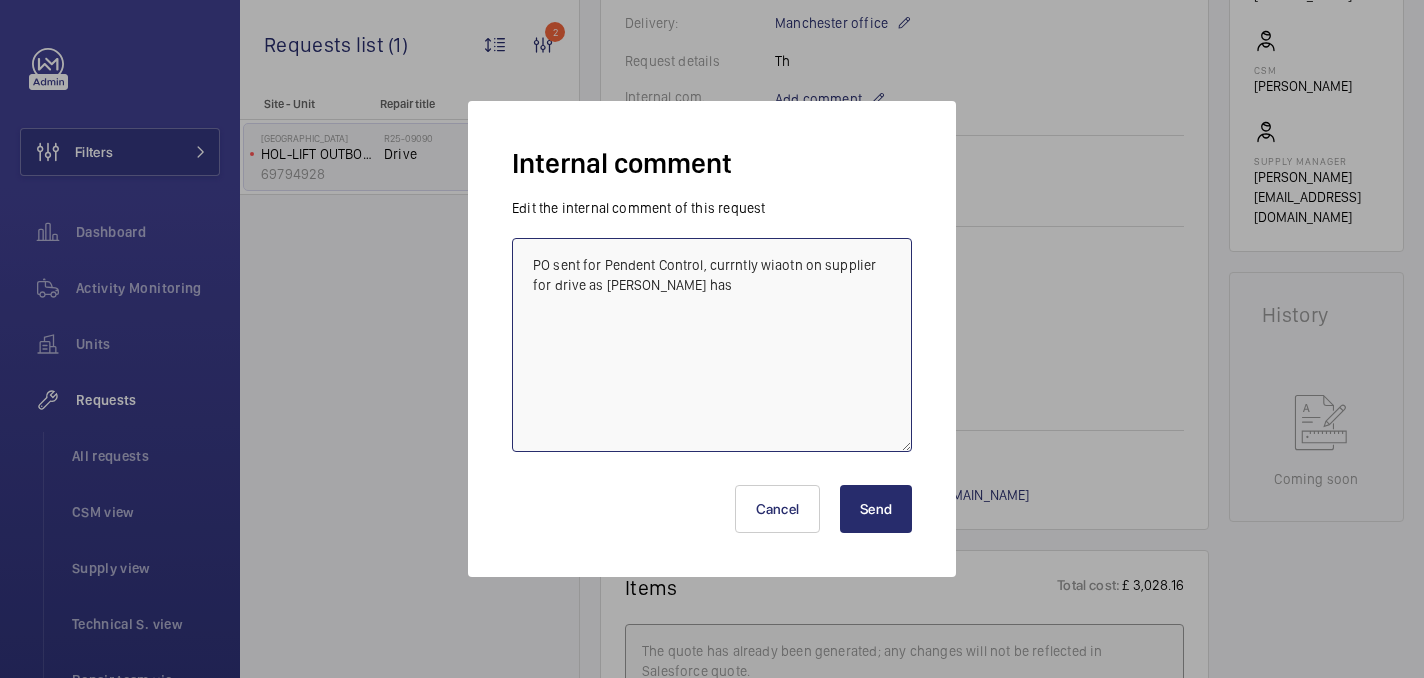 click on "PO sent for Pendent Control, currntly wiaotn on supplier for drive as [PERSON_NAME] has" at bounding box center (712, 345) 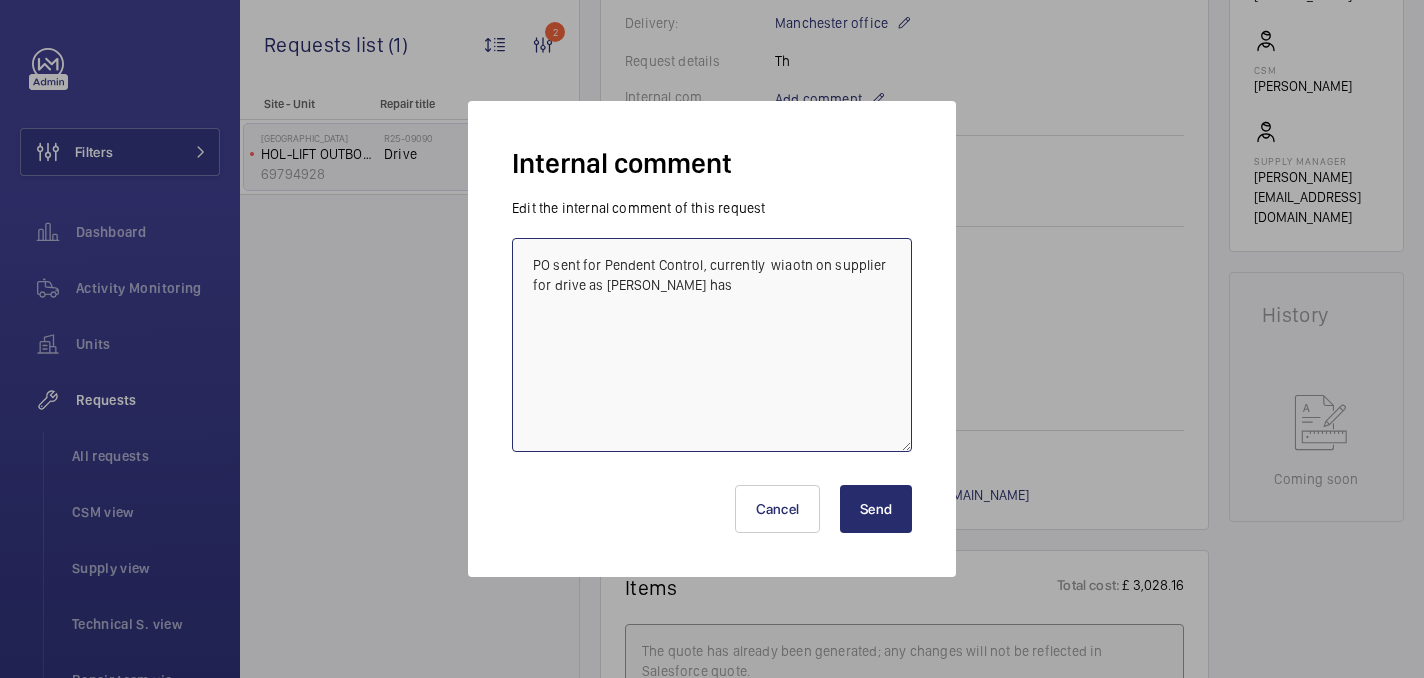 click on "PO sent for Pendent Control, currently  wiaotn on supplier for drive as [PERSON_NAME] has" at bounding box center [712, 345] 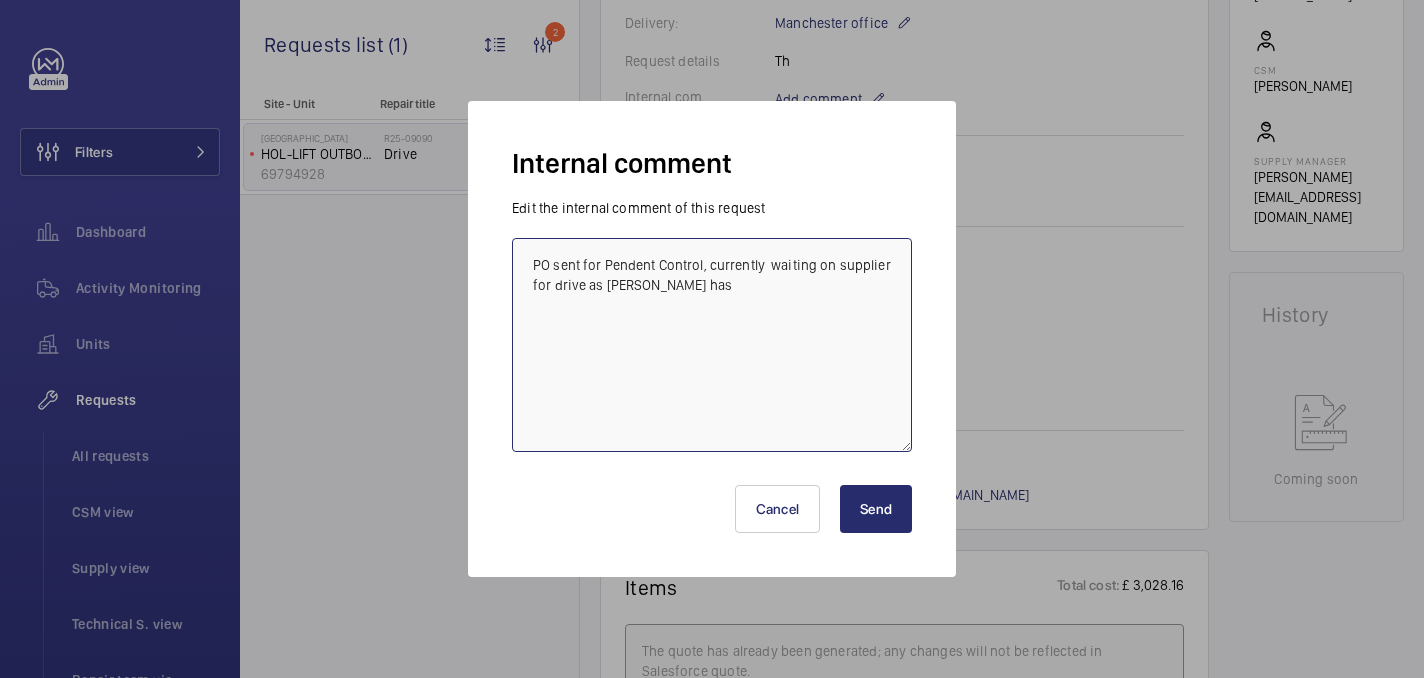 click on "PO sent for Pendent Control, currently  waiting on supplier for drive as [PERSON_NAME] has" at bounding box center [712, 345] 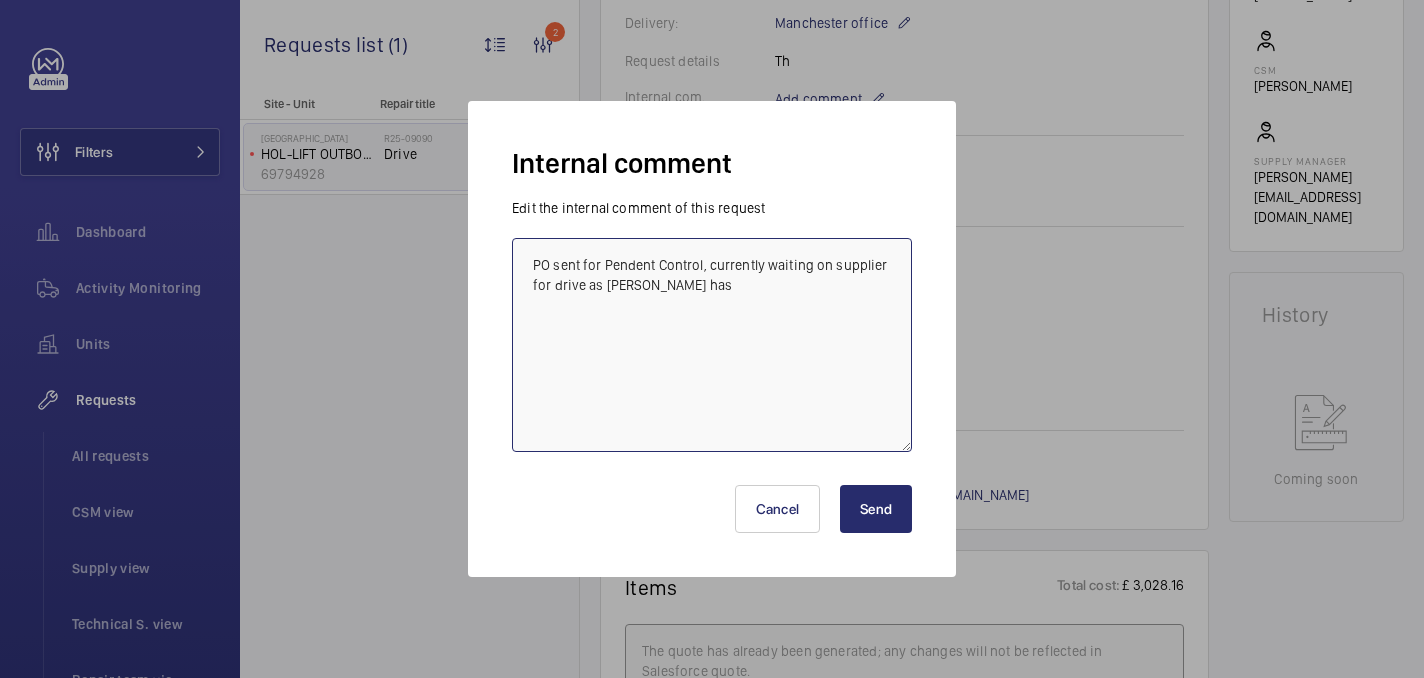 click on "PO sent for Pendent Control, currently waiting on supplier for drive as [PERSON_NAME] has" at bounding box center [712, 345] 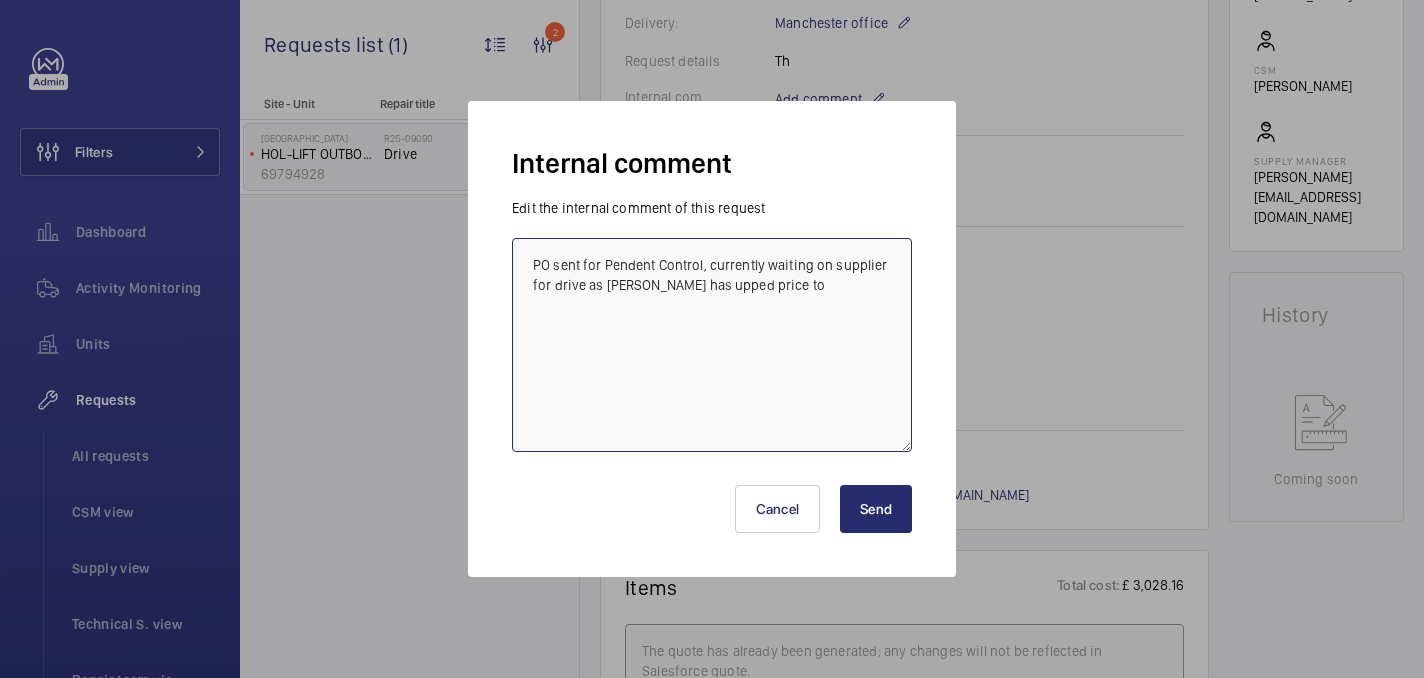 type on "PO sent for Pendent Control, currently waiting on supplier for drive as [PERSON_NAME] has upped price to" 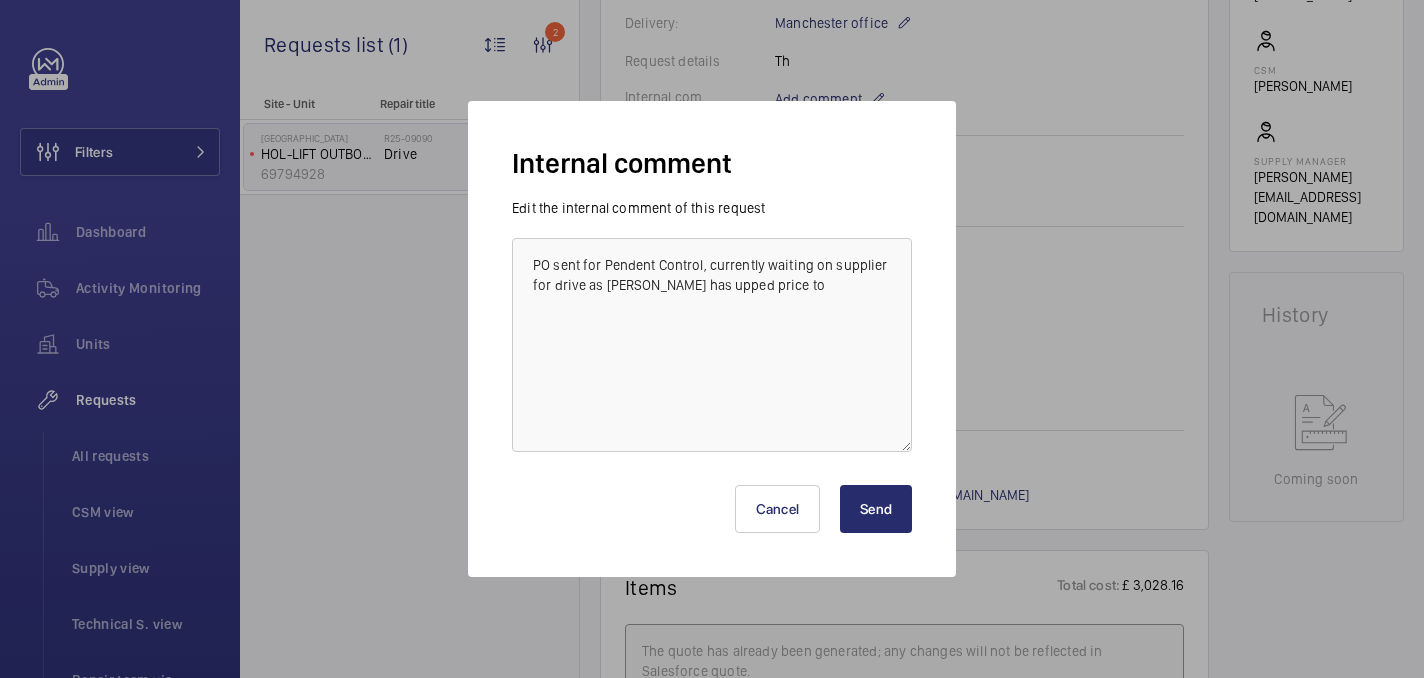 click on "Send" at bounding box center [876, 509] 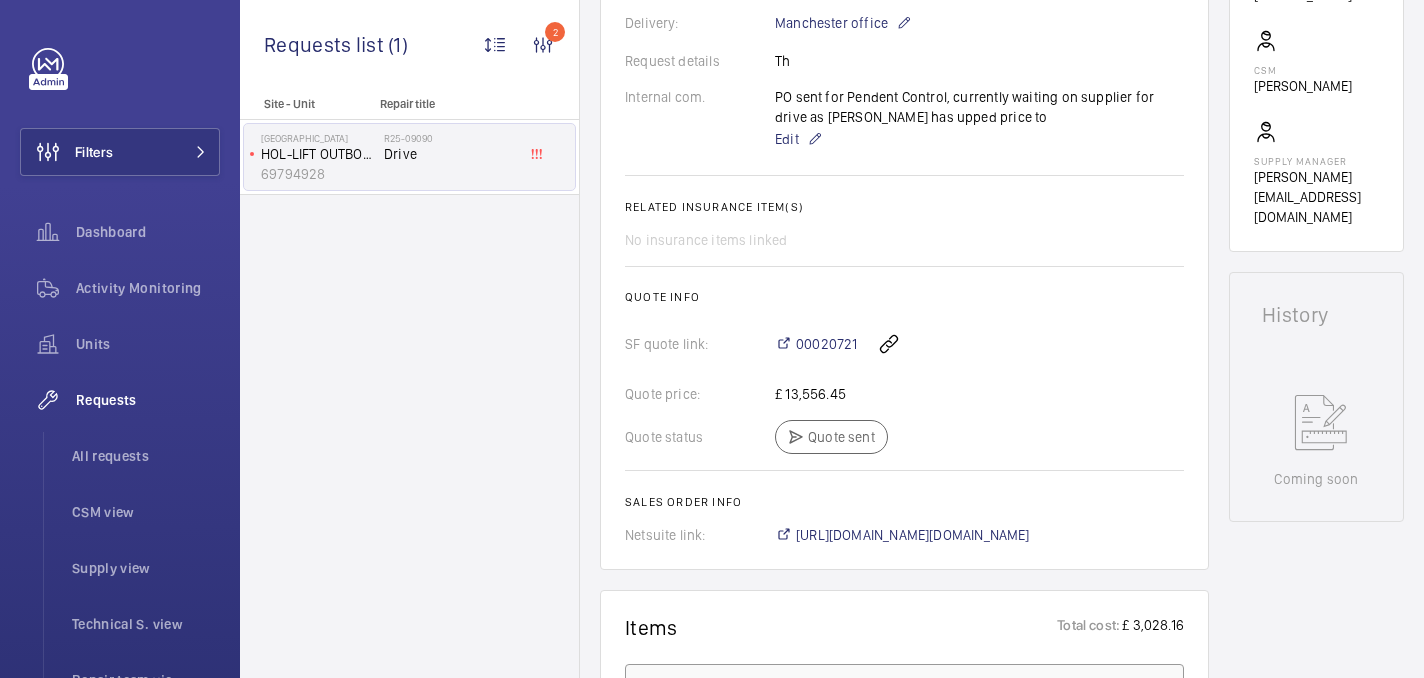 scroll, scrollTop: 728, scrollLeft: 0, axis: vertical 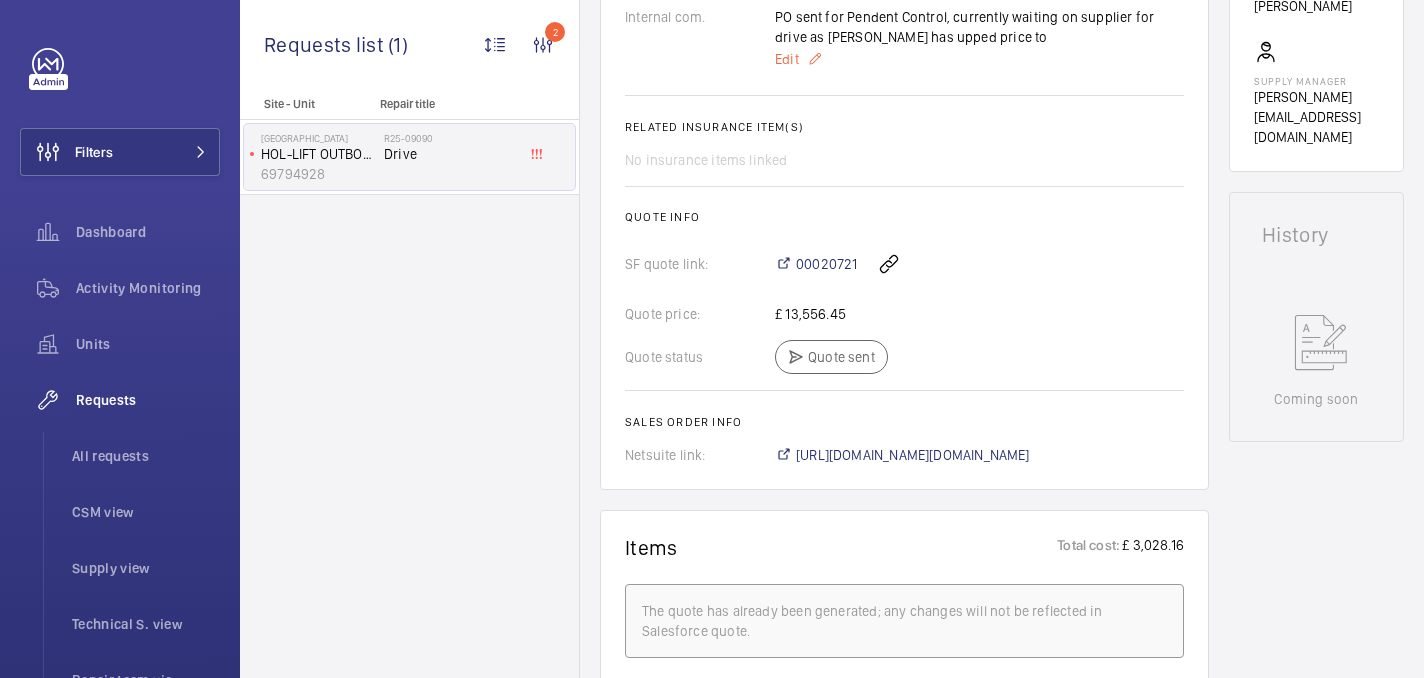 click on "Edit" 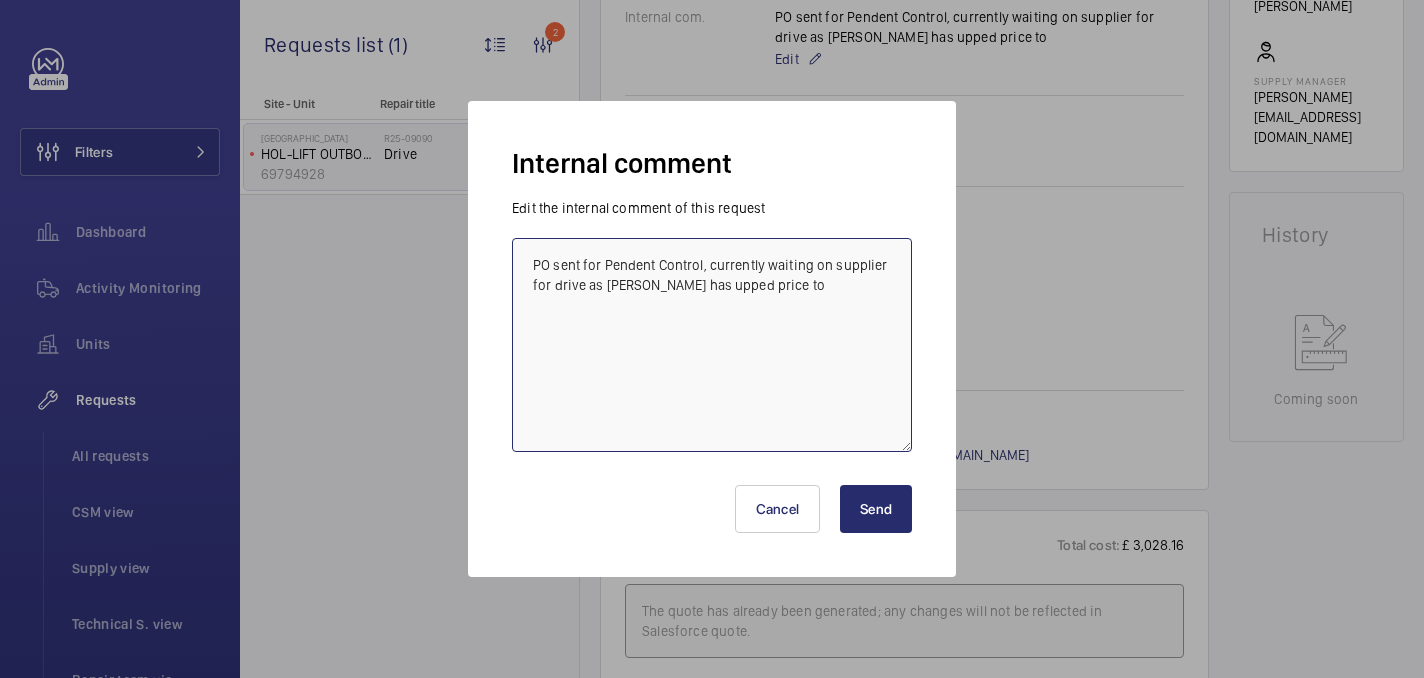 click on "PO sent for Pendent Control, currently waiting on supplier for drive as [PERSON_NAME] has upped price to" at bounding box center [712, 345] 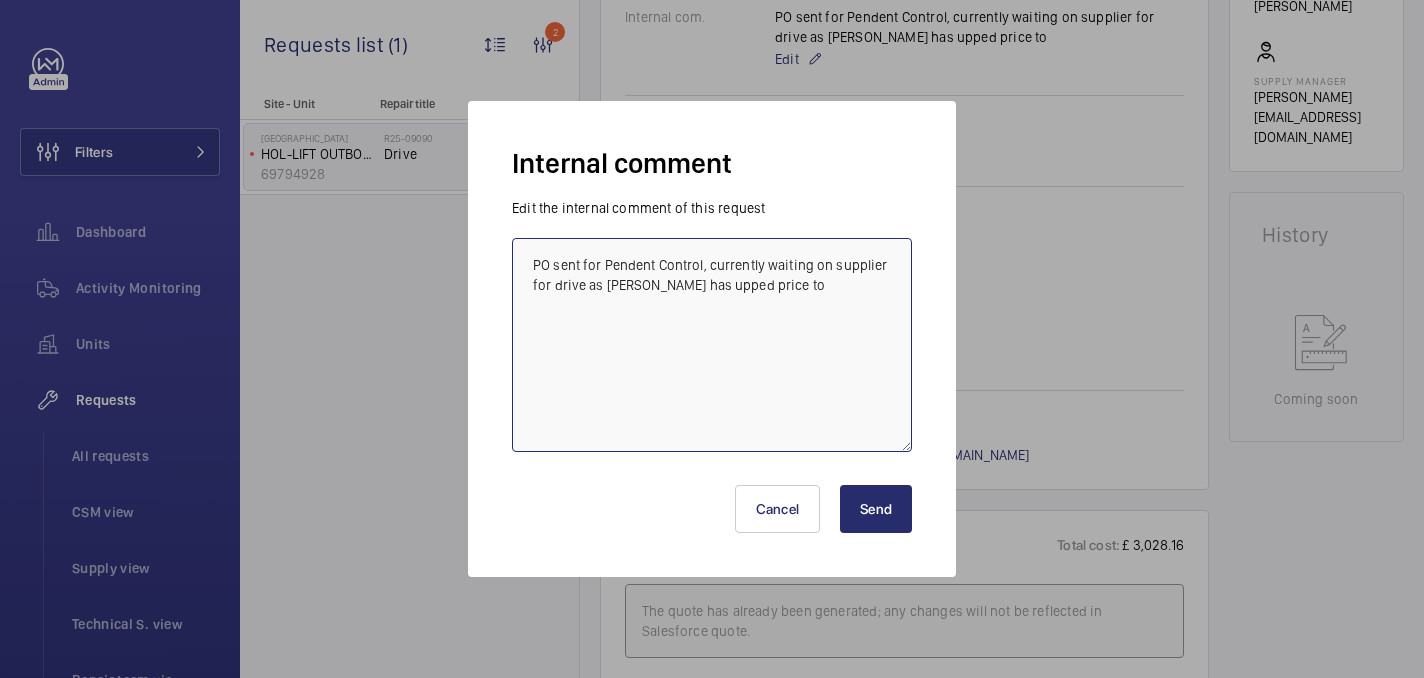 paste on "3500" 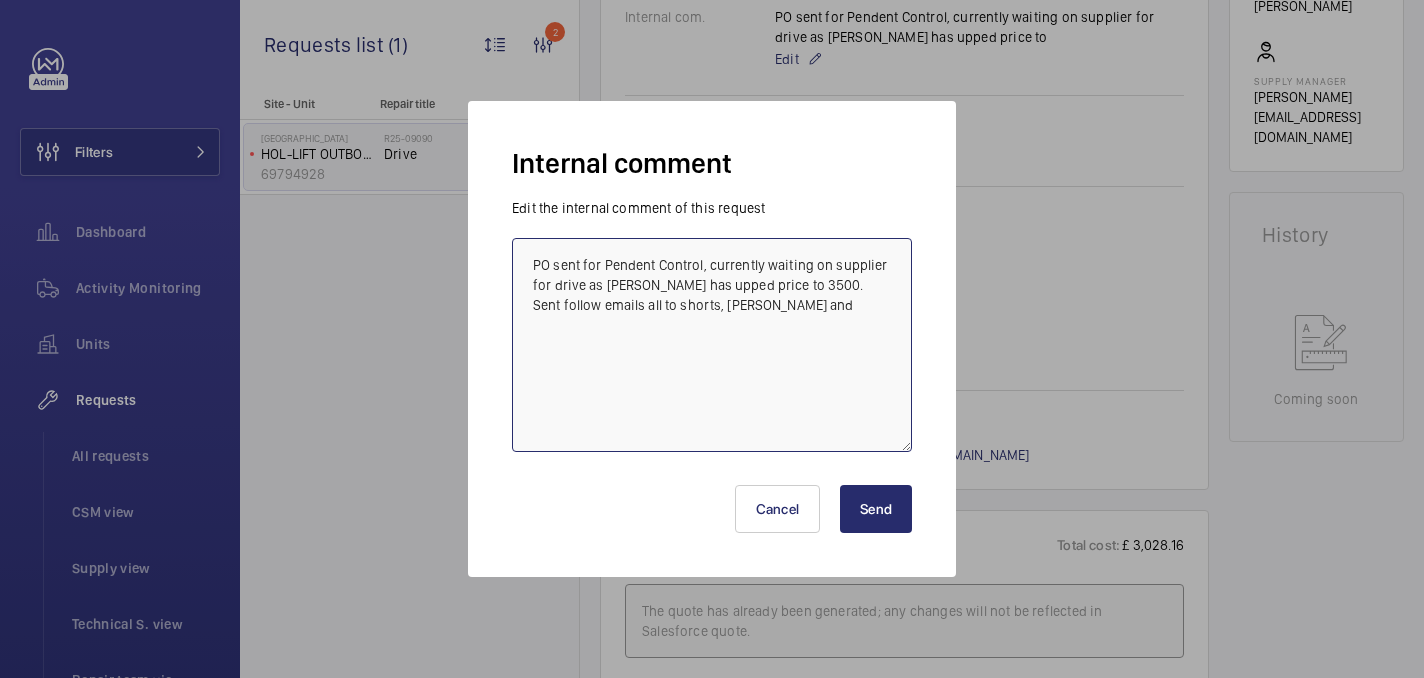 type on "PO sent for Pendent Control, currently waiting on supplier for drive as [PERSON_NAME] has upped price to 3500. Sent follow emails all to shorts, [PERSON_NAME] and" 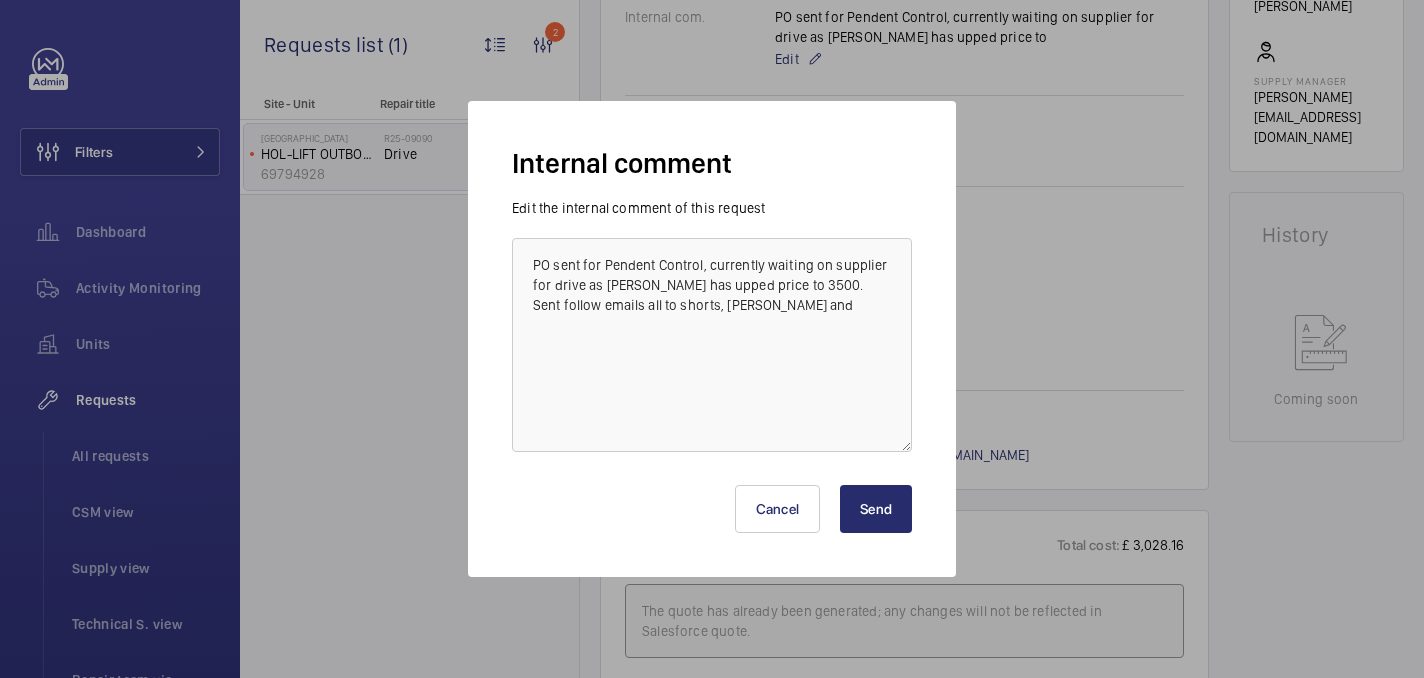 click on "Send" at bounding box center (876, 509) 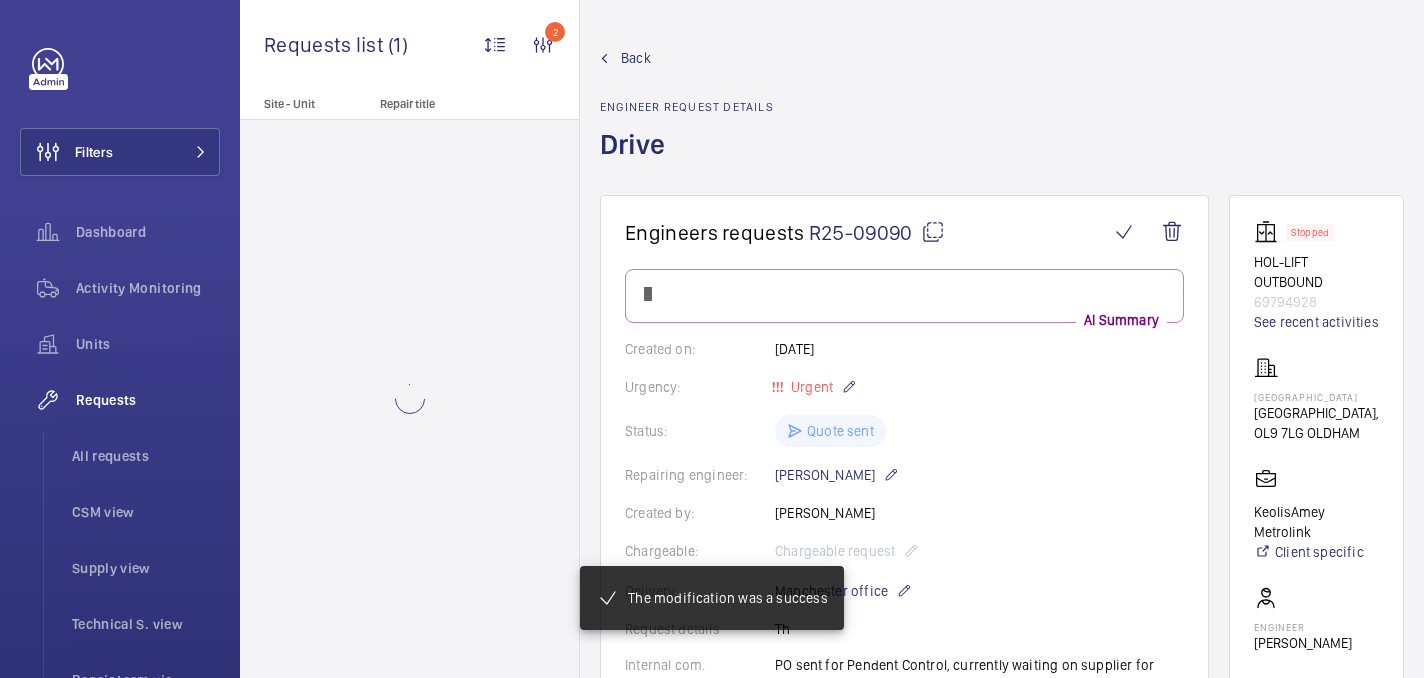 scroll, scrollTop: 155, scrollLeft: 0, axis: vertical 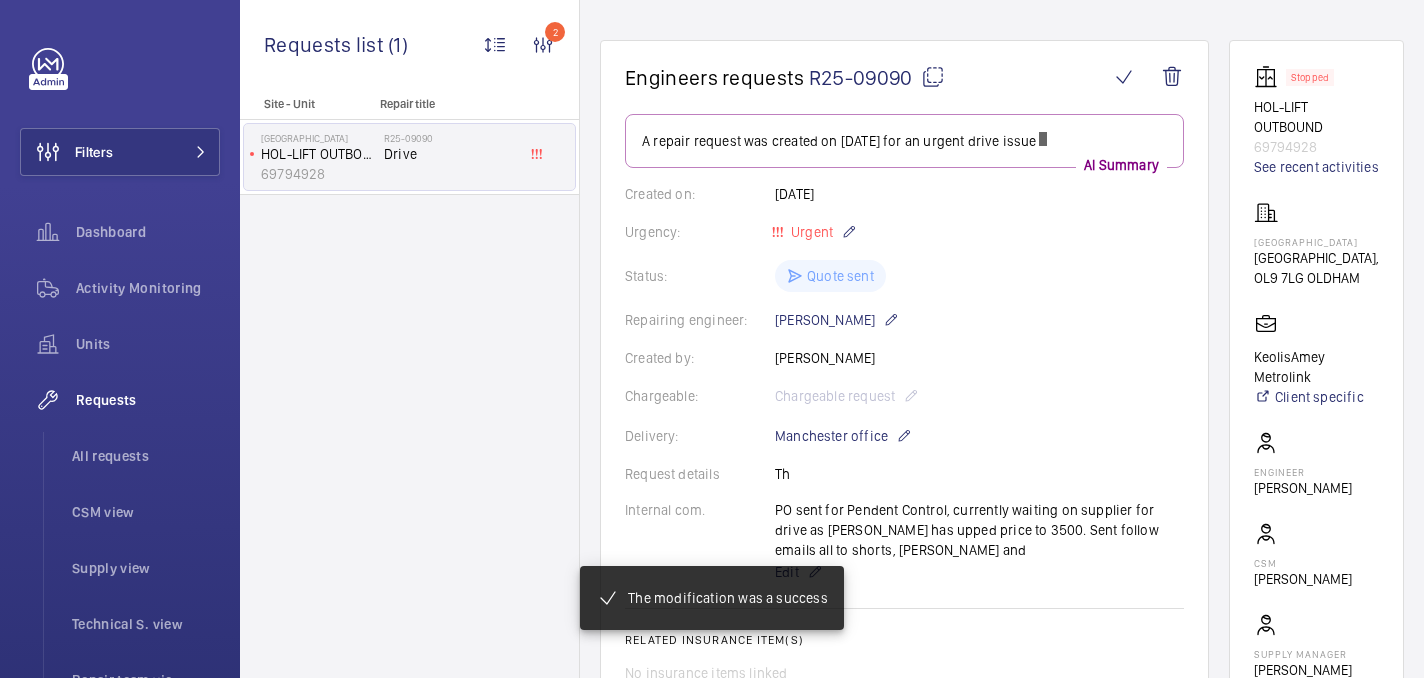 click 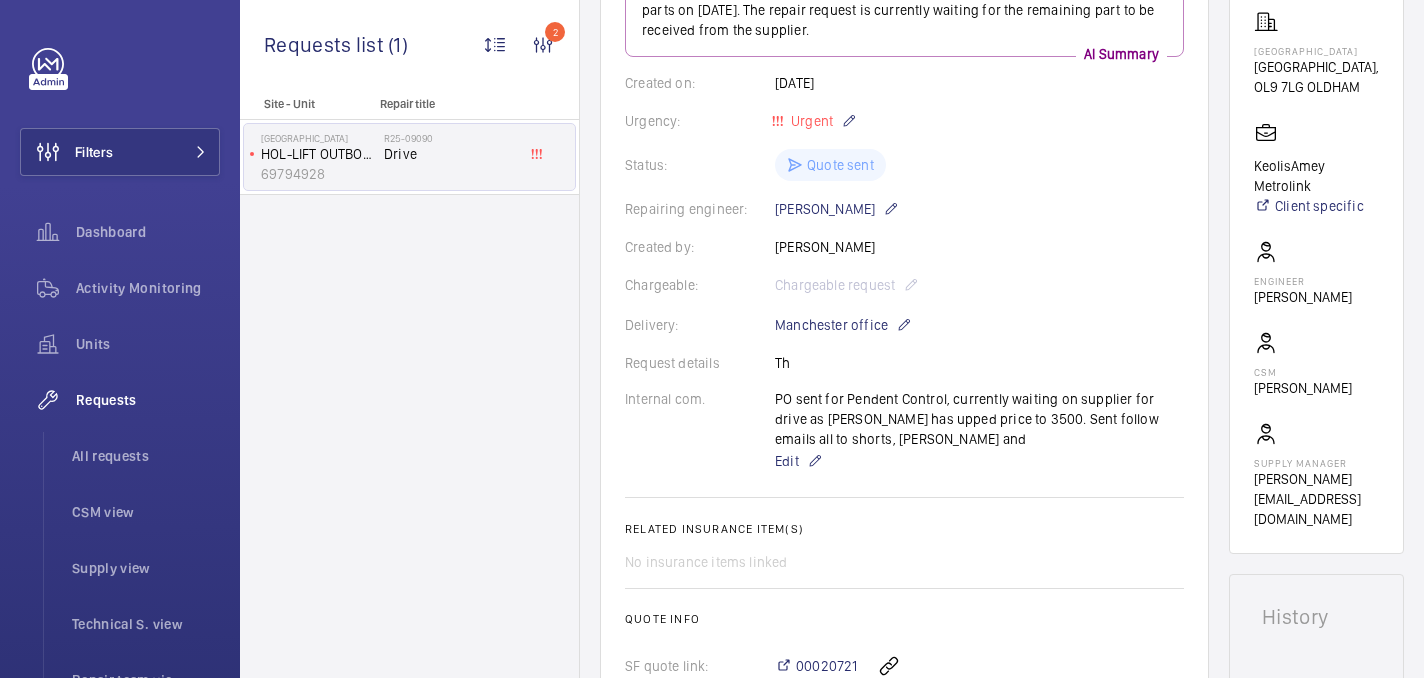 scroll, scrollTop: 351, scrollLeft: 0, axis: vertical 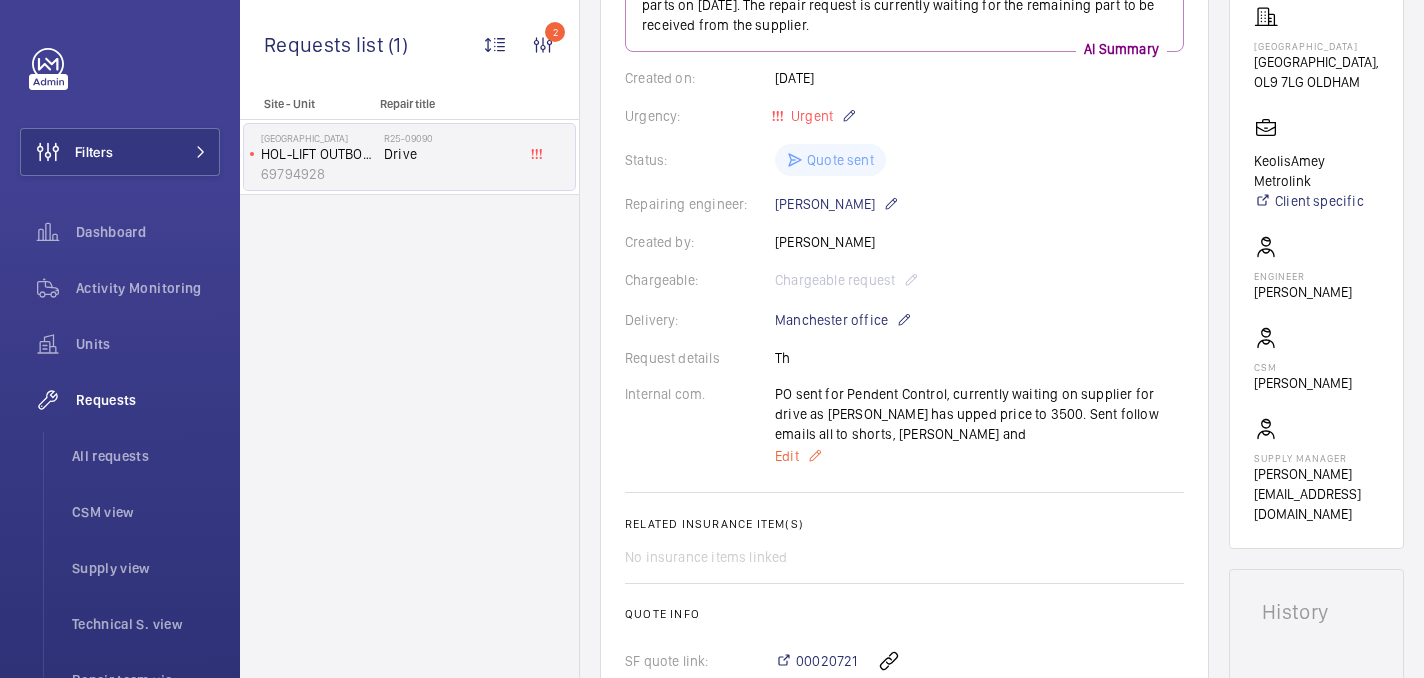 click 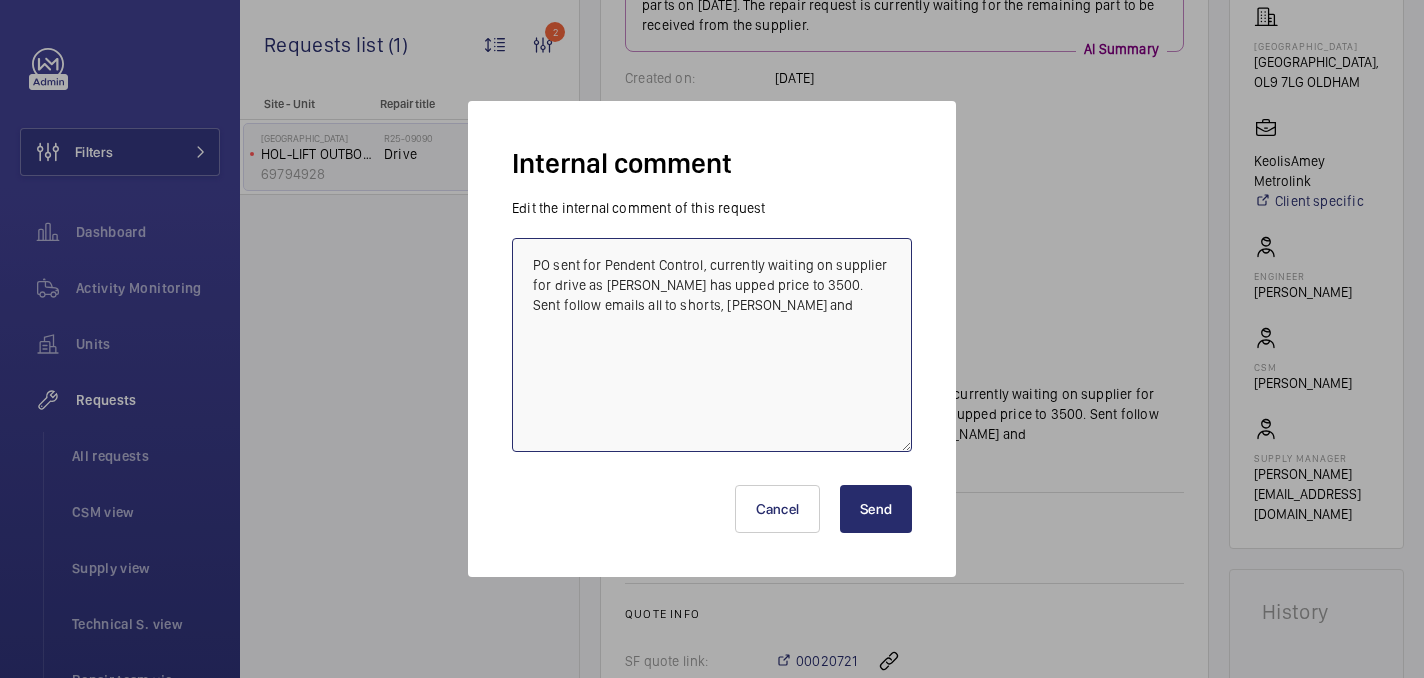 click on "PO sent for Pendent Control, currently waiting on supplier for drive as [PERSON_NAME] has upped price to 3500. Sent follow emails all to shorts, [PERSON_NAME] and" at bounding box center (712, 345) 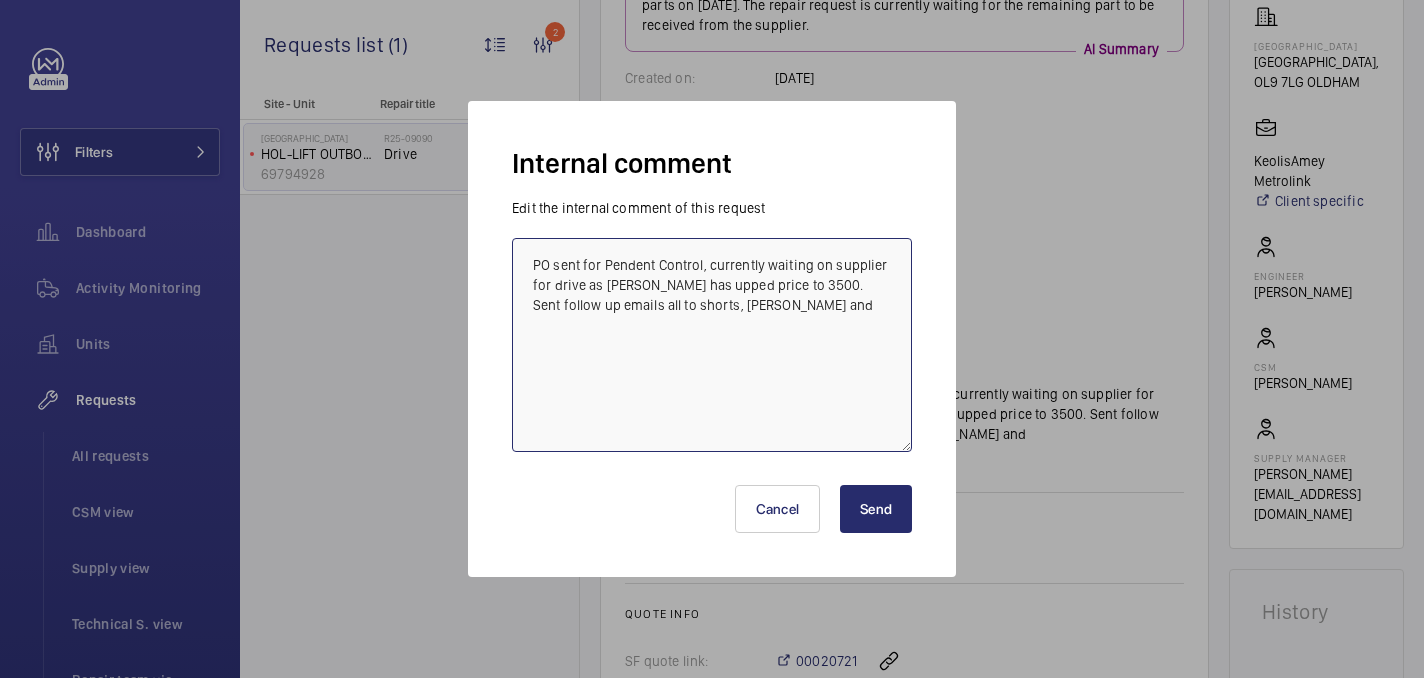 drag, startPoint x: 592, startPoint y: 304, endPoint x: 574, endPoint y: 307, distance: 18.248287 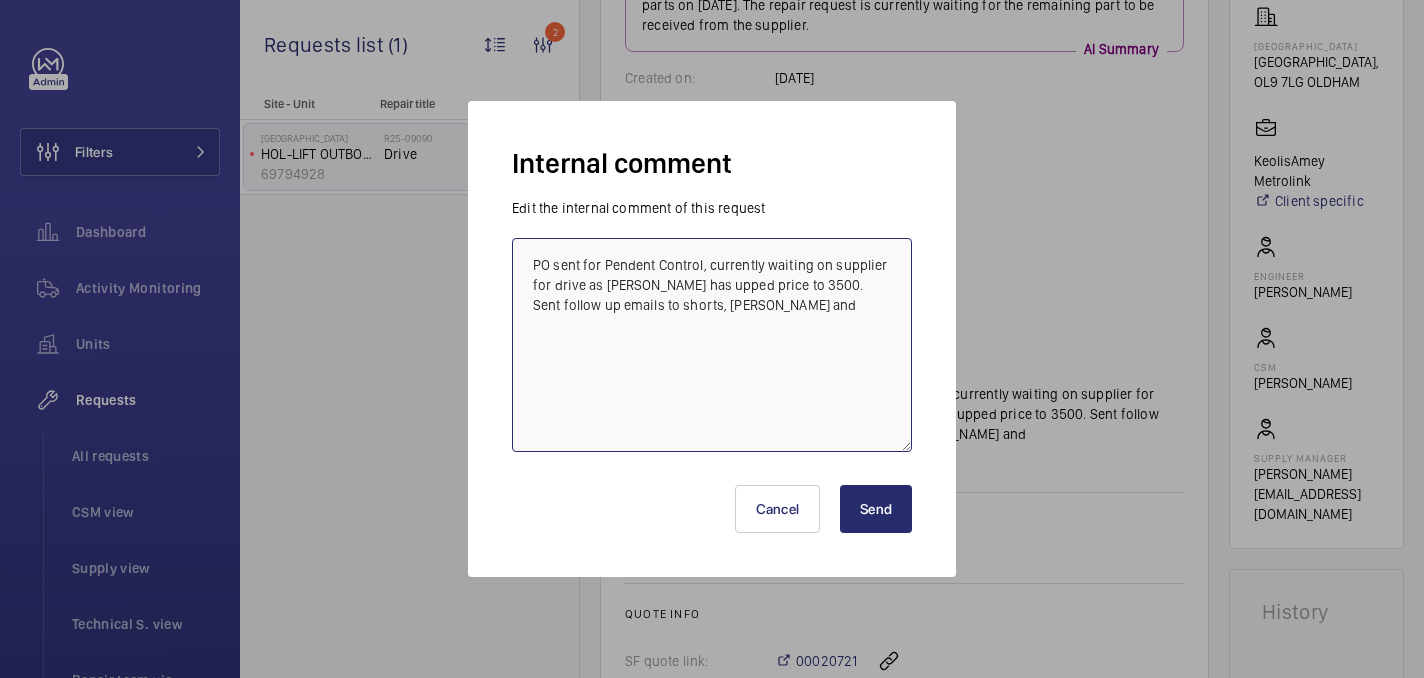 click on "PO sent for Pendent Control, currently waiting on supplier for drive as kris has upped price to 3500. Sent follow up emails to shorts, schindler and" at bounding box center [712, 345] 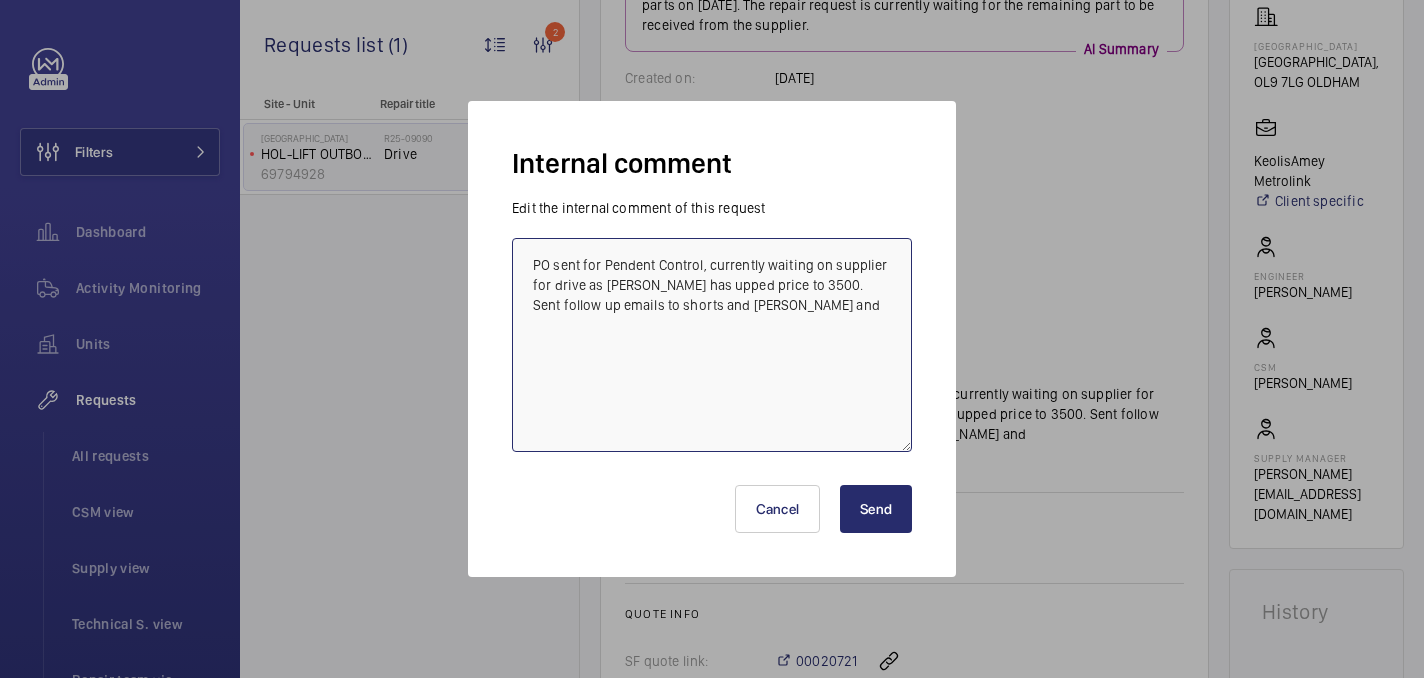 click on "PO sent for Pendent Control, currently waiting on supplier for drive as kris has upped price to 3500. Sent follow up emails to shorts and schindler and" at bounding box center (712, 345) 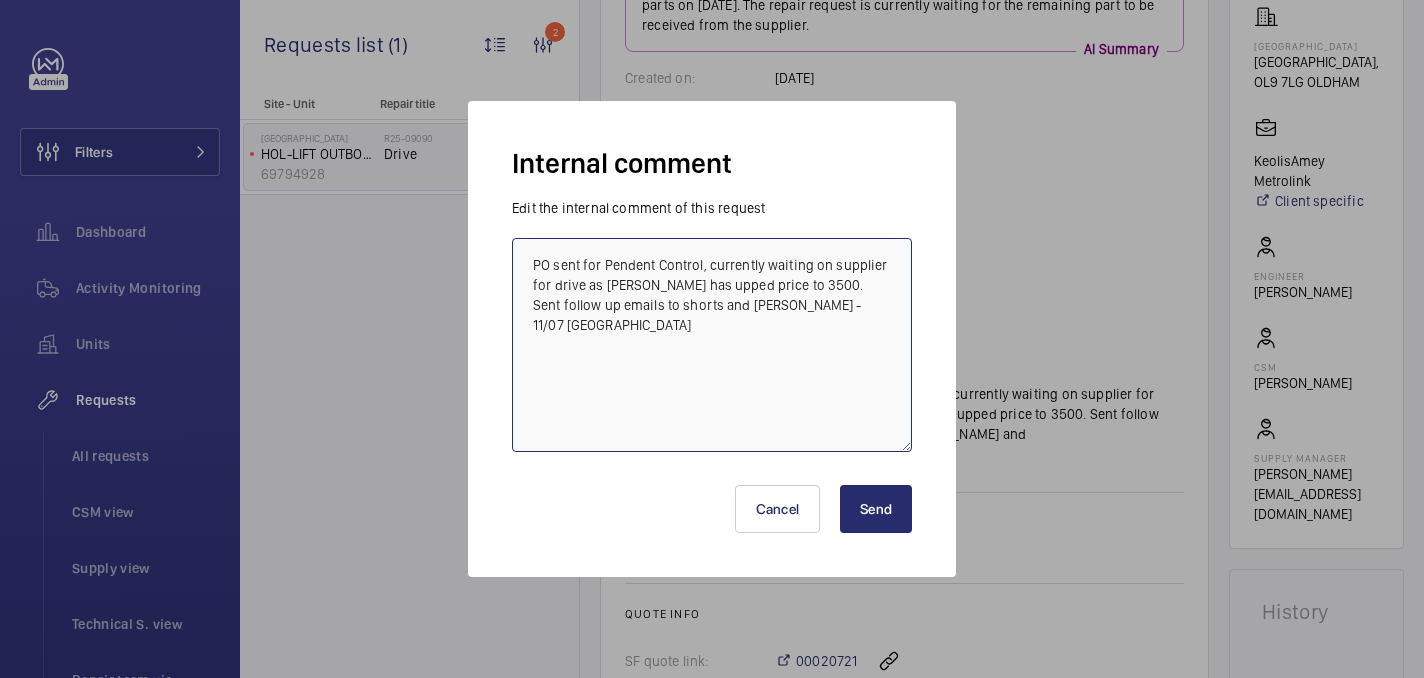 type on "PO sent for Pendent Control, currently waiting on supplier for drive as [PERSON_NAME] has upped price to 3500. Sent follow up emails to shorts and [PERSON_NAME] - 11/07 [GEOGRAPHIC_DATA]" 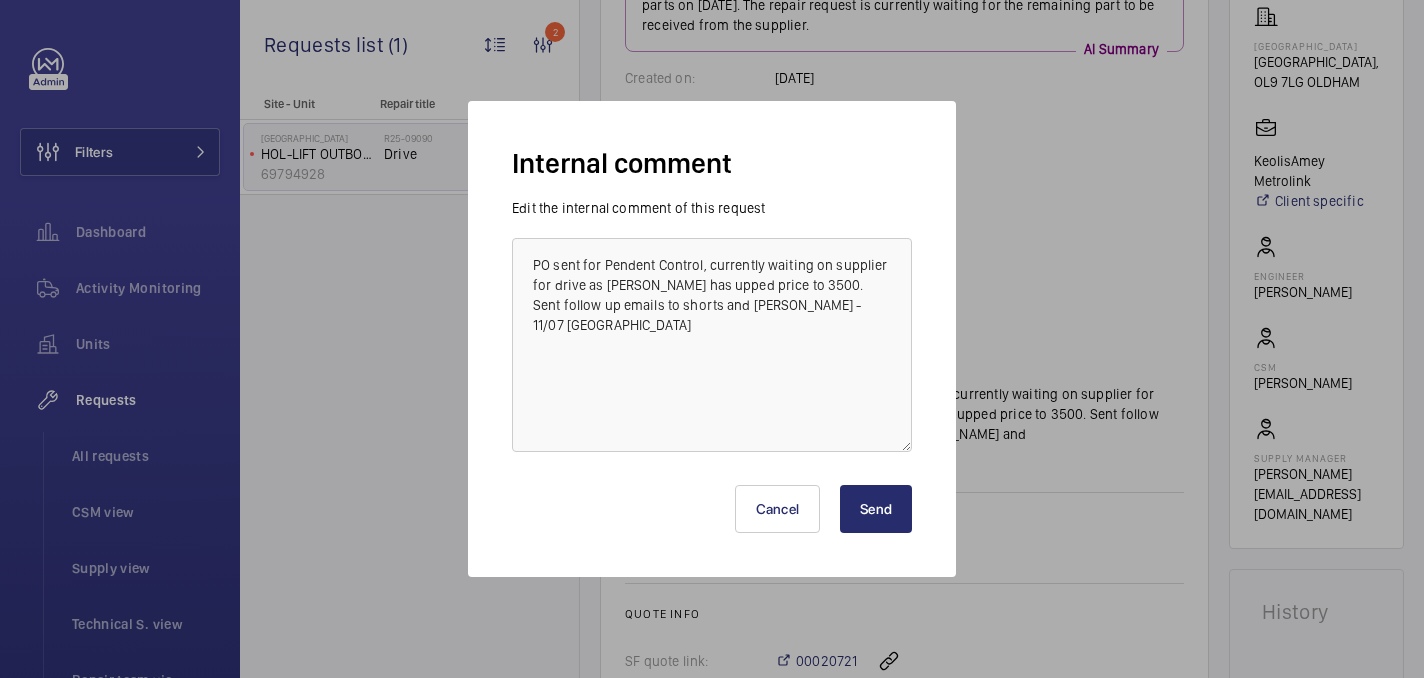 click on "Send" at bounding box center [876, 509] 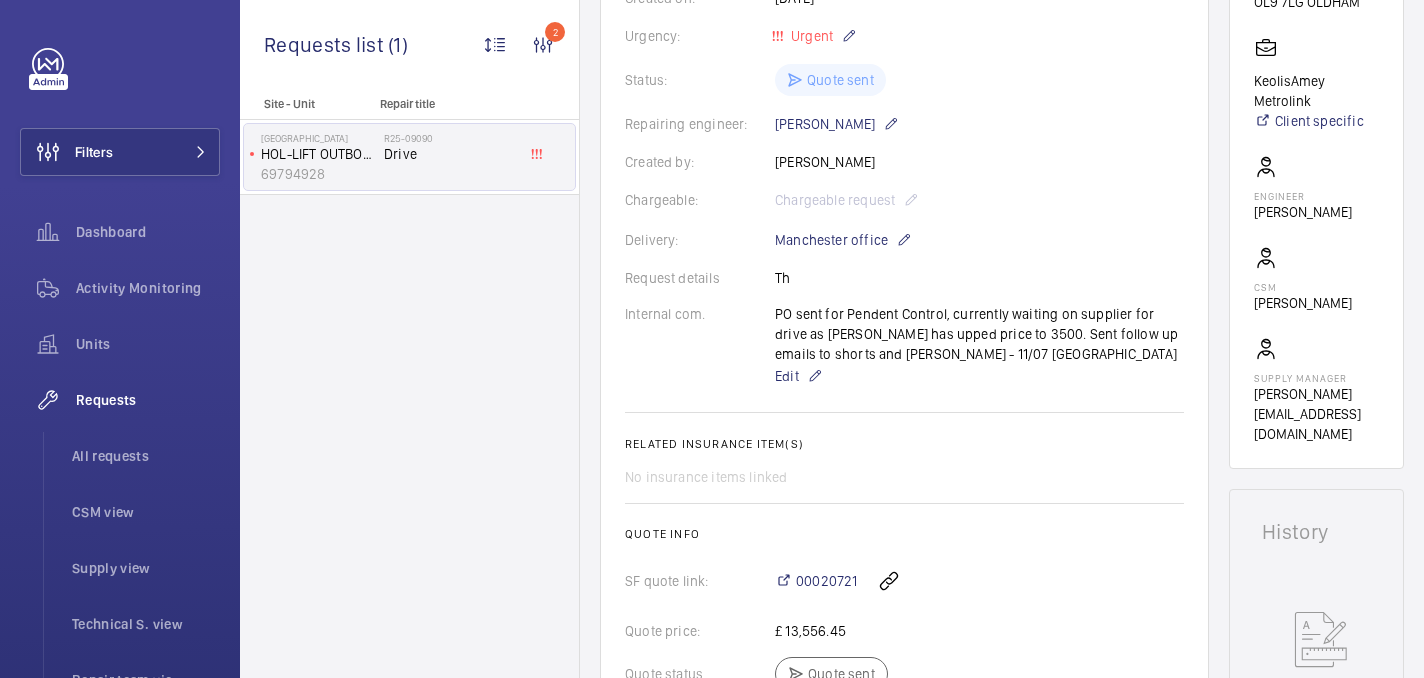 scroll, scrollTop: 0, scrollLeft: 0, axis: both 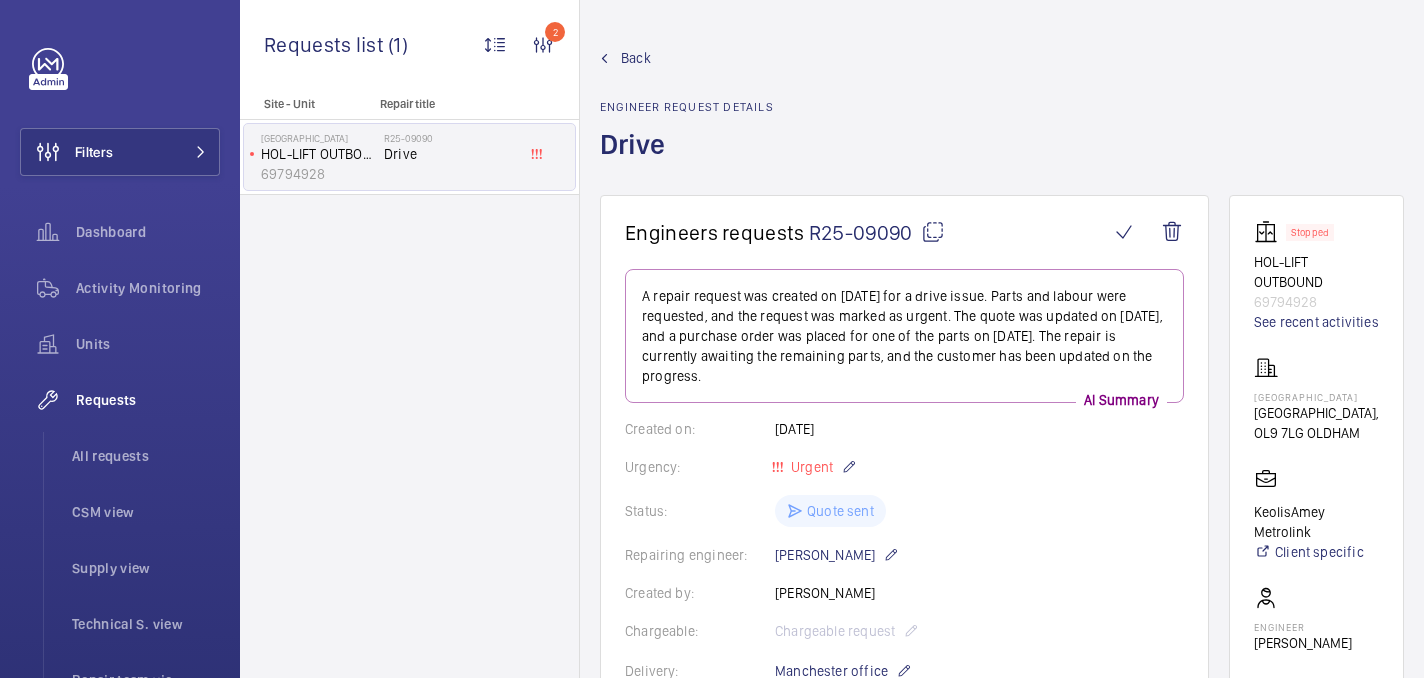 click 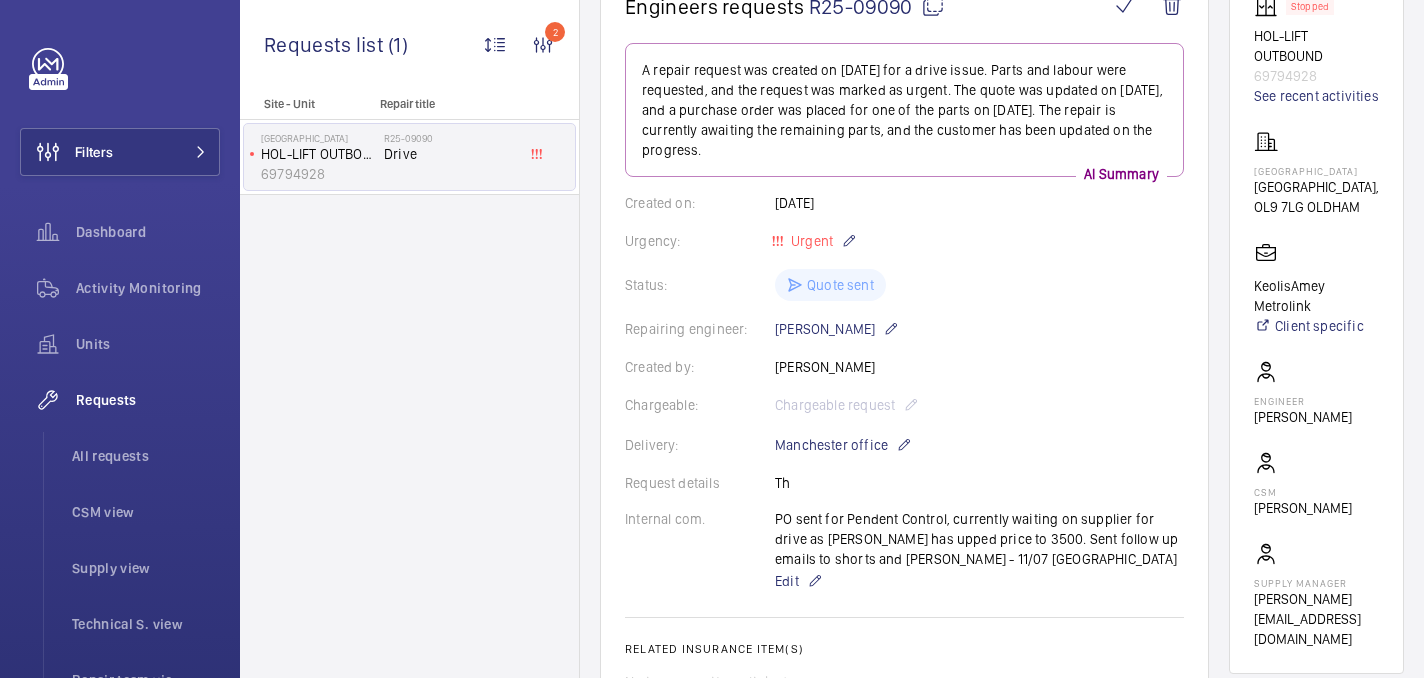 scroll, scrollTop: 233, scrollLeft: 0, axis: vertical 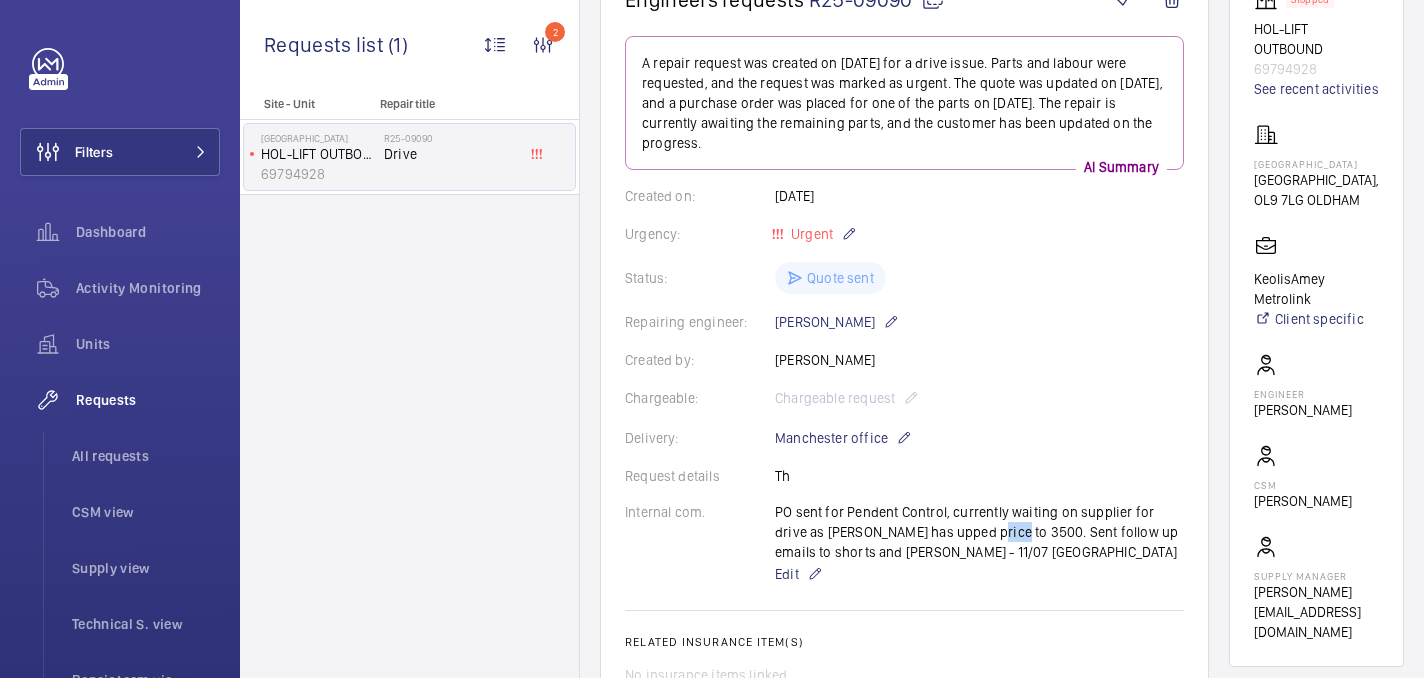 drag, startPoint x: 918, startPoint y: 531, endPoint x: 948, endPoint y: 538, distance: 30.805843 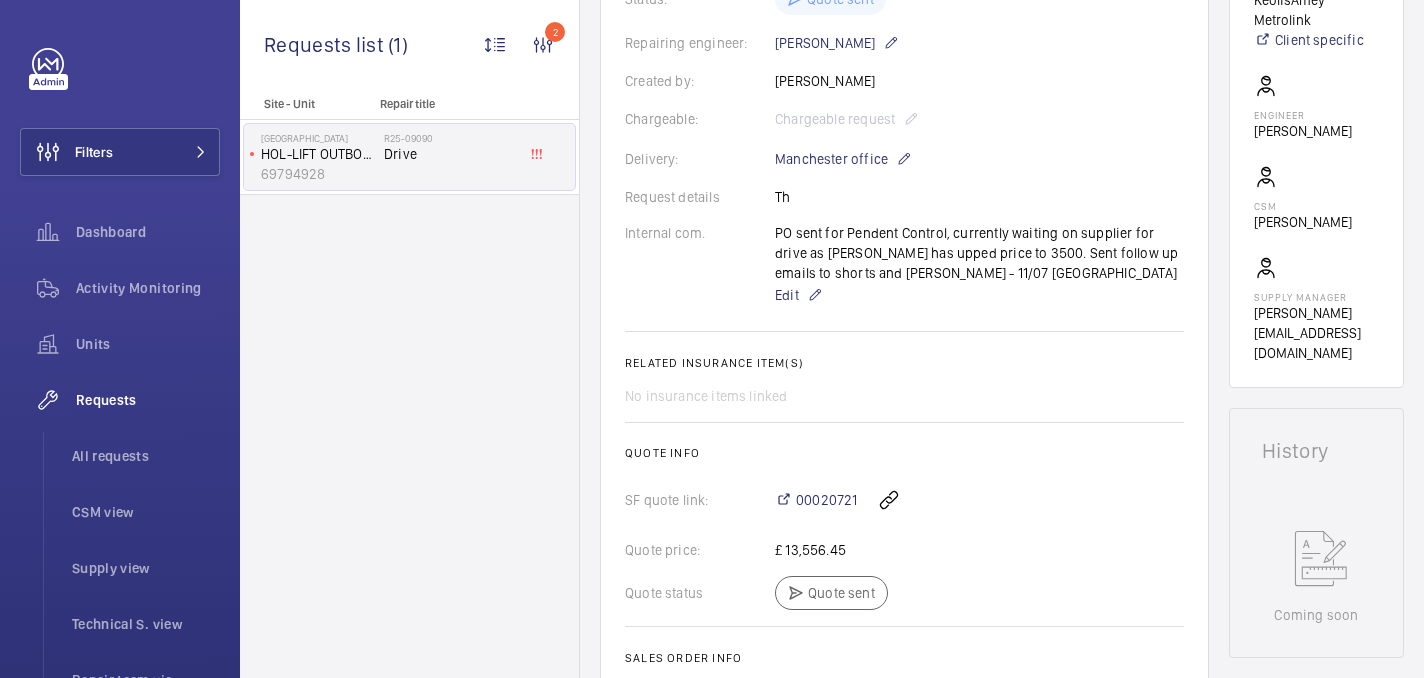 click on "A repair request was created on 2025-07-04 for a drive issue. Parts and labour were requested, and the request was marked as urgent. The quote was updated on 2025-07-09, and a purchase order was placed for one of the parts on 2025-07-09. The repair is currently awaiting the remaining parts, and the customer has been updated on the progress.  AI Summary Created on:  04/07/2025  Urgency: Urgent Status: Quote sent Repairing engineer:  Anthony Ruane  Created by:  Anthony Ruane  Chargeable: Chargeable request Delivery:  Manchester office  Request details  Th  Internal com.  PO sent for Pendent Control, currently waiting on supplier for drive as kris has upped price to 3500. Sent follow up emails to shorts and schindler - 11/07 india   Edit Related insurance item(s)  No insurance items linked  Quote info SF quote link: 00020721 Quote price:  £ 13,556.45  Quote status Quote sent Sales order info Netsuite link: https://6461500.app.netsuite.com/app/accounting/transactions/salesord.nl?id=2788916" 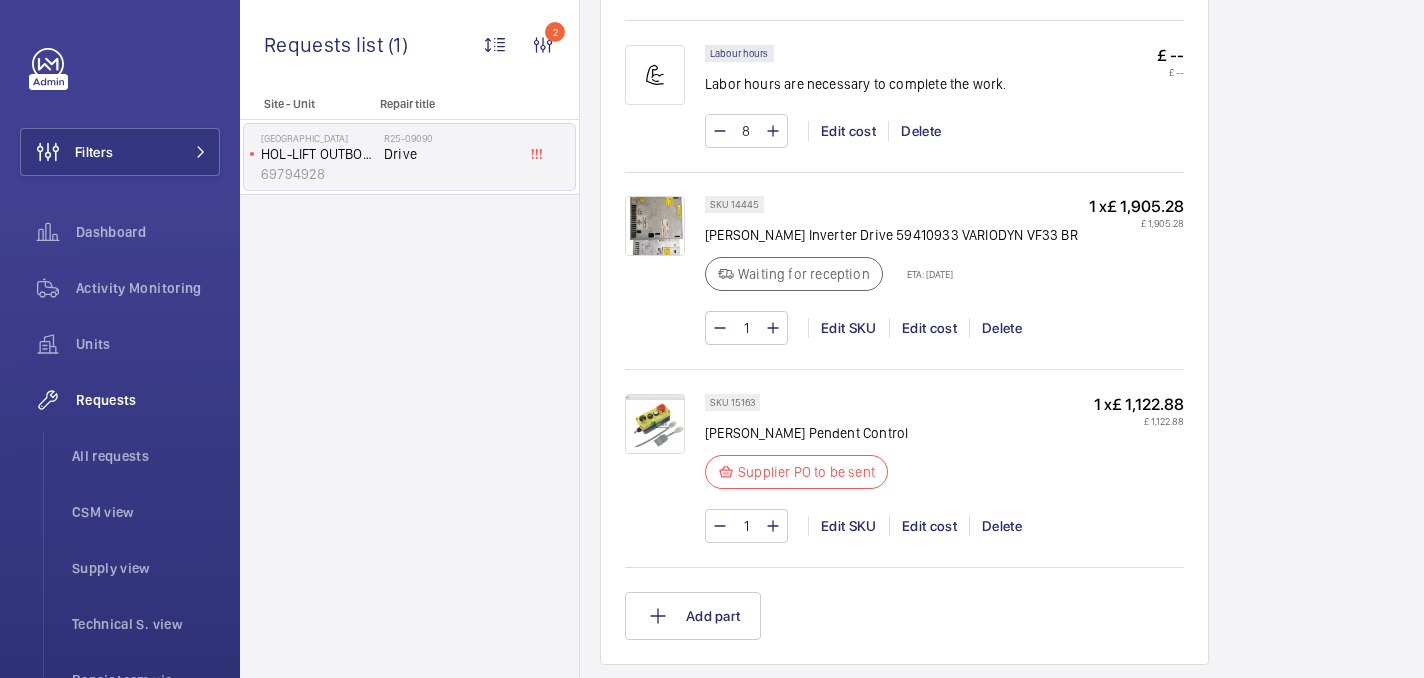 scroll, scrollTop: 1412, scrollLeft: 0, axis: vertical 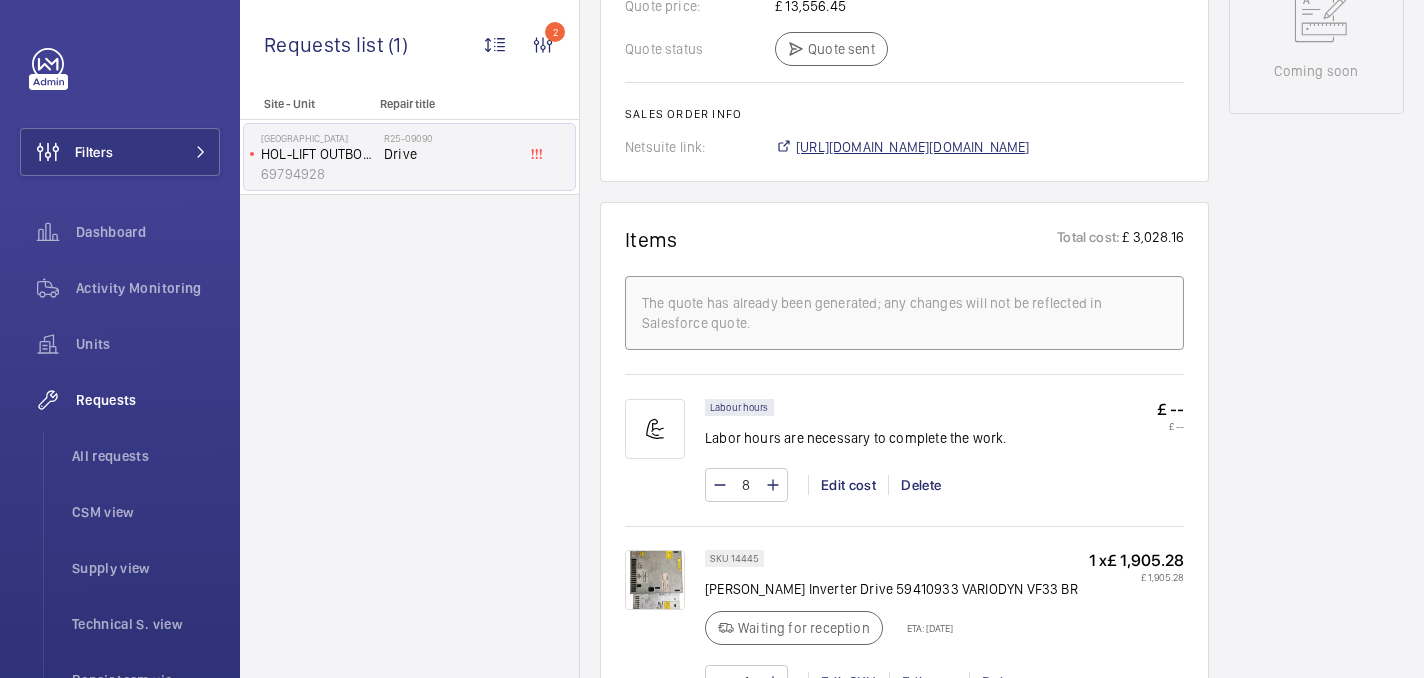 click on "[URL][DOMAIN_NAME][DOMAIN_NAME]" 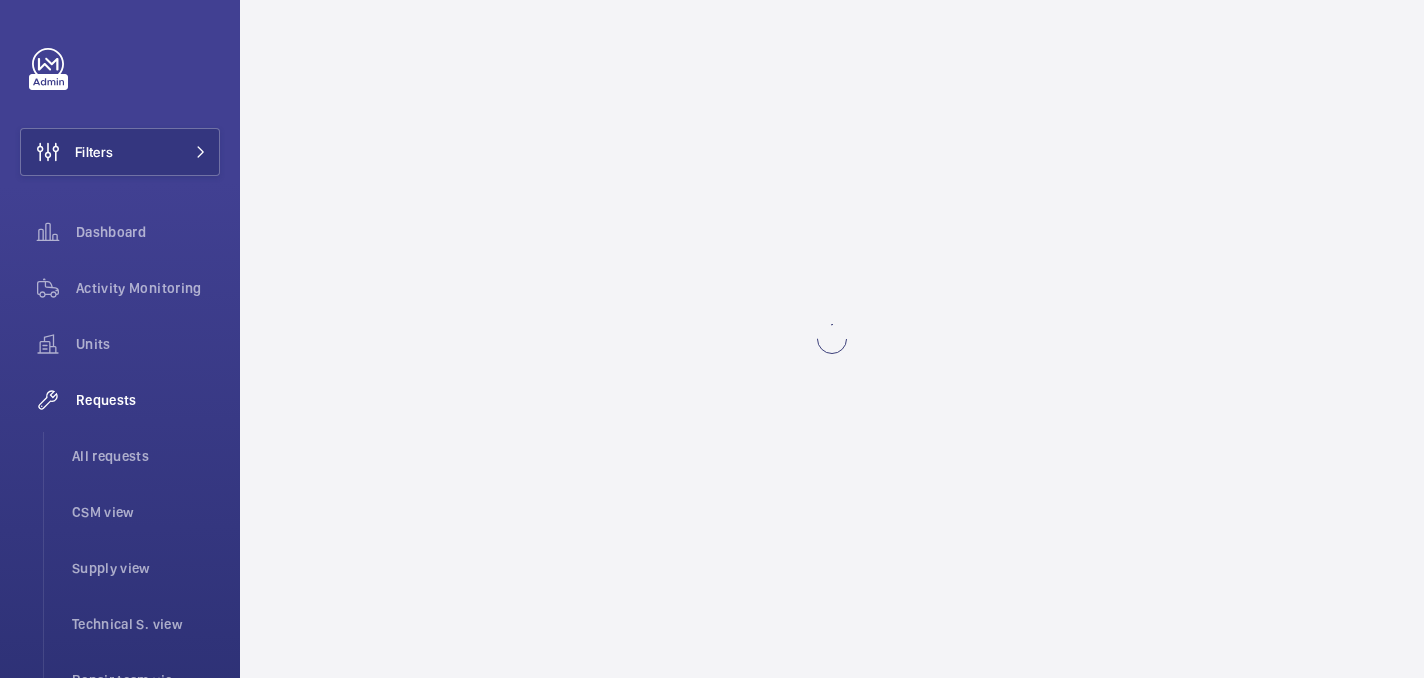 scroll, scrollTop: 0, scrollLeft: 0, axis: both 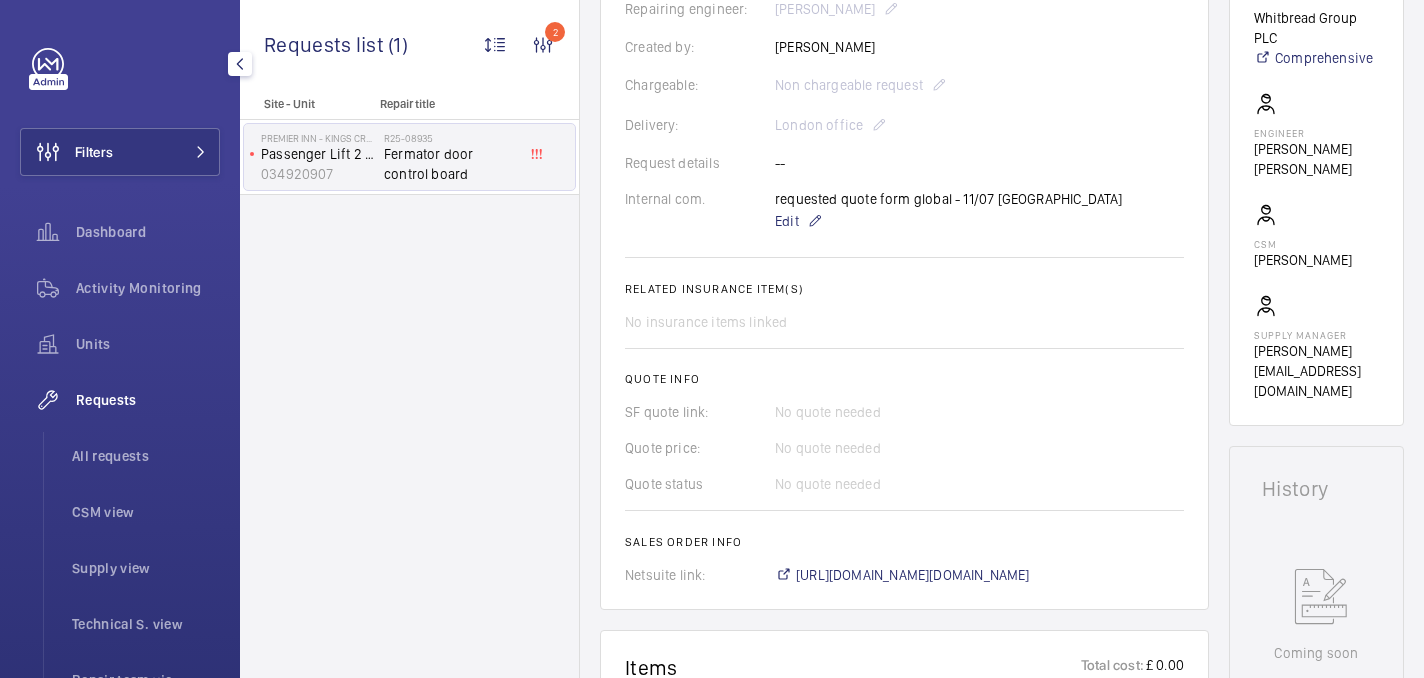 click on "Requests" 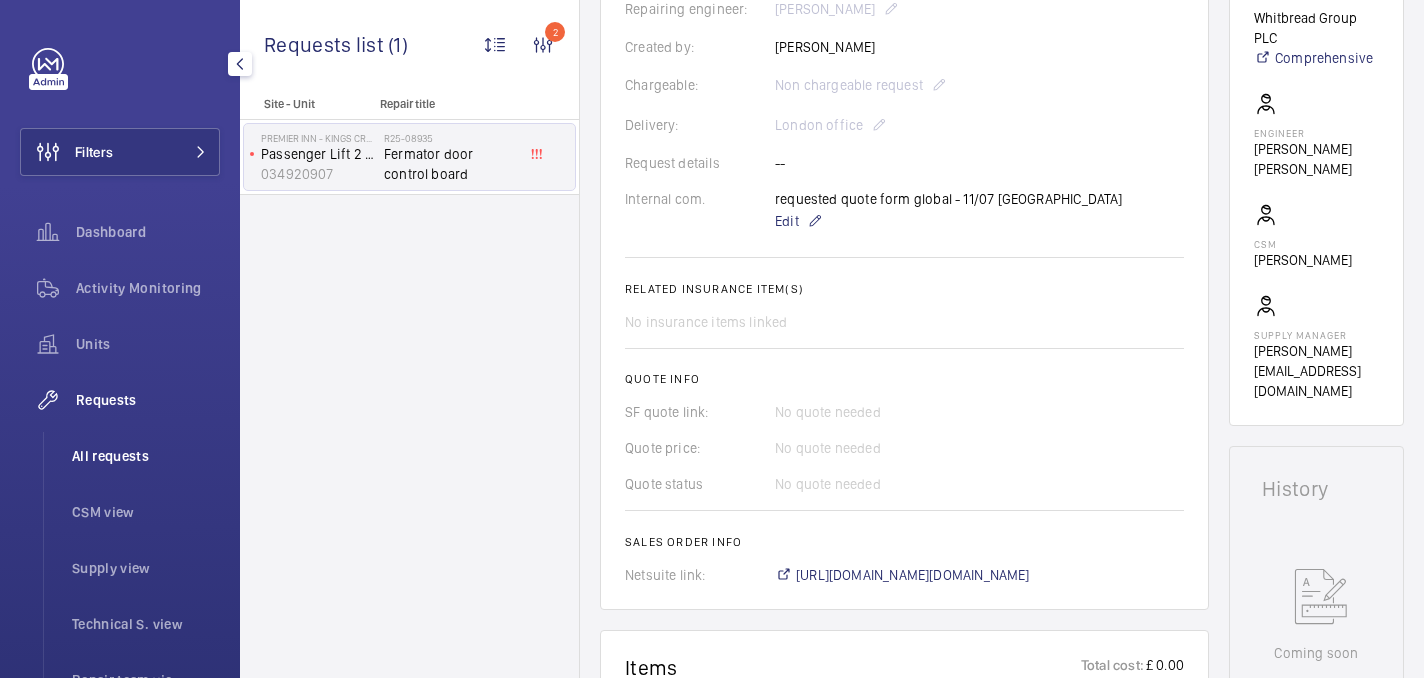 click on "All requests" 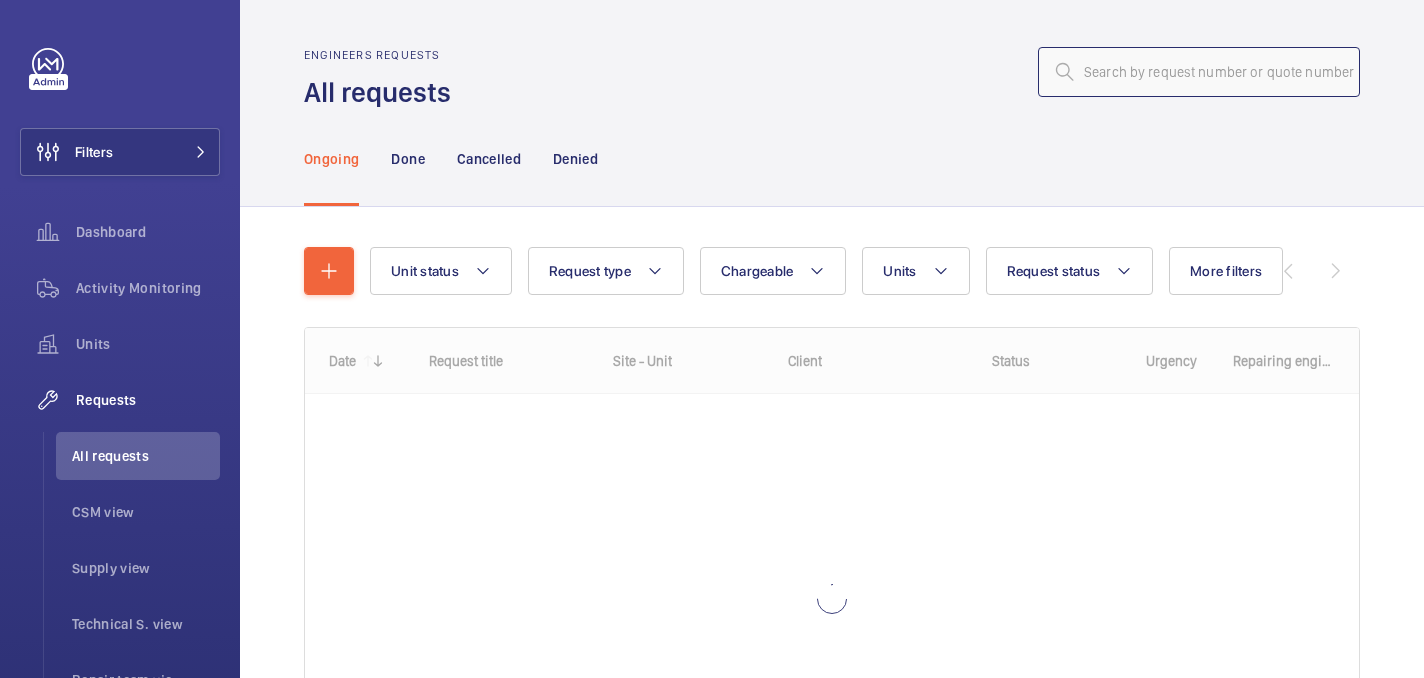 click 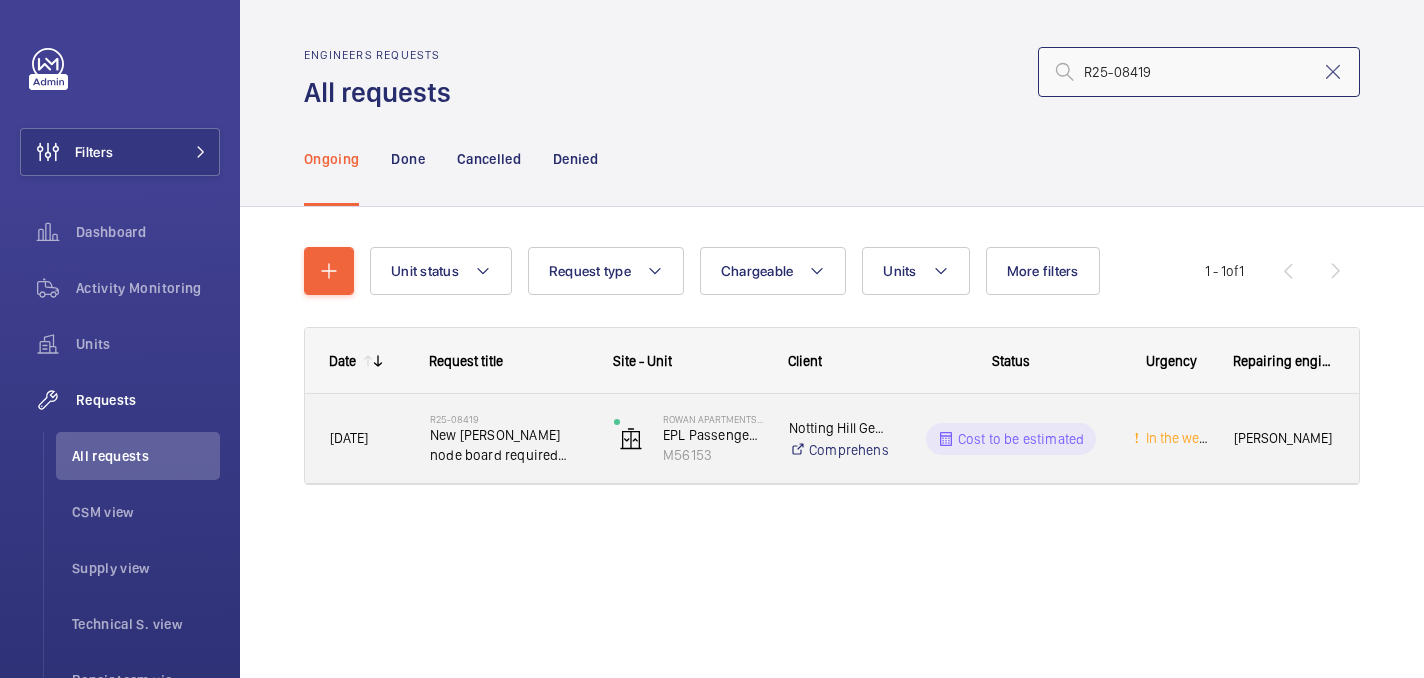 type on "R25-08419" 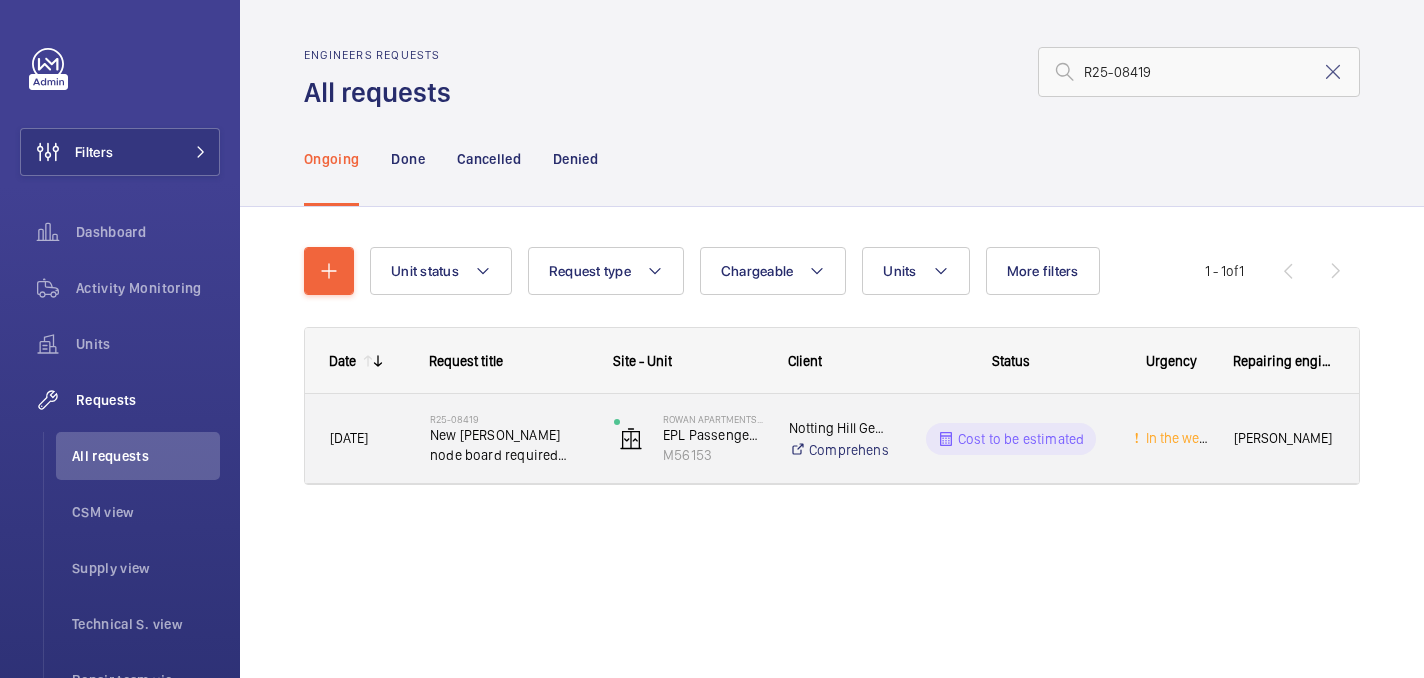 click on "New [PERSON_NAME] node board required water damaged" 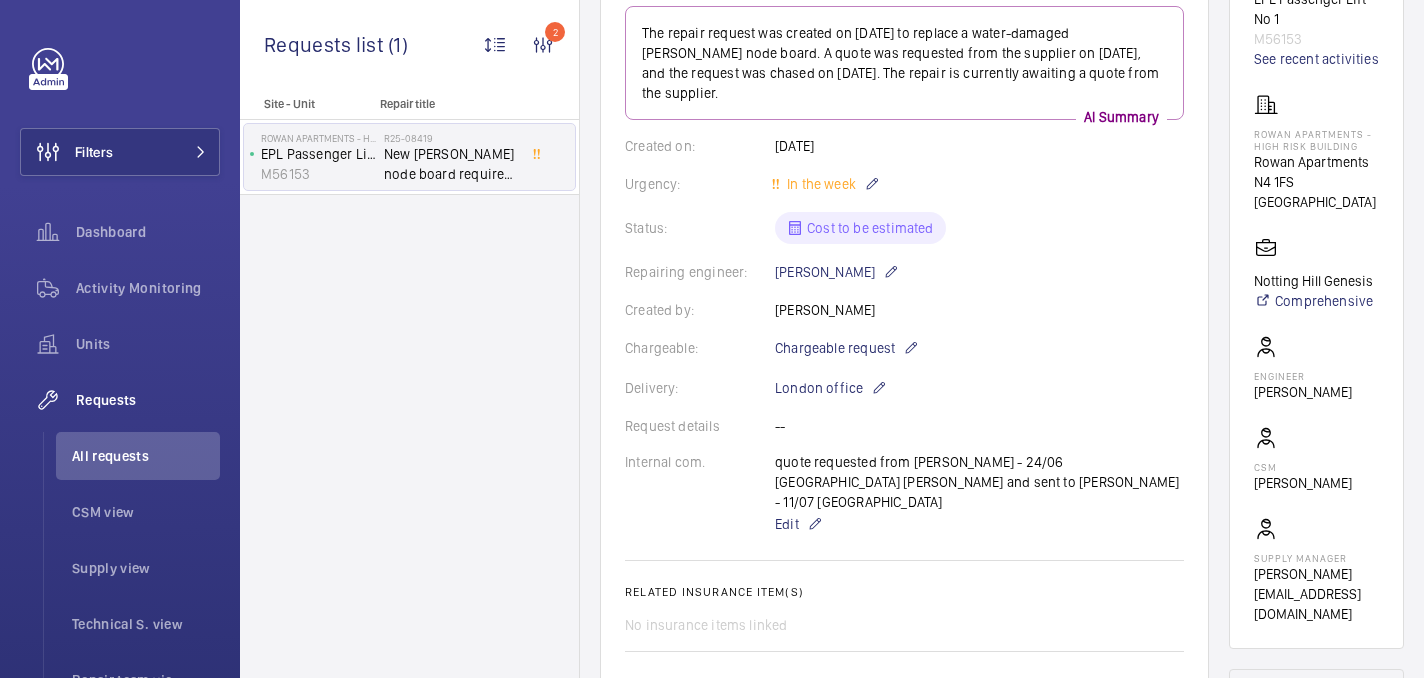 scroll, scrollTop: 233, scrollLeft: 0, axis: vertical 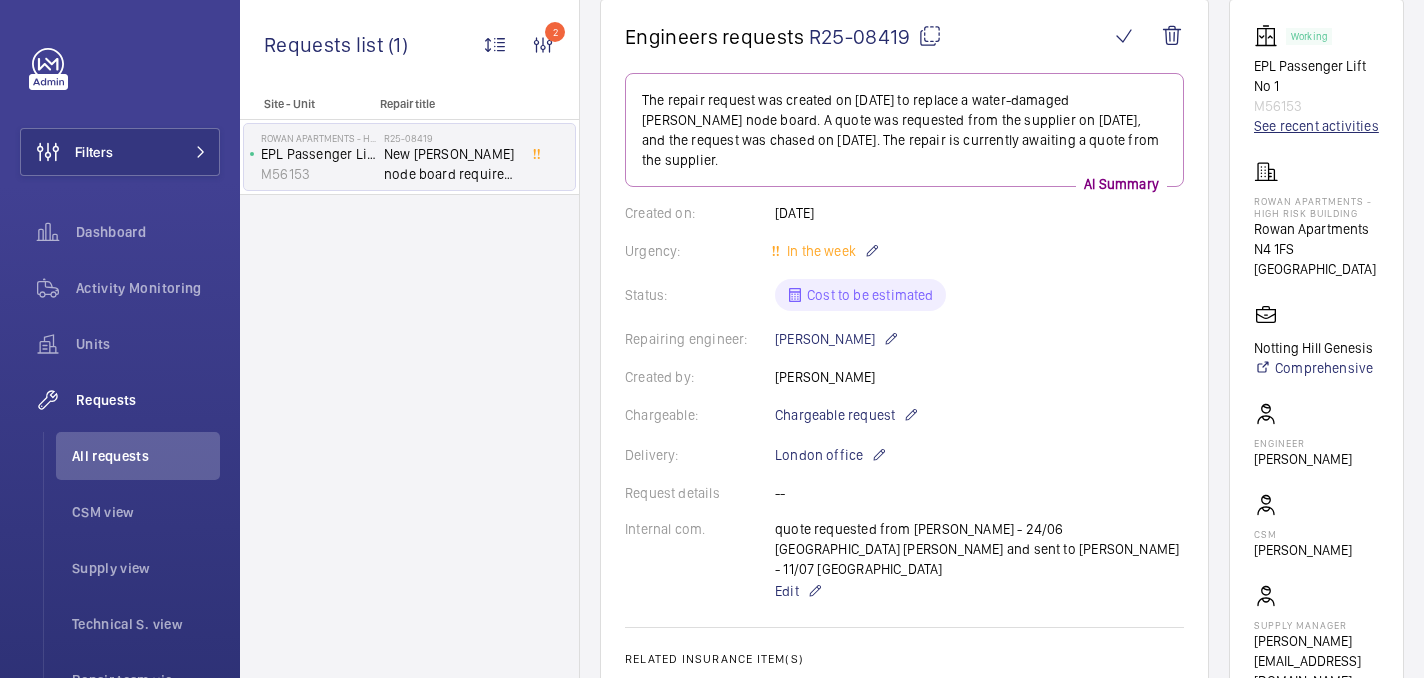 click on "See recent activities" 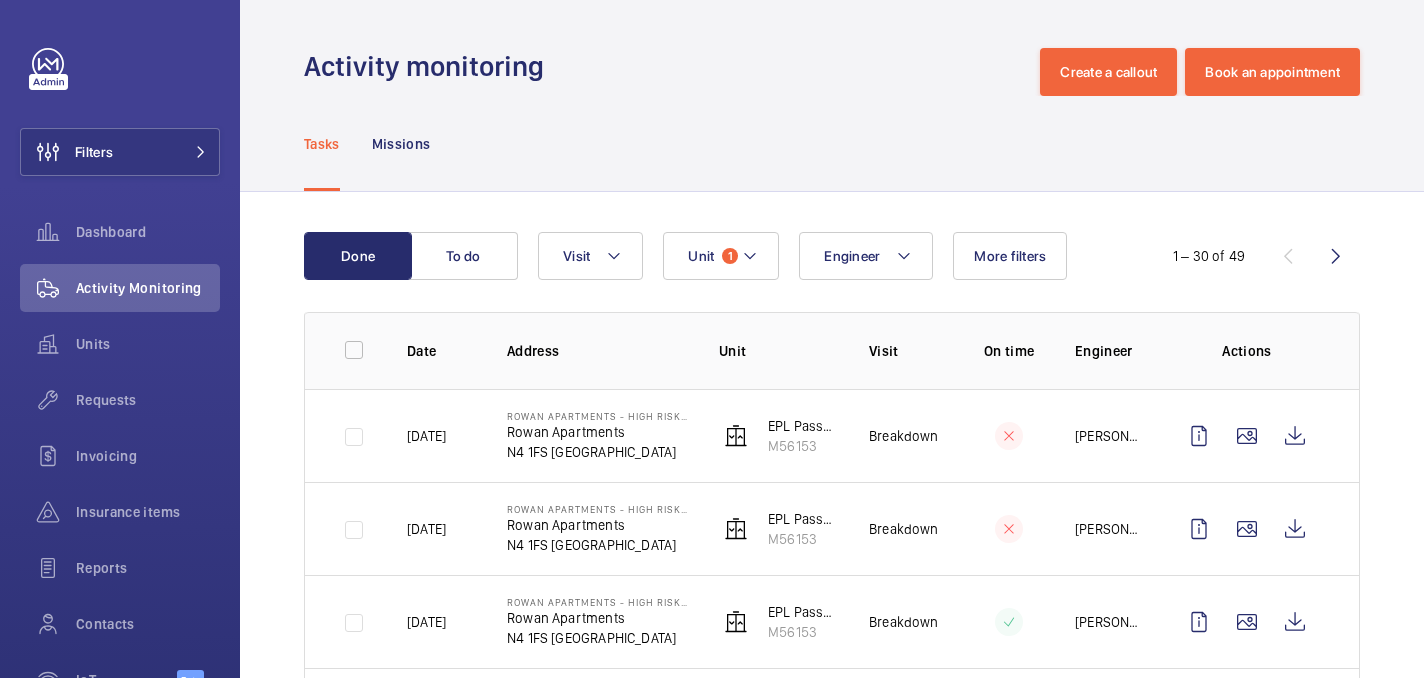 scroll, scrollTop: 123, scrollLeft: 0, axis: vertical 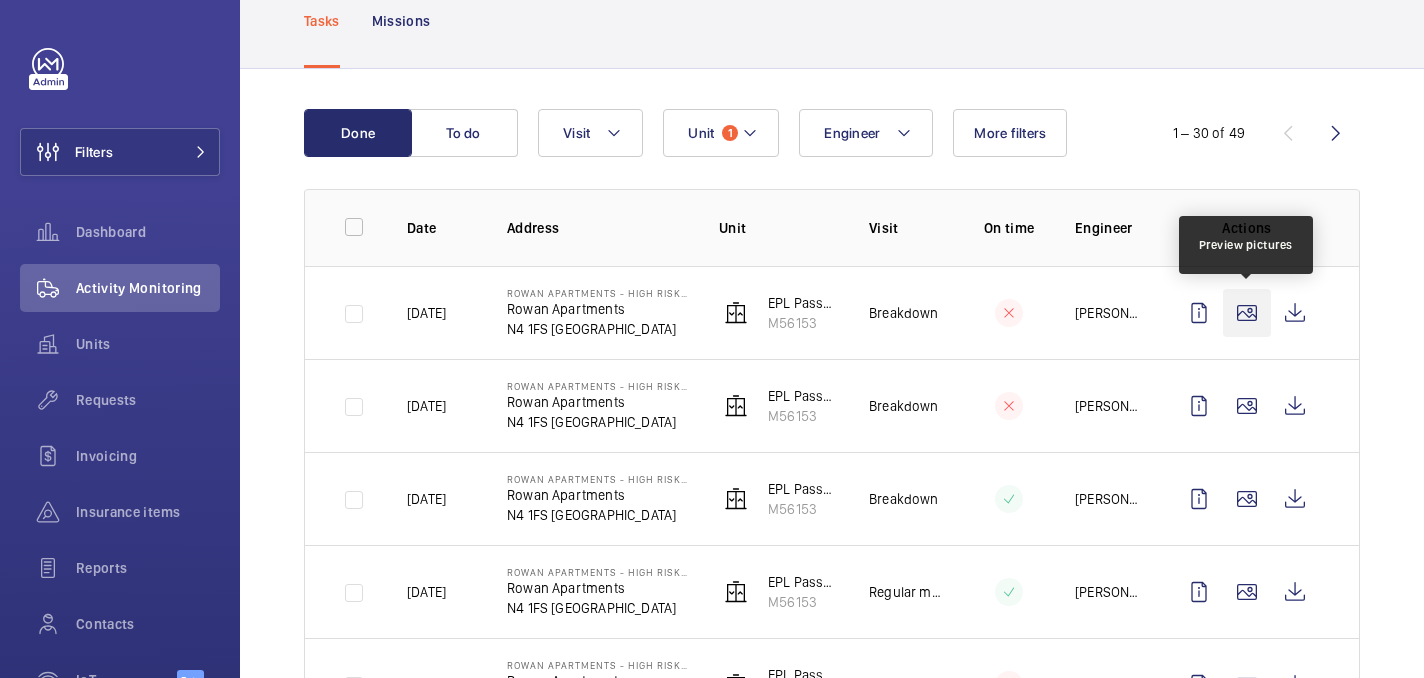 click 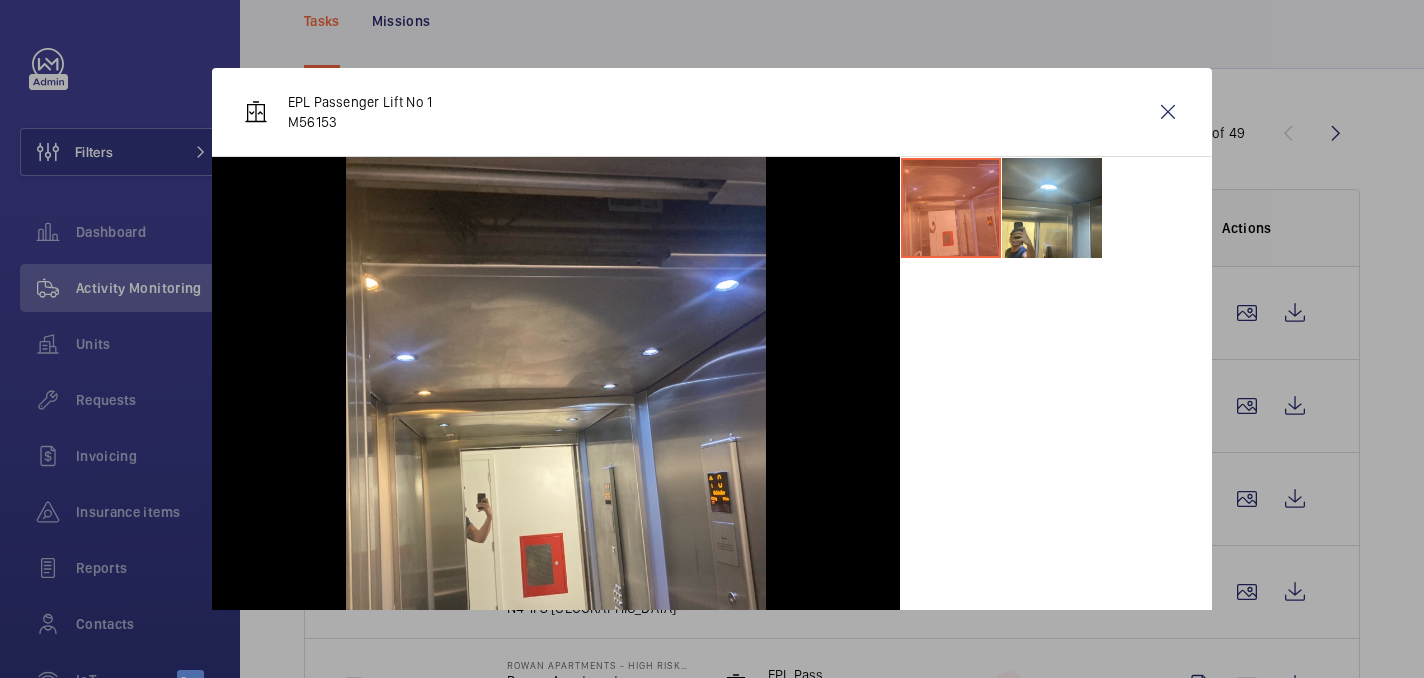 scroll, scrollTop: 106, scrollLeft: 0, axis: vertical 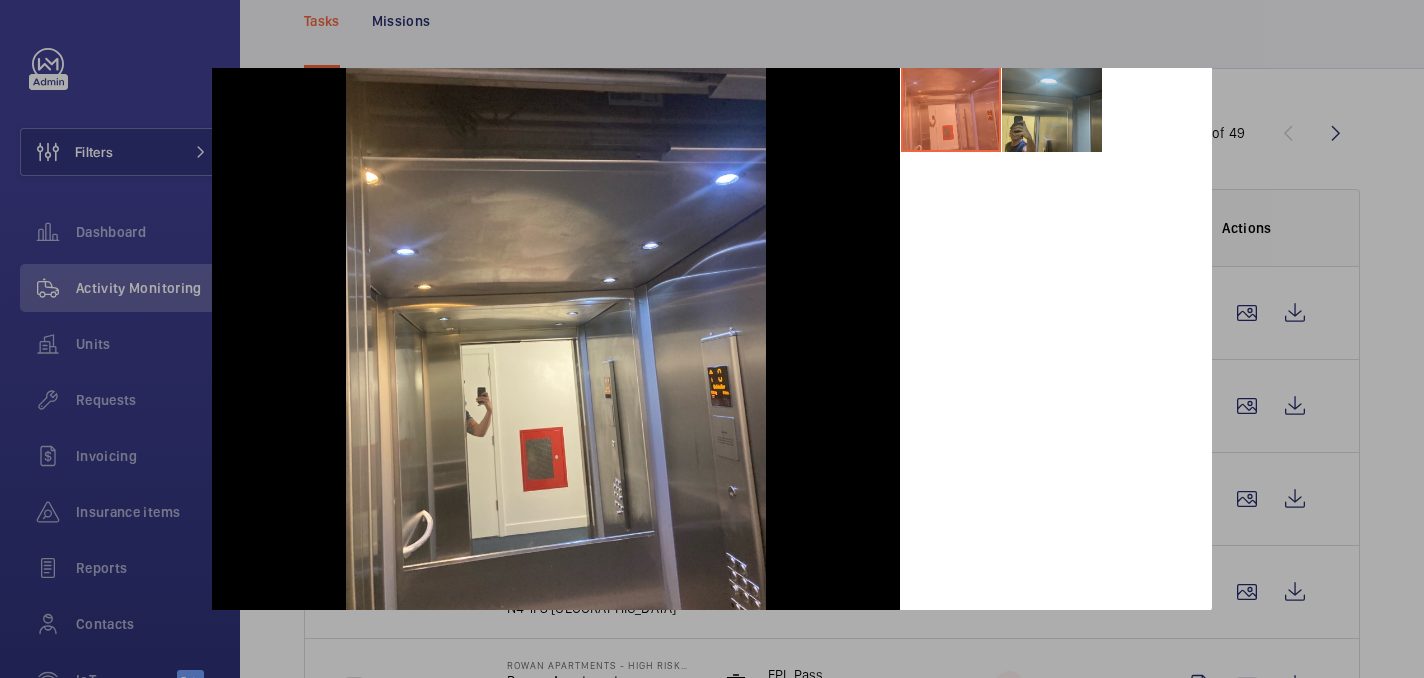 click at bounding box center [1052, 102] 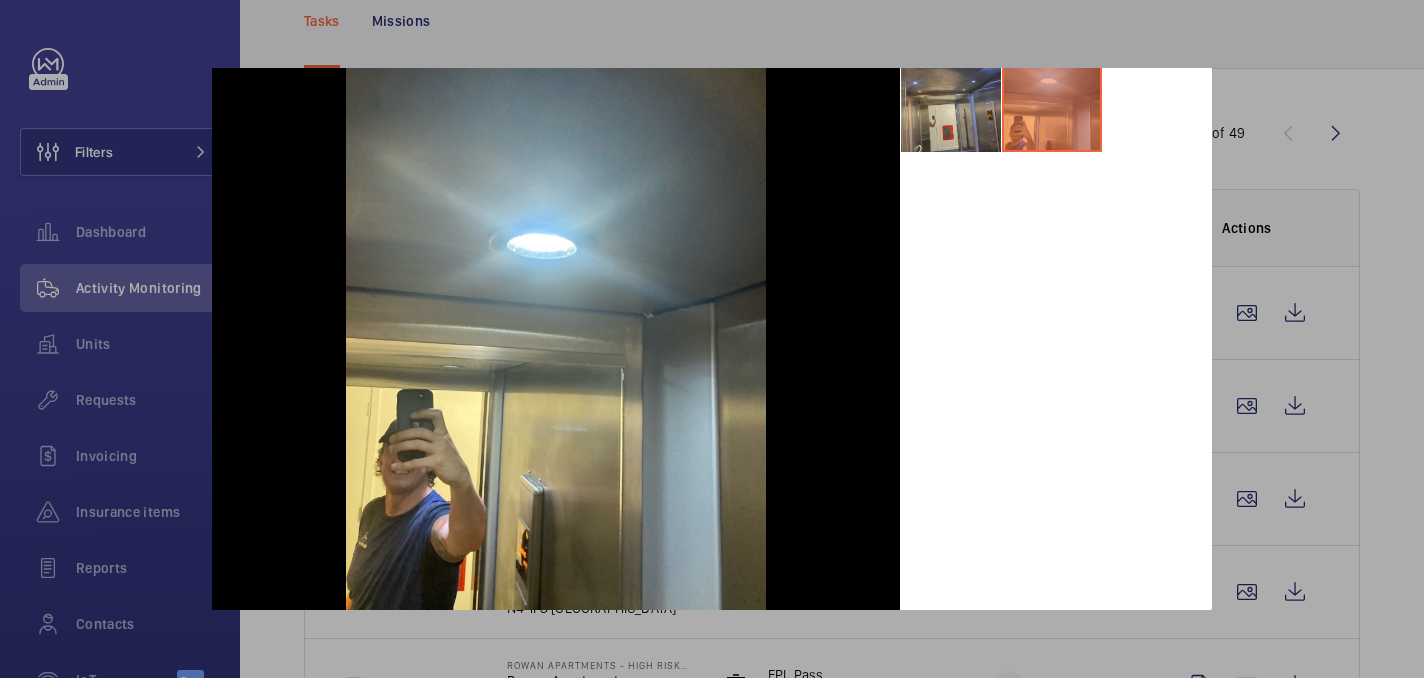 click at bounding box center (951, 102) 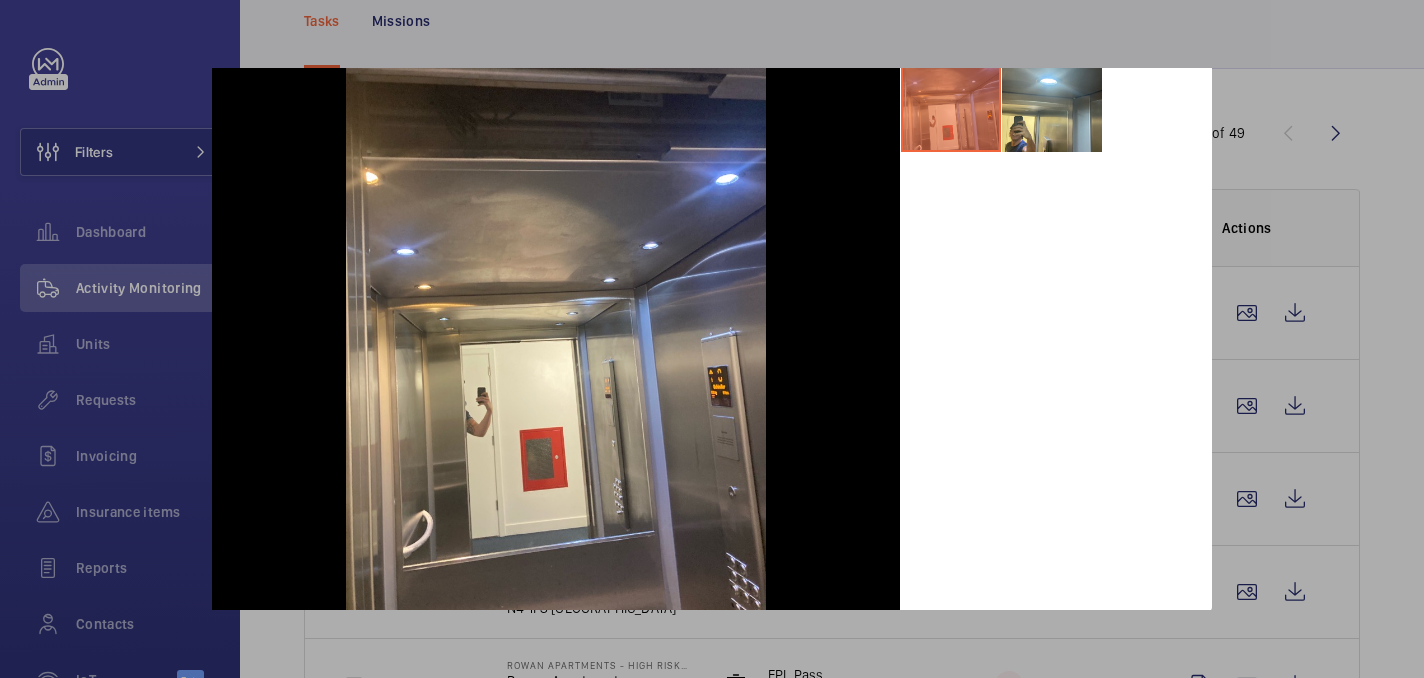 click at bounding box center [712, 339] 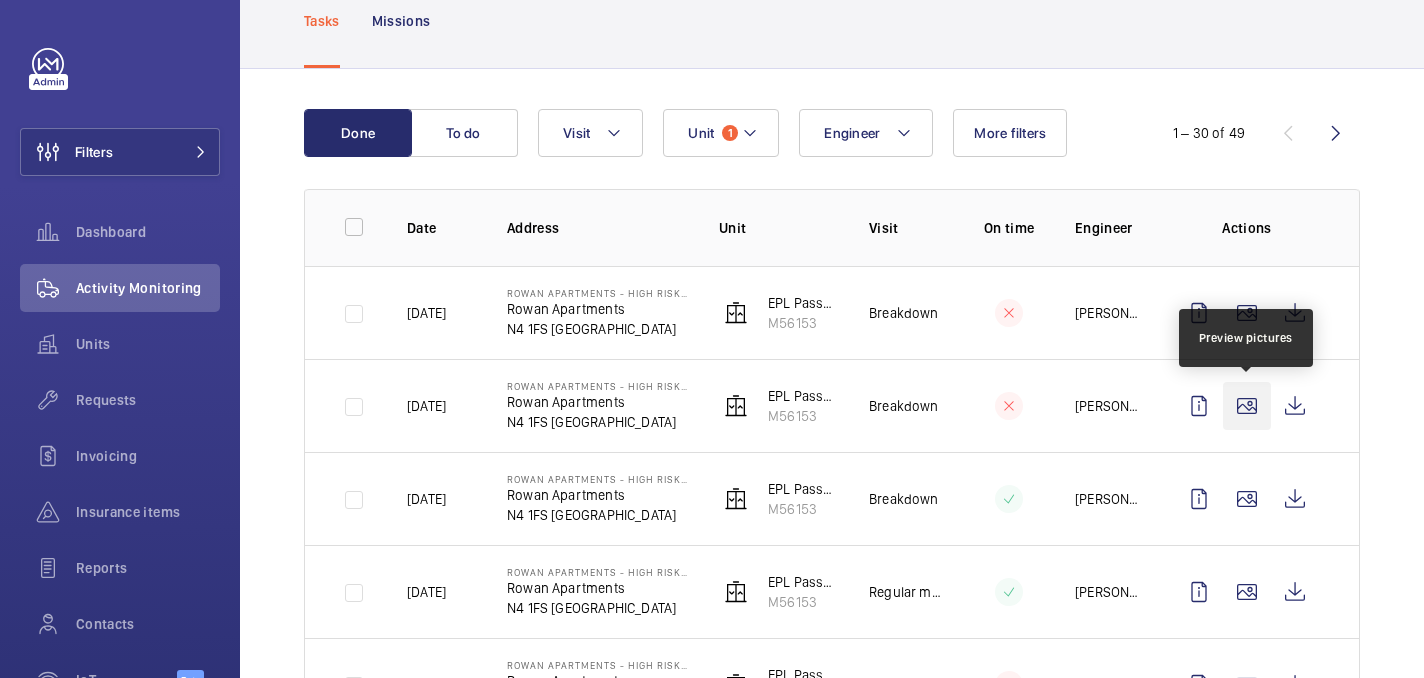 click 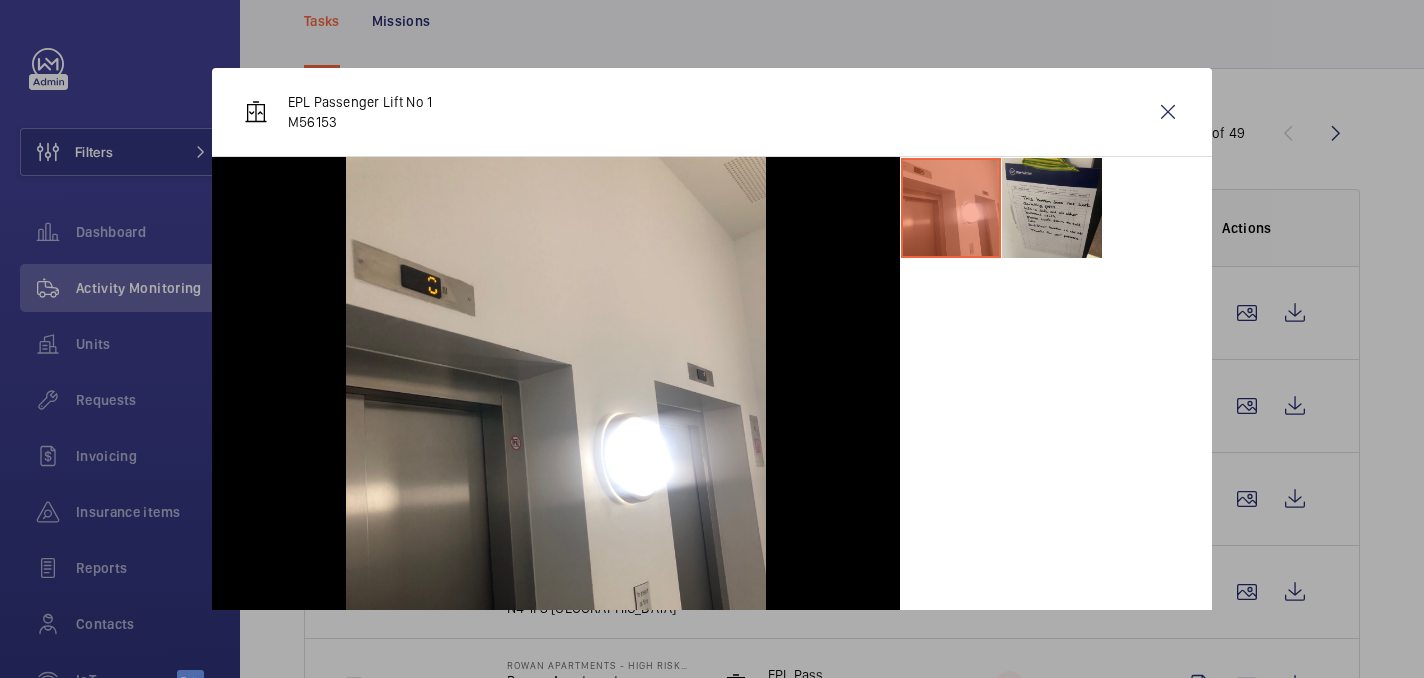 click at bounding box center (1052, 208) 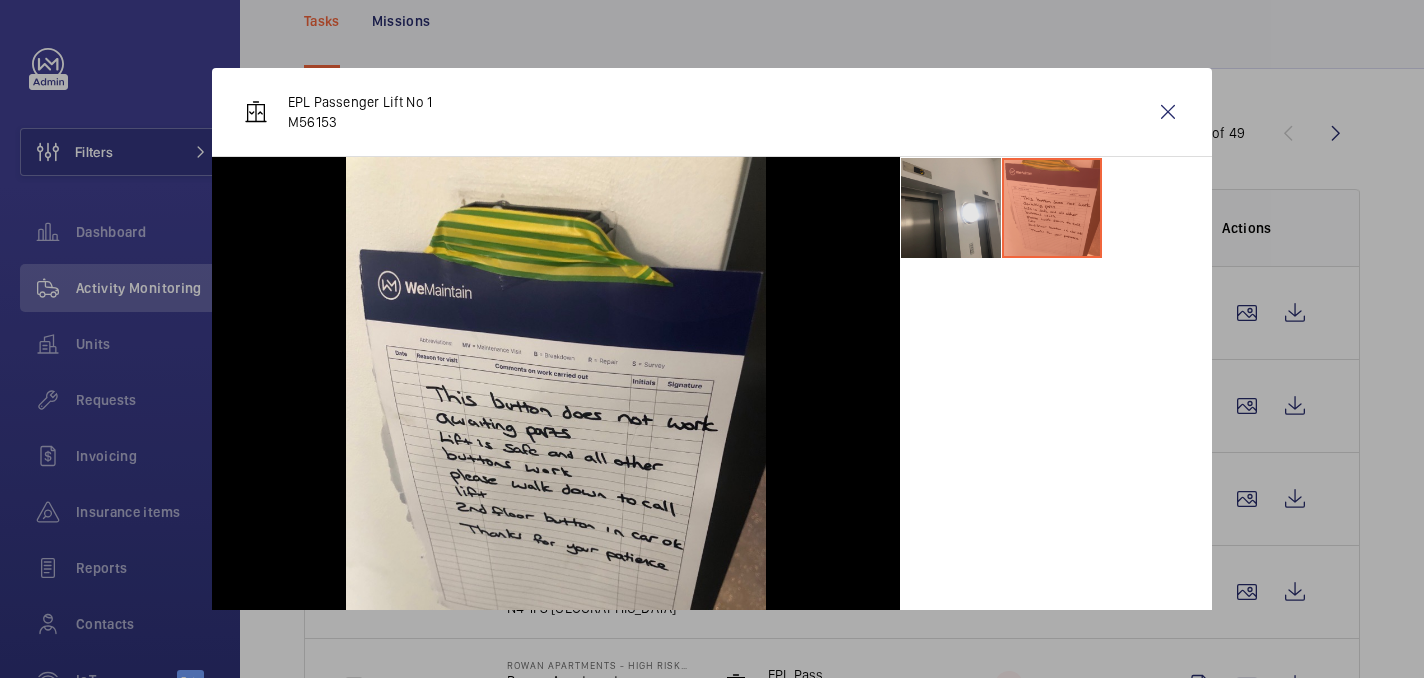 click at bounding box center (951, 208) 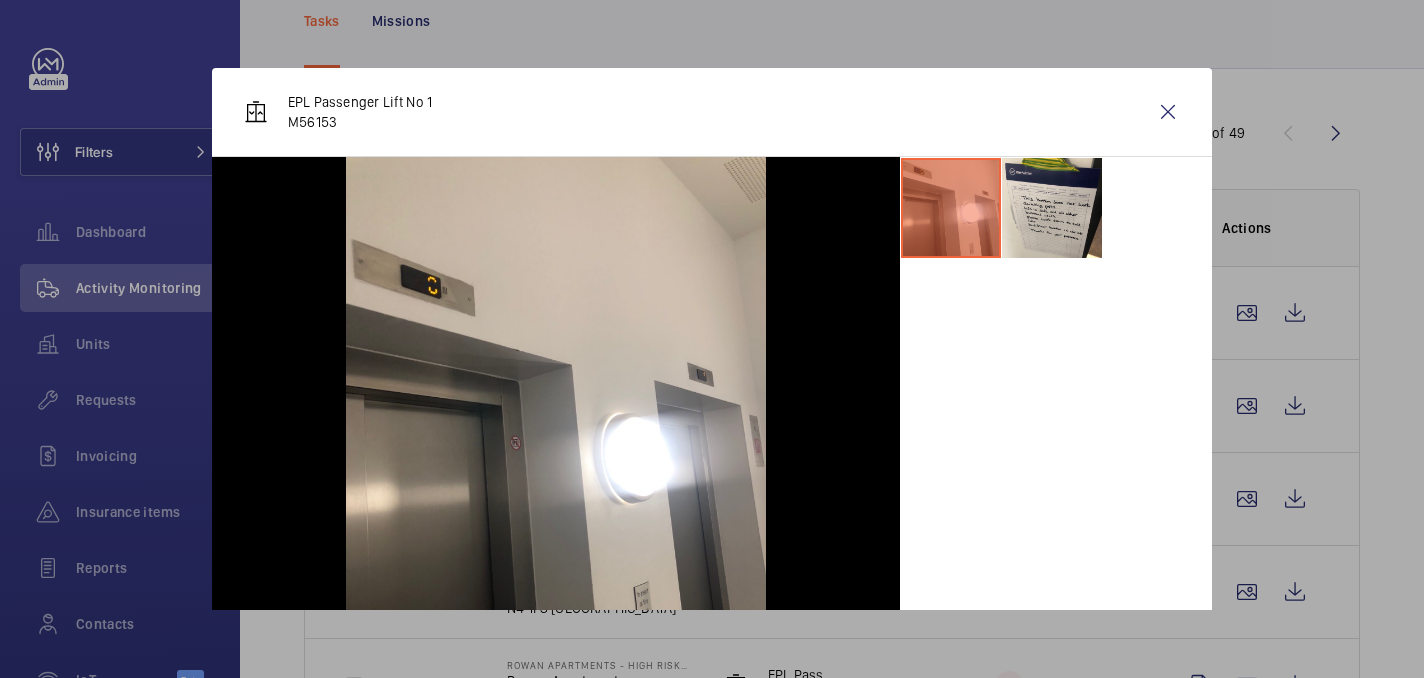click at bounding box center [712, 339] 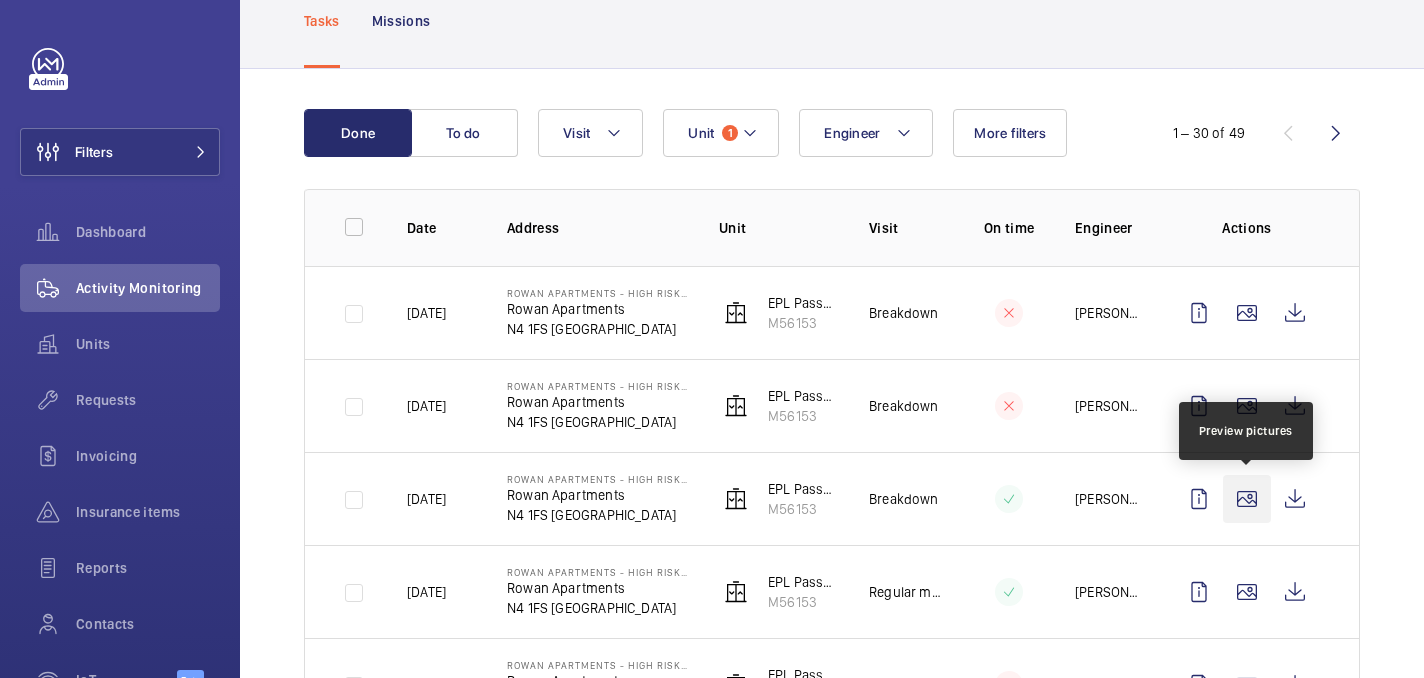 click 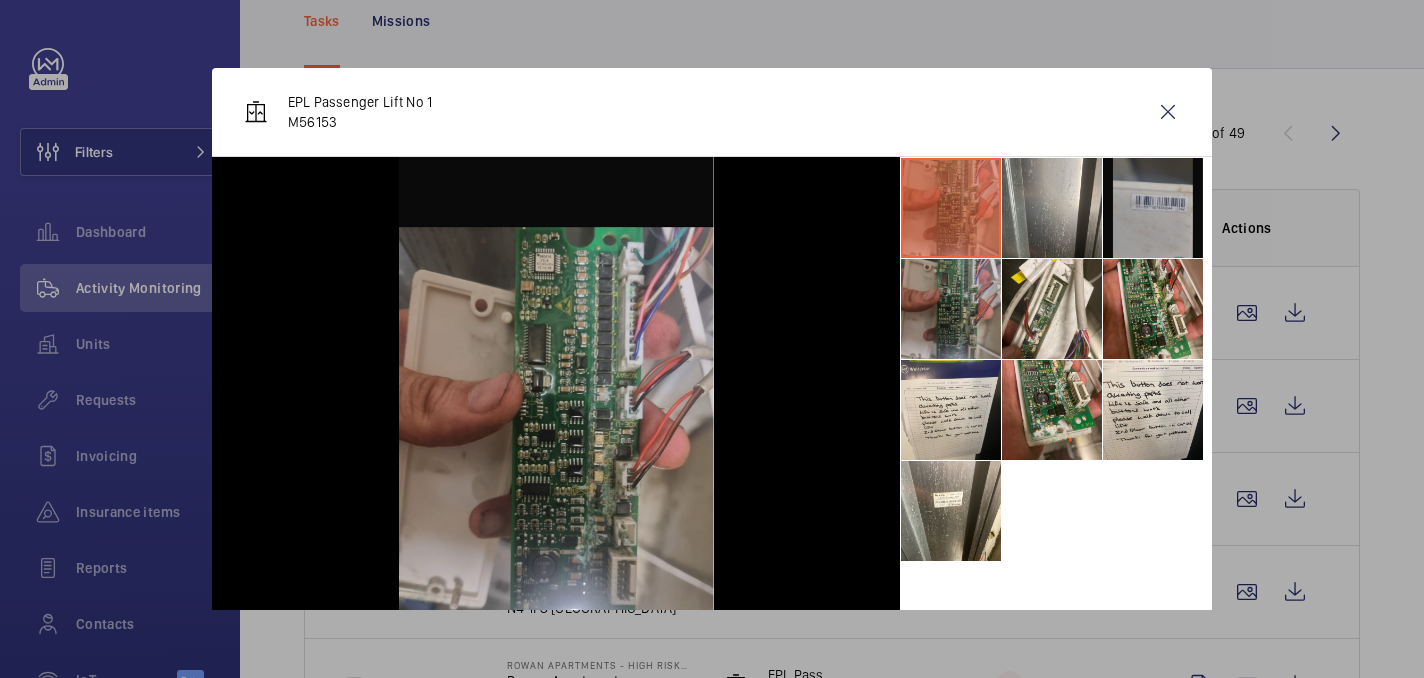 click at bounding box center (712, 339) 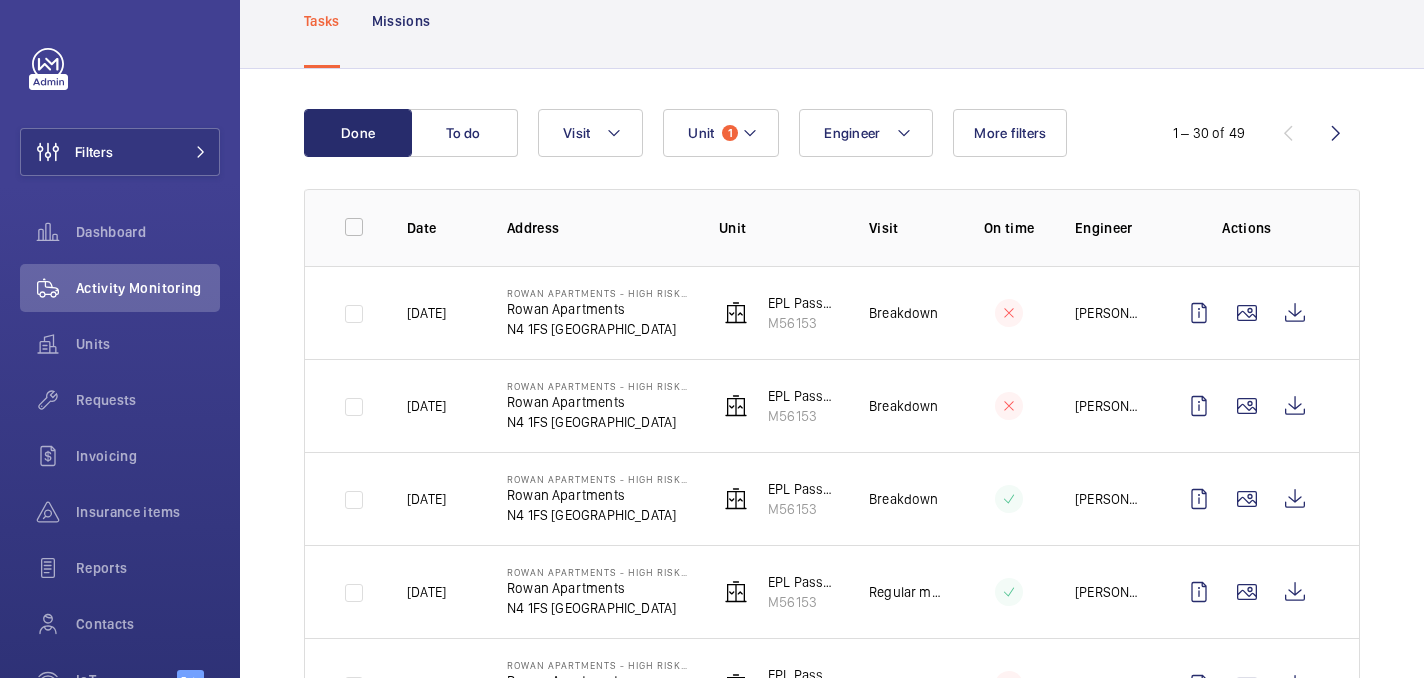 scroll, scrollTop: 131, scrollLeft: 0, axis: vertical 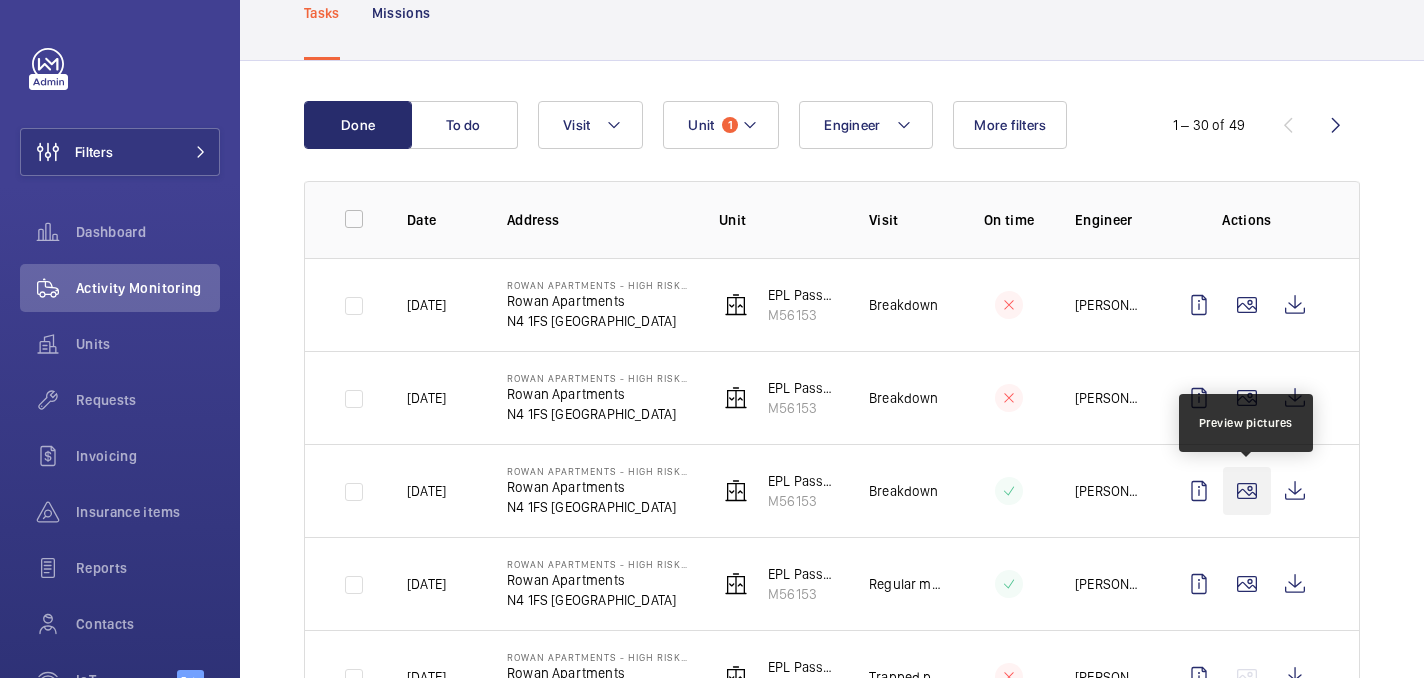 click 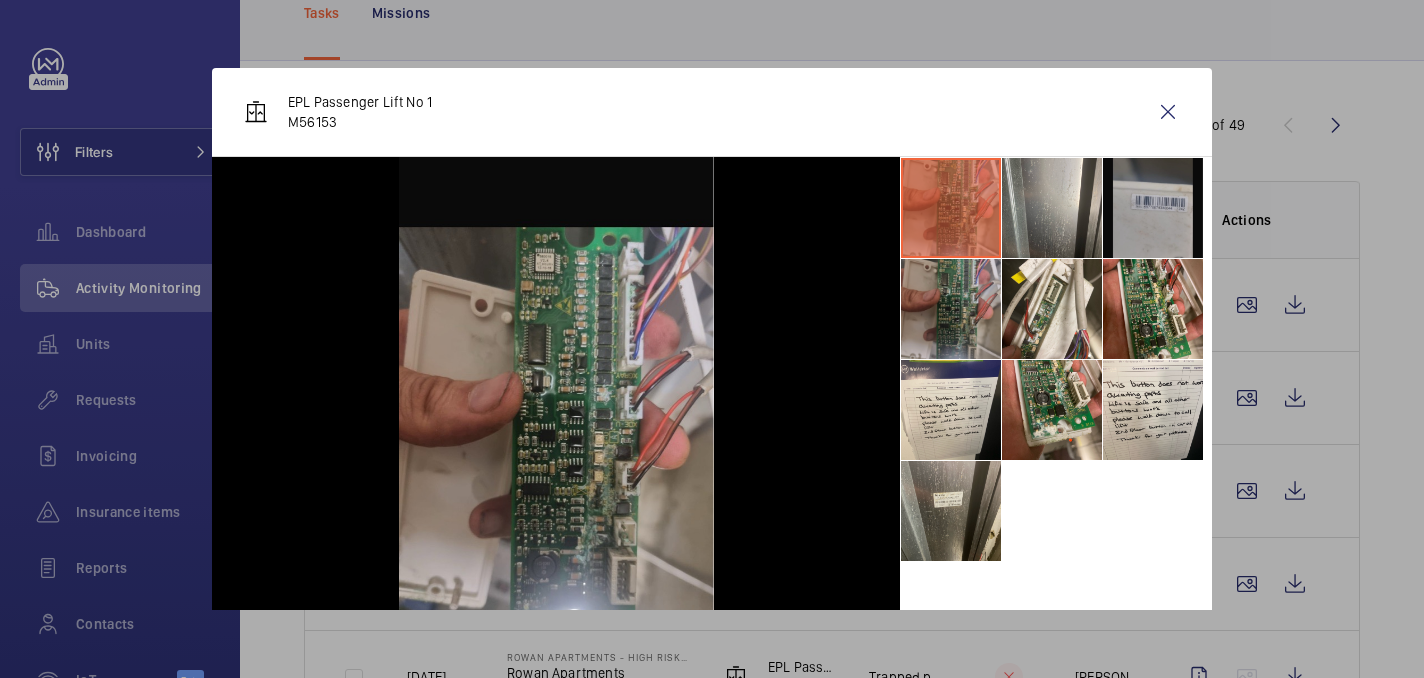 click at bounding box center [951, 511] 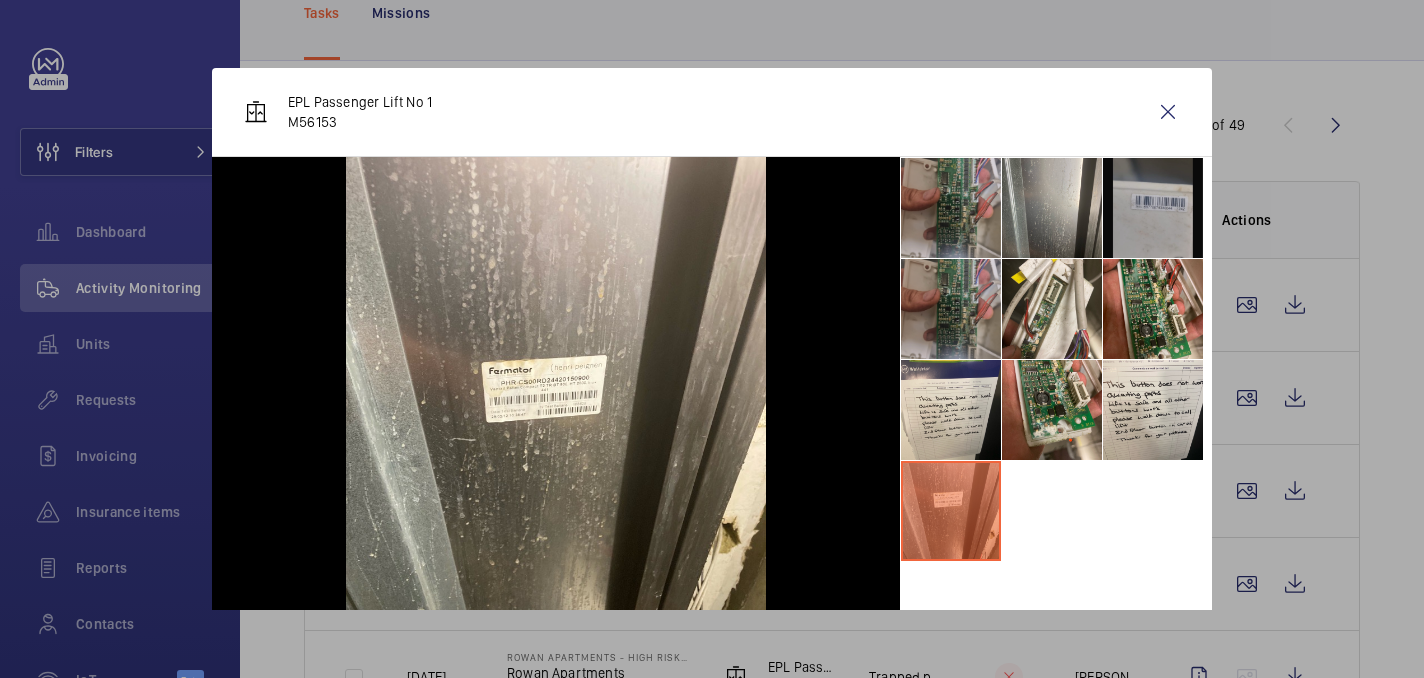 click at bounding box center [712, 339] 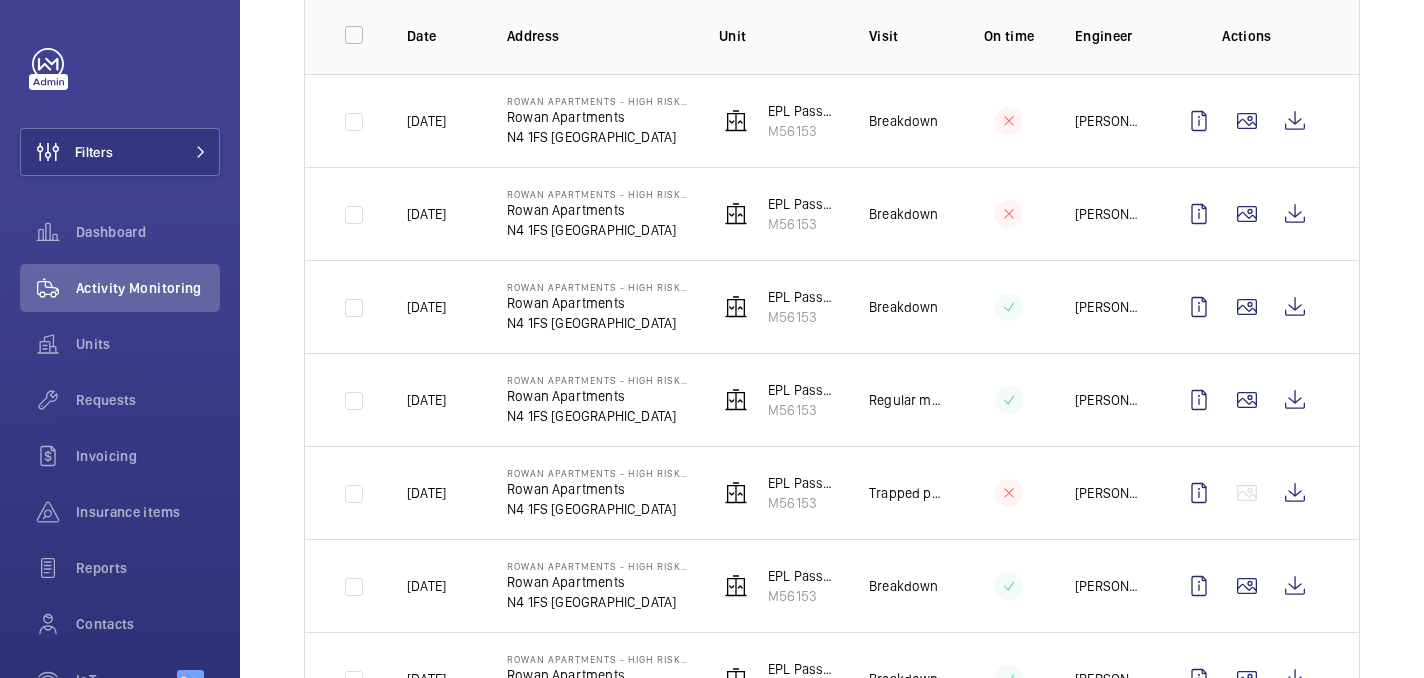 scroll, scrollTop: 350, scrollLeft: 0, axis: vertical 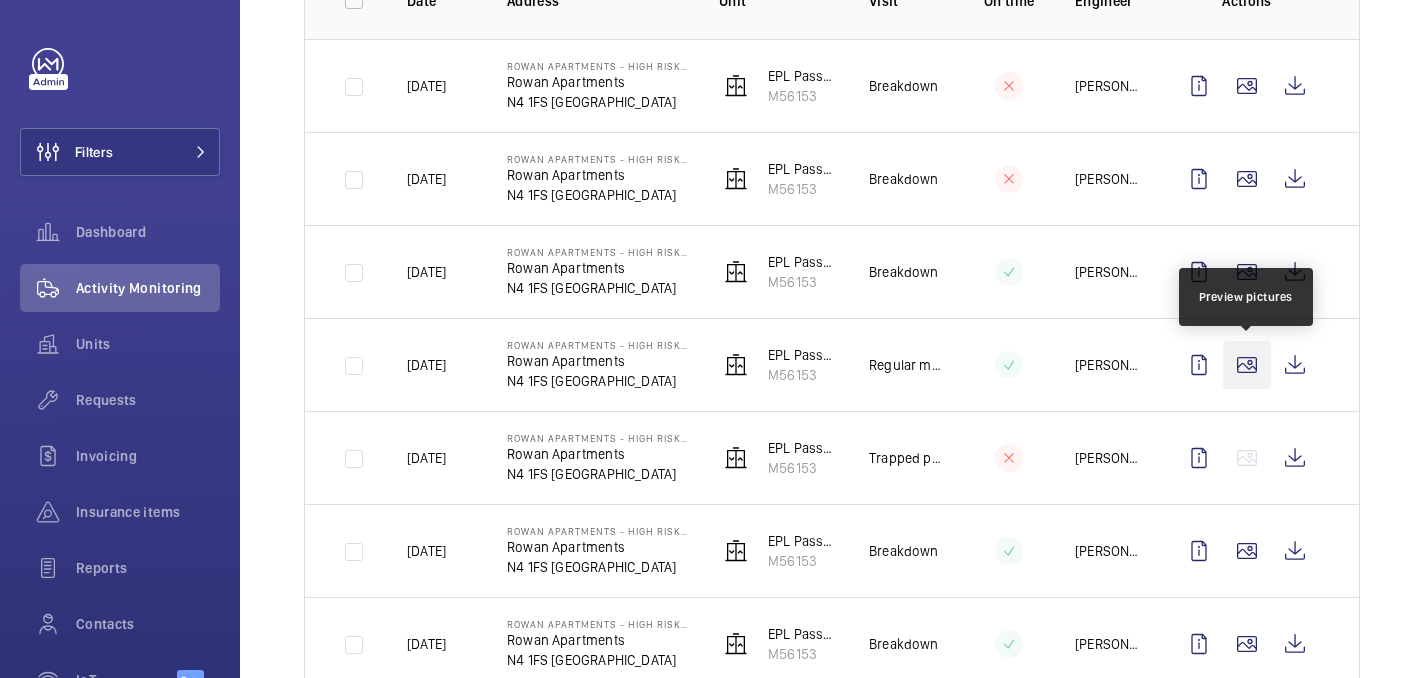 click 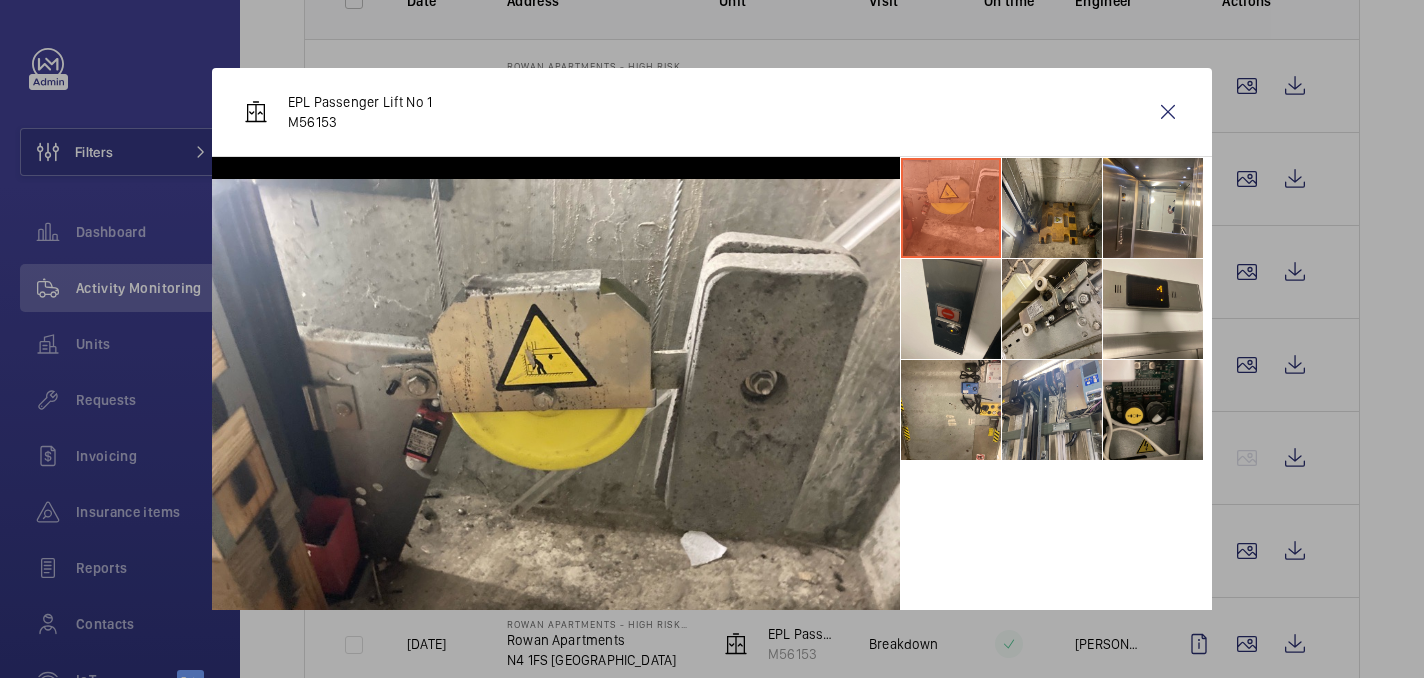 click at bounding box center (1052, 208) 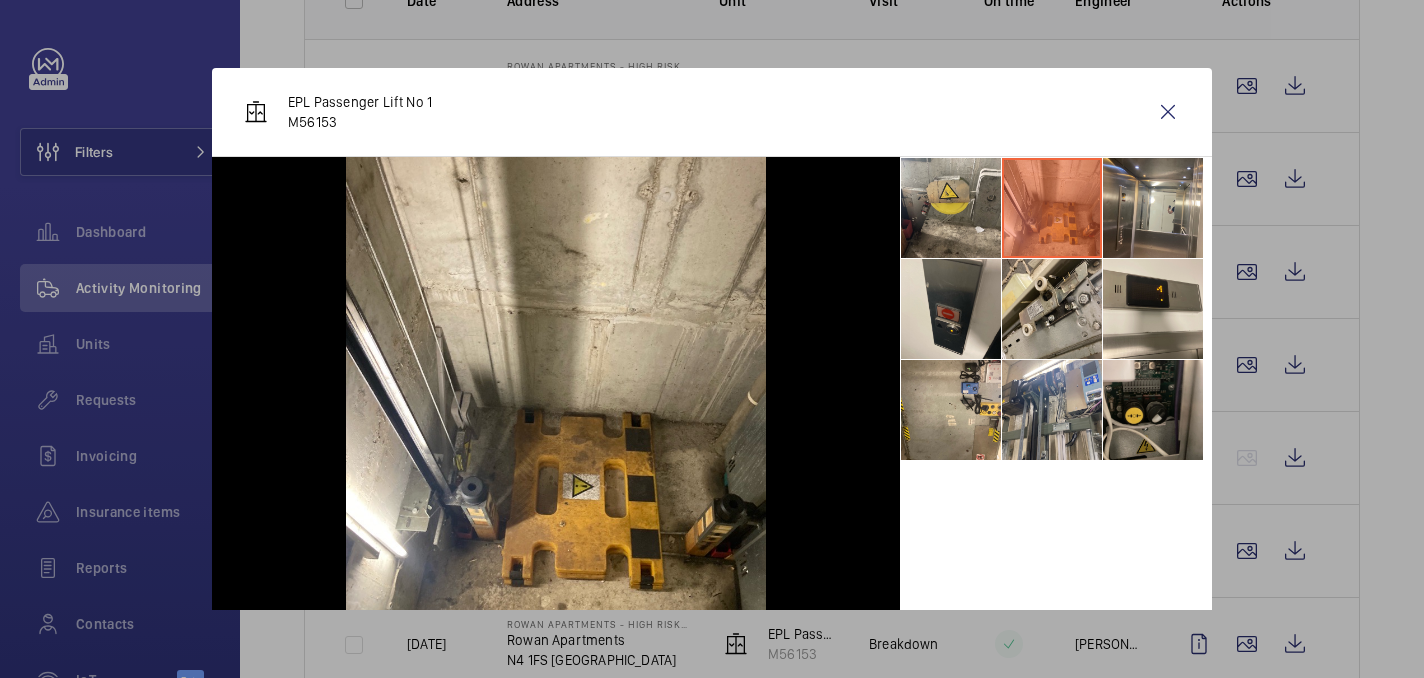 drag, startPoint x: 1120, startPoint y: 232, endPoint x: 1086, endPoint y: 247, distance: 37.161808 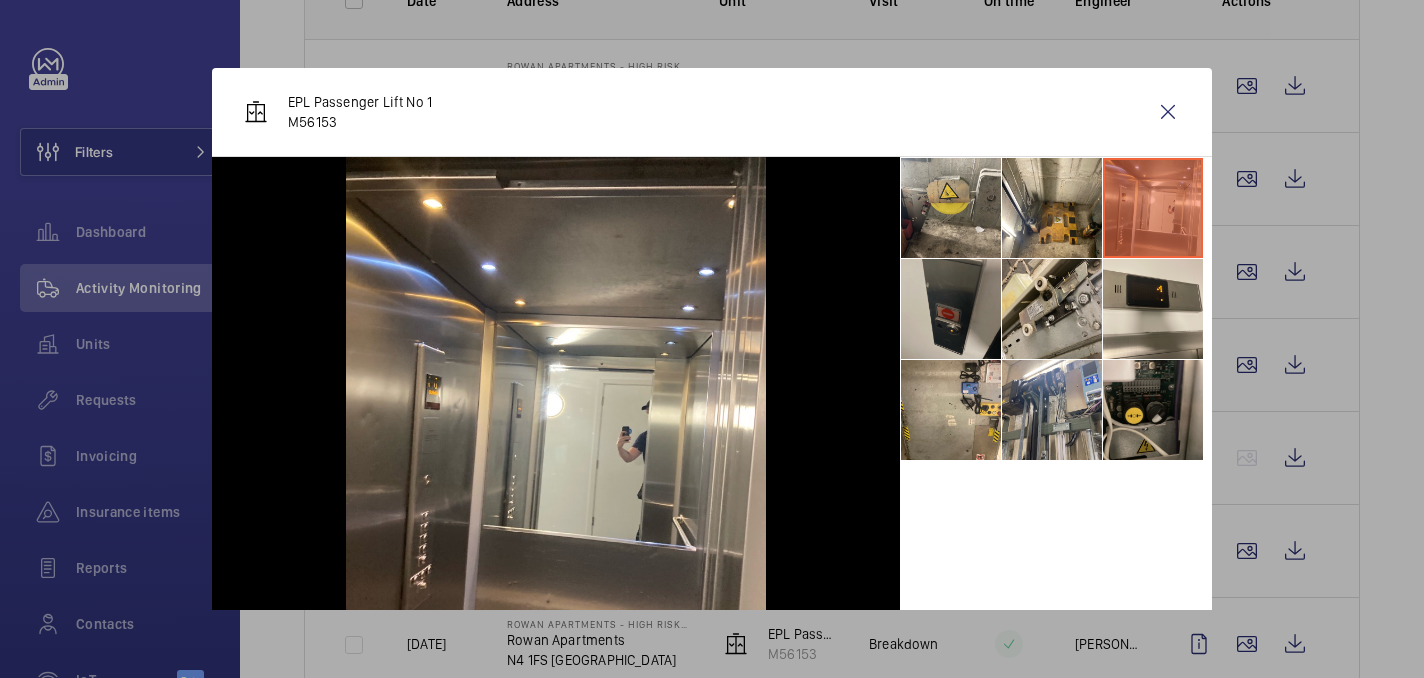 click at bounding box center [951, 309] 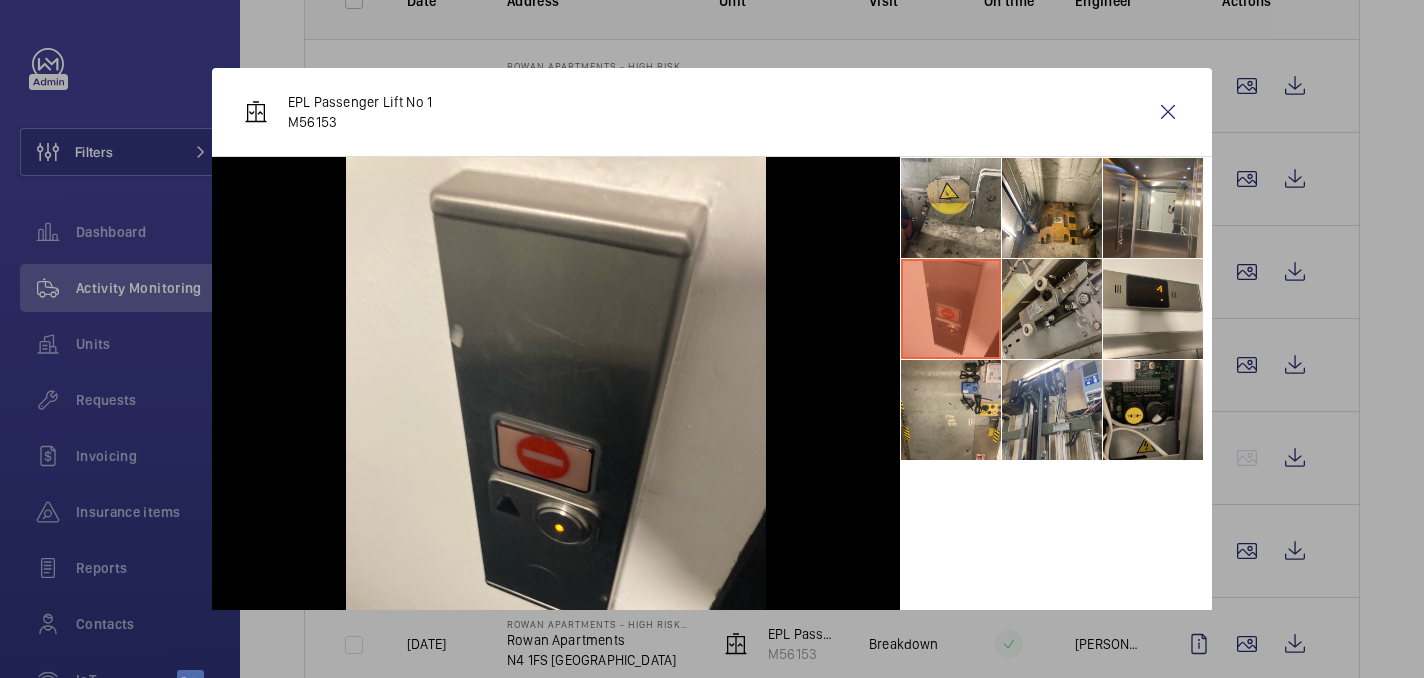 click at bounding box center [1052, 309] 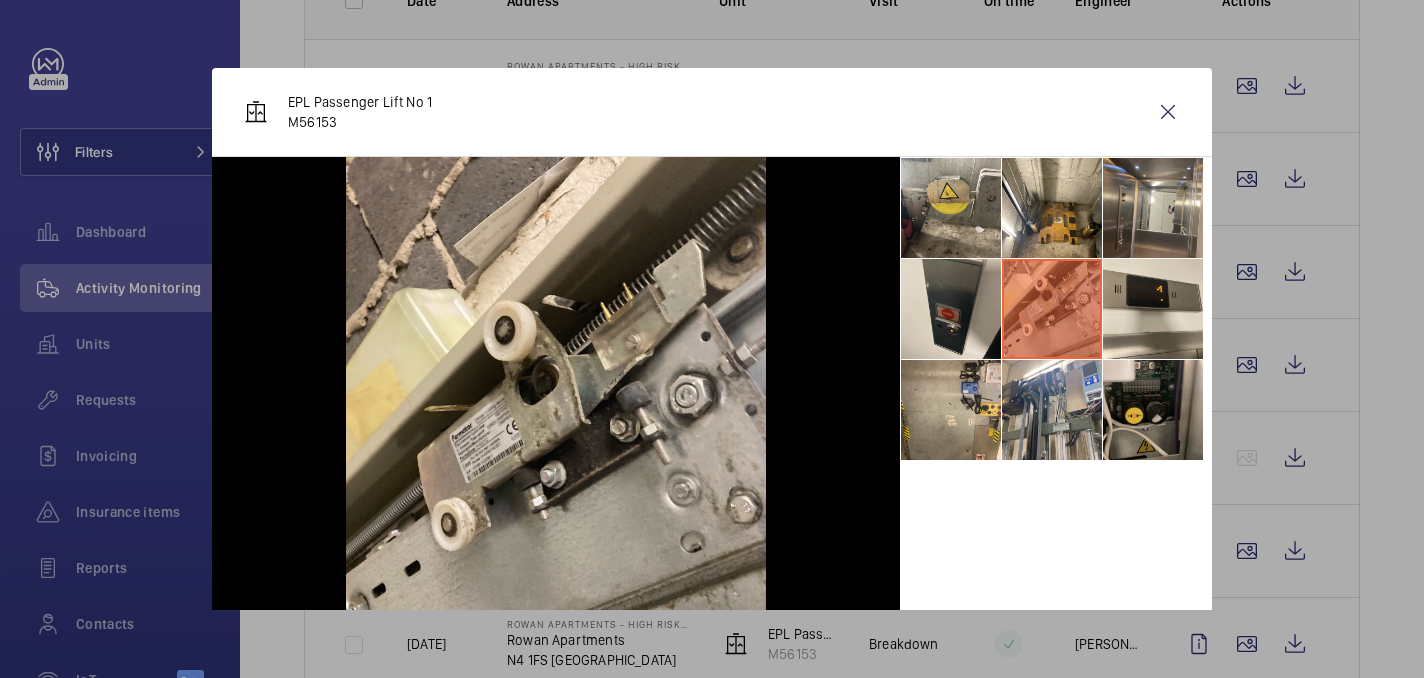 click at bounding box center (1052, 309) 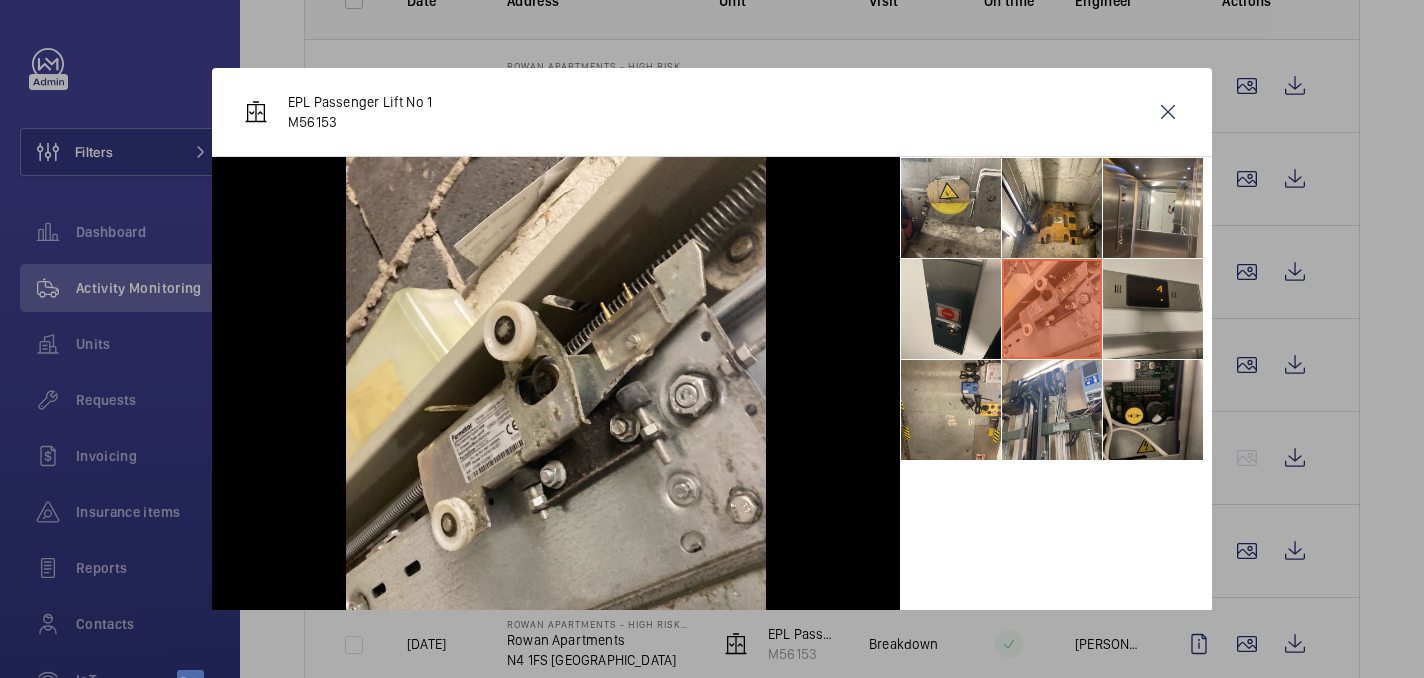 click at bounding box center (1153, 309) 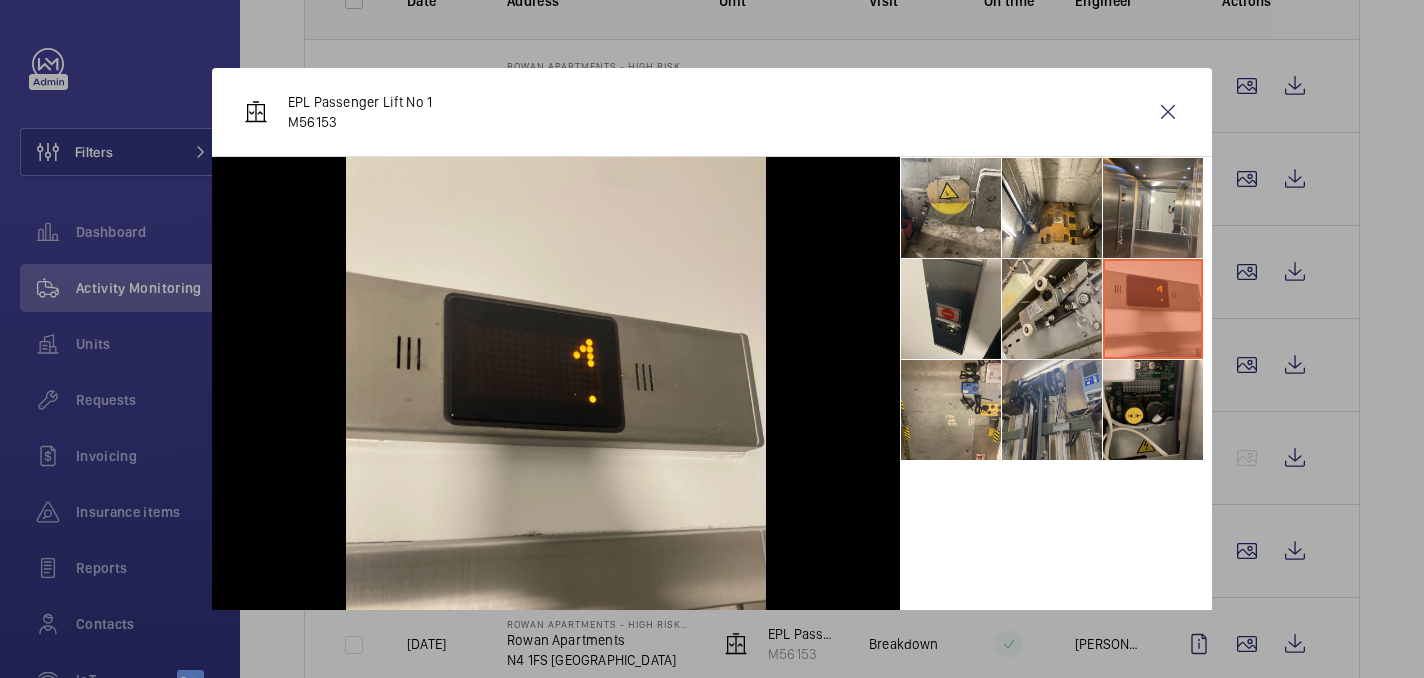 click at bounding box center [1052, 410] 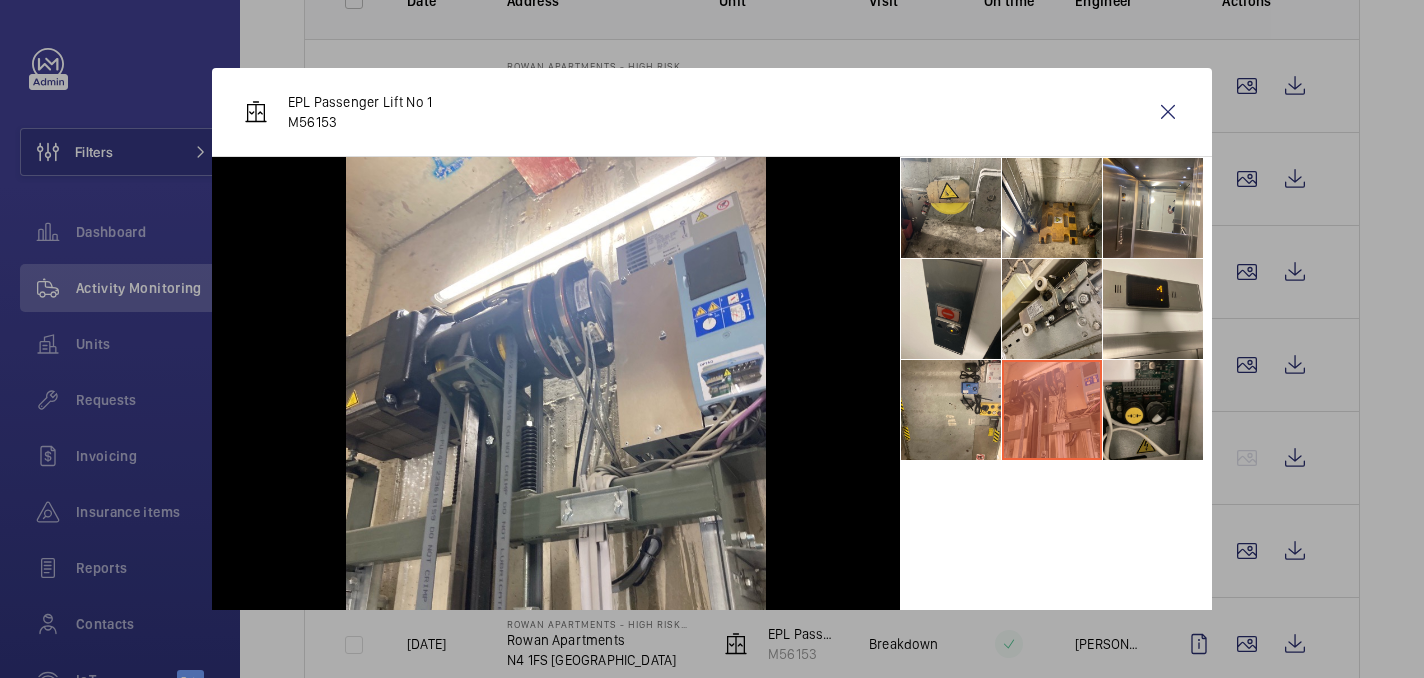 click at bounding box center [1052, 410] 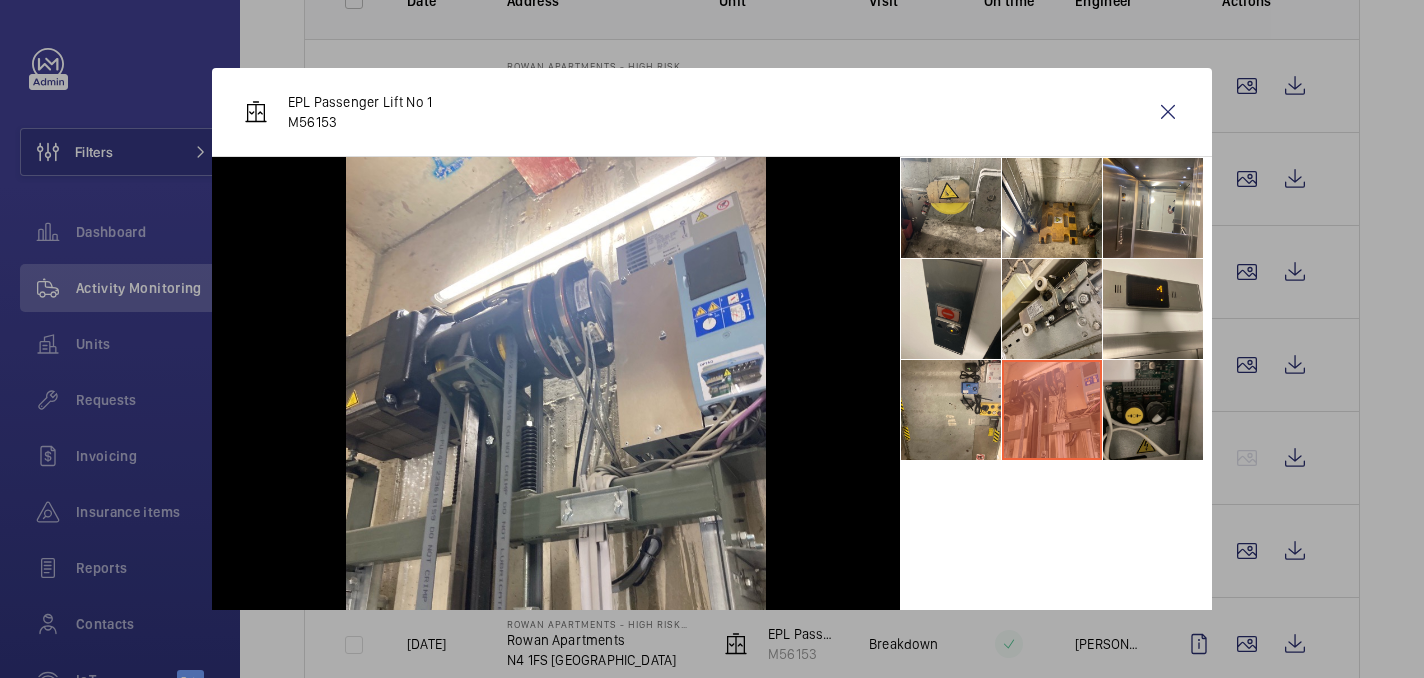 click at bounding box center [1153, 410] 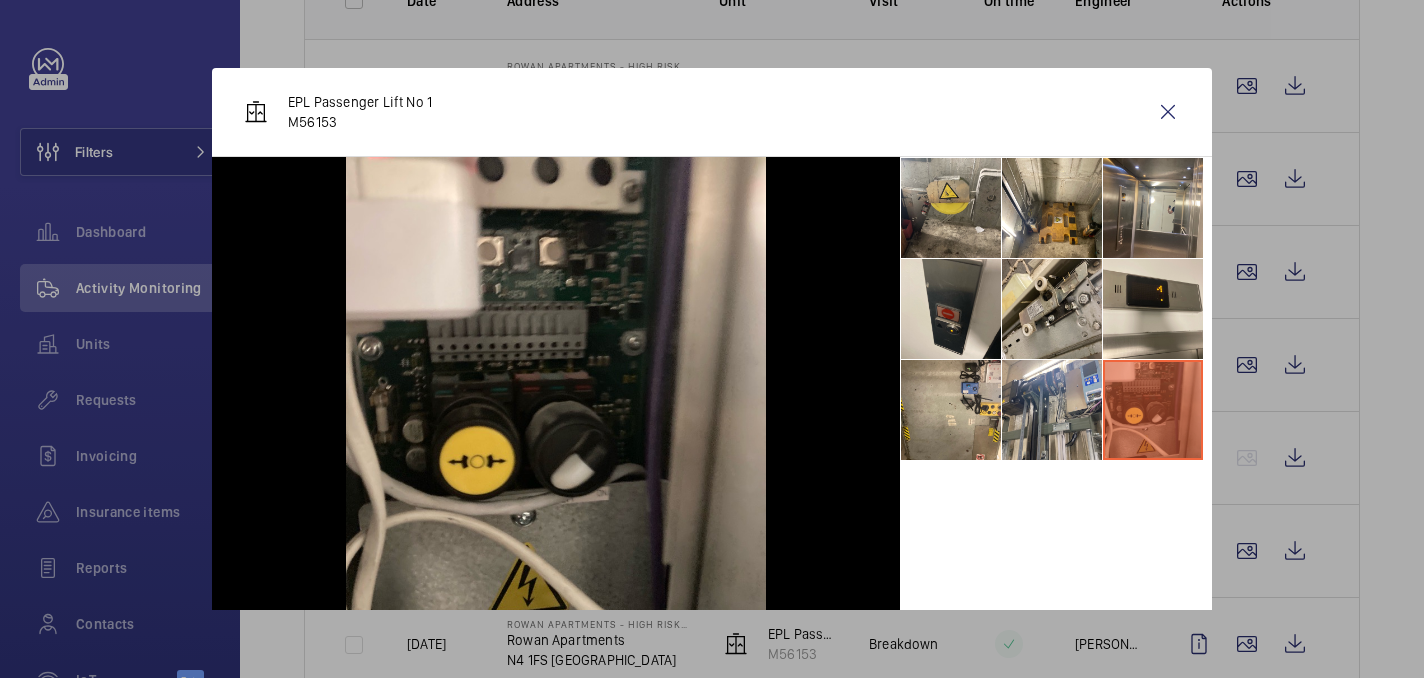 click at bounding box center [712, 339] 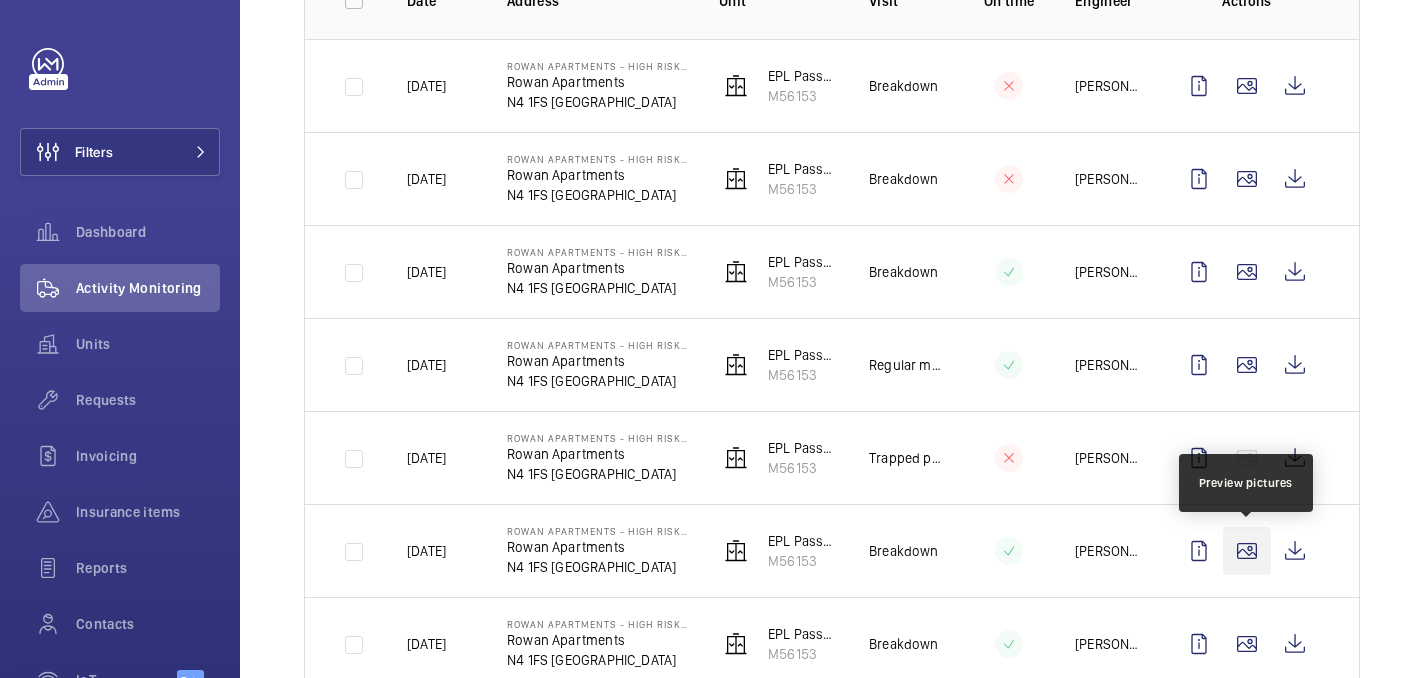 click 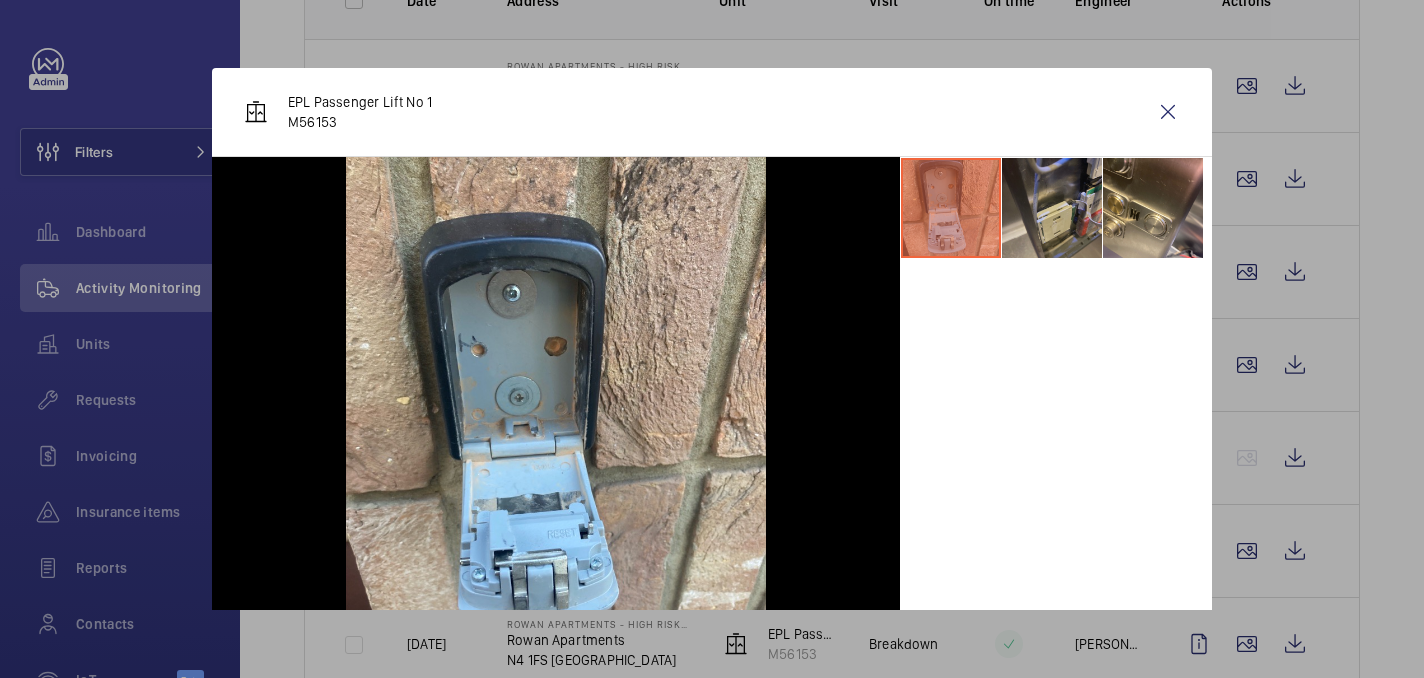 click at bounding box center [1052, 208] 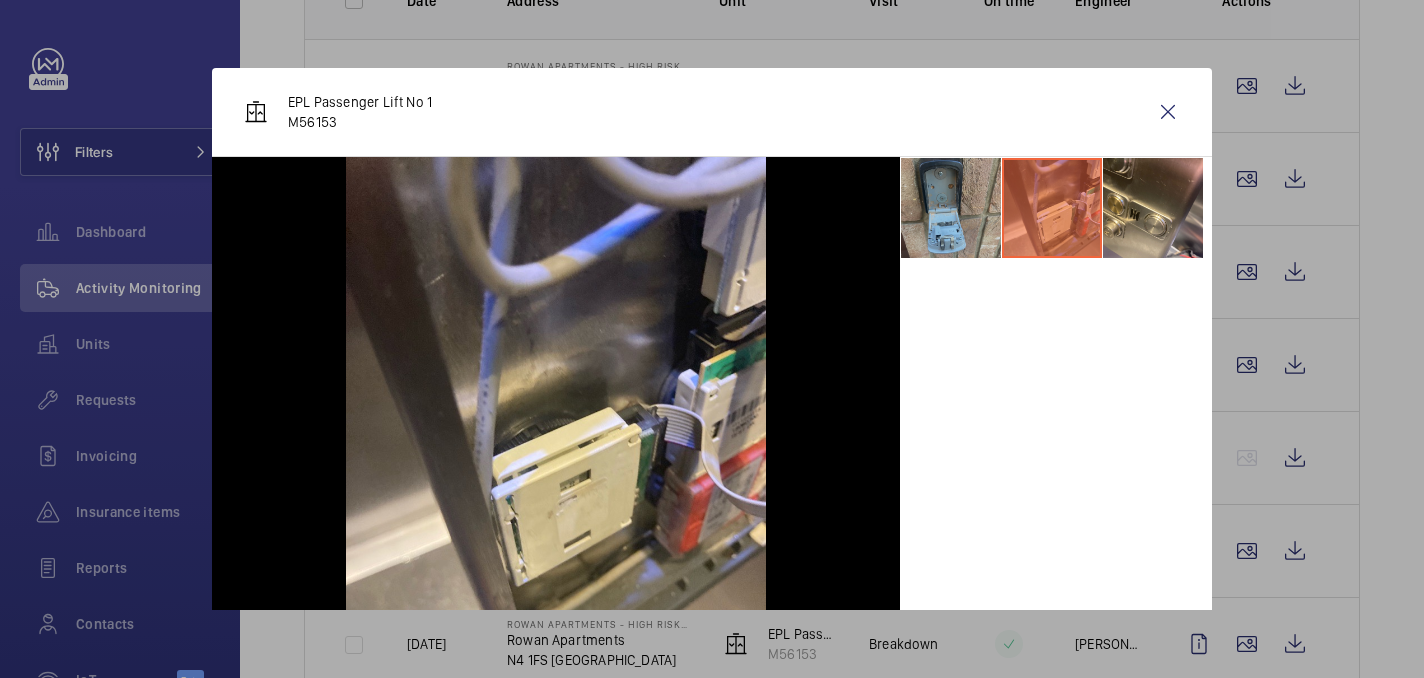 drag, startPoint x: 1139, startPoint y: 228, endPoint x: 981, endPoint y: 246, distance: 159.02202 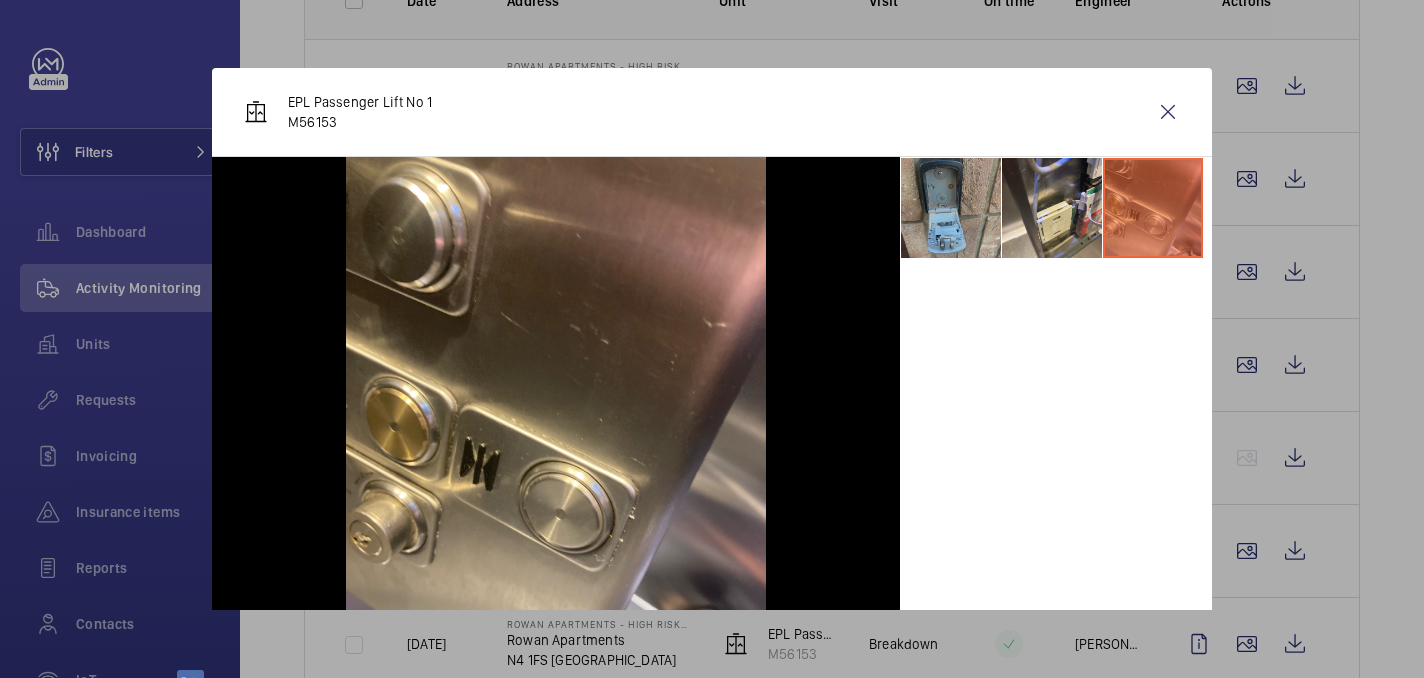 click at bounding box center [951, 208] 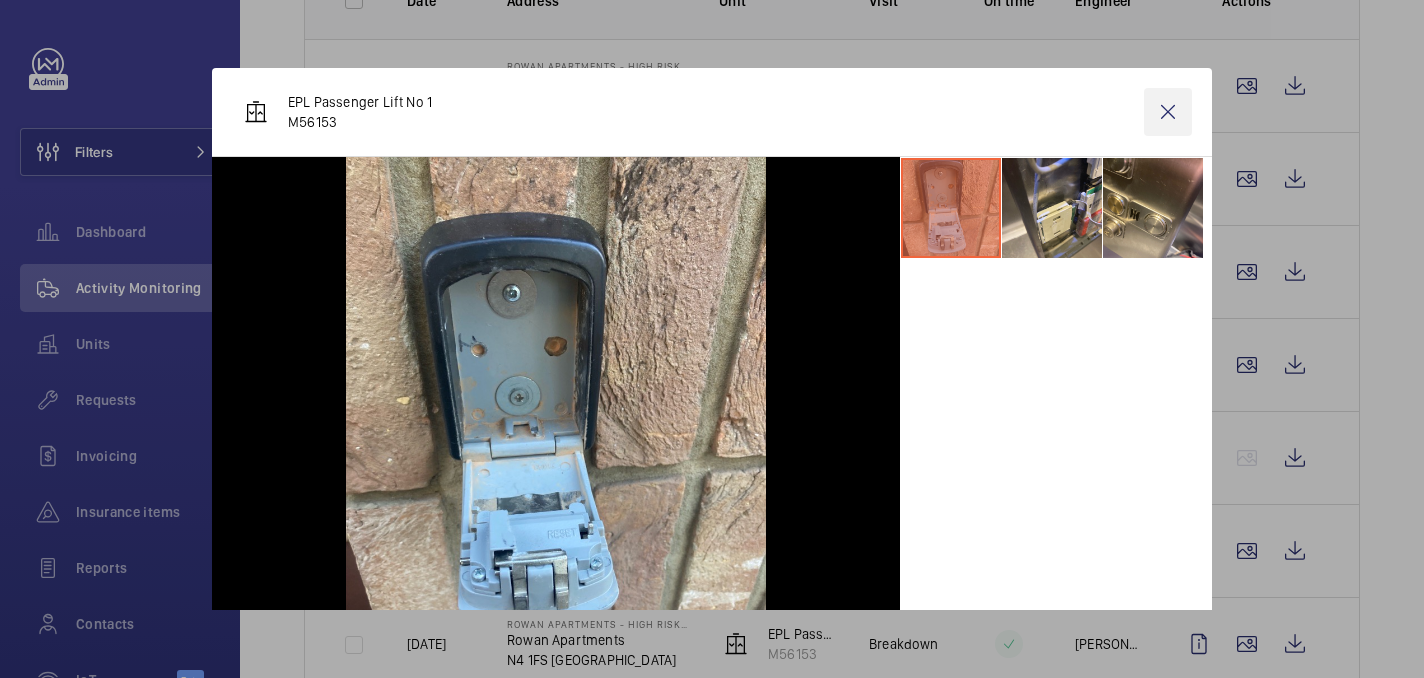 click at bounding box center [1168, 112] 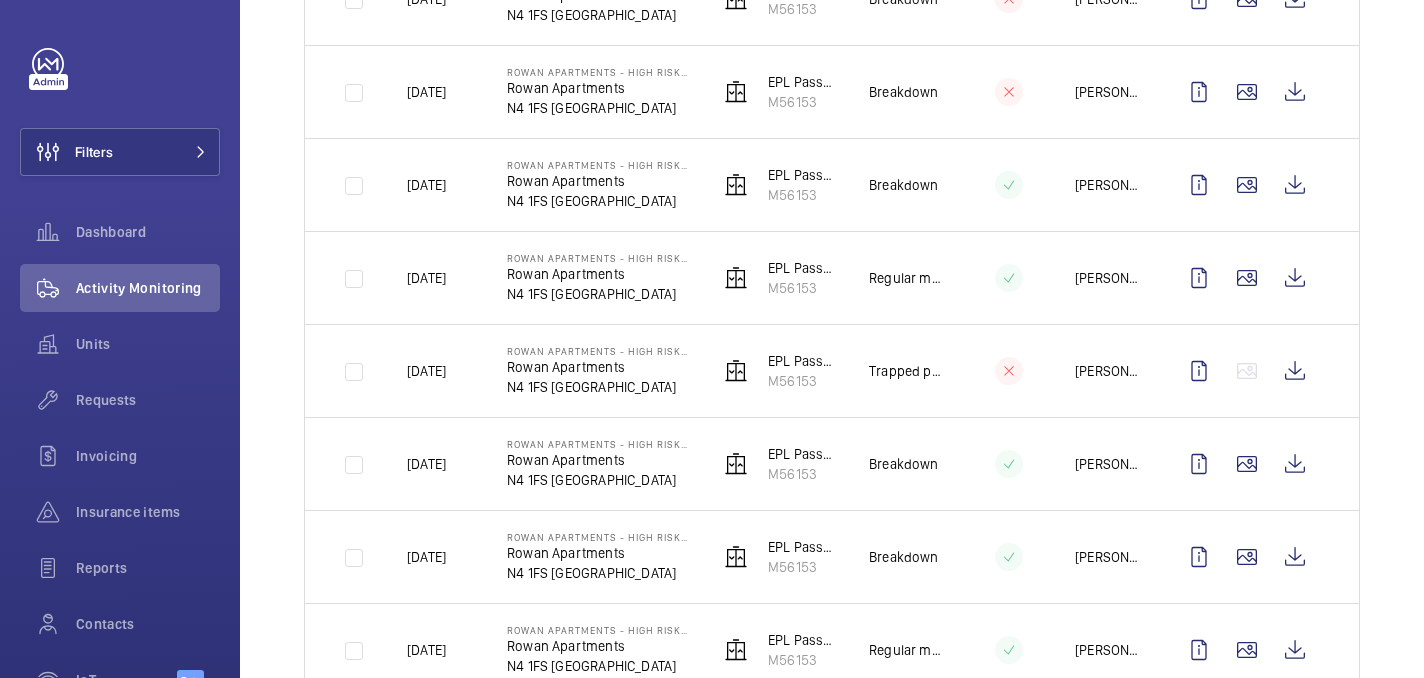 scroll, scrollTop: 451, scrollLeft: 0, axis: vertical 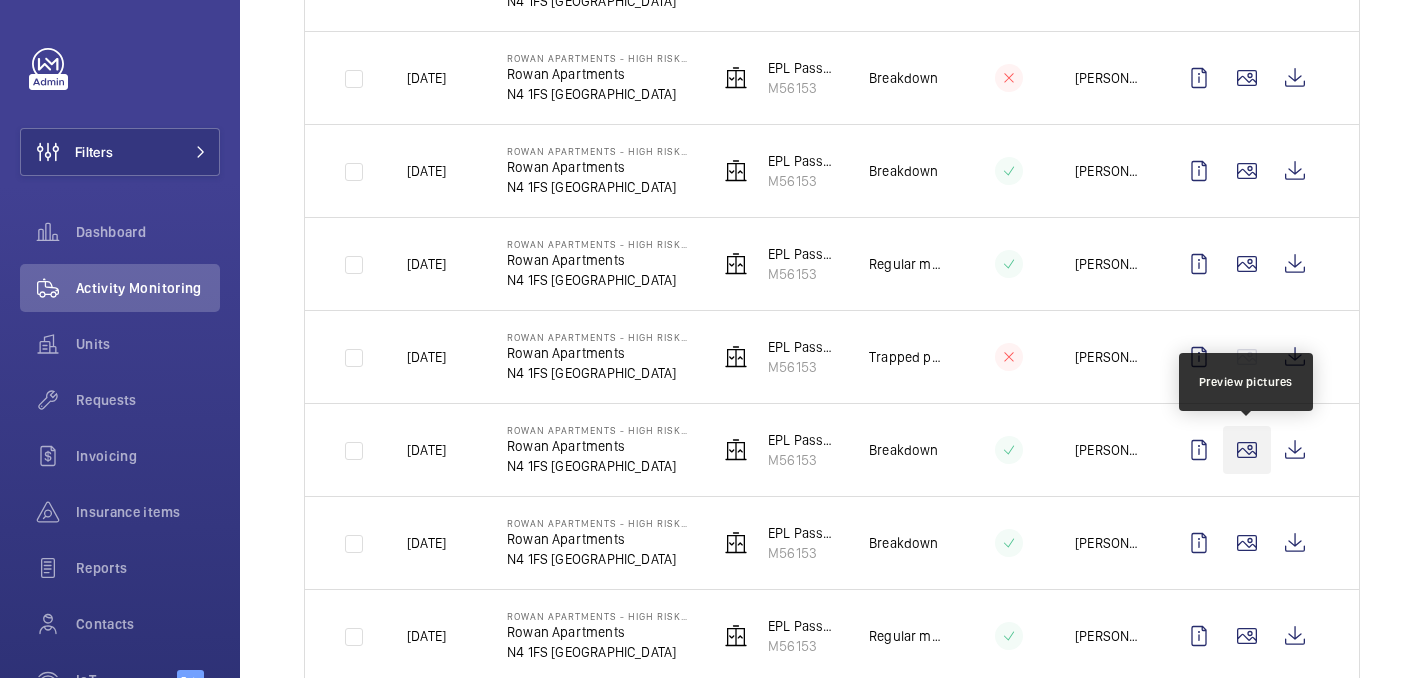 click 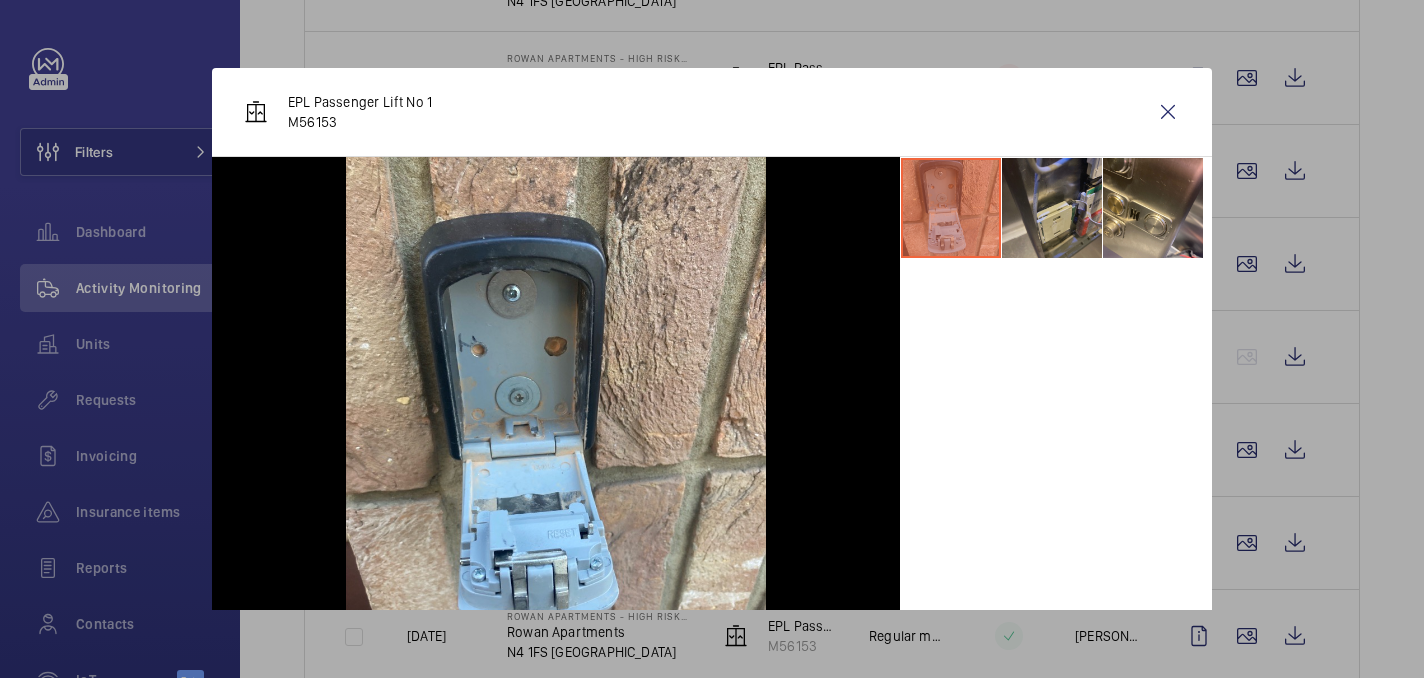 click at bounding box center (1052, 208) 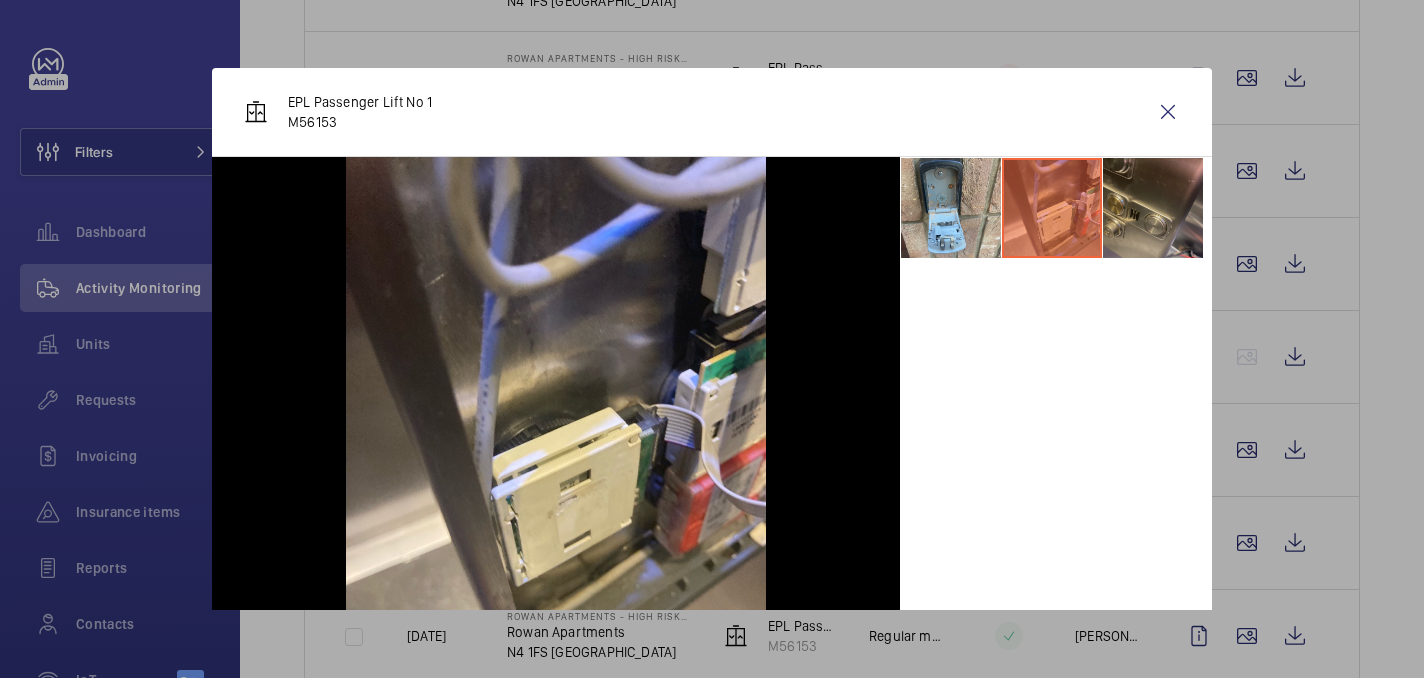 click at bounding box center (1153, 208) 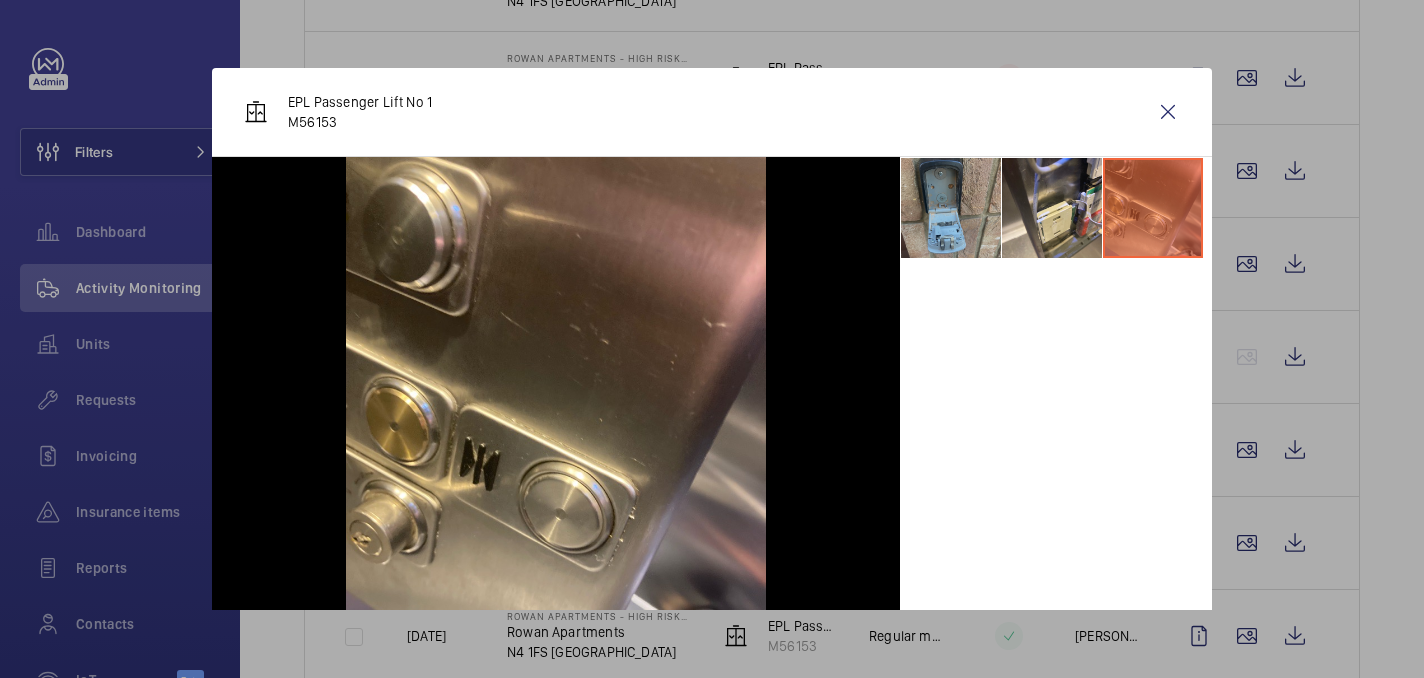 click at bounding box center (951, 208) 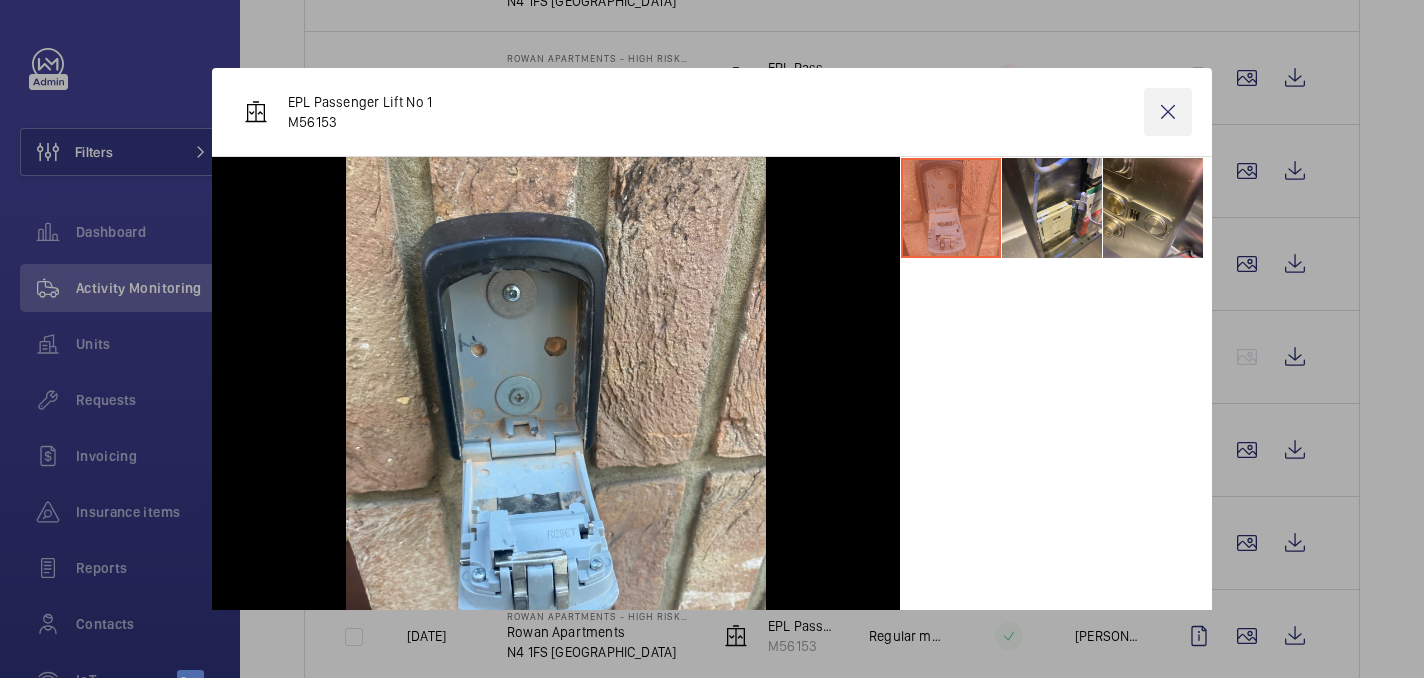 click at bounding box center (1168, 112) 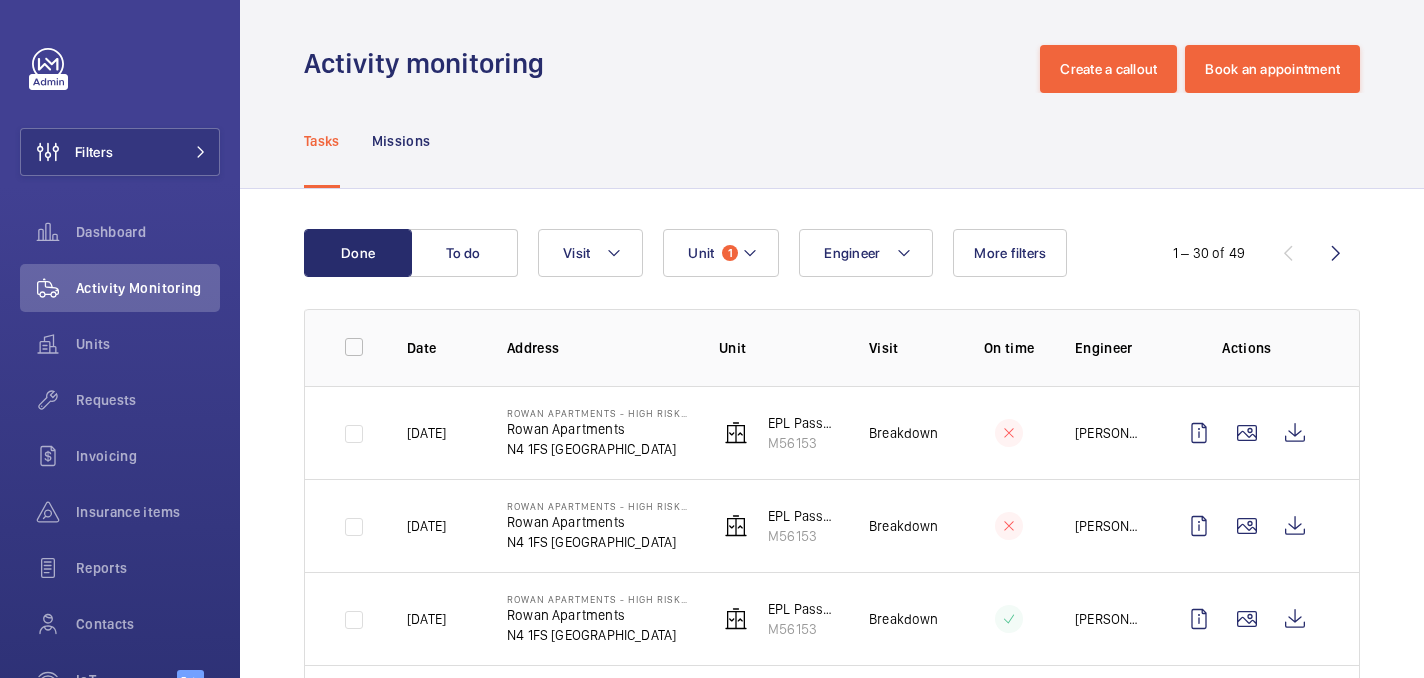 scroll, scrollTop: 0, scrollLeft: 0, axis: both 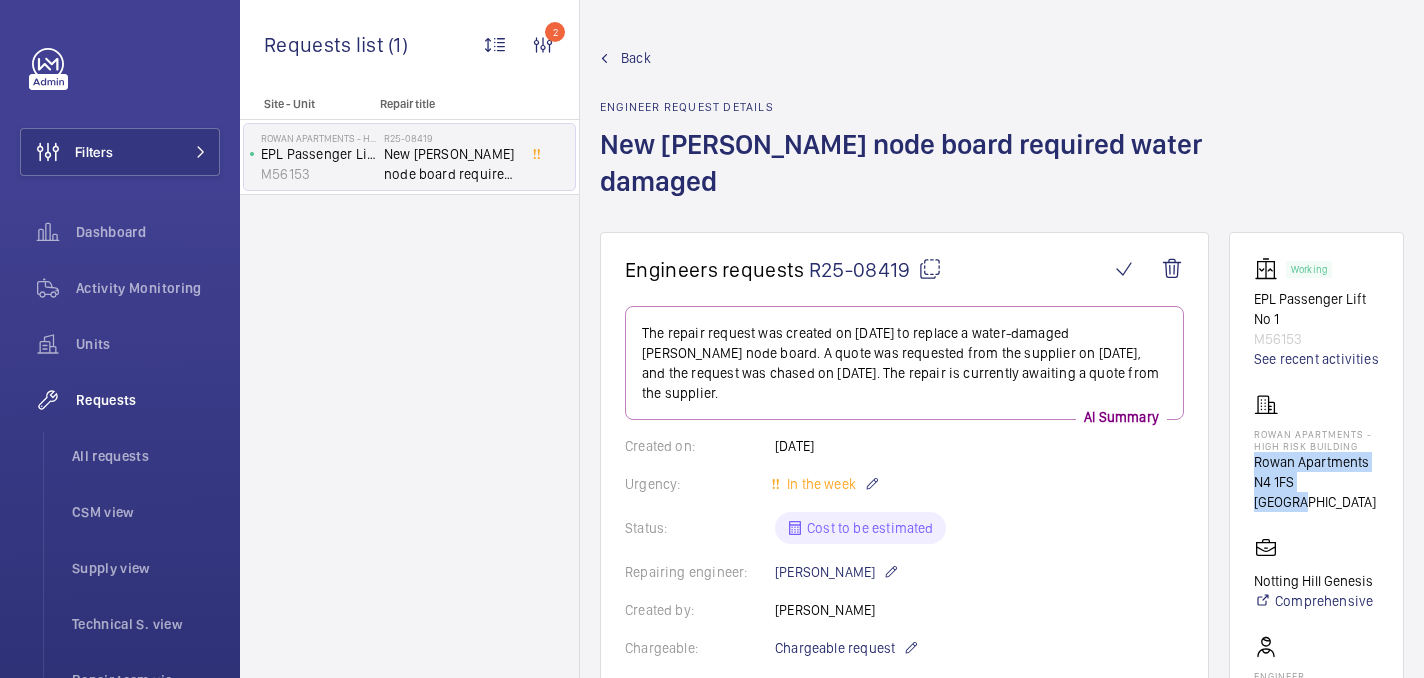 drag, startPoint x: 1252, startPoint y: 465, endPoint x: 1390, endPoint y: 495, distance: 141.22322 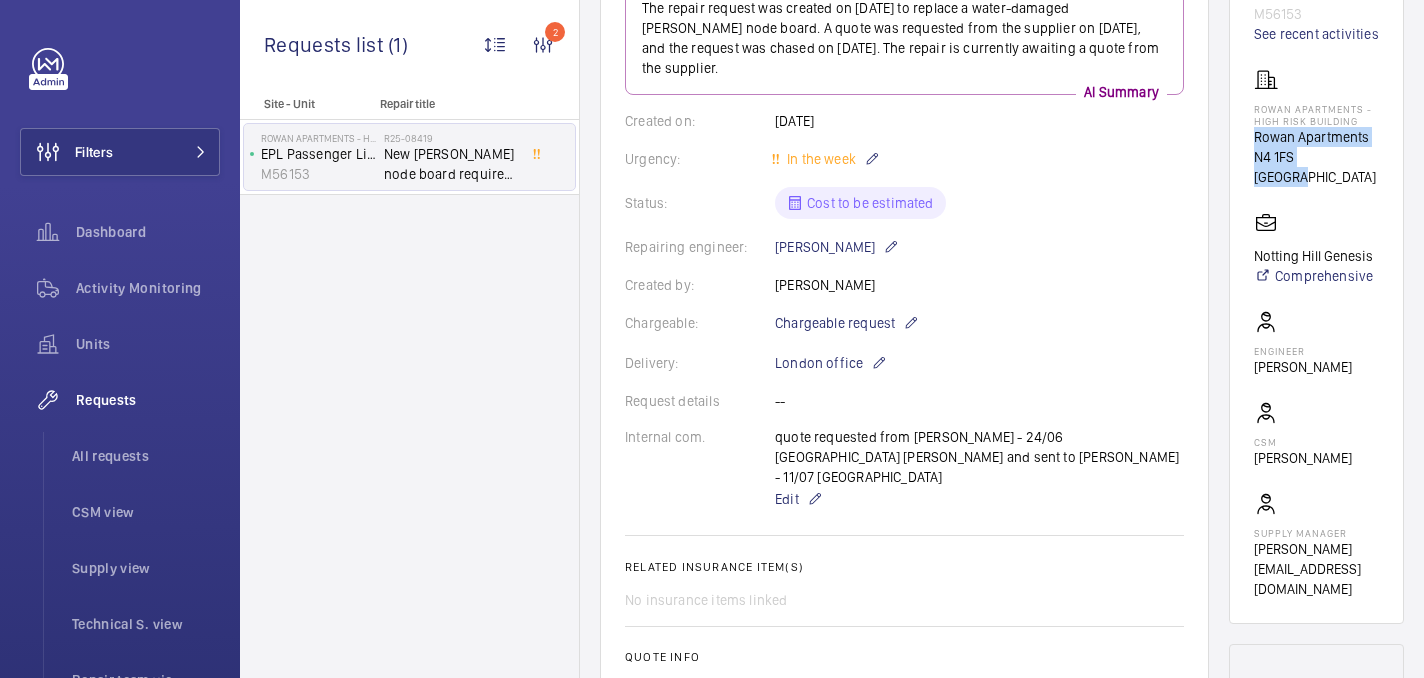 scroll, scrollTop: 251, scrollLeft: 0, axis: vertical 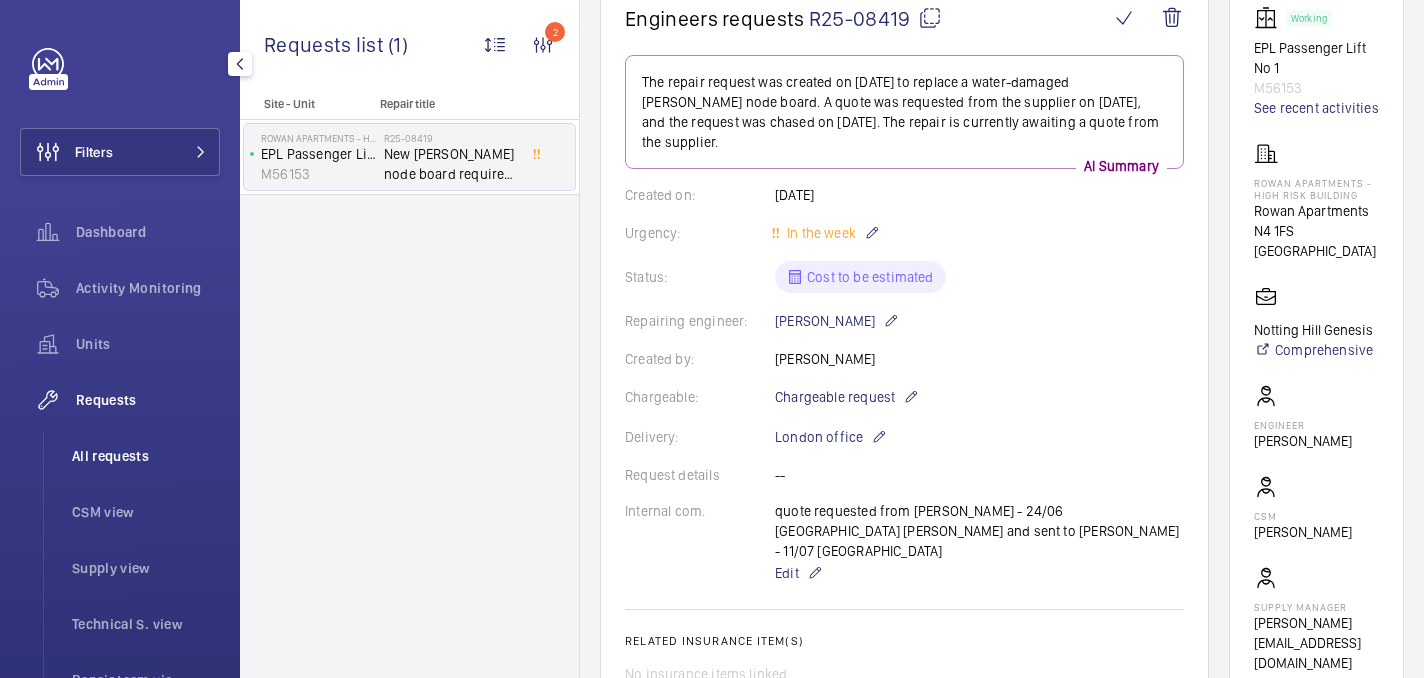 click on "All requests" 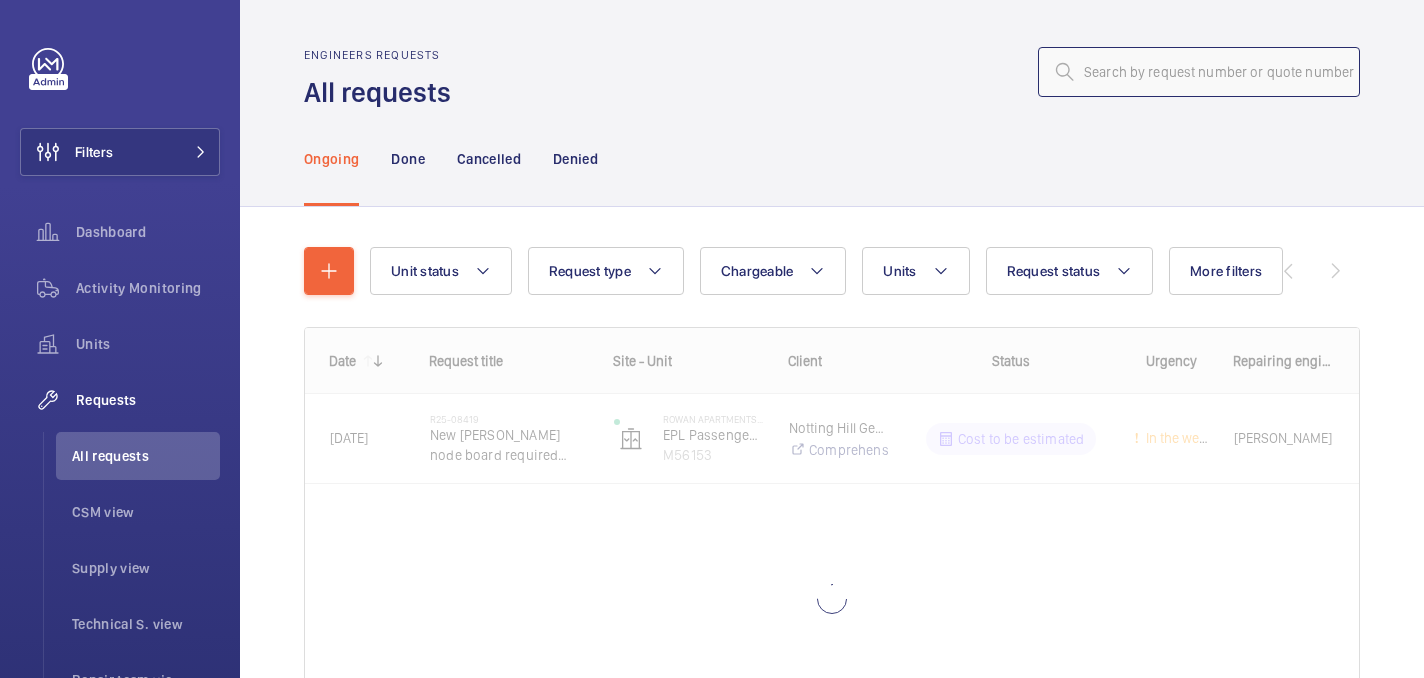 click 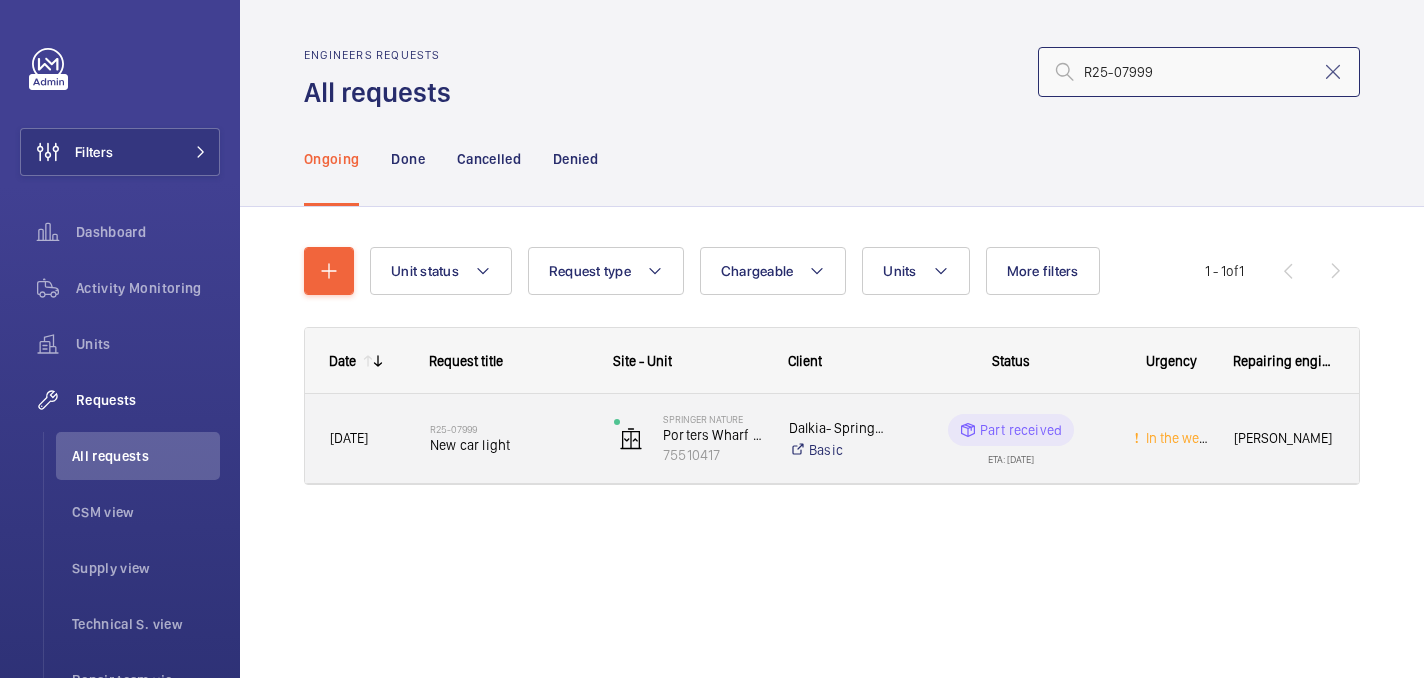 type on "R25-07999" 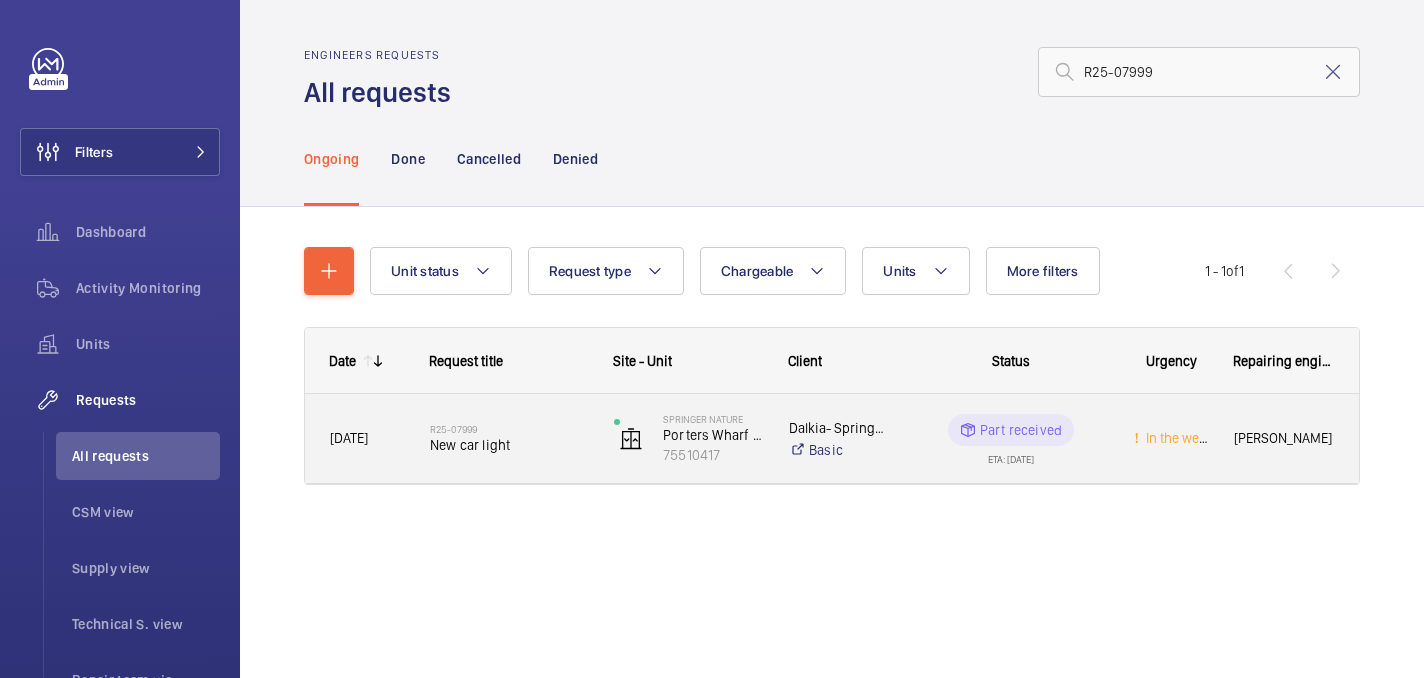 click on "R25-07999   New car light" 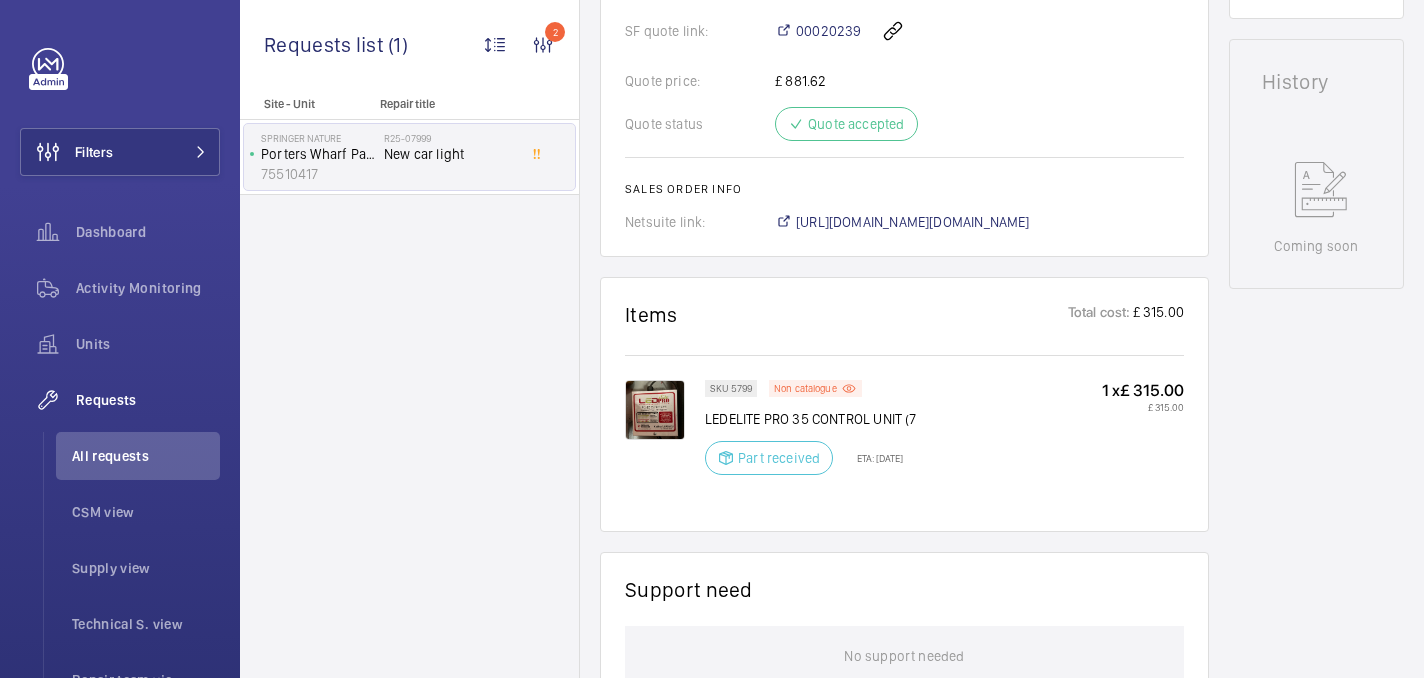 scroll, scrollTop: 975, scrollLeft: 0, axis: vertical 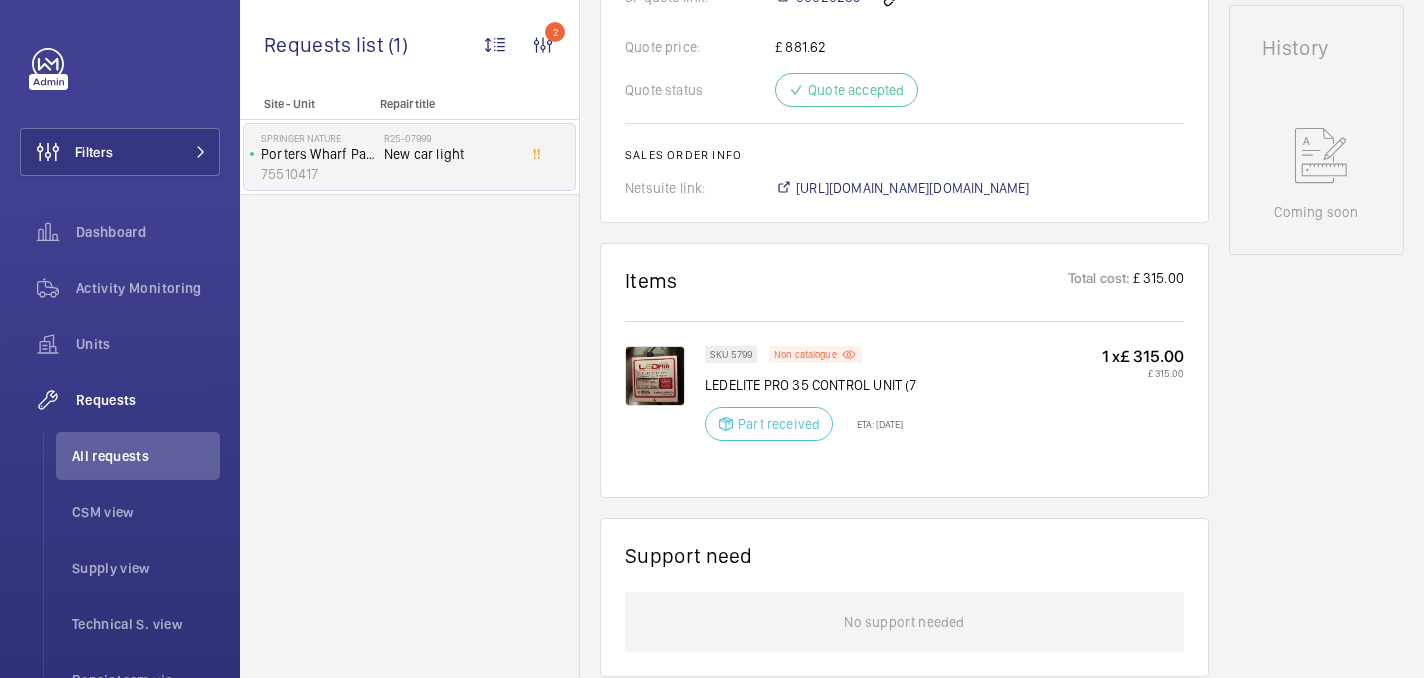 click 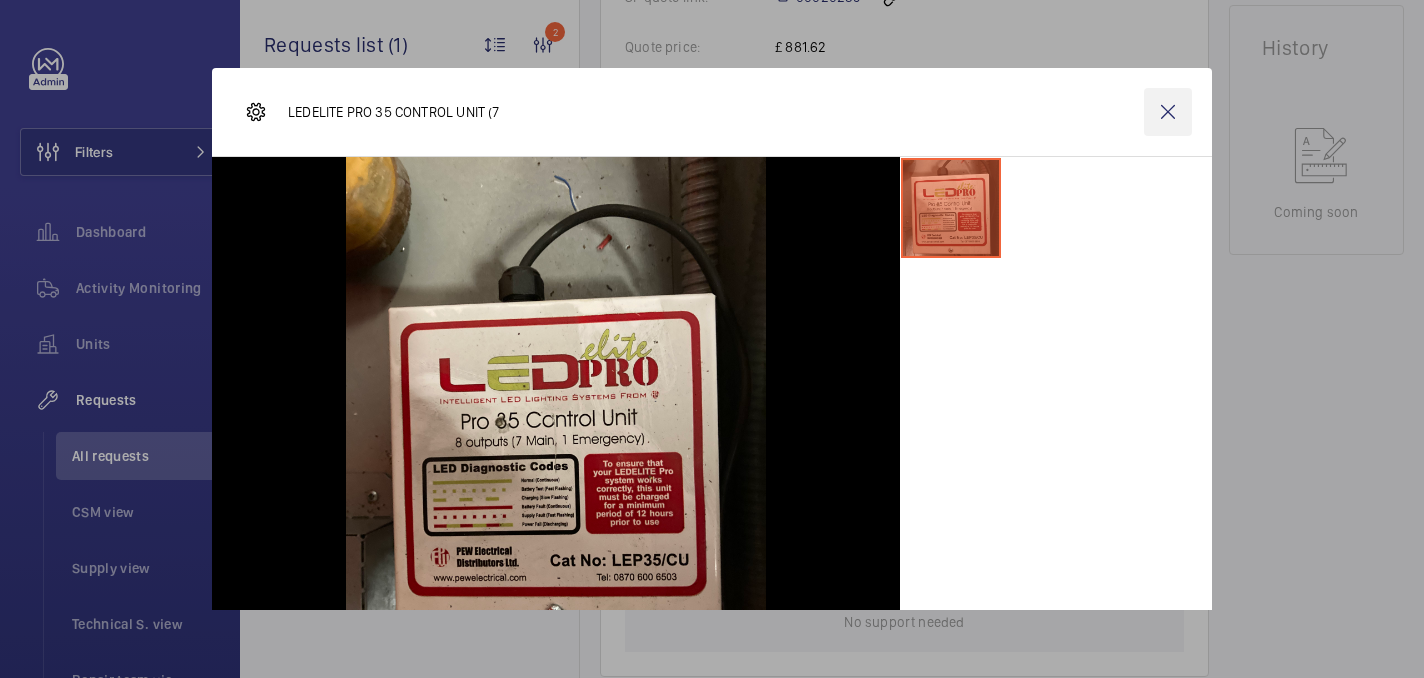 click at bounding box center [1168, 112] 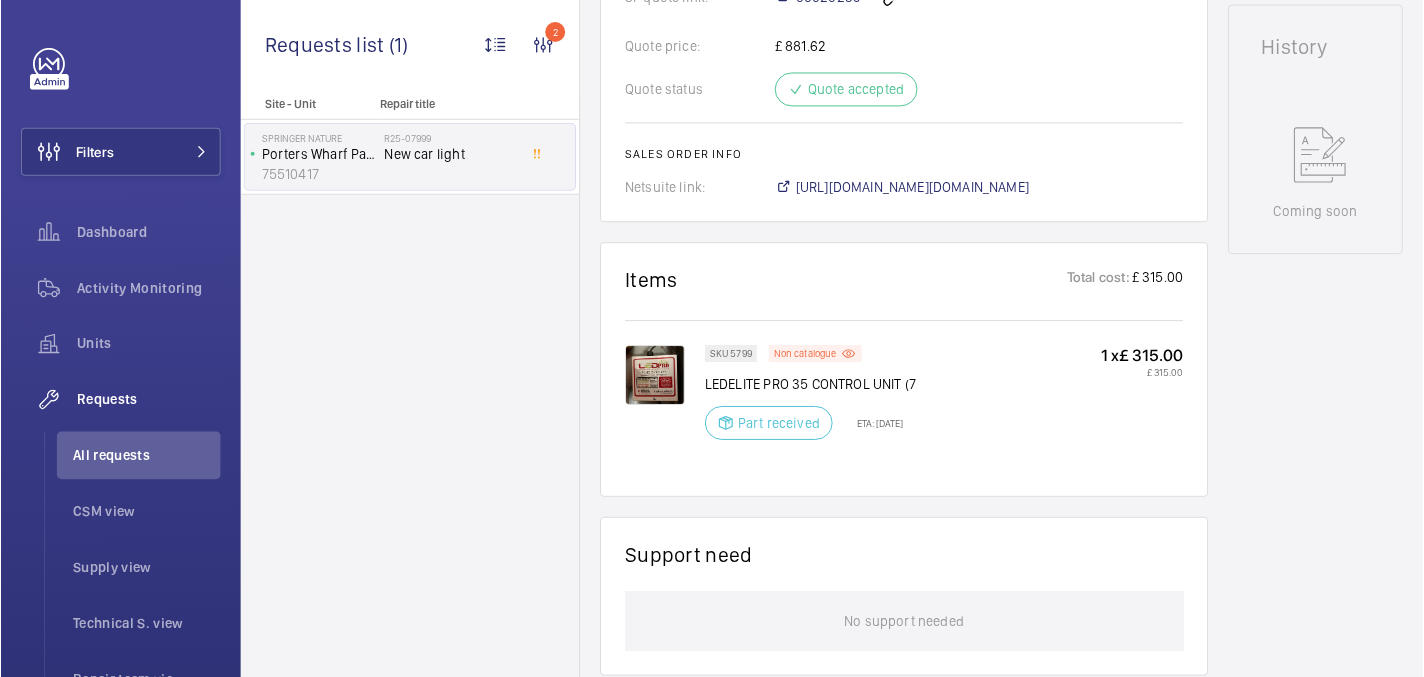 scroll, scrollTop: 904, scrollLeft: 0, axis: vertical 